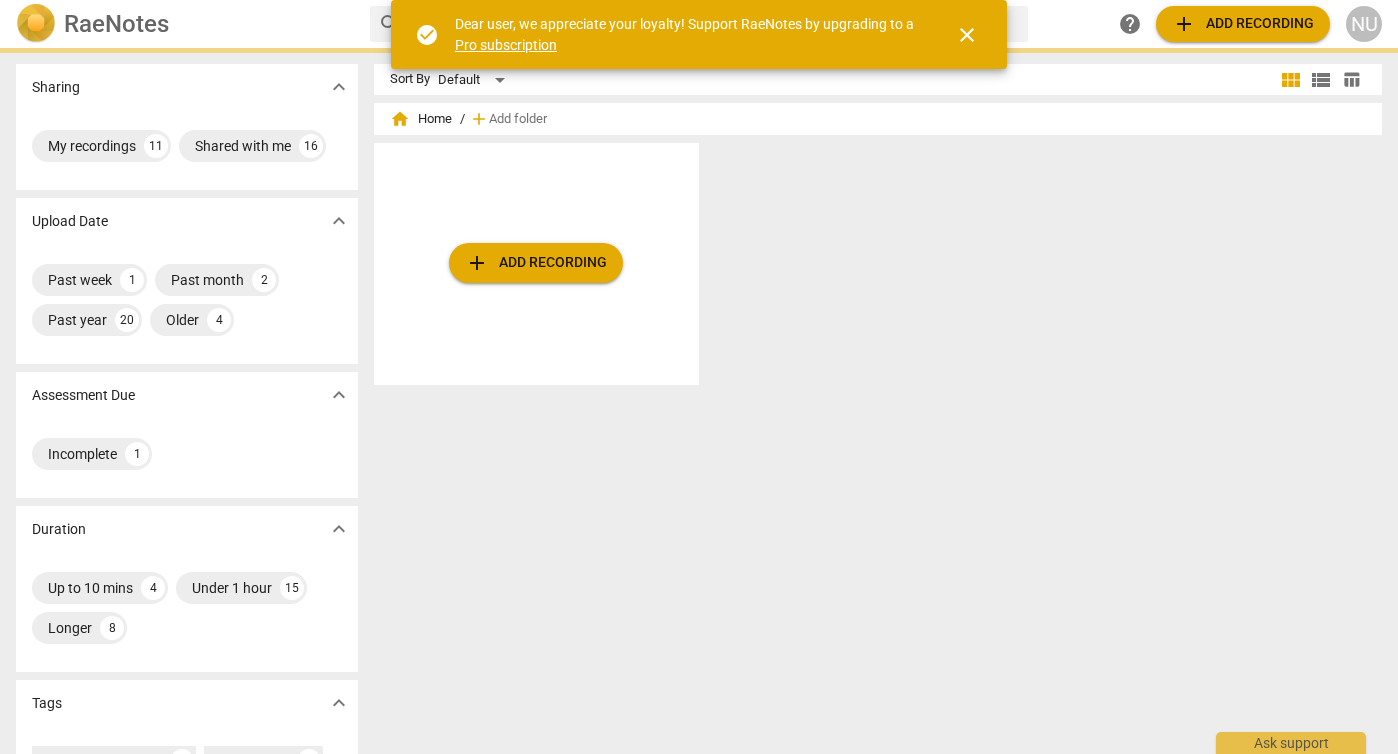 scroll, scrollTop: 0, scrollLeft: 0, axis: both 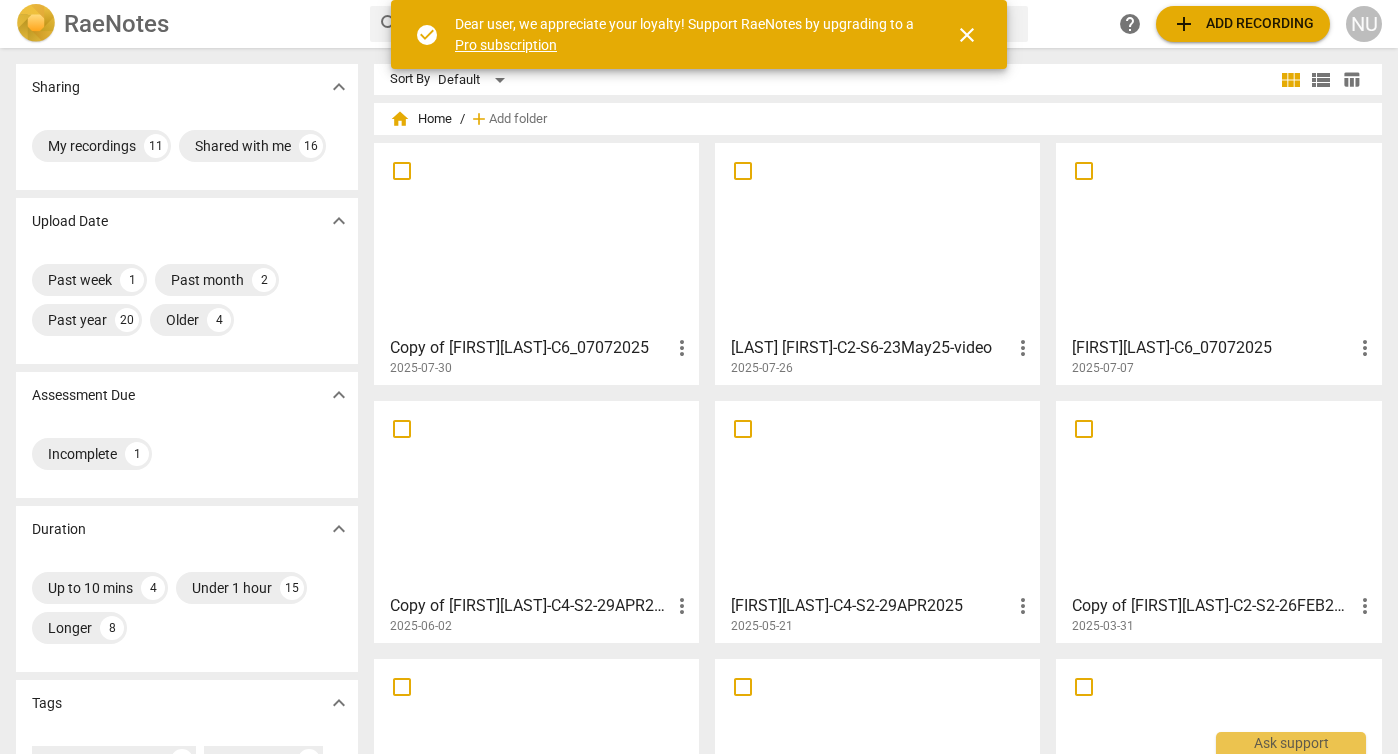 click on "[LAST] [FIRST]-C2-S6-23May25-video" at bounding box center (871, 348) 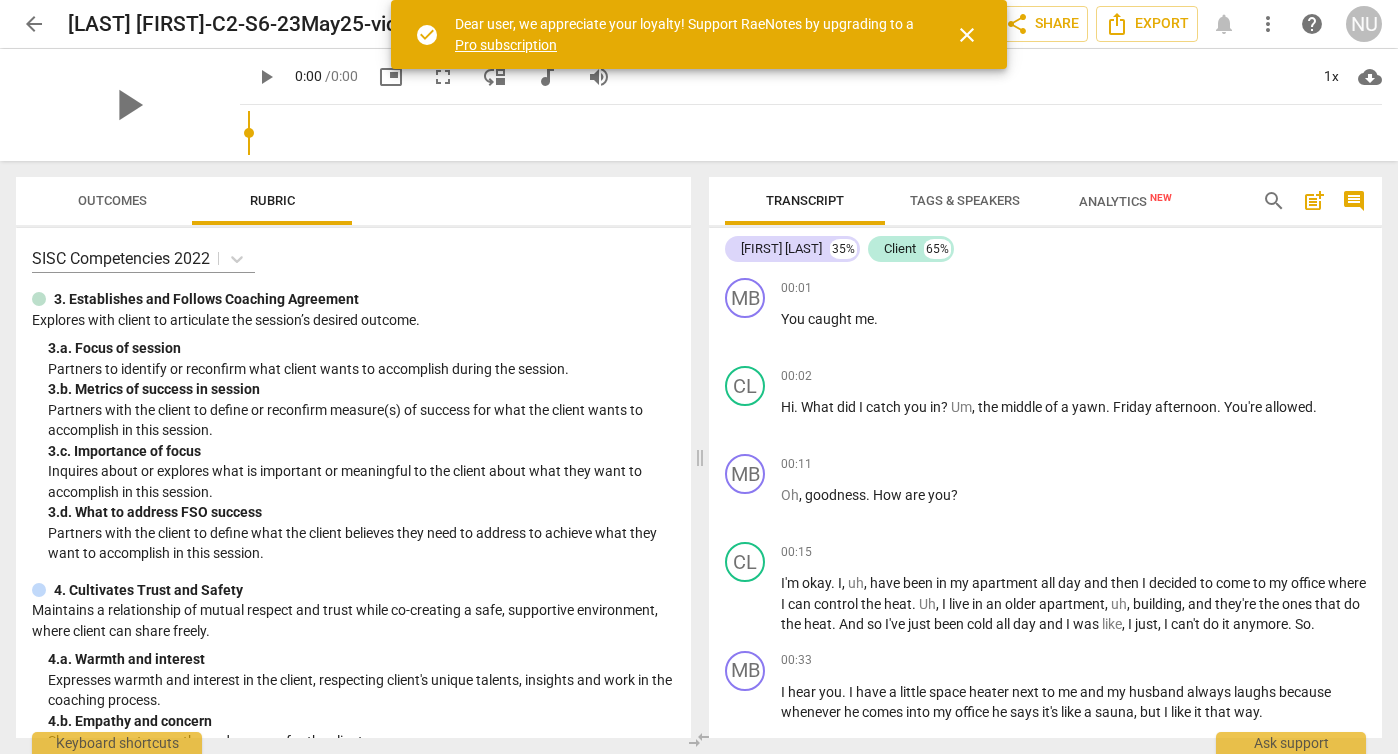 click on "close" at bounding box center [967, 35] 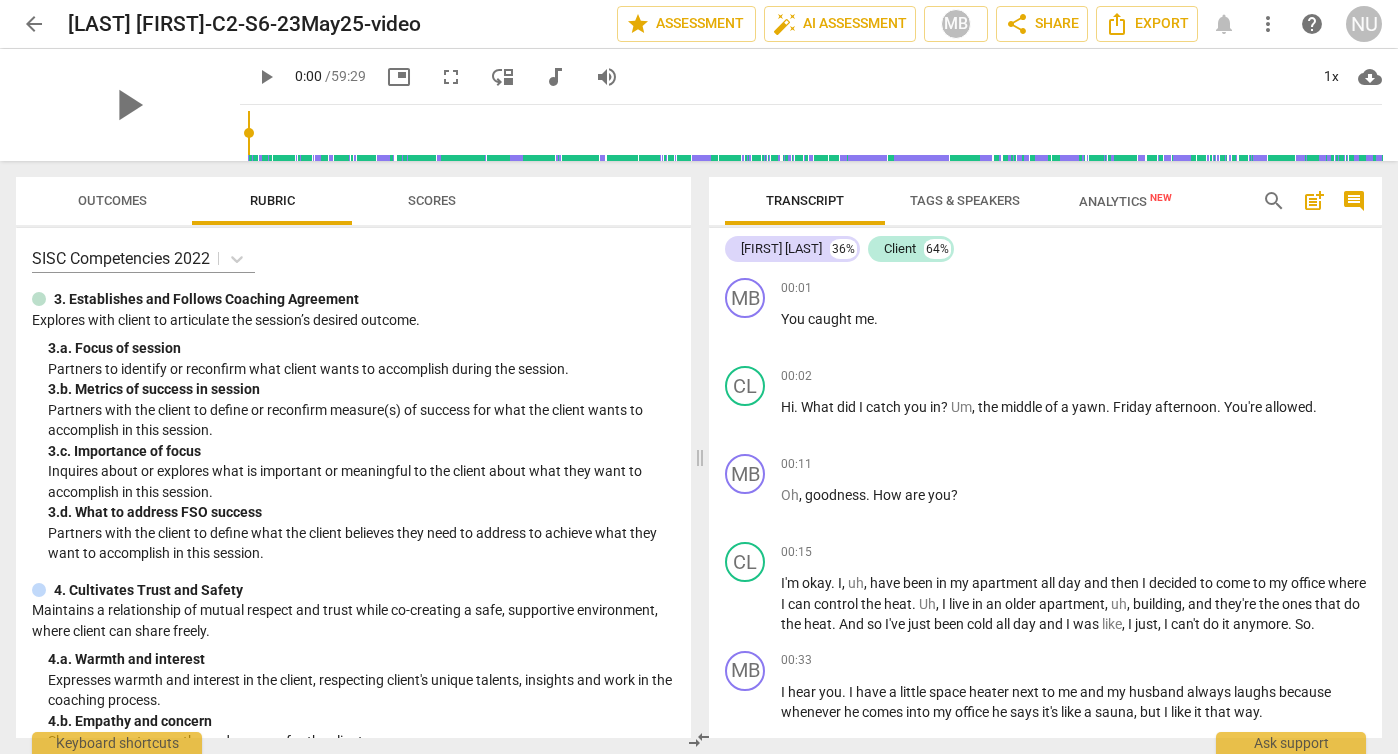 click on "more_vert" at bounding box center [1268, 24] 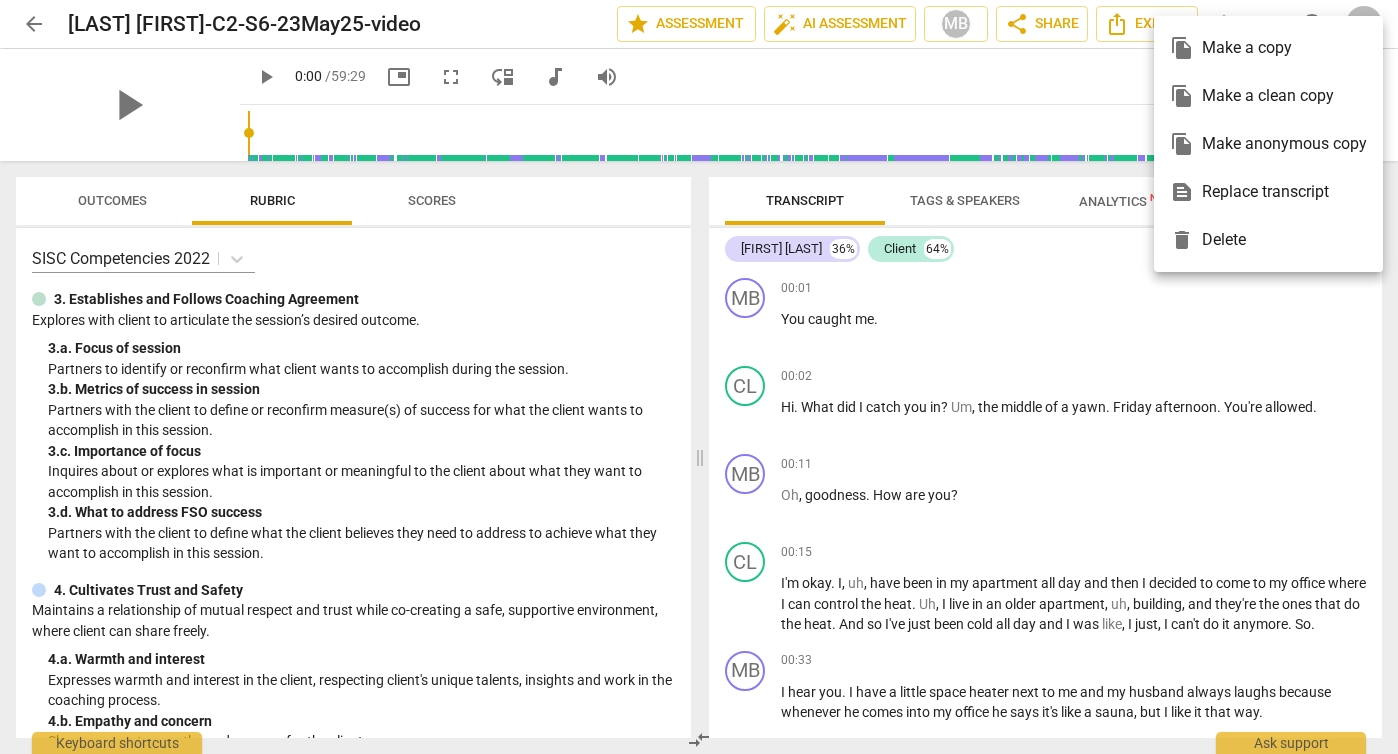 click on "file_copy    Make a copy" at bounding box center [1268, 48] 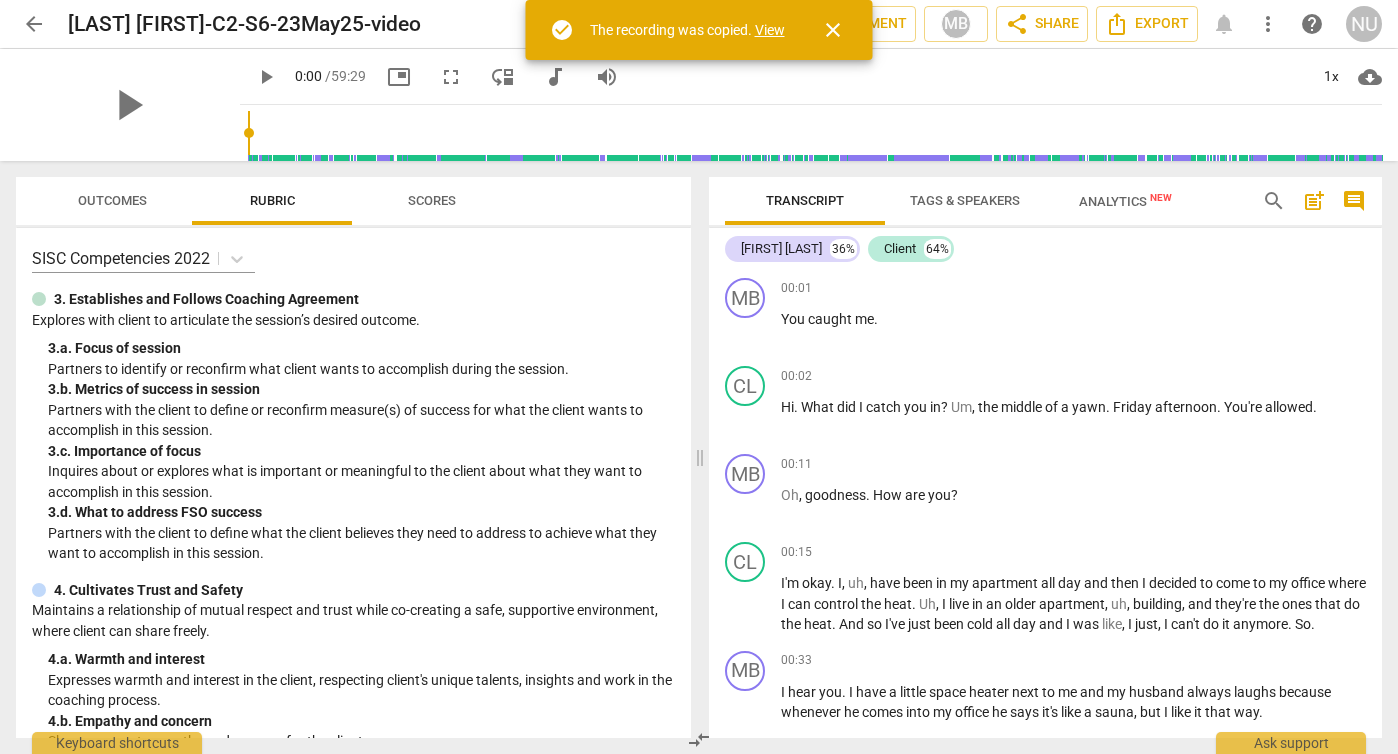 click on "View" at bounding box center [770, 30] 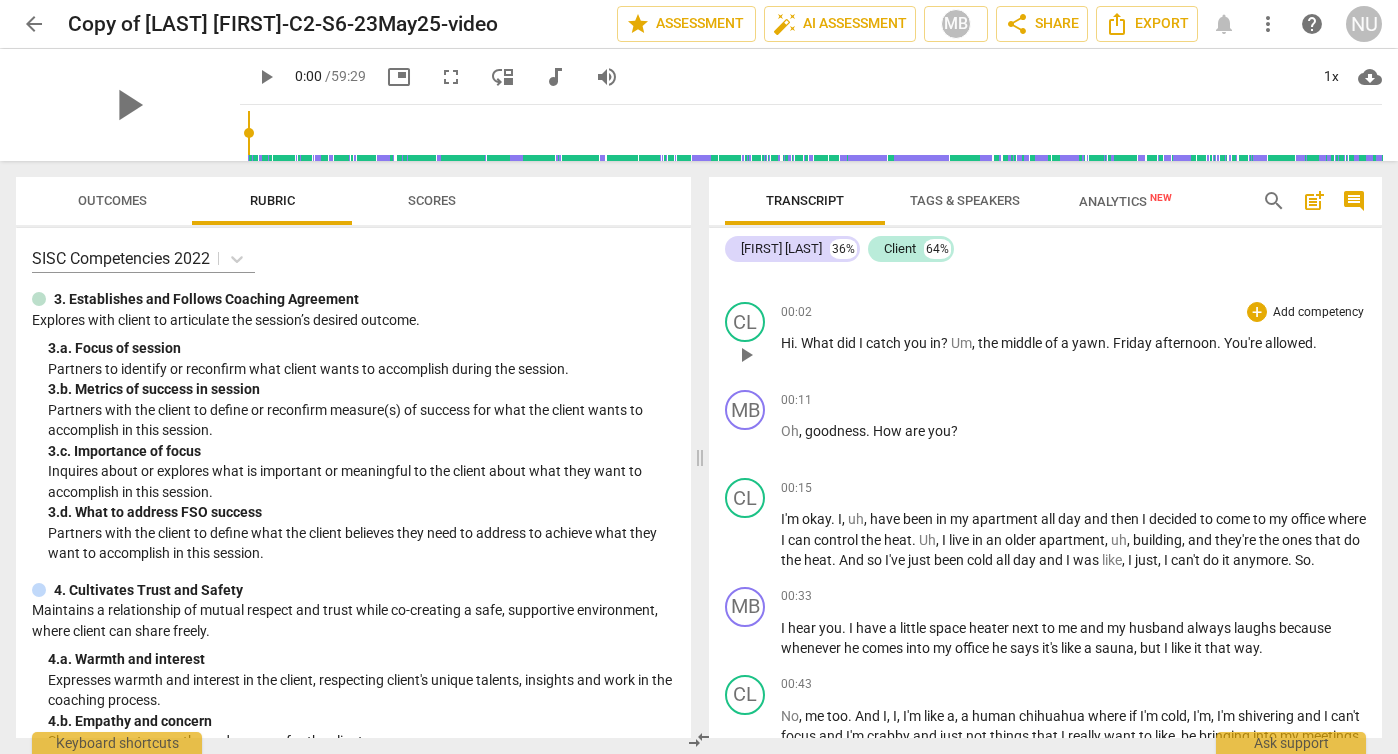 scroll, scrollTop: 0, scrollLeft: 0, axis: both 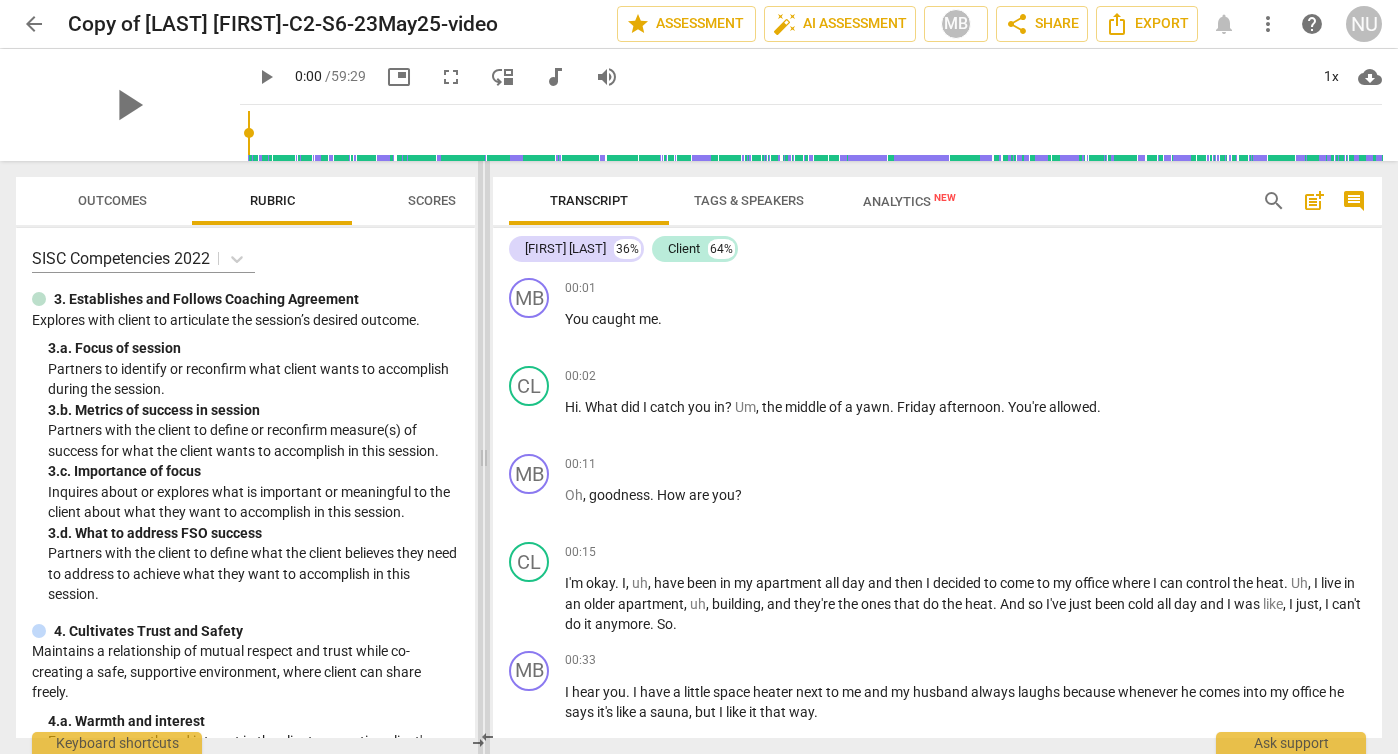 drag, startPoint x: 698, startPoint y: 455, endPoint x: 482, endPoint y: 438, distance: 216.66795 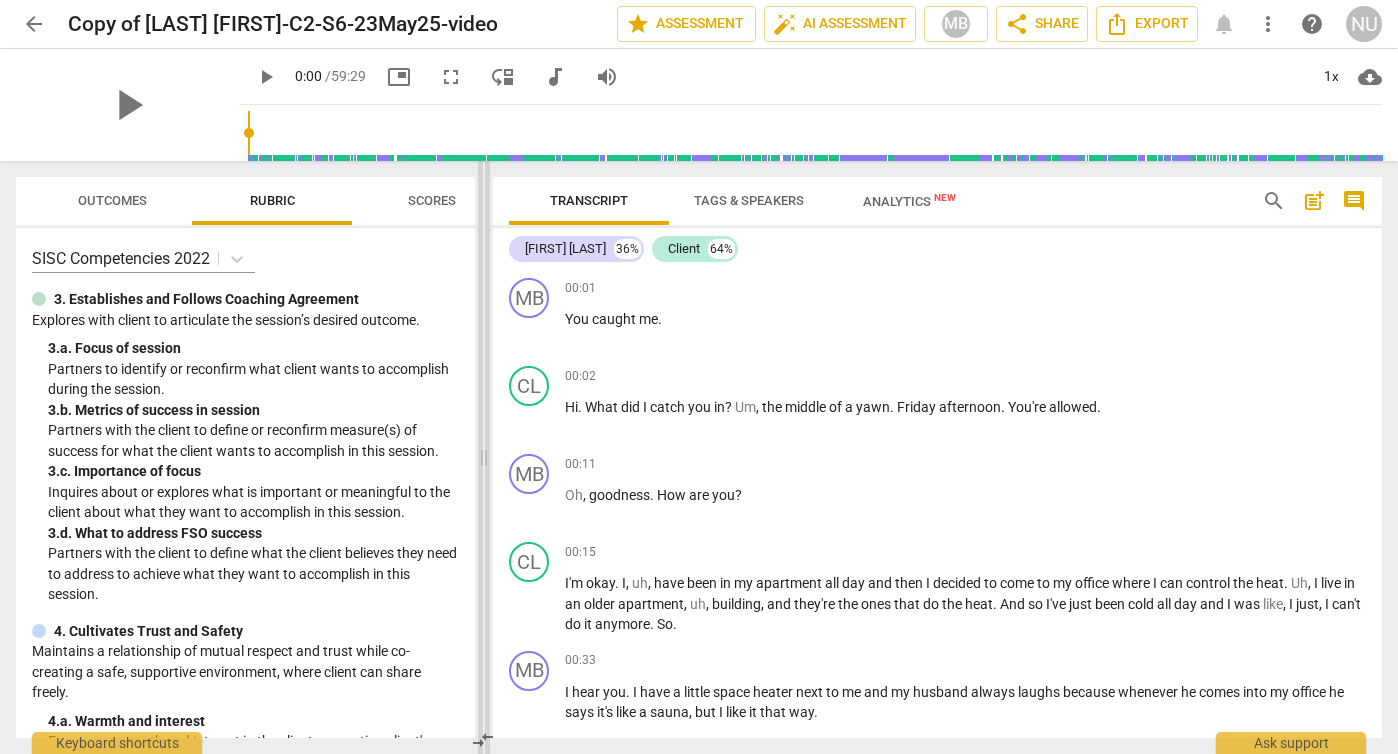 click at bounding box center (484, 457) 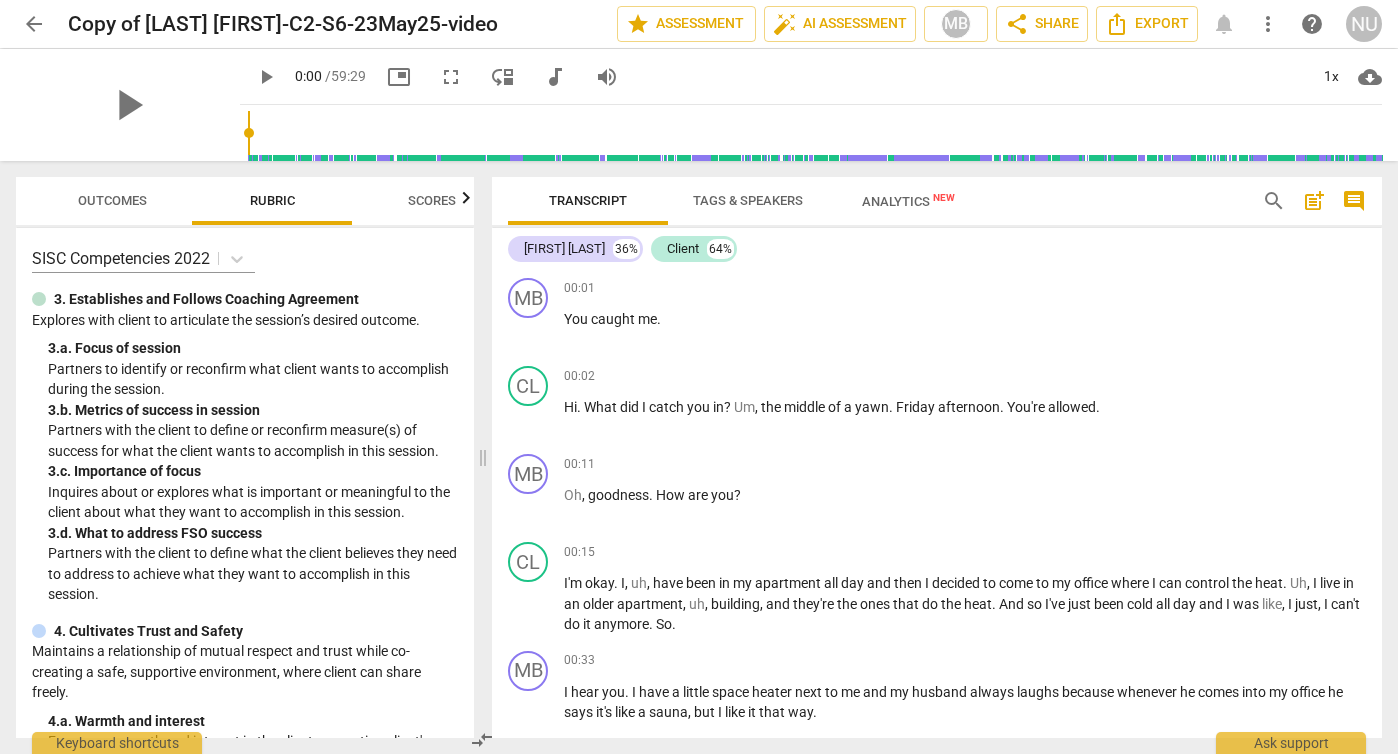click on "play_arrow" at bounding box center [266, 77] 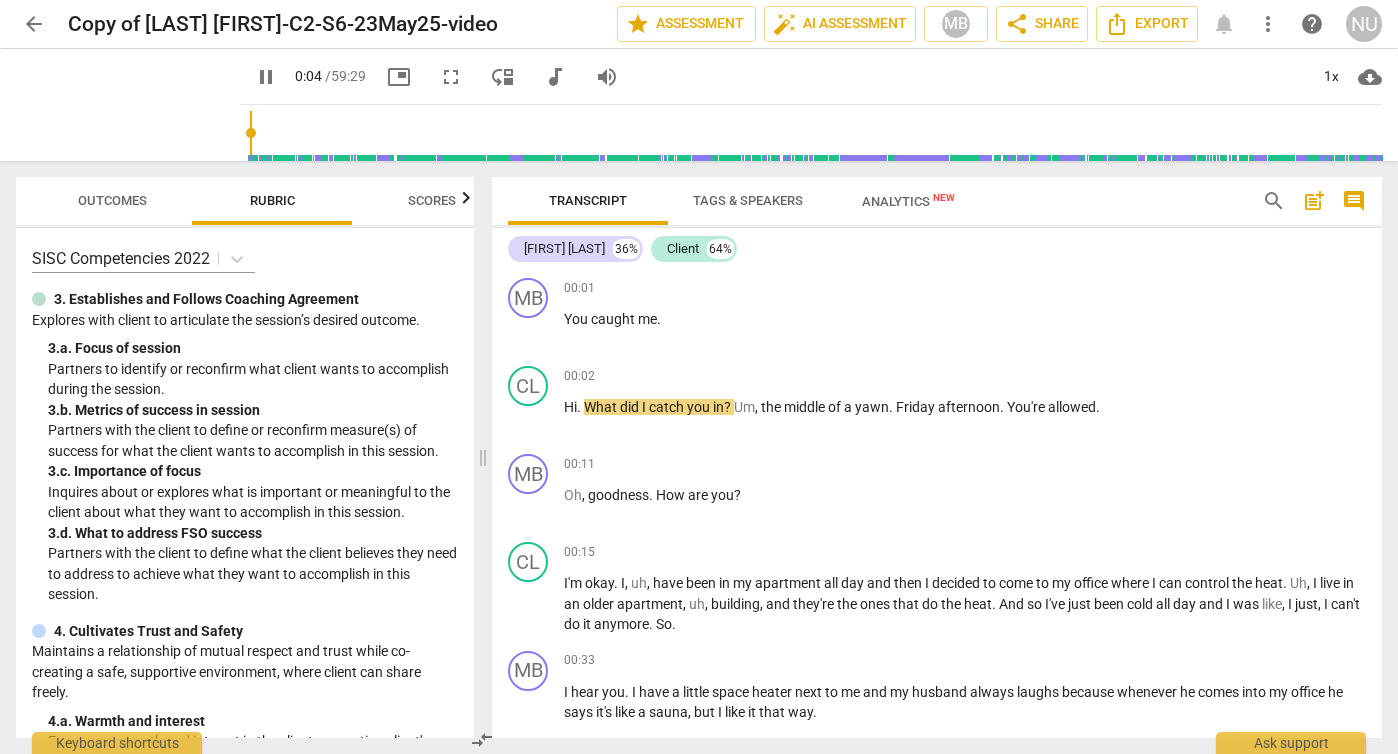 click on "picture_in_picture" at bounding box center [399, 77] 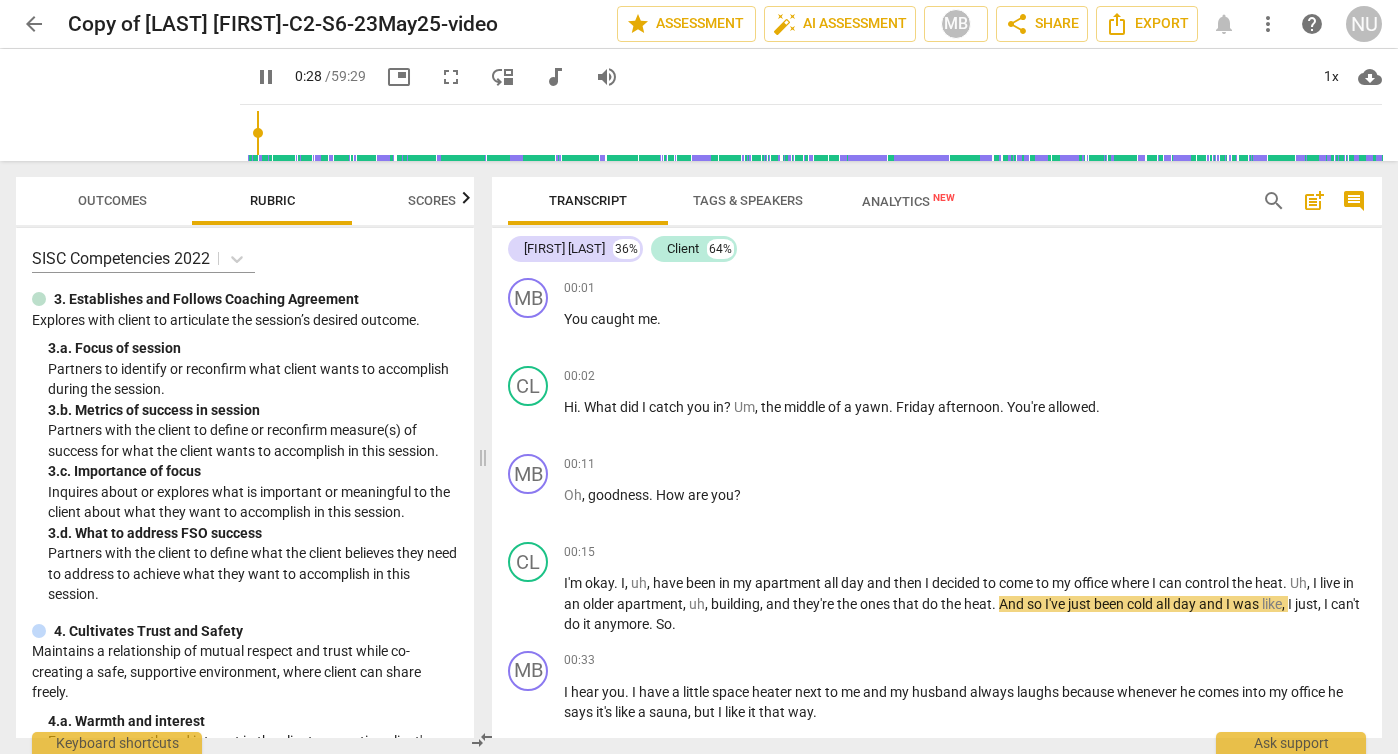 click on "[FIRST] [LAST] 36% Client 64%" at bounding box center (937, 249) 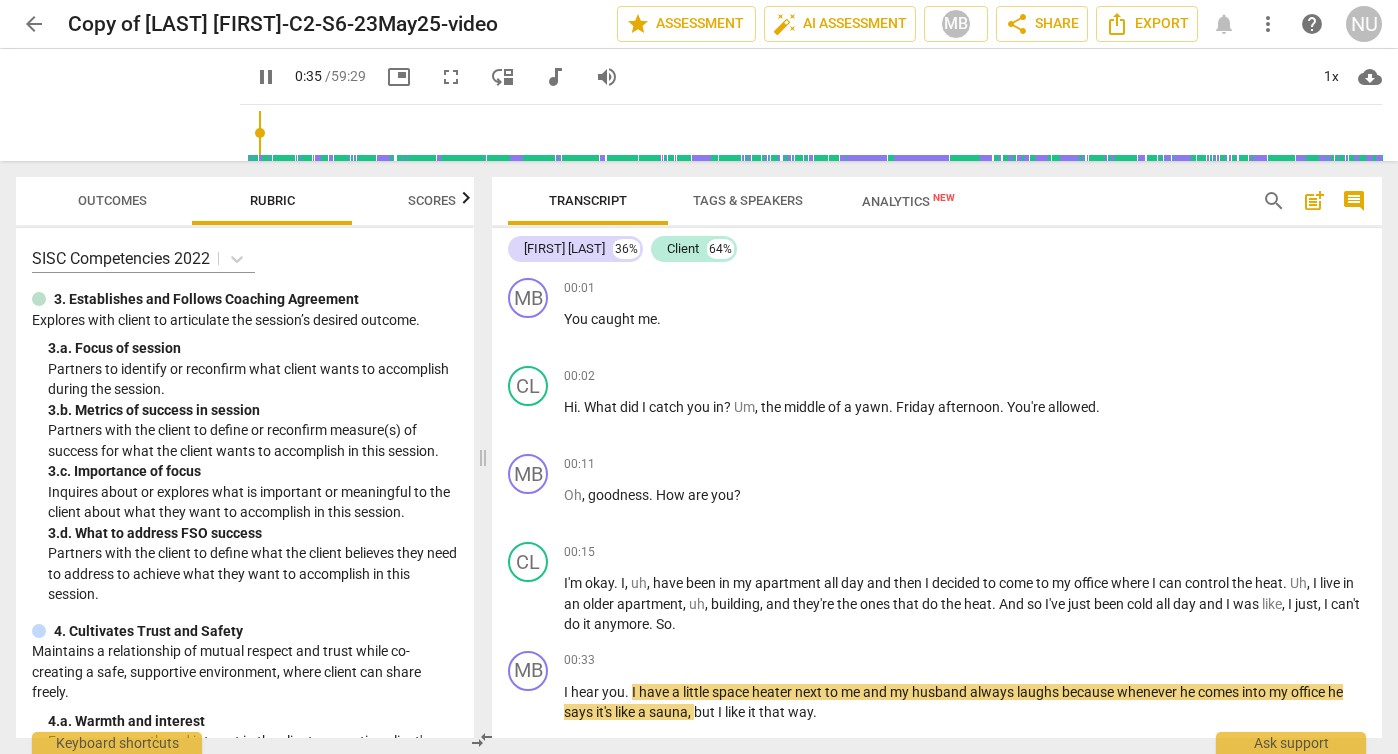 click at bounding box center (815, 133) 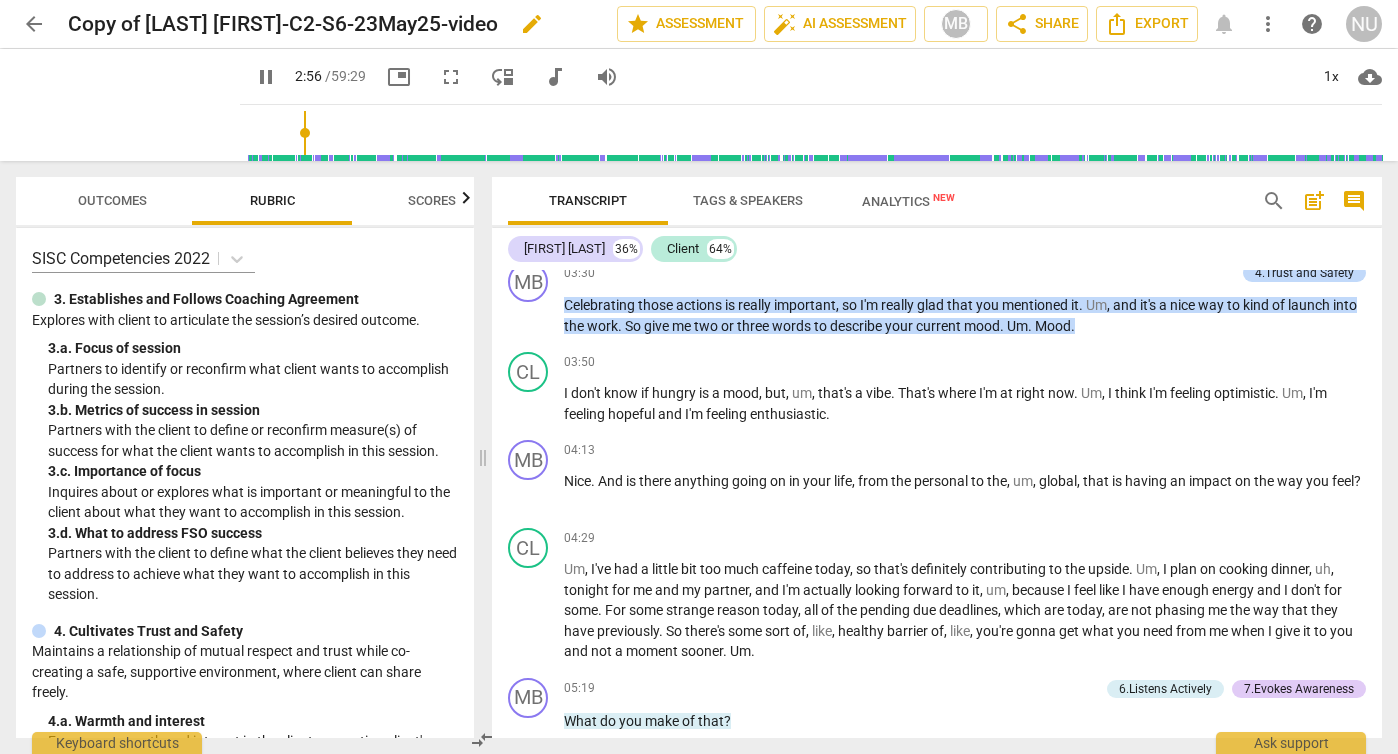 scroll, scrollTop: 1834, scrollLeft: 0, axis: vertical 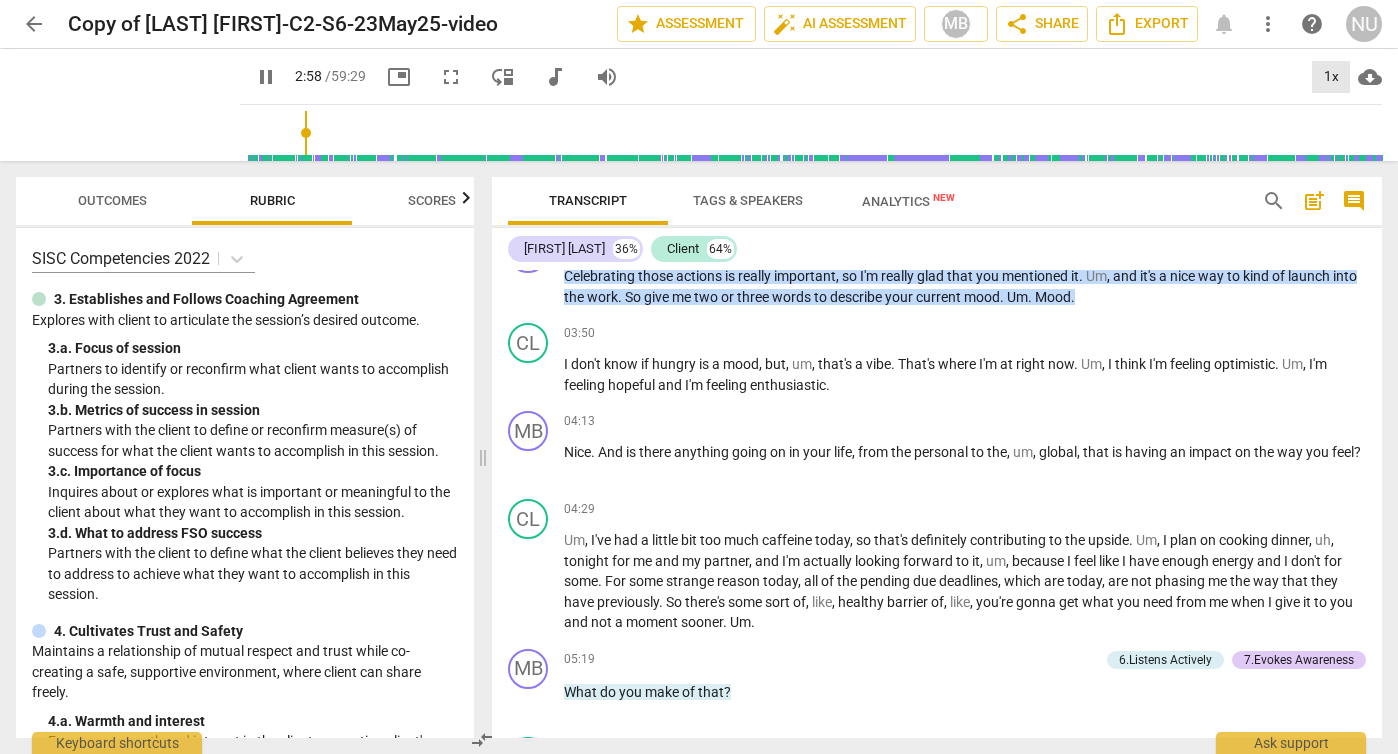 click on "1x" at bounding box center [1331, 77] 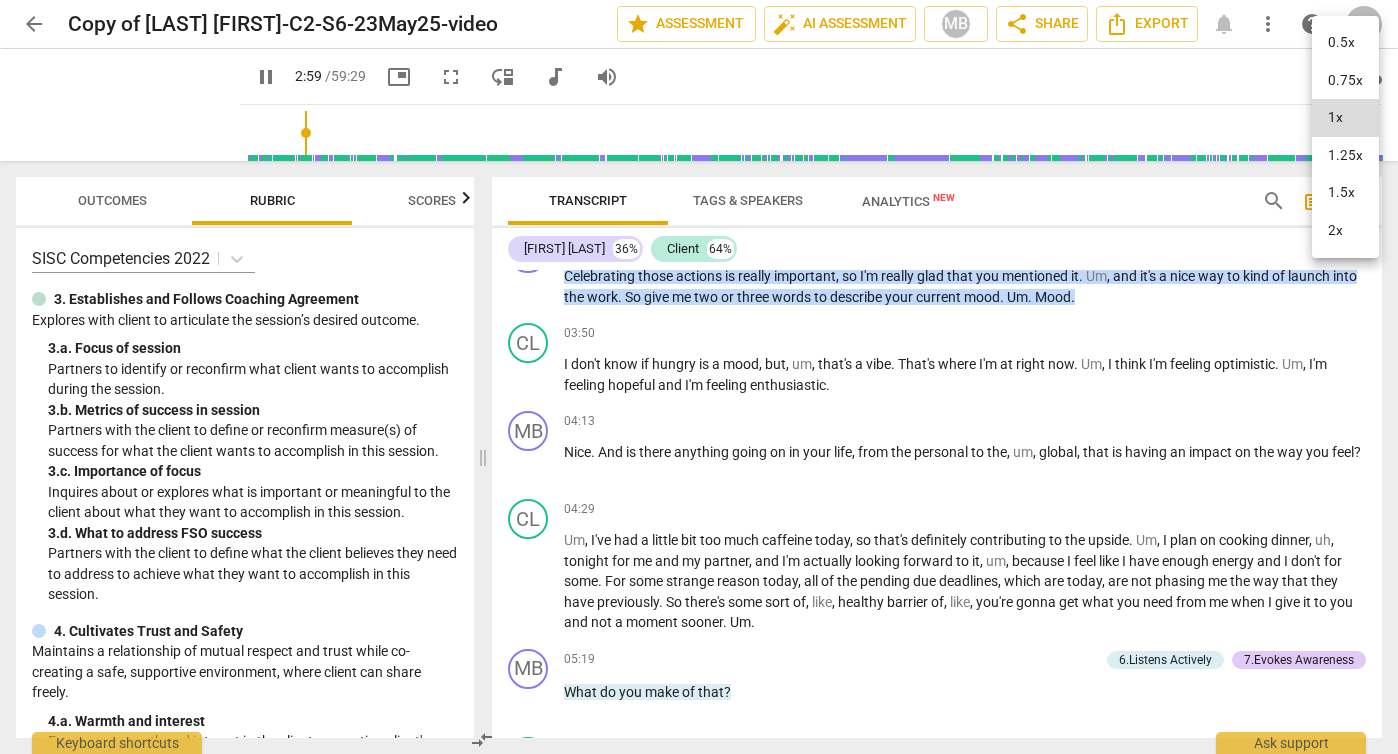 click on "1.5x" at bounding box center [1345, 193] 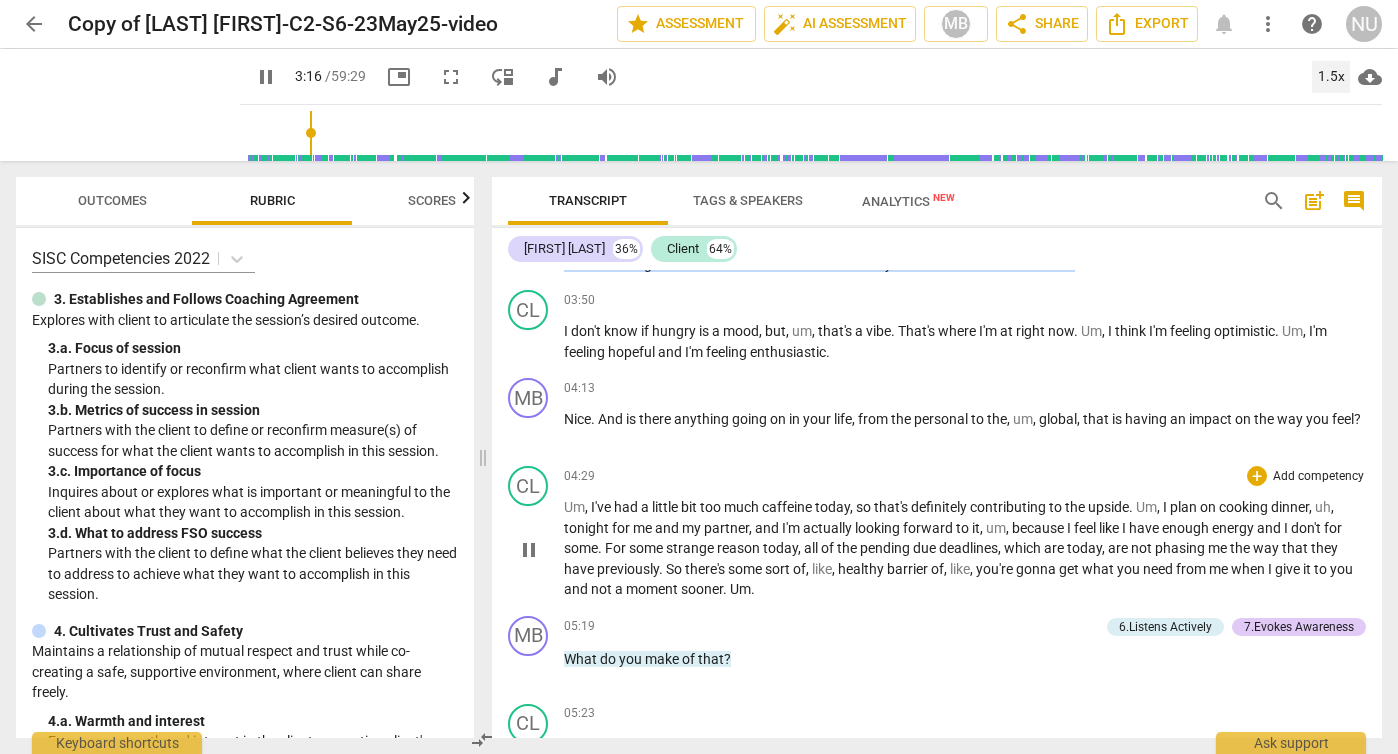 scroll, scrollTop: 1869, scrollLeft: 0, axis: vertical 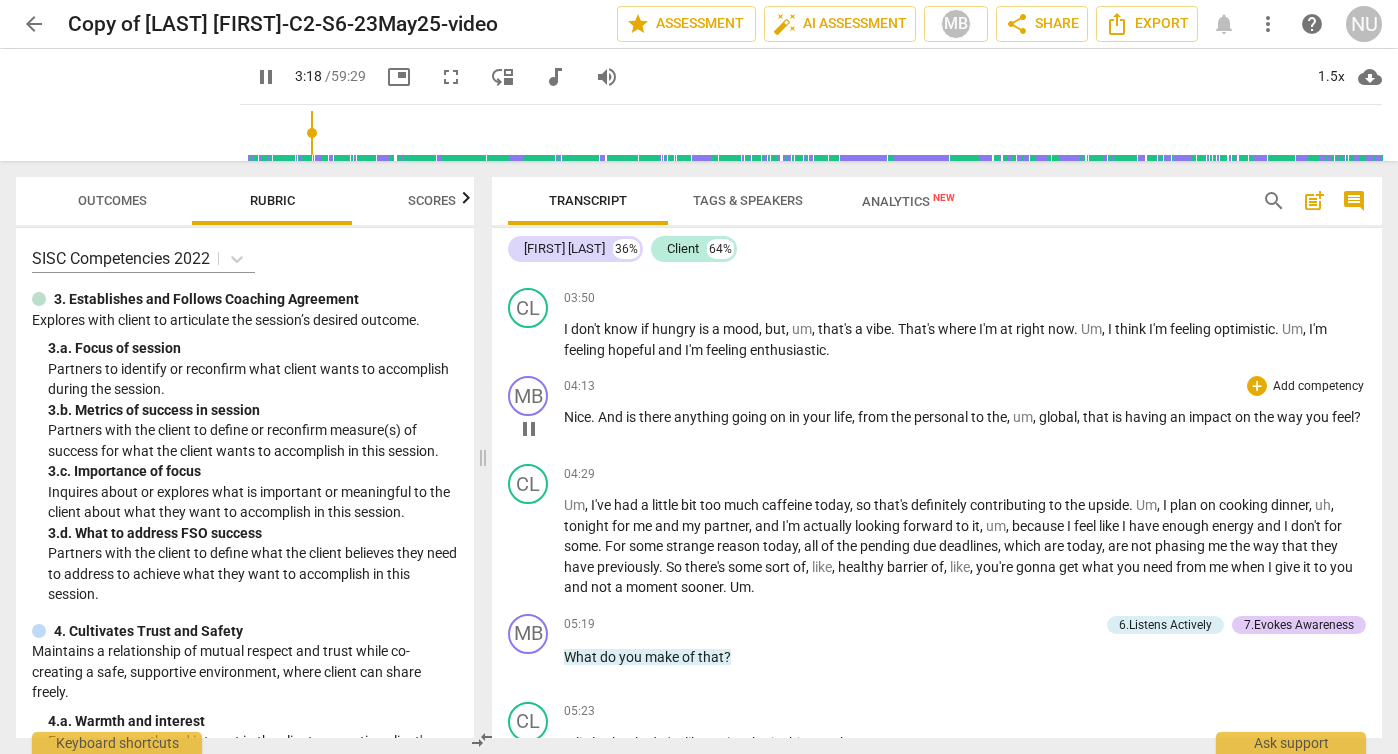 click on "." at bounding box center [594, 417] 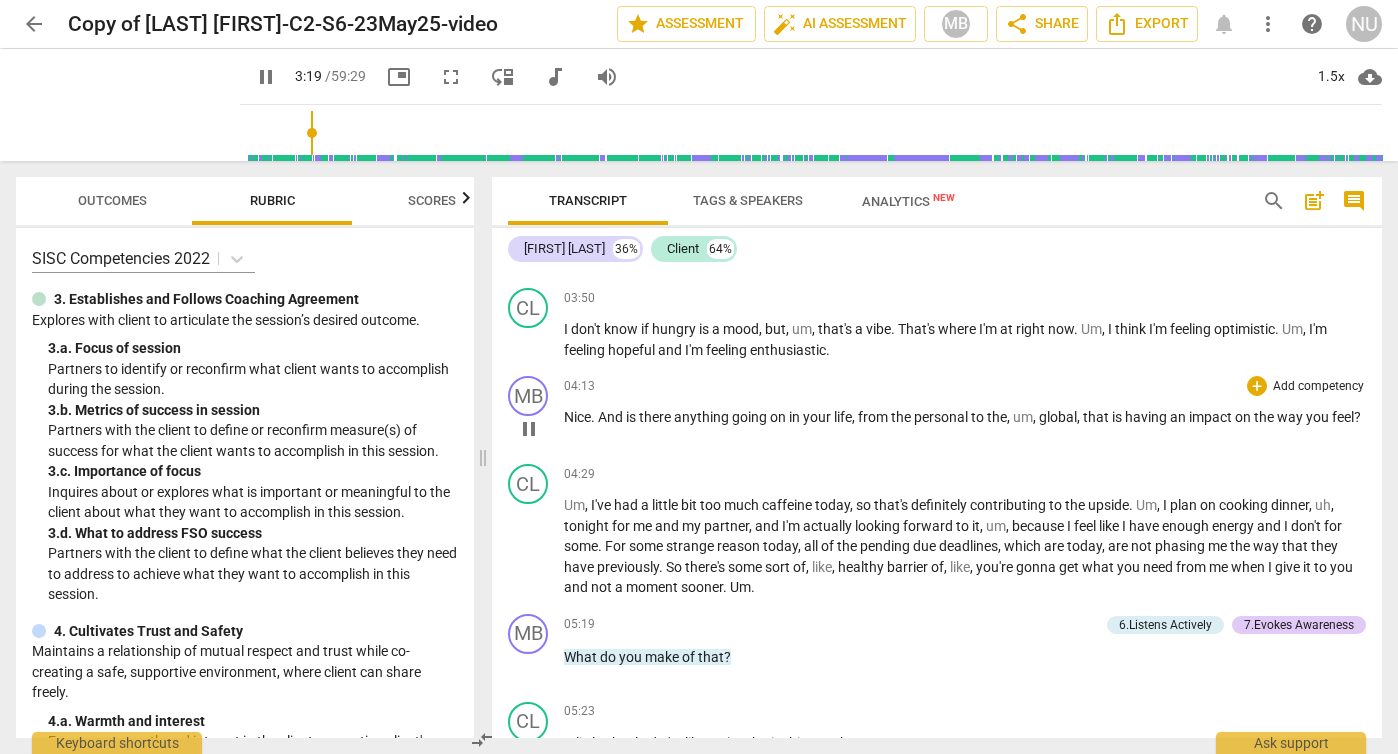 click on "." at bounding box center (594, 417) 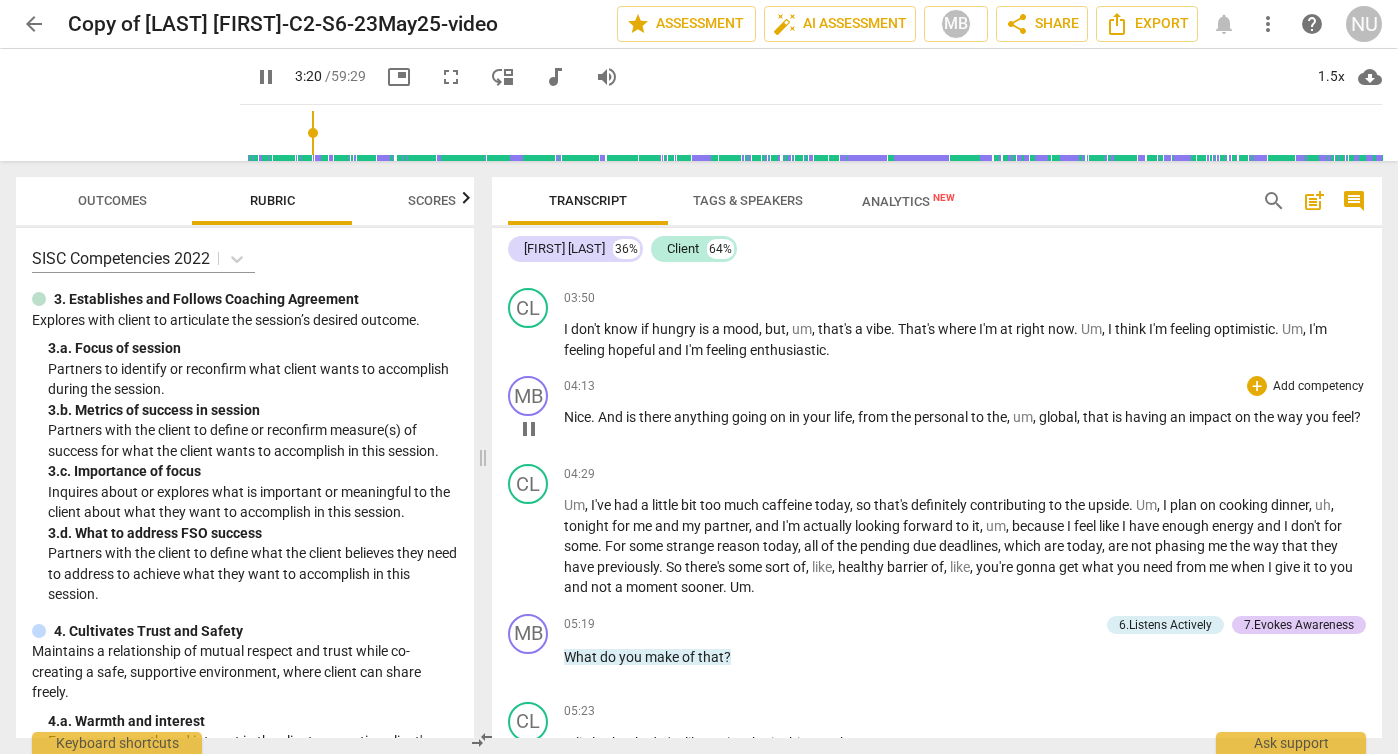 click on "pause" at bounding box center [529, 429] 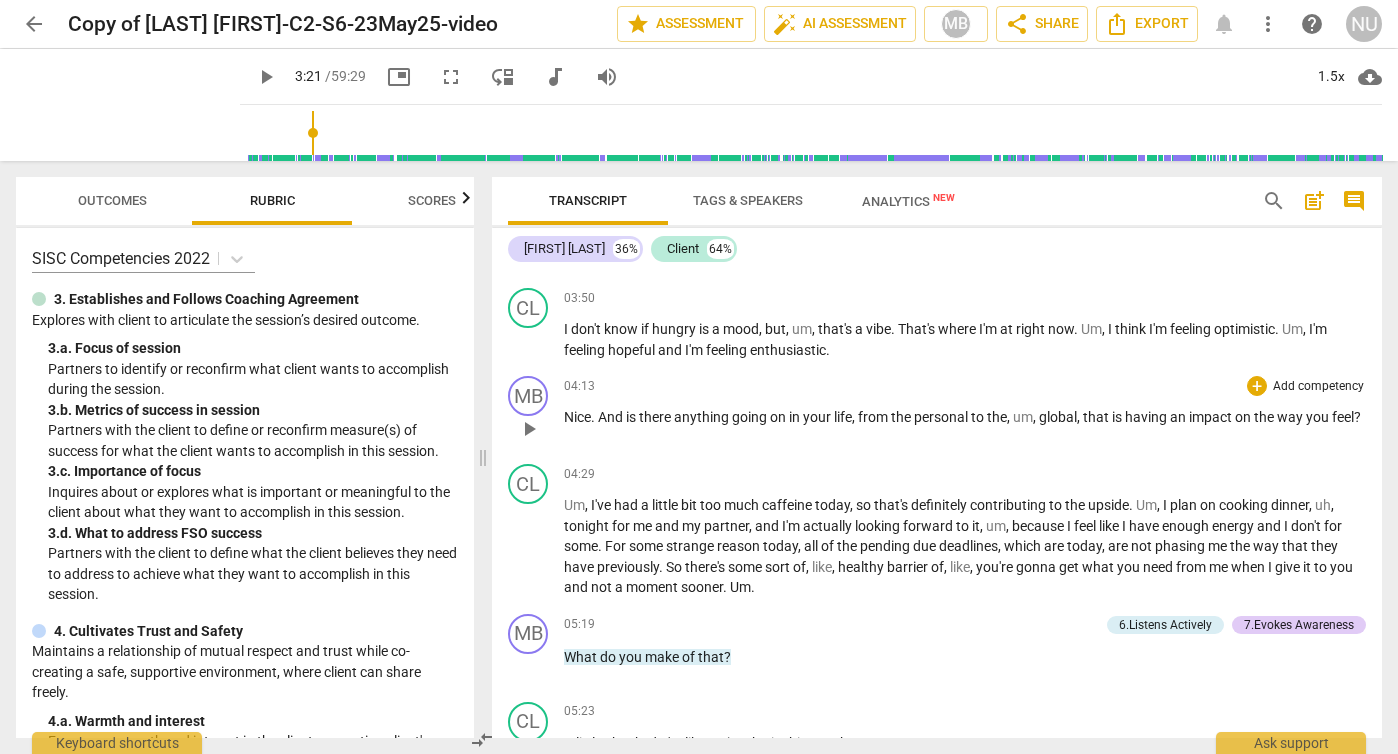 click on "play_arrow" at bounding box center (529, 429) 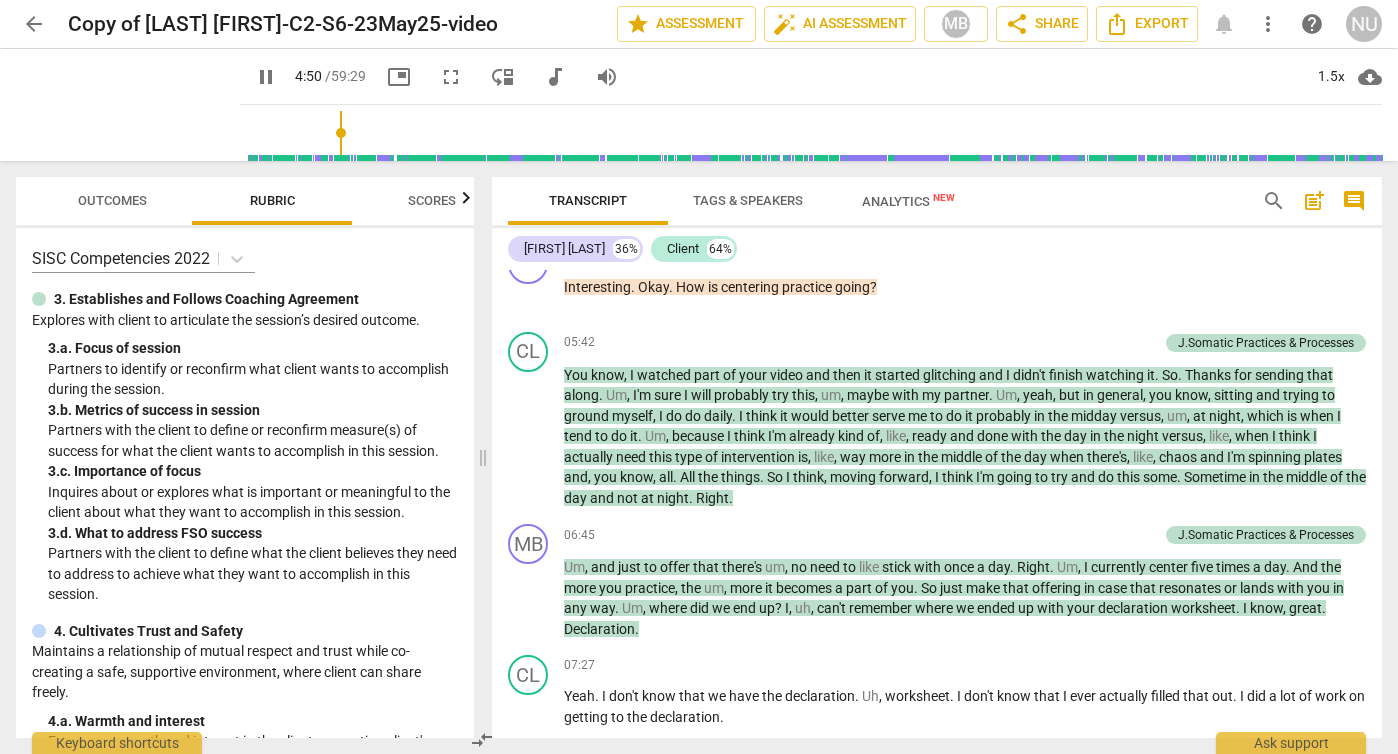 scroll, scrollTop: 2416, scrollLeft: 0, axis: vertical 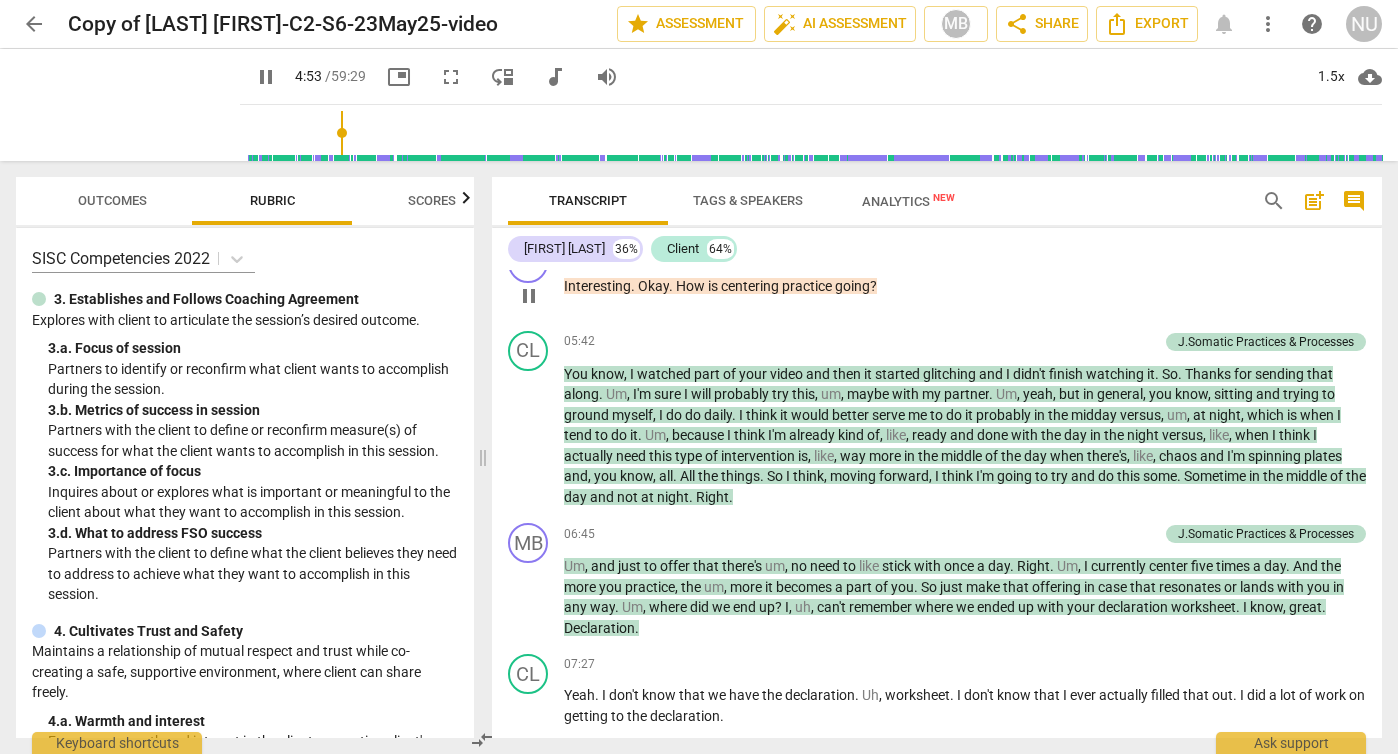 click on "MB play_arrow pause" at bounding box center [536, 279] 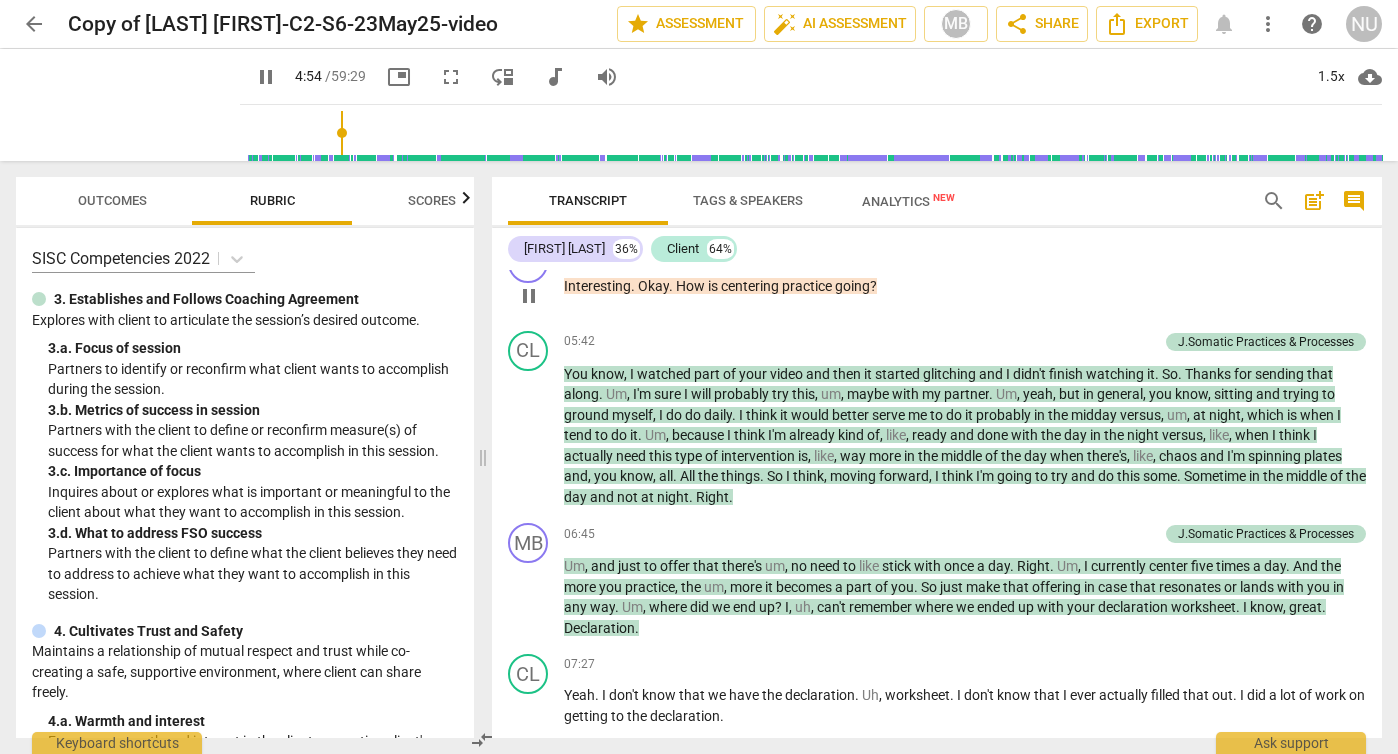 click on "pause" at bounding box center (529, 296) 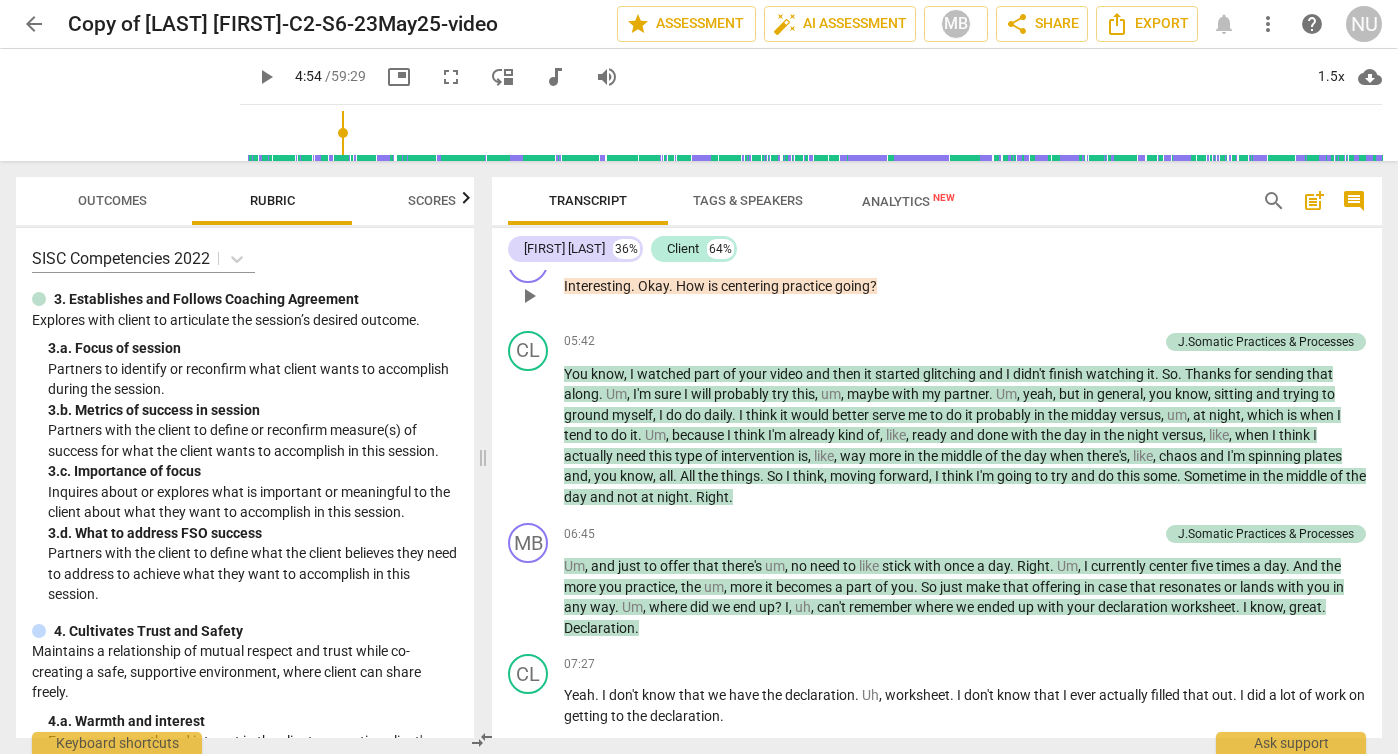click on "play_arrow" at bounding box center [529, 296] 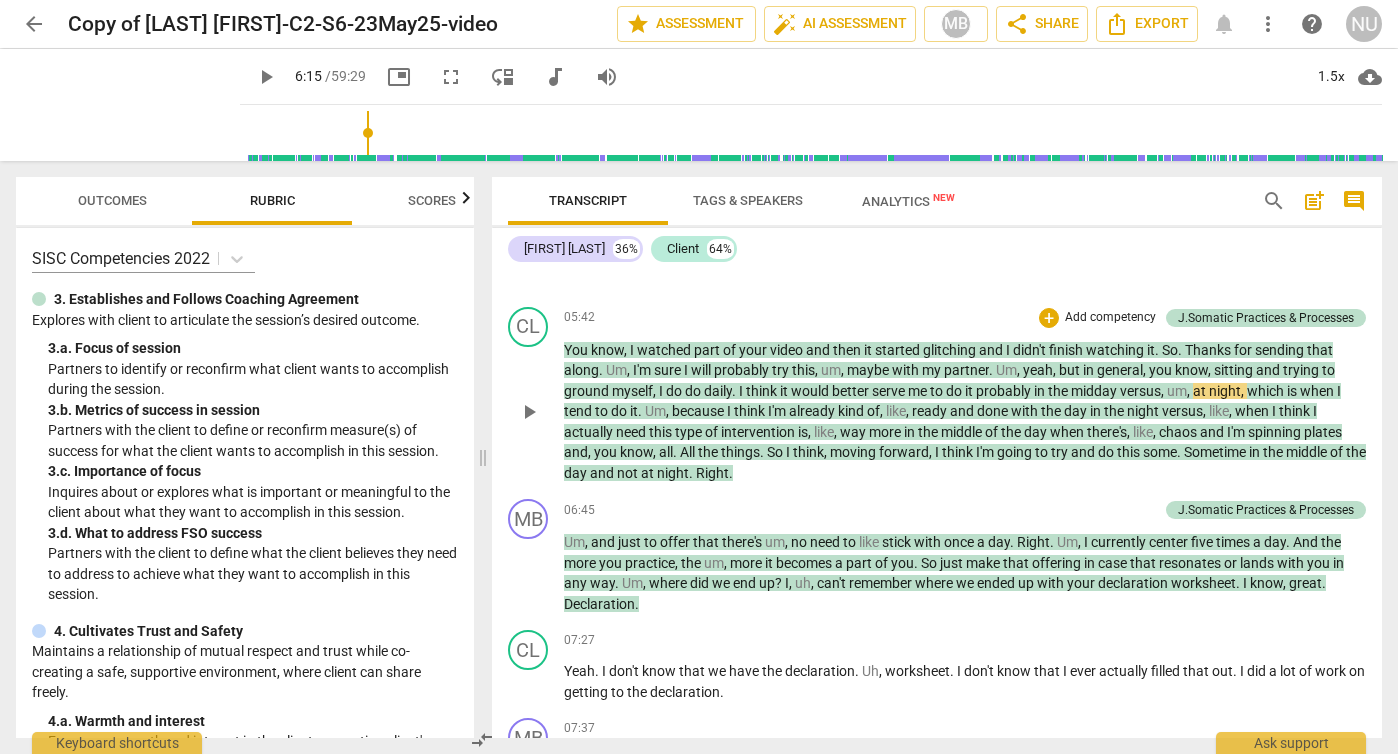 scroll, scrollTop: 2442, scrollLeft: 0, axis: vertical 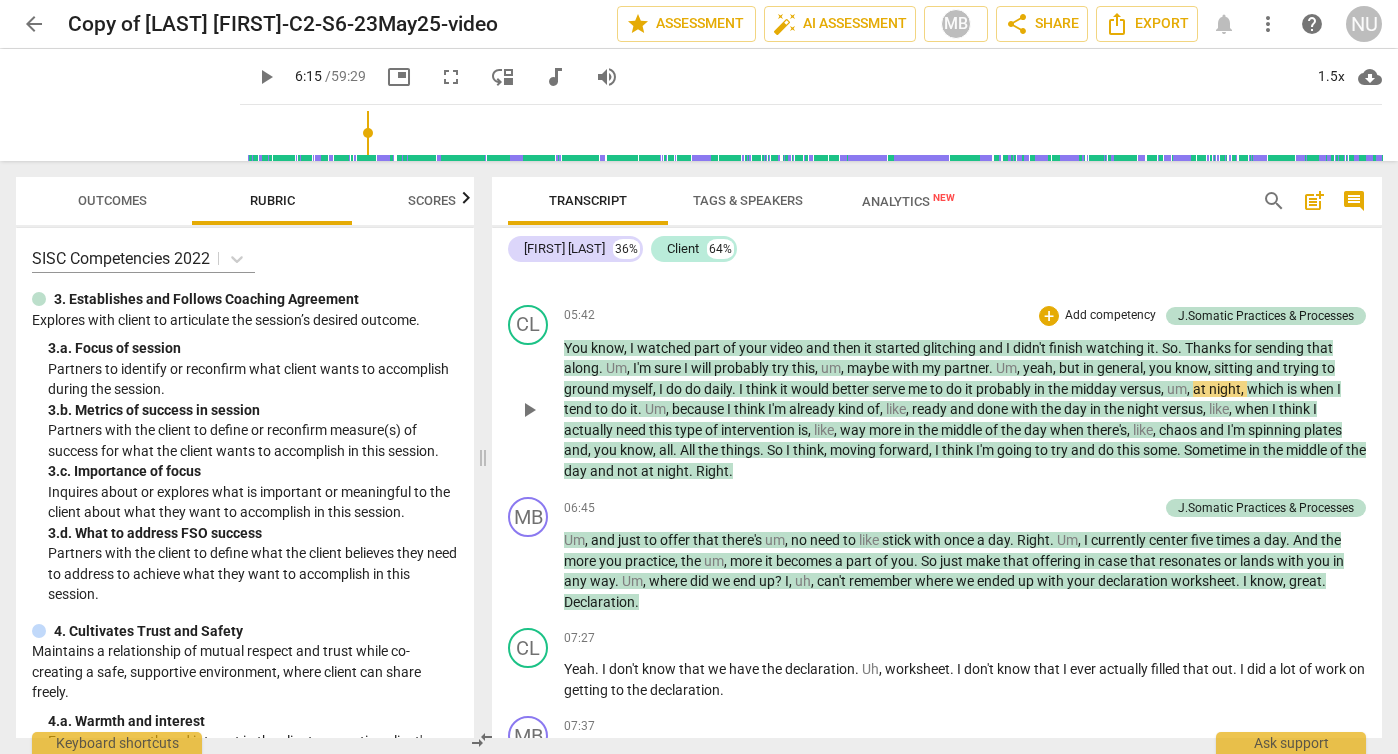 click on "play_arrow" at bounding box center [529, 410] 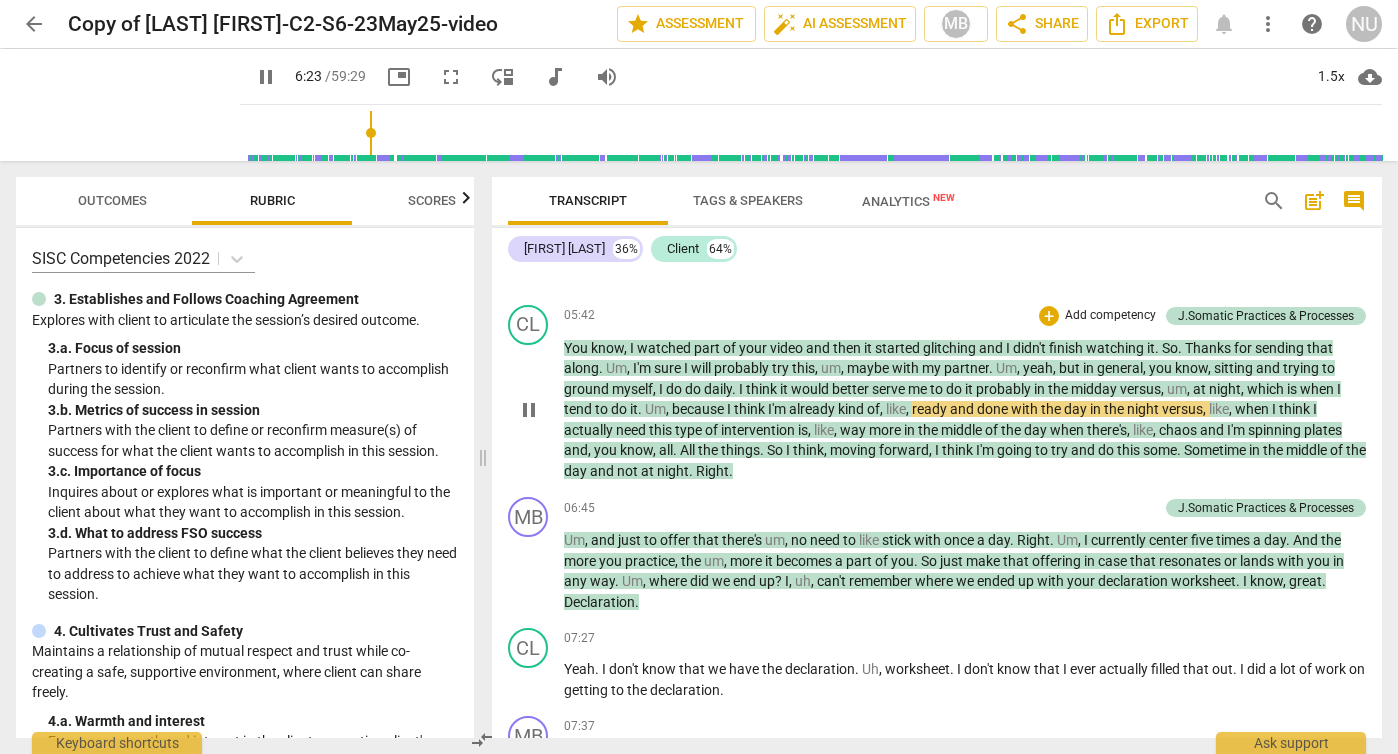 click on "pause" at bounding box center (529, 410) 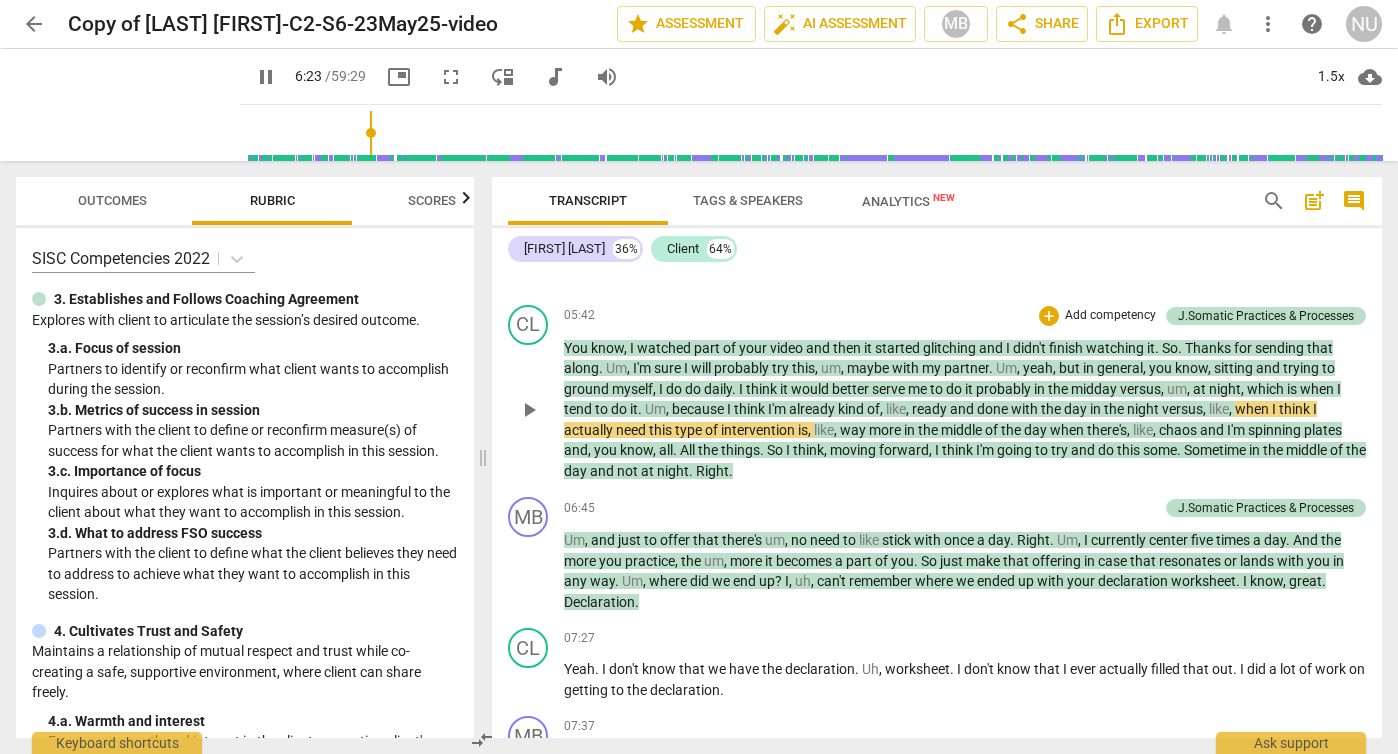 type on "384" 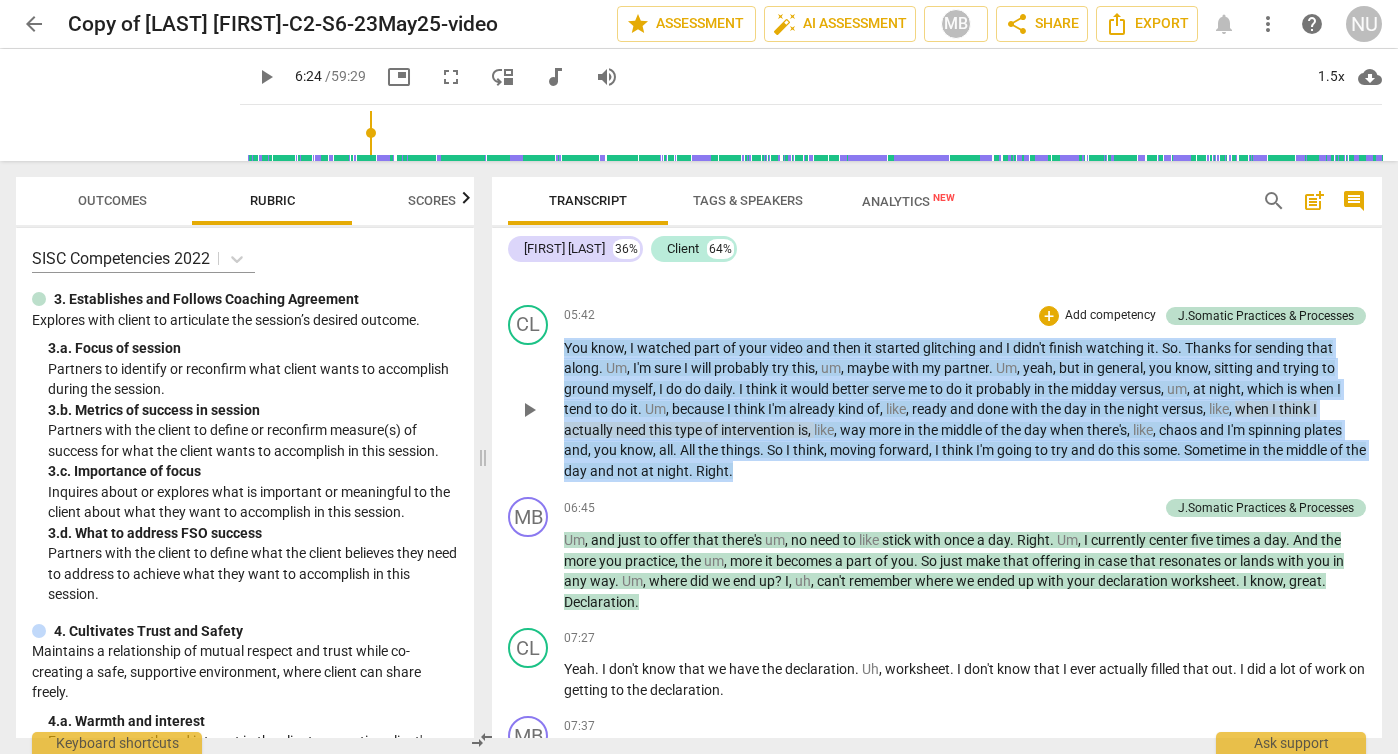drag, startPoint x: 758, startPoint y: 472, endPoint x: 559, endPoint y: 345, distance: 236.07202 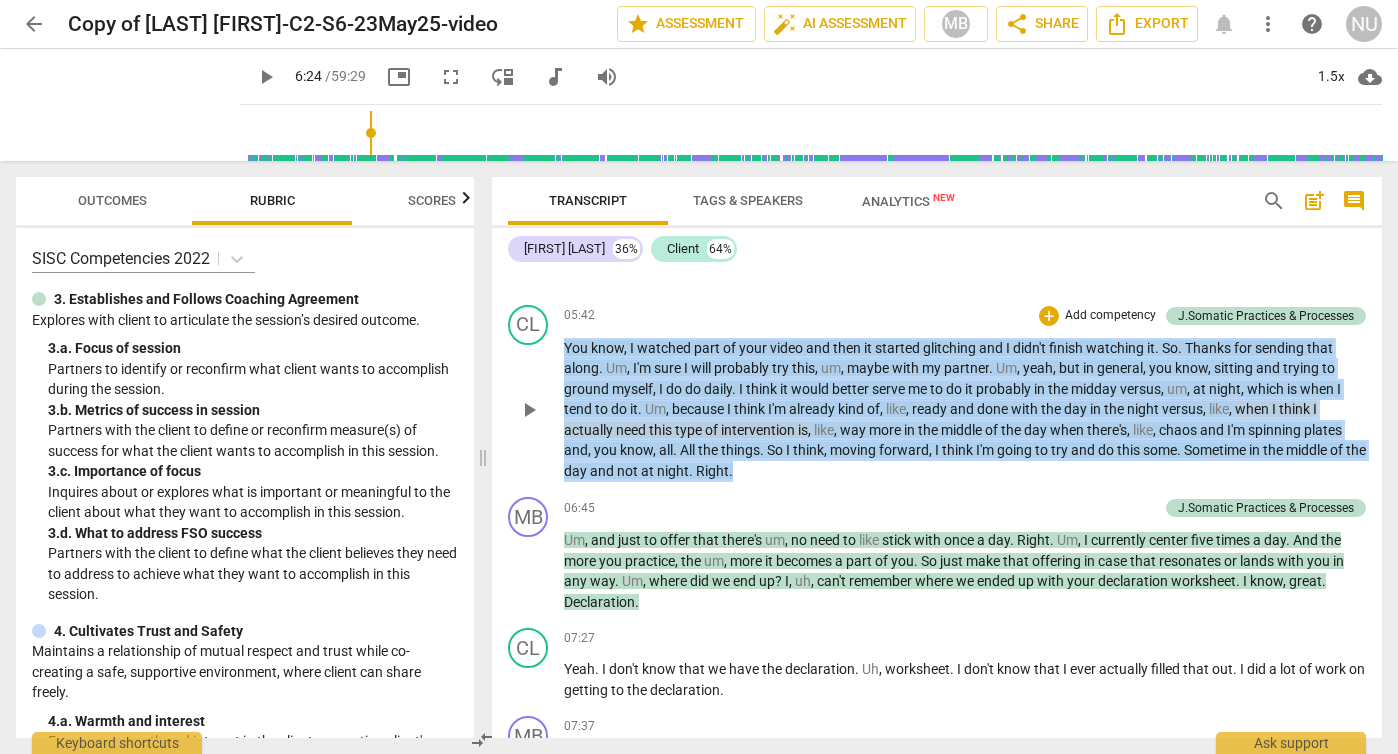 click on "CL play_arrow pause 05:42 + Add competency J.Somatic Practices & Processes keyboard_arrow_right You know , I watched part of your video and then it started glitching and I didn't finish watching it . So . Thanks for sending that along . Um , I'm sure I will probably try this , um , maybe with my partner . Um , yeah , but in general , you know , sitting and trying to ground myself , I do do daily . I think it would better serve me to do it probably in the midday versus , um , at night , which is when I tend to do it . Um , because I think I'm already kind of , like , ready and done with the day in the night versus , like , when I think I actually need this type of intervention is , like , way more in the middle of the day when there's , like , chaos and I'm" at bounding box center (937, 393) 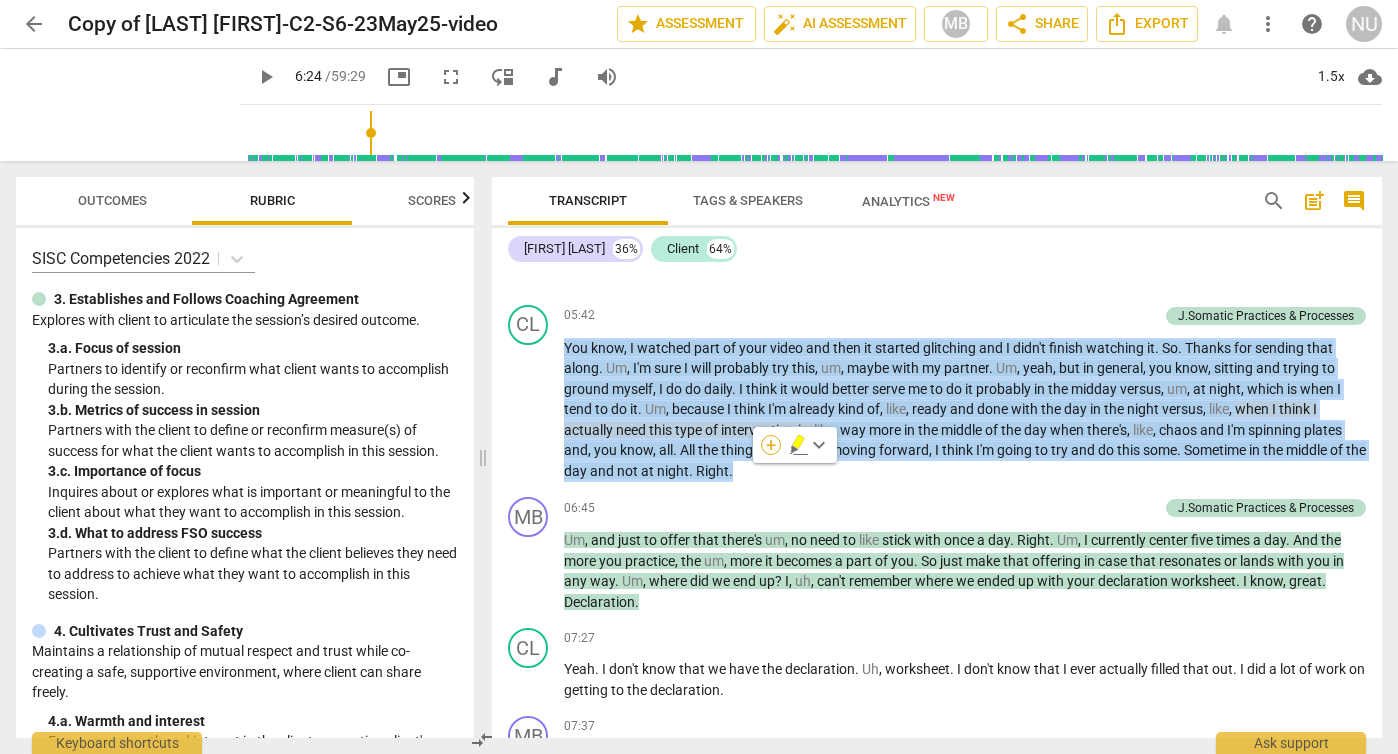 click on "+" at bounding box center [771, 445] 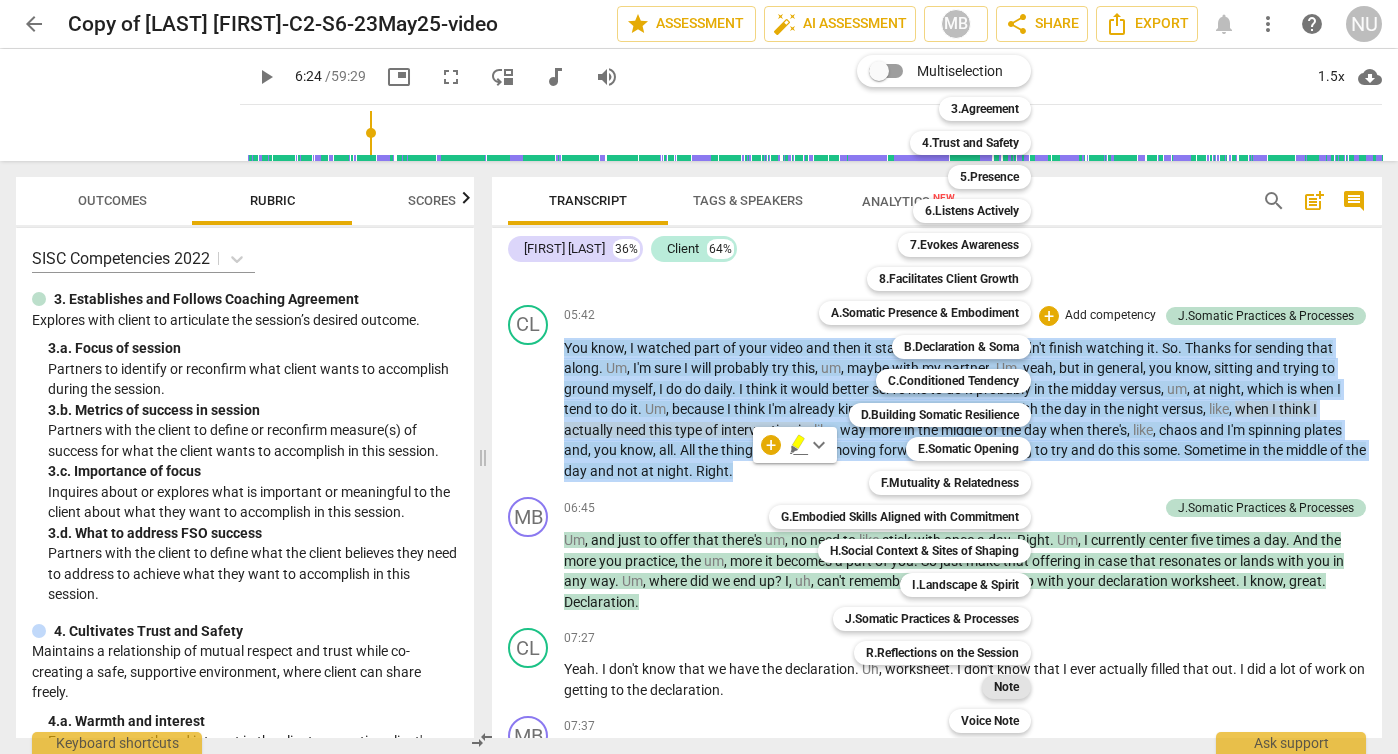 click on "Note" at bounding box center (1006, 687) 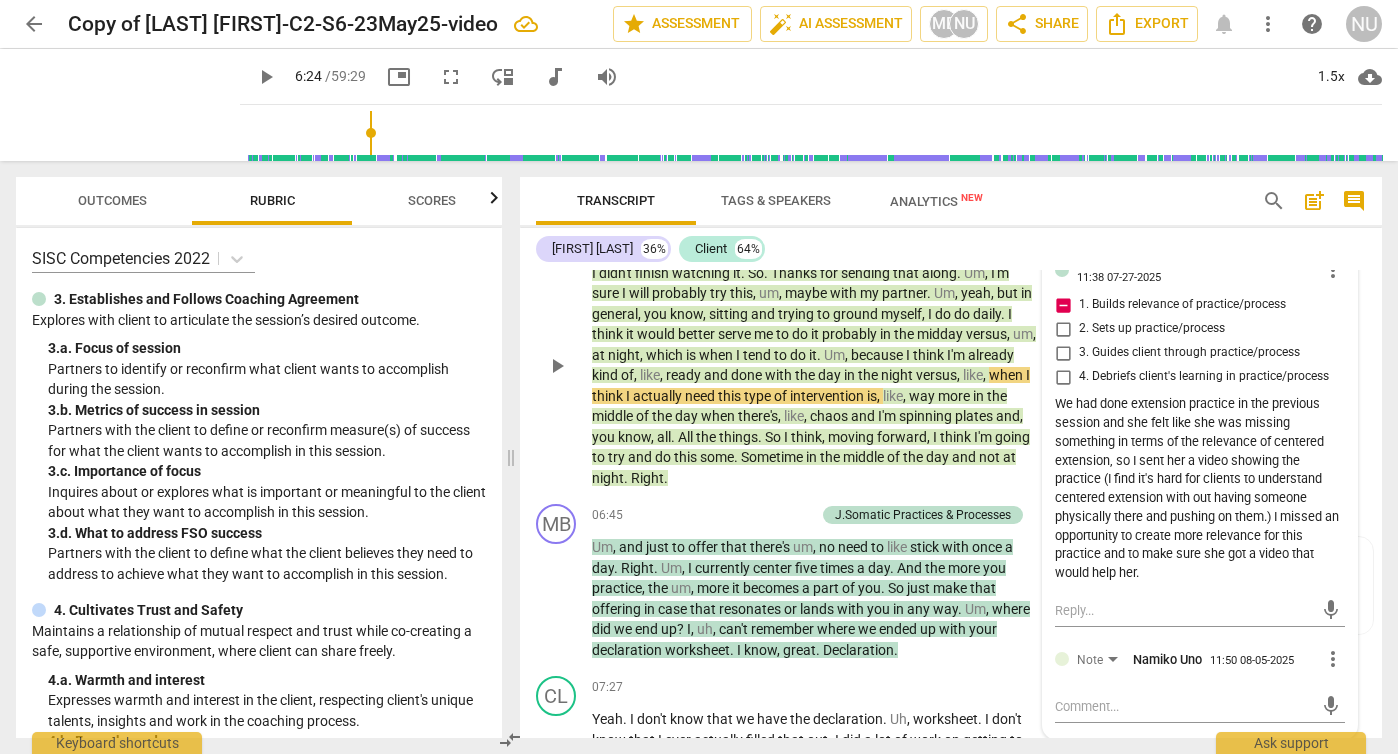 scroll, scrollTop: 2915, scrollLeft: 0, axis: vertical 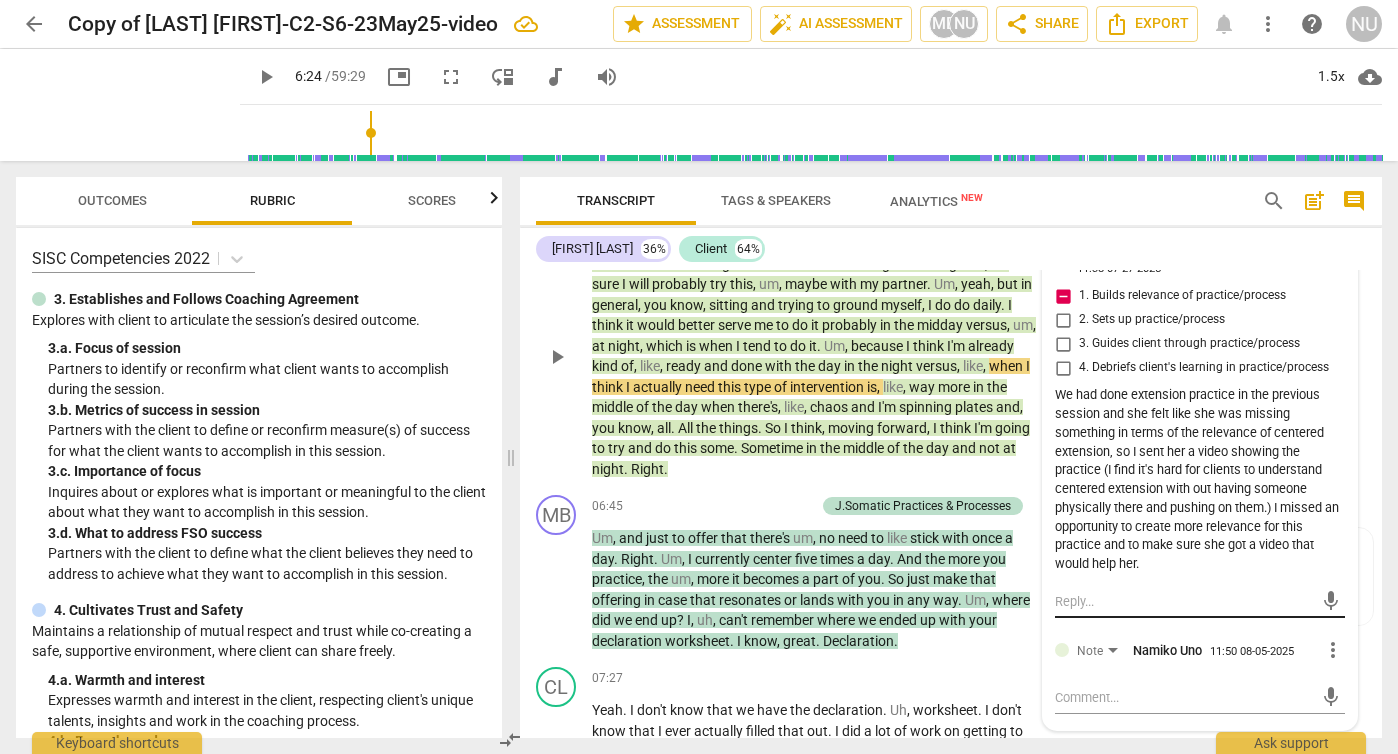 click at bounding box center [1184, 601] 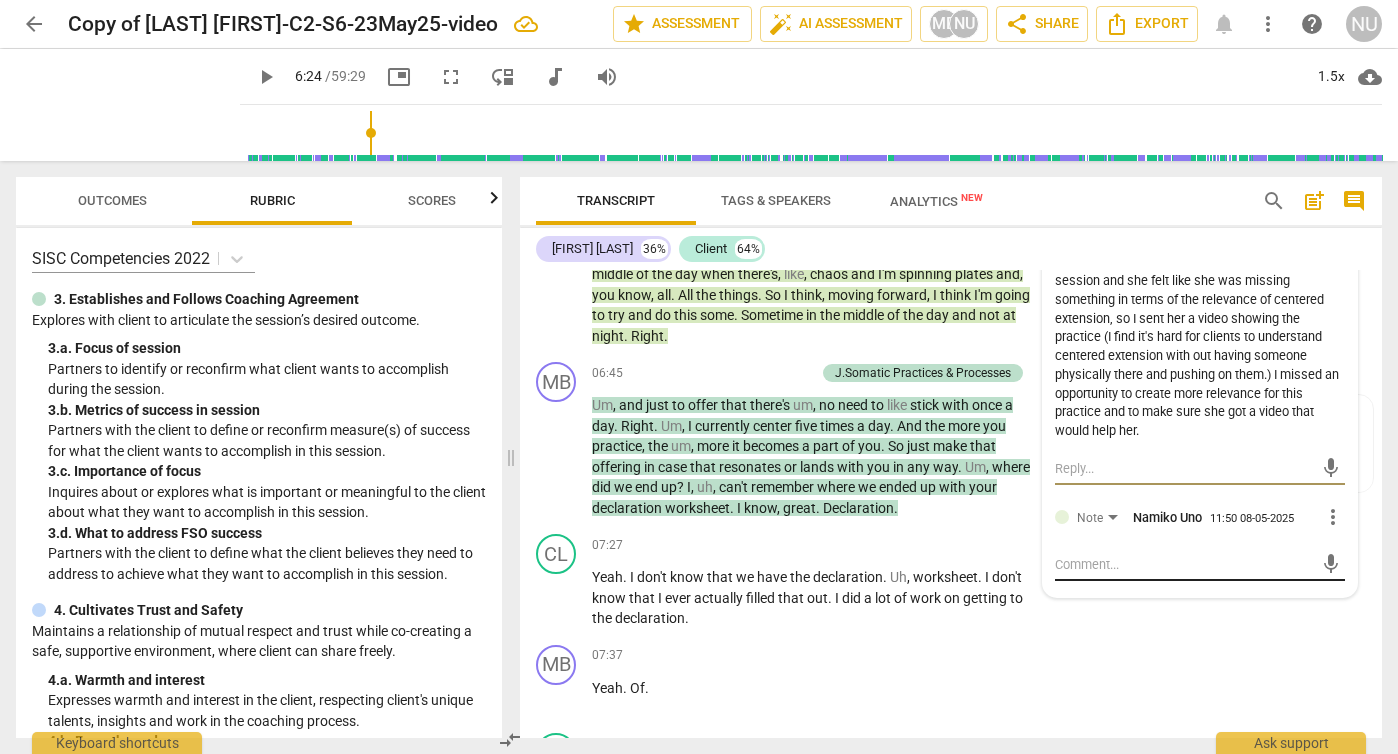 scroll, scrollTop: 3047, scrollLeft: 0, axis: vertical 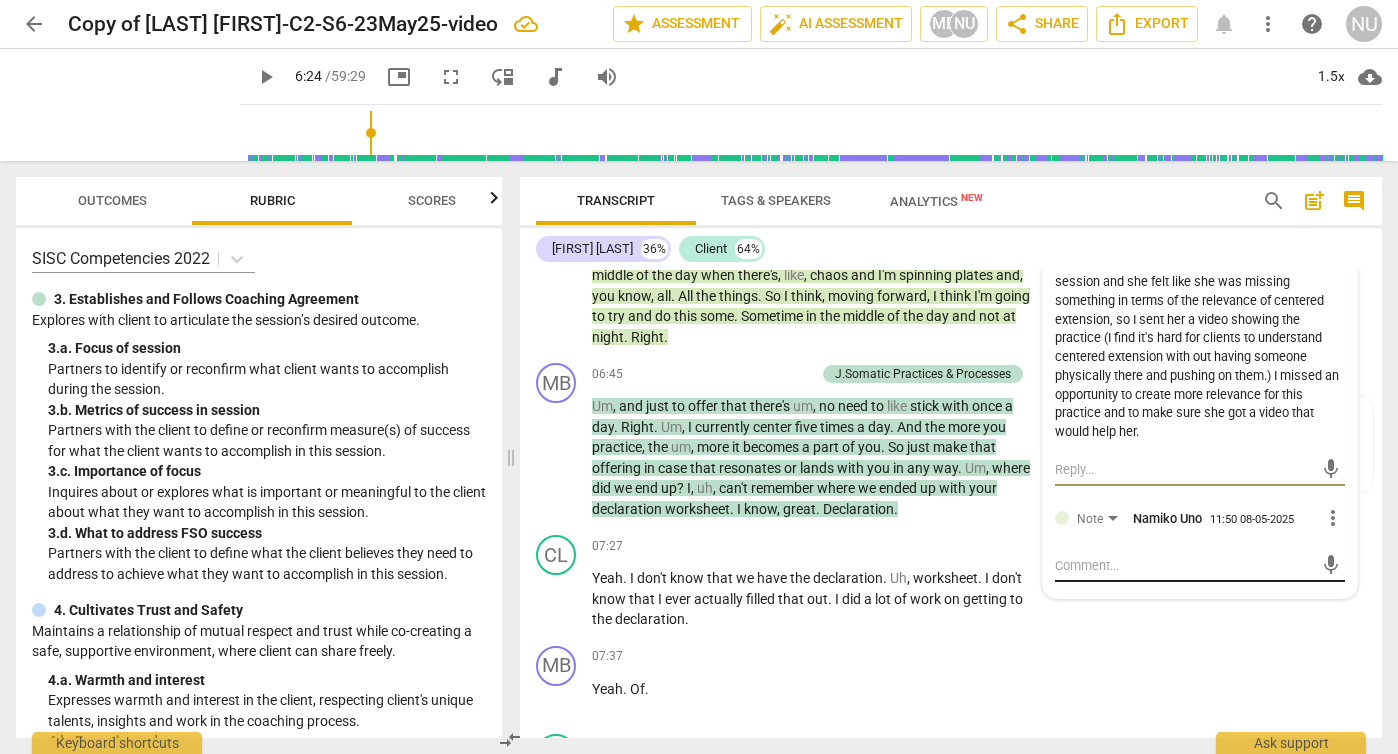 click at bounding box center (1184, 565) 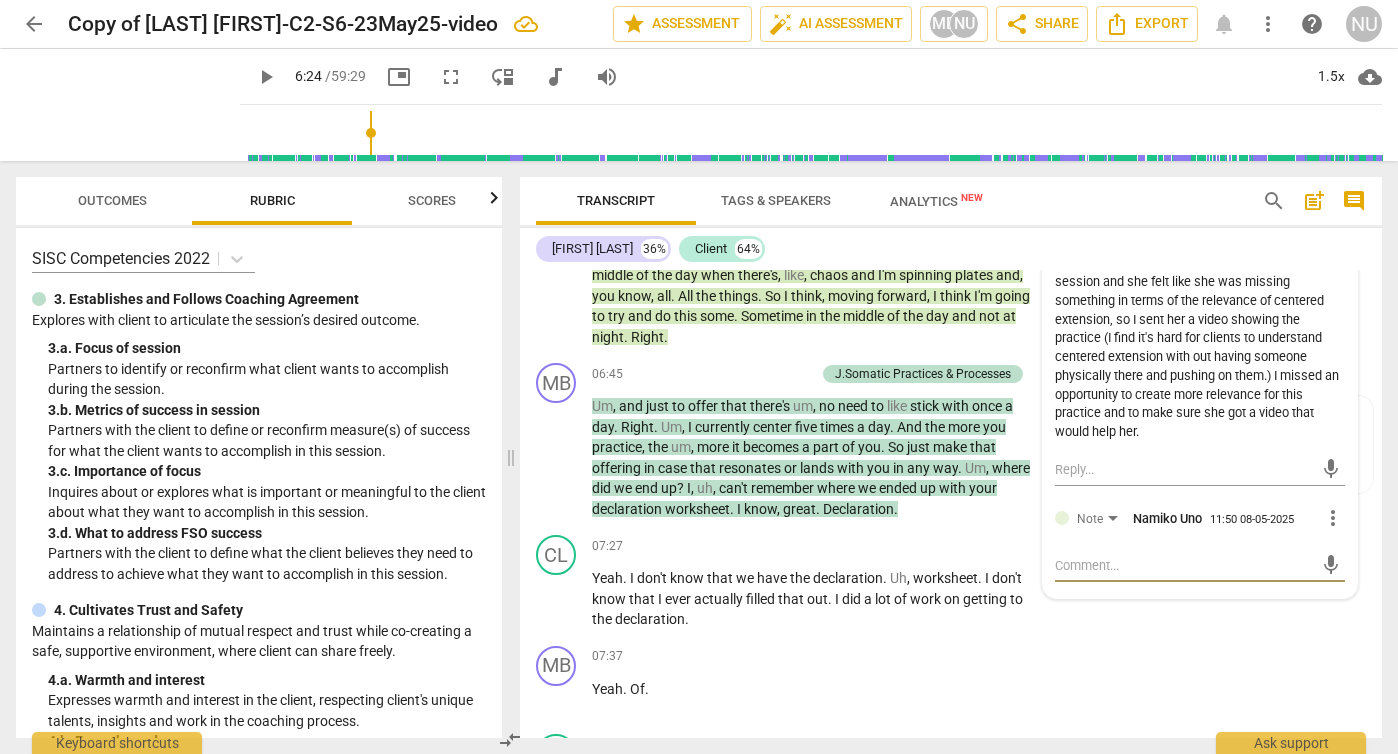 type on "T" 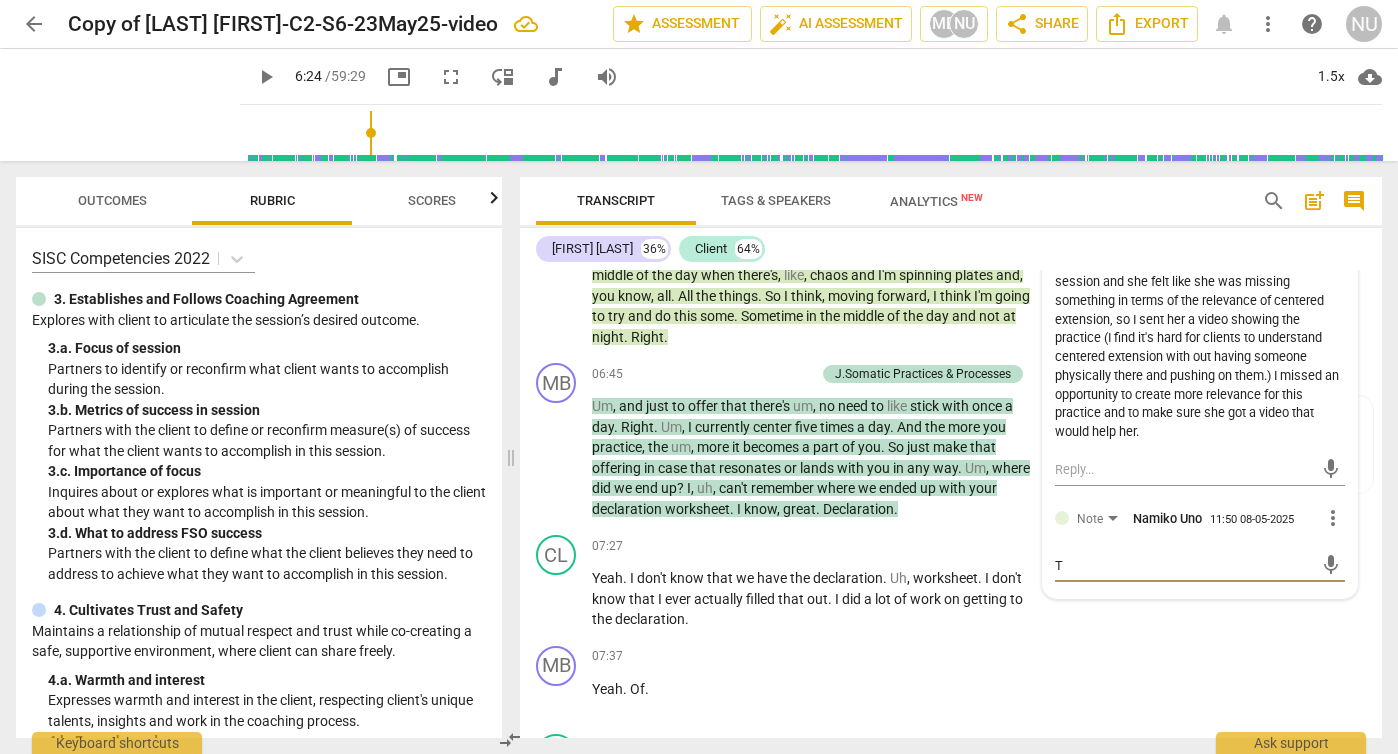 type on "Th" 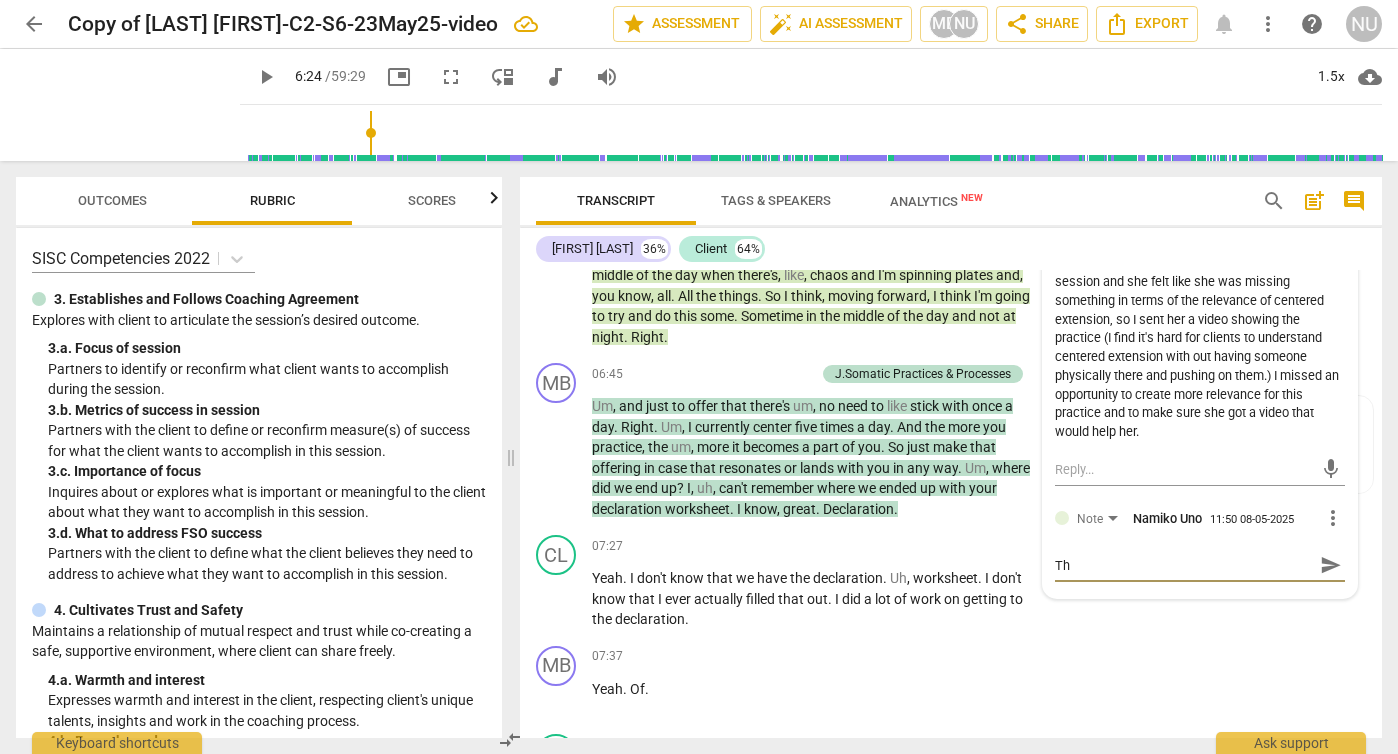 type on "Tha" 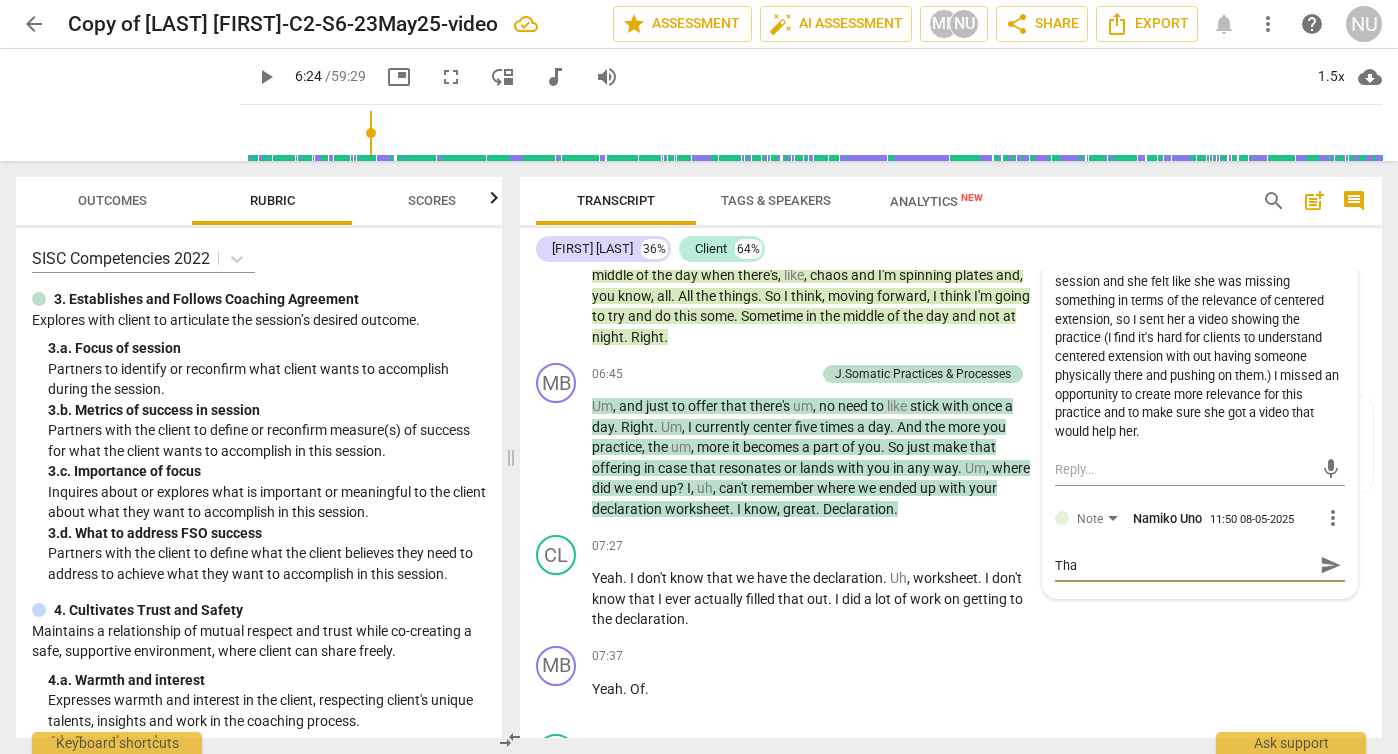 type on "Than" 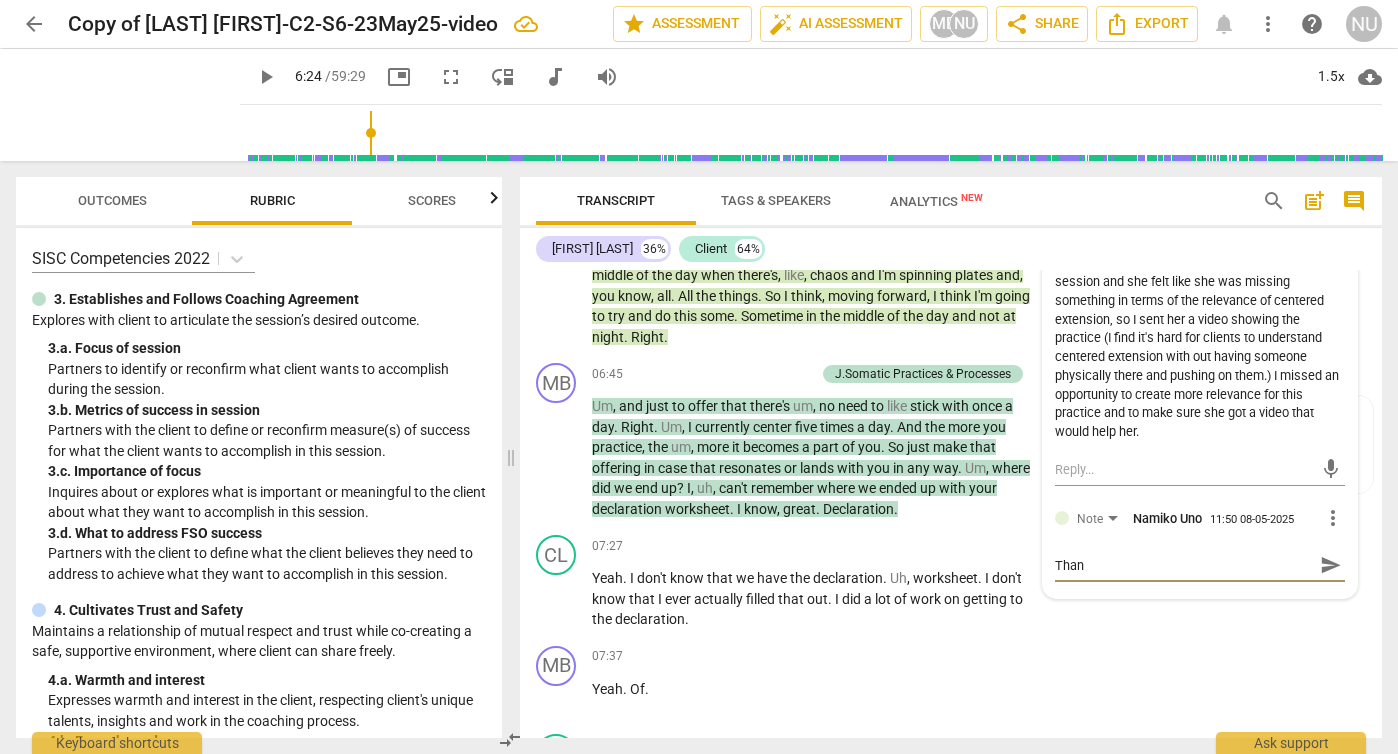 type on "Thank" 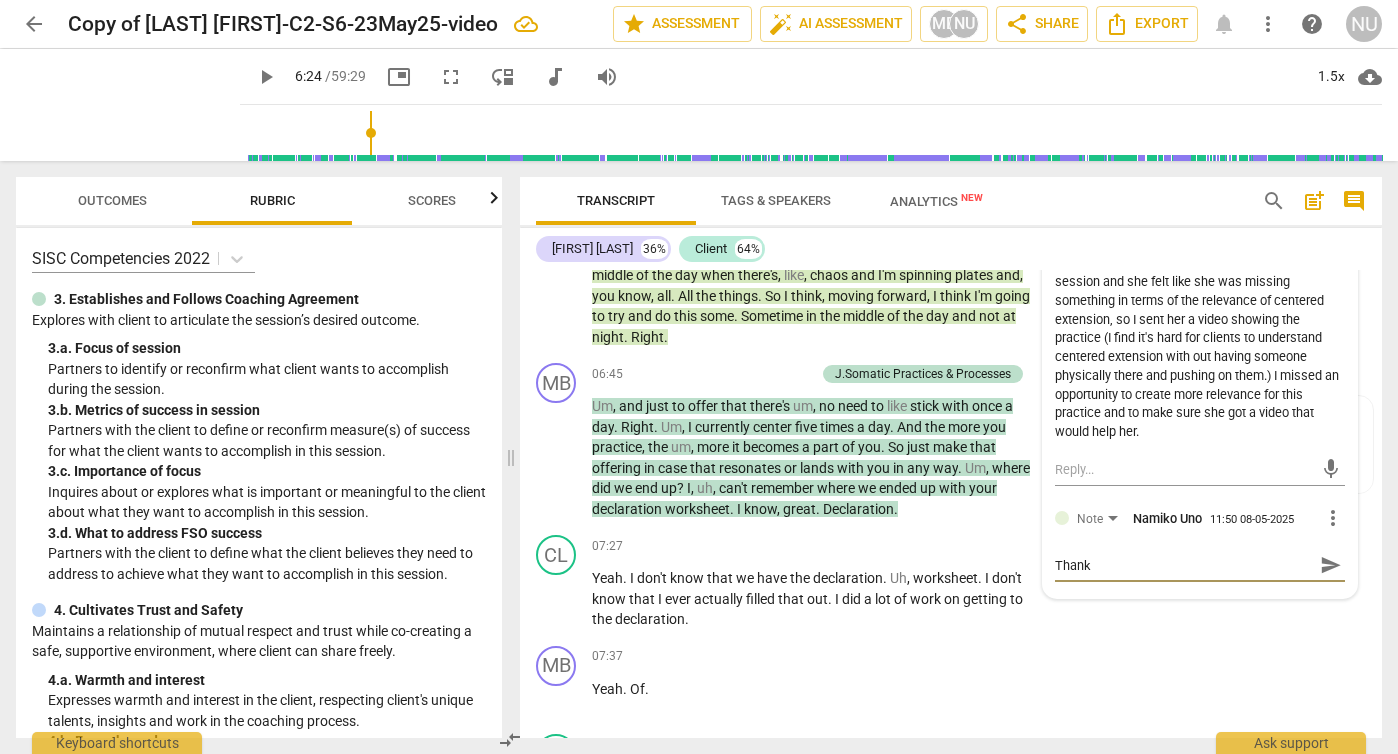 type on "Thanks" 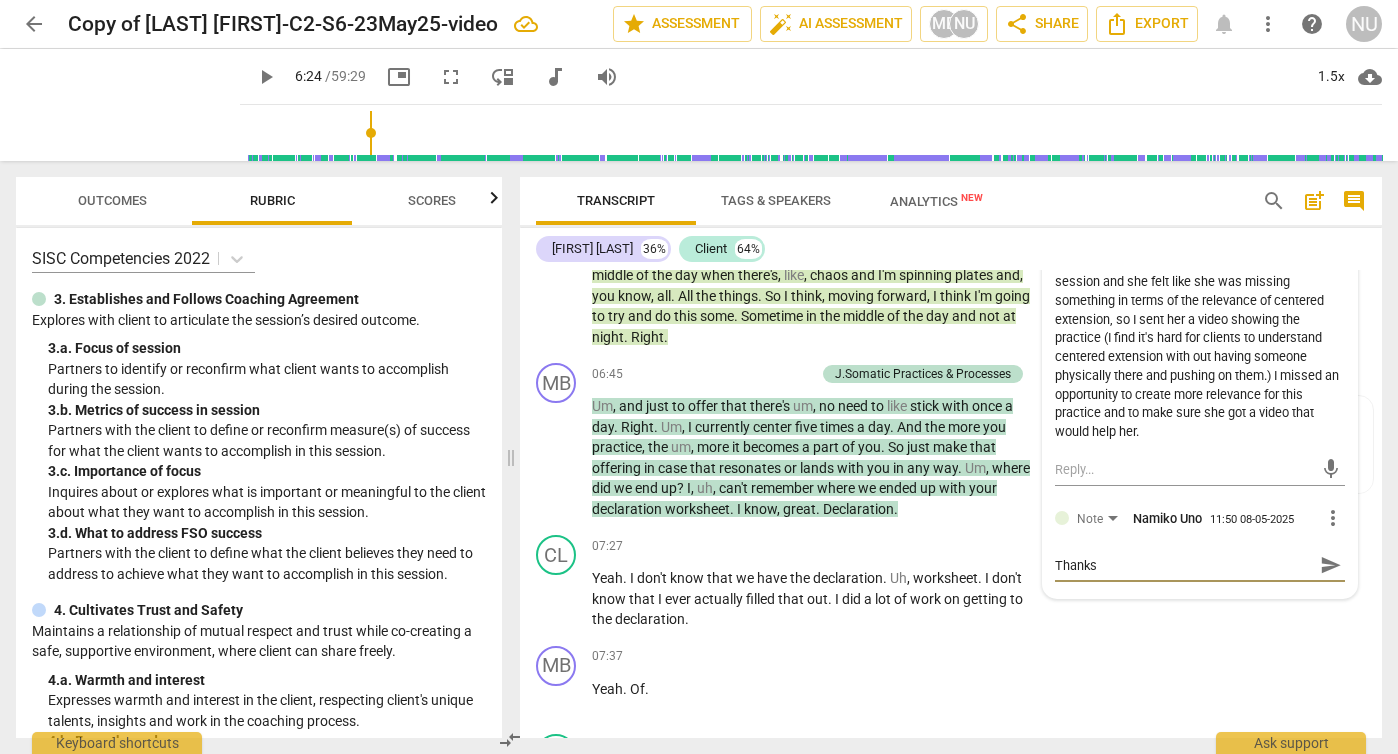 type on "Thanks" 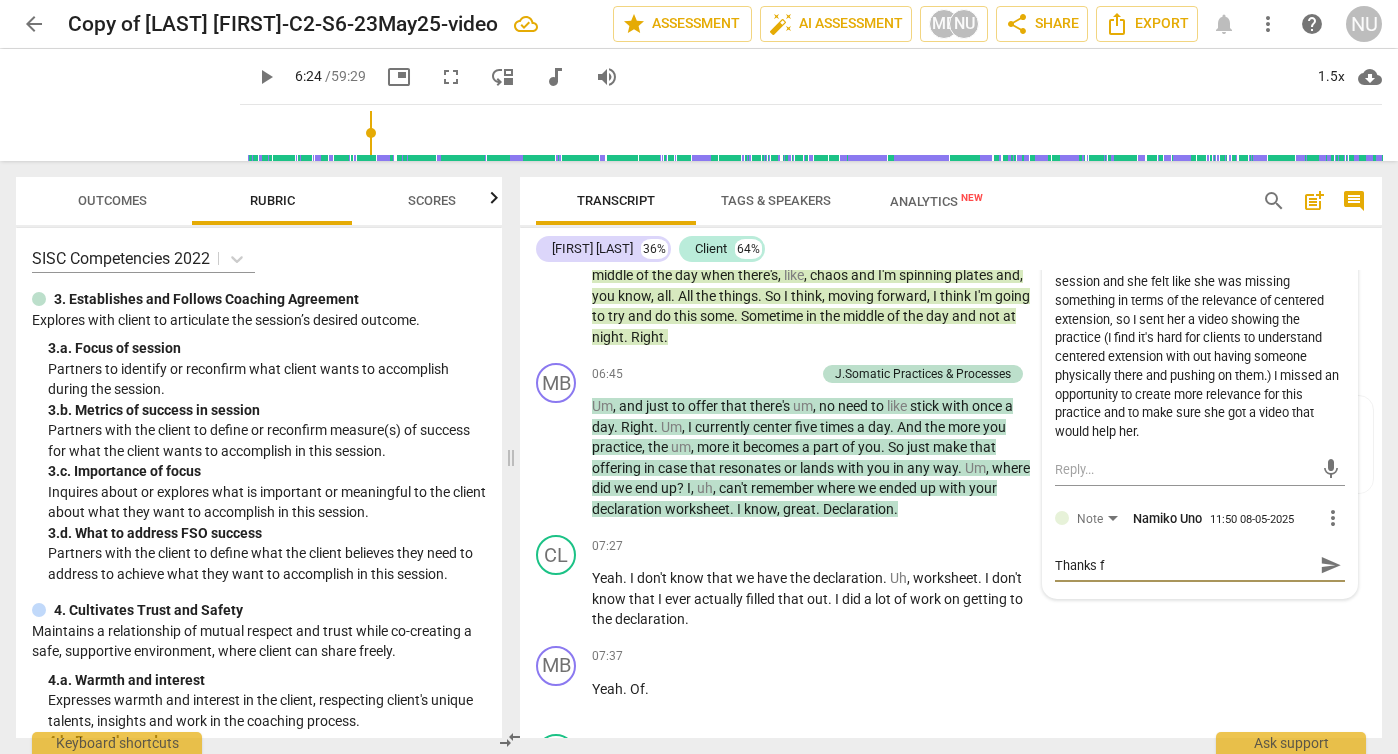 type on "Thanks fo" 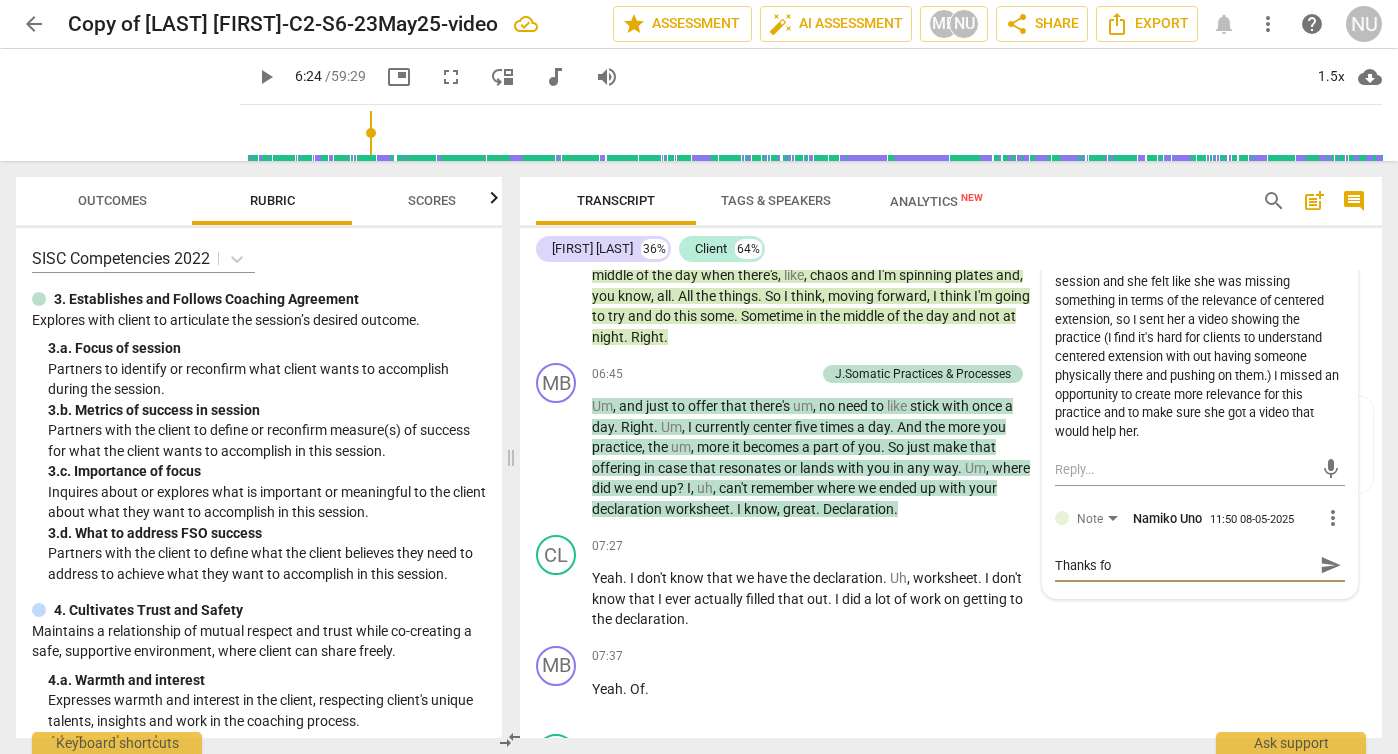 type on "Thanks fo" 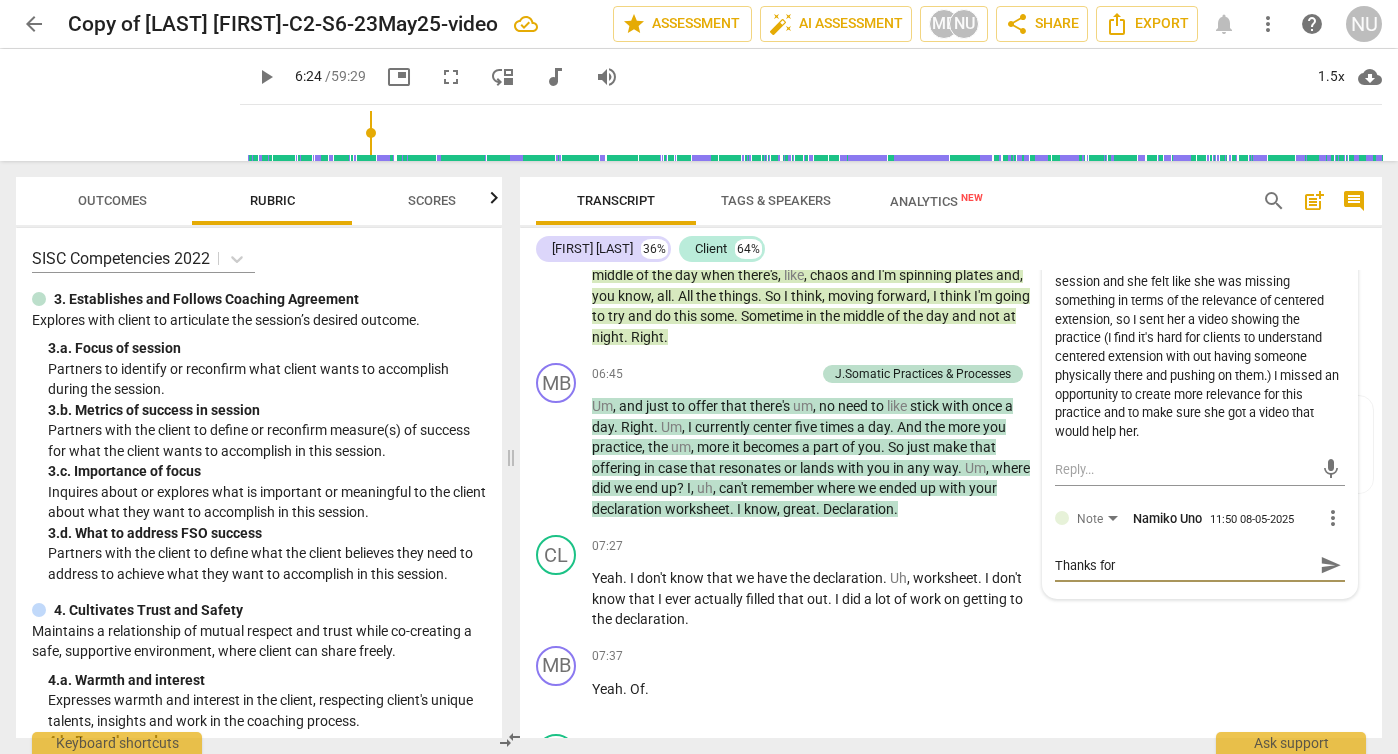 type on "Thanks for" 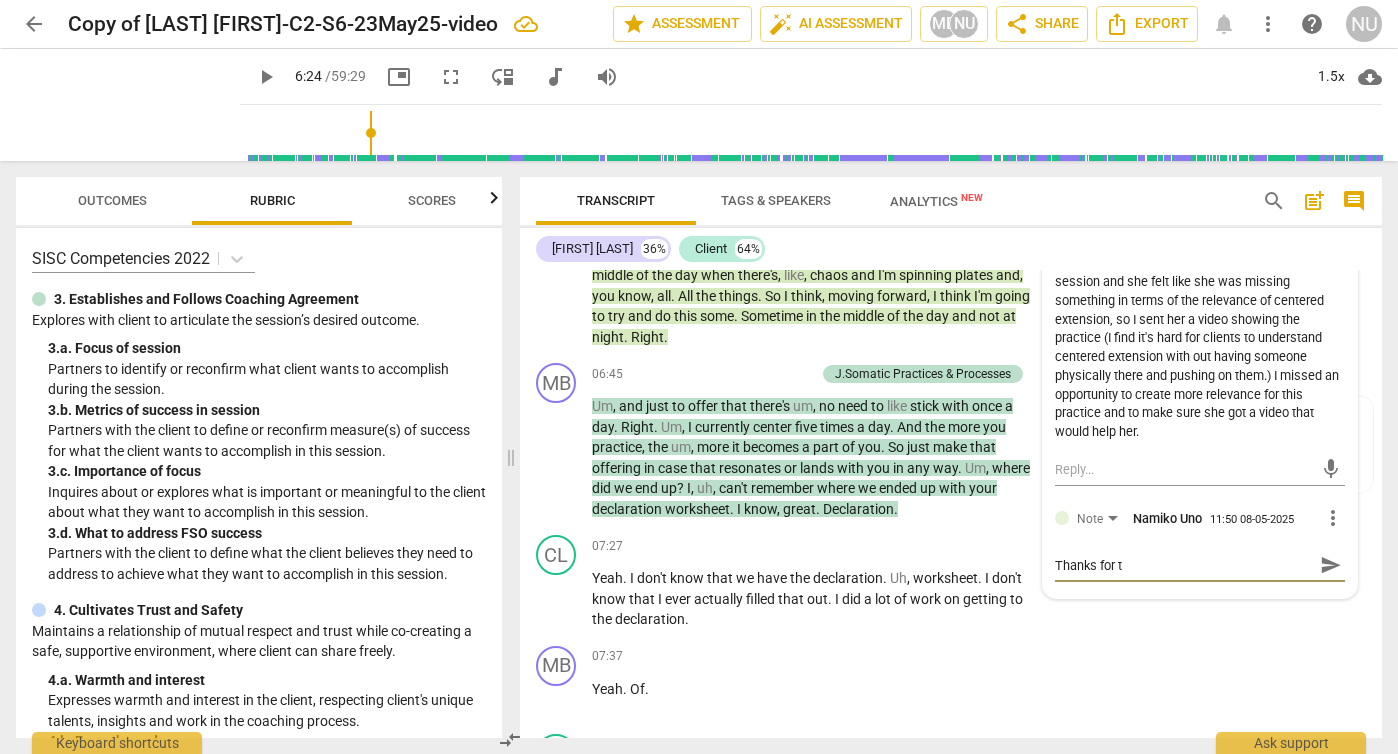 type on "Thanks for th" 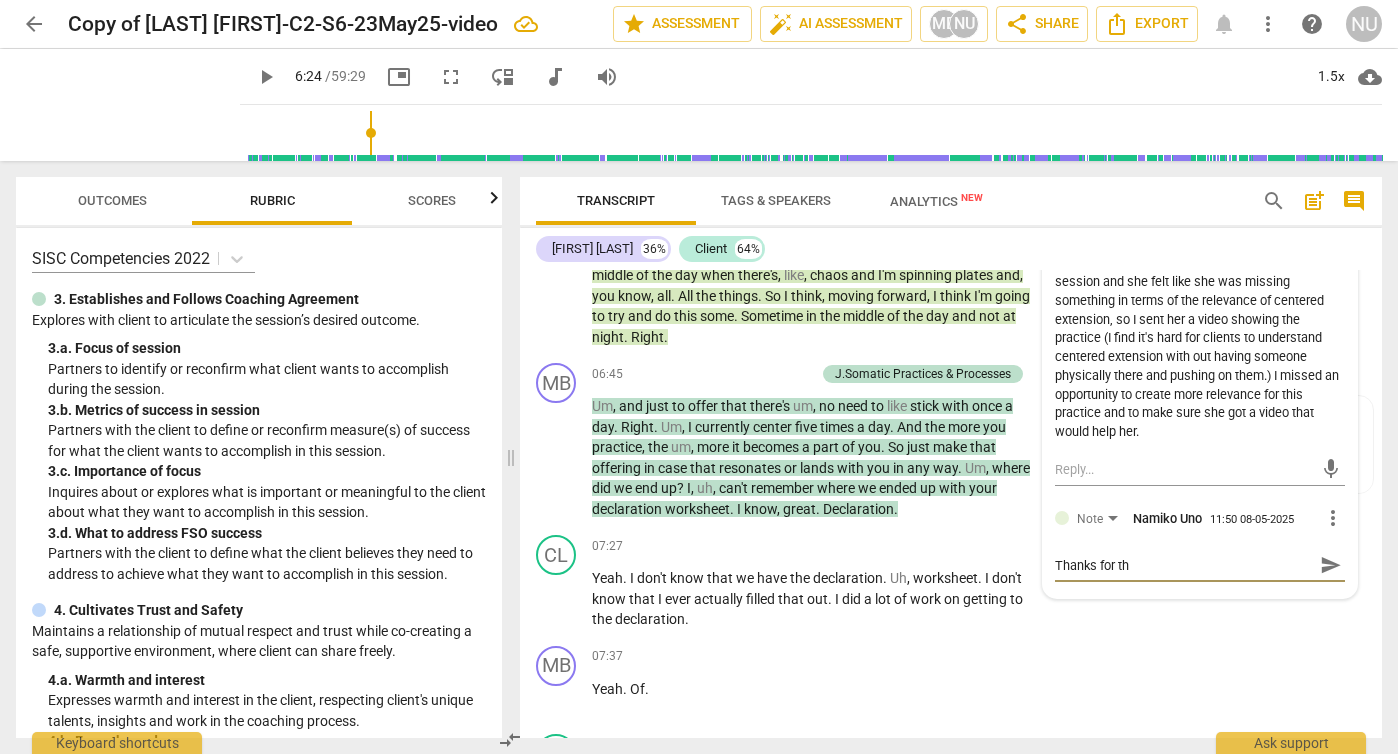 type on "Thanks for the" 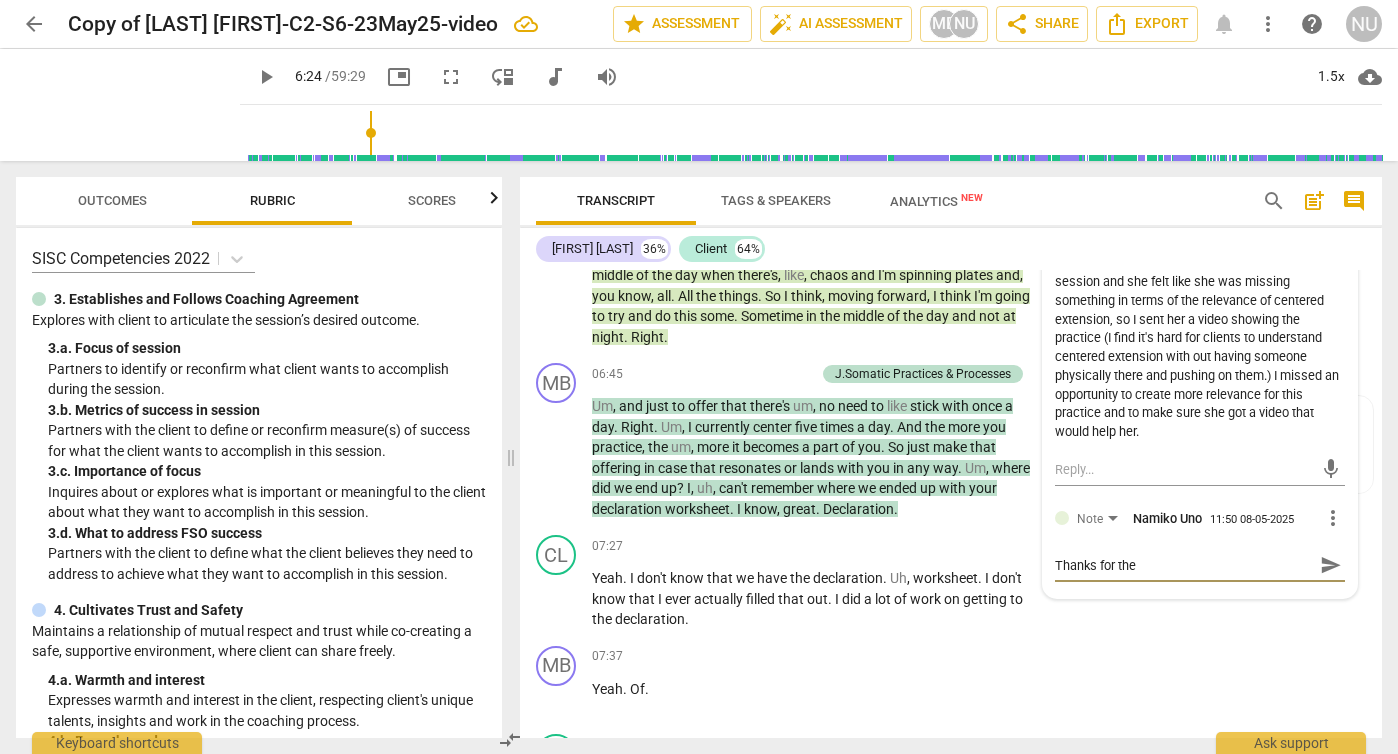 type on "Thanks for the" 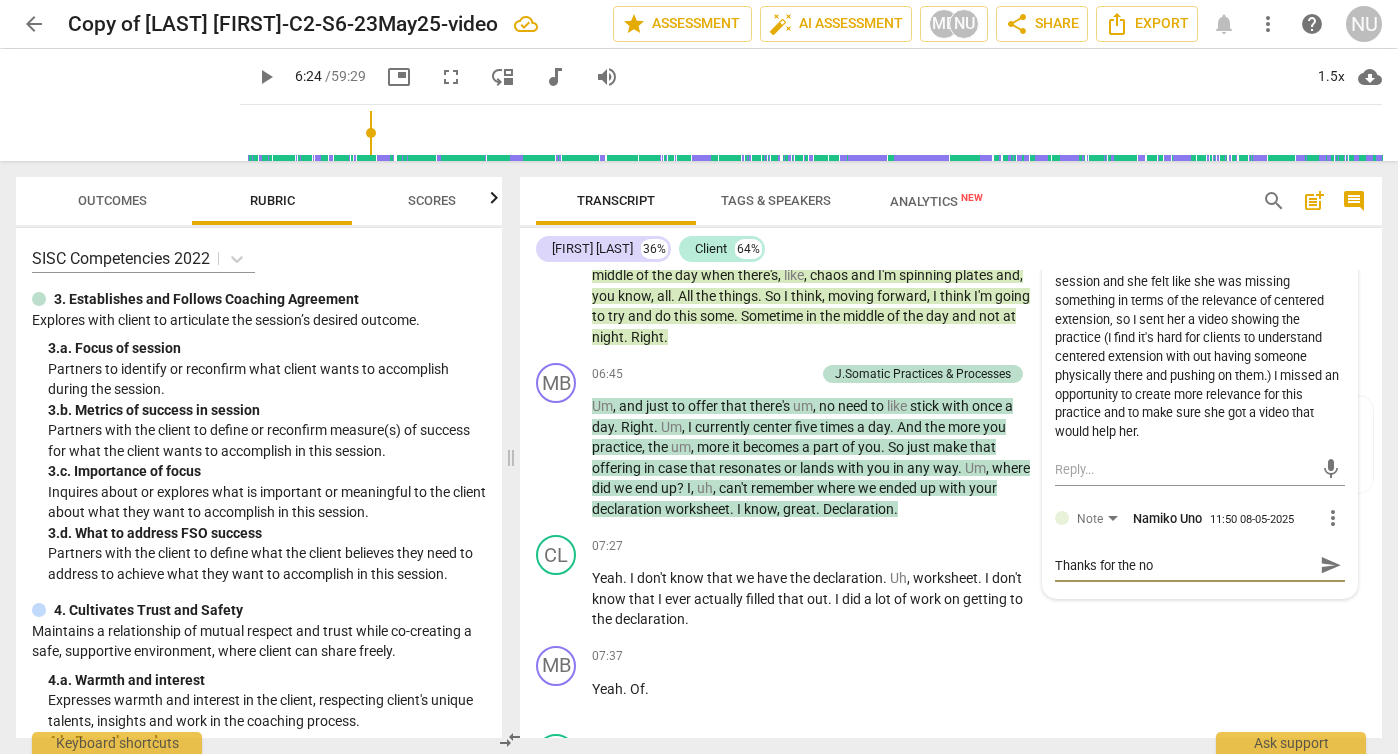 type on "Thanks for the not" 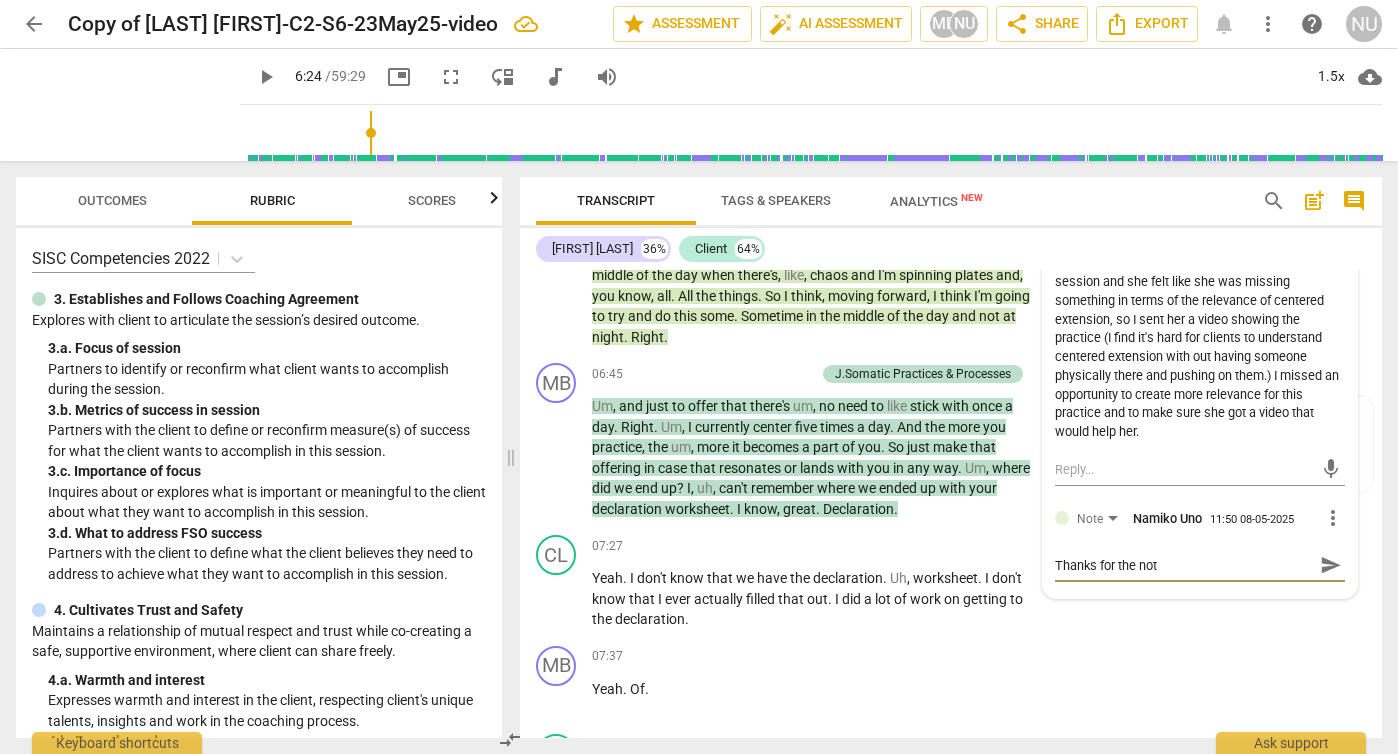 type on "Thanks for the note" 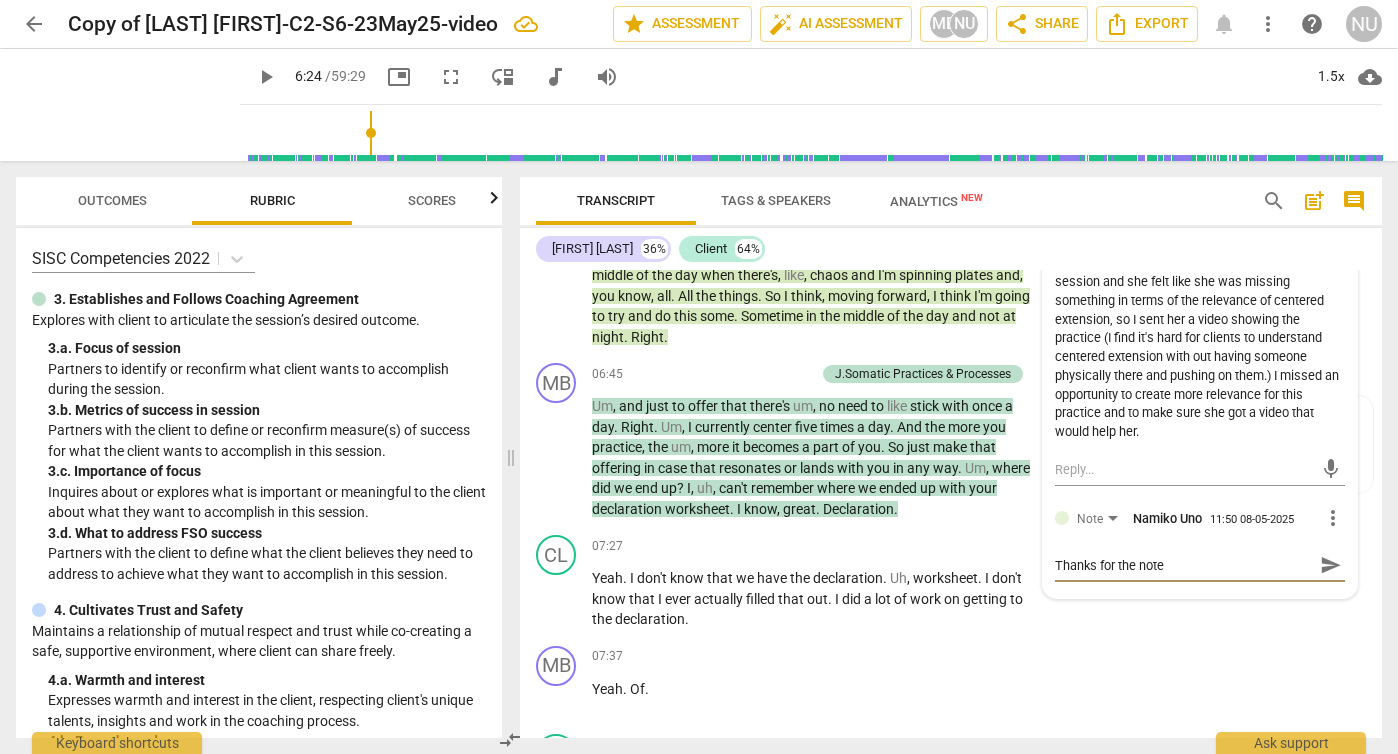type on "Thanks for the note" 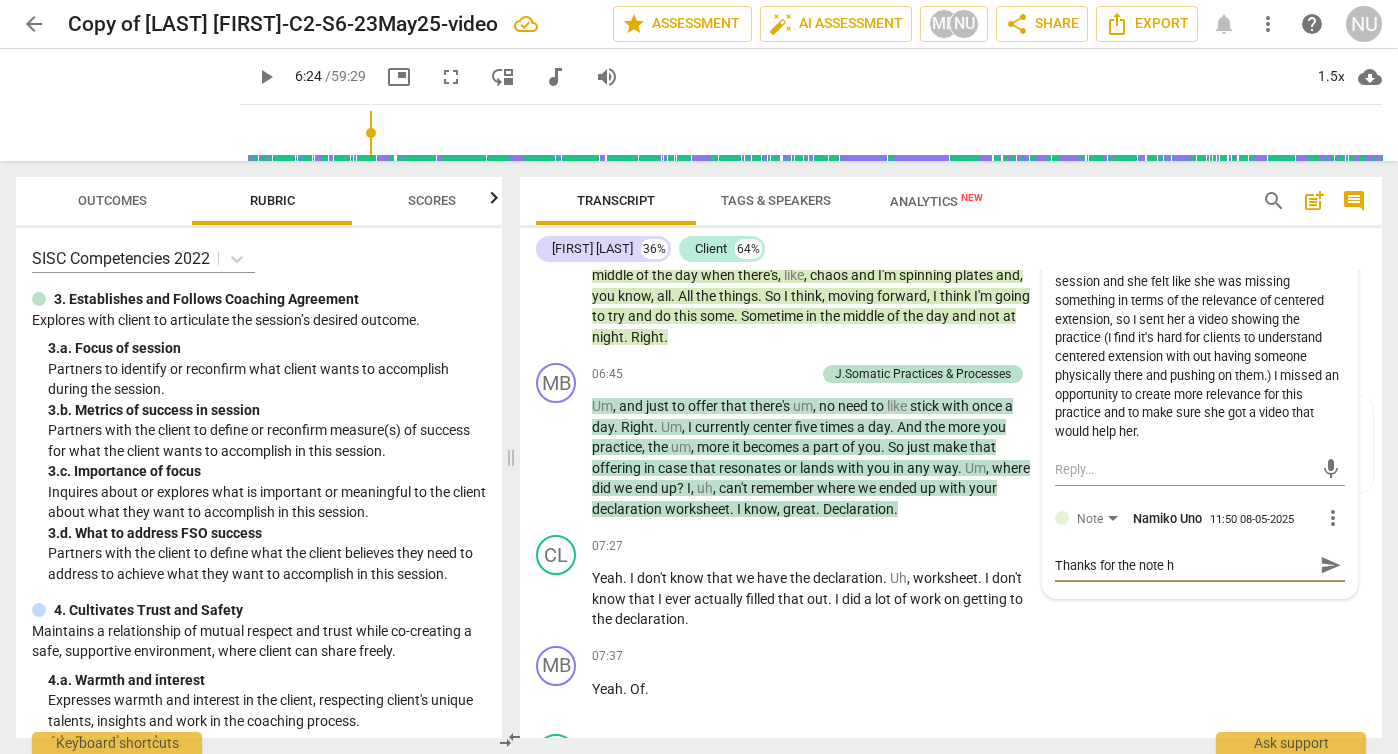 type on "Thanks for the note he" 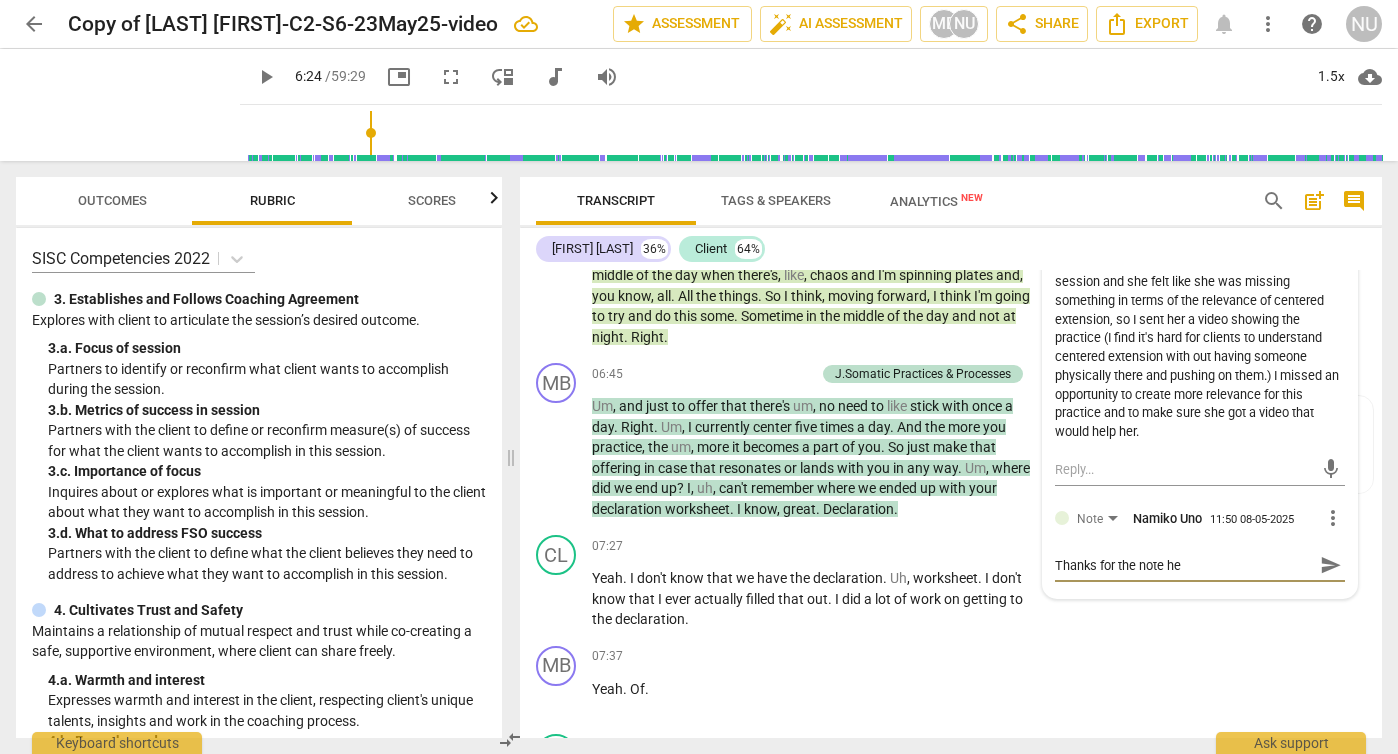 type on "Thanks for the note her" 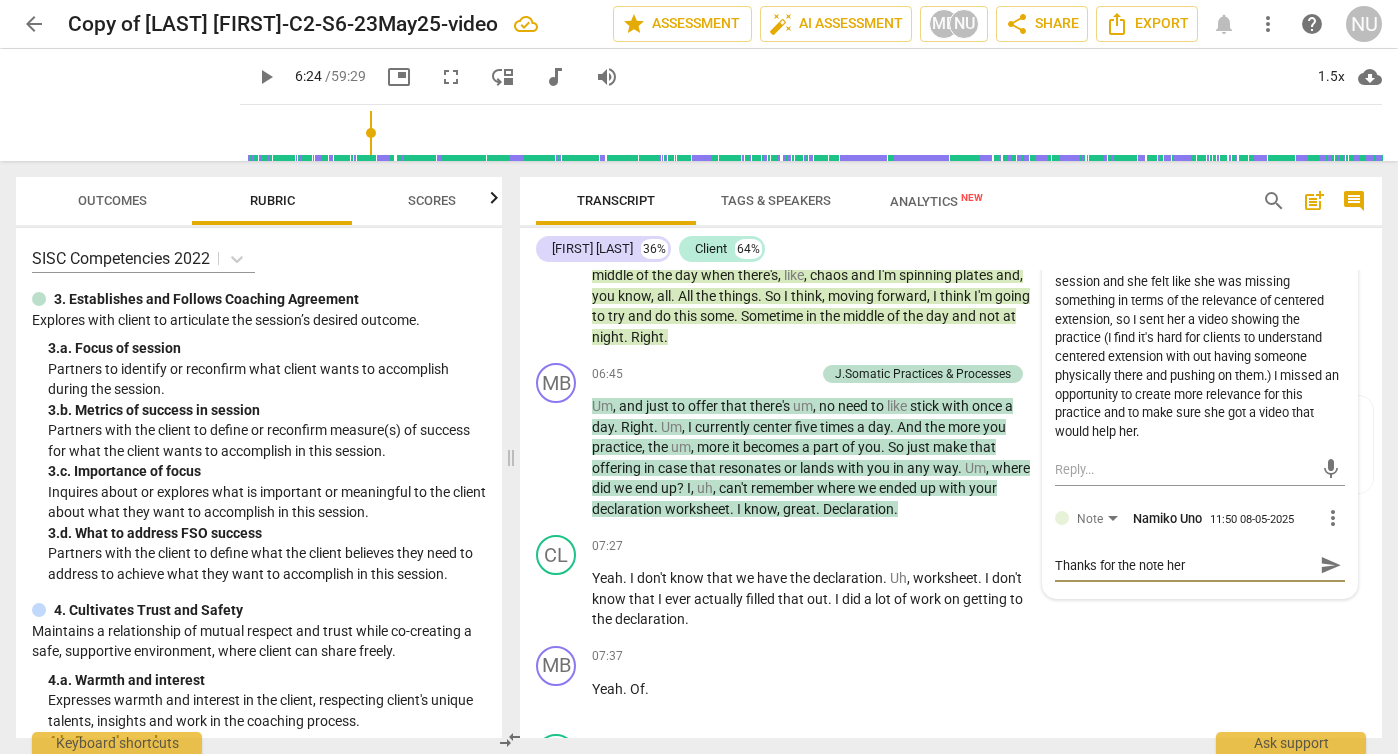 type on "Thanks for the note here" 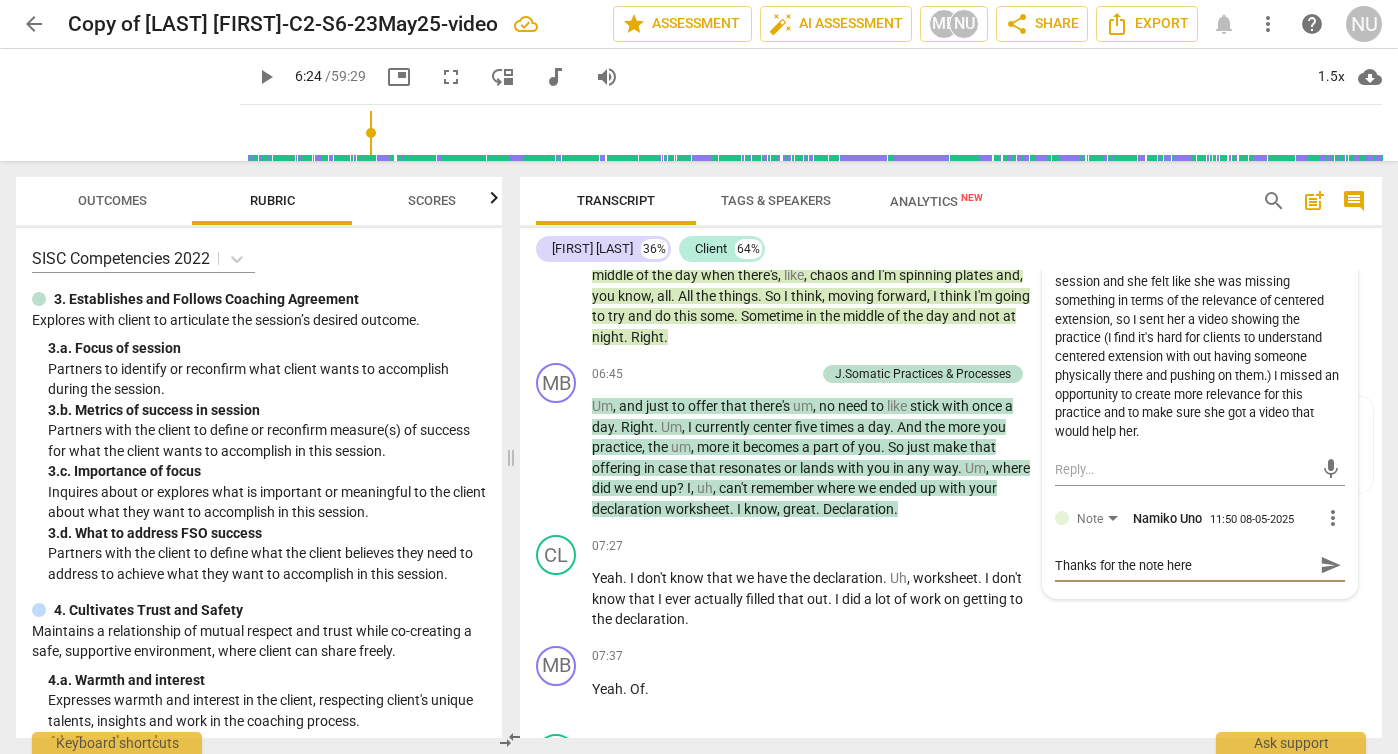 type on "Thanks for the note here3" 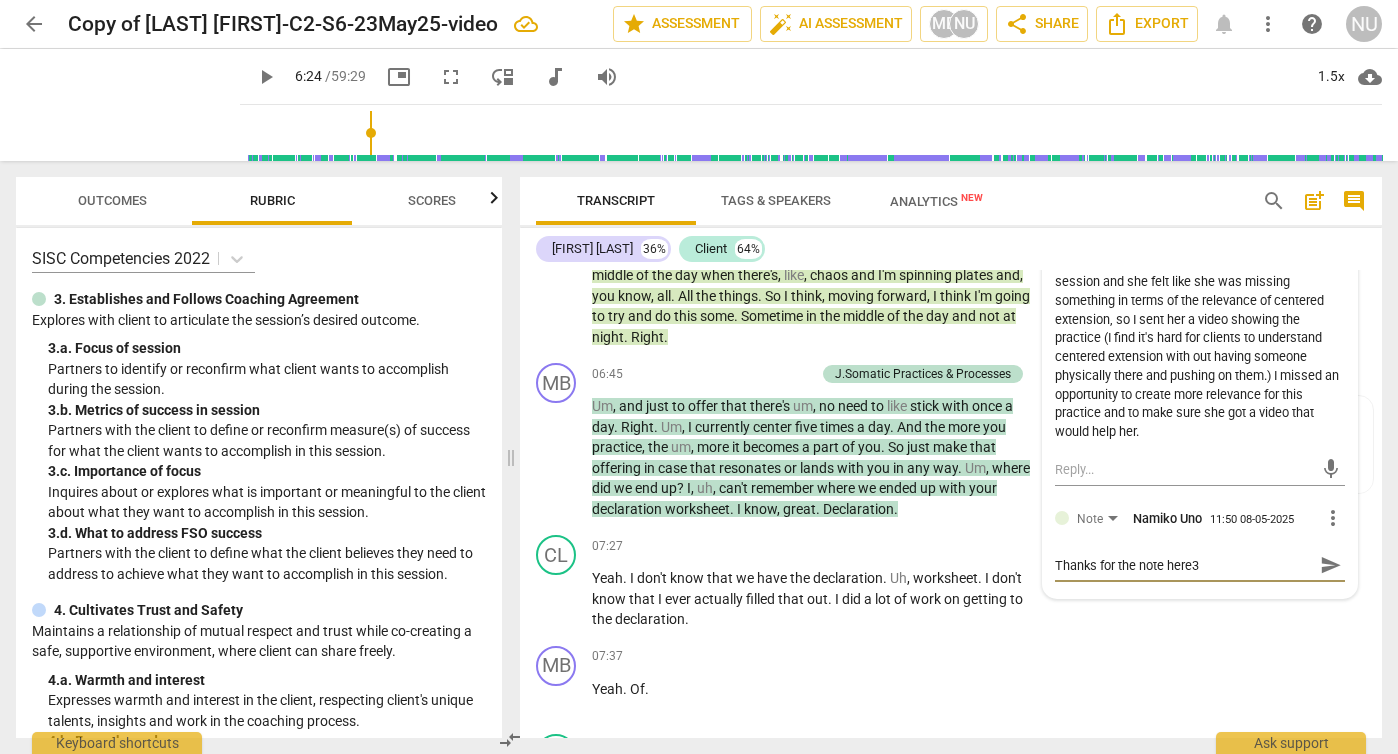 type on "Thanks for the note here3" 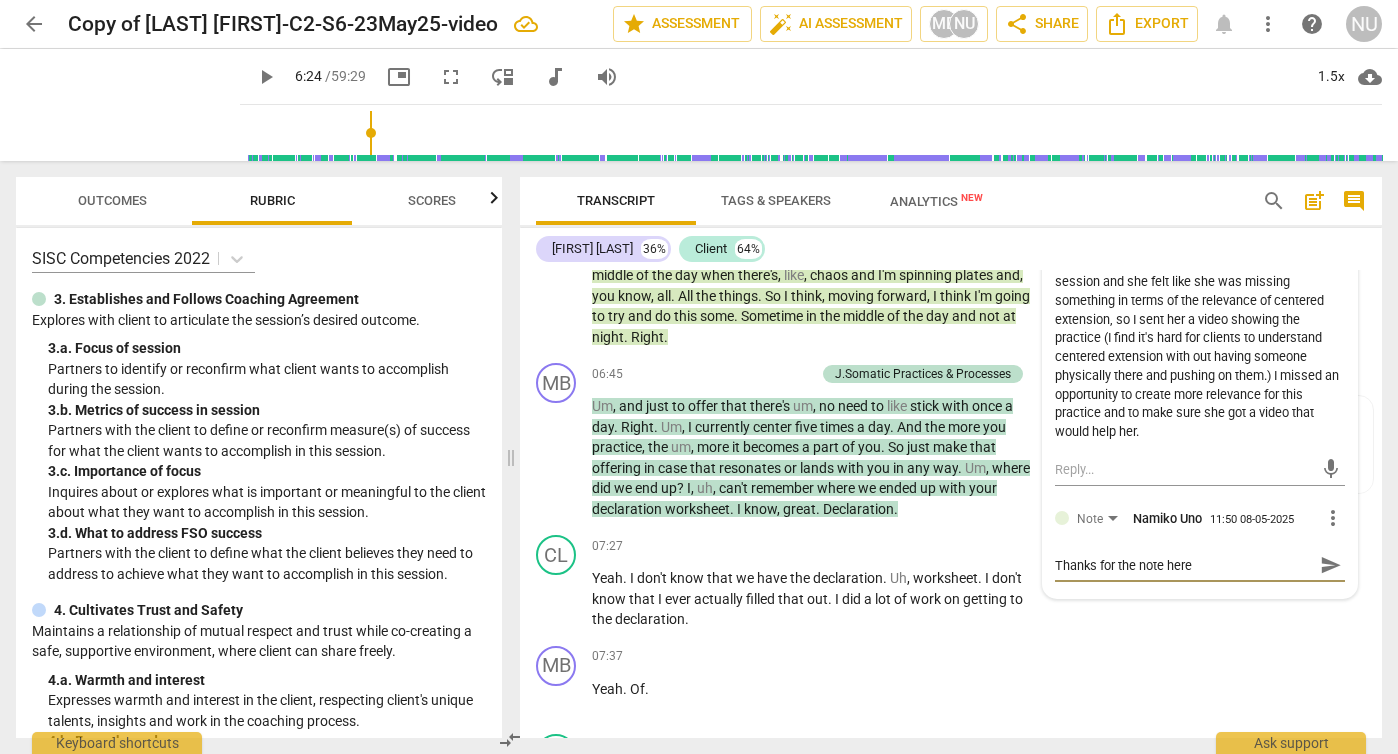 type on "Thanks for the note her" 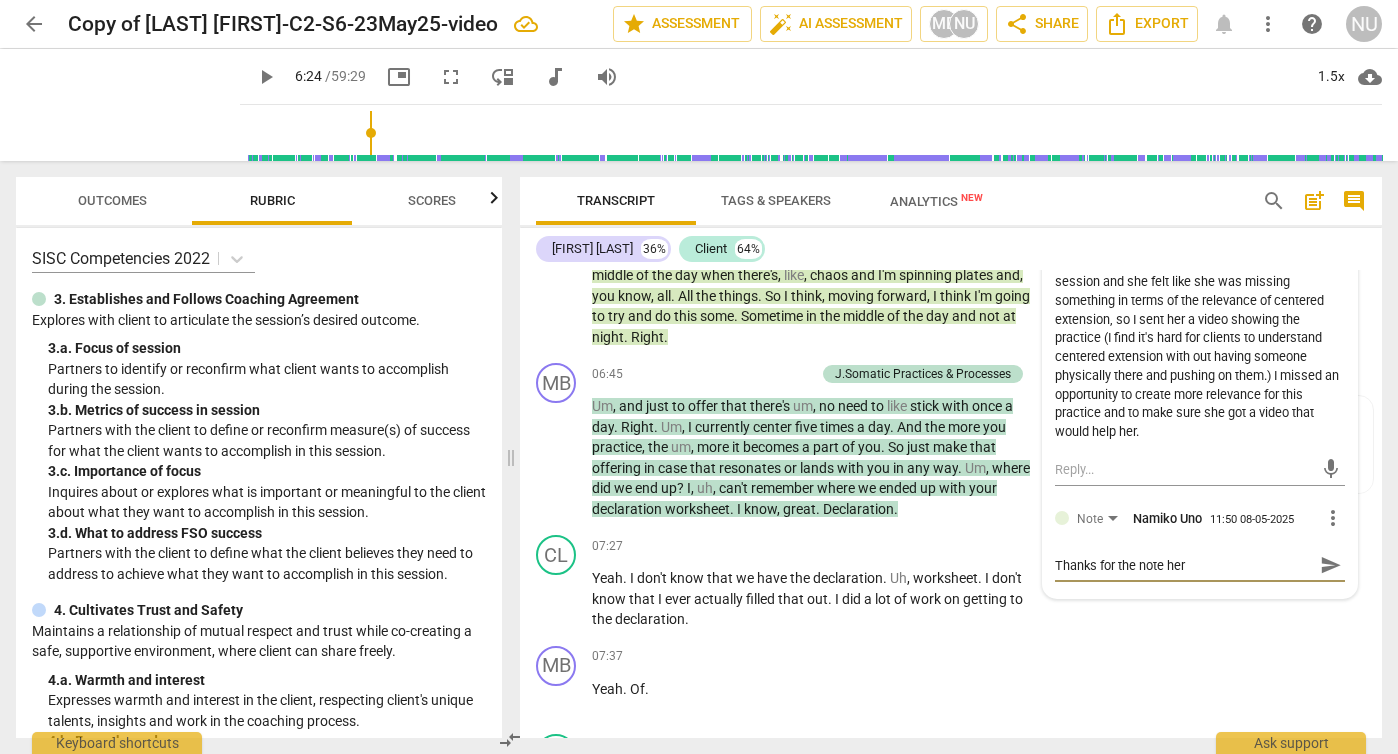 type on "Thanks for the note her" 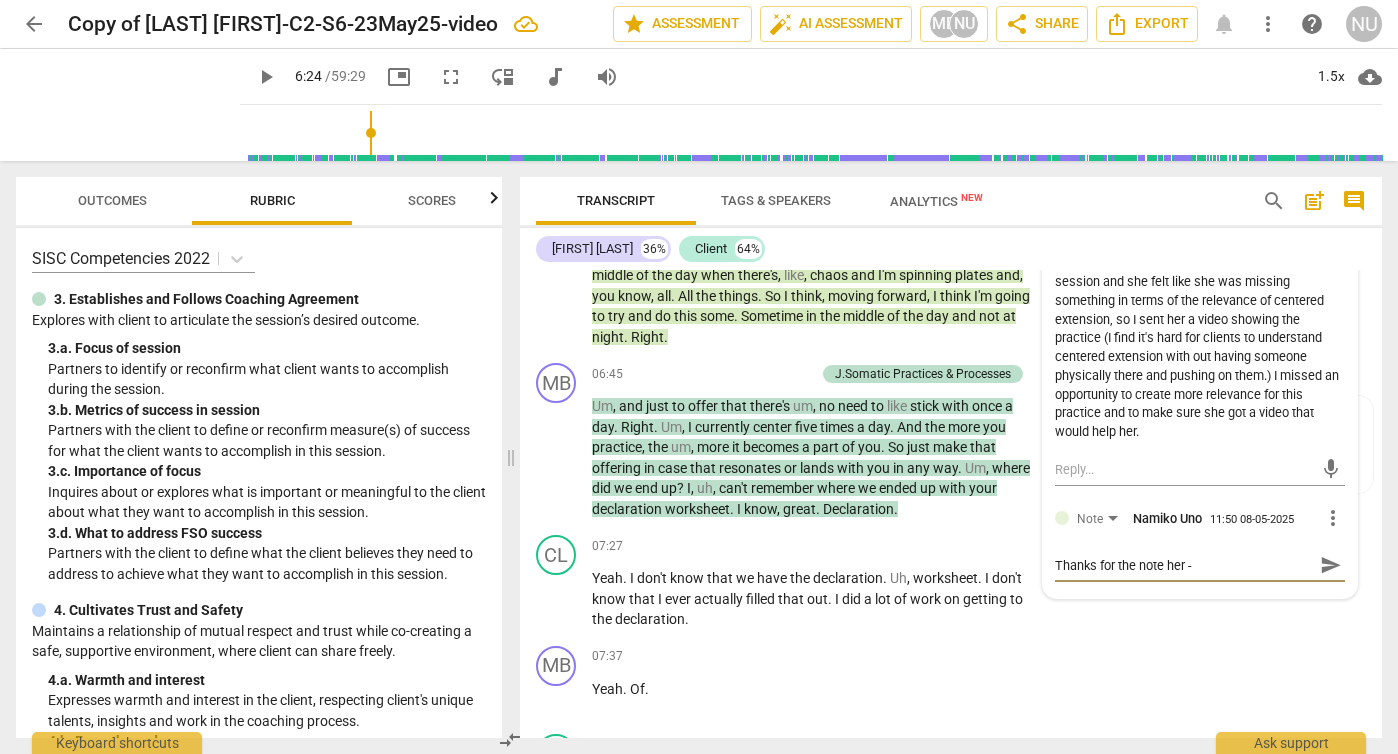type on "Thanks for the note her -" 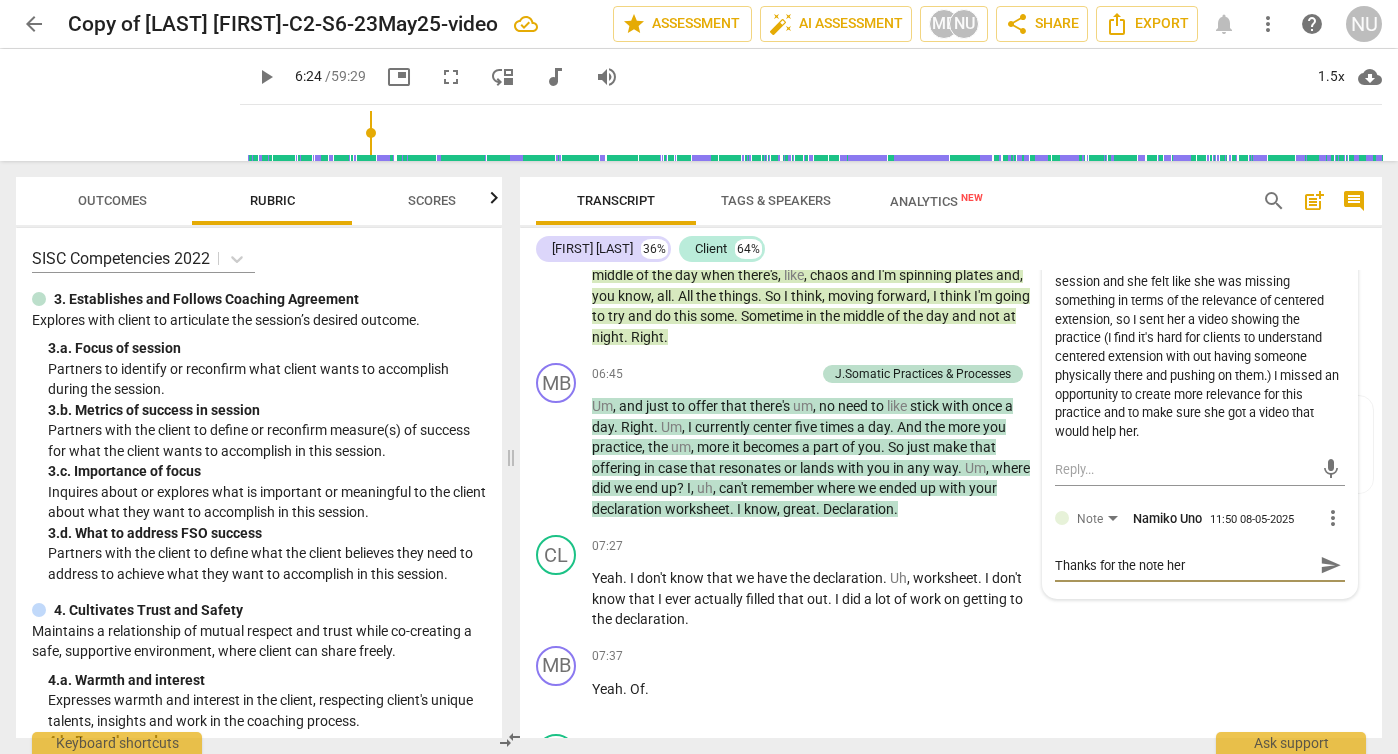 type on "Thanks for the note her e" 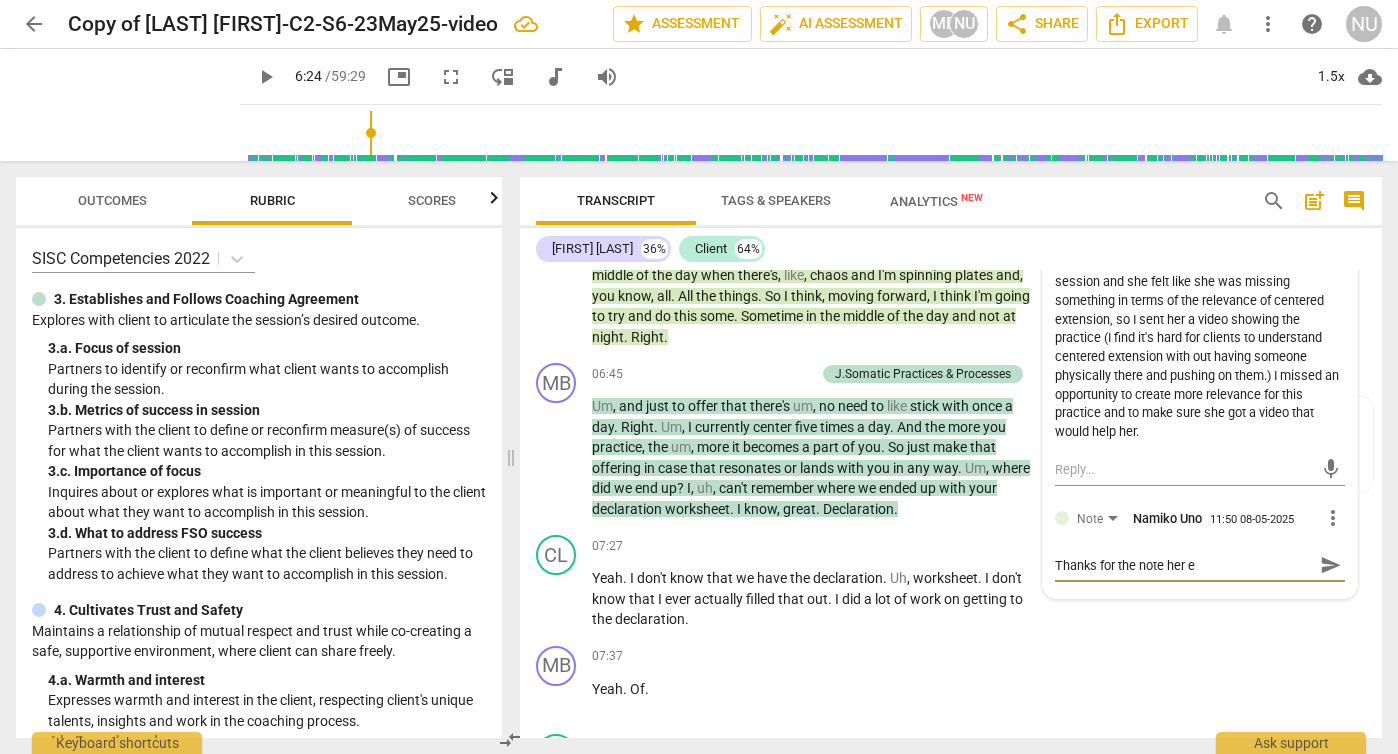 type on "Thanks for the note her" 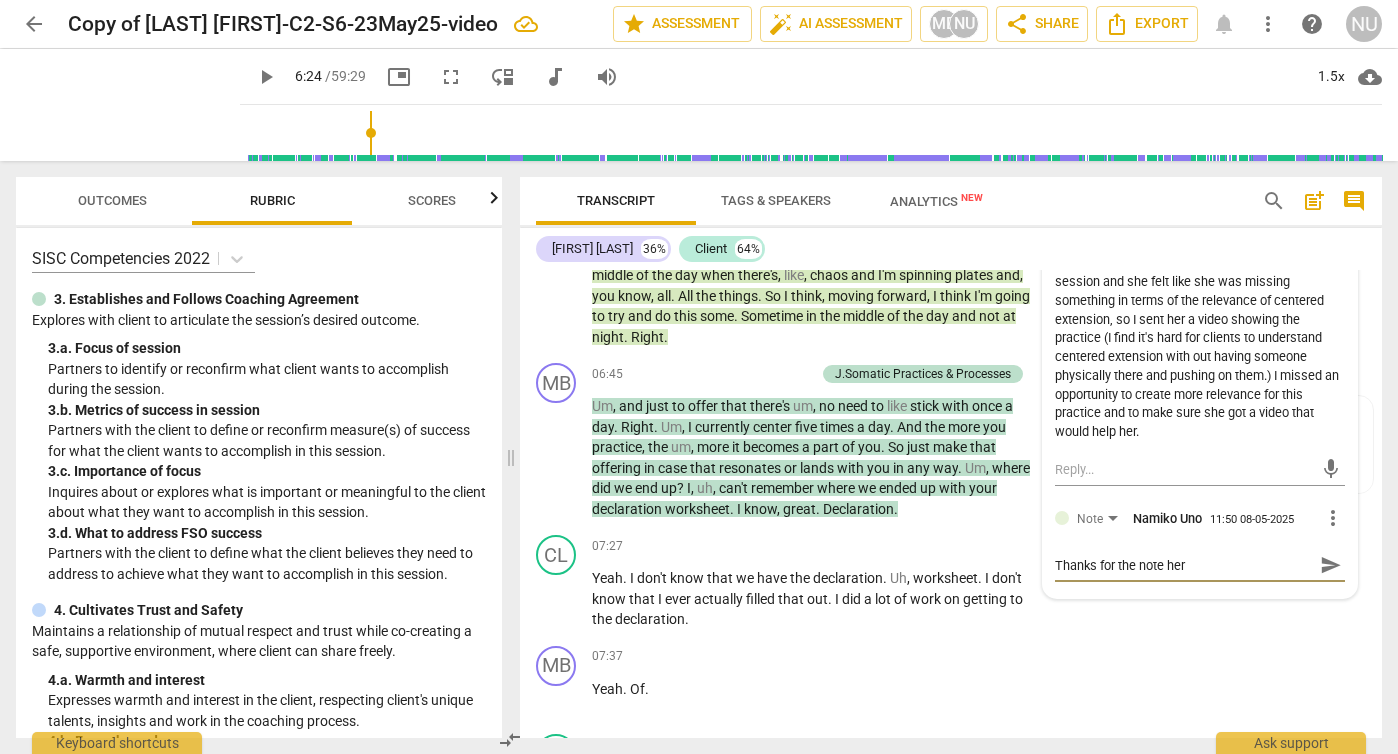 type on "Thanks for the note her" 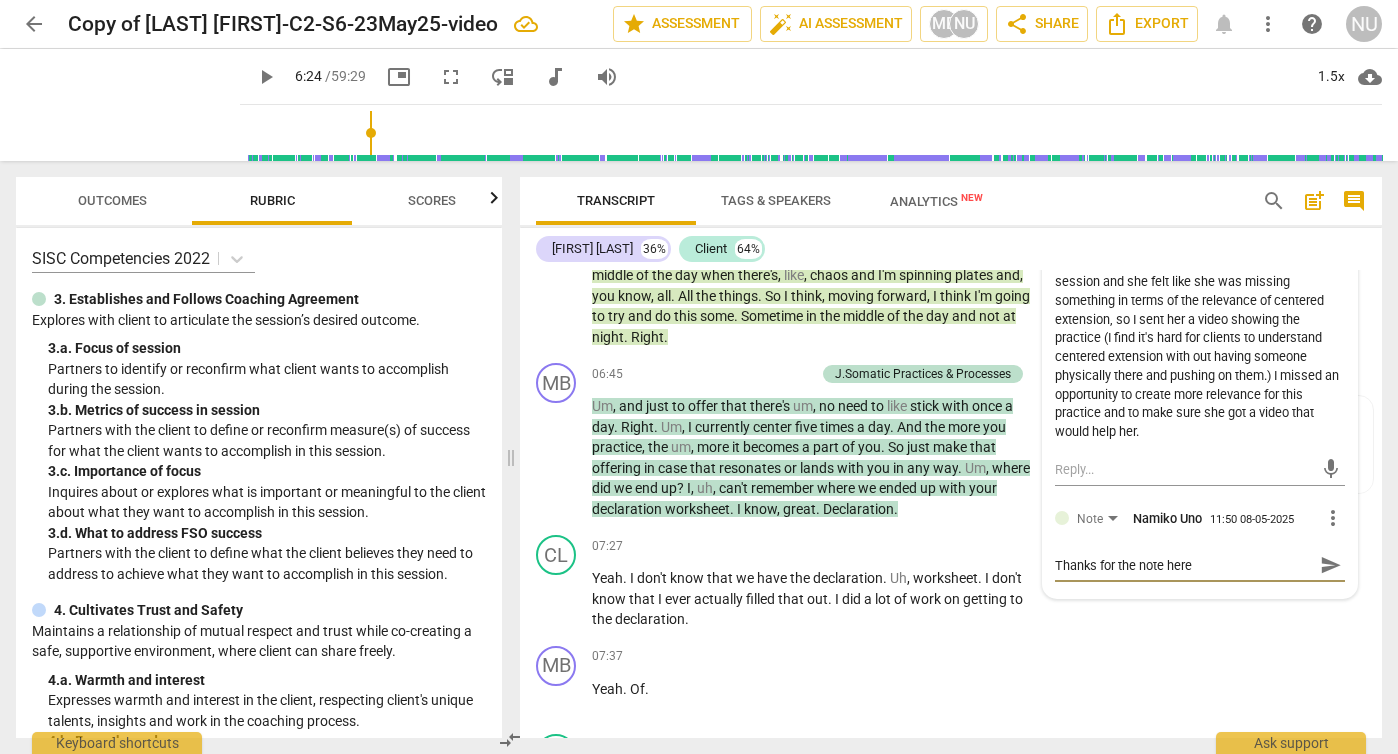 type on "Thanks for the note here-" 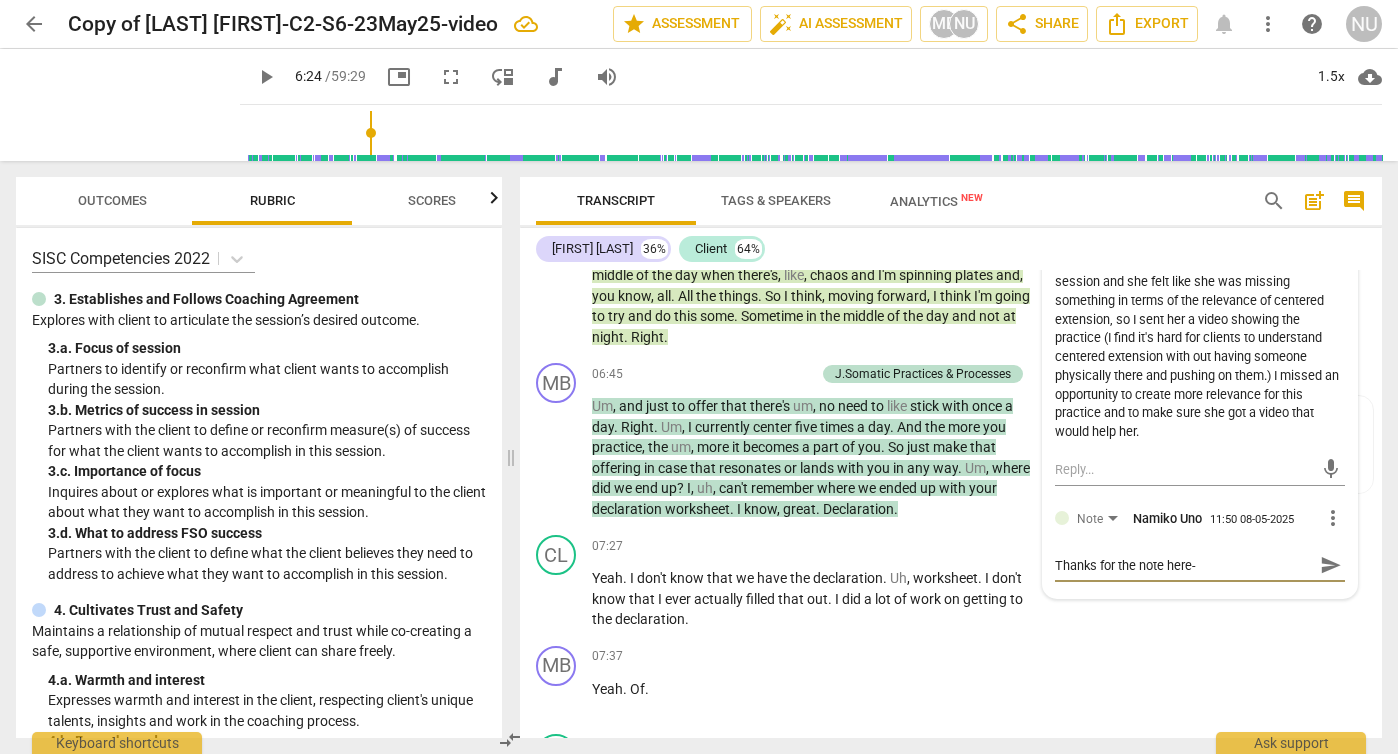 type on "Thanks for the note here-" 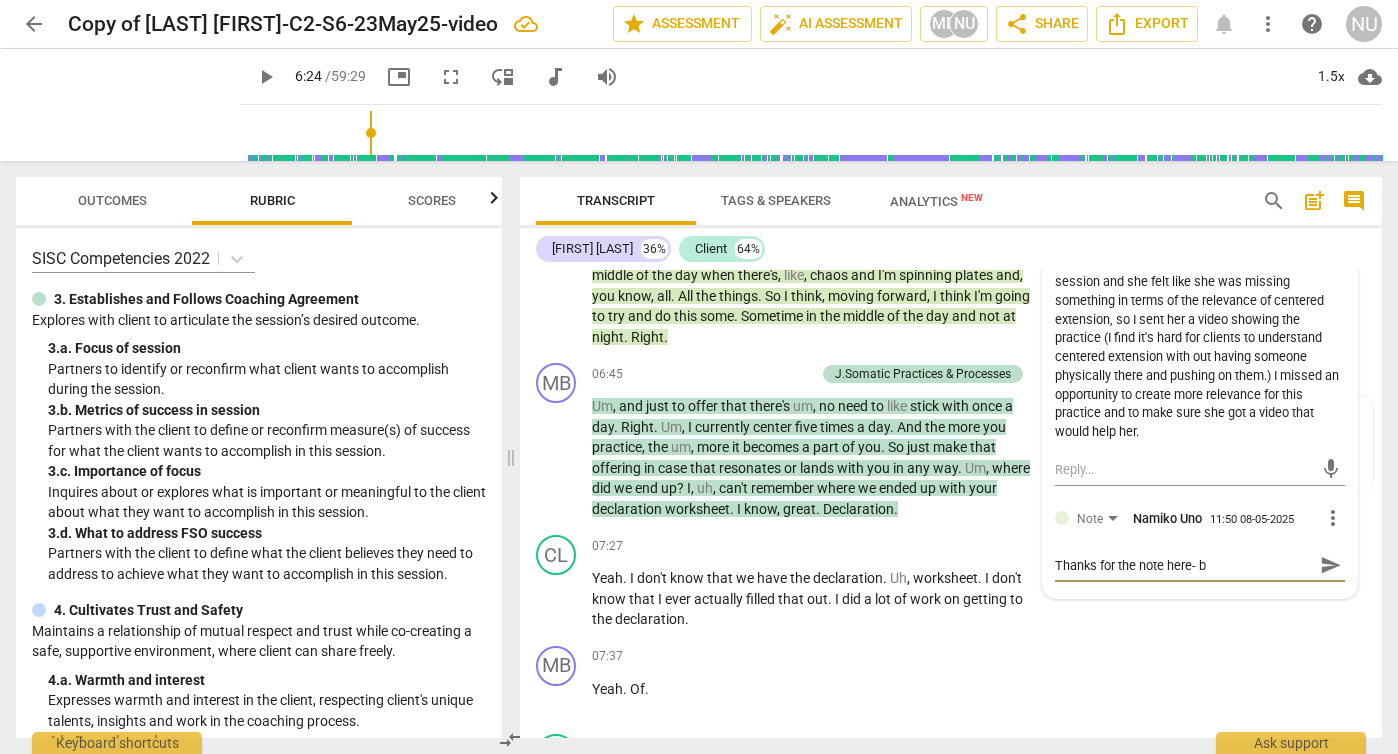 type on "Thanks for the note here- ba" 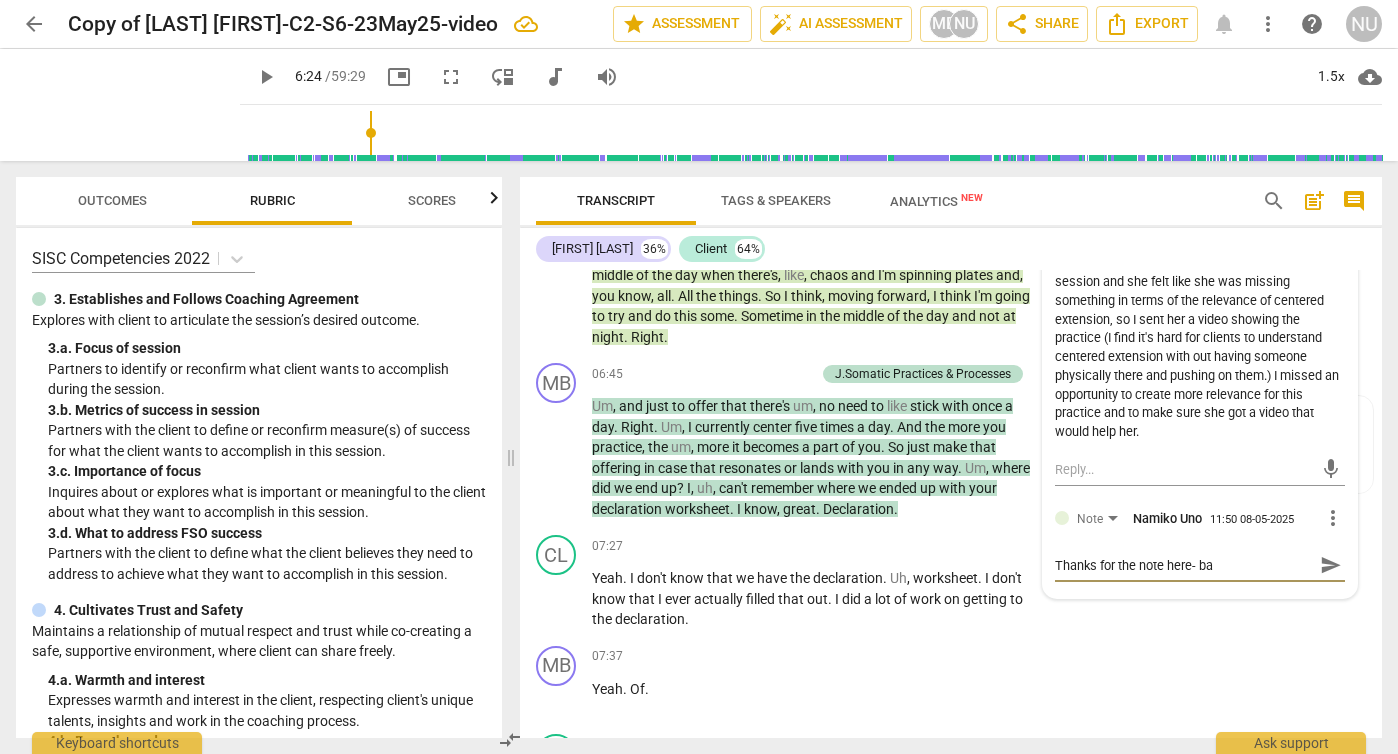 type on "Thanks for the note here- bas" 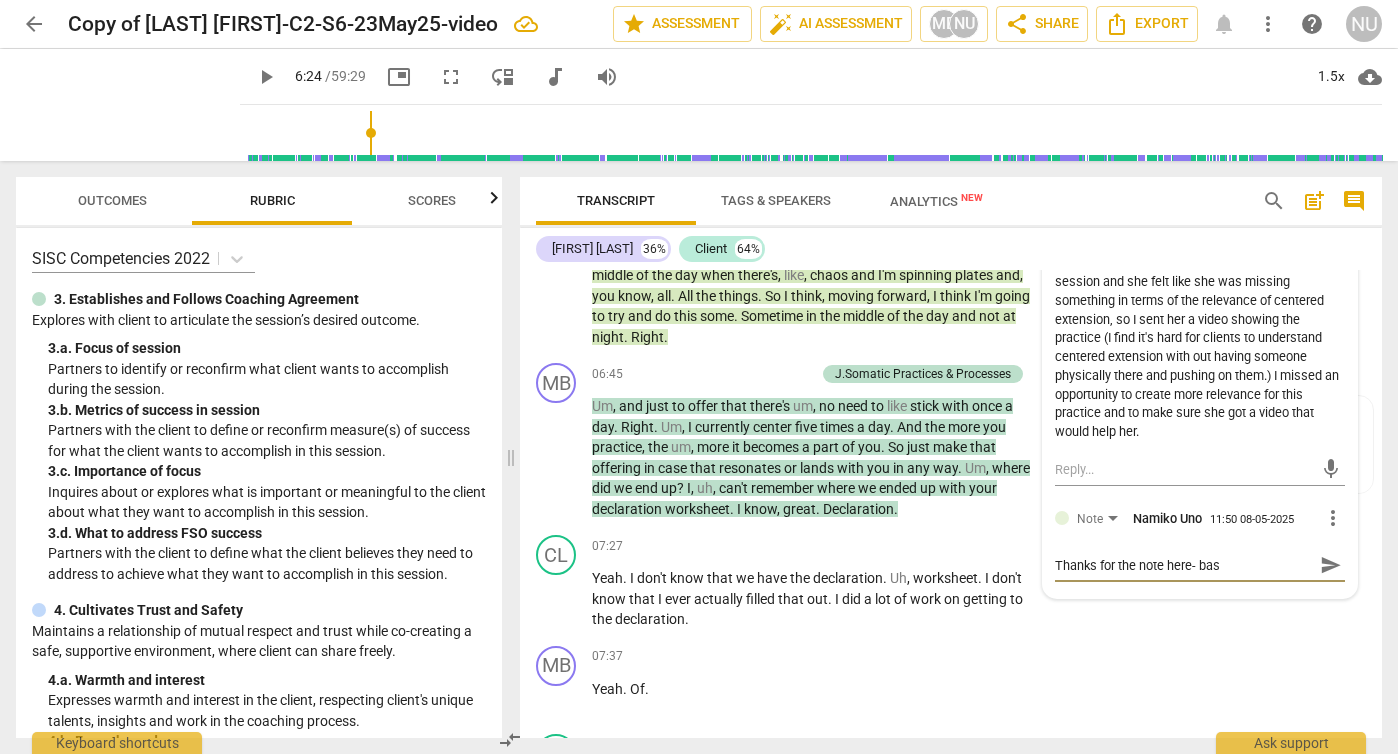 type on "Thanks for the note here- base" 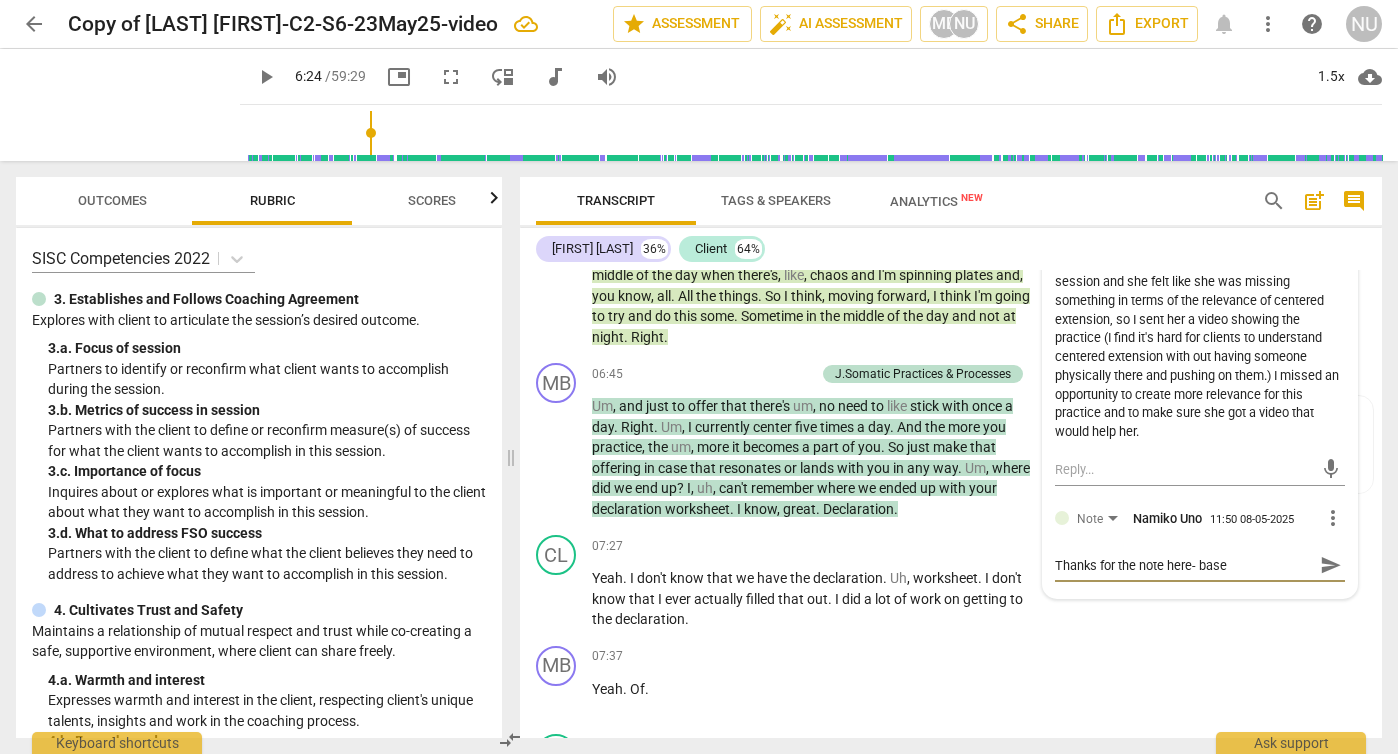 type on "Thanks for the note here- based" 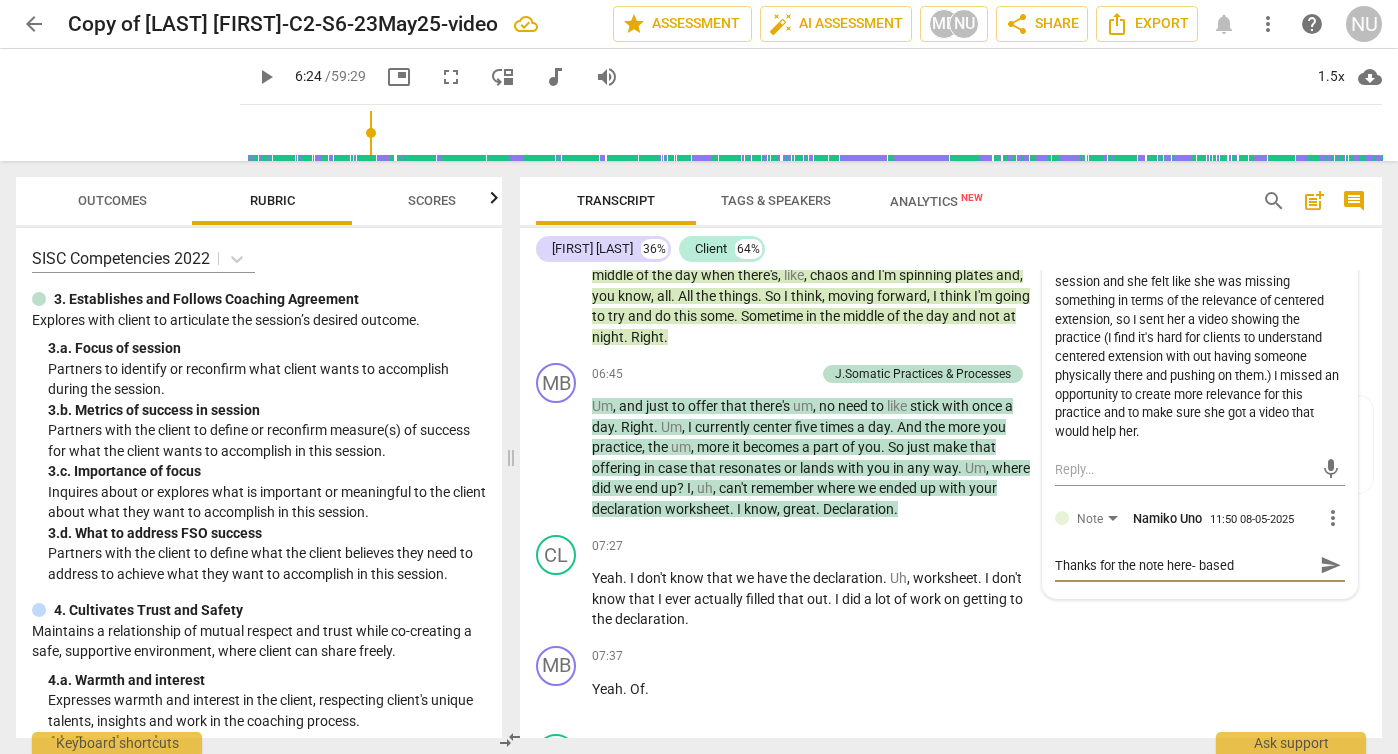type on "Thanks for the note here- basedo" 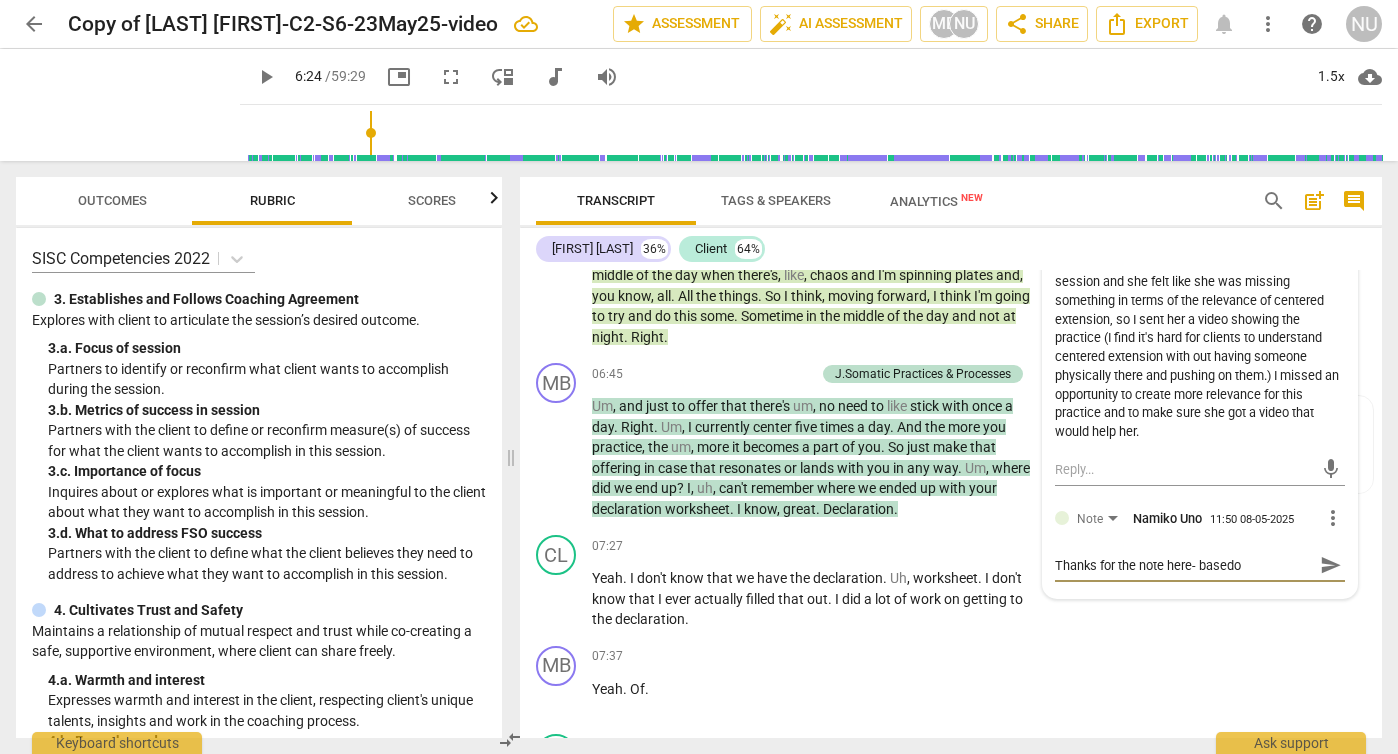 type on "Thanks for the note here- basedon" 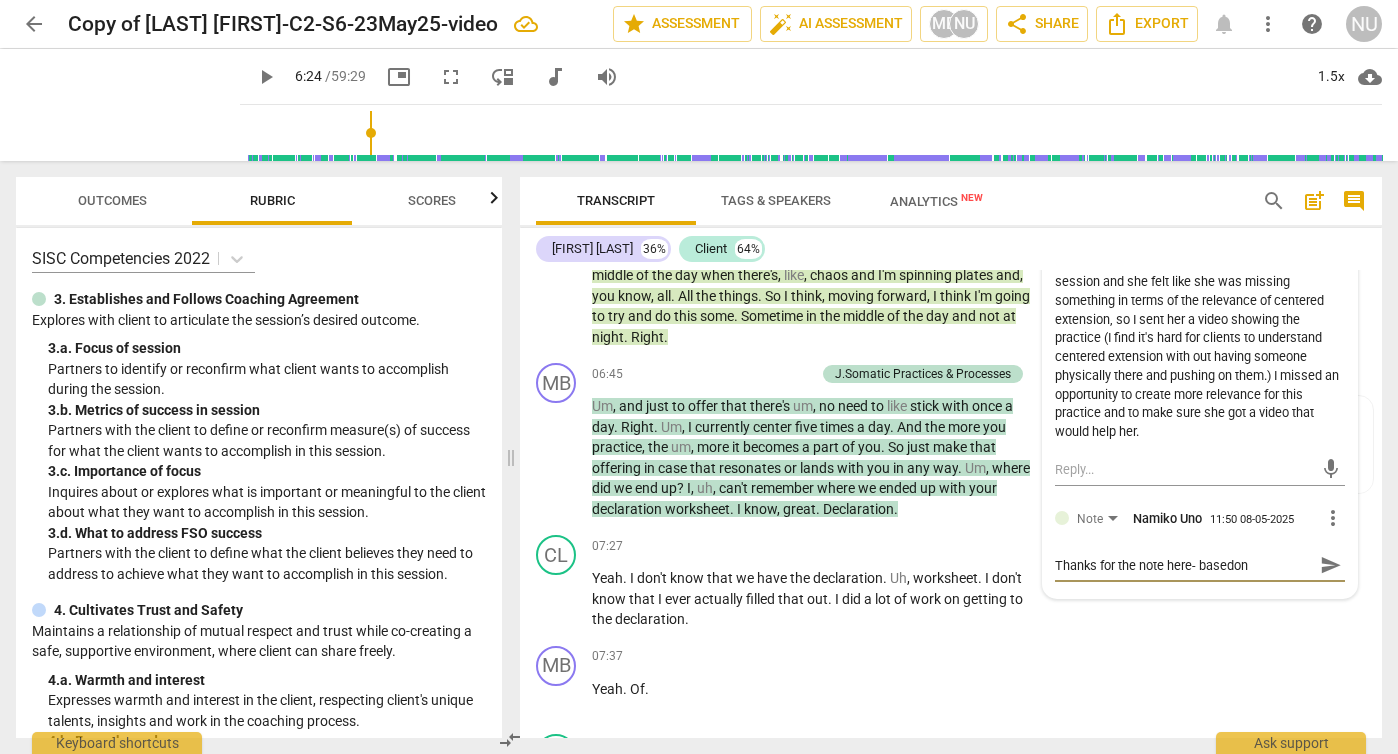 type on "Thanks for the note here- basedon" 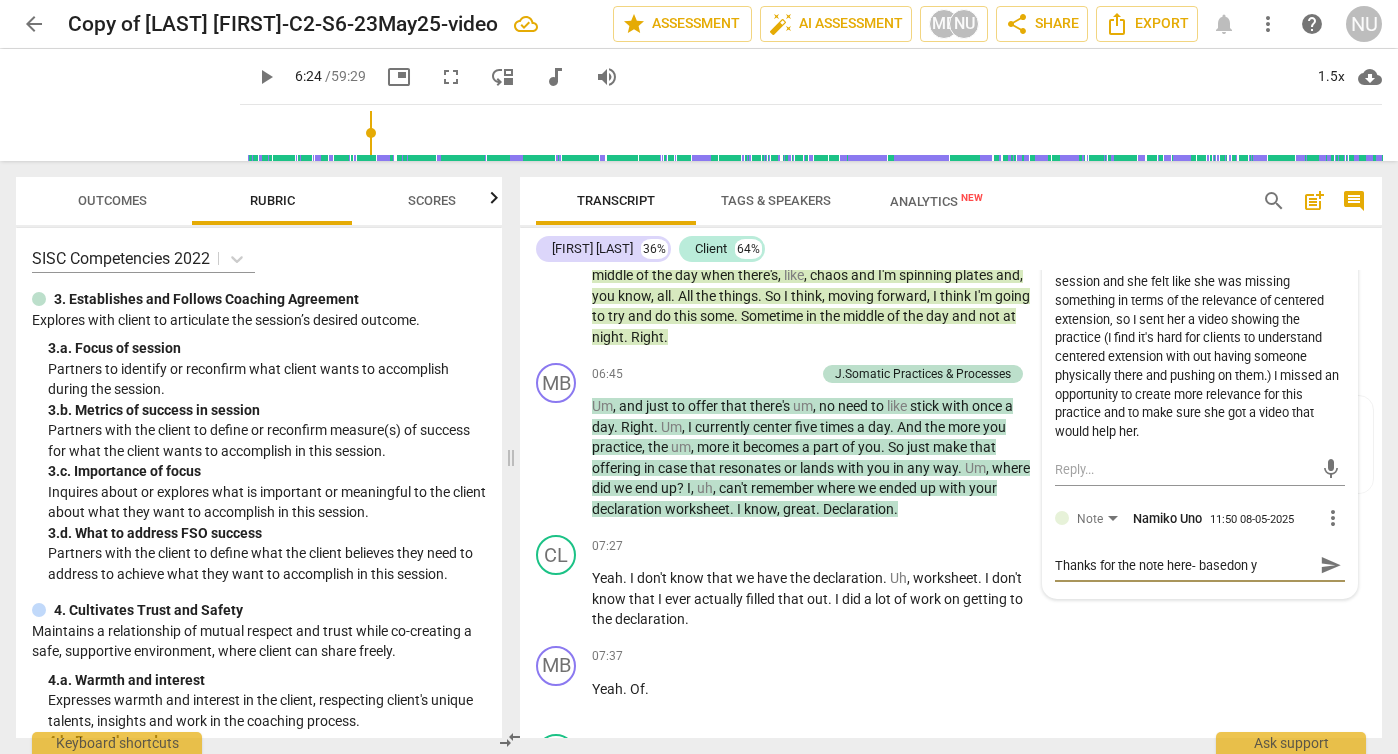 type on "Thanks for the note here- basedon yo" 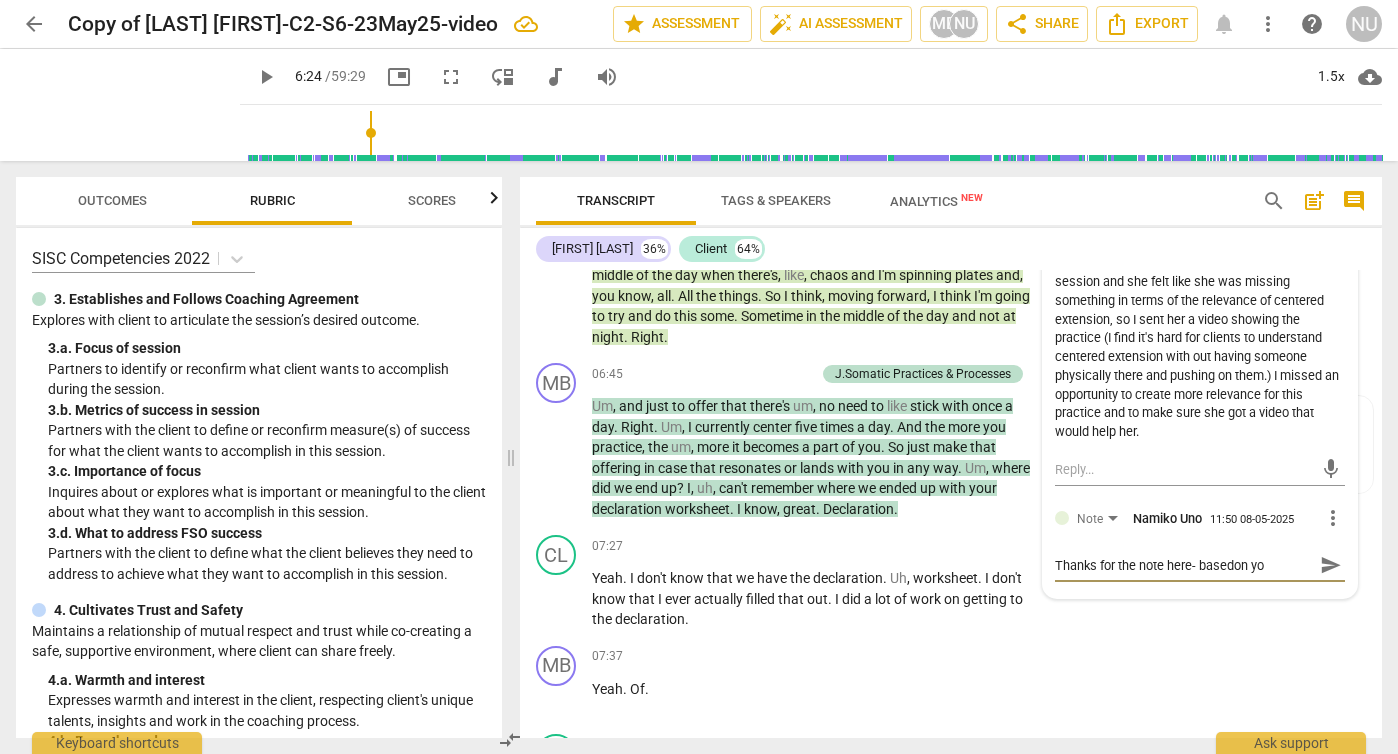 type on "Thanks for the note here- basedon you" 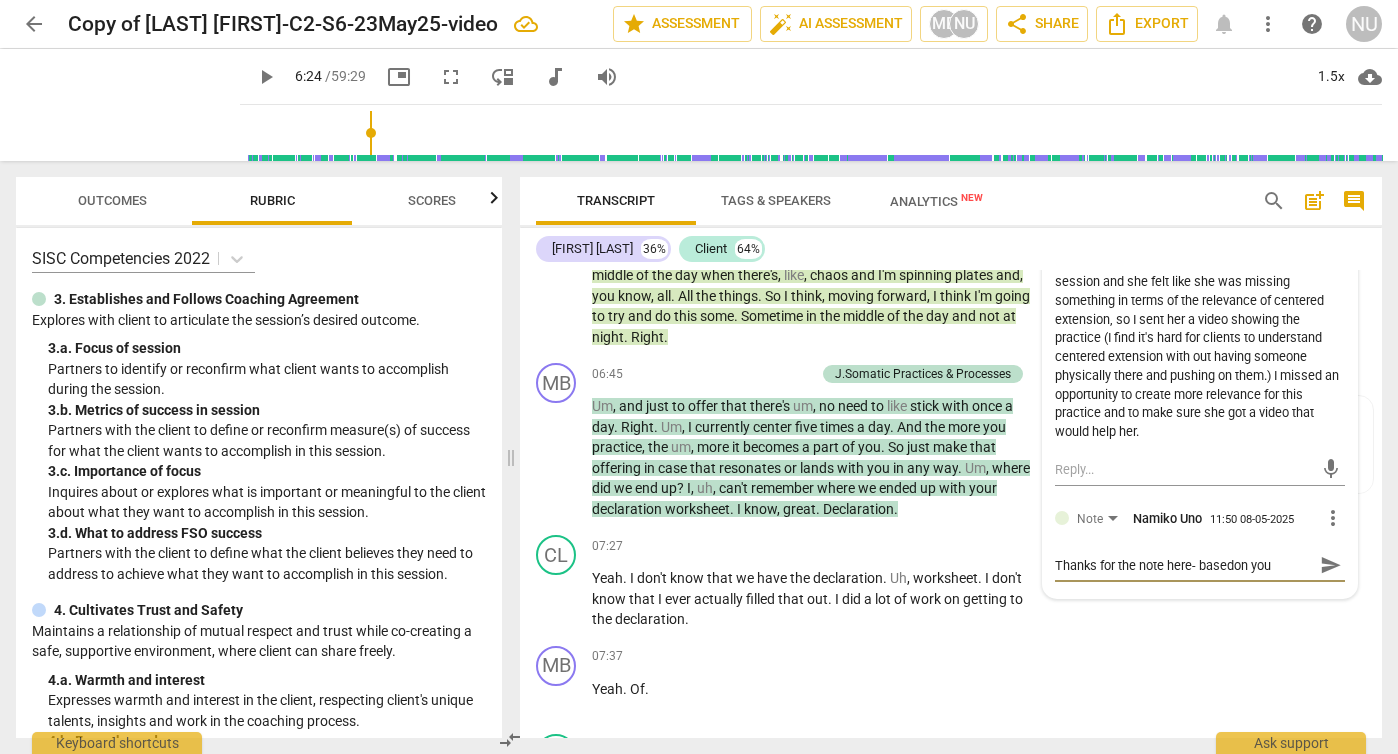 type on "Thanks for the note here- basedon your" 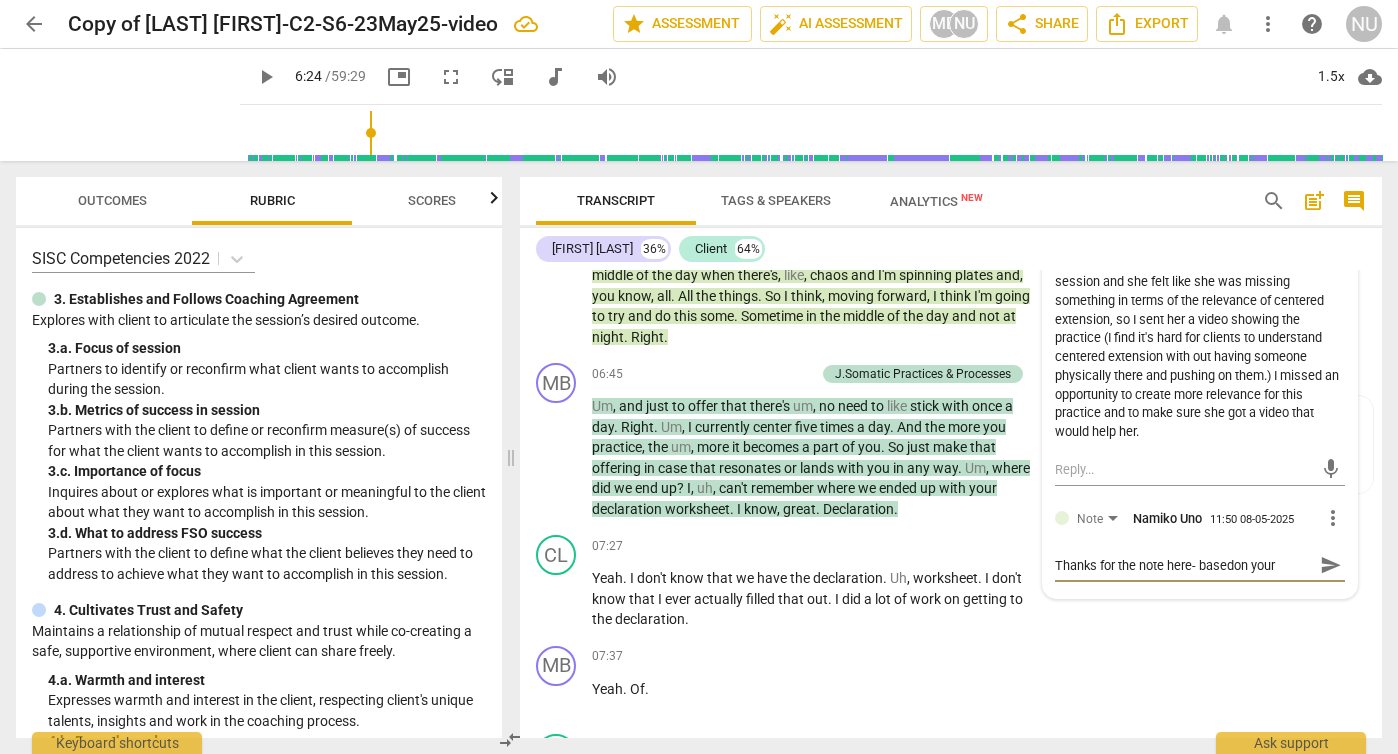 type on "Thanks for the note here- basedon you" 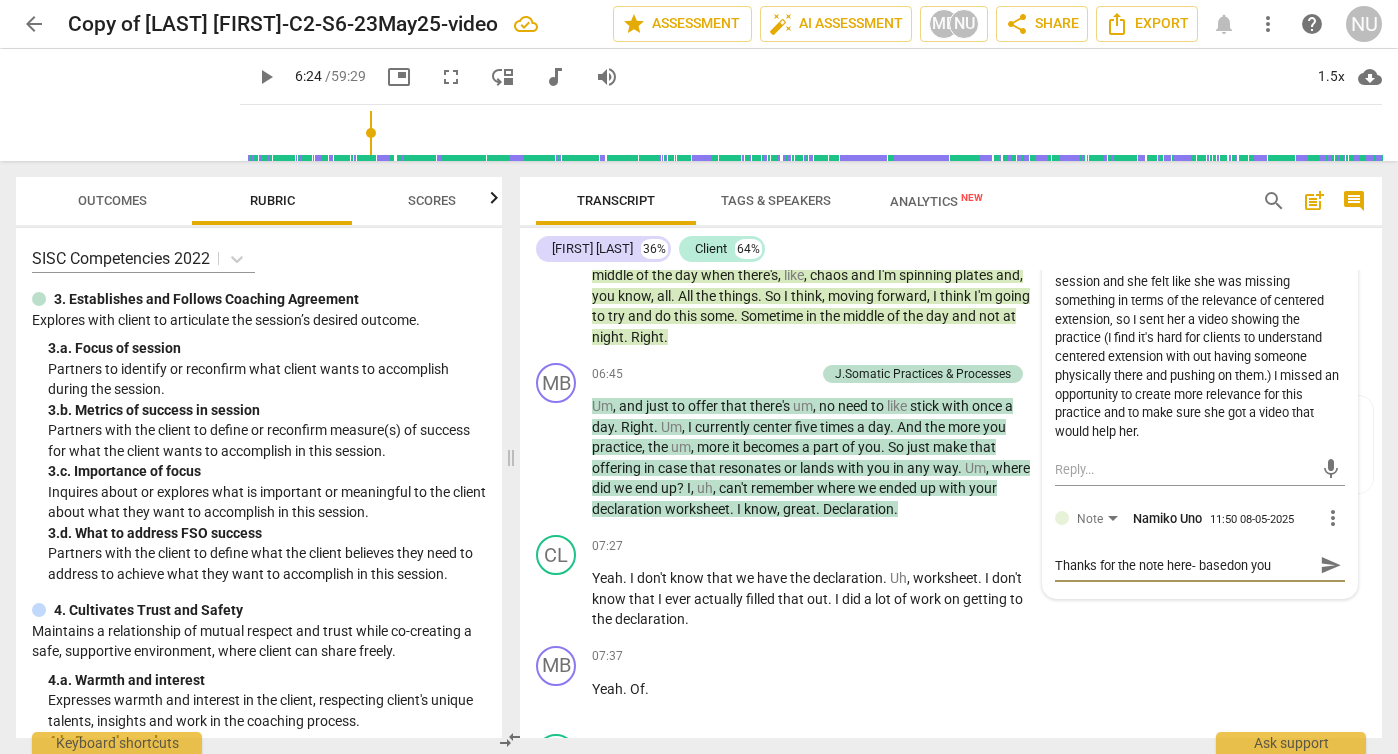 type on "Thanks for the note here- basedon yo" 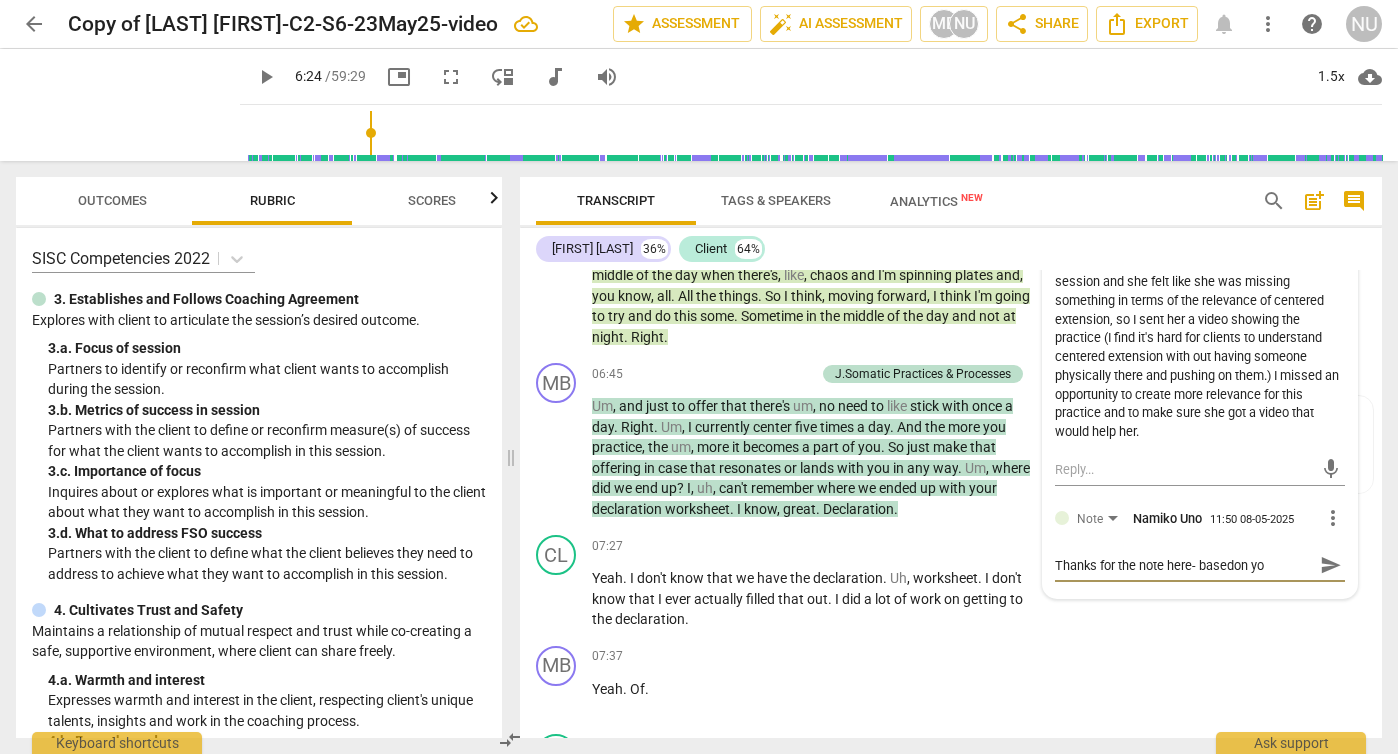 type on "Thanks for the note here- basedon y" 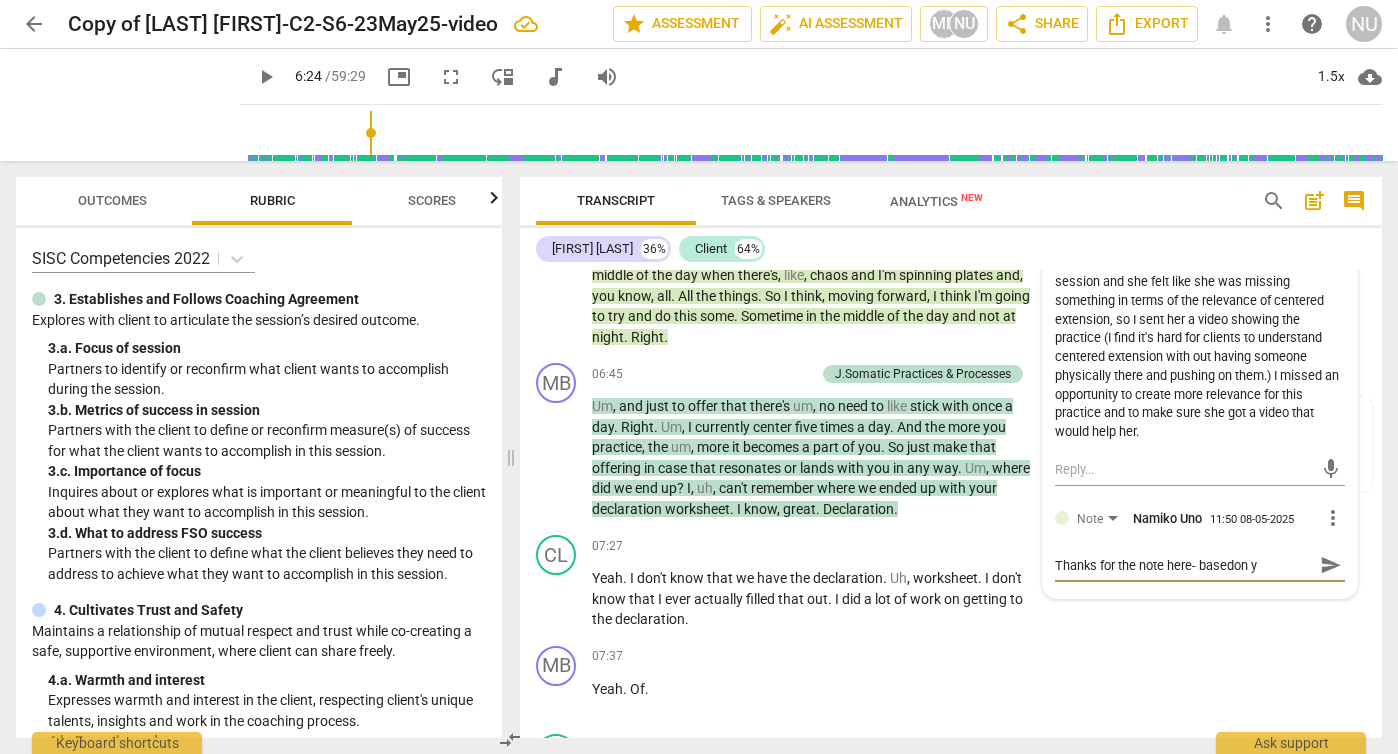 type on "Thanks for the note here- basedon" 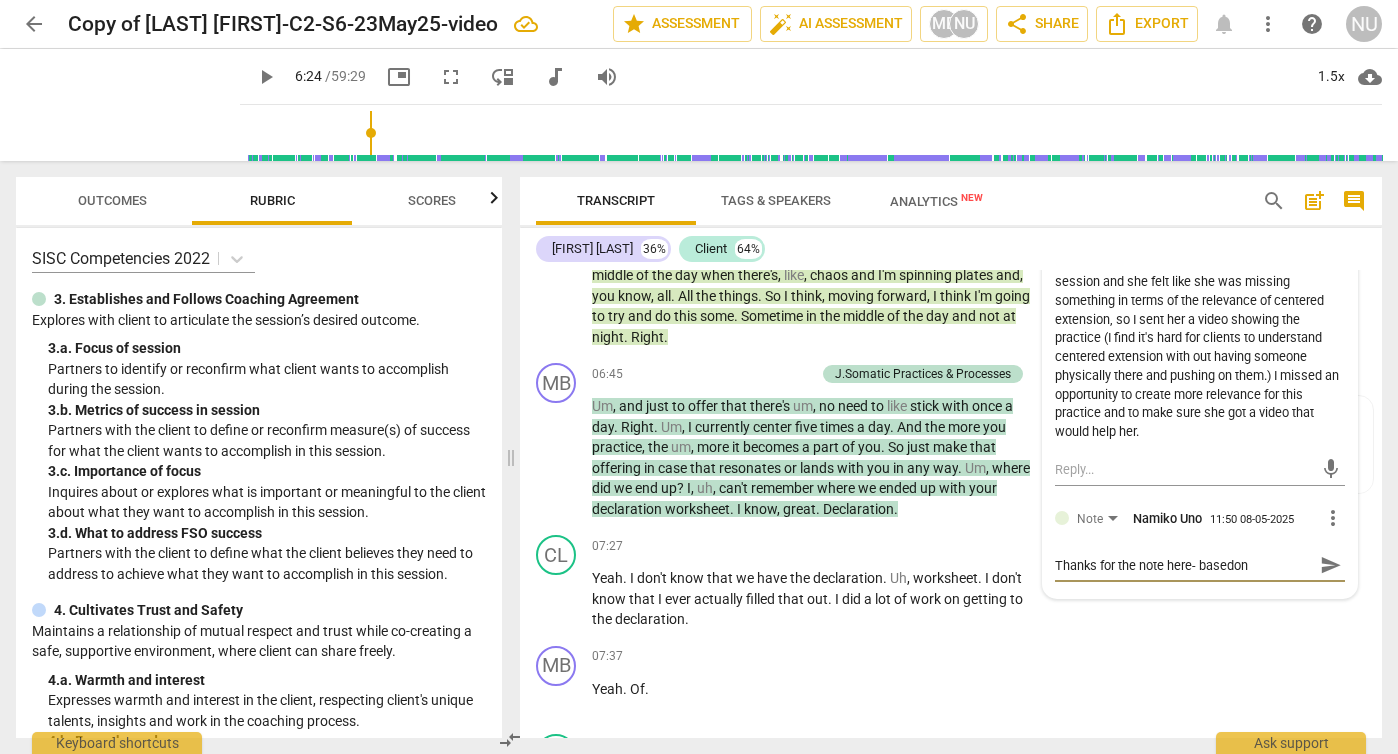 type on "Thanks for the note here- basedon" 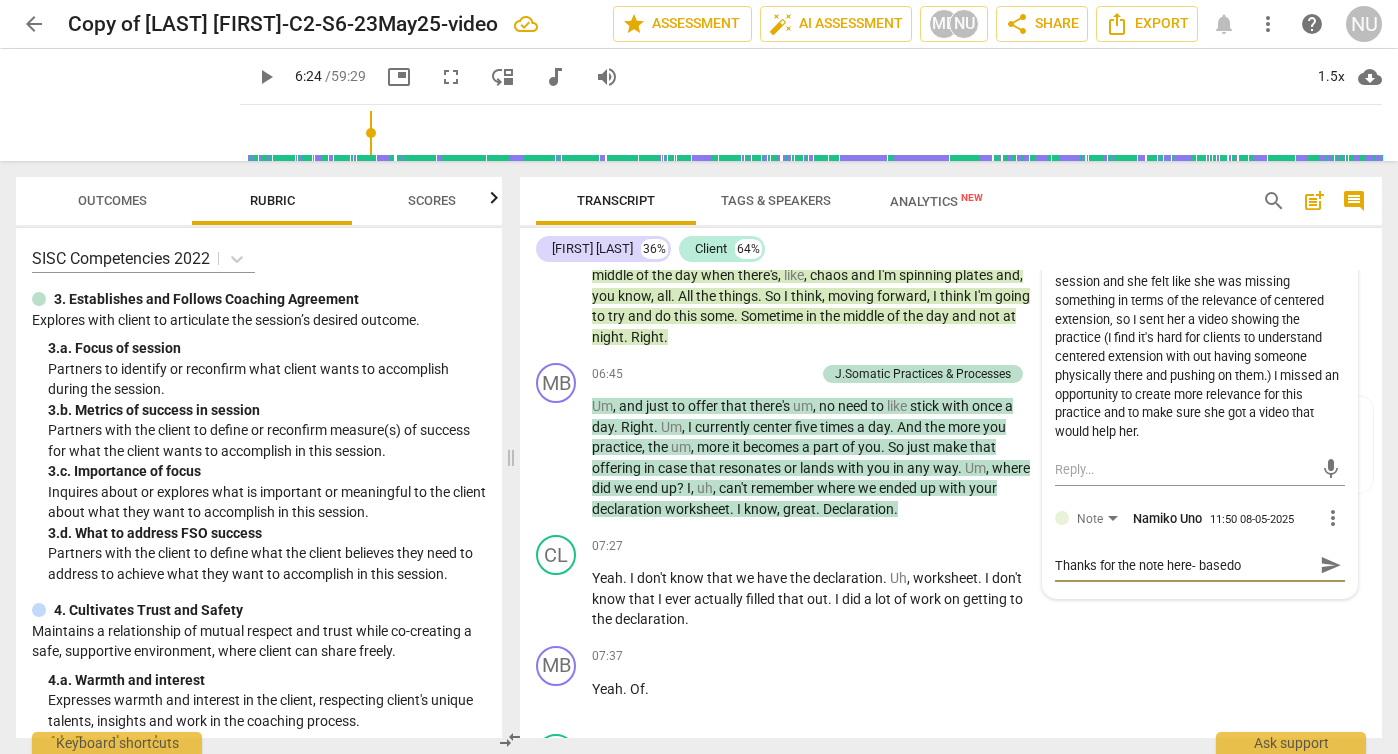 type on "Thanks for the note here- based" 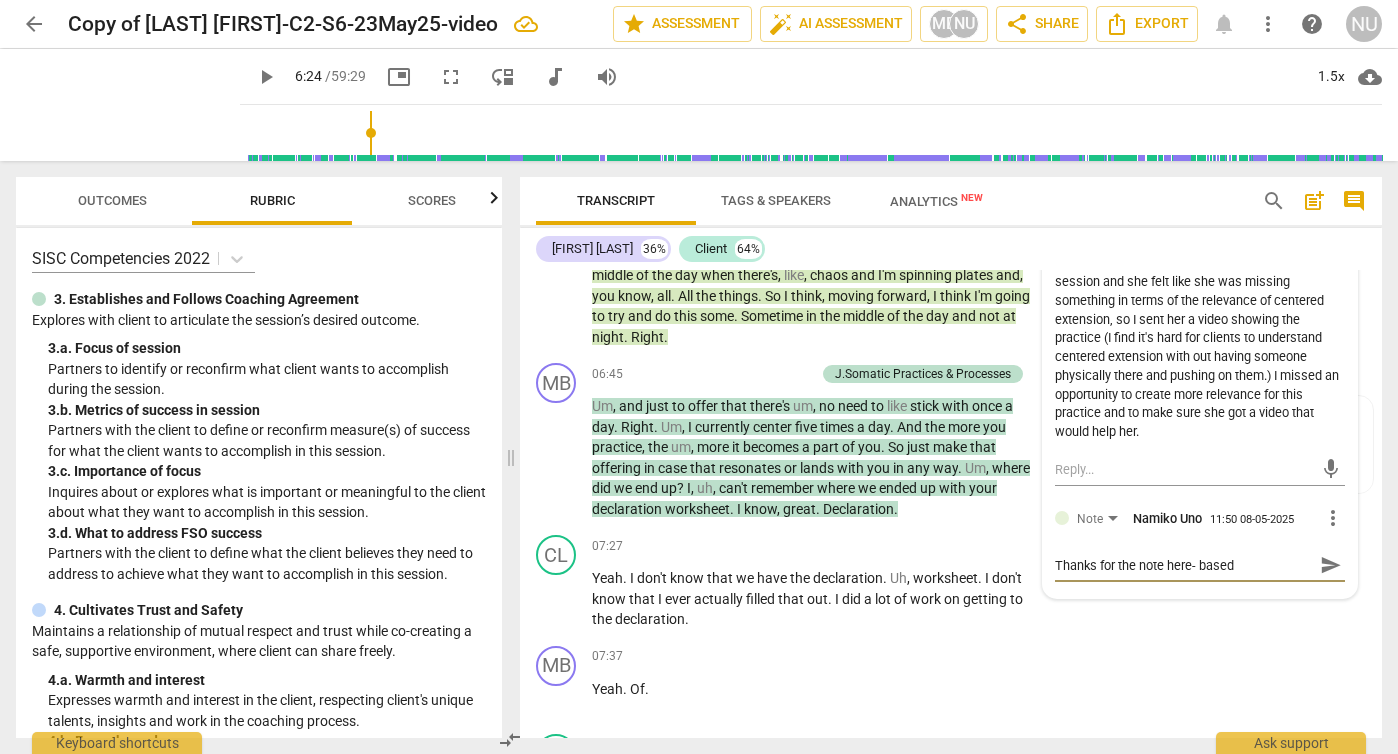 type on "Thanks for the note here- based" 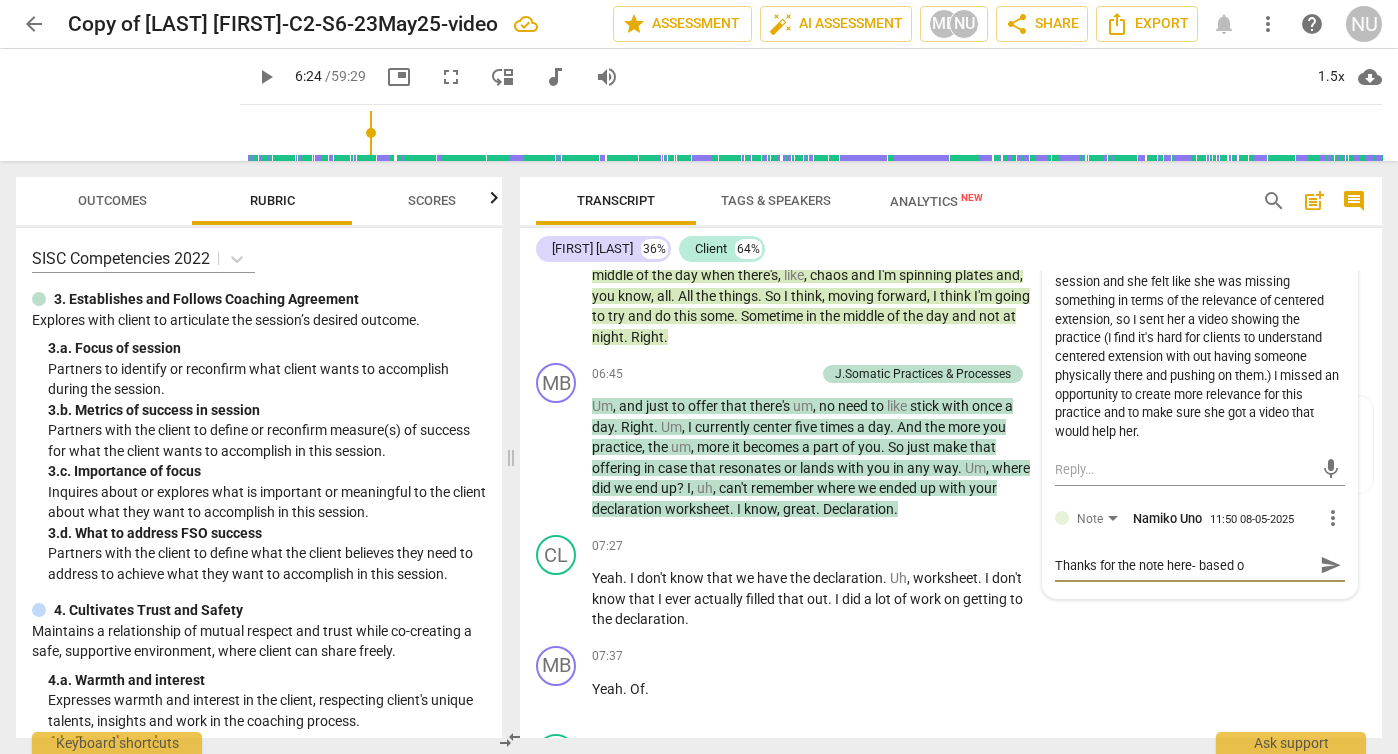 type on "Thanks for the note here- based on" 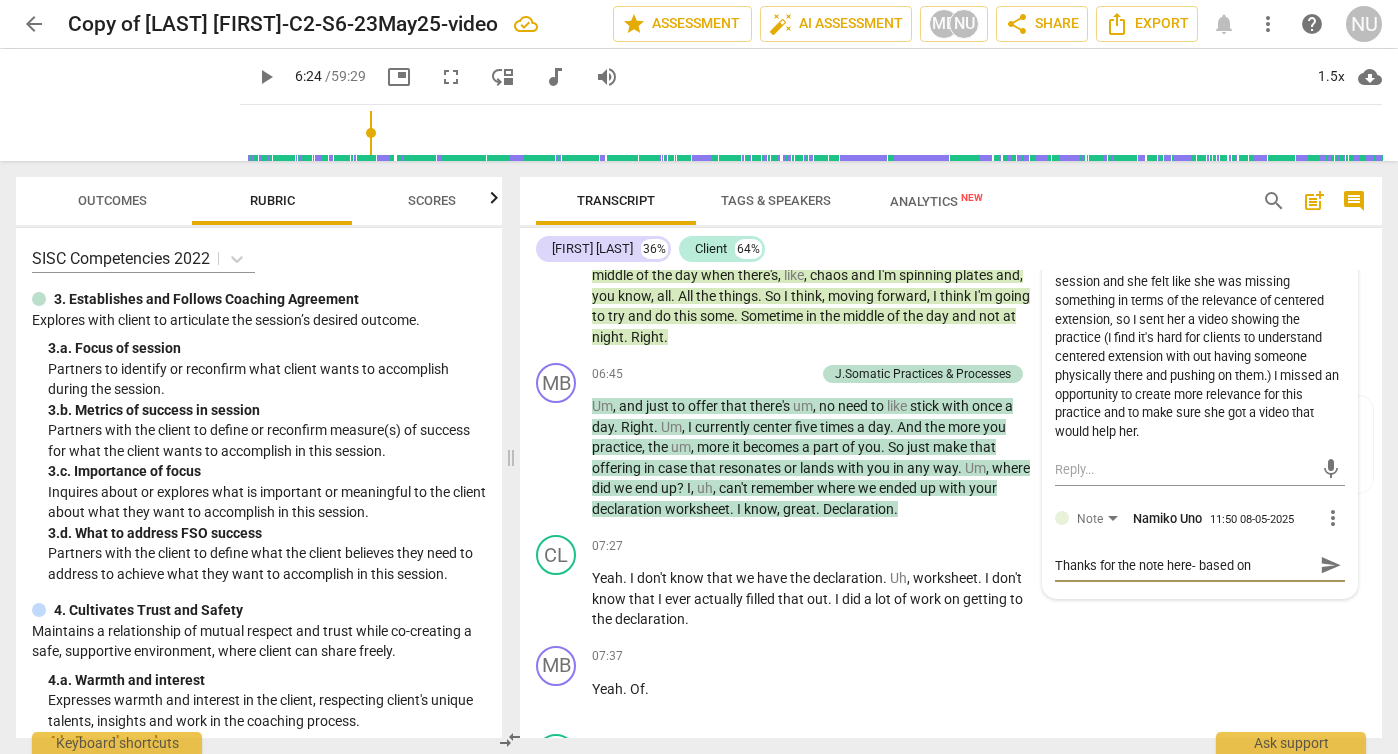 type on "Thanks for the note here- based on" 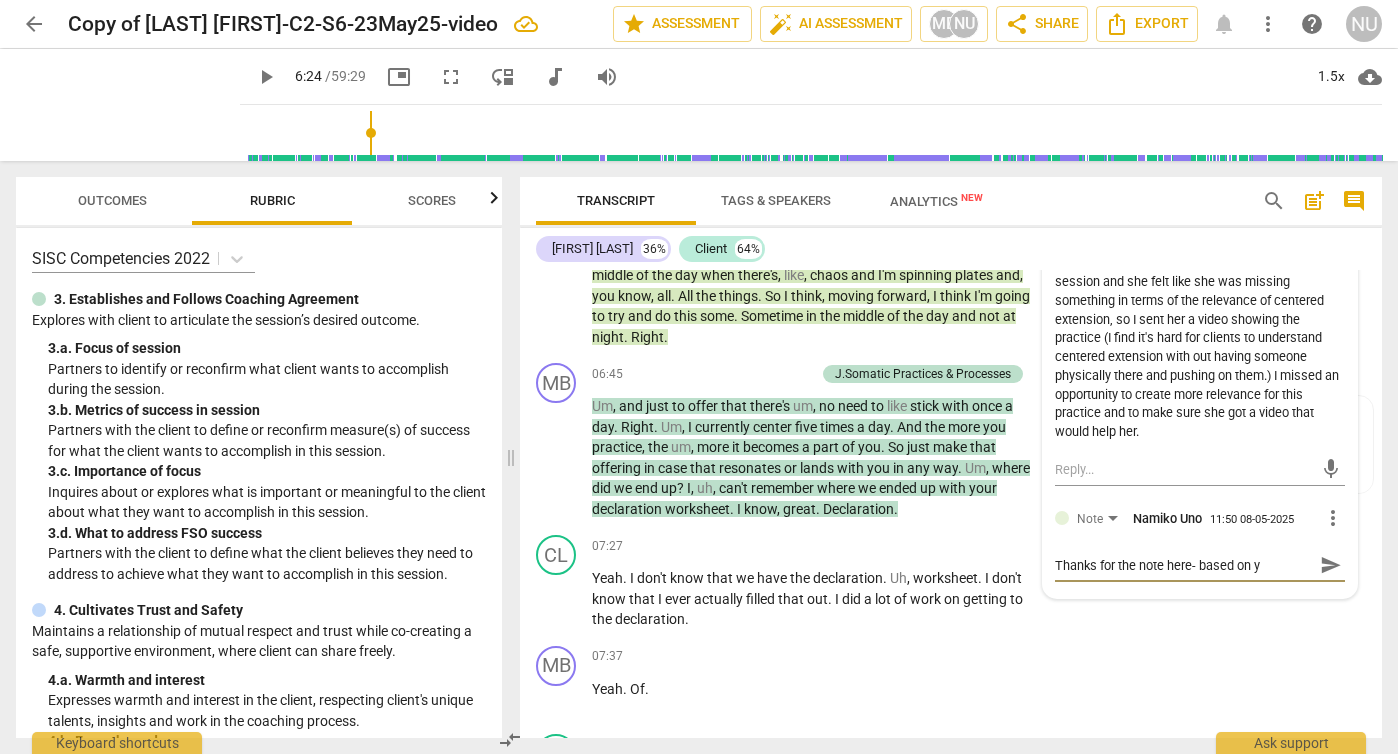 type on "Thanks for the note here- based on yo" 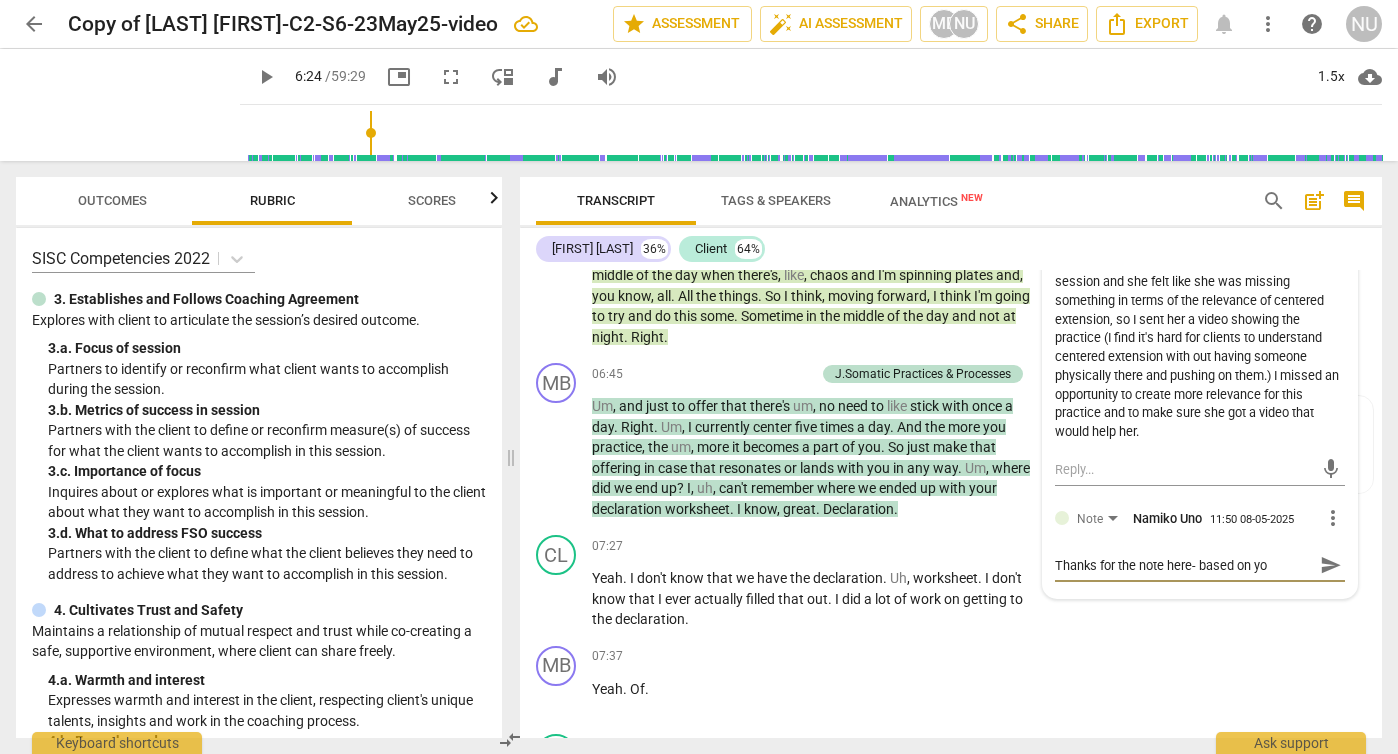 type on "Thanks for the note here- based on you" 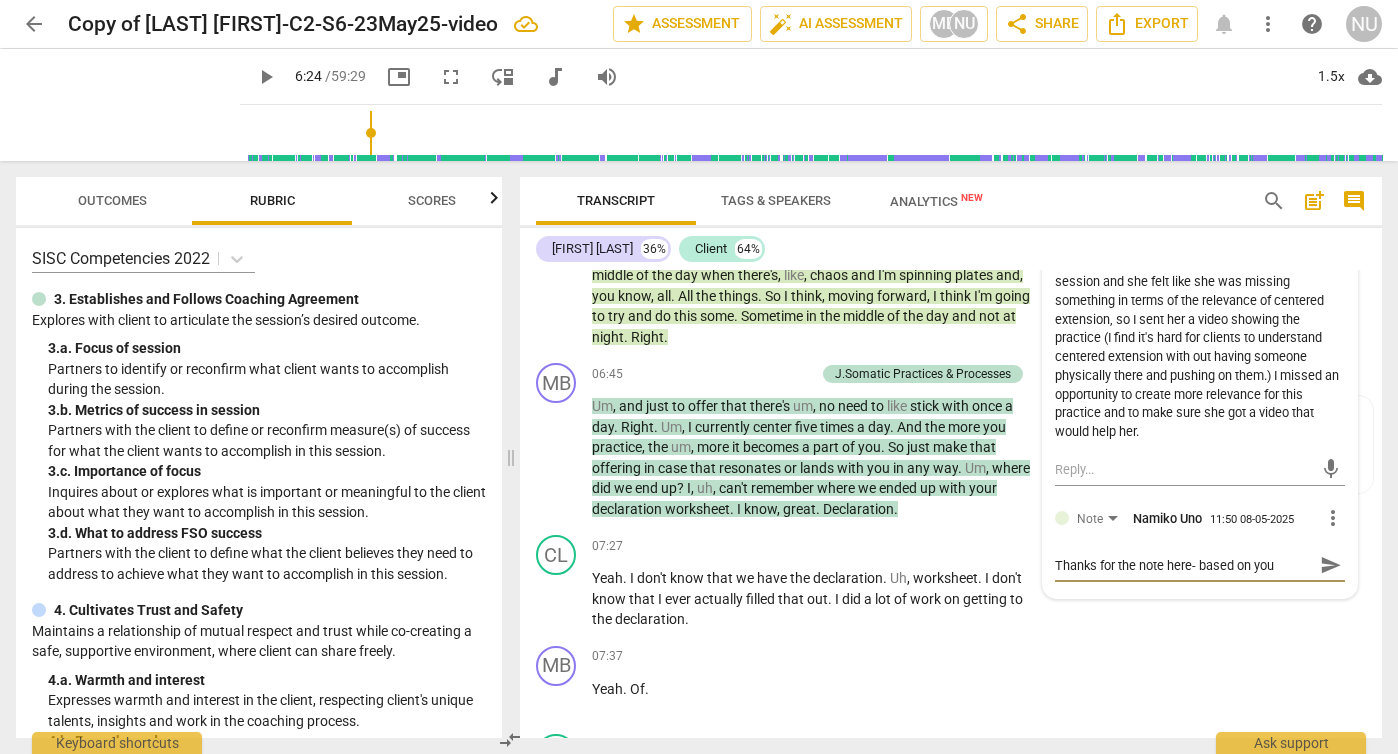 type on "Thanks for the note here- based on your" 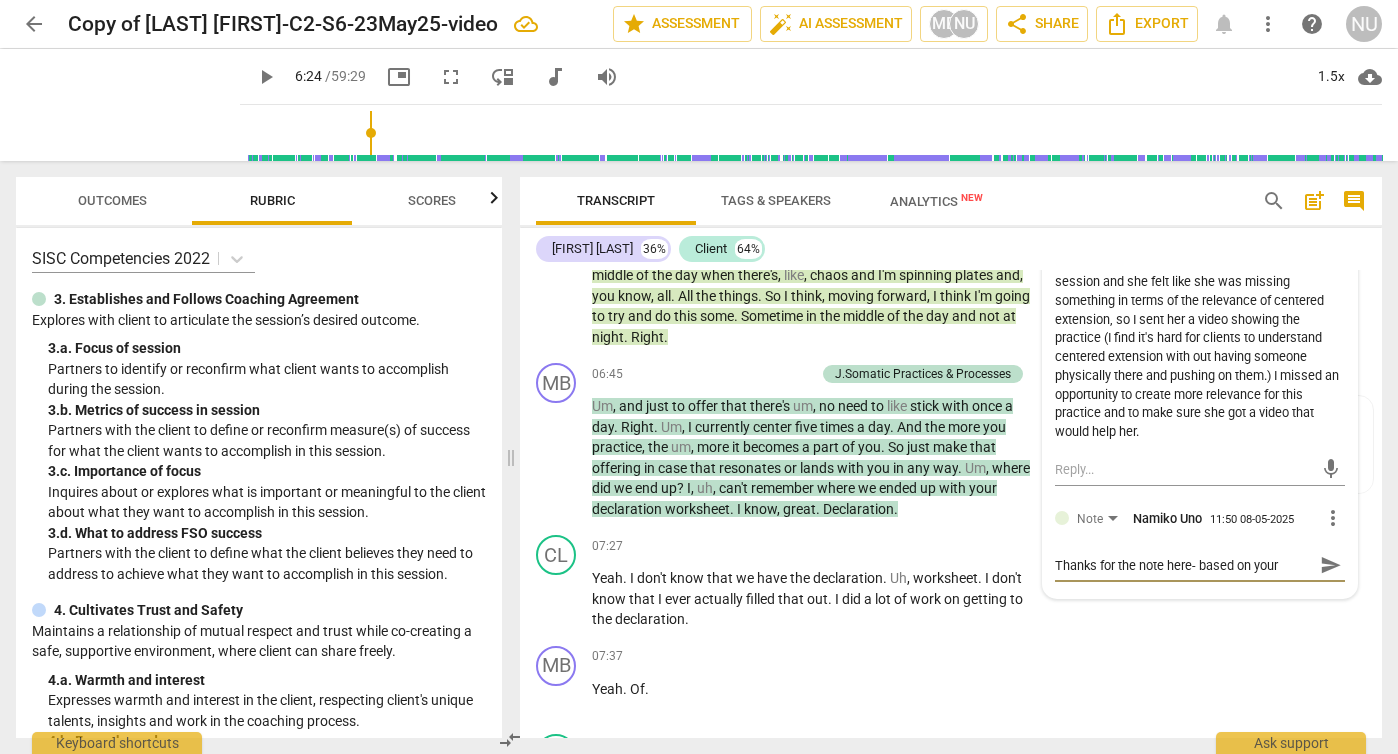 type on "Thanks for the note here- based on your" 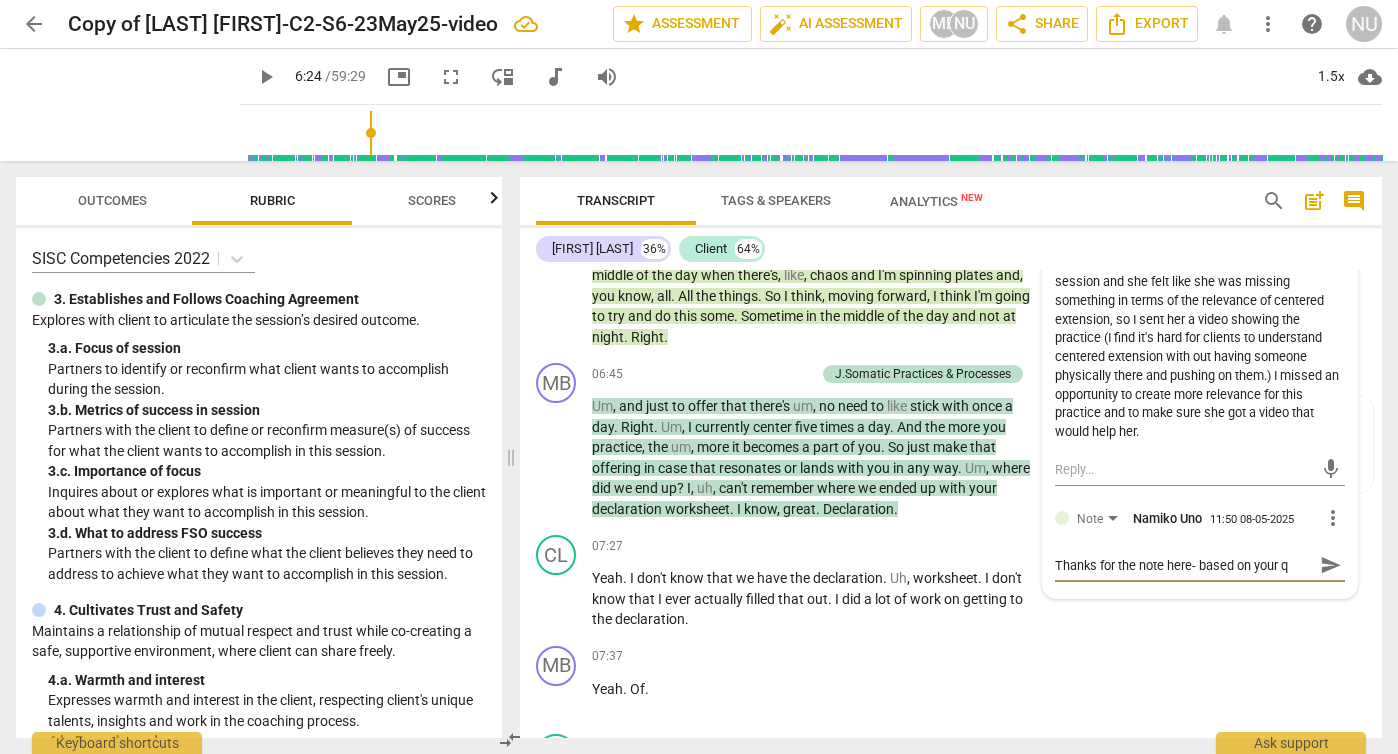 type on "Thanks for the note here- based on your qu" 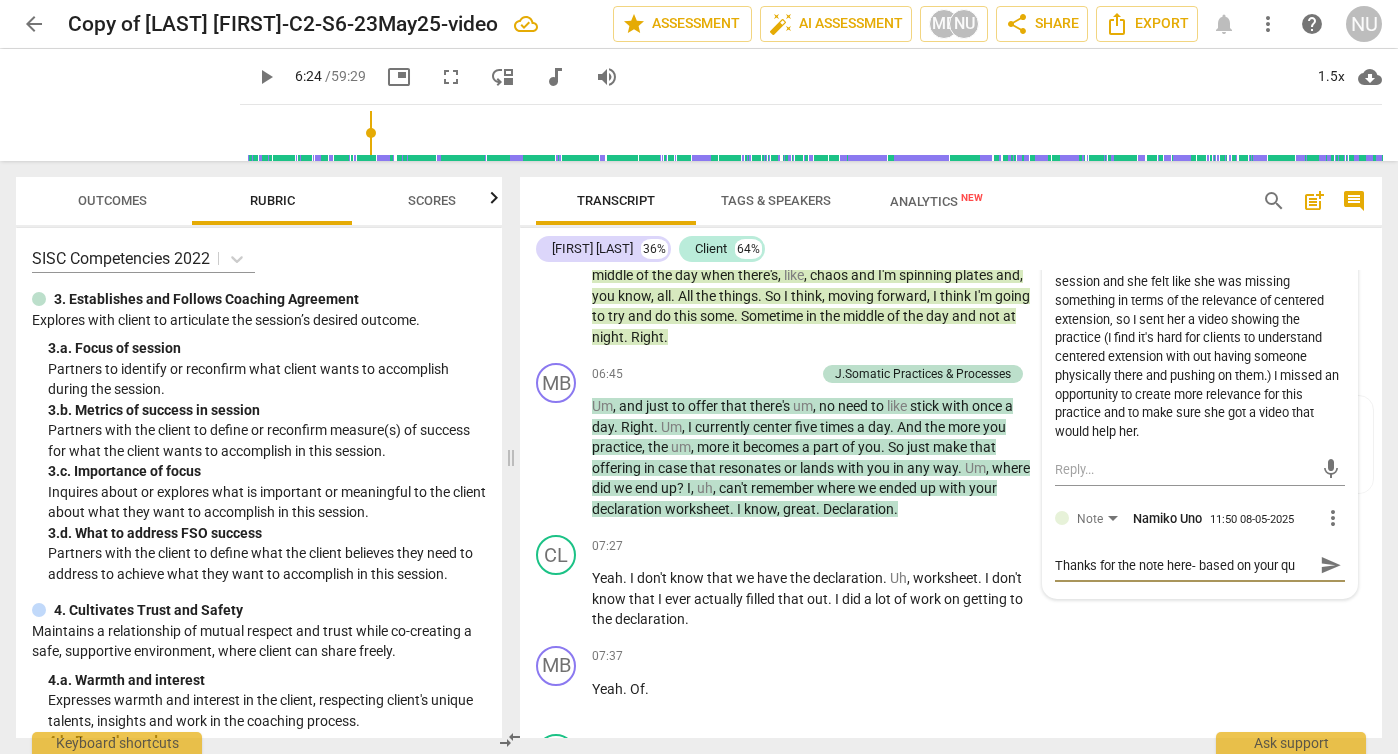type on "Thanks for the note here- based on your que" 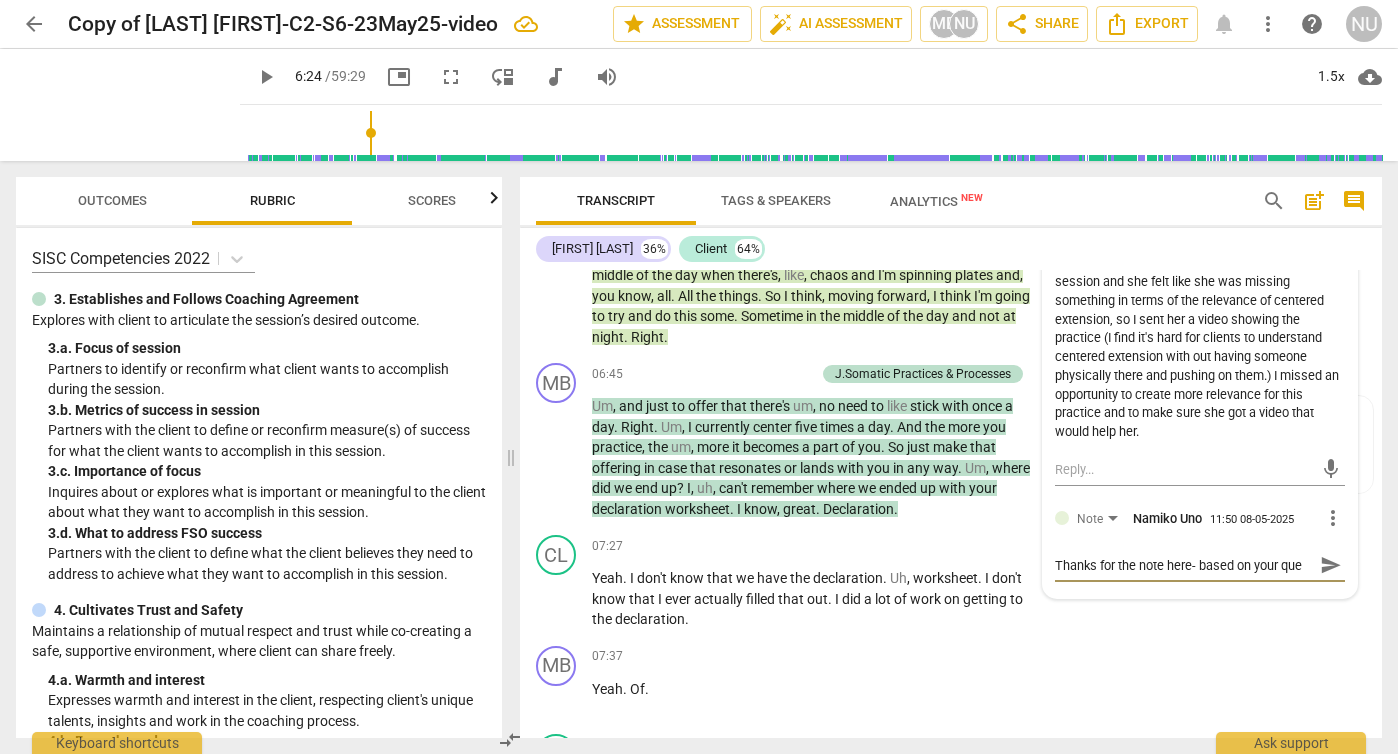 type on "Thanks for the note here- based on your ques" 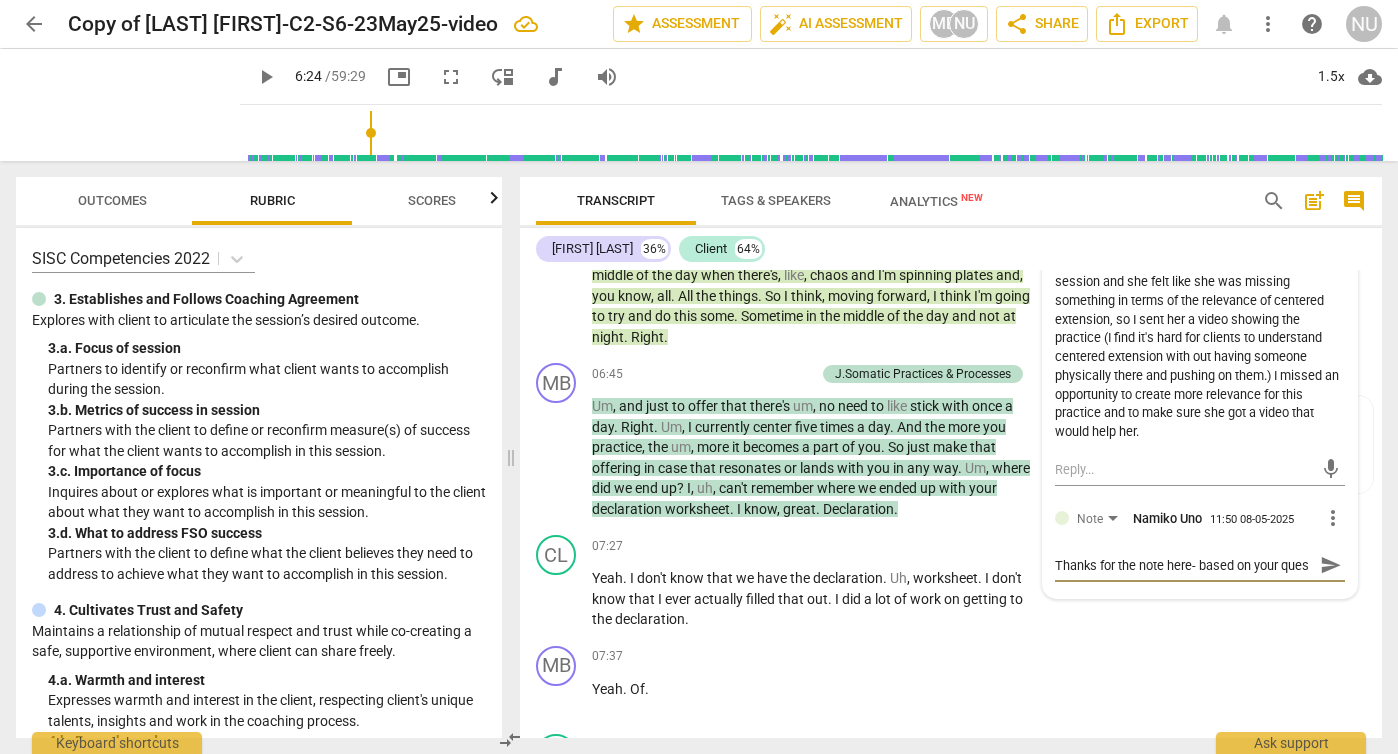 type on "Thanks for the note here- based on your quest" 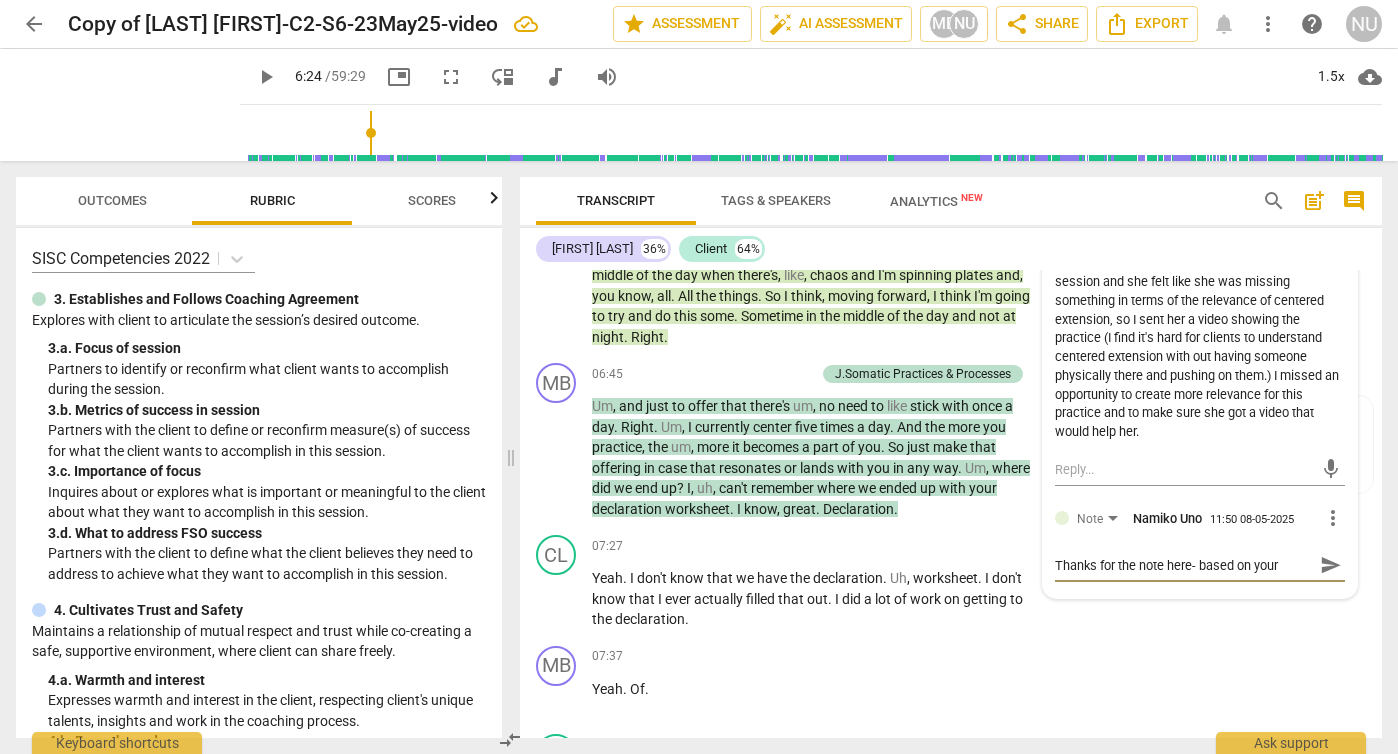 scroll, scrollTop: 17, scrollLeft: 0, axis: vertical 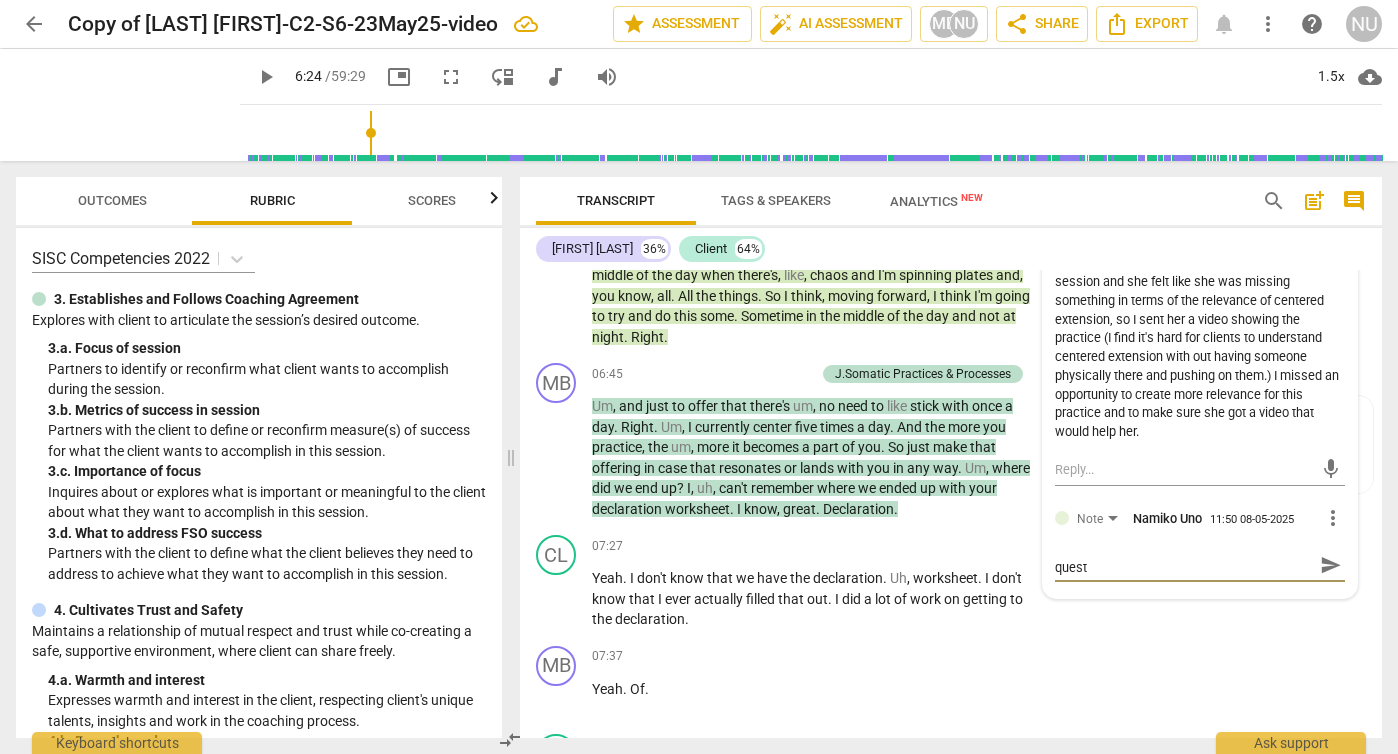 type on "Thanks for the note here- based on your questi" 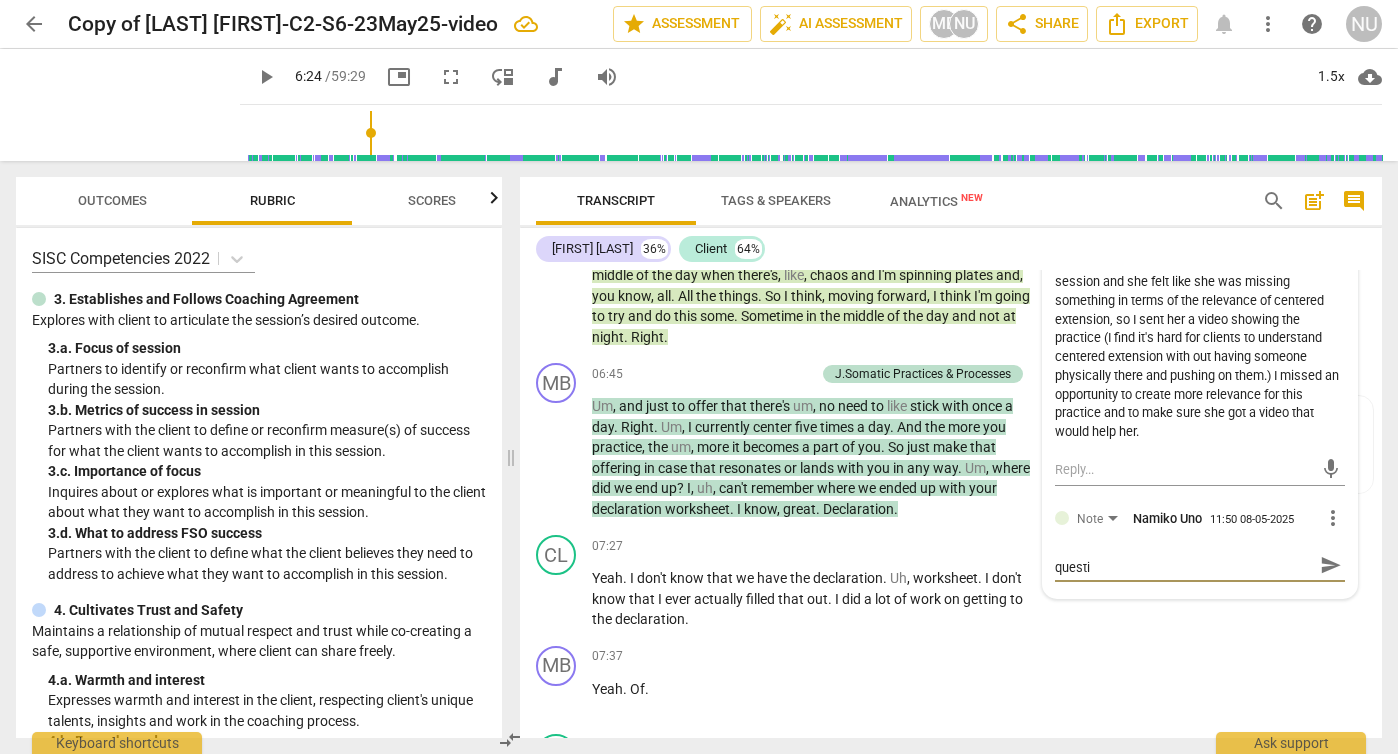 type on "Thanks for the note here- based on your questio" 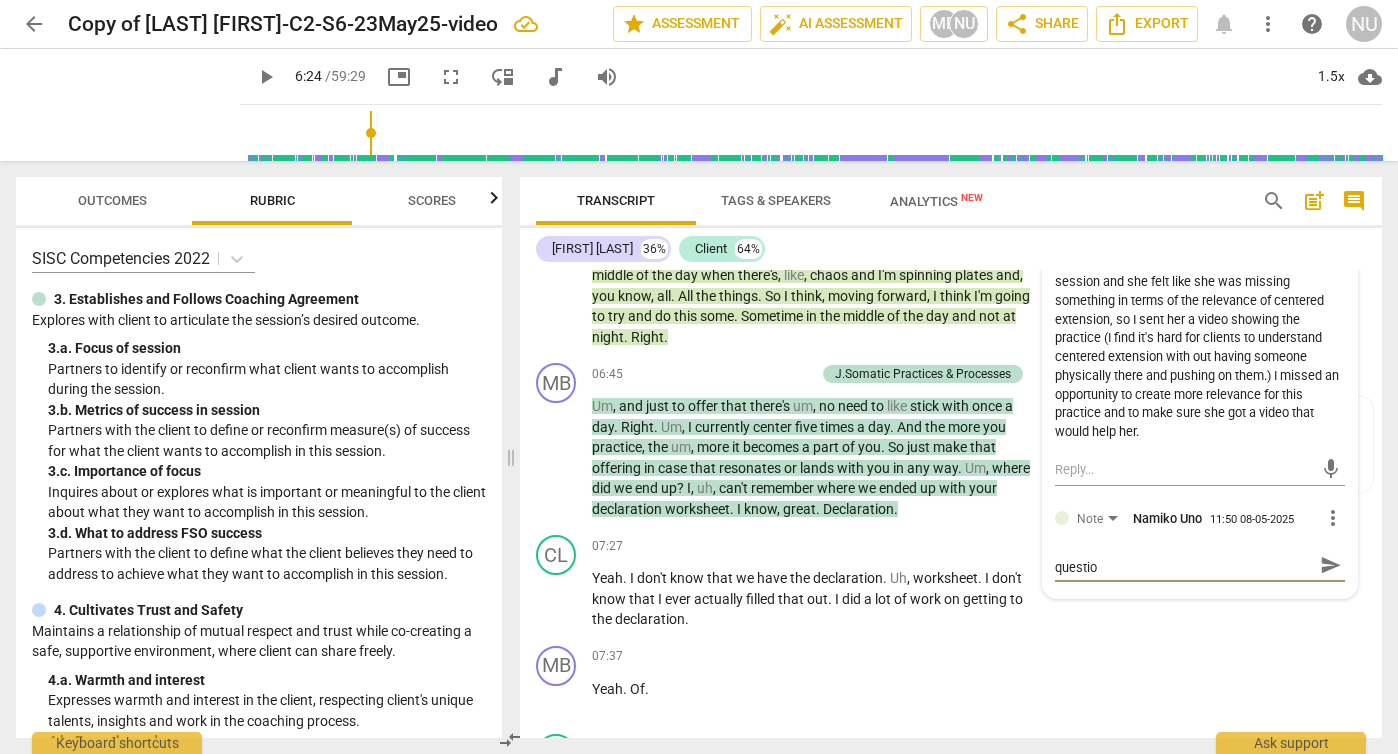 type on "Thanks for the note here- based on your question" 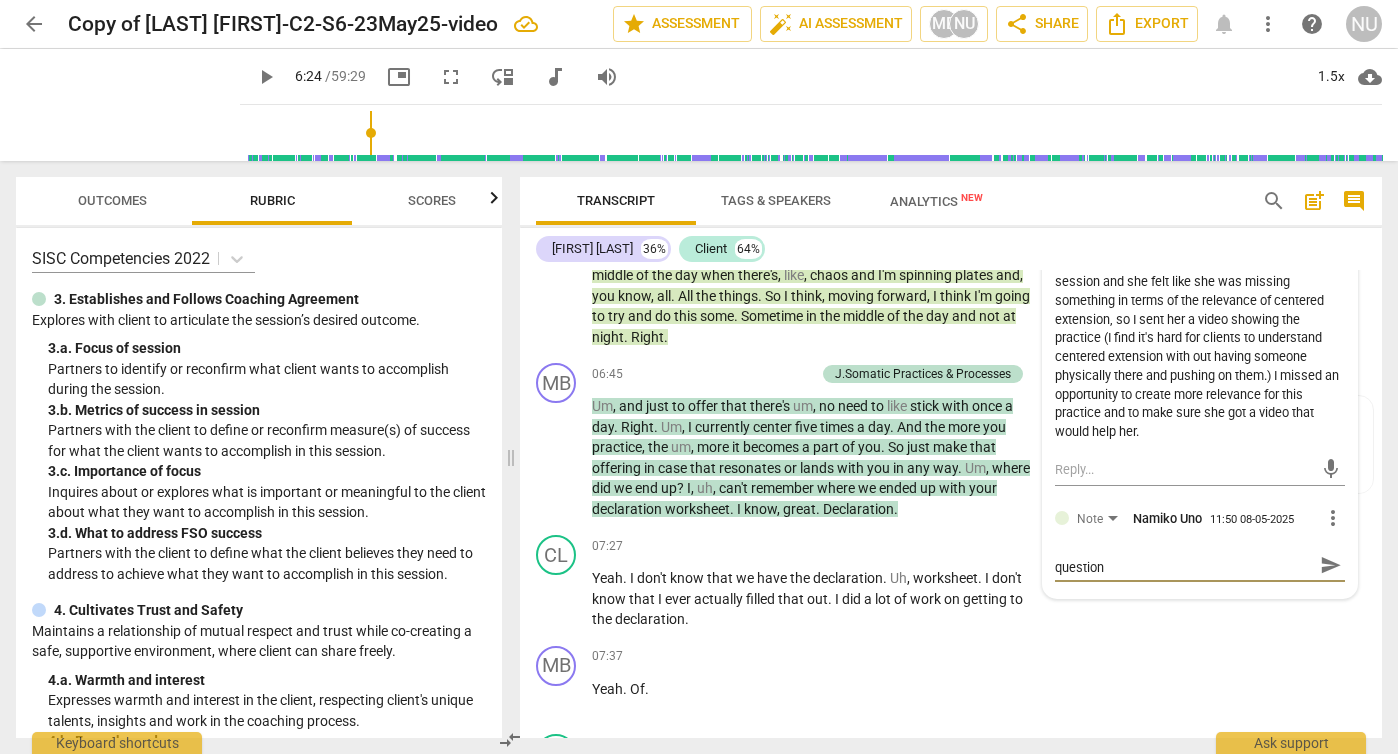 type on "Thanks for the note here- based on your question" 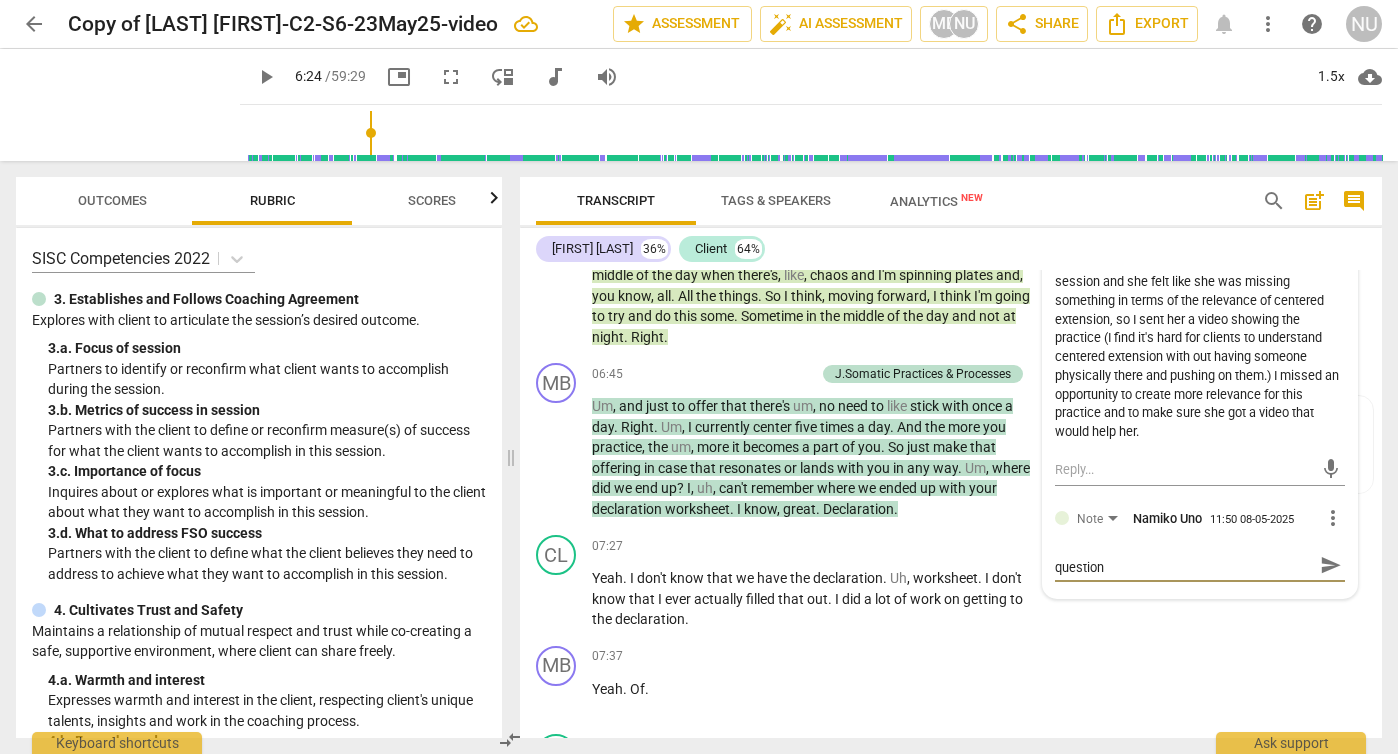 type on "Thanks for the note here- based on your question" 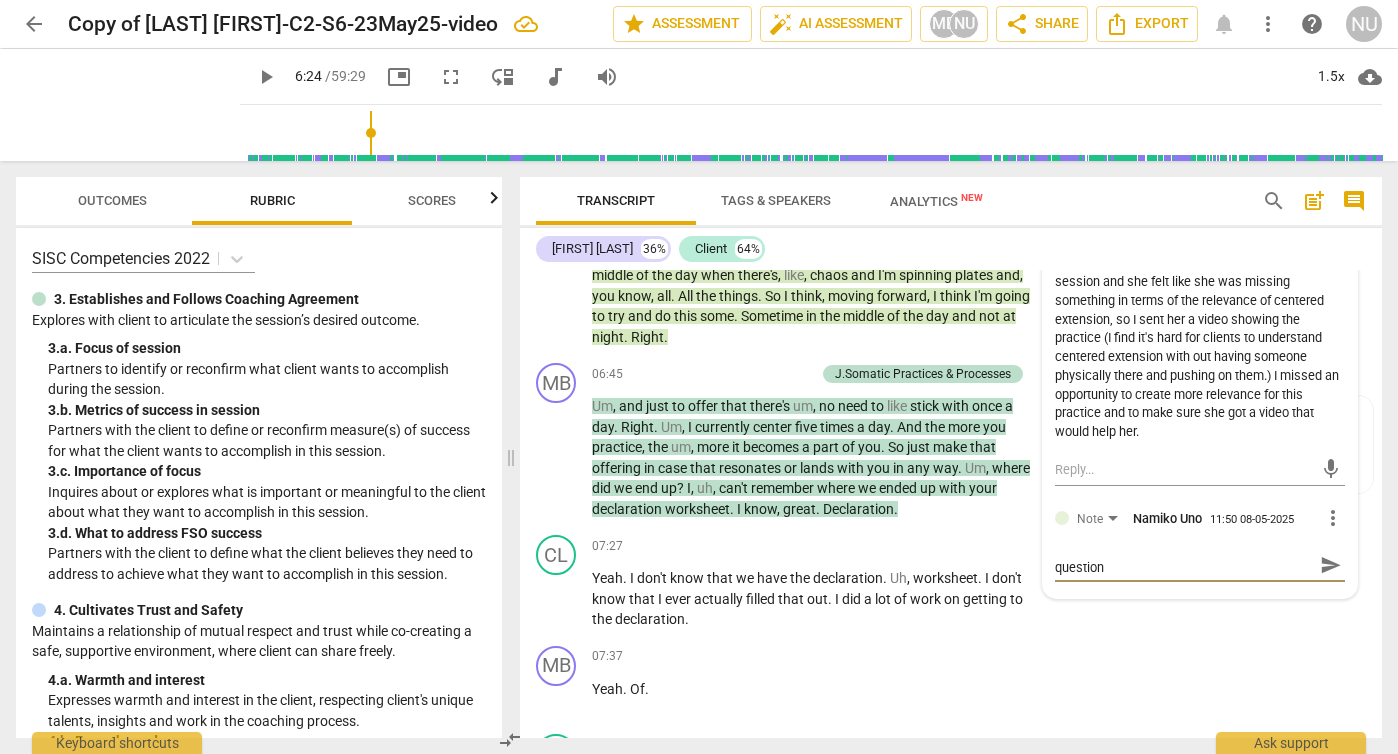 type on "Thanks for the note here- based on your question" 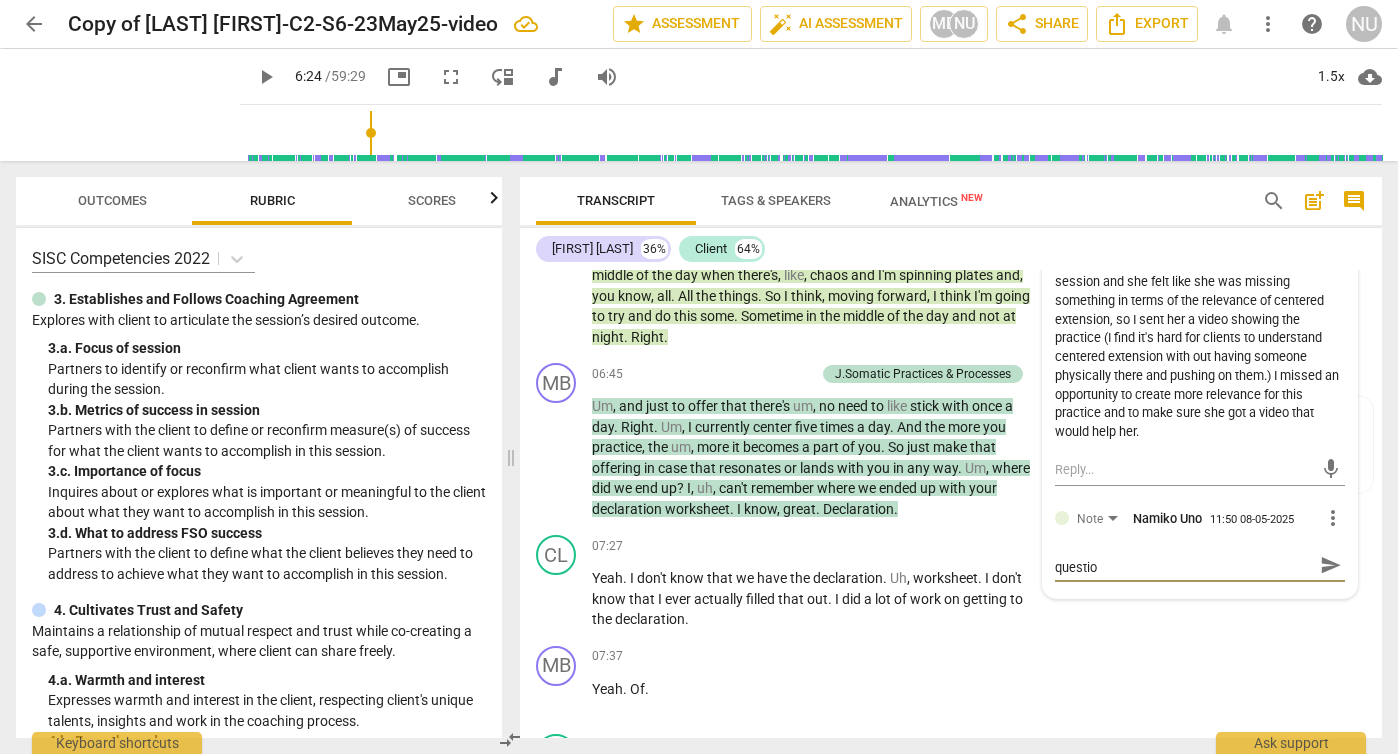 type on "Thanks for the note here- based on your questi" 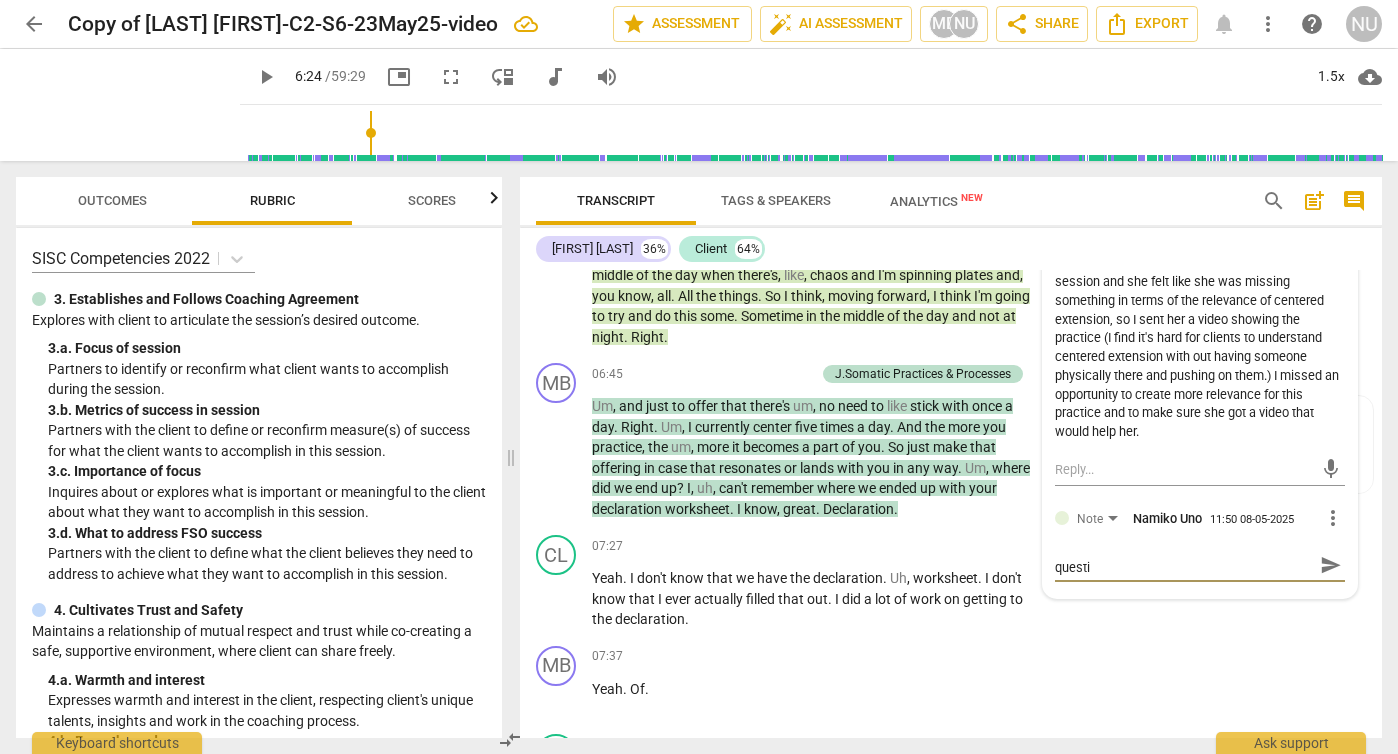 type on "Thanks for the note here- based on your quest" 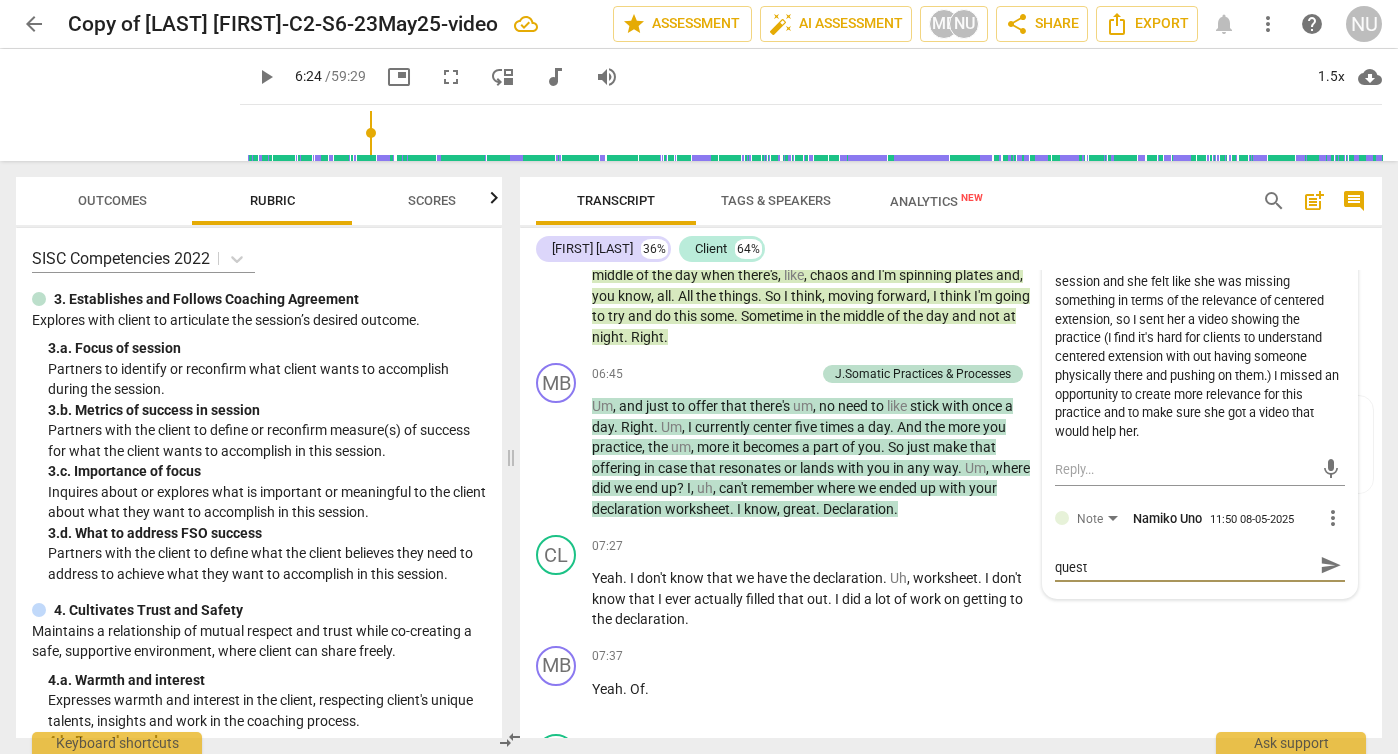 type on "Thanks for the note here- based on your ques" 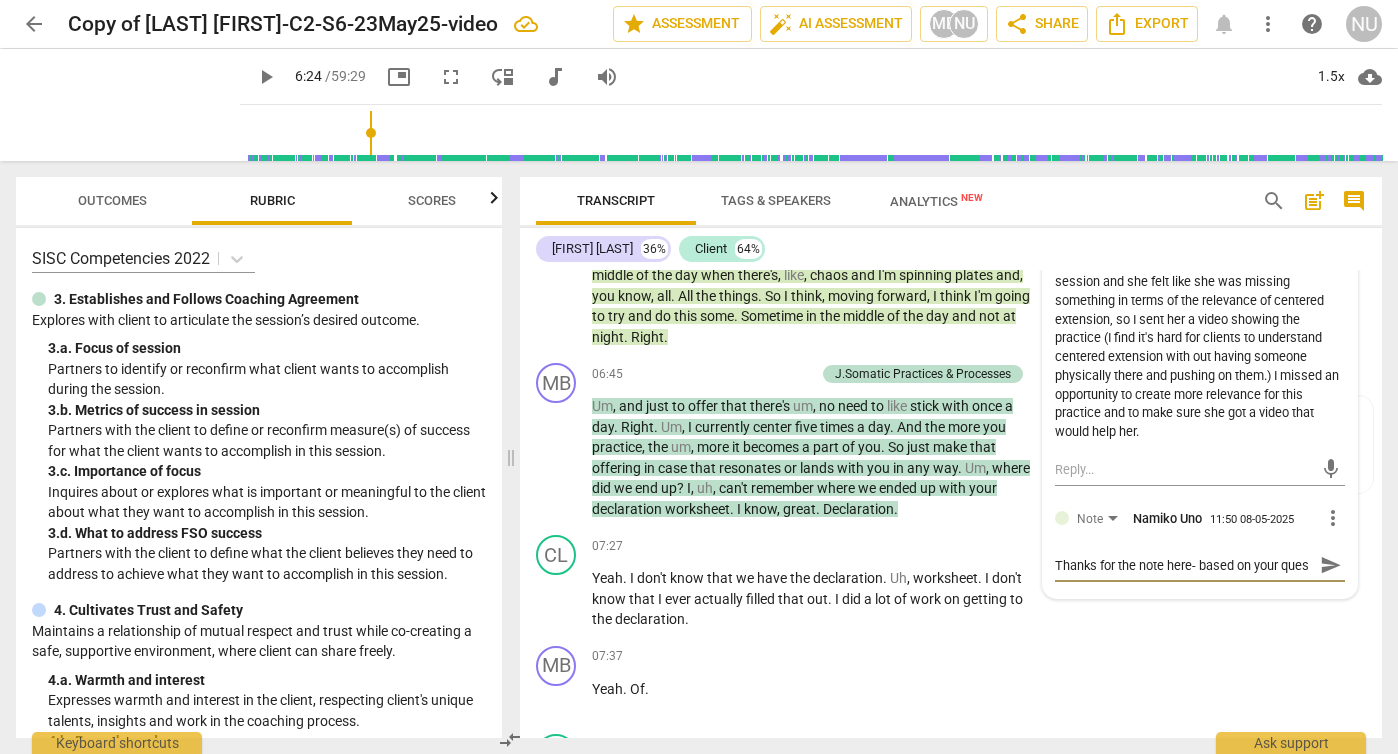 type on "Thanks for the note here- based on your que" 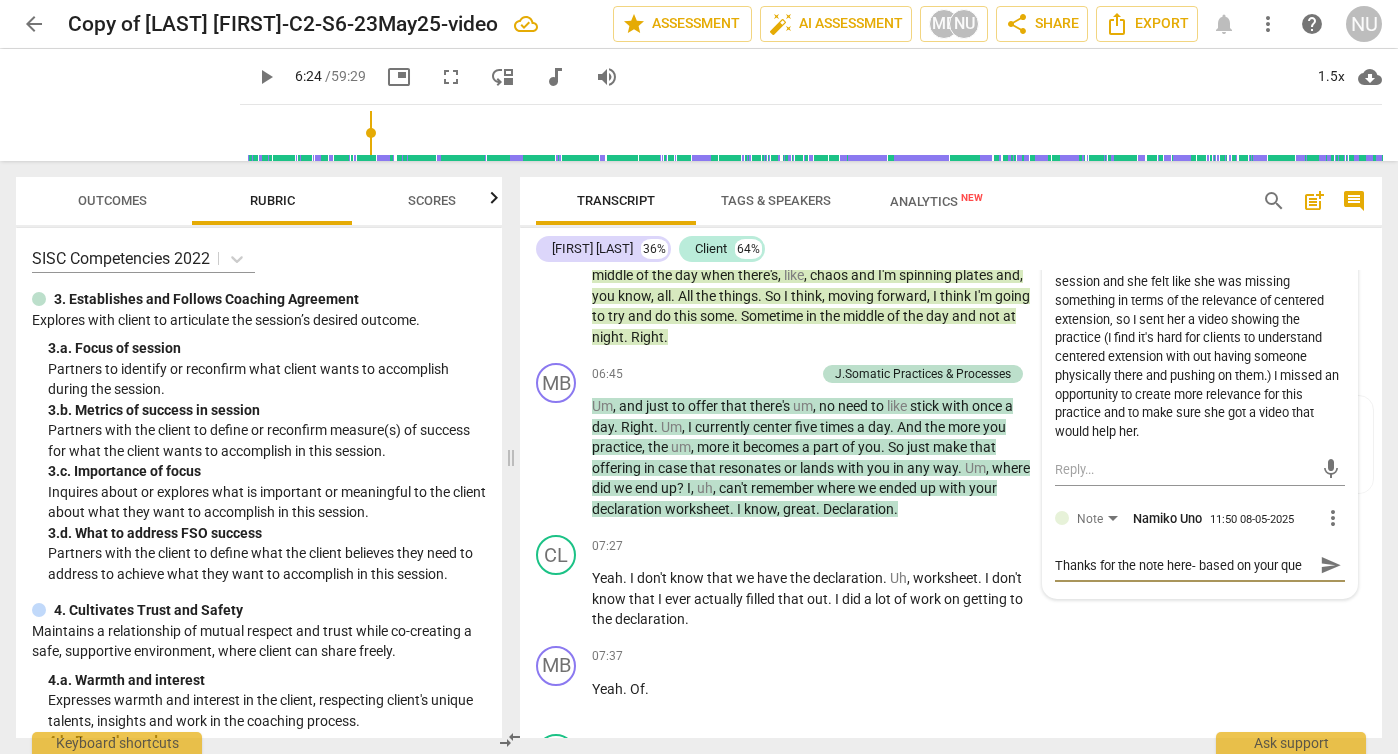 type on "Thanks for the note here- based on your qu" 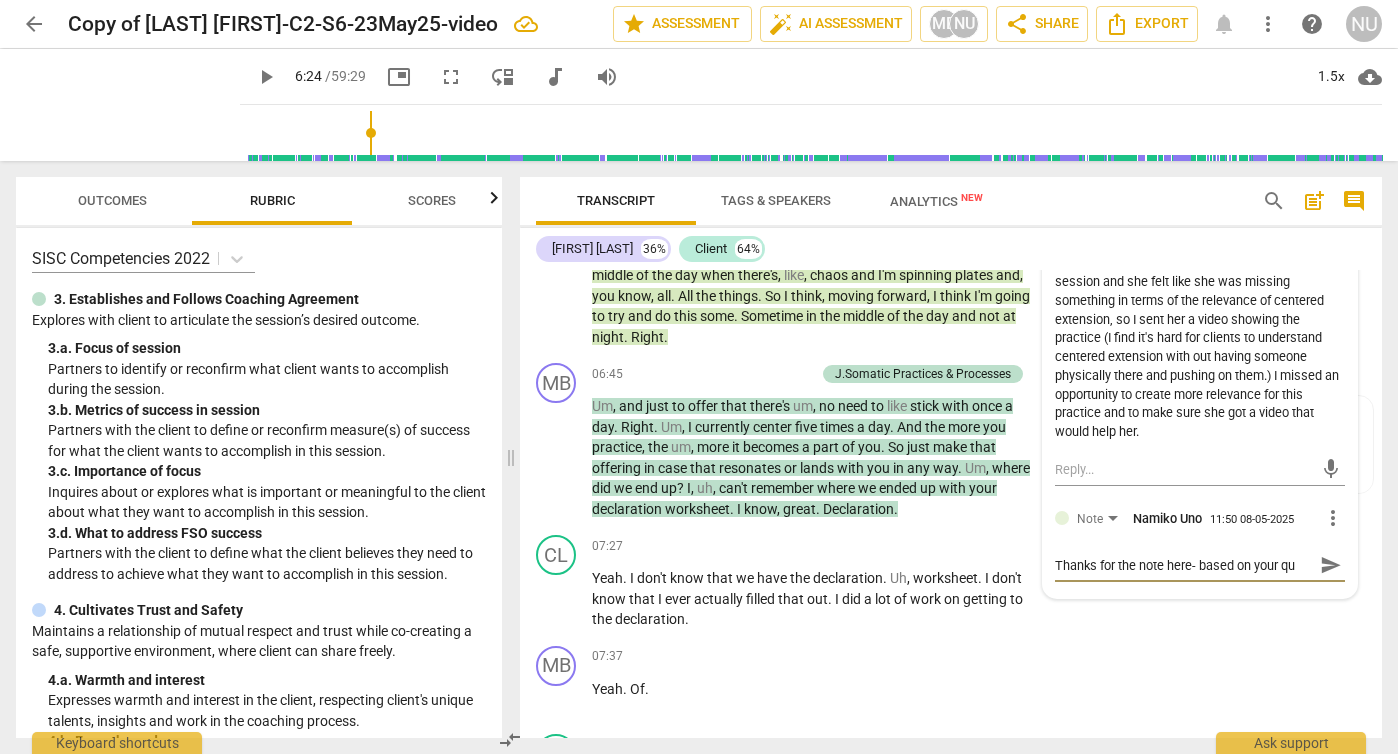 scroll, scrollTop: 0, scrollLeft: 0, axis: both 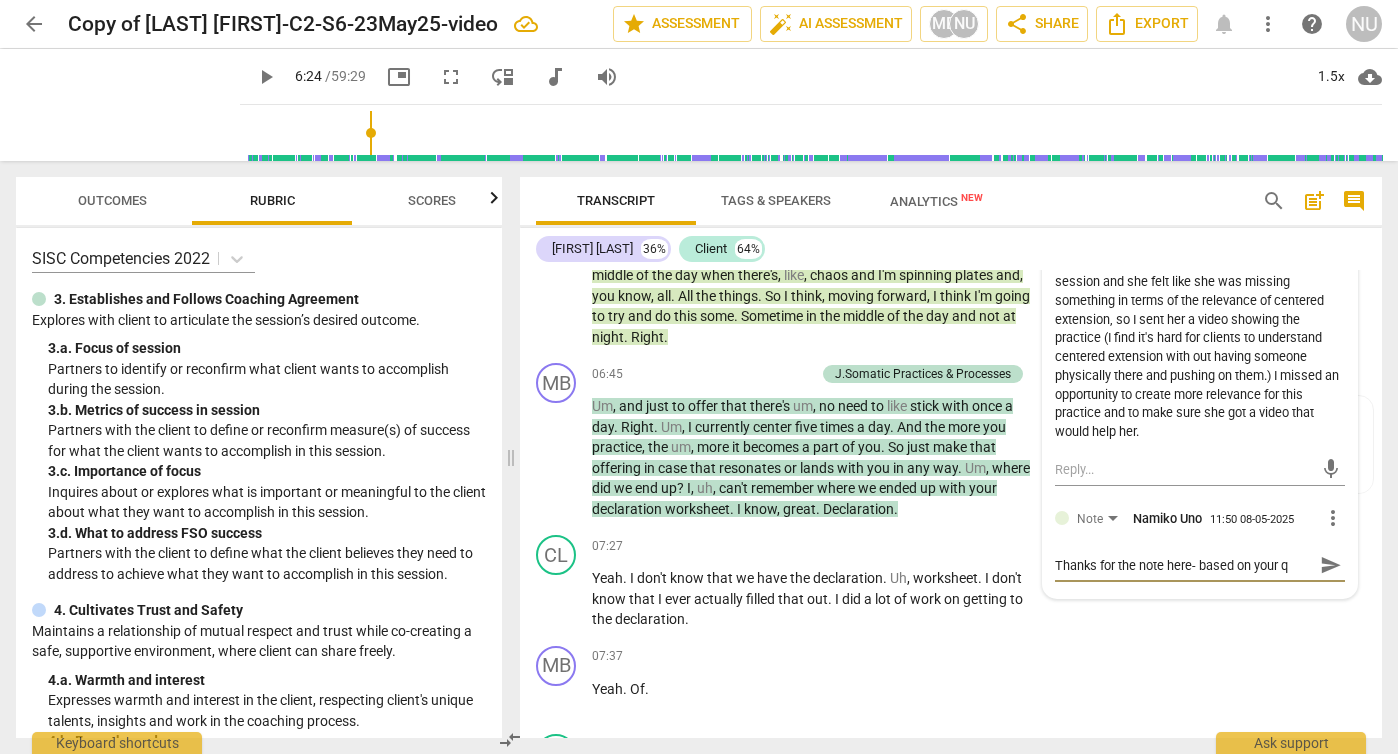 type on "Thanks for the note here- based on your" 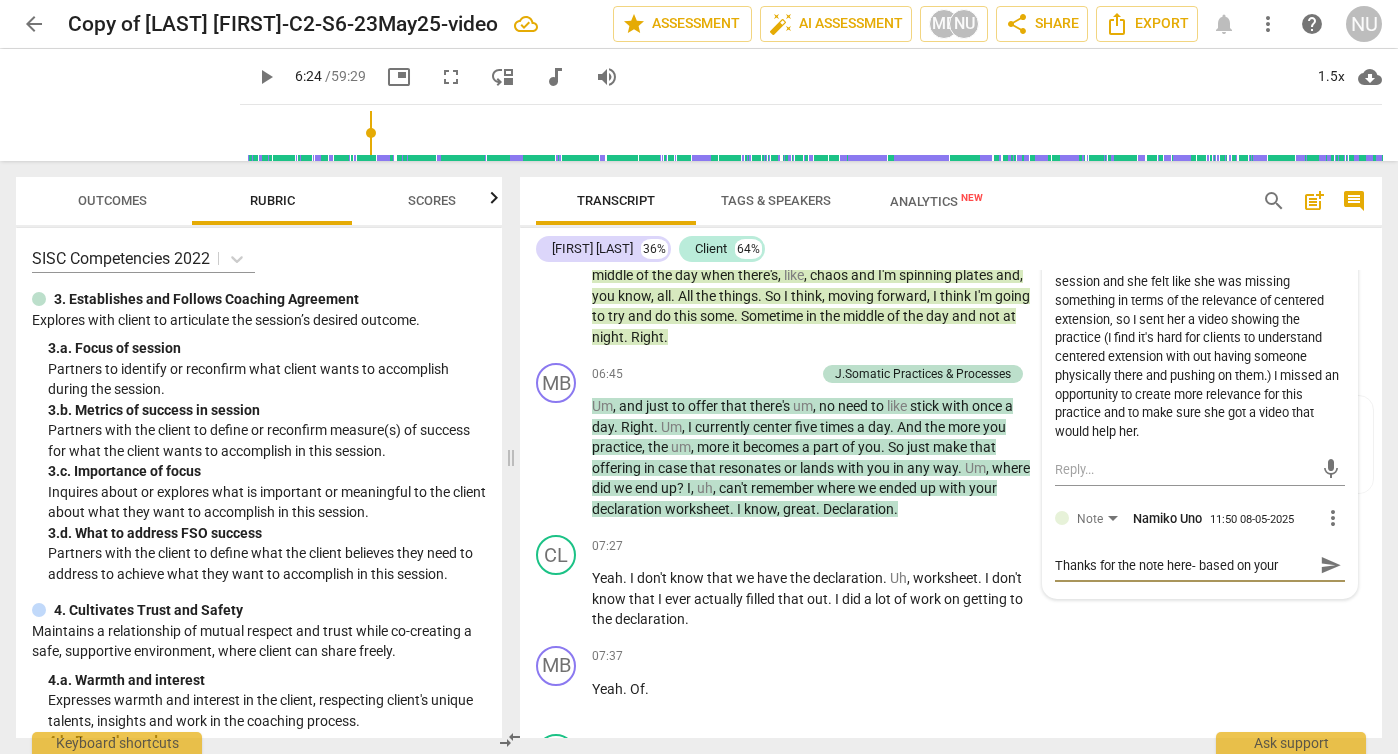 type on "Thanks for the note here- based on your p" 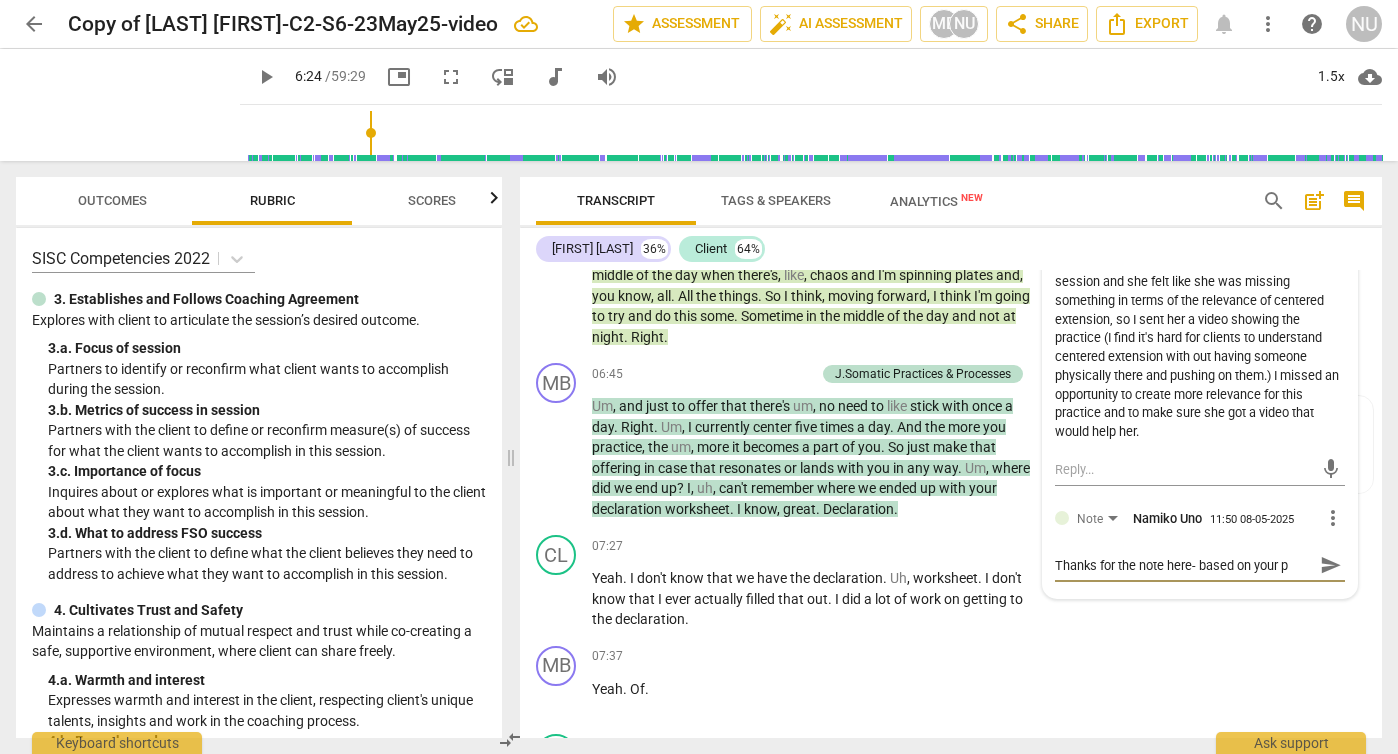 type on "Thanks for the note here- based on your pr" 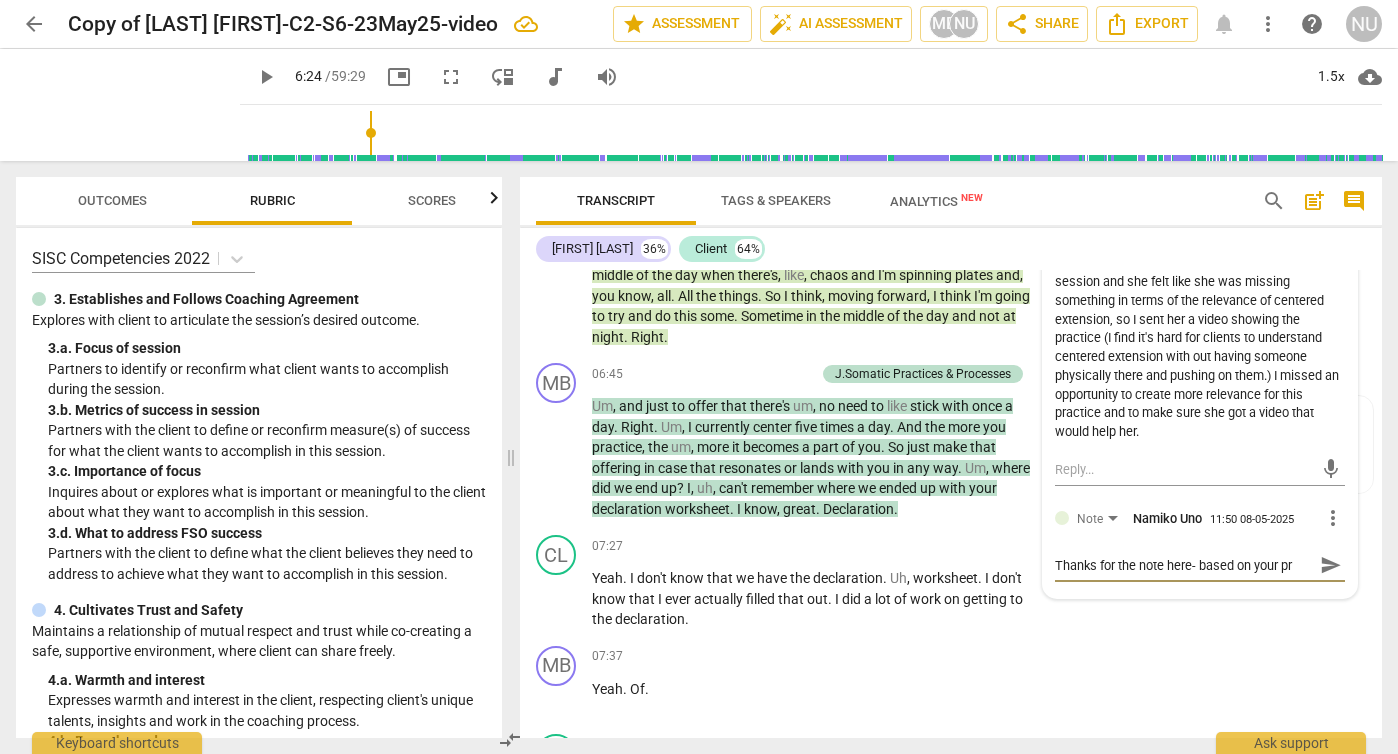 type on "Thanks for the note here- based on your pre" 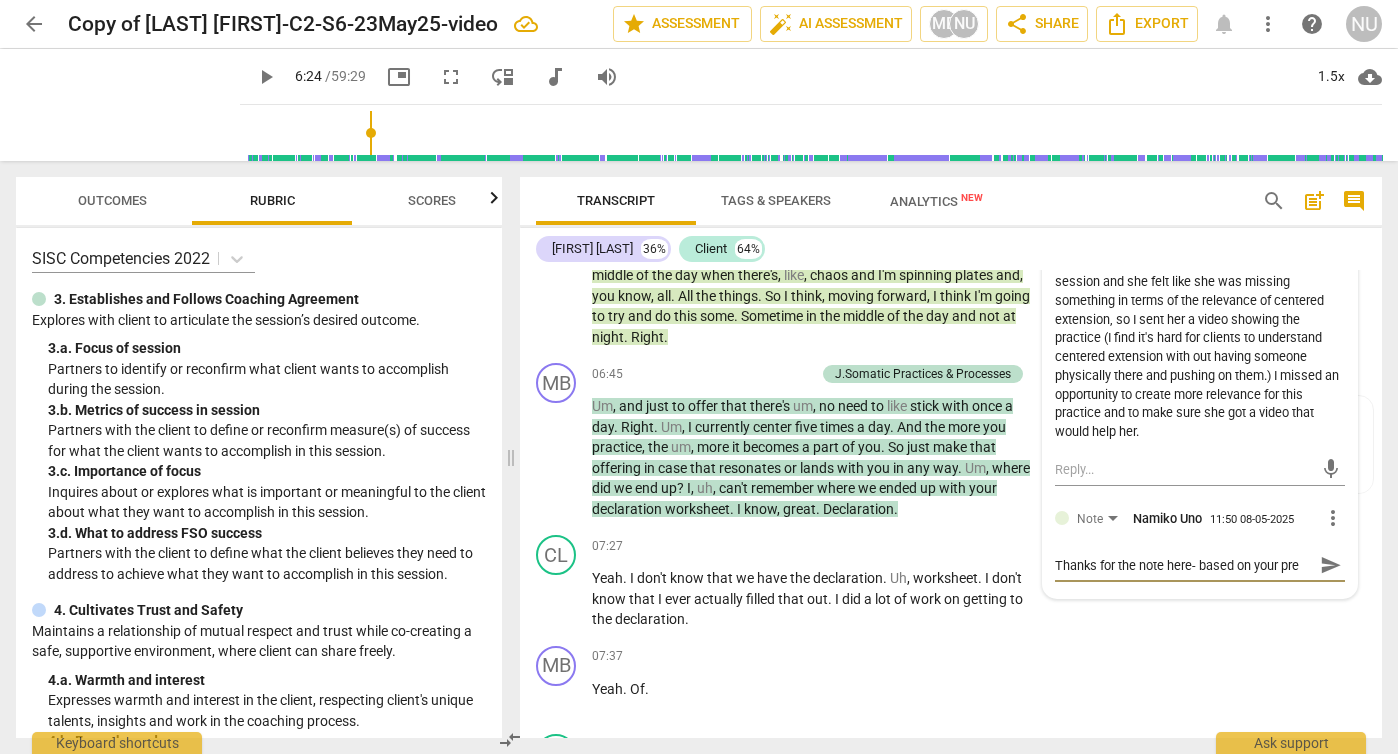type on "Thanks for the note here- based on your prev" 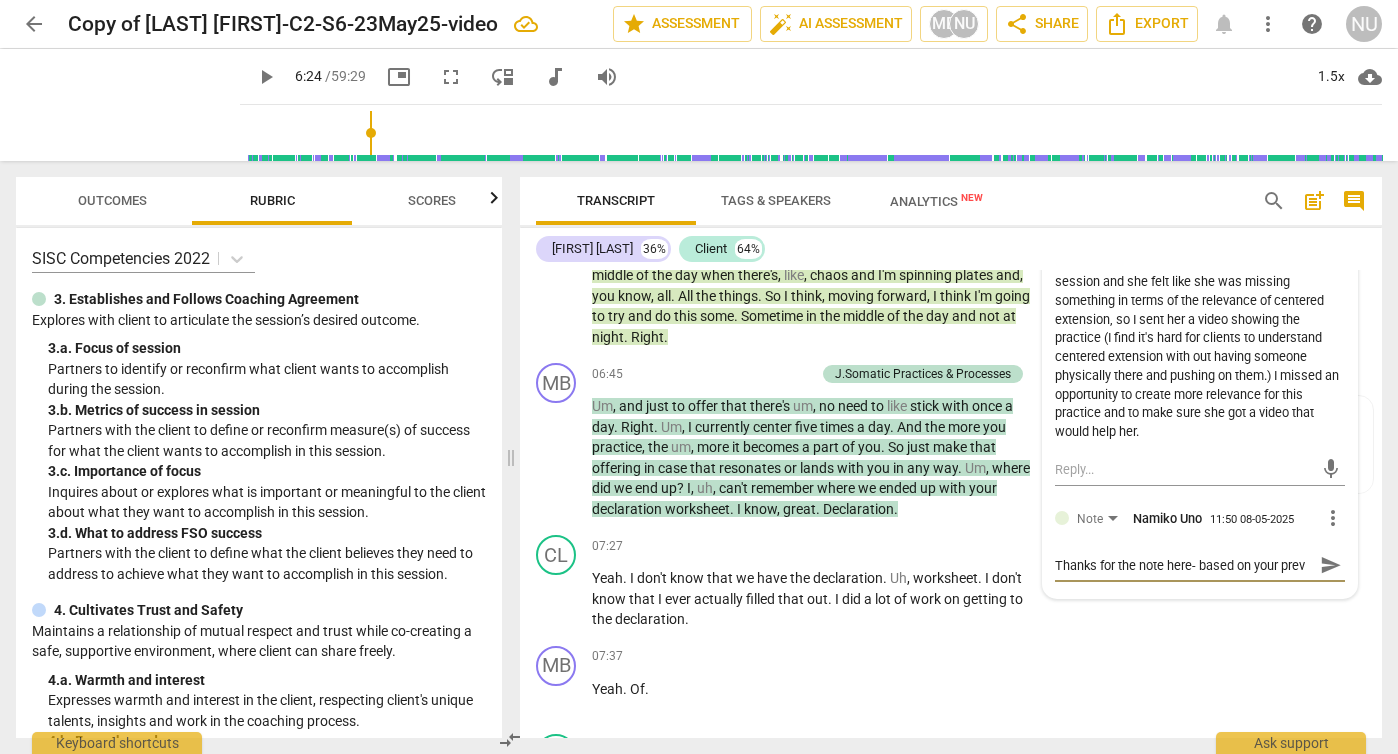 type on "Thanks for the note here- based on your previ" 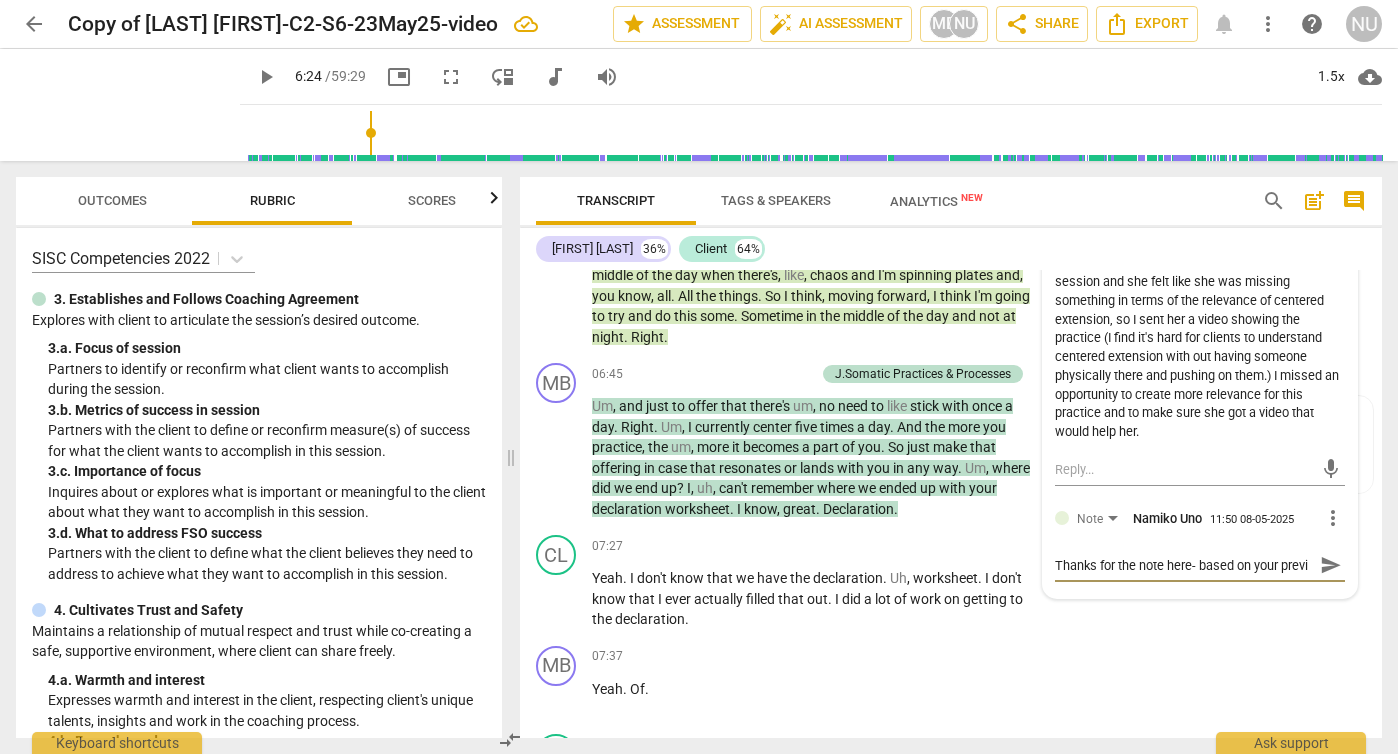 type on "Thanks for the note here- based on your previo" 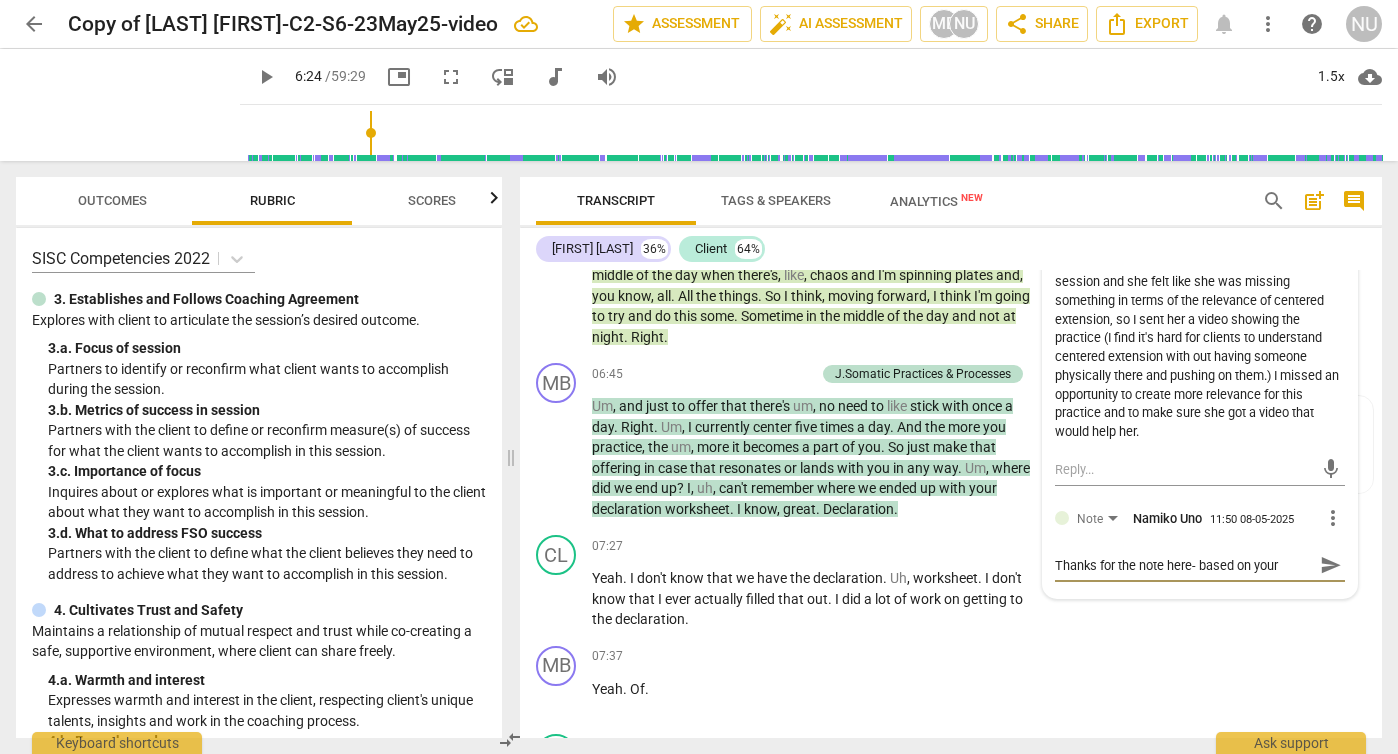 type on "Thanks for the note here- based on your previou" 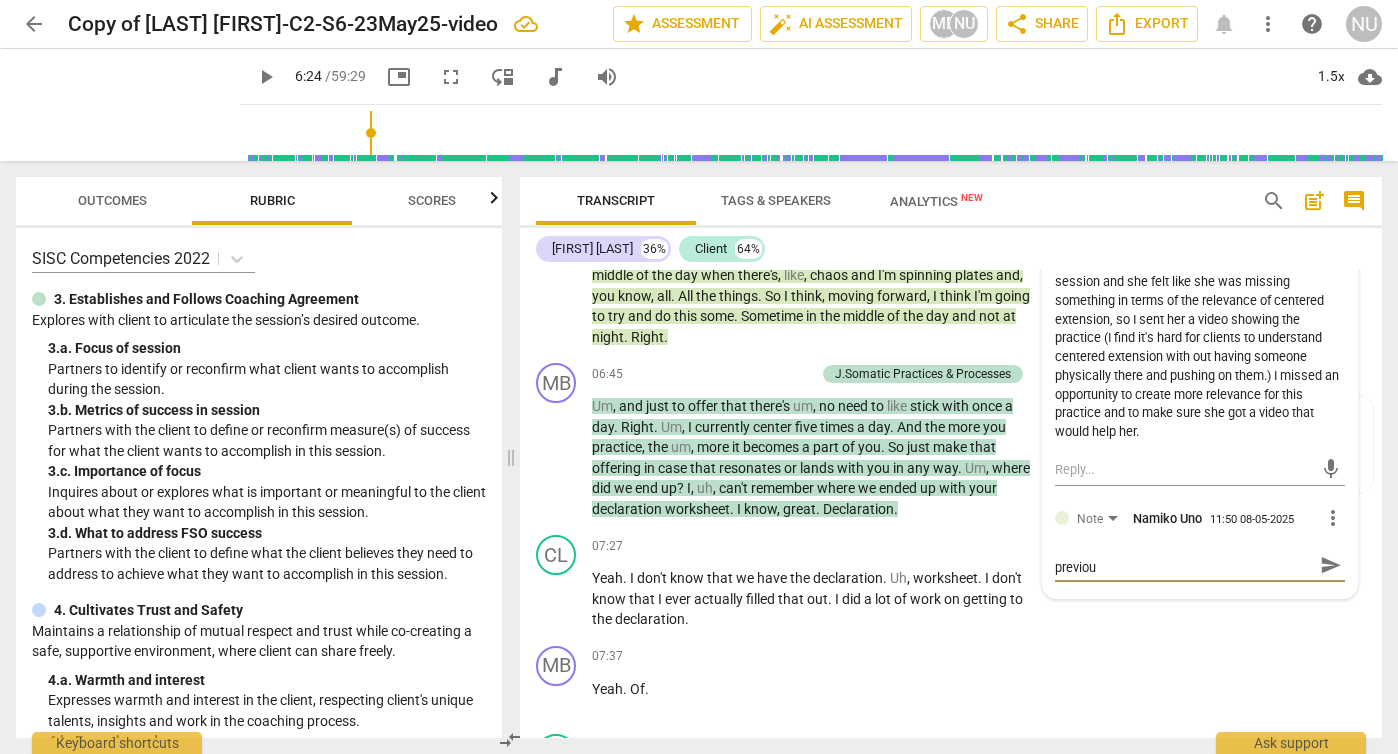 type on "Thanks for the note here- based on your previous" 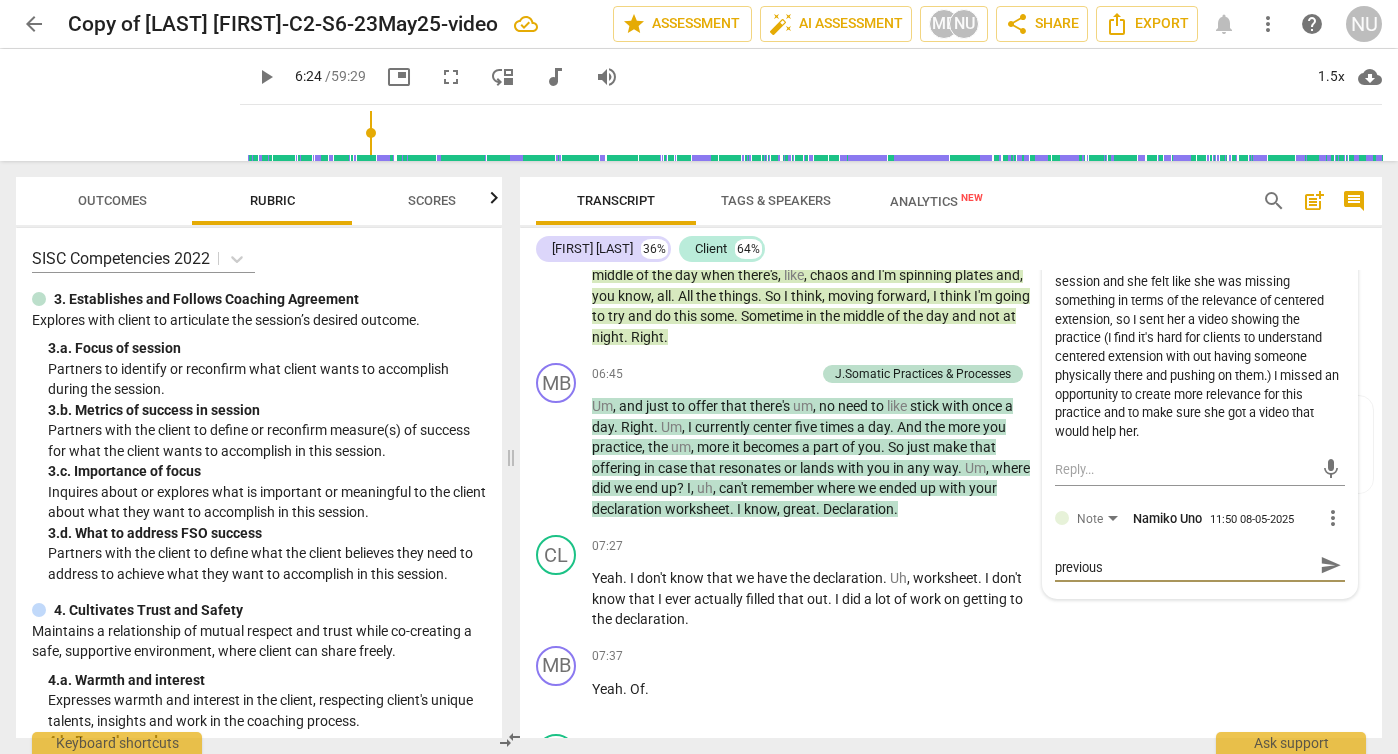 type on "Thanks for the note here- based on your previous" 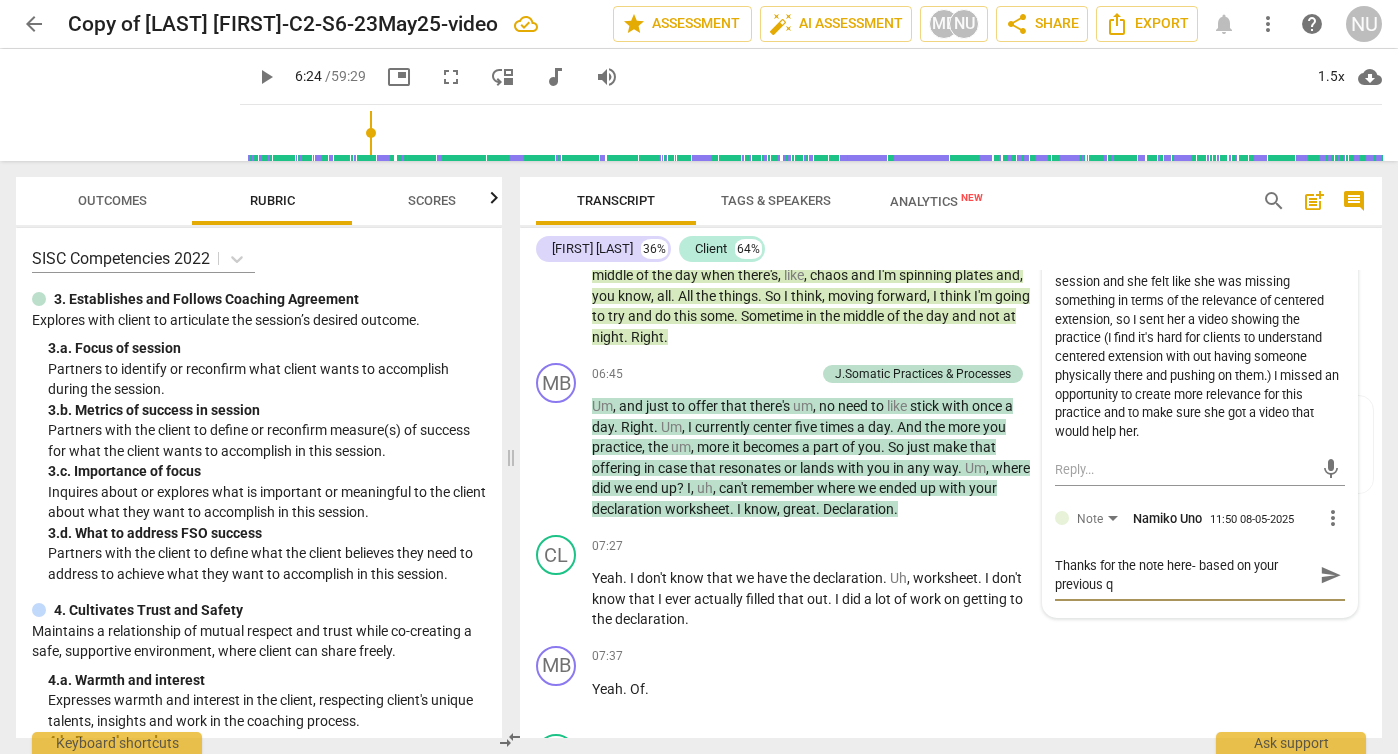 type on "Thanks for the note here- based on your previous qu" 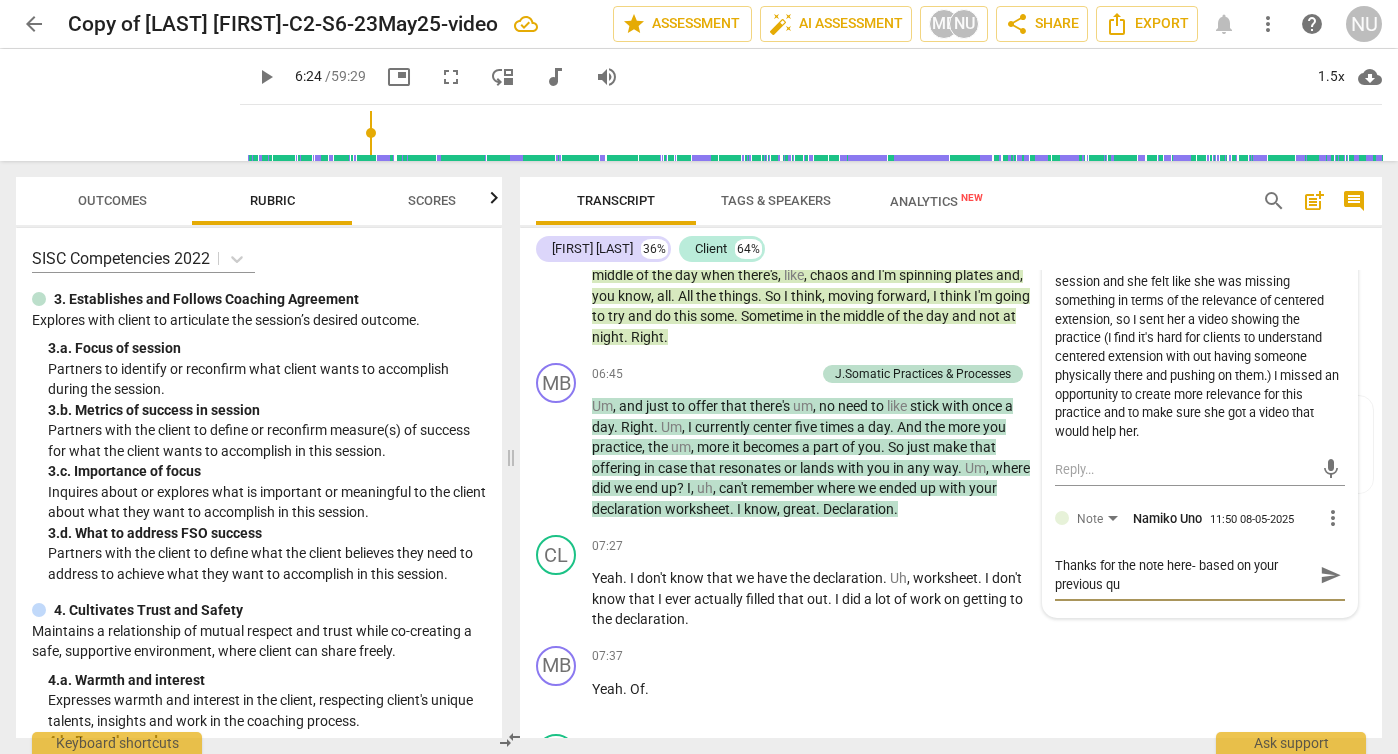 scroll, scrollTop: 0, scrollLeft: 0, axis: both 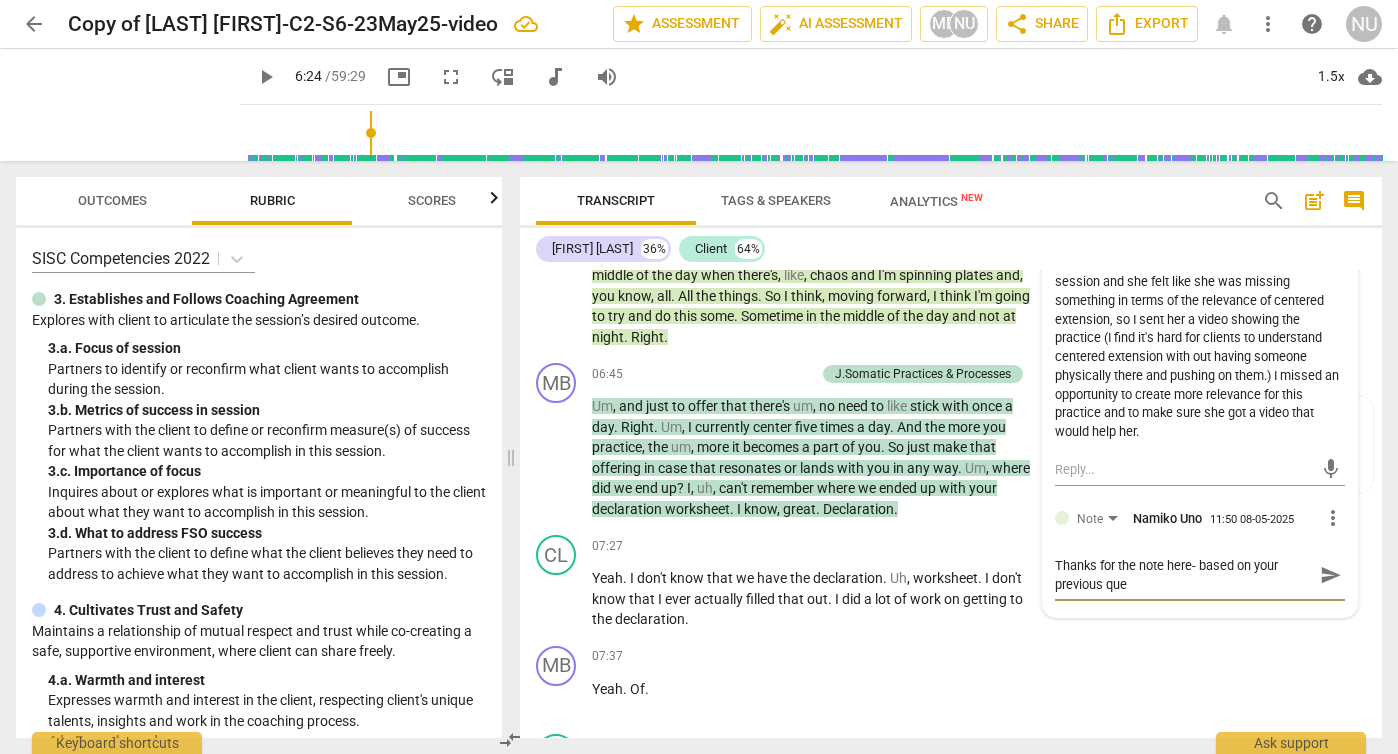 type on "Thanks for the note here- based on your previous ques" 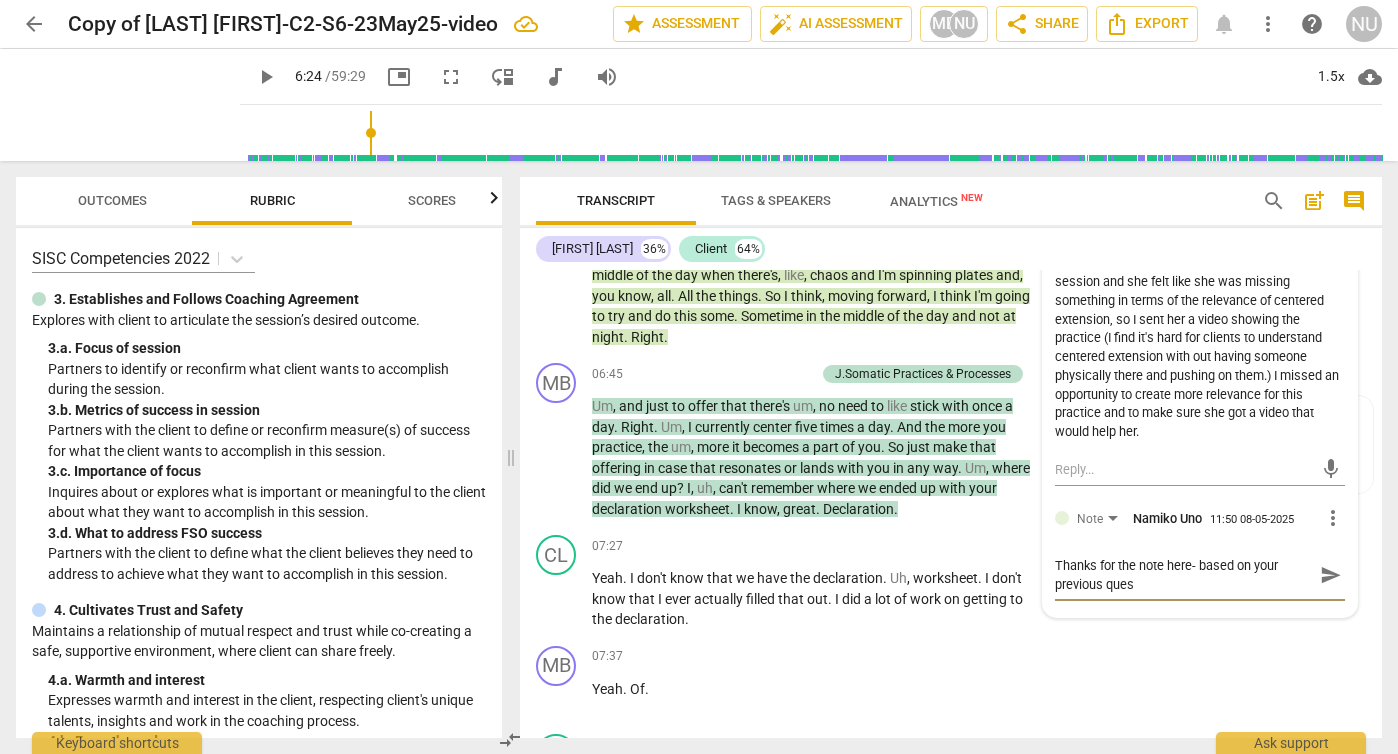 type on "Thanks for the note here- based on your previous quesi" 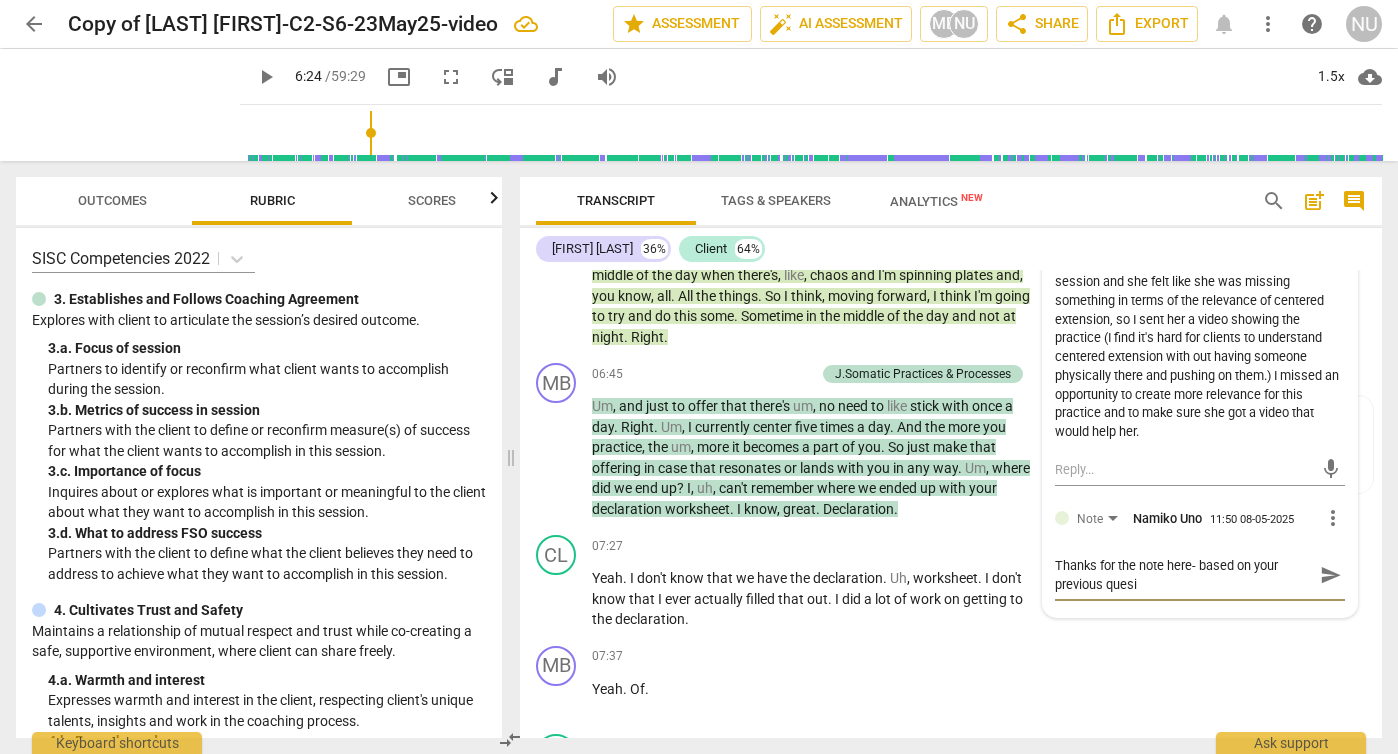 type on "Thanks for the note here- based on your previous quesit" 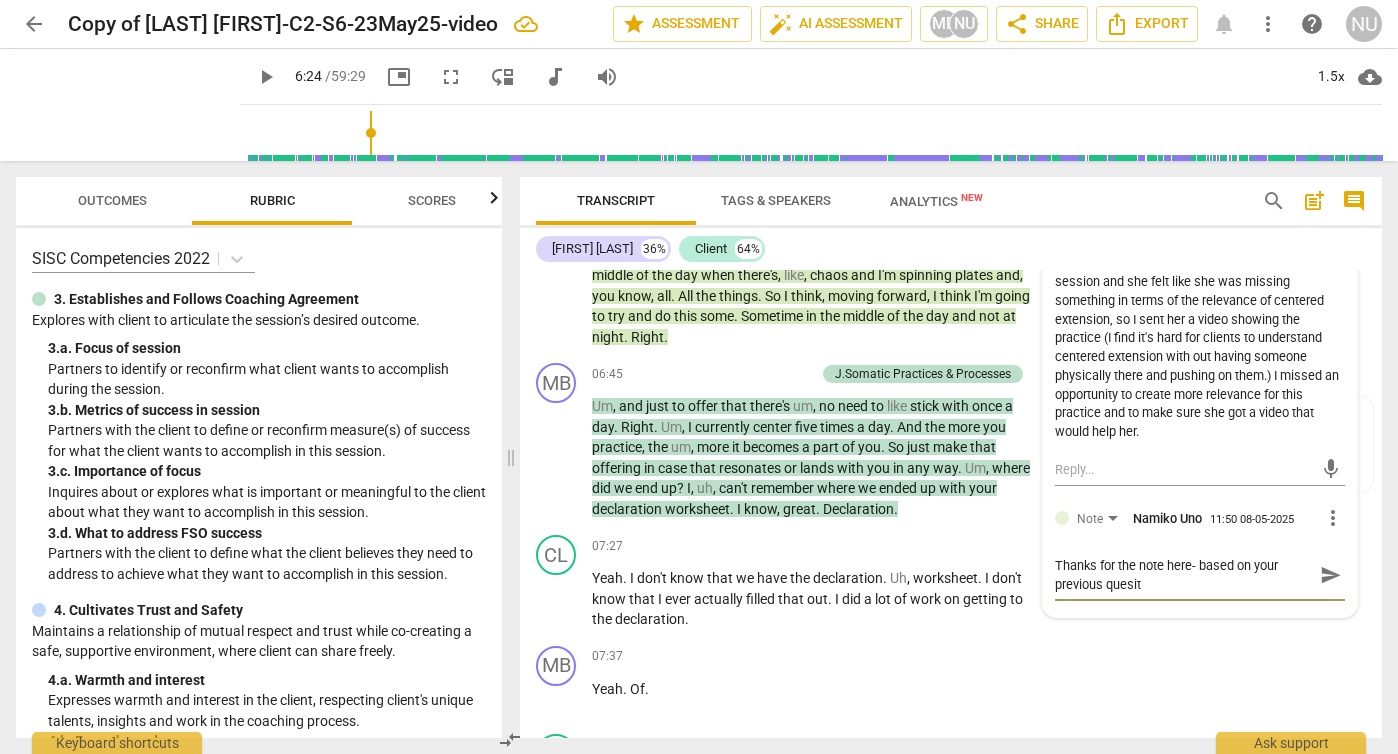 type on "Thanks for the note here- based on your previous quesito" 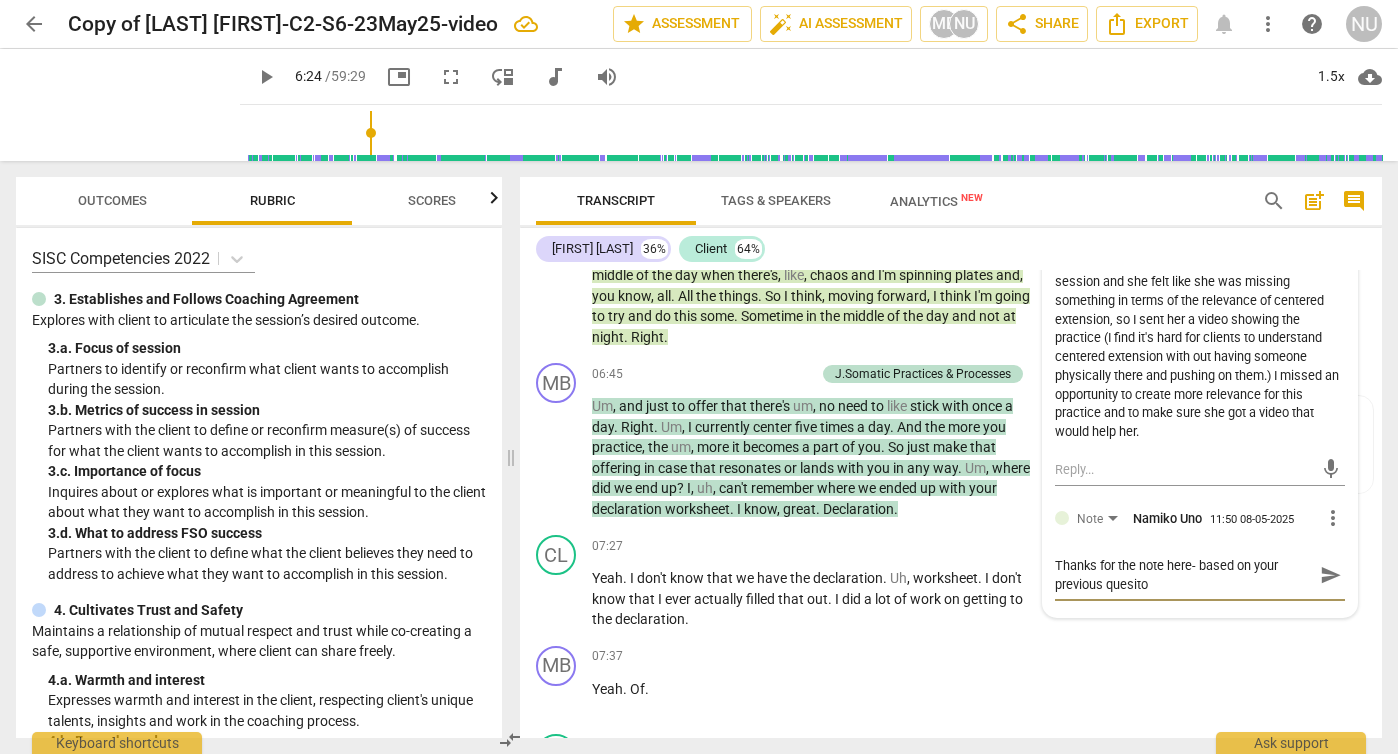 type on "Thanks for the note here- based on your previous quesiton" 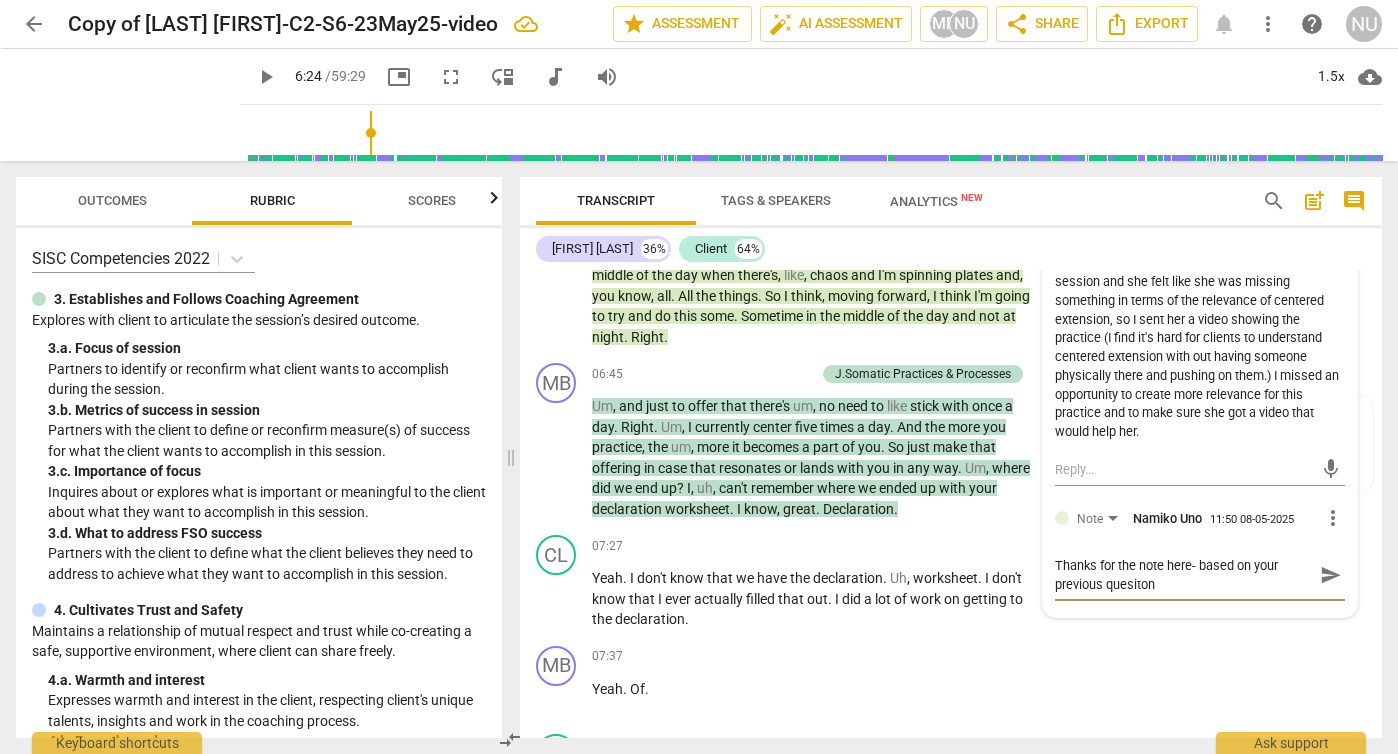 type on "Thanks for the note here- based on your previous quesiton" 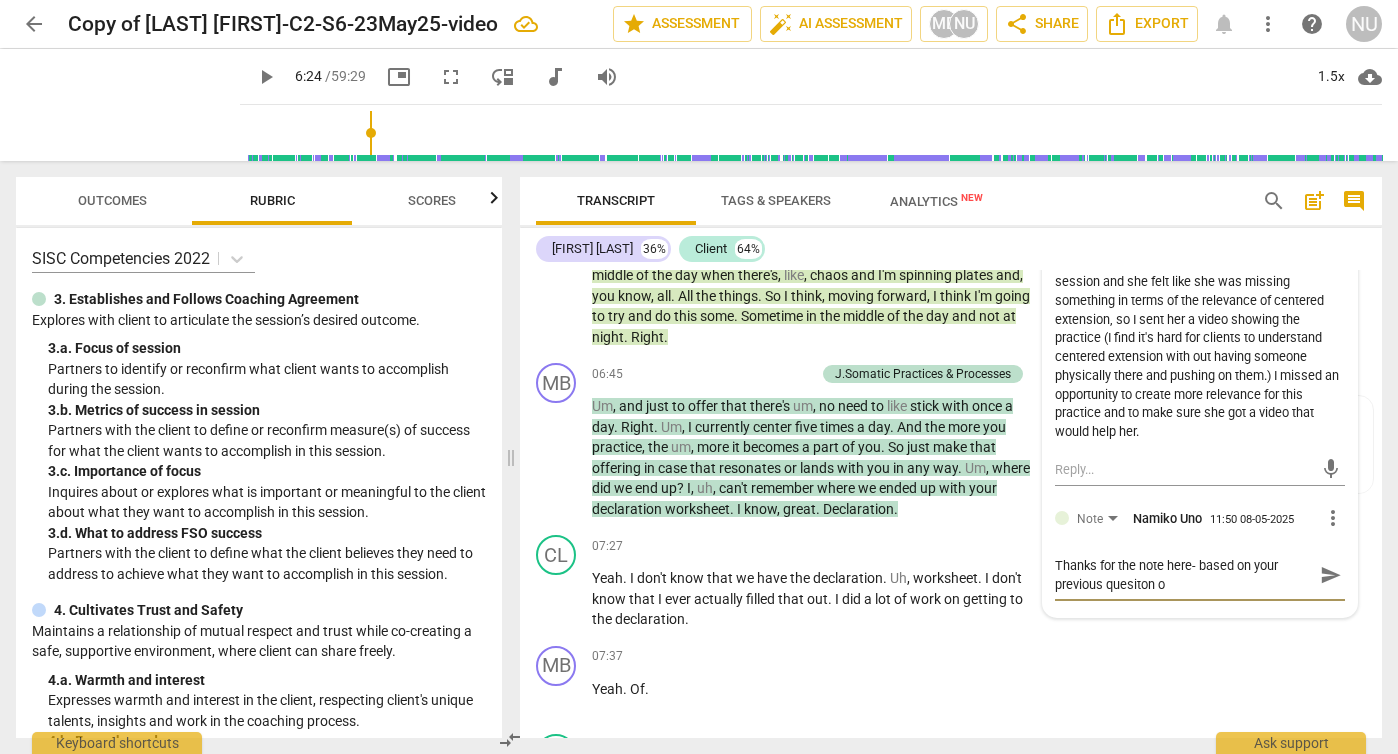 type on "Thanks for the note here- based on your previous quesiton" 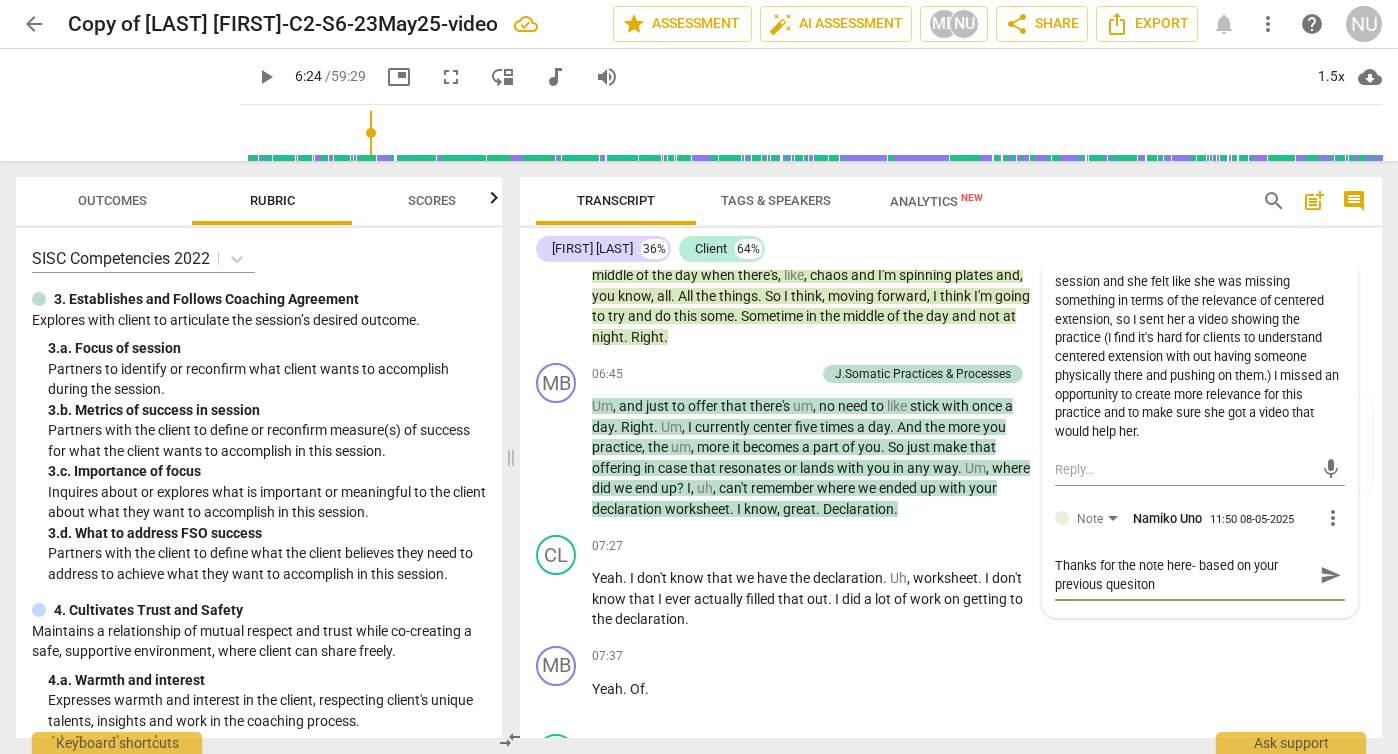 type on "Thanks for the note here- based on your previous quesiton I" 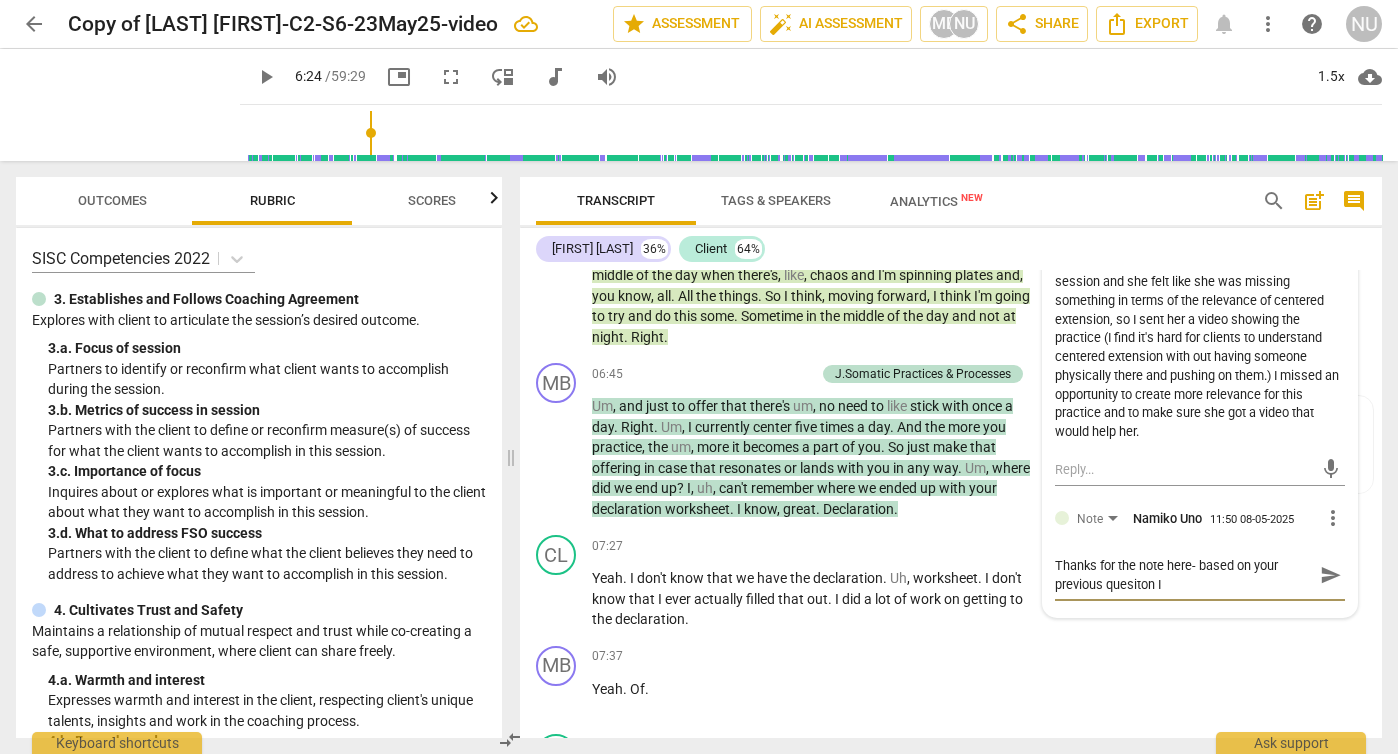 type on "Thanks for the note here- based on your previous quesiton I" 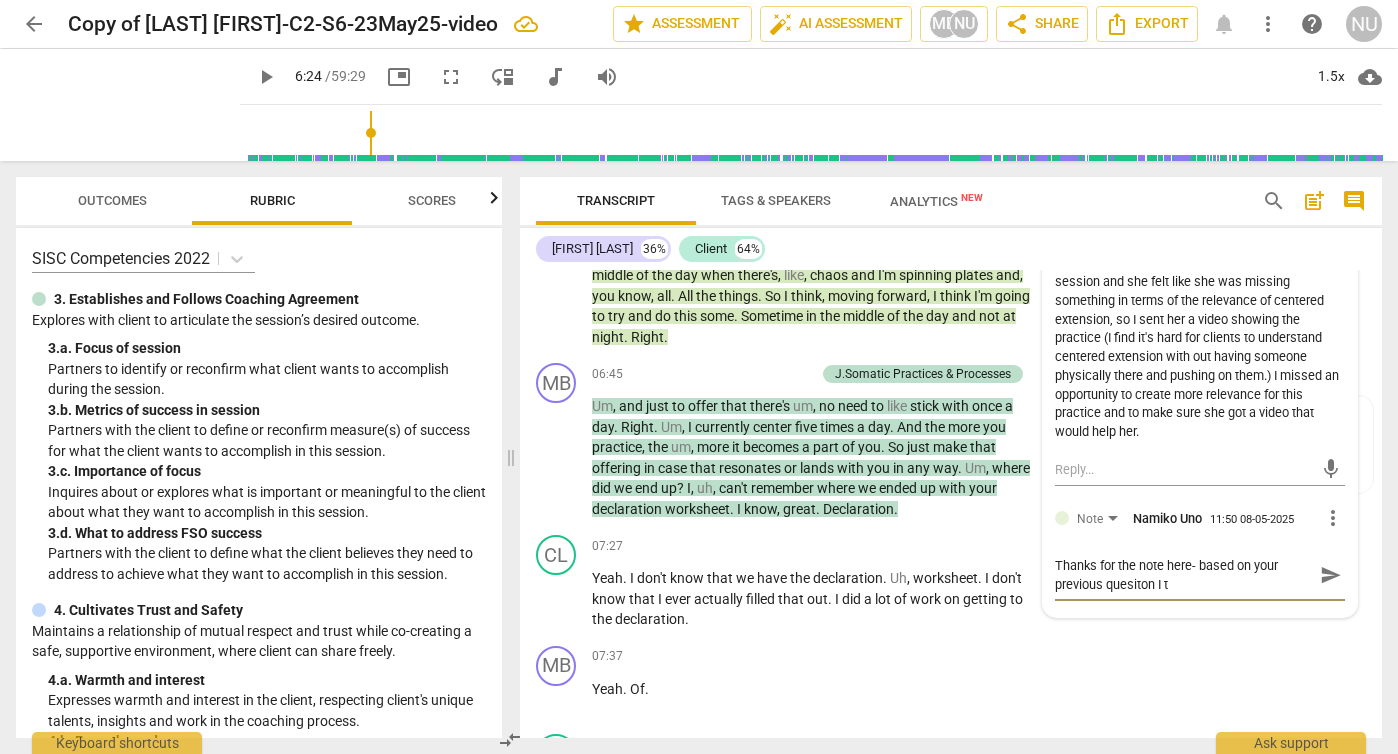 type on "Thanks for the note here- based on your previous quesiton I th" 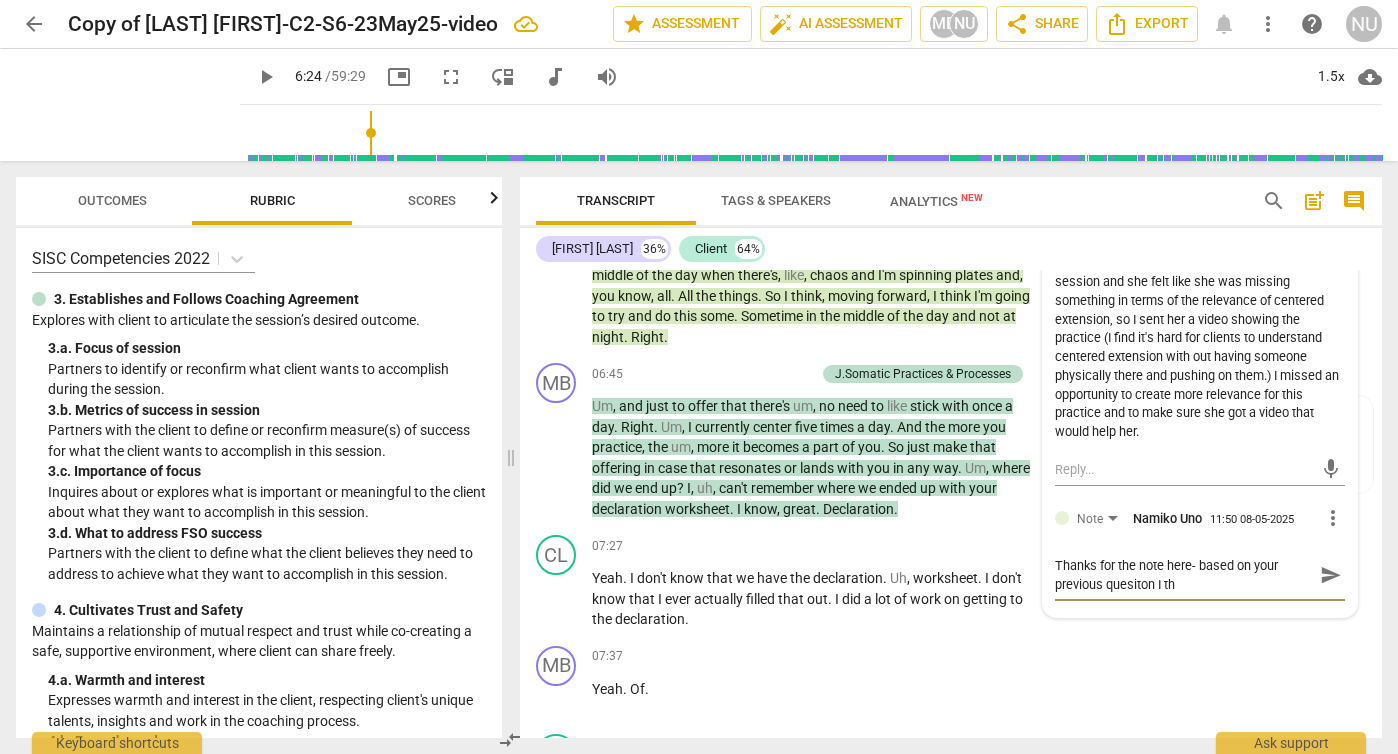 type on "Thanks for the note here- based on your previous quesiton I tho" 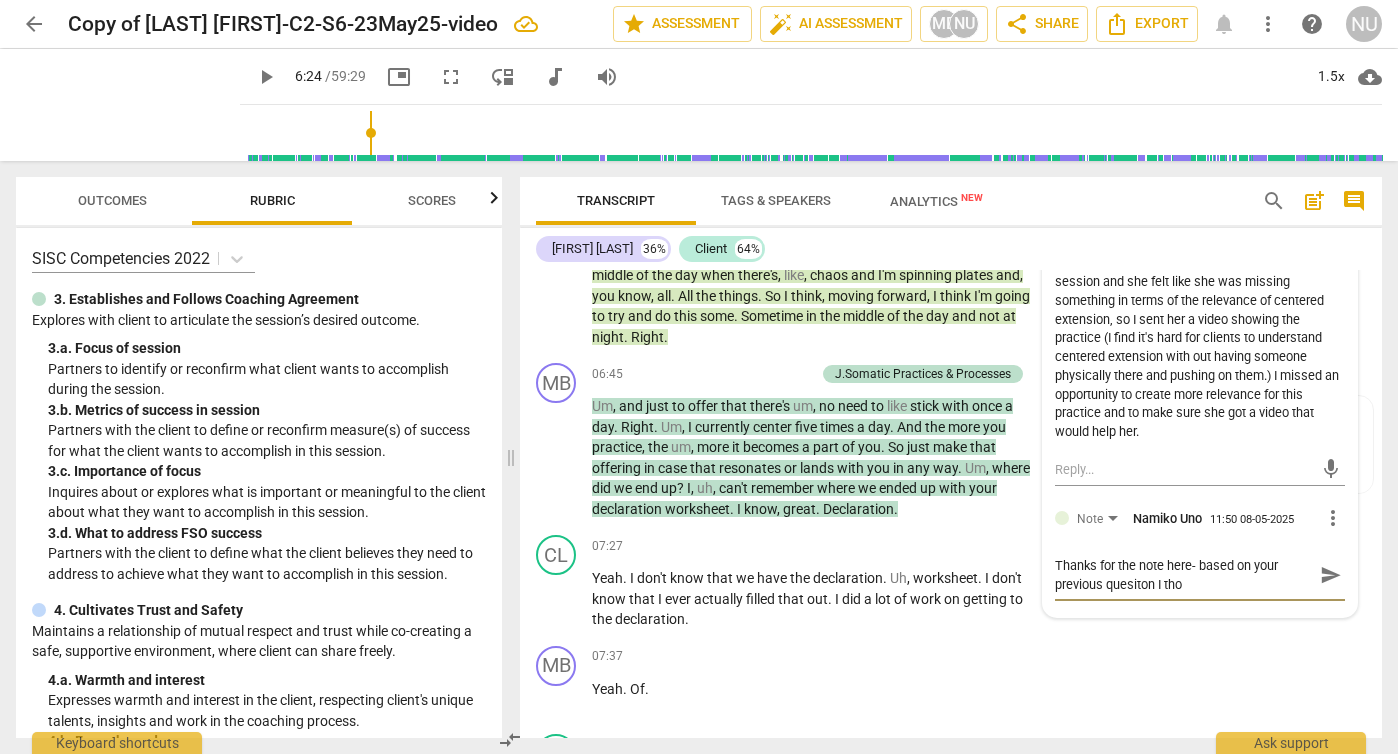 type on "Thanks for the note here- based on your previous quesiton I thou" 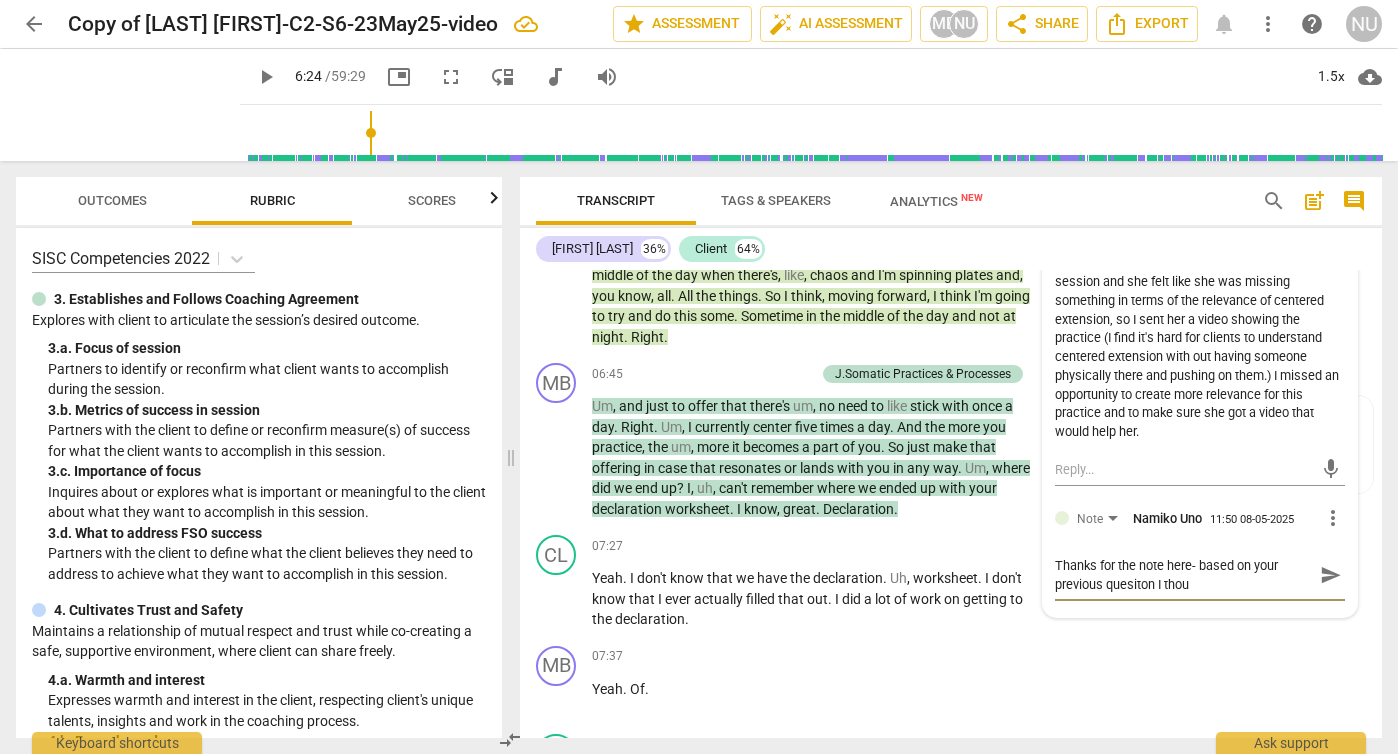 type on "Thanks for the note here- based on your previous quesiton I thoug" 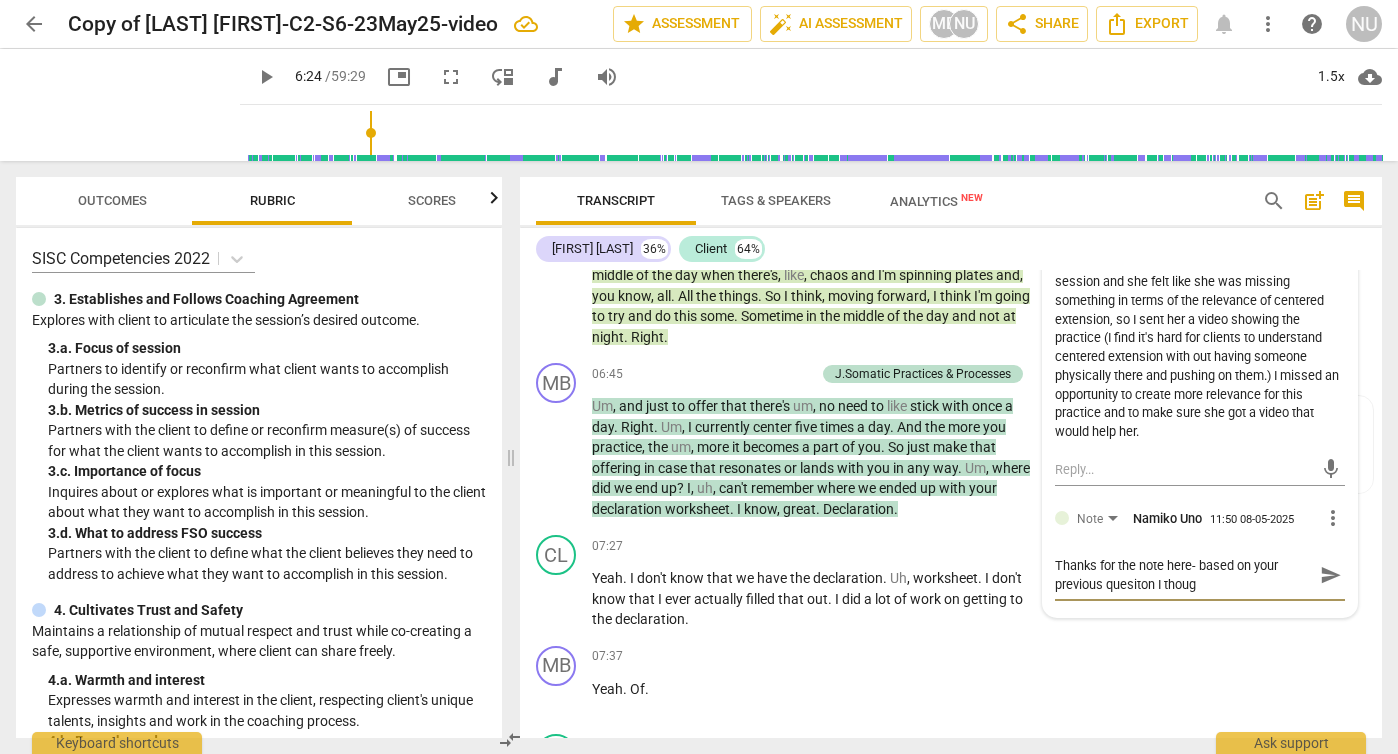 type on "Thanks for the note here- based on your previous quesiton I though" 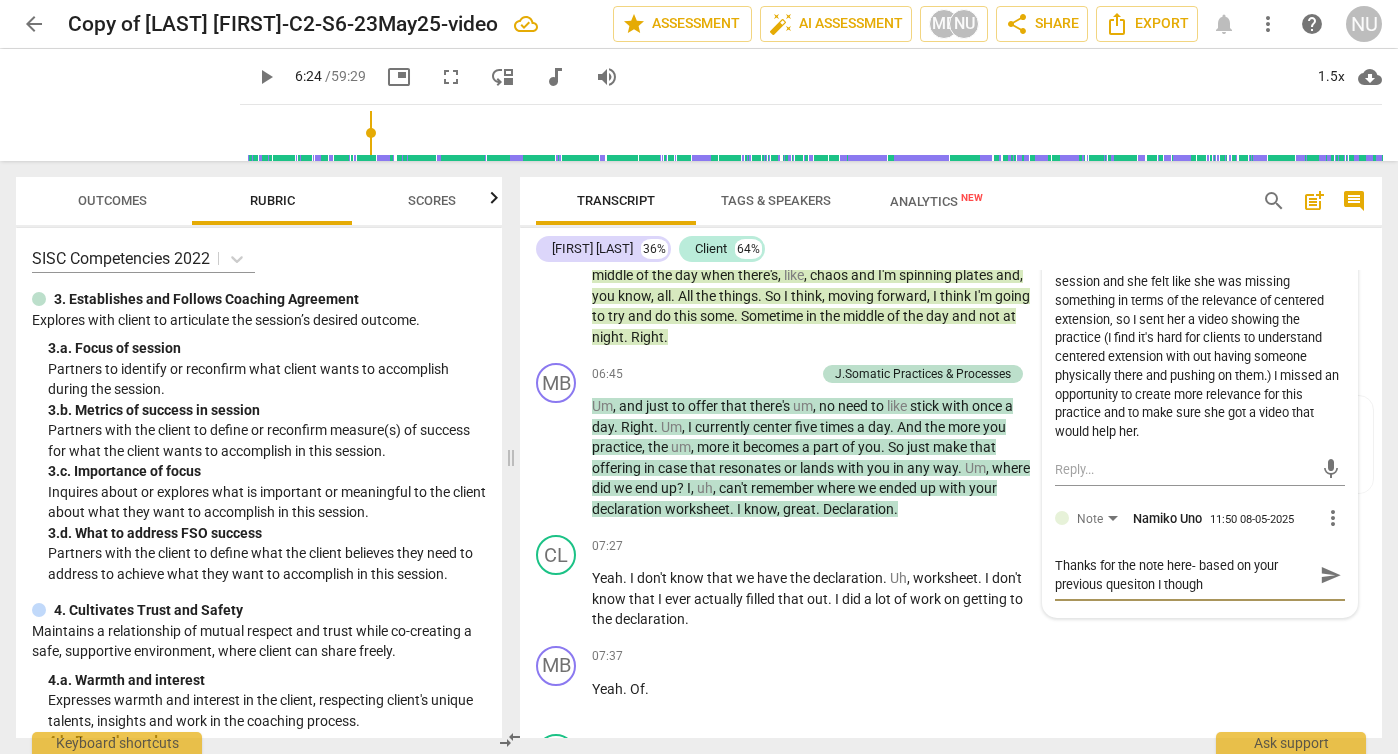 type on "Thanks for the note here- based on your previous quesiton I thought" 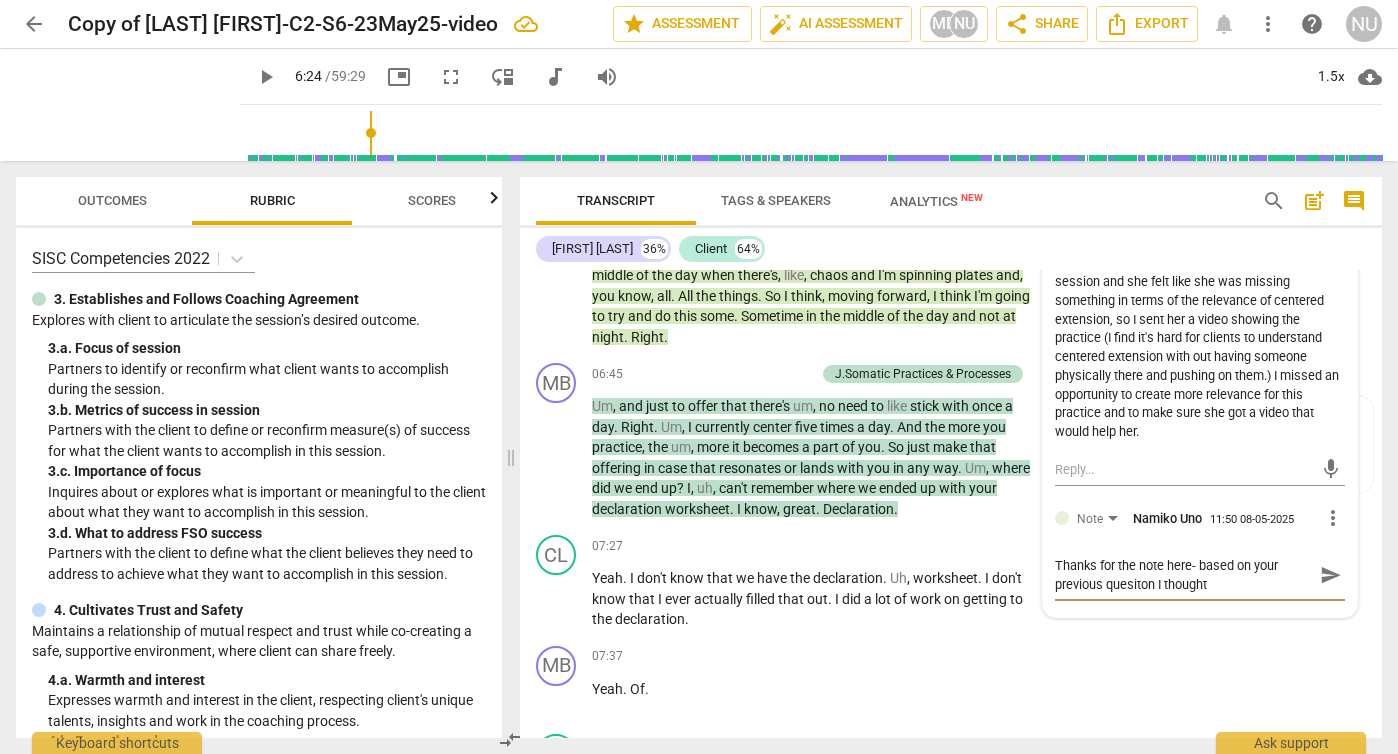 type on "Thanks for the note here- based on your previous quesiton I thought" 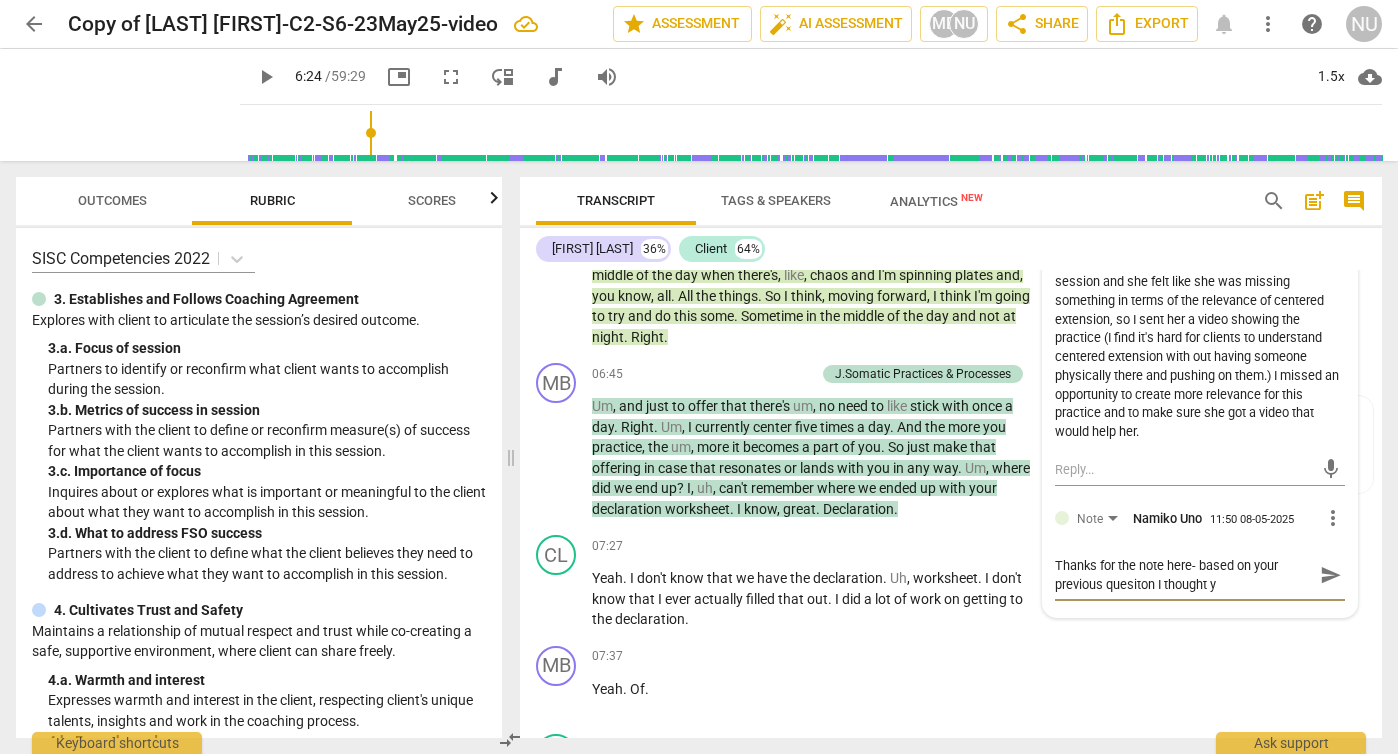 type on "Thanks for the note here- based on your previous quesiton I thought yo" 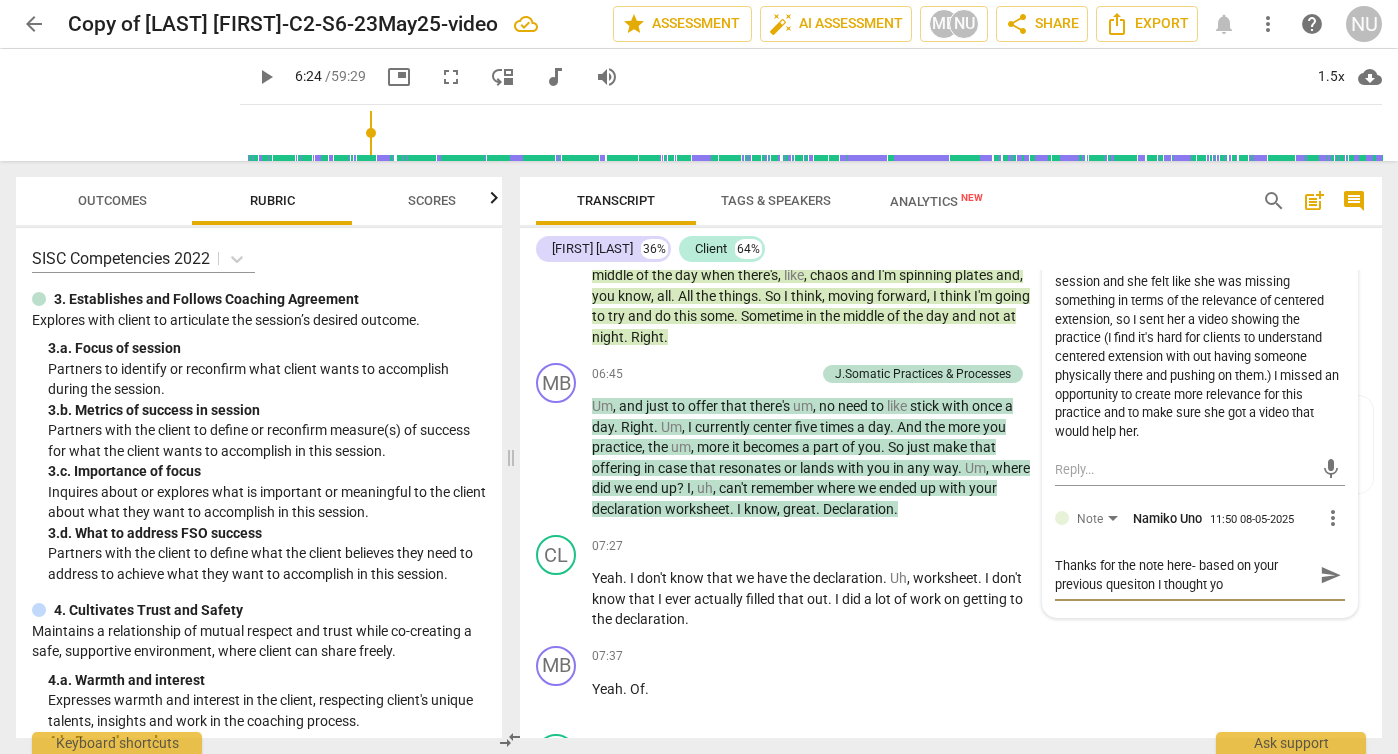 type on "Thanks for the note here- based on your previous quesiton I thought you" 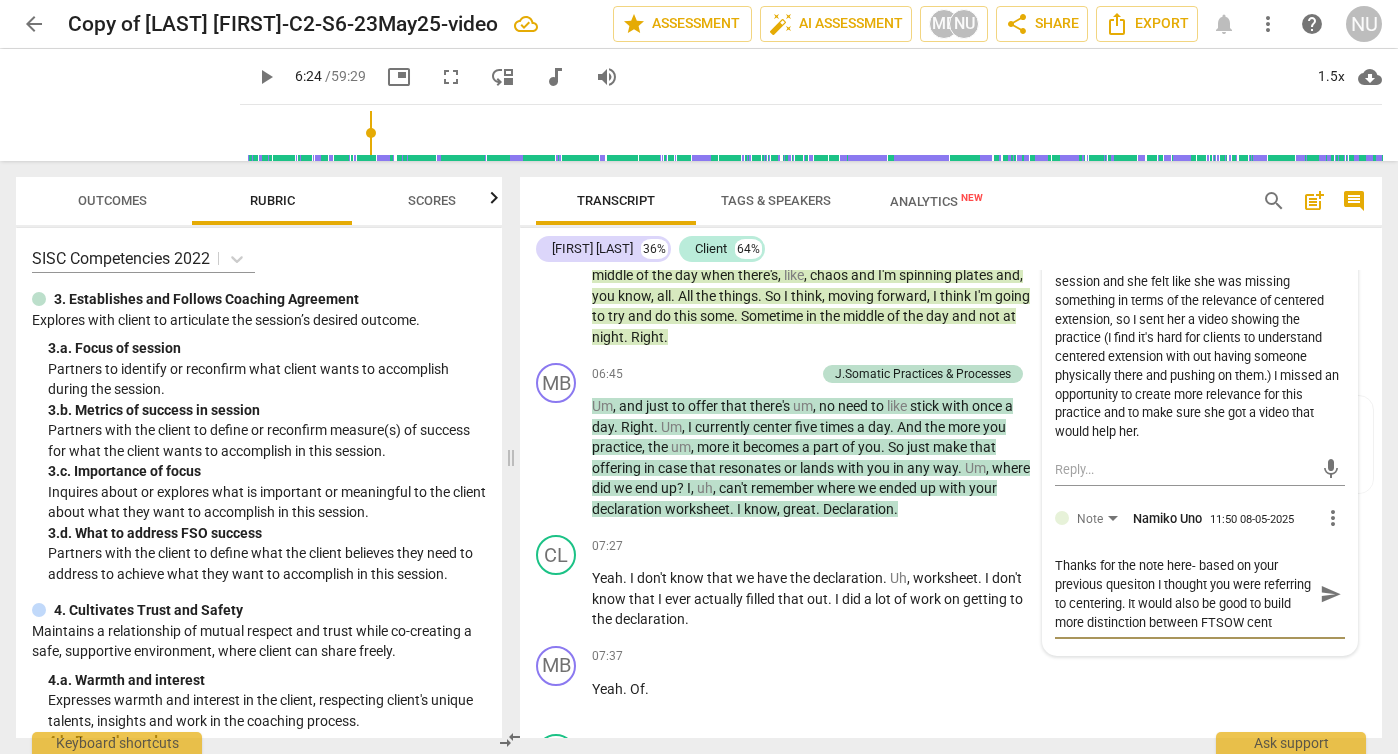 scroll, scrollTop: 17, scrollLeft: 0, axis: vertical 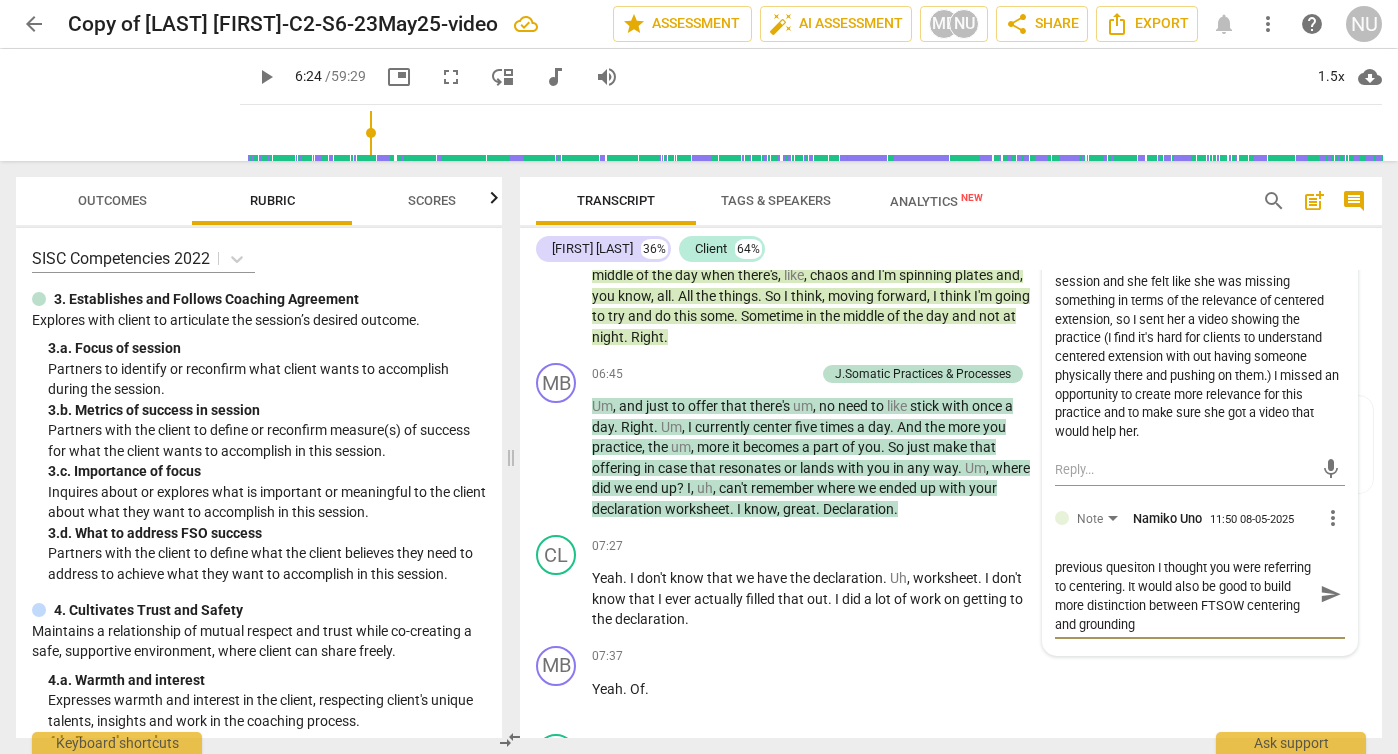 click on "send" at bounding box center (1331, 594) 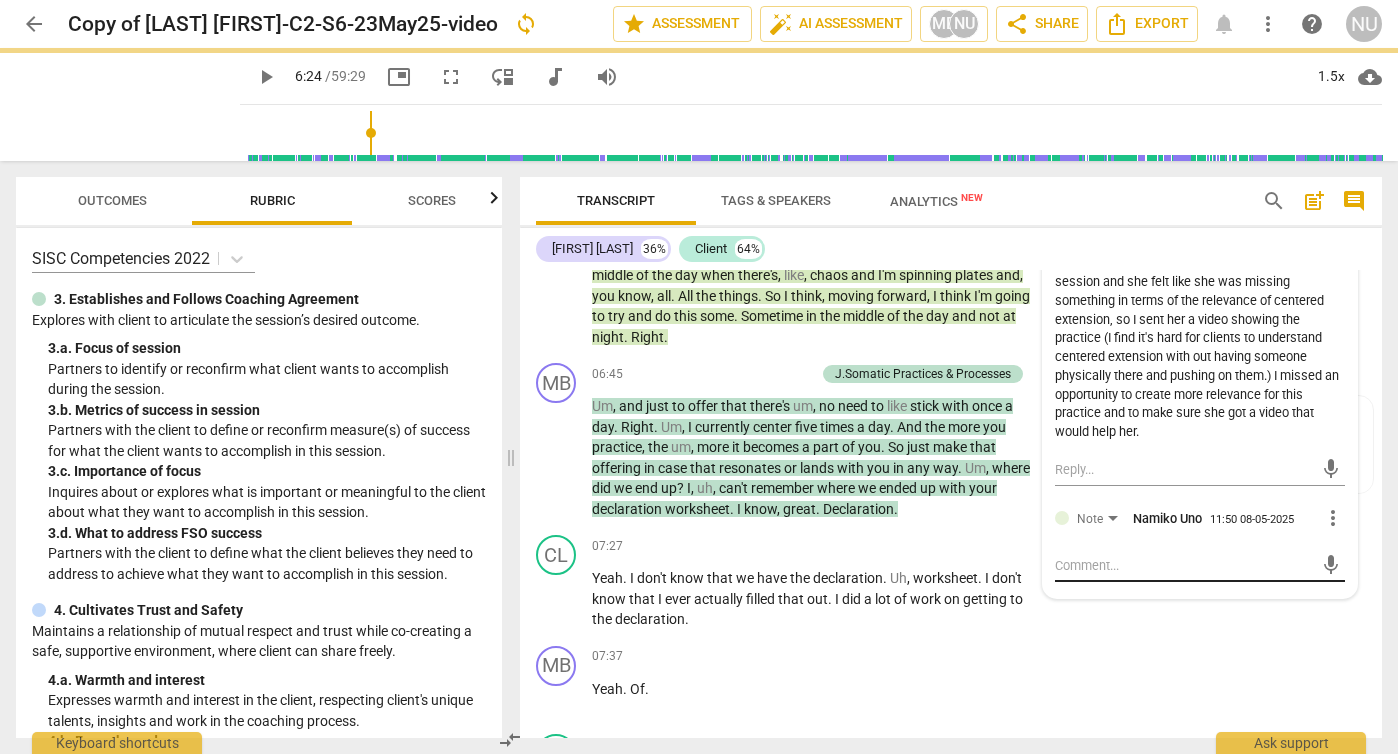 scroll, scrollTop: 0, scrollLeft: 0, axis: both 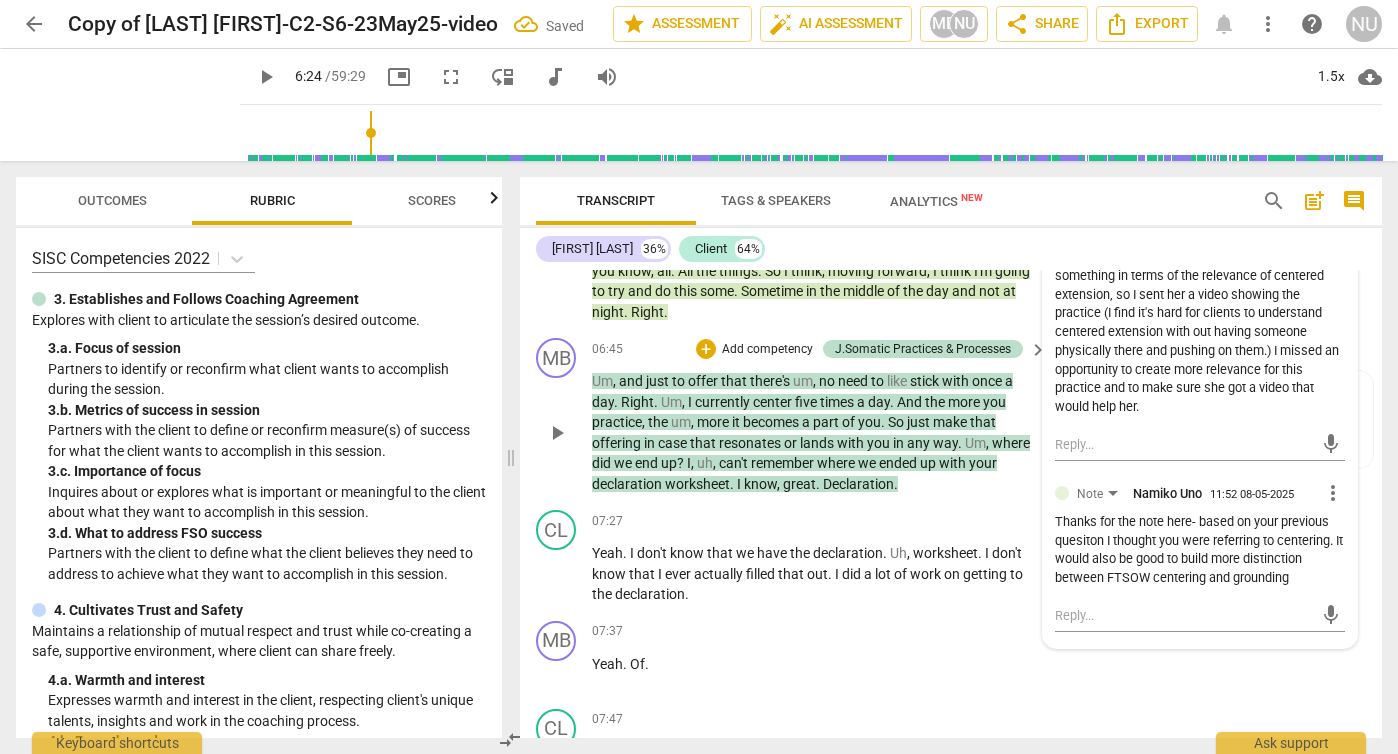 click on "play_arrow" at bounding box center [557, 433] 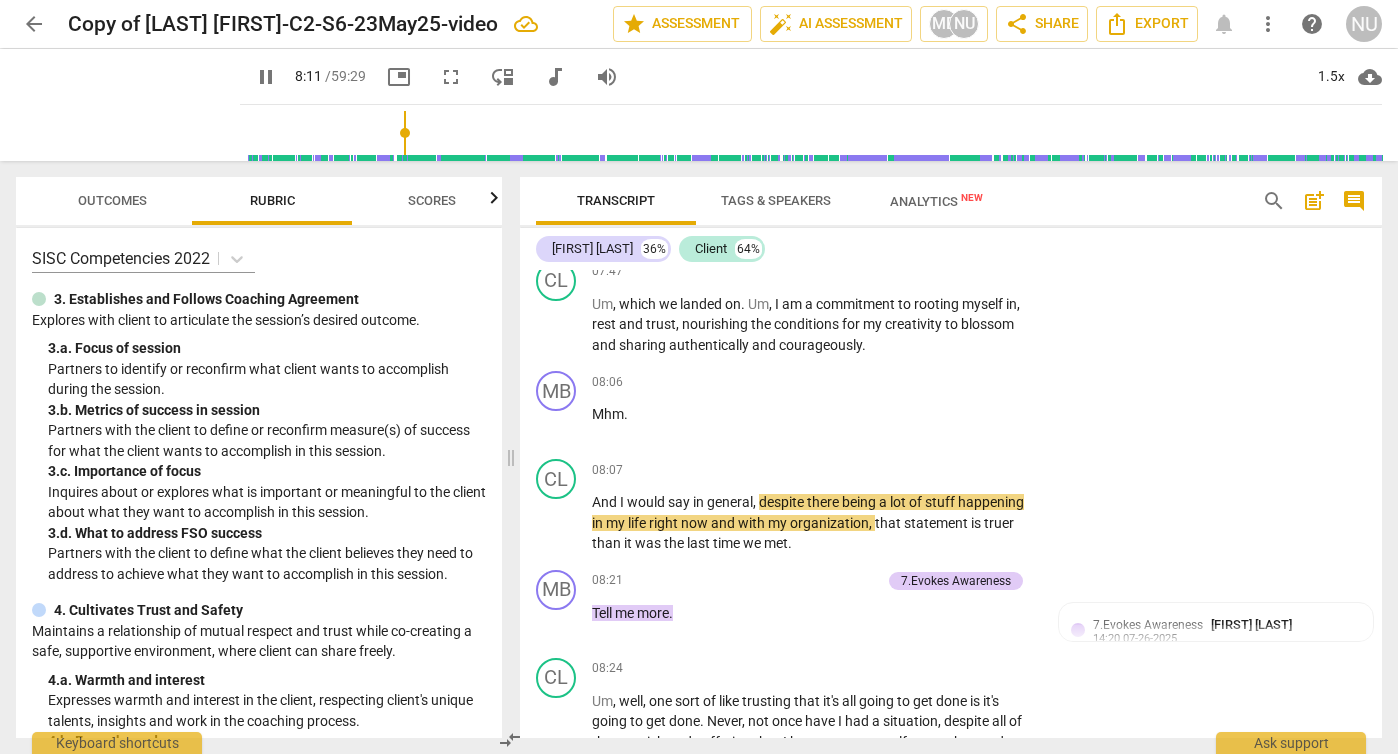 scroll, scrollTop: 3523, scrollLeft: 0, axis: vertical 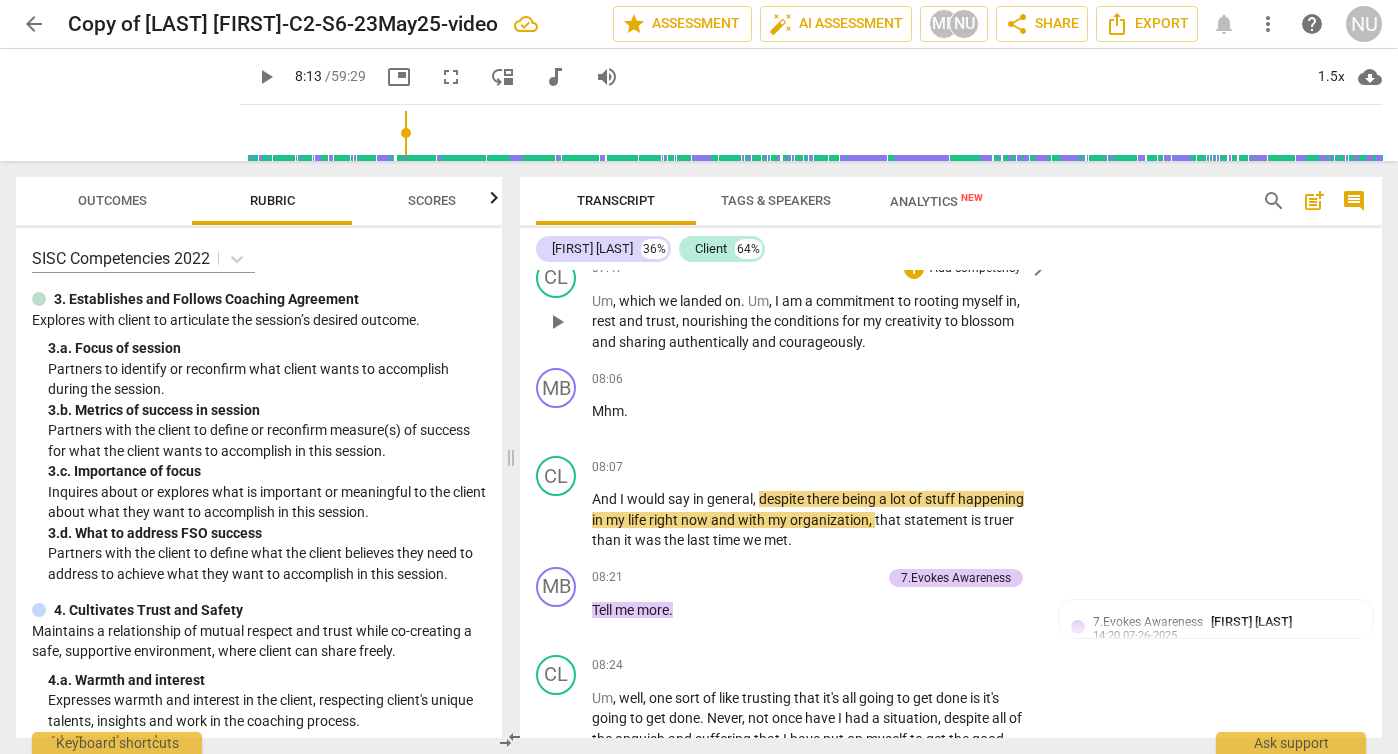 click on "play_arrow" at bounding box center (557, 322) 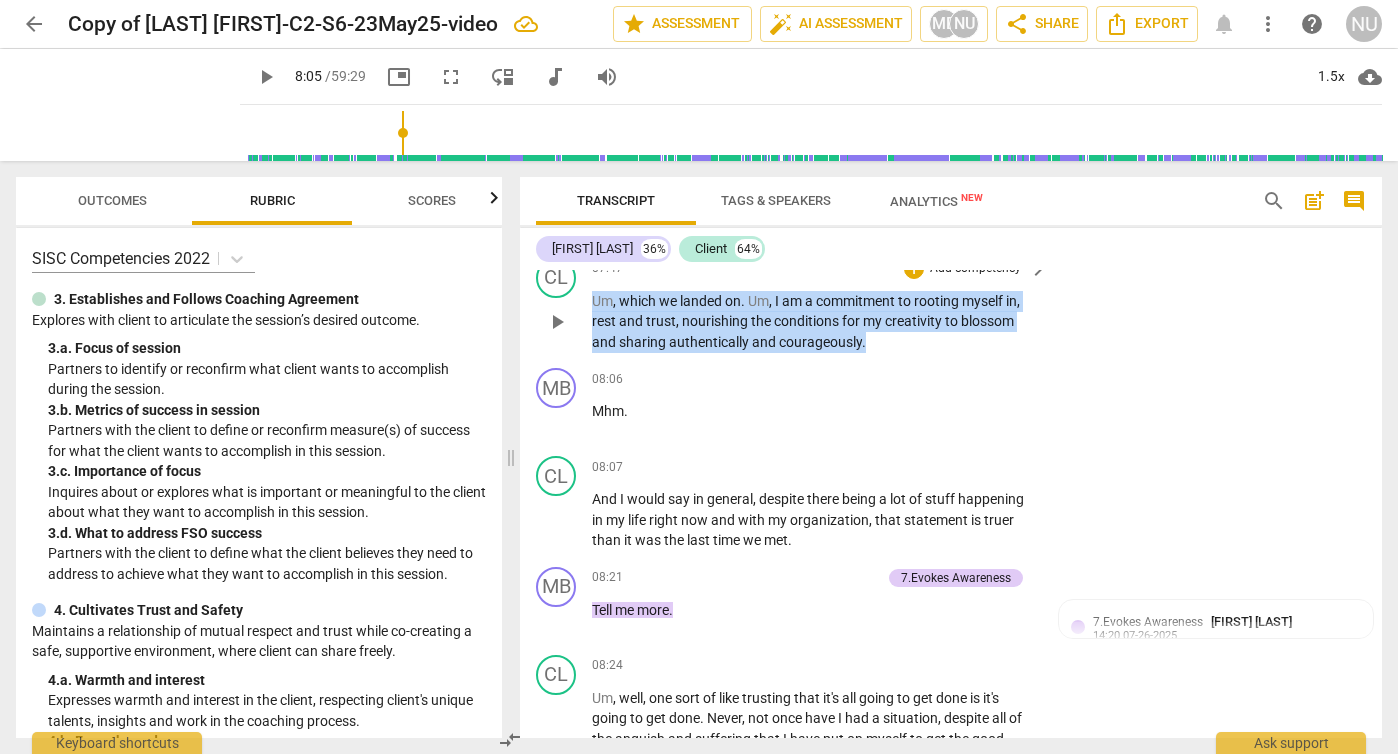 drag, startPoint x: 875, startPoint y: 385, endPoint x: 640, endPoint y: 308, distance: 247.29335 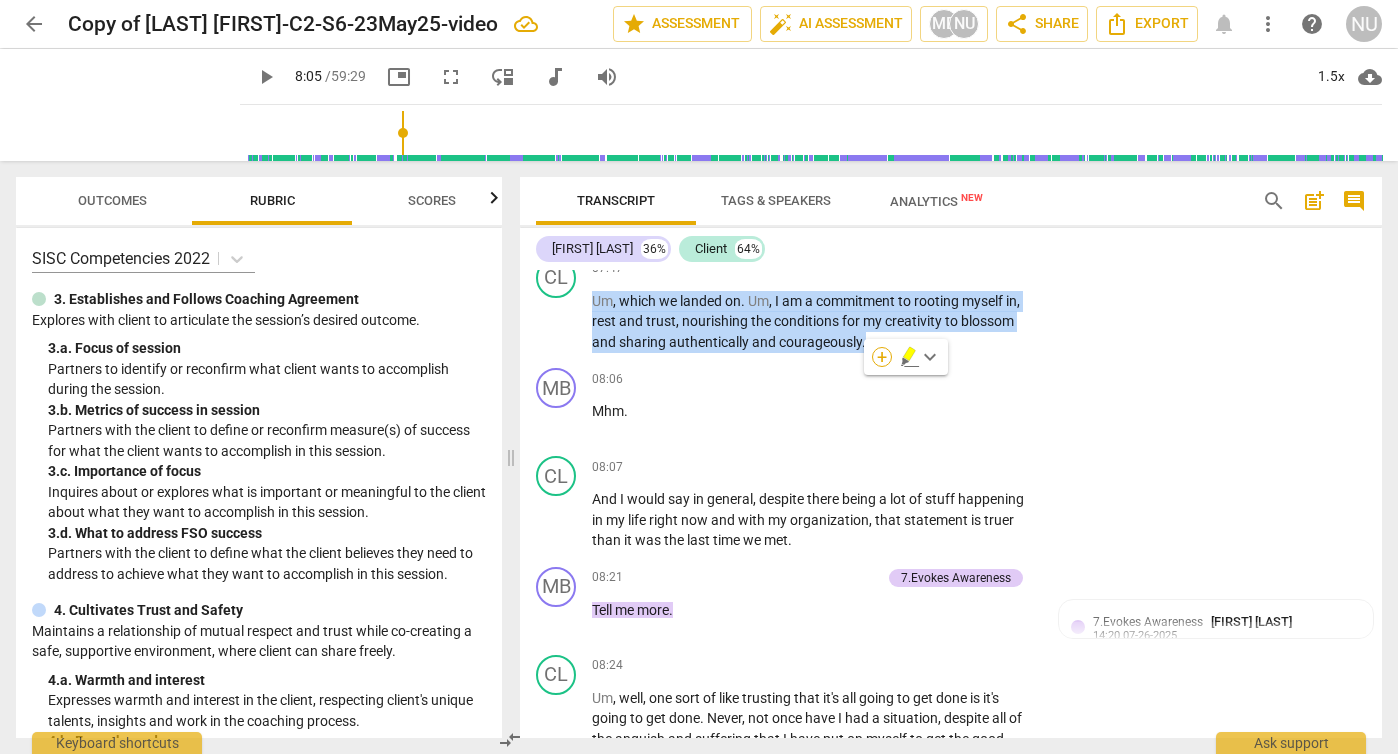 click on "+" at bounding box center [882, 357] 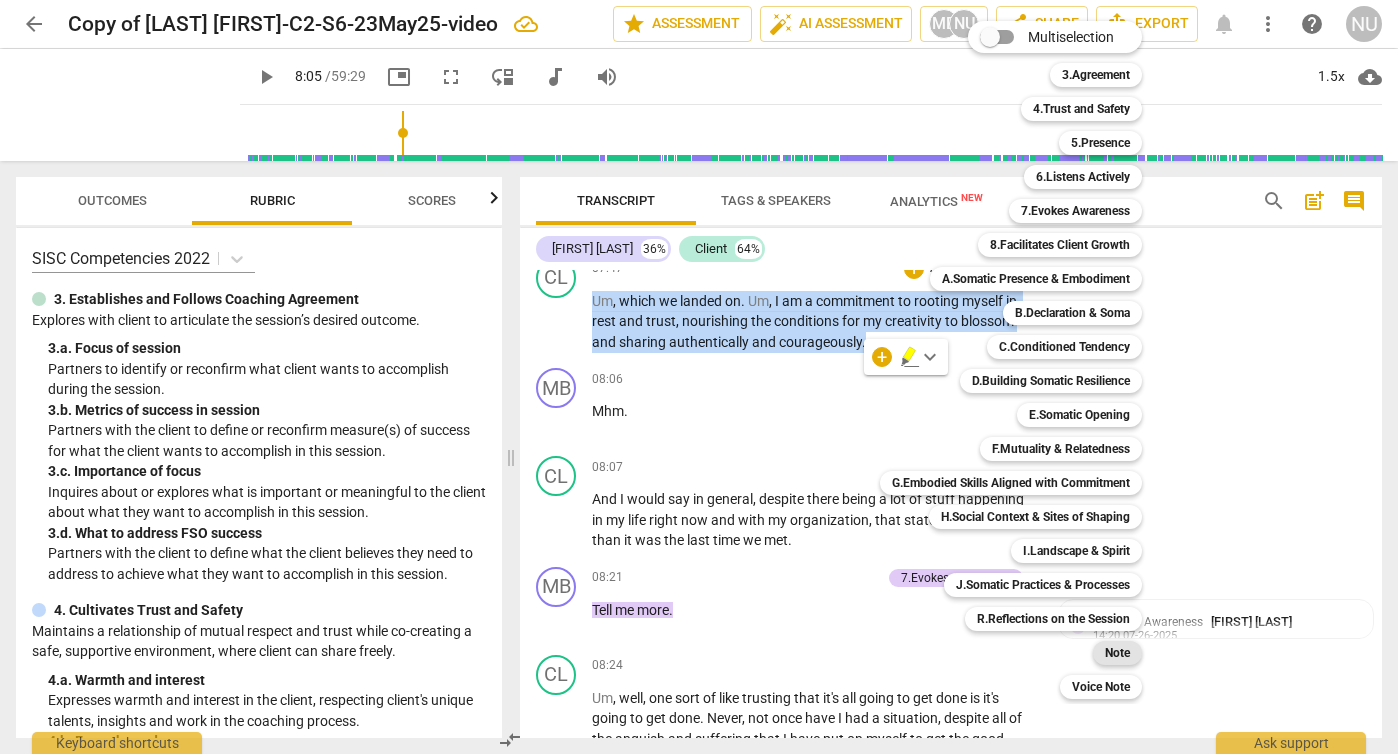click on "Note" at bounding box center (1117, 653) 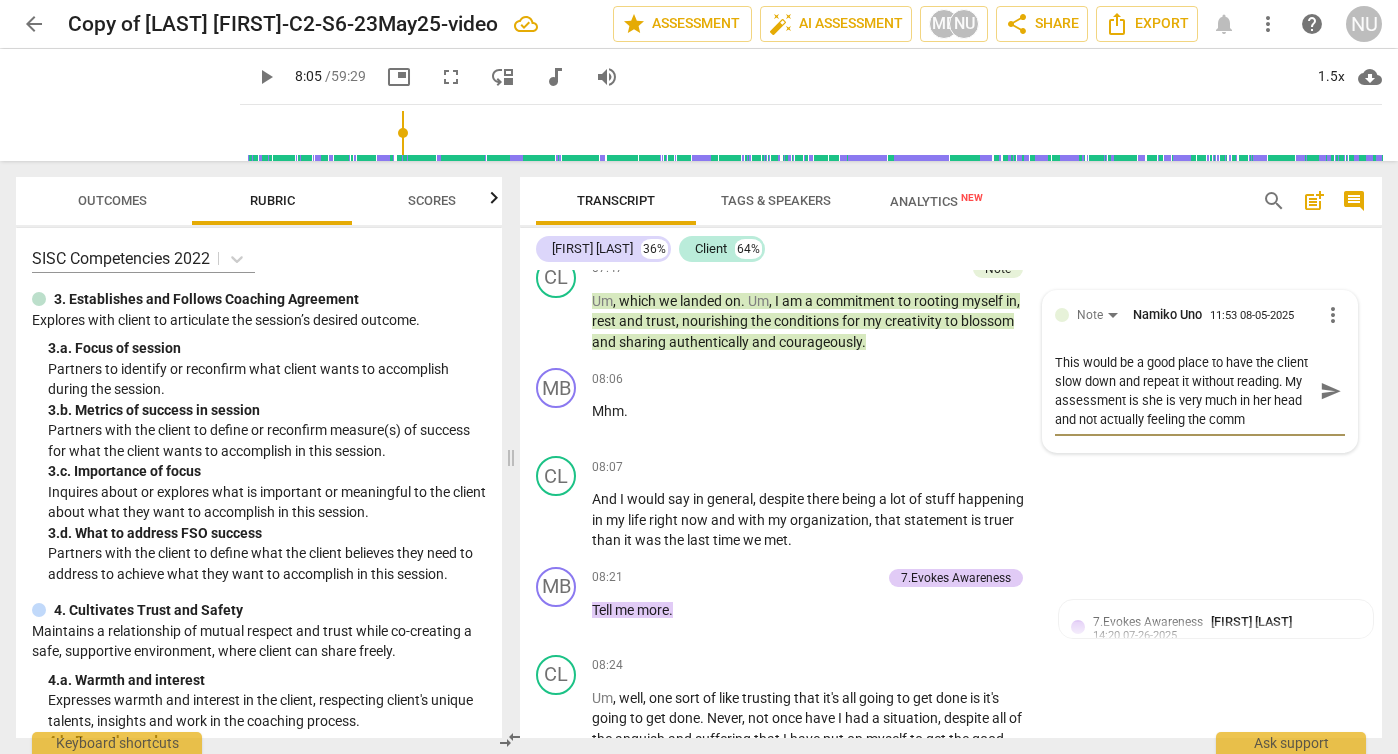 scroll, scrollTop: 17, scrollLeft: 0, axis: vertical 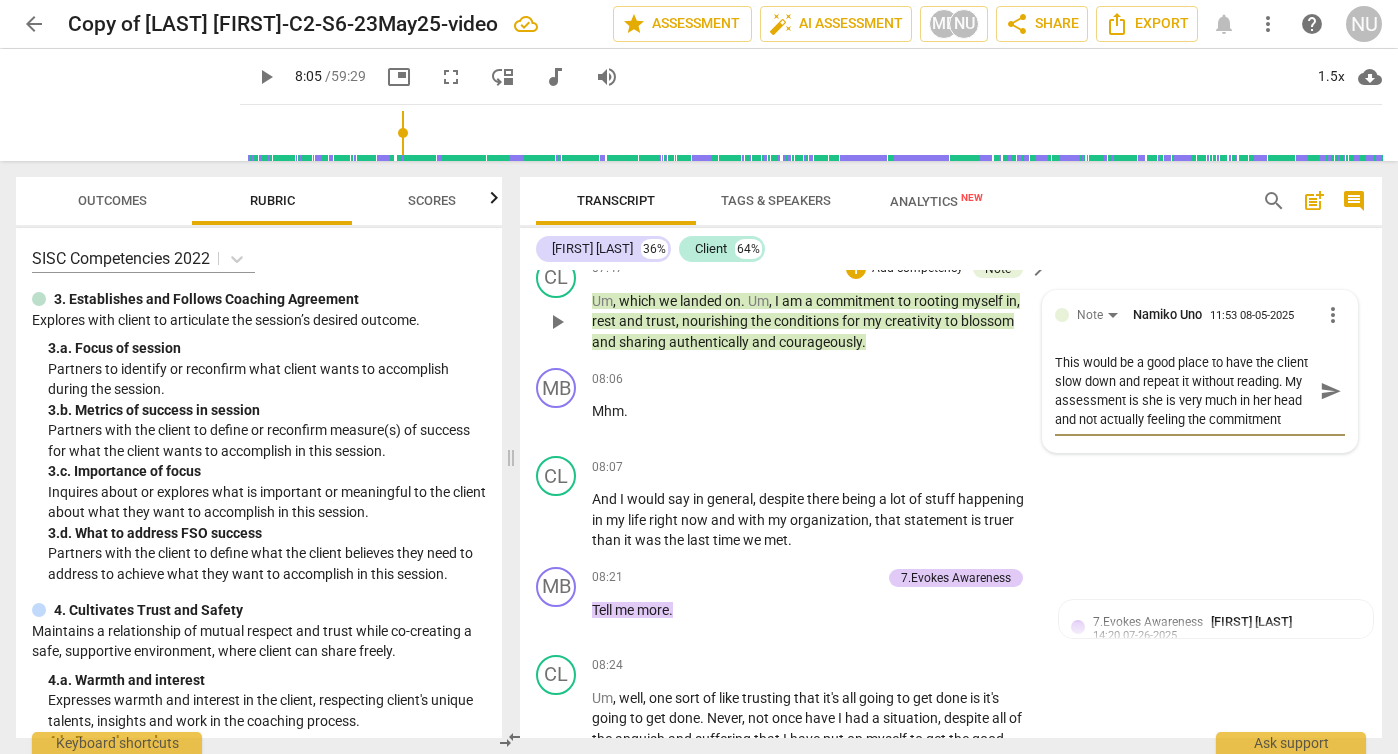 click on "send" at bounding box center [1331, 391] 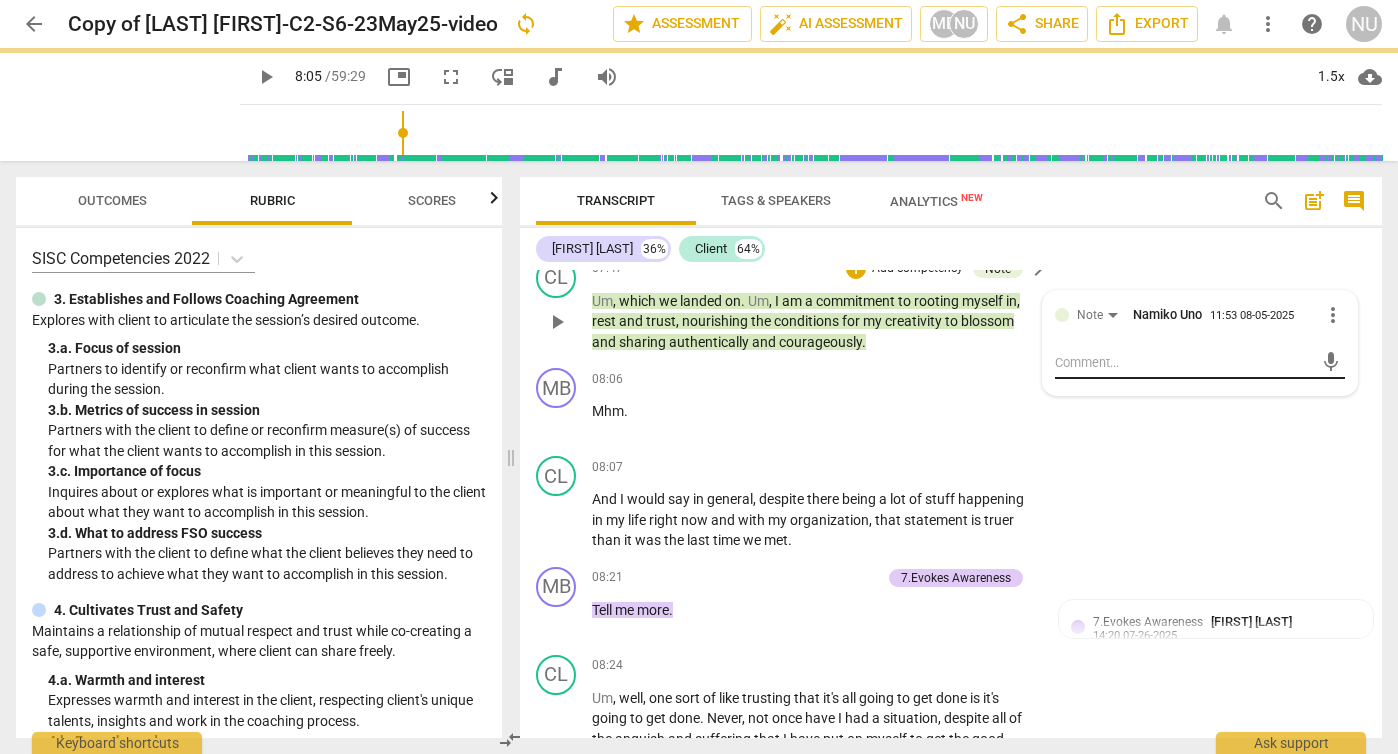 scroll, scrollTop: 0, scrollLeft: 0, axis: both 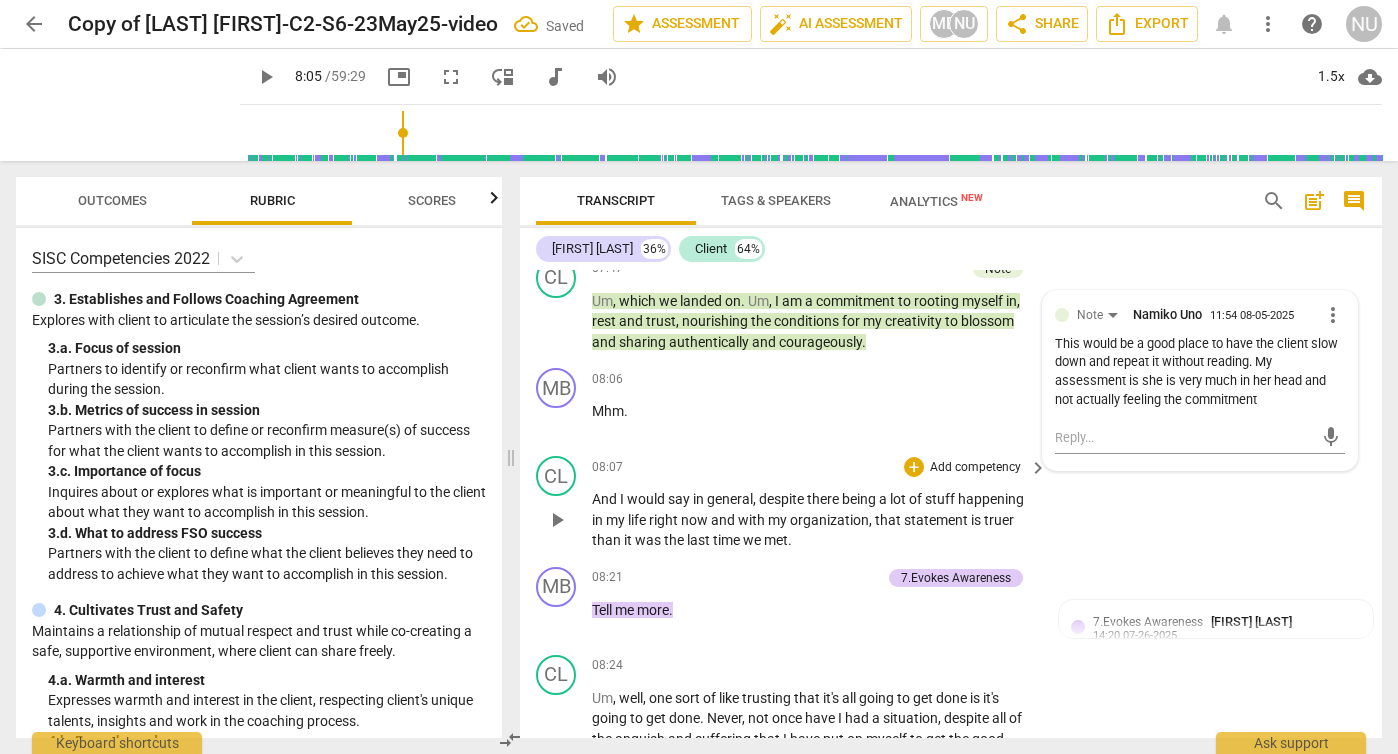 click on "play_arrow" at bounding box center [557, 520] 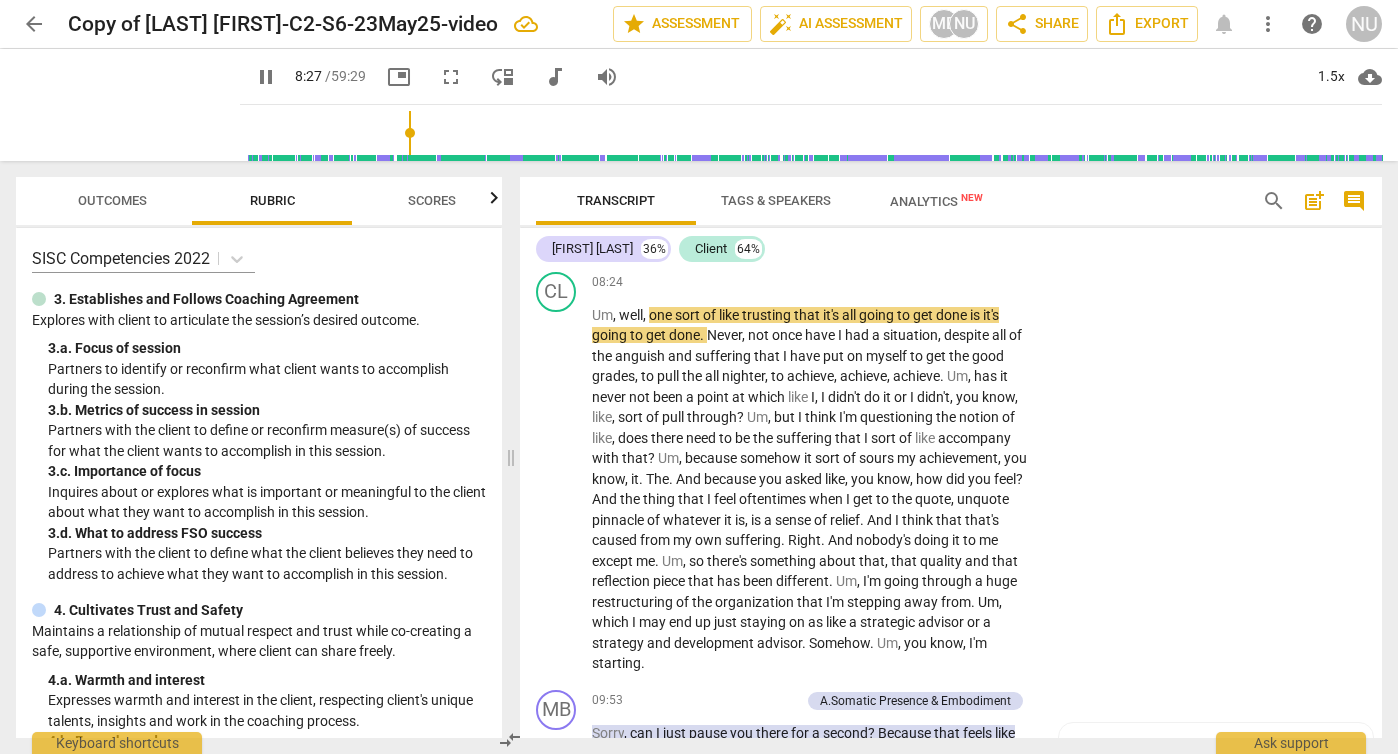 scroll, scrollTop: 3915, scrollLeft: 0, axis: vertical 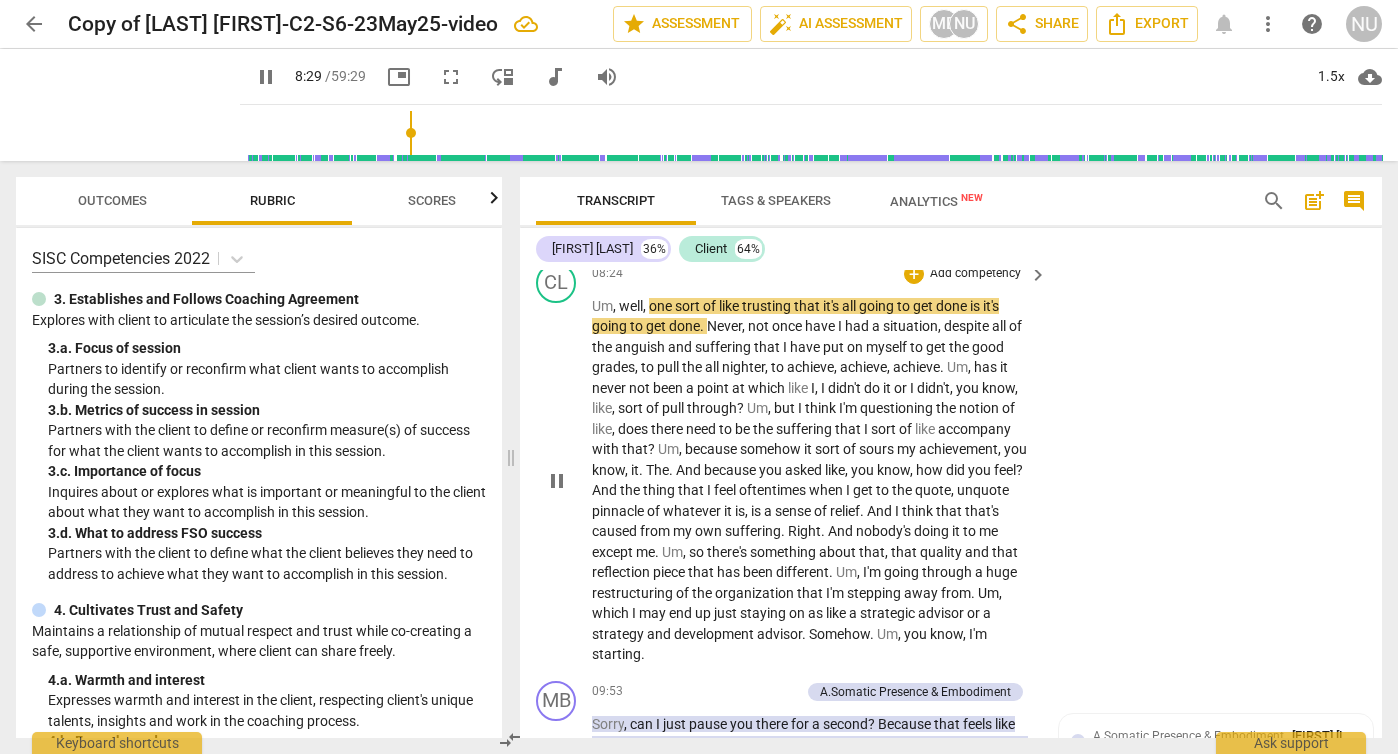 click on "pause" at bounding box center (557, 481) 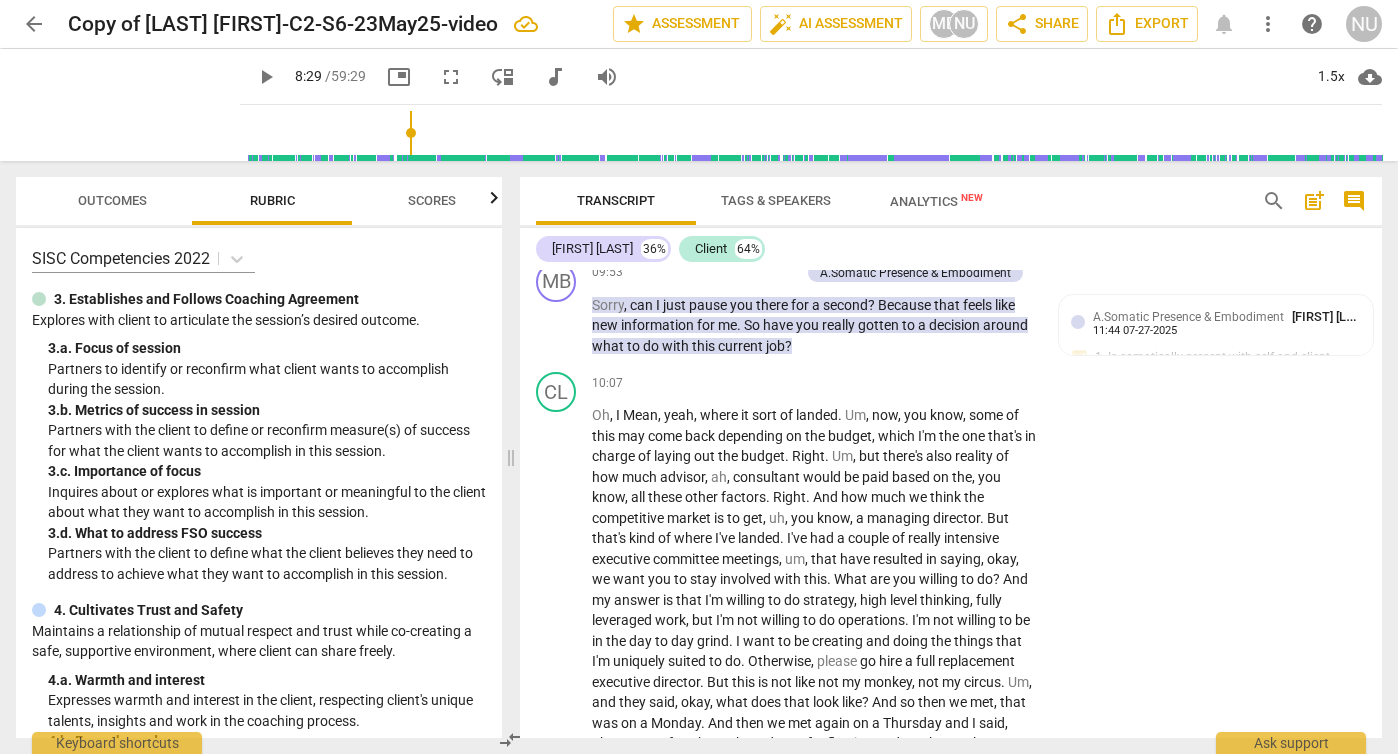 scroll, scrollTop: 4337, scrollLeft: 0, axis: vertical 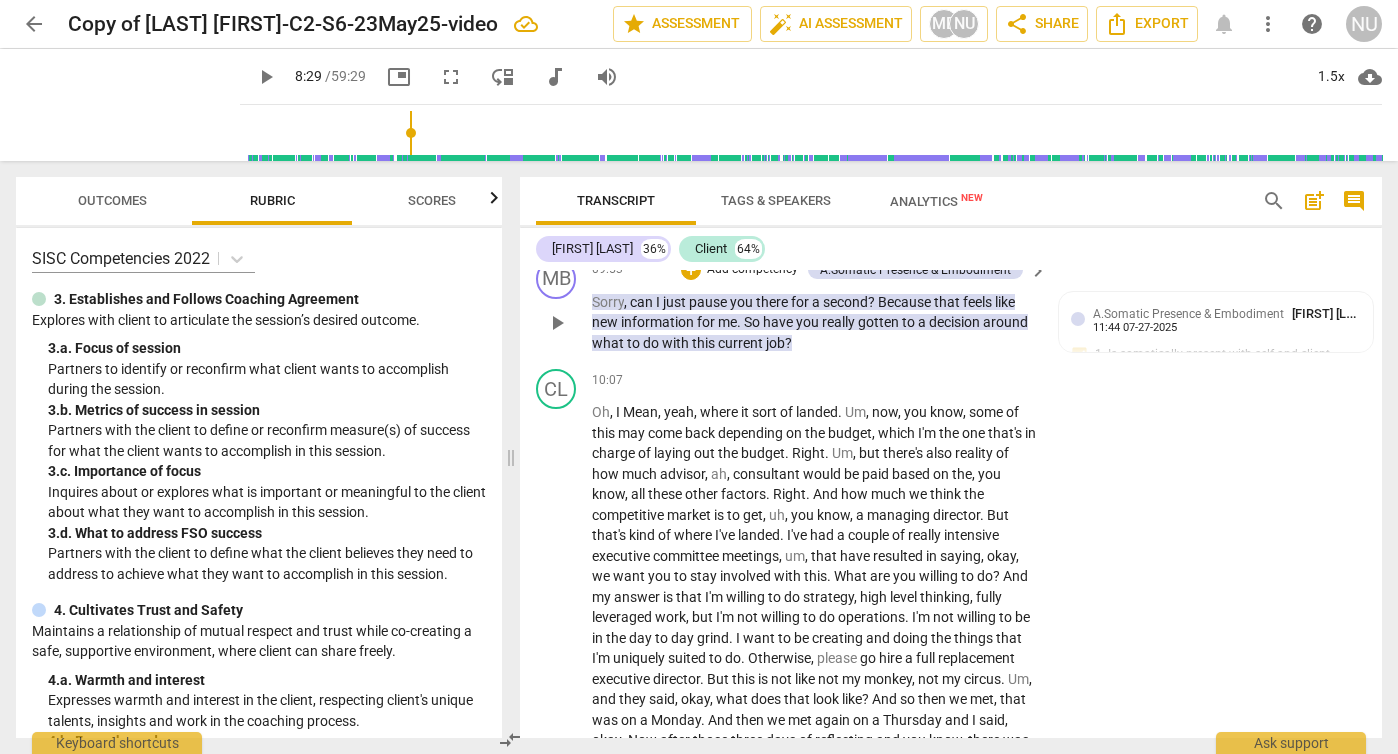 click on "play_arrow" at bounding box center (557, 323) 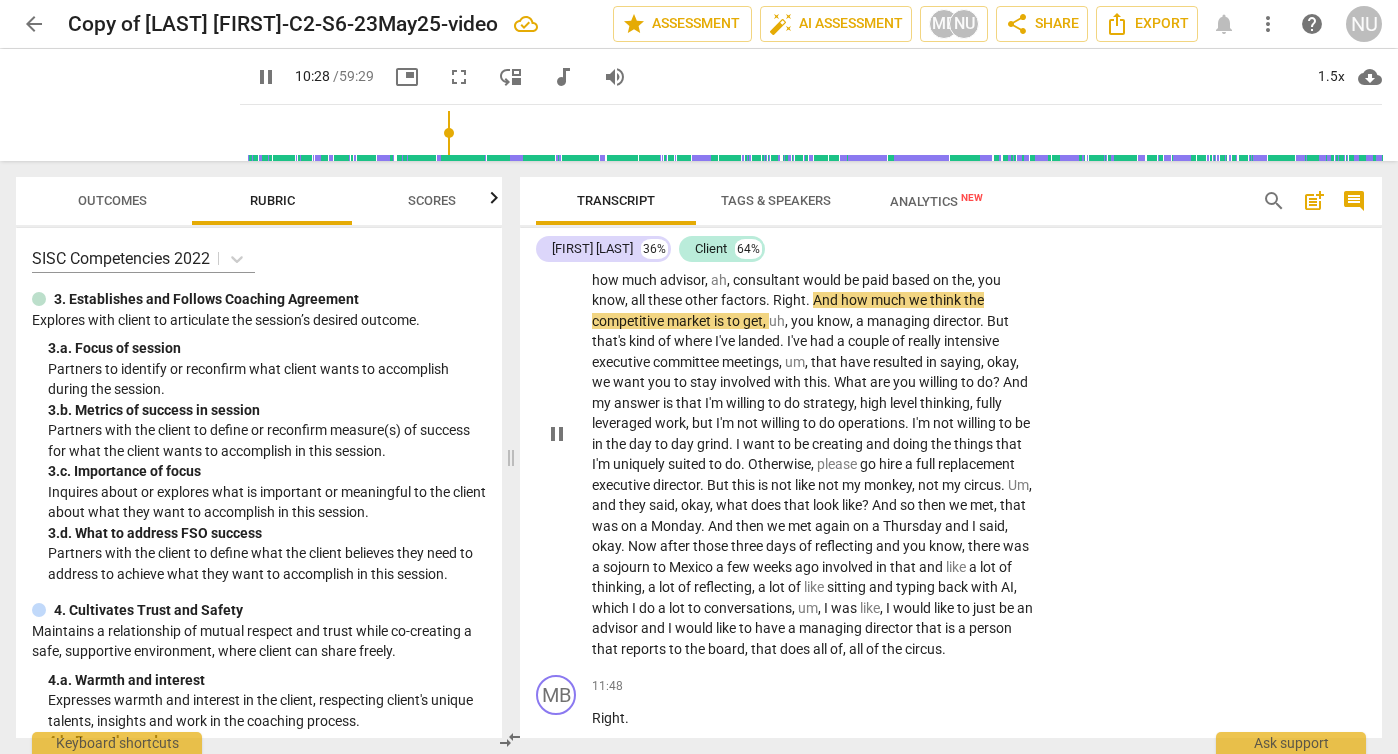 scroll, scrollTop: 4537, scrollLeft: 0, axis: vertical 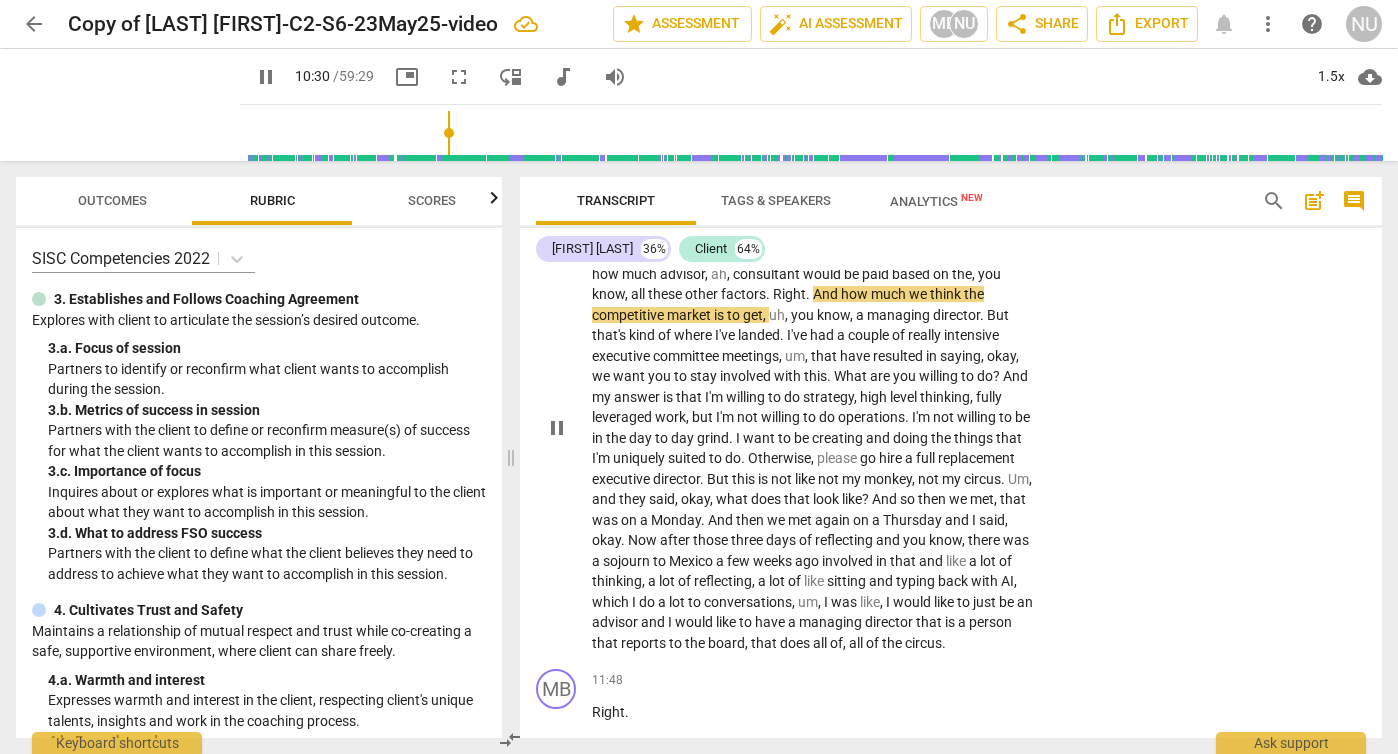 click on "pause" at bounding box center (557, 428) 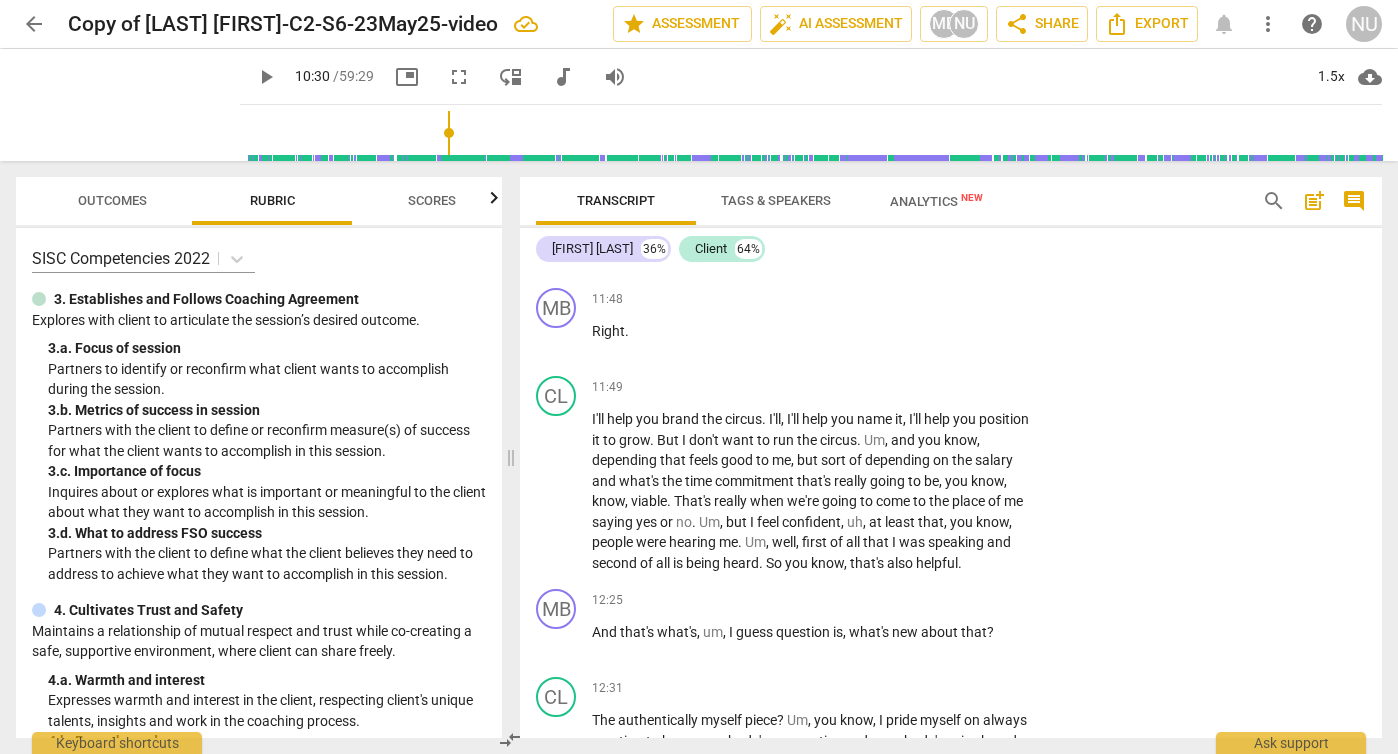 scroll, scrollTop: 4919, scrollLeft: 0, axis: vertical 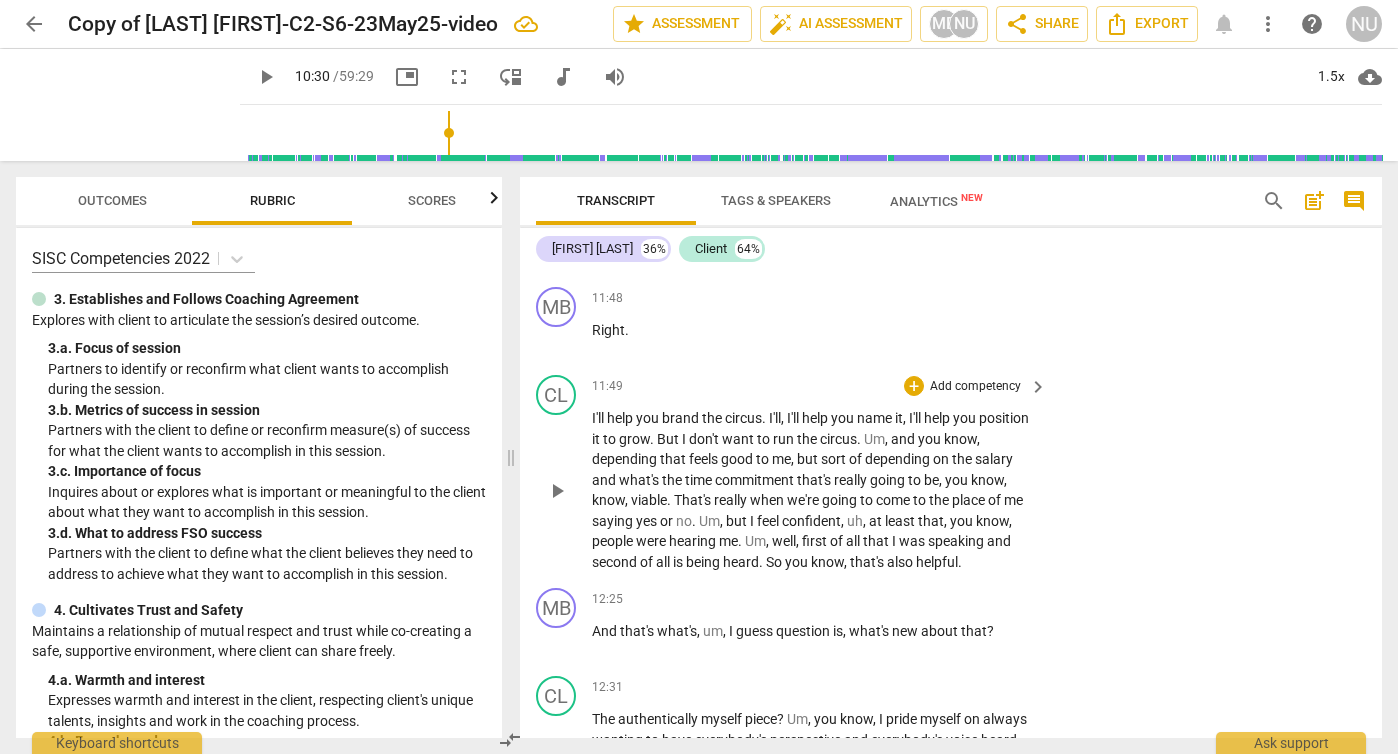 click on "play_arrow" at bounding box center (557, 491) 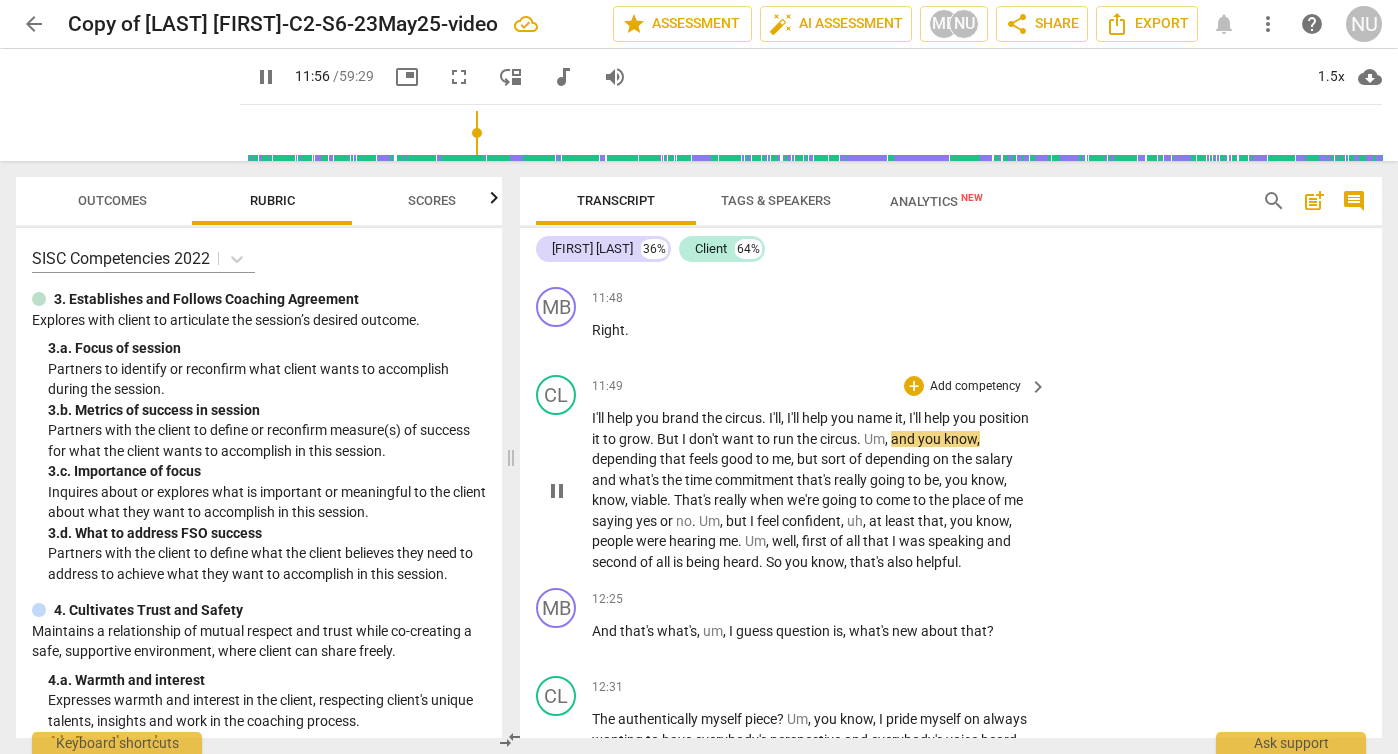 click on "pause" at bounding box center (557, 491) 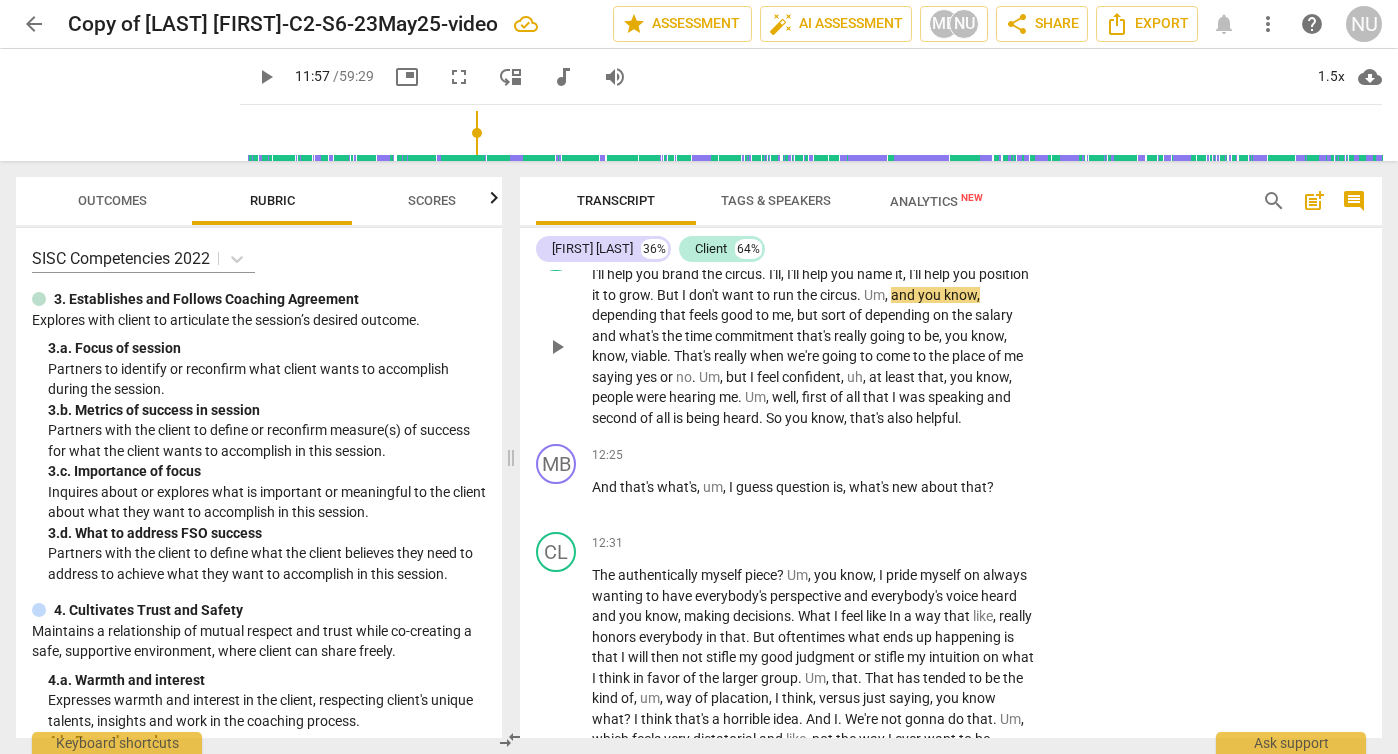 scroll, scrollTop: 5169, scrollLeft: 0, axis: vertical 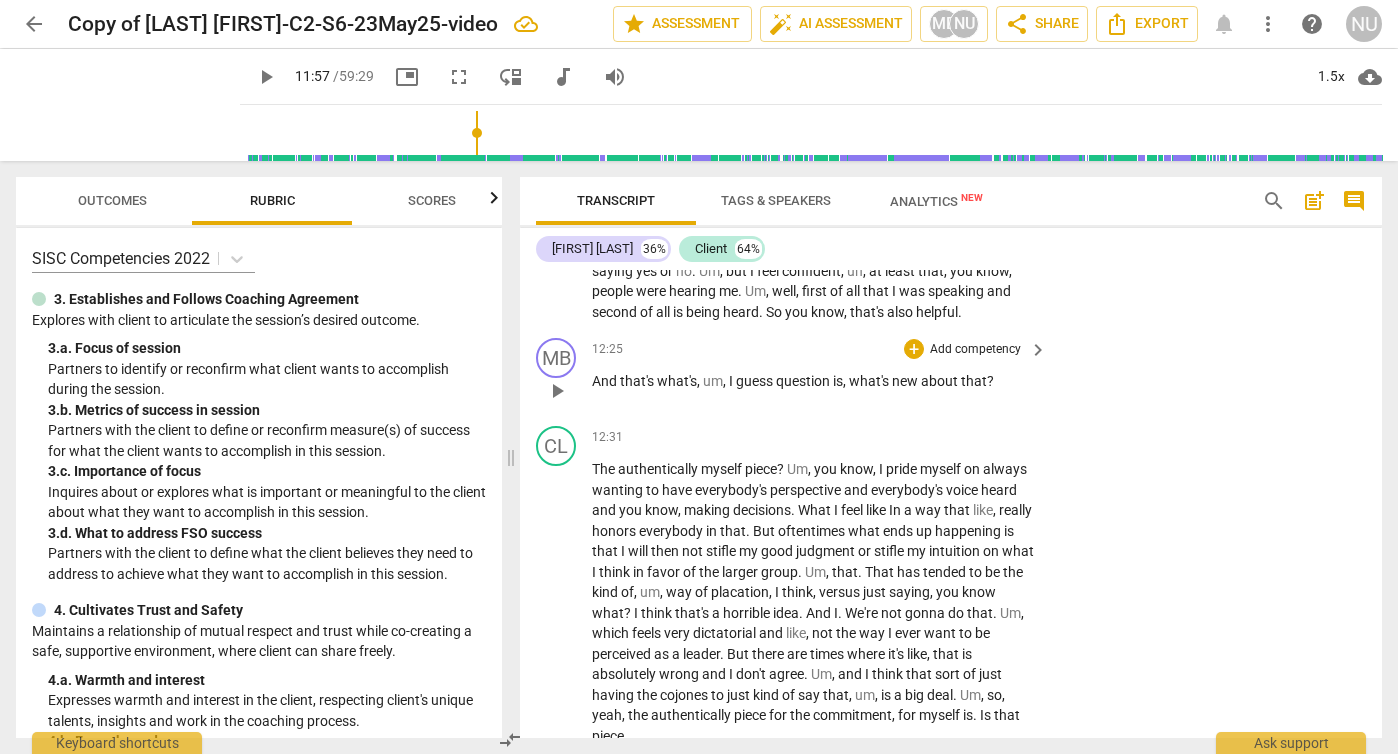 click on "Add competency" at bounding box center (975, 350) 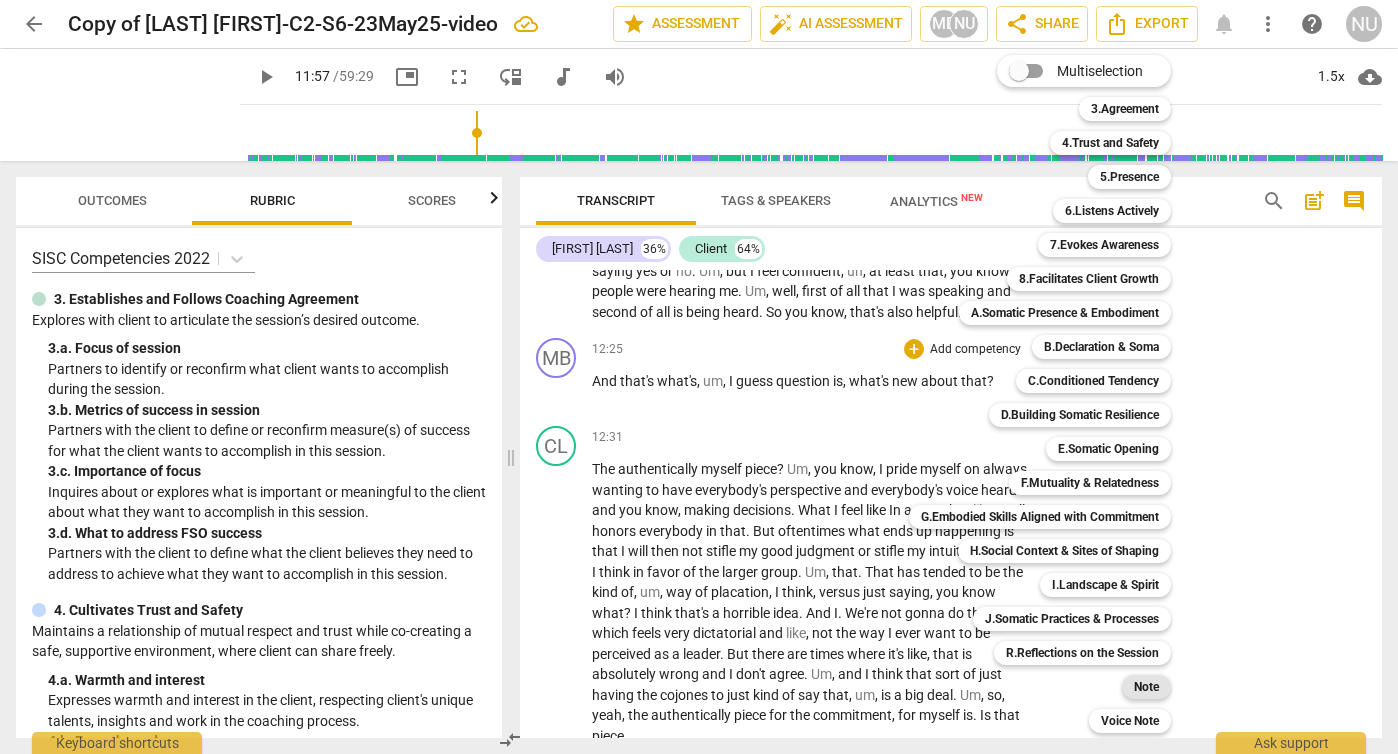 click on "Note" at bounding box center (1146, 687) 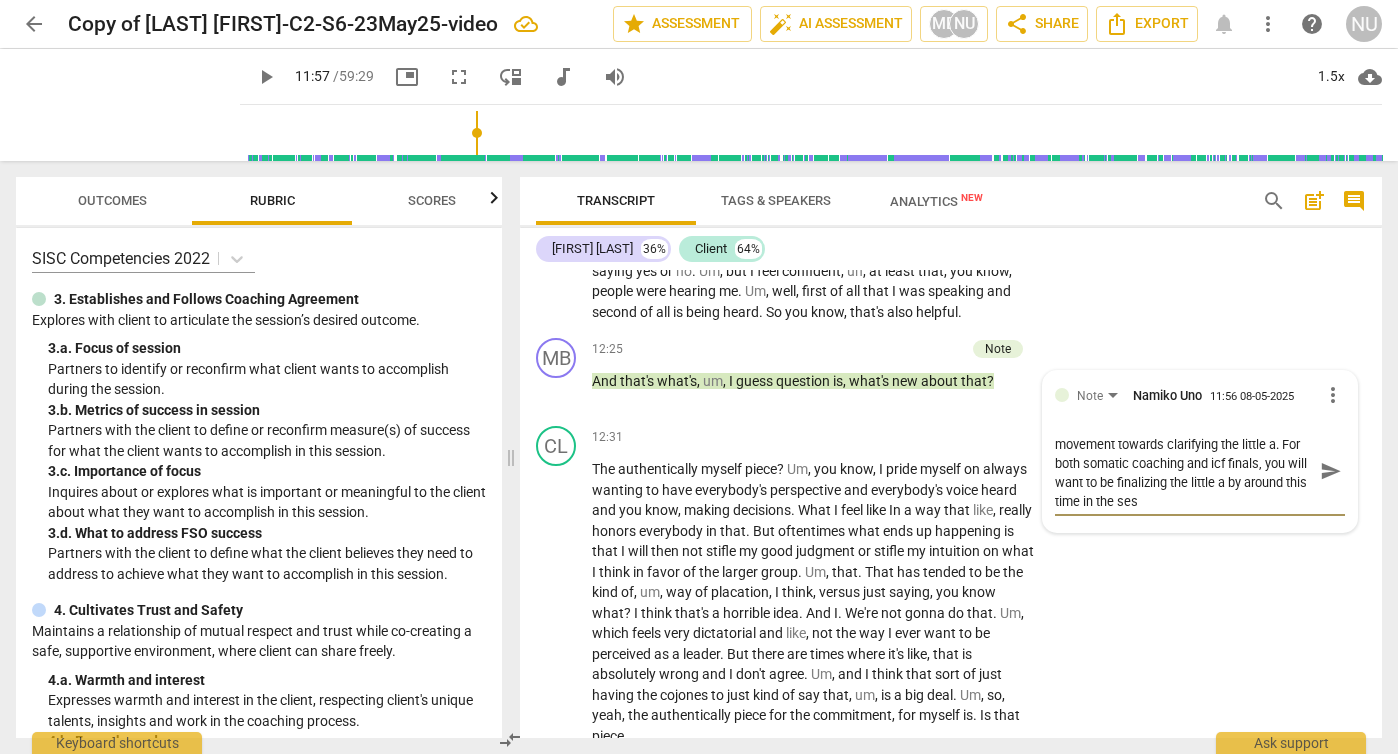 scroll, scrollTop: 0, scrollLeft: 0, axis: both 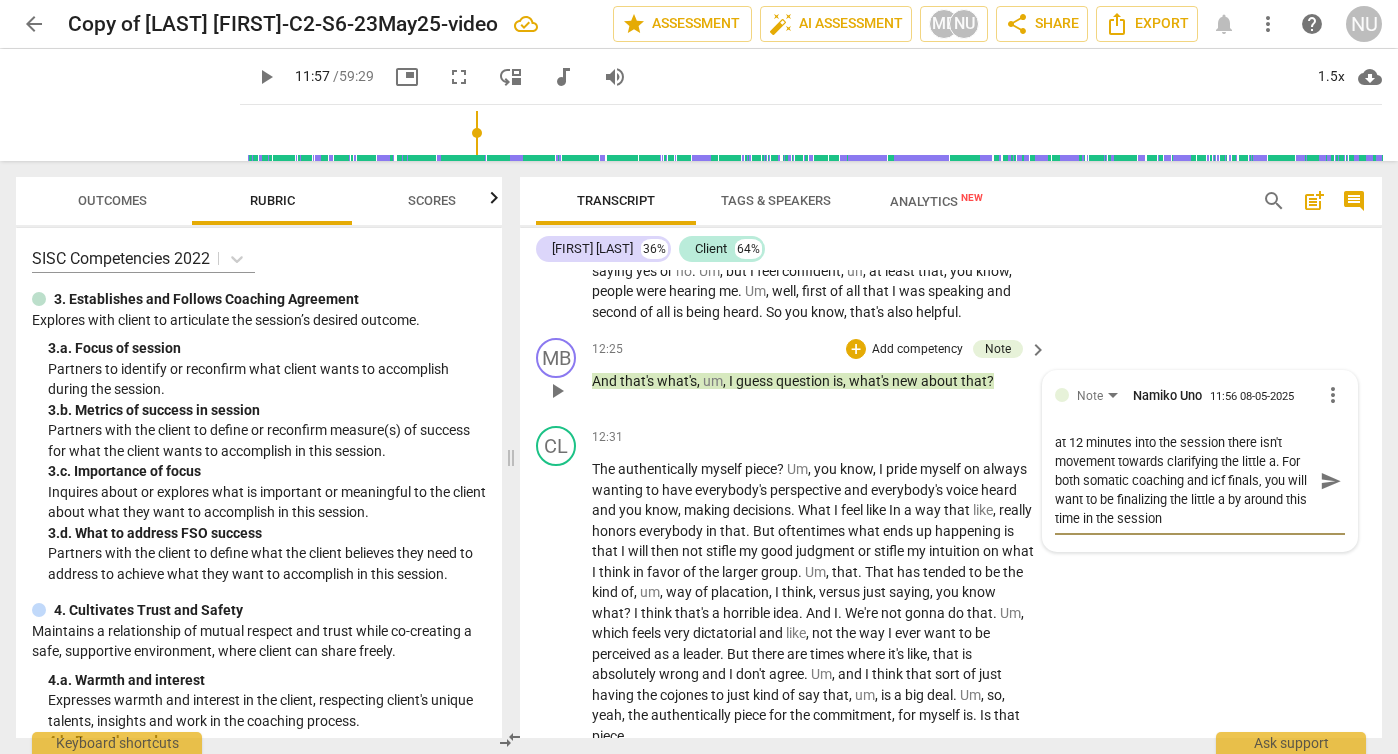 click on "at 12 minutes into the session there isn't movement towards clarifying the little a. For both somatic coaching and icf finals, you will want to be finalizing the little a by around this time in the session" at bounding box center [1184, 480] 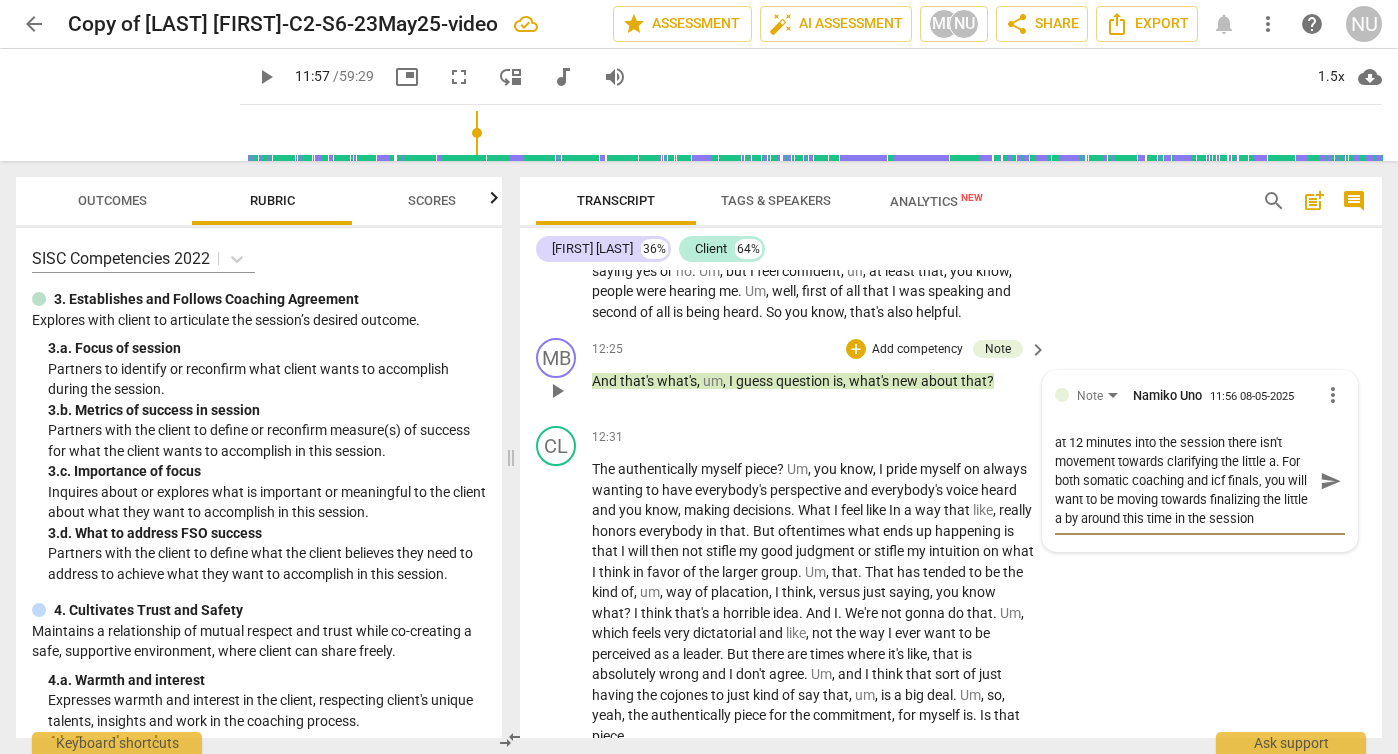click on "at 12 minutes into the session there isn't movement towards clarifying the little a. For both somatic coaching and icf finals, you will want to be moving towards finalizing the little a by around this time in the session" at bounding box center (1184, 480) 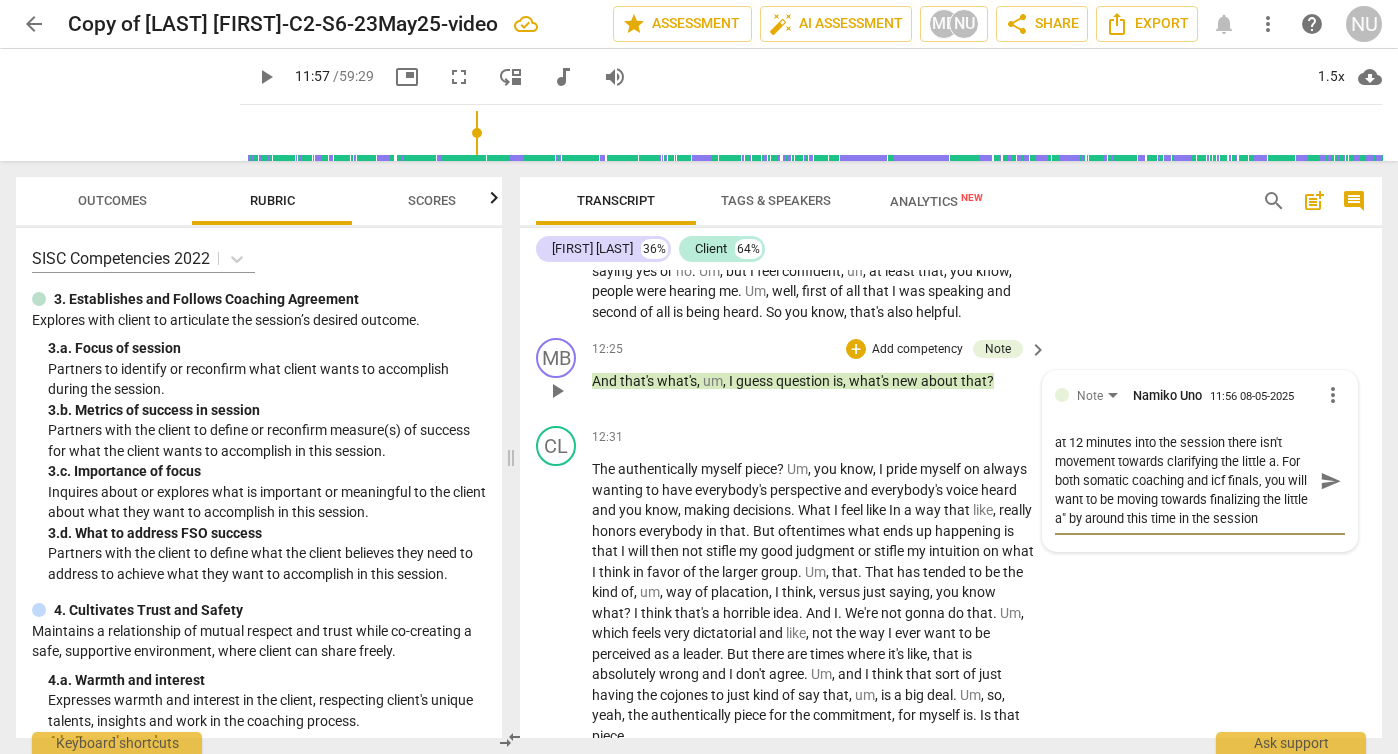 click on "Note [FIRST] [LAST] 11:56 08-05-2025 more_vert at 12 minutes into the session there isn't movement towards clarifying the little a. For both somatic coaching and icf finals, you will want to be moving towards finalizing the little a" by around this time in the session at 12 minutes into the session there isn't movement towards clarifying the little a. For both somatic coaching and icf finals, you will want to be moving towards finalizing the little a" by around this time in the session send" at bounding box center (1200, 461) 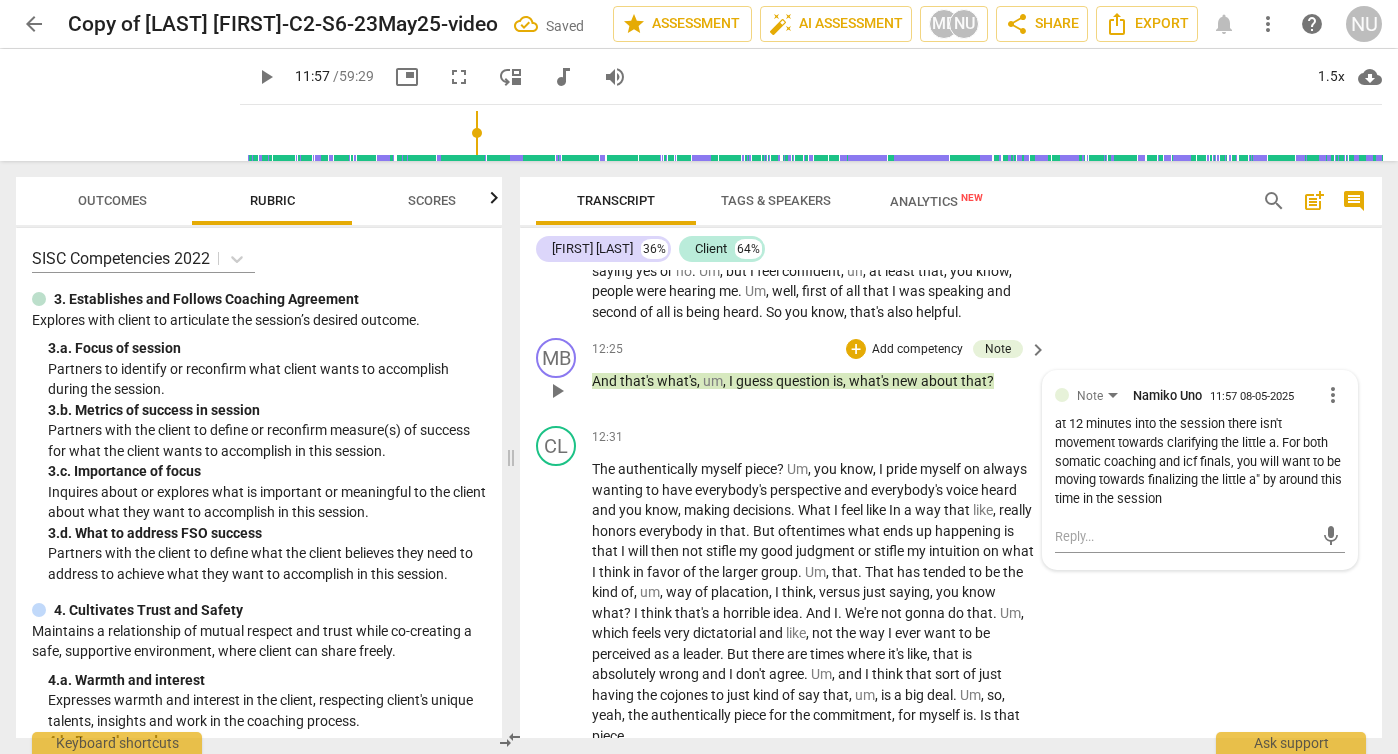 click on "more_vert" at bounding box center [1333, 395] 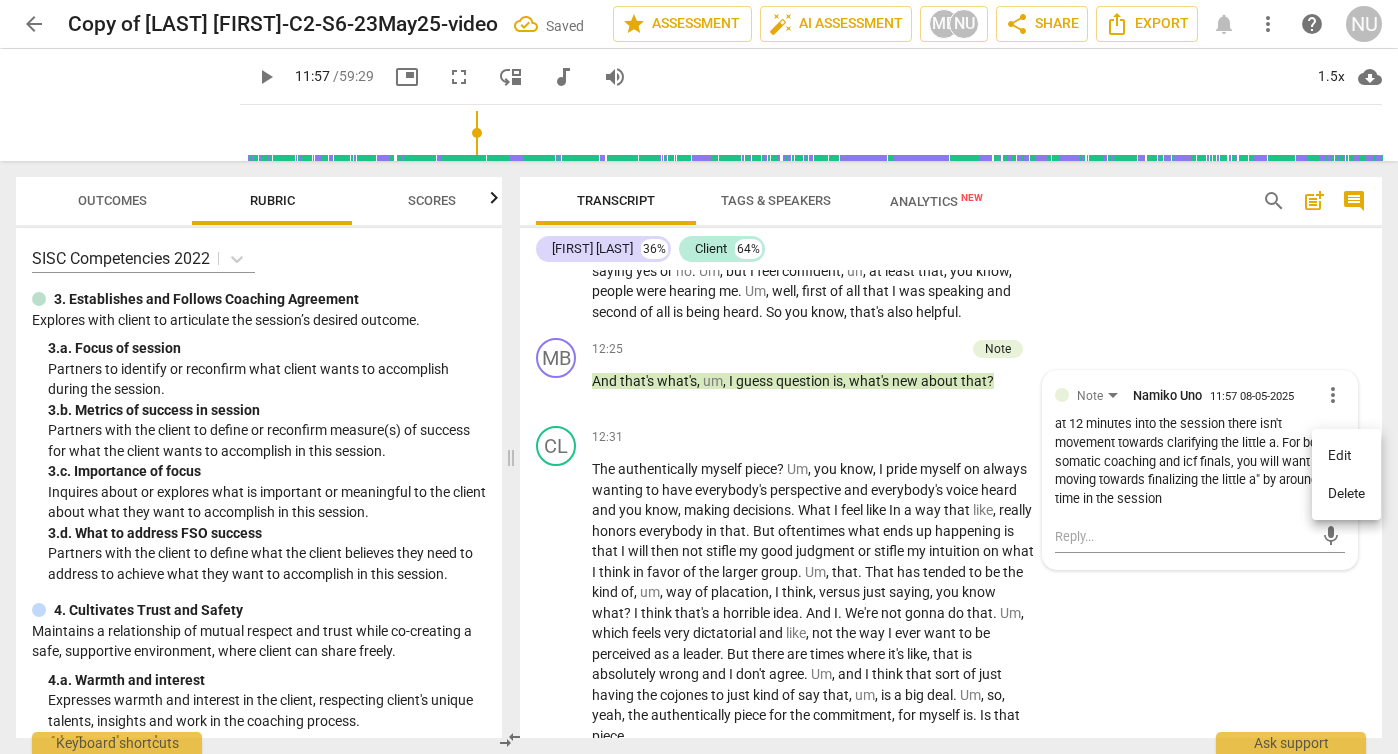 click on "Edit" at bounding box center [1346, 456] 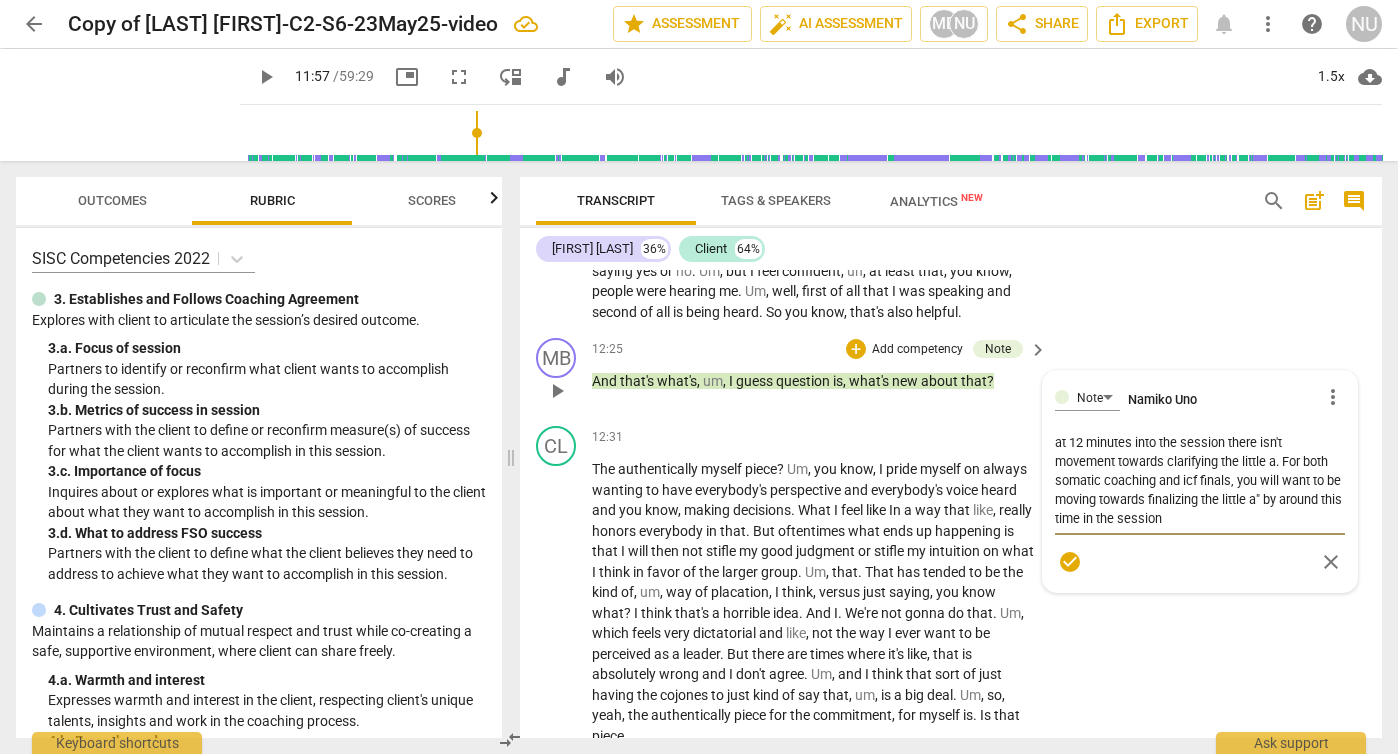click on "at 12 minutes into the session there isn't movement towards clarifying the little a. For both somatic coaching and icf finals, you will want to be moving towards finalizing the little a" by around this time in the session" at bounding box center [1200, 480] 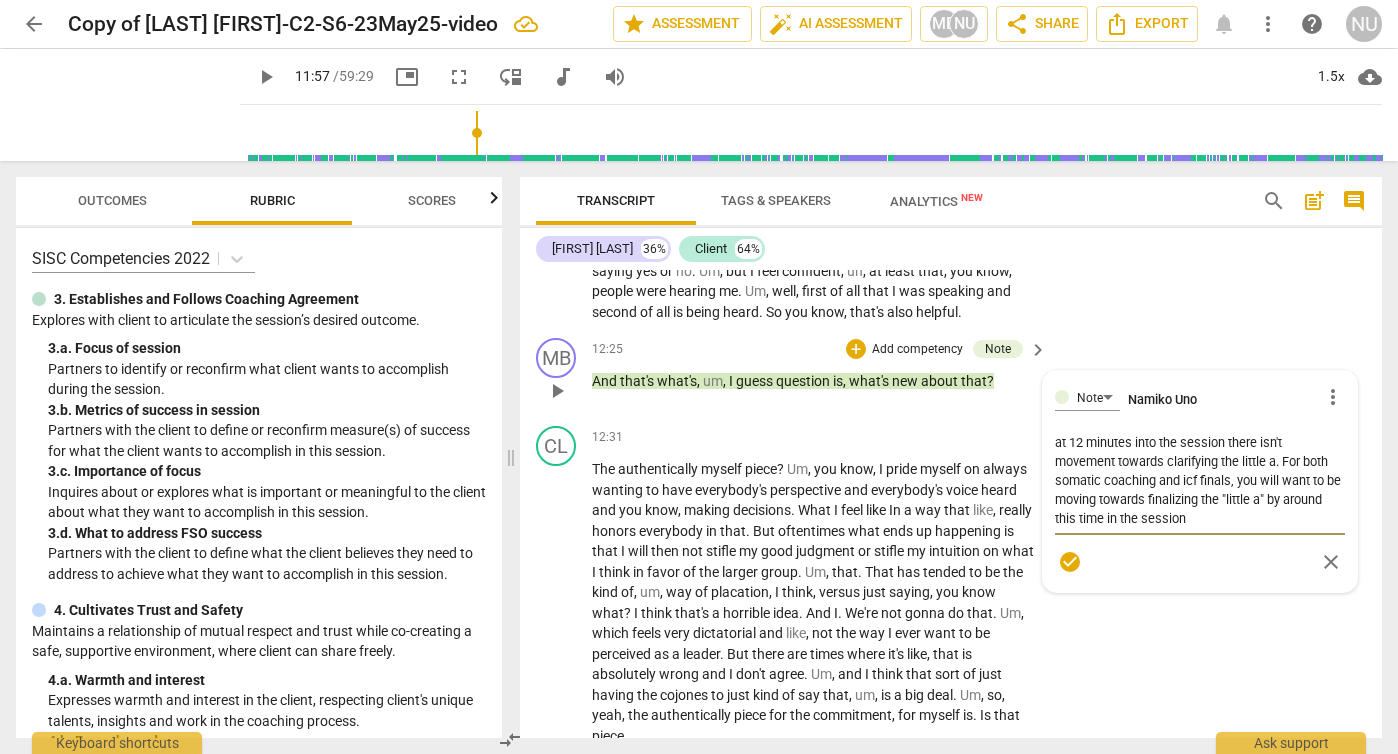 click on "check_circle" at bounding box center (1070, 562) 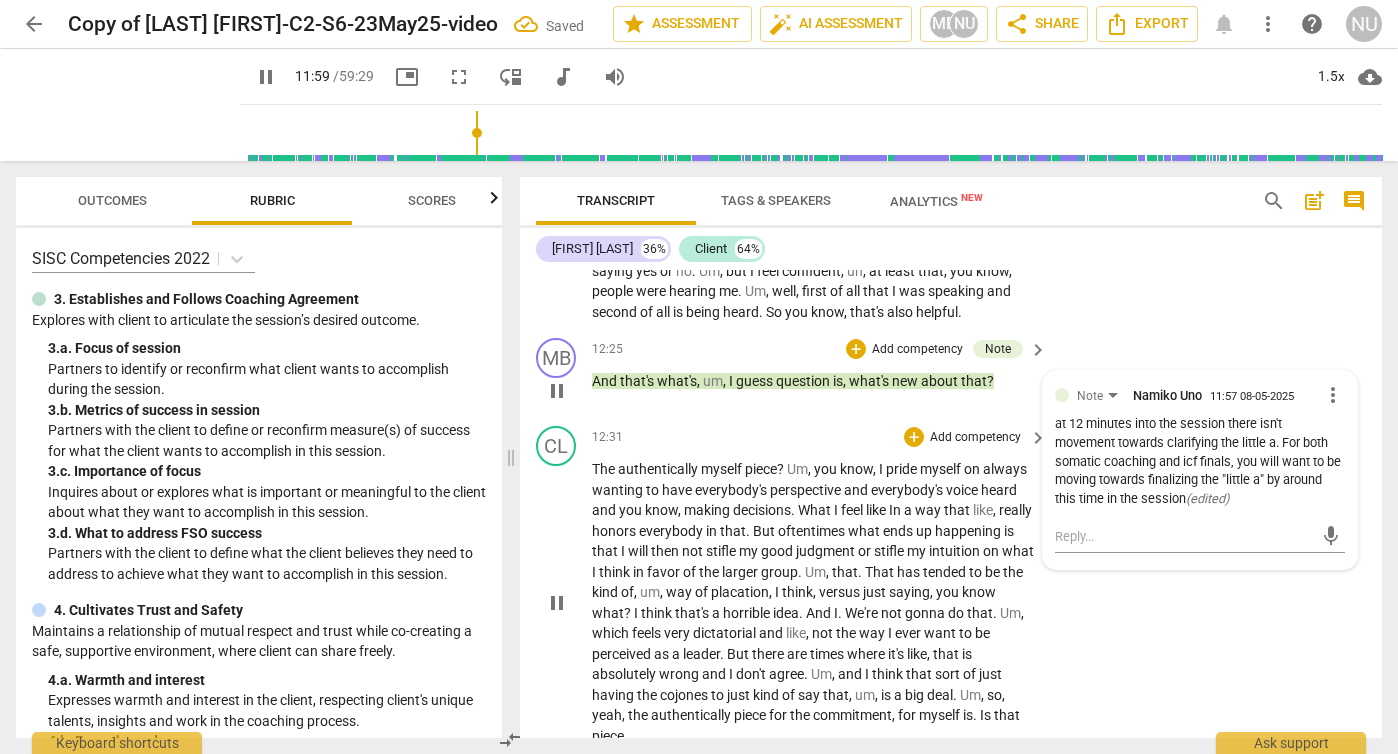 click on "The   authentically   myself   piece ?   Um ,   you   know ,   I   pride   myself   on   always   wanting   to   have   everybody's   perspective   and   everybody's   voice   heard   and   you   know ,   making   decisions .   What   I   feel   like   In   a   way   that   like ,   really   honors   everybody   in   that .   But   oftentimes   what   ends   up   happening   is   that   I   will   then   not   stifle   my   good   judgment   or   stifle   my   intuition   on   what   I   think   in   favor   of   the   larger   group .   Um ,   that .   That   has   tended   to   be   the   kind   of ,   um ,   way   of   placation ,   I   think ,   versus   just   saying ,   you   know   what ?   I   think   that's   a   horrible   idea .   And   I .   We're   not   gonna   do   that .   Um ,   which   feels   very   dictatorial   and   like ,   not   the   way   I   ever   want   to   be   perceived   as   a   leader .   But   there   are   times   where   it's   like ,   that   is   absolutely   wrong" at bounding box center [814, 602] 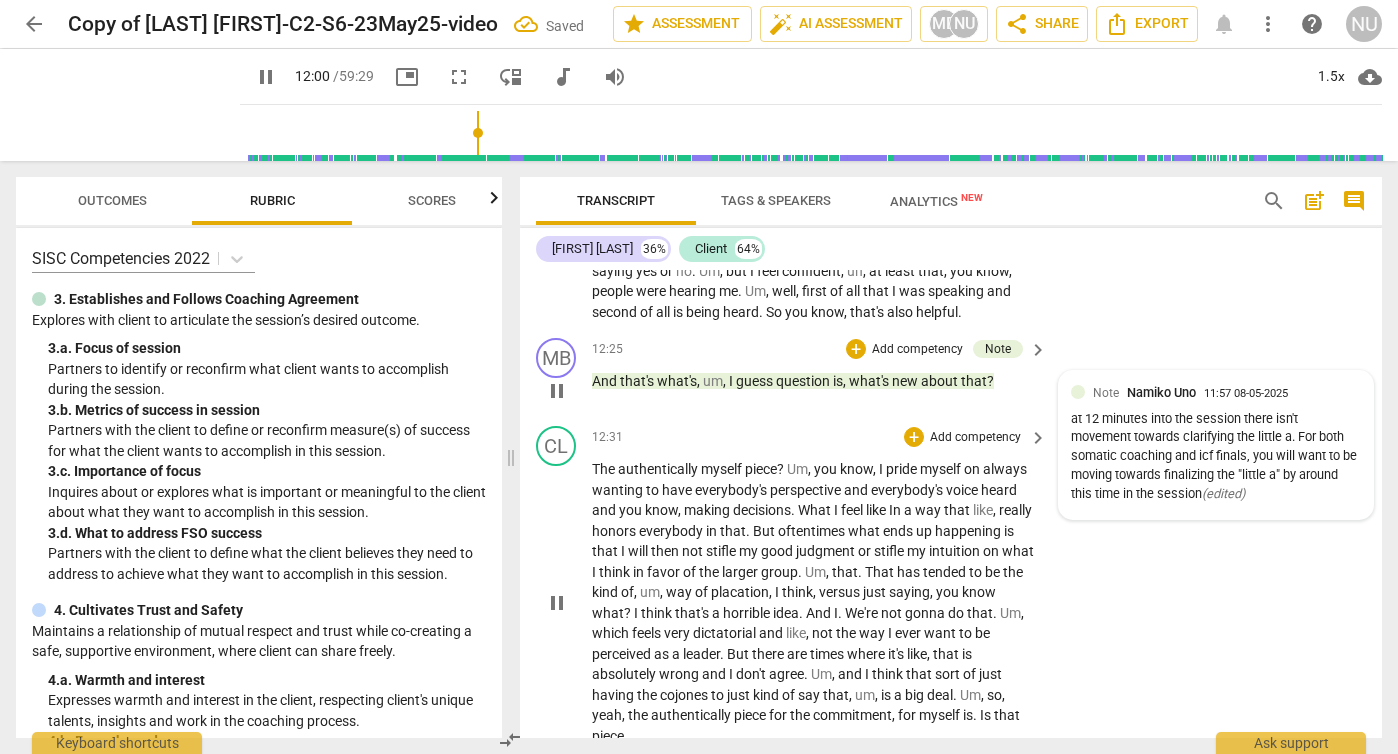 click on "pause" at bounding box center [557, 603] 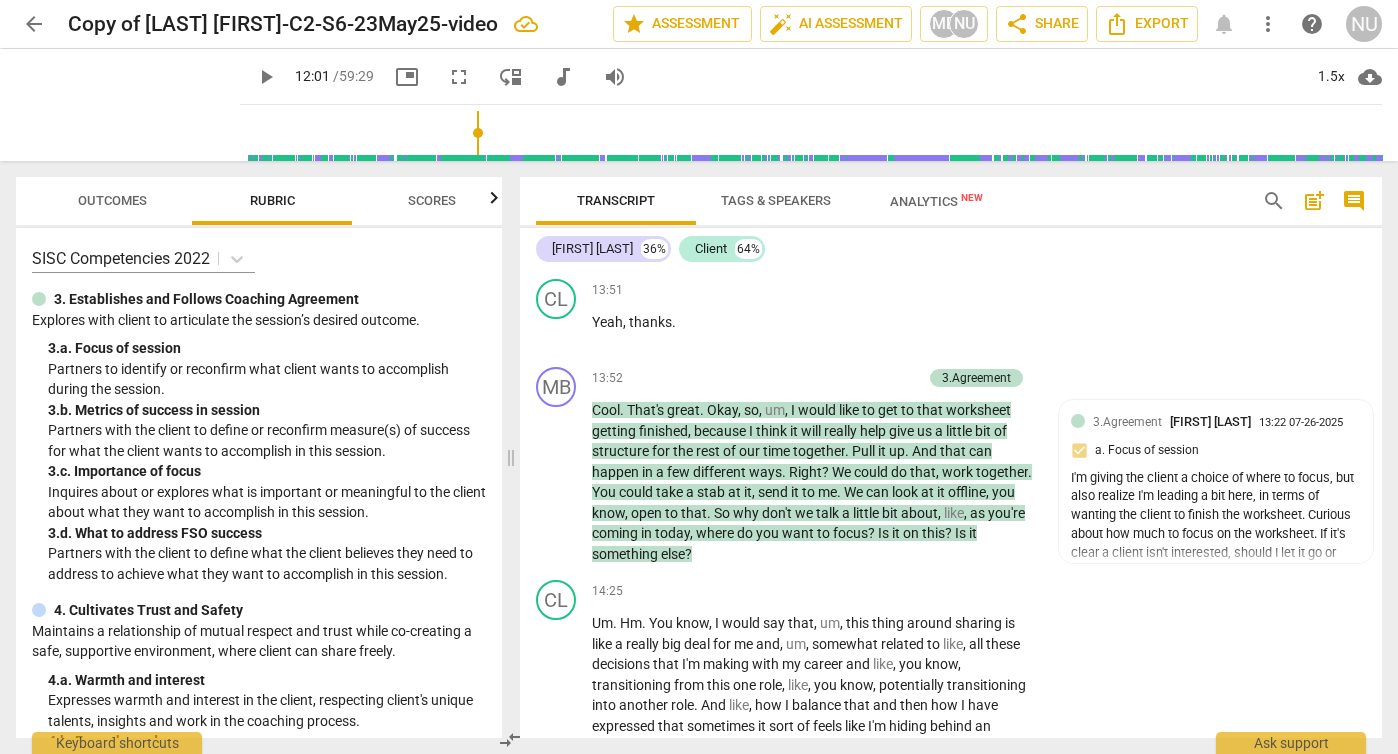 scroll, scrollTop: 5751, scrollLeft: 0, axis: vertical 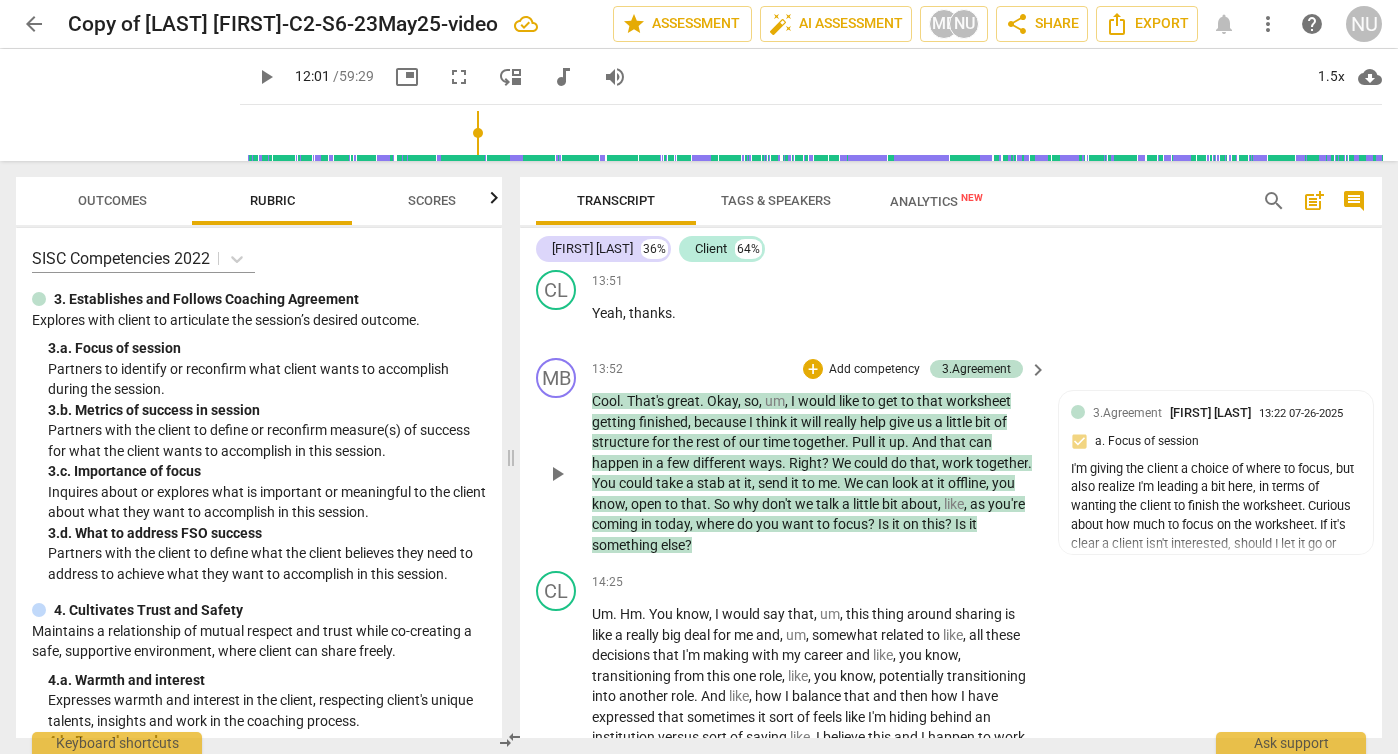 click on "play_arrow" at bounding box center [557, 474] 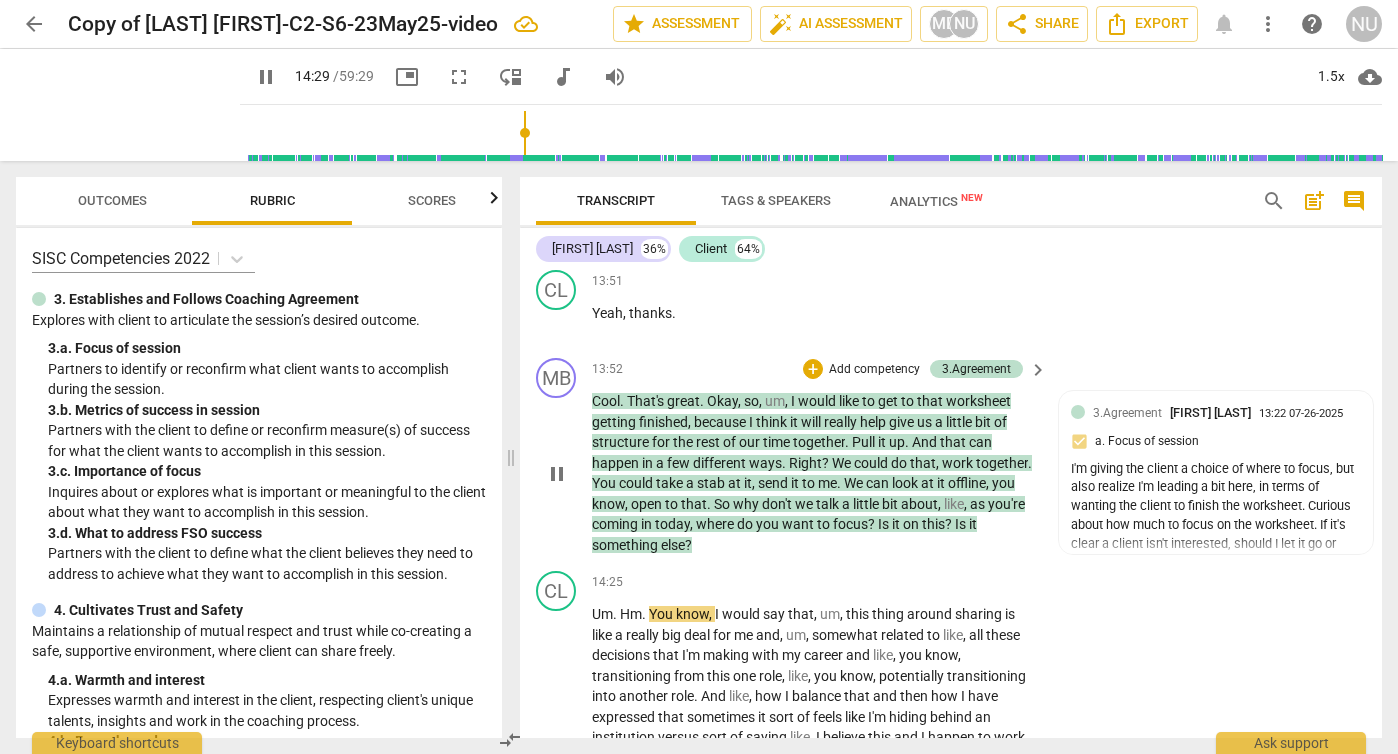 click on "pause" at bounding box center (557, 474) 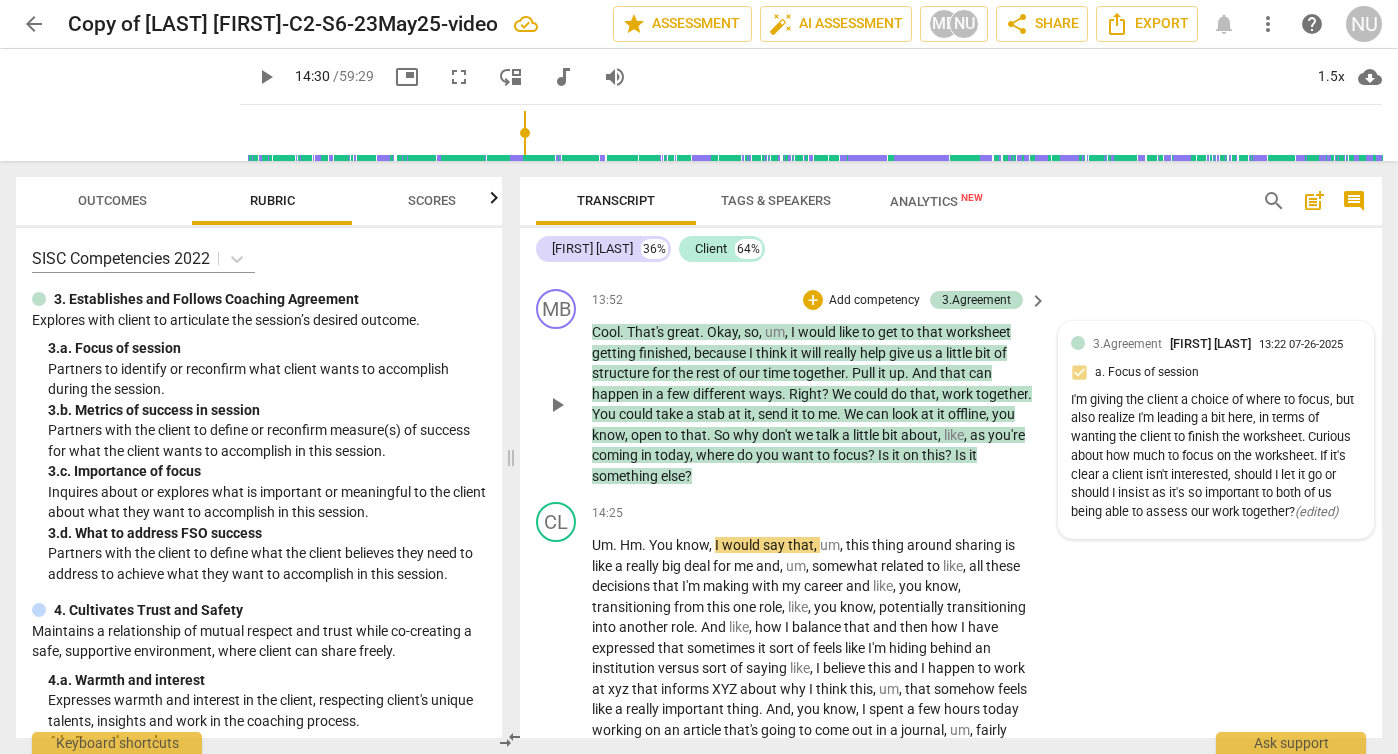 scroll, scrollTop: 5824, scrollLeft: 0, axis: vertical 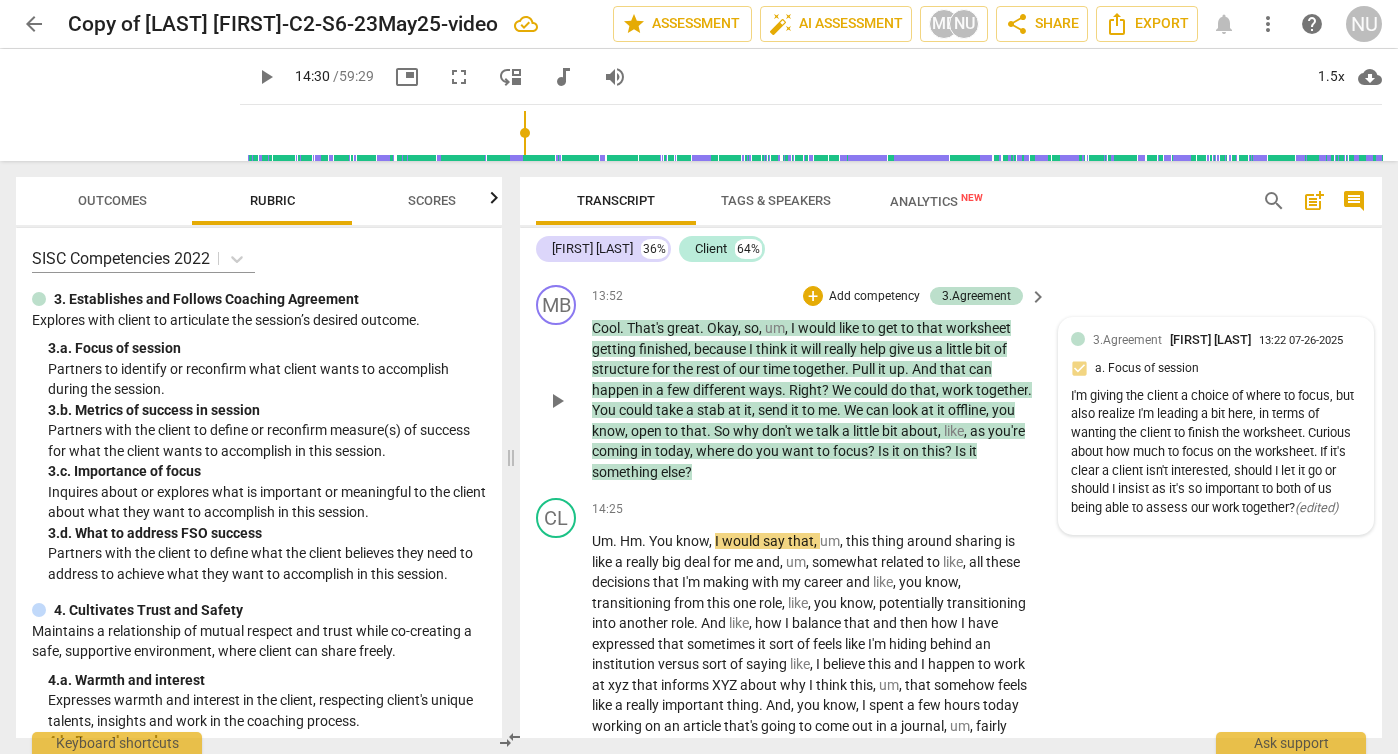 click on "I'm giving the client a choice of where to focus, but also realize I'm leading a bit here, in terms of wanting the client to finish the worksheet. Curious about how much to focus on the worksheet. If it's clear a client isn't interested, should I let it go or should I insist as it's so important to both of us being able to assess our work together?  ( edited )" at bounding box center (1216, 452) 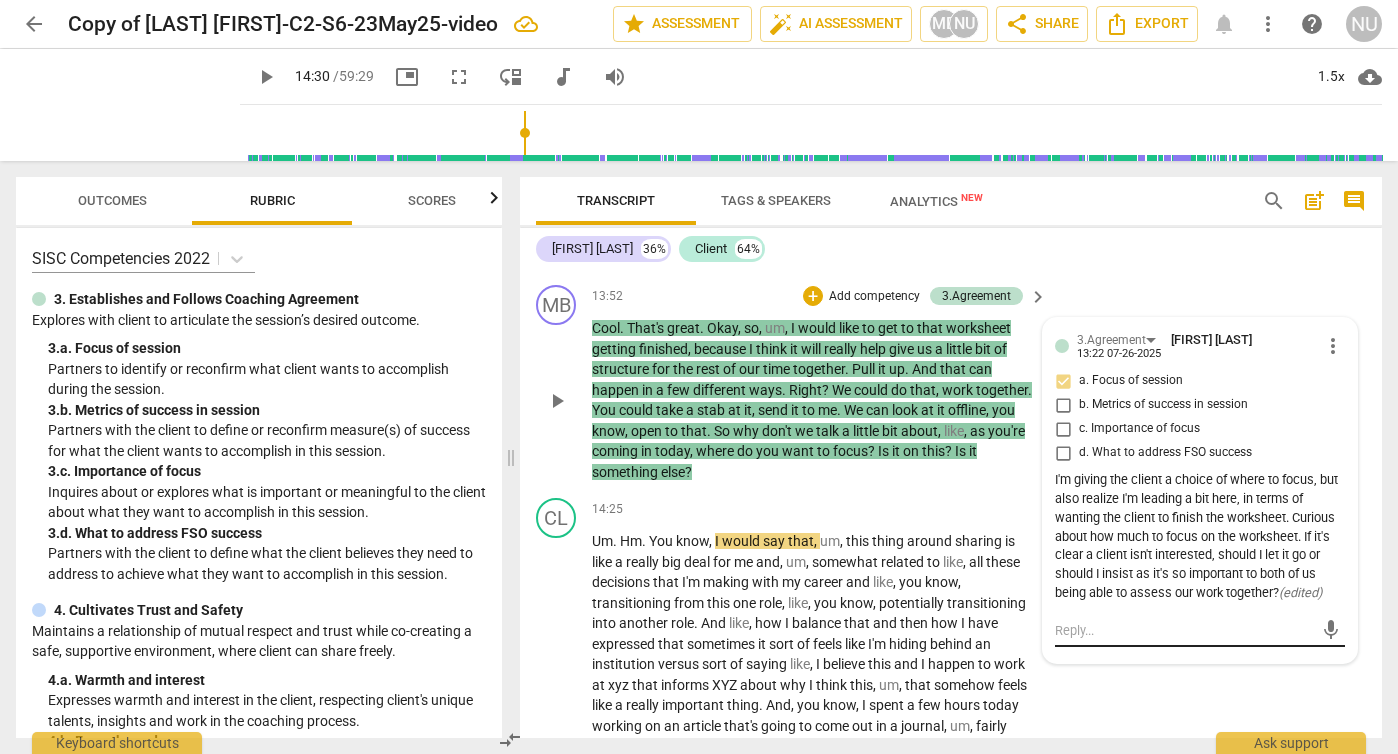 click at bounding box center (1184, 630) 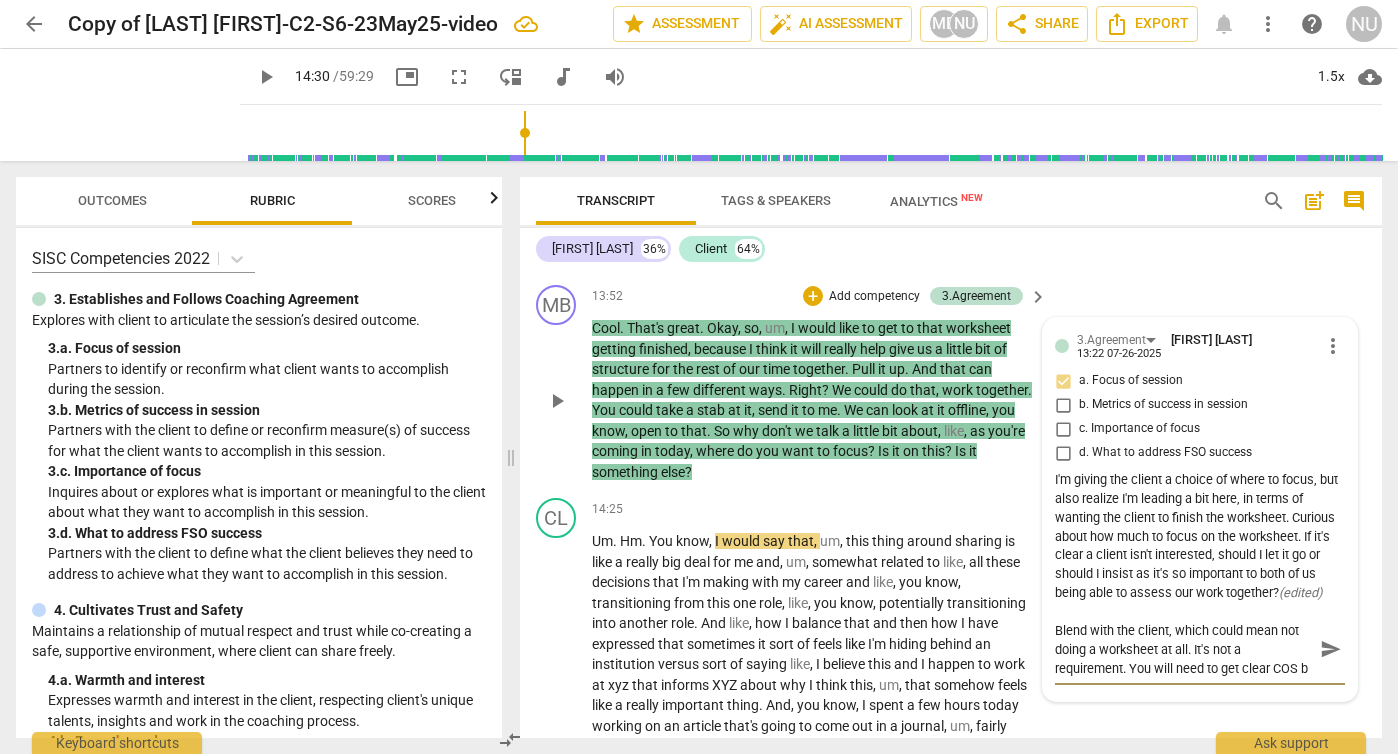 scroll, scrollTop: 17, scrollLeft: 0, axis: vertical 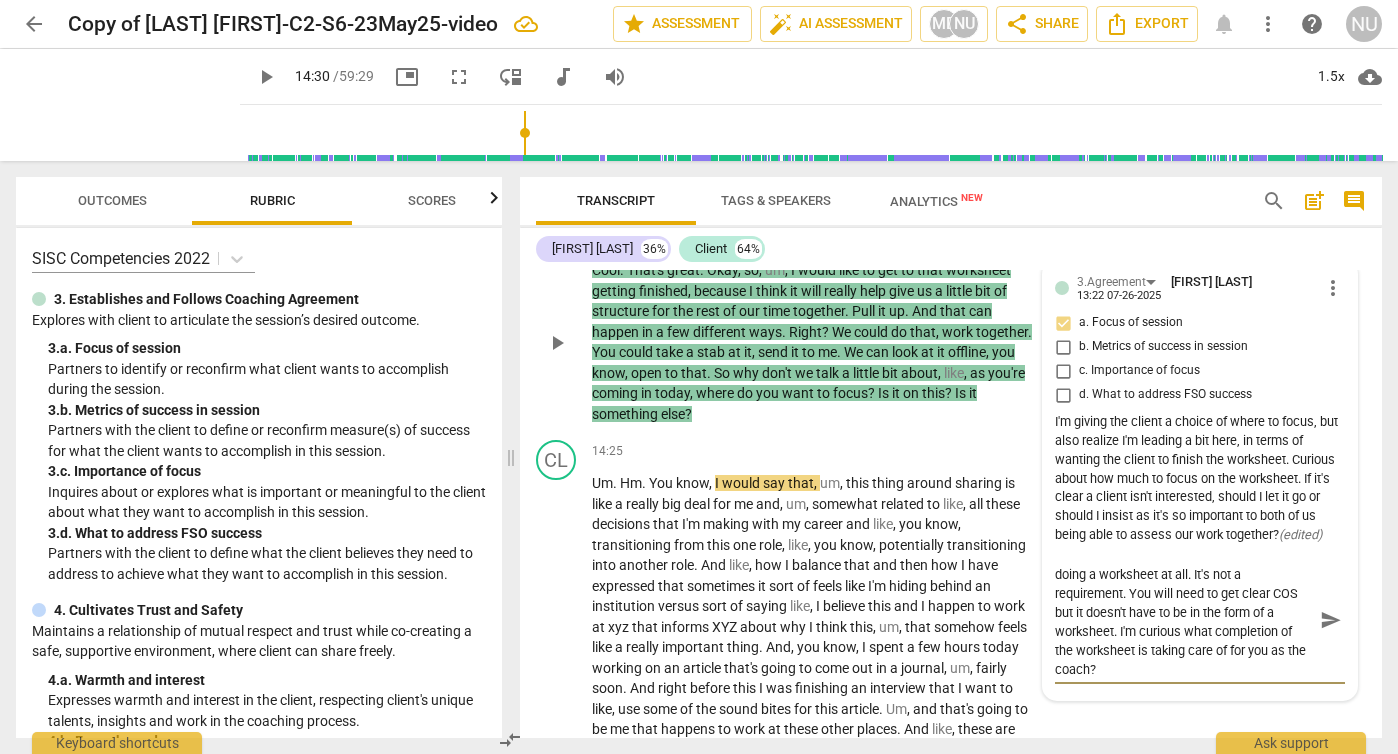 click on "send" at bounding box center (1331, 620) 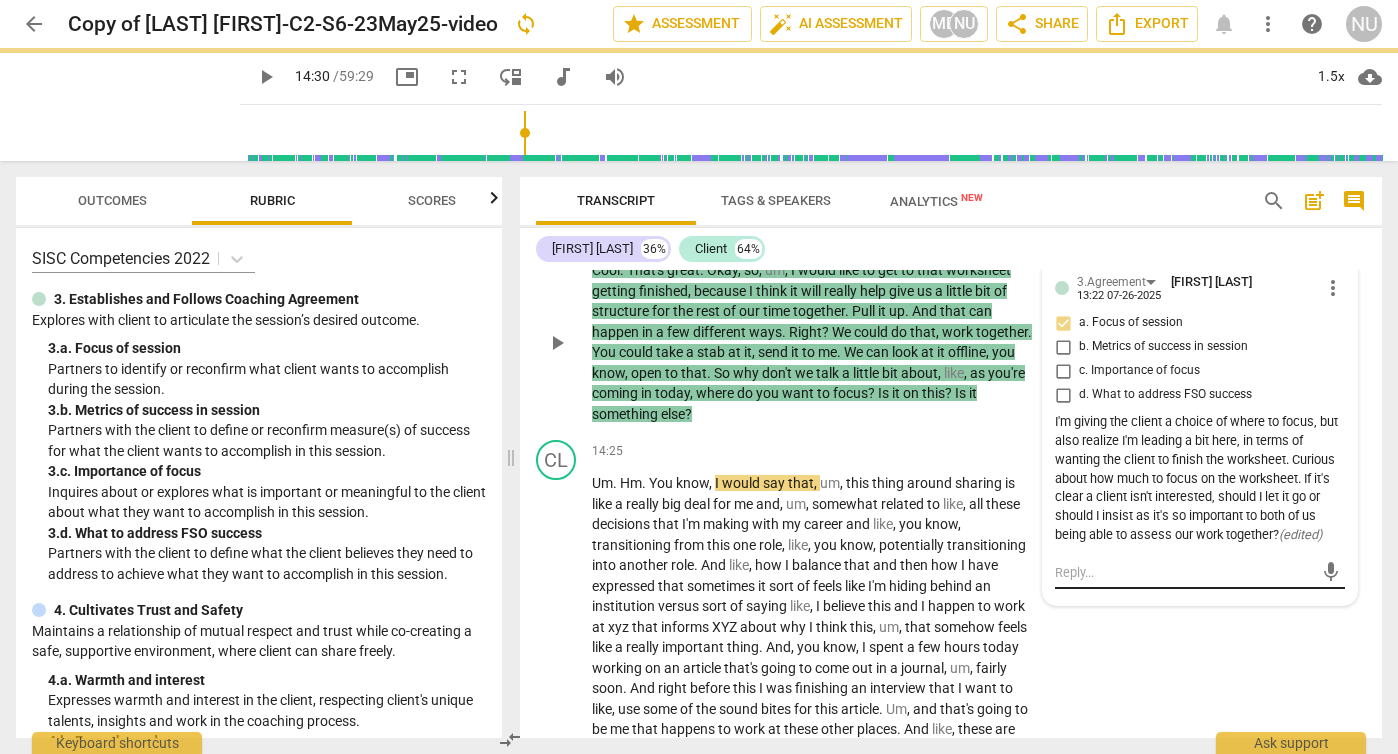 scroll, scrollTop: 0, scrollLeft: 0, axis: both 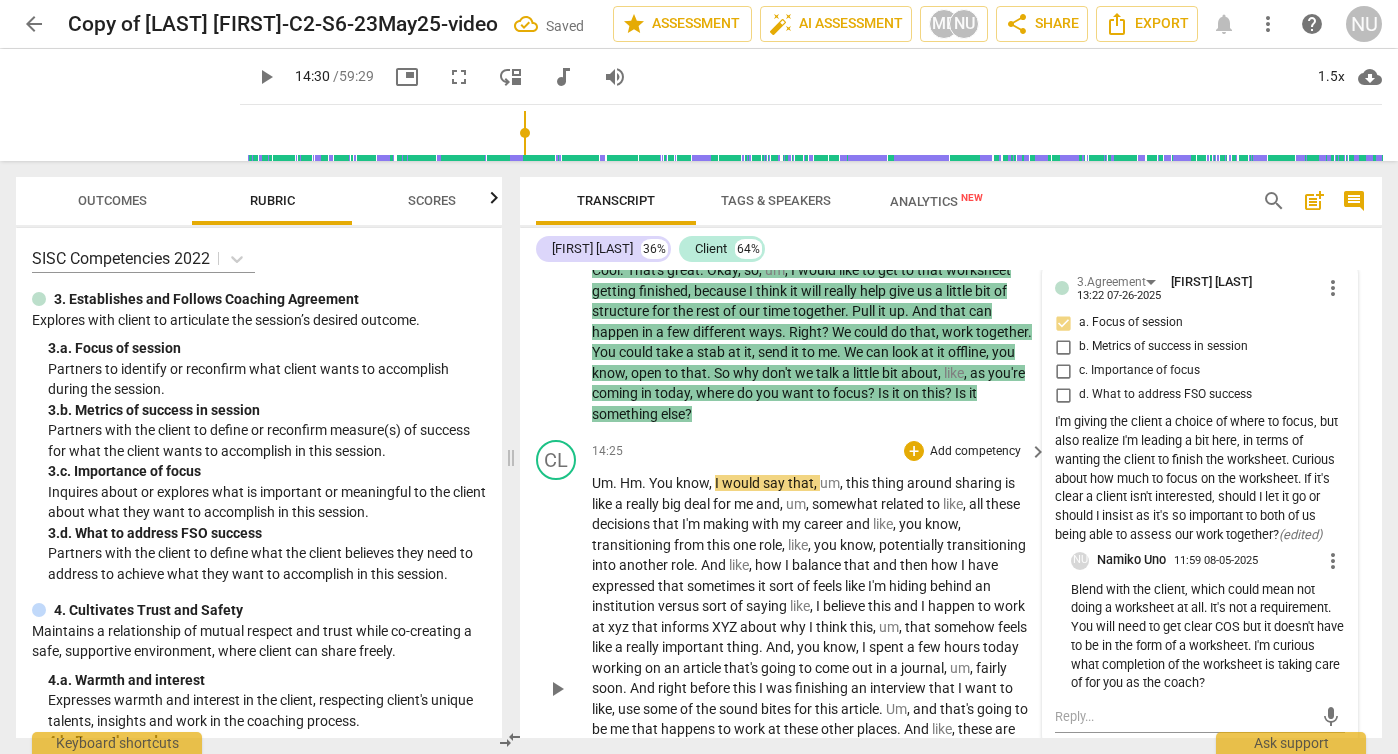 click on "me" at bounding box center (745, 504) 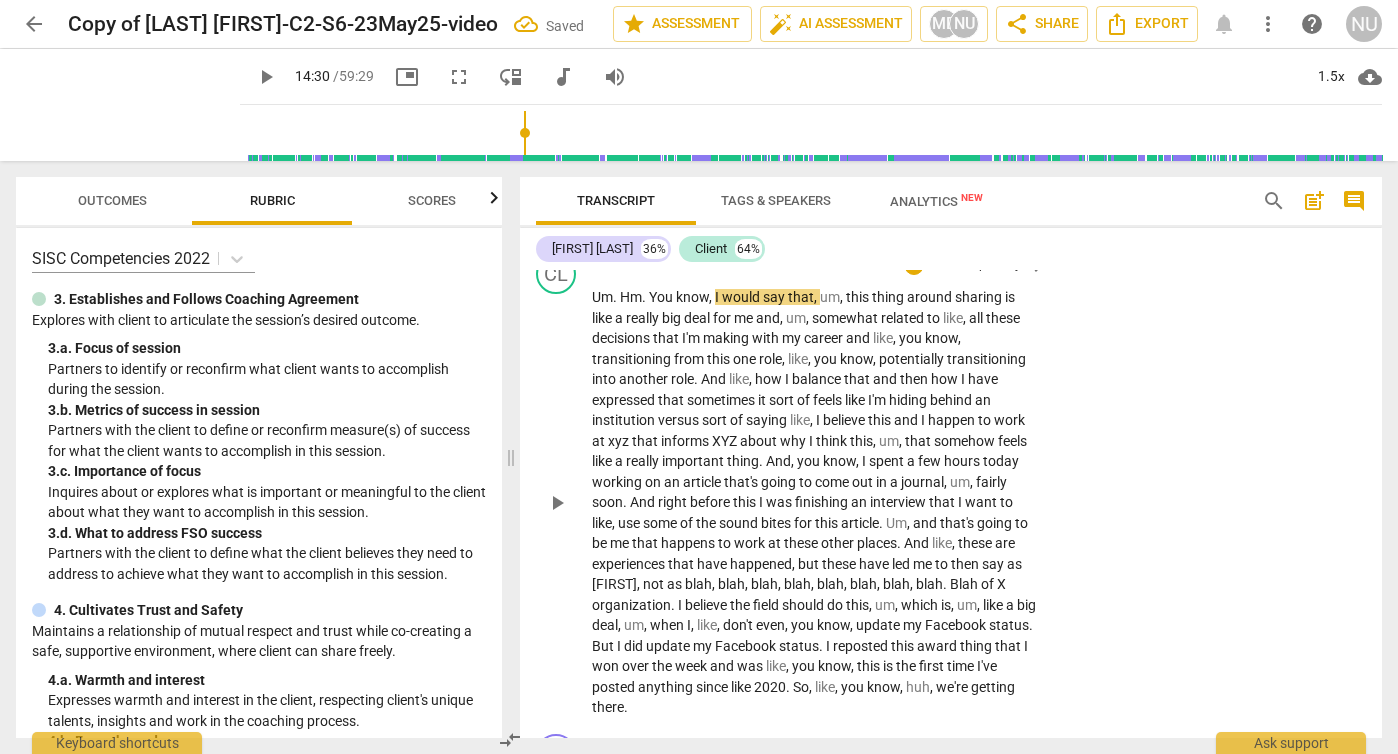 scroll, scrollTop: 6070, scrollLeft: 0, axis: vertical 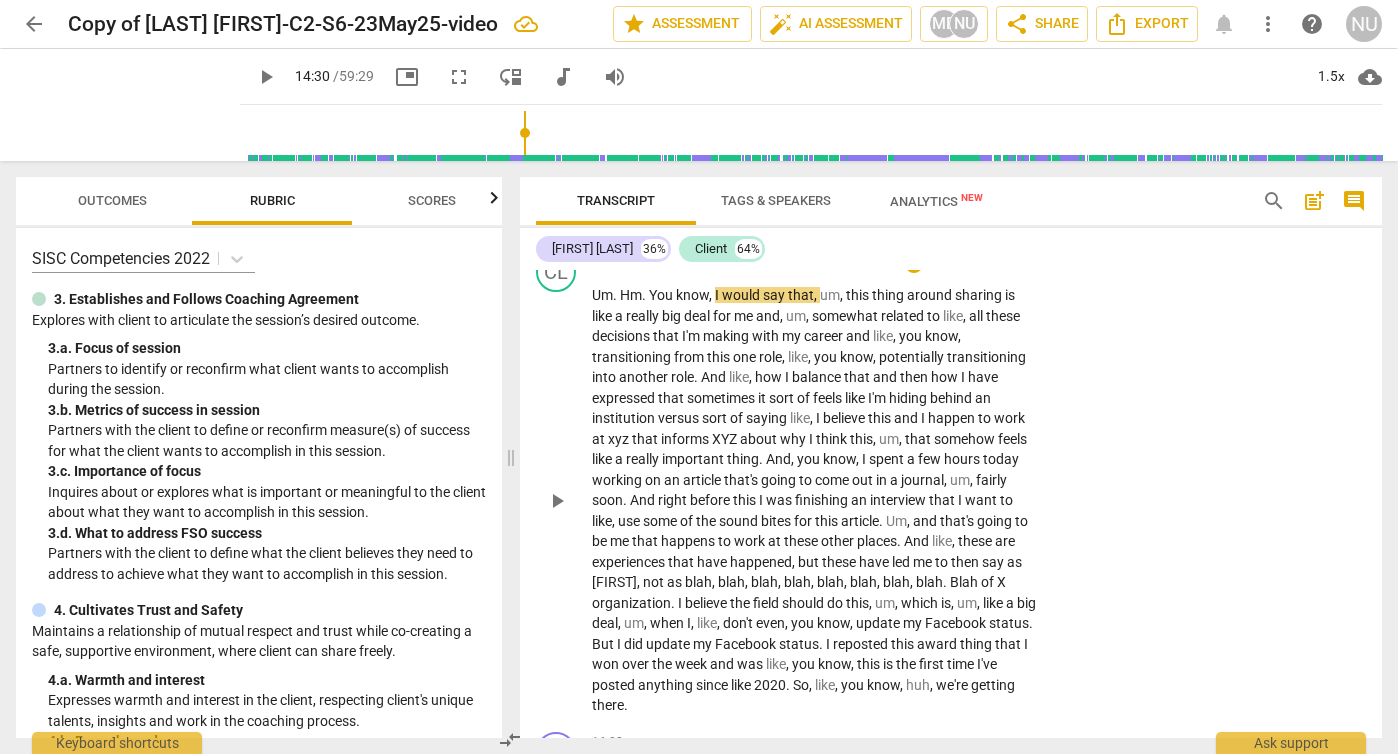 click on "play_arrow" at bounding box center [557, 501] 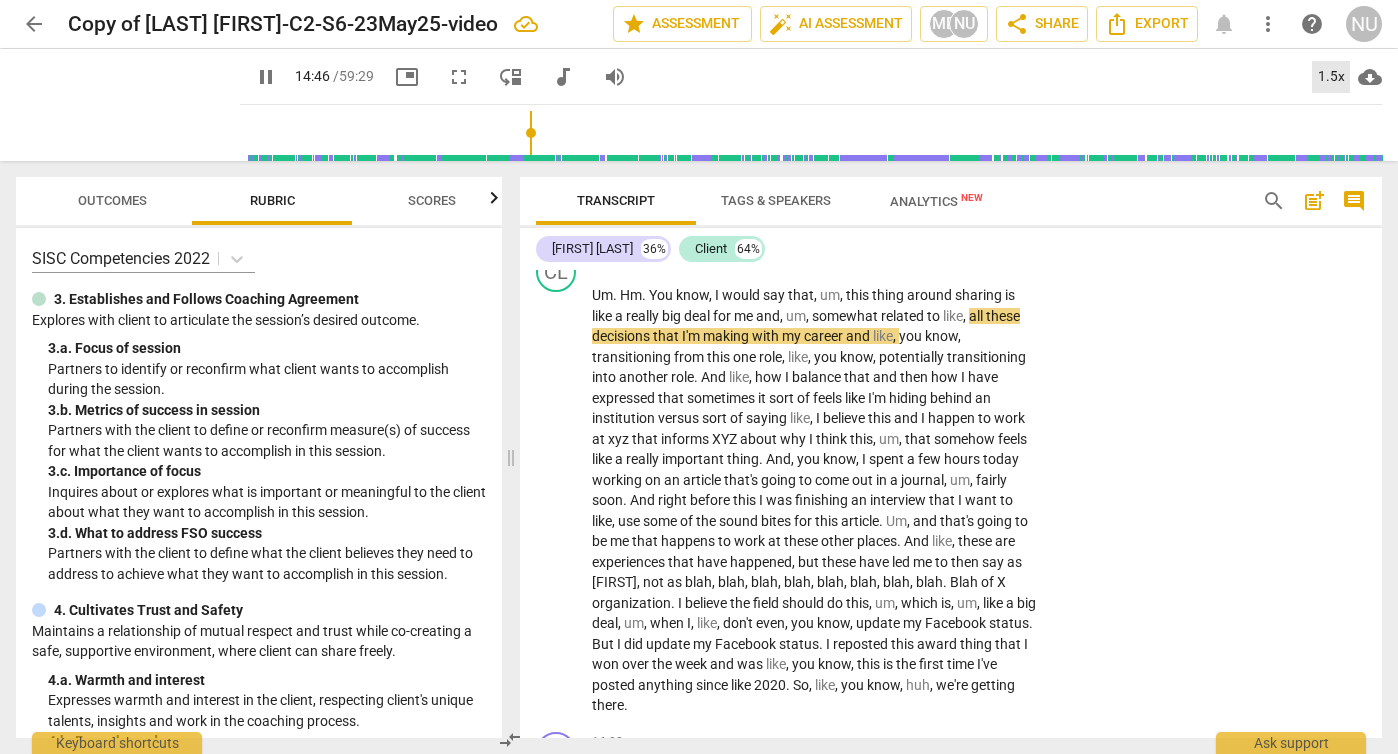 click on "1.5x" at bounding box center (1331, 77) 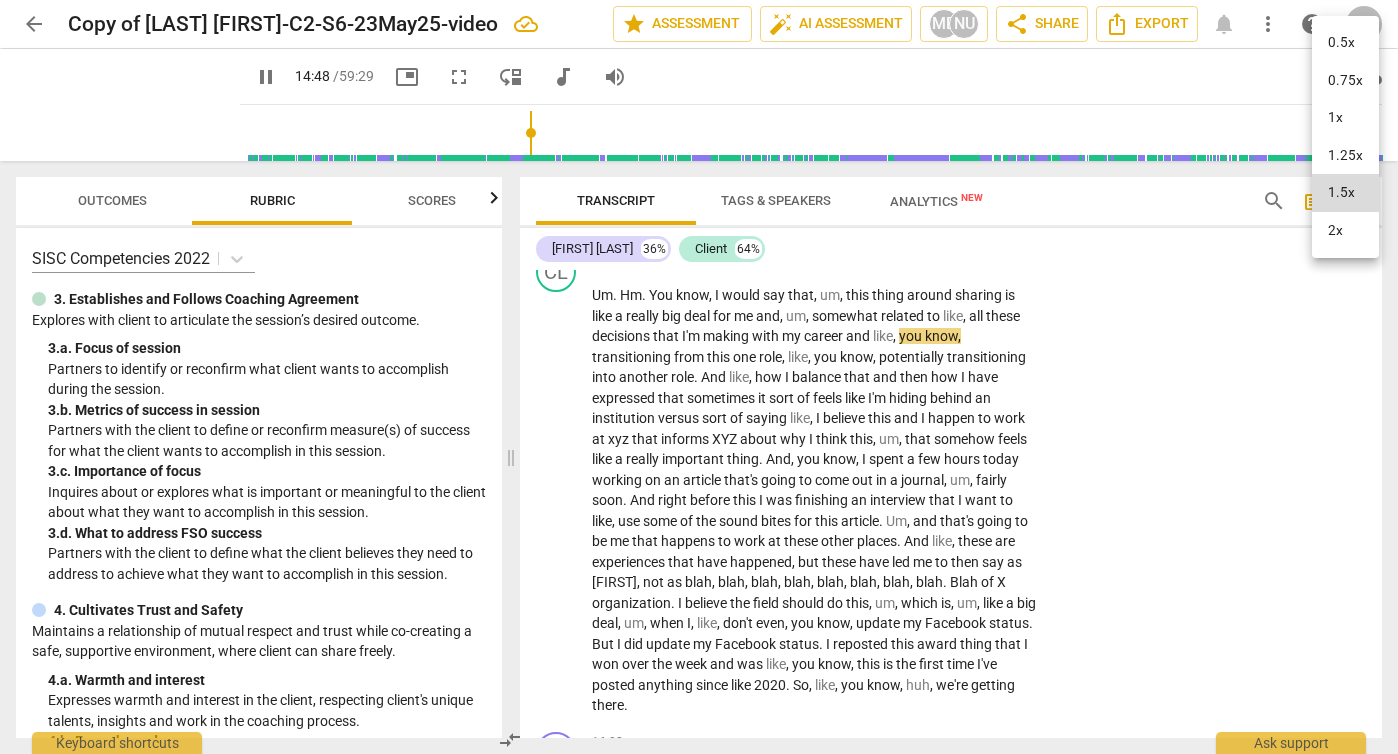 click on "2x" at bounding box center [1345, 231] 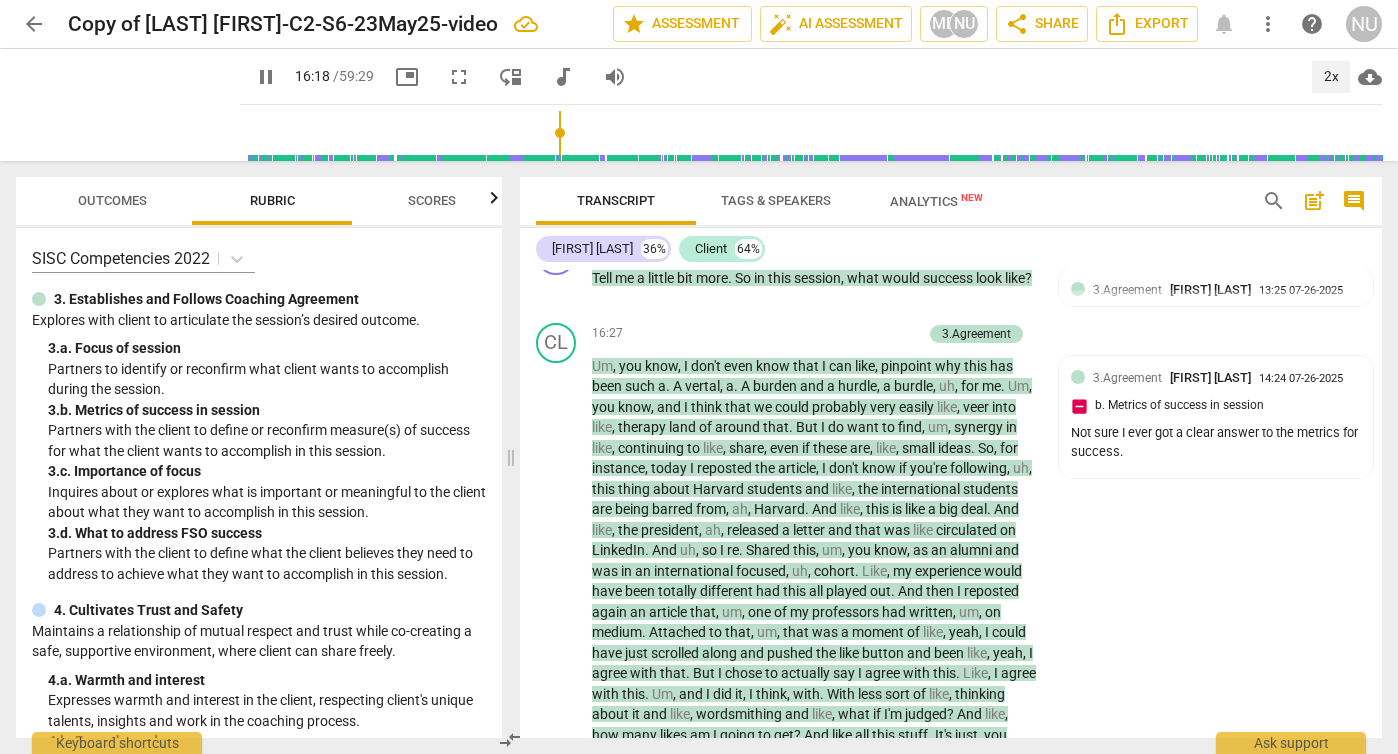 scroll, scrollTop: 6749, scrollLeft: 0, axis: vertical 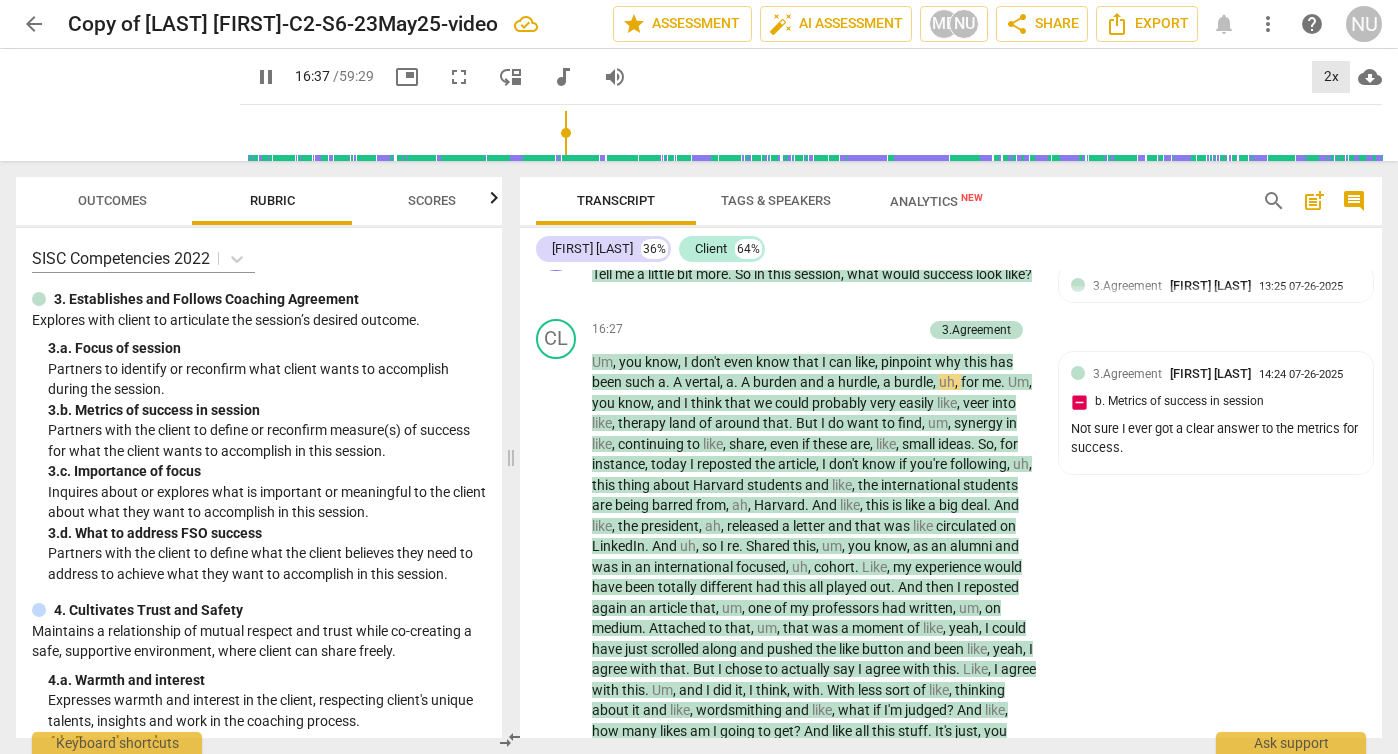 click on "2x" at bounding box center [1331, 77] 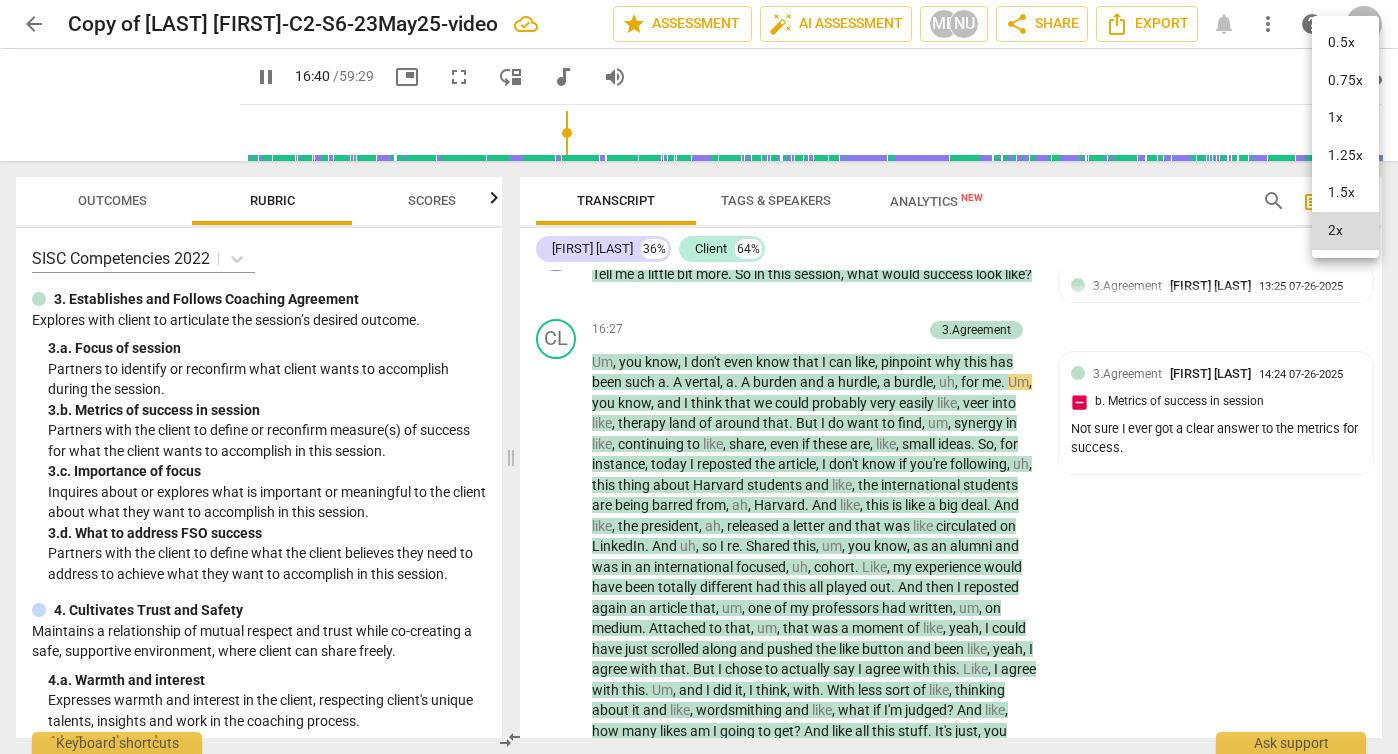 click on "1.5x" at bounding box center (1345, 193) 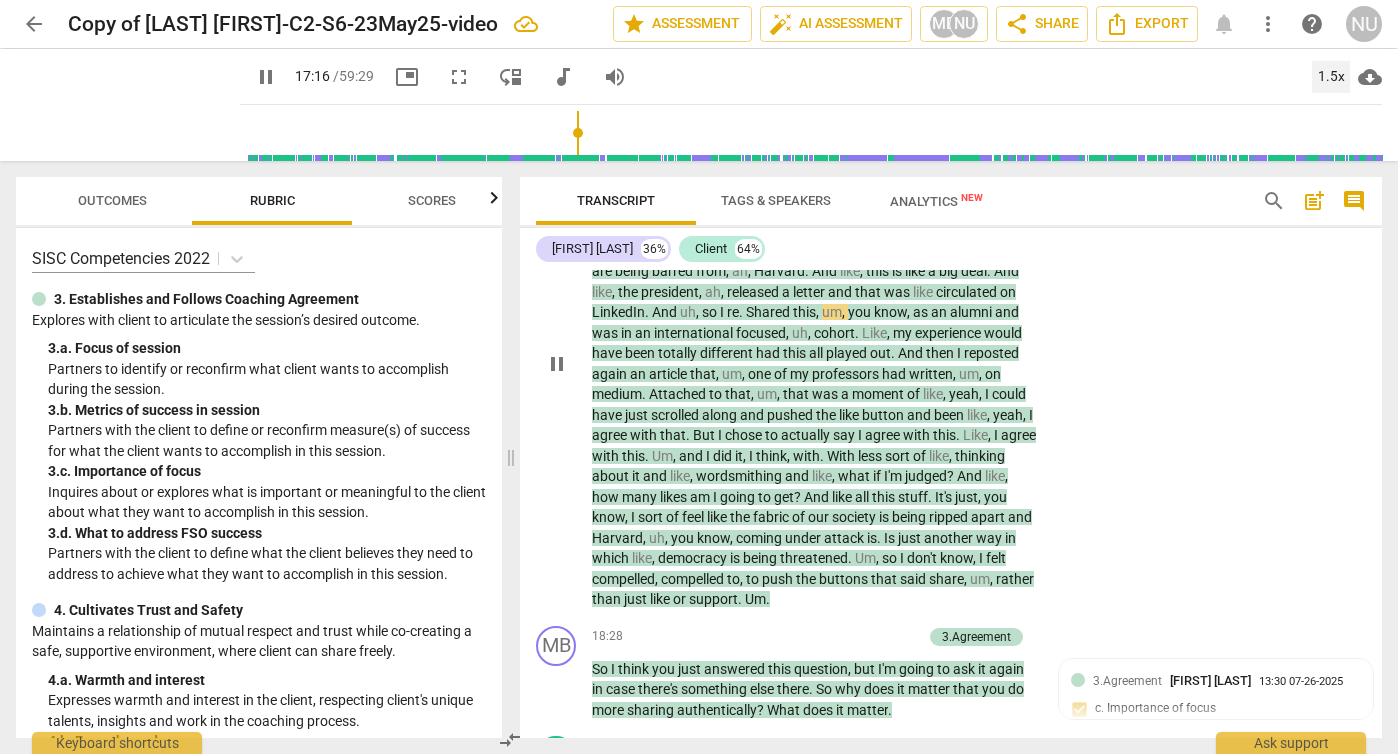 scroll, scrollTop: 6992, scrollLeft: 0, axis: vertical 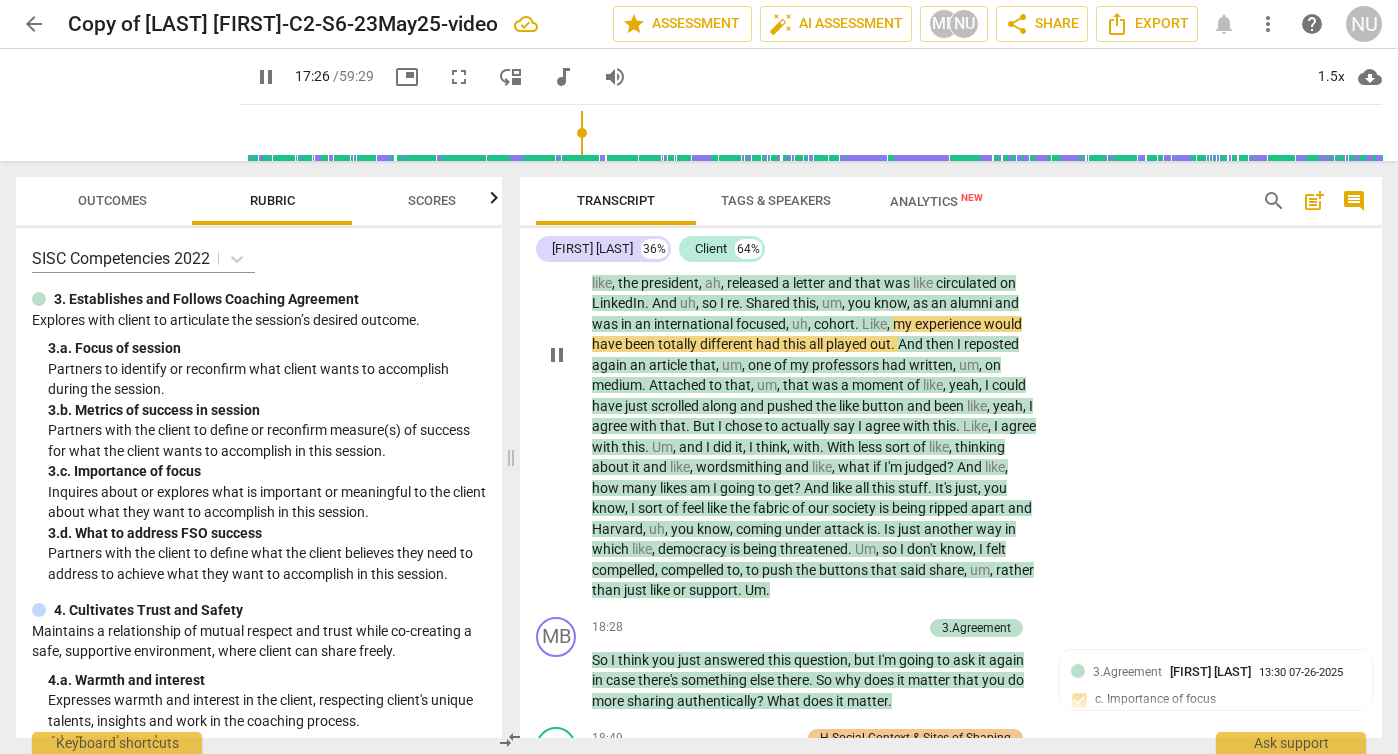 click on "pause" at bounding box center [557, 355] 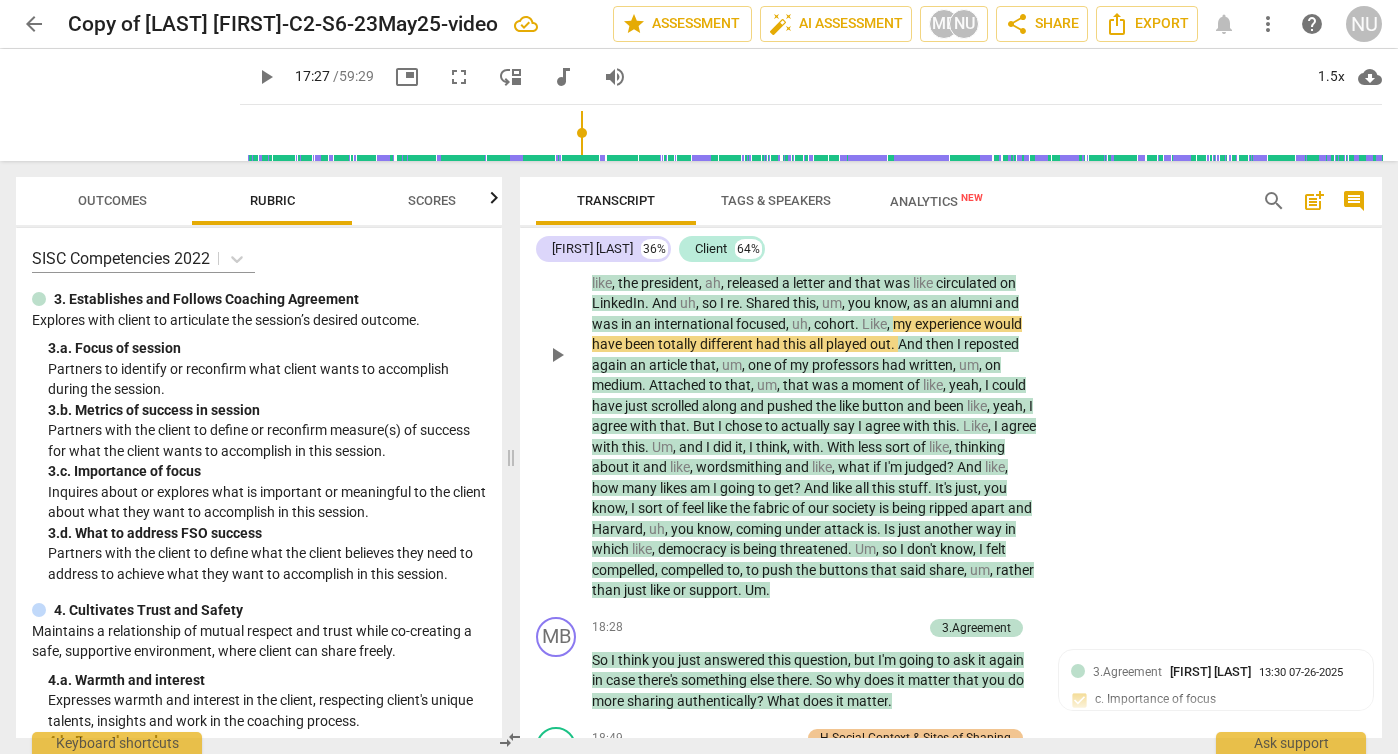 click on "play_arrow" at bounding box center (557, 355) 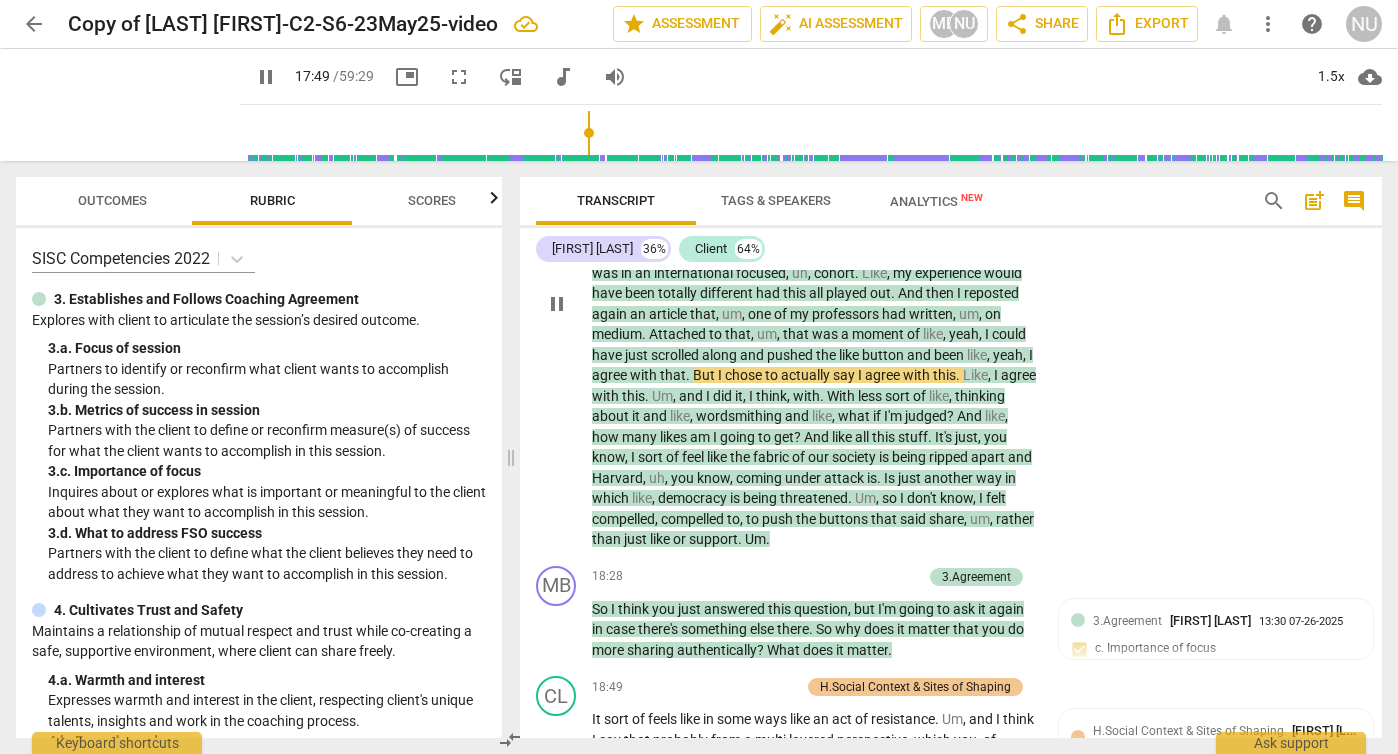 scroll, scrollTop: 6994, scrollLeft: 0, axis: vertical 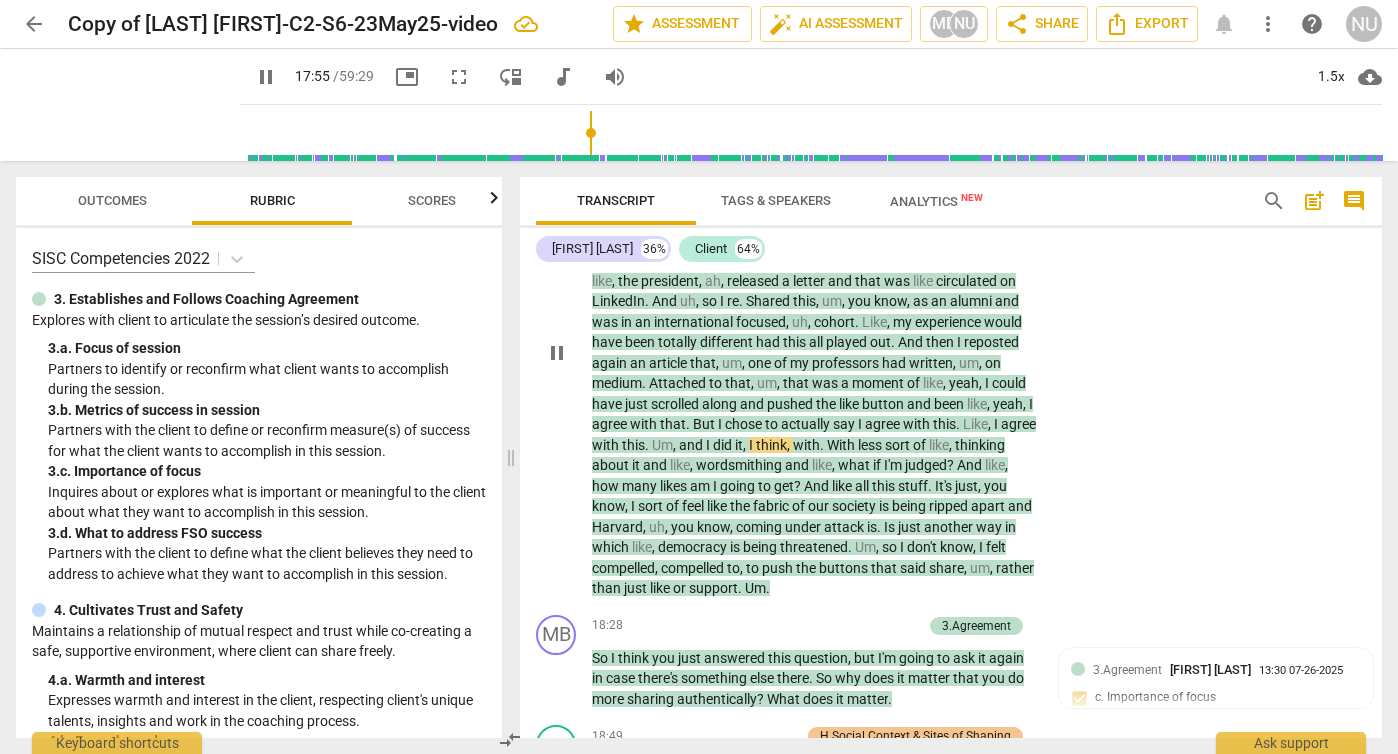 click on "pause" at bounding box center [557, 353] 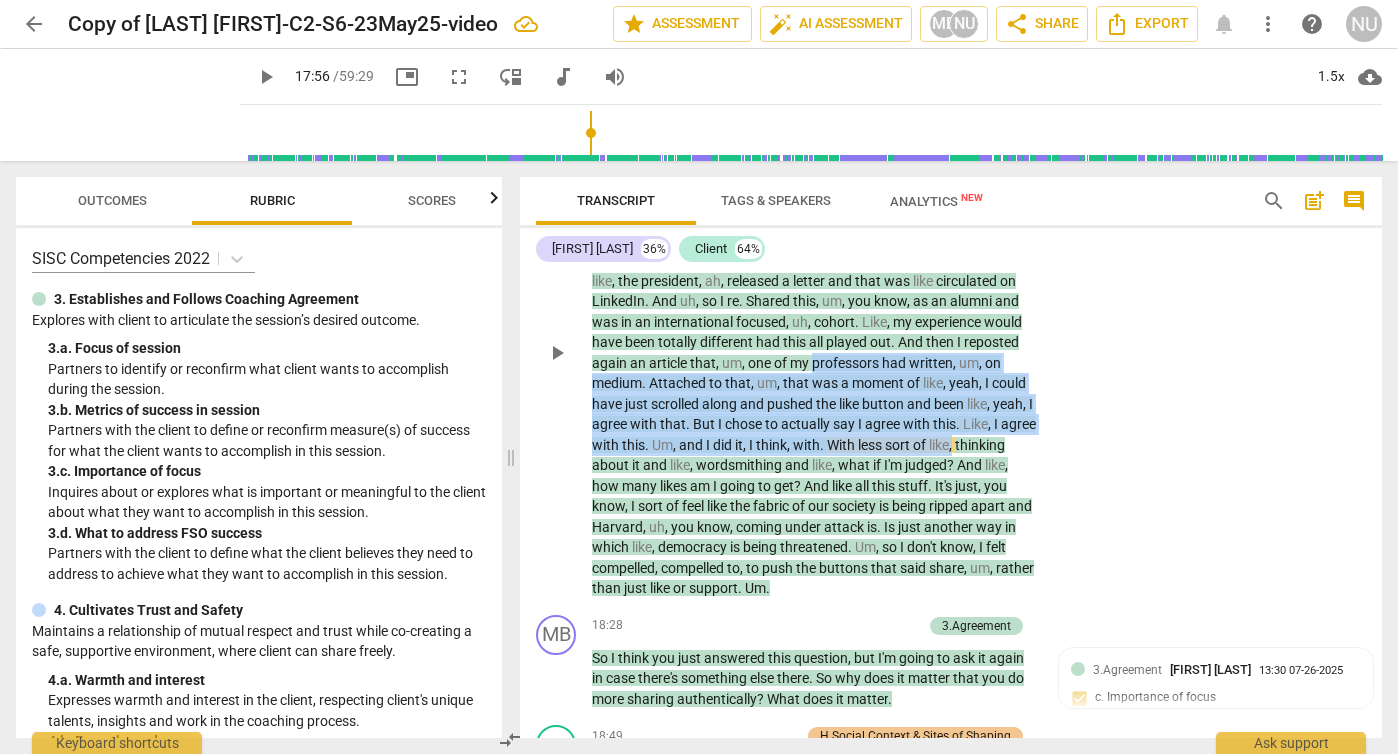 drag, startPoint x: 722, startPoint y: 527, endPoint x: 563, endPoint y: 456, distance: 174.13214 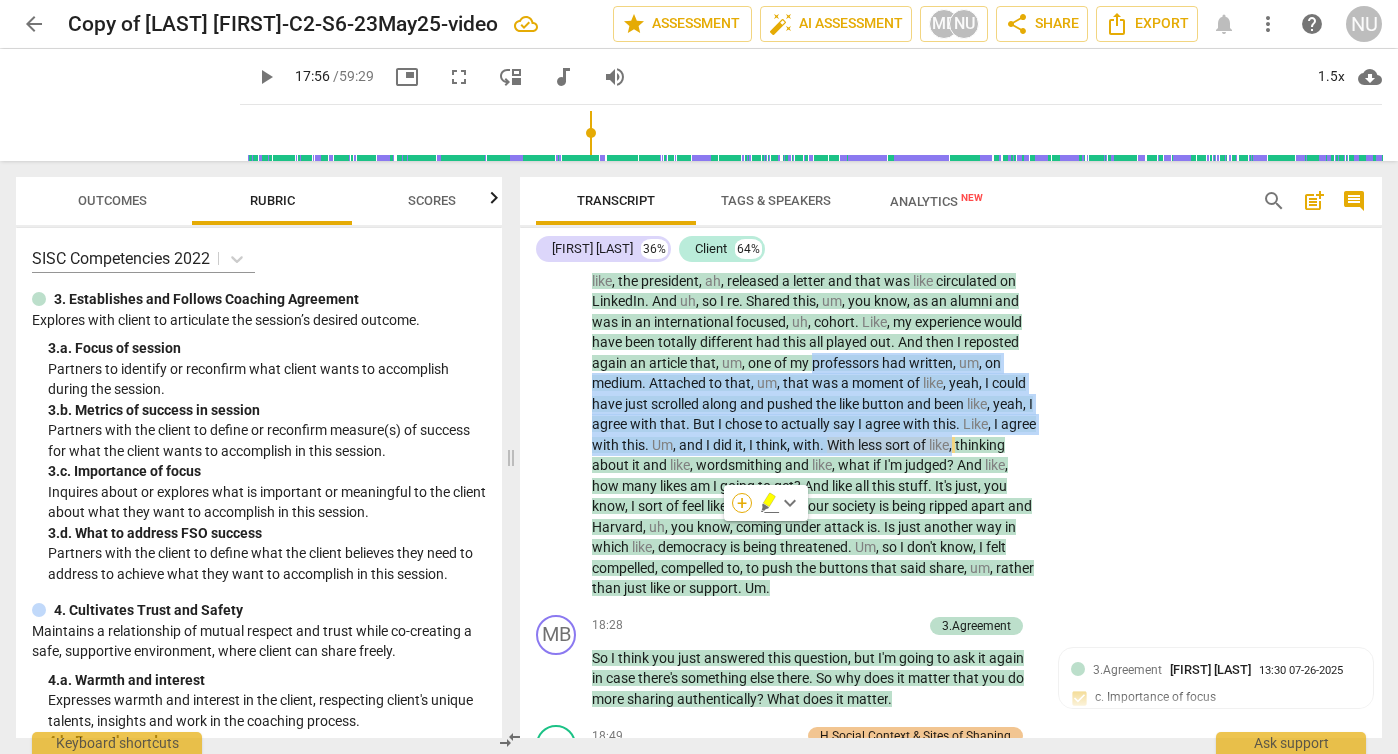 click on "+" at bounding box center [742, 503] 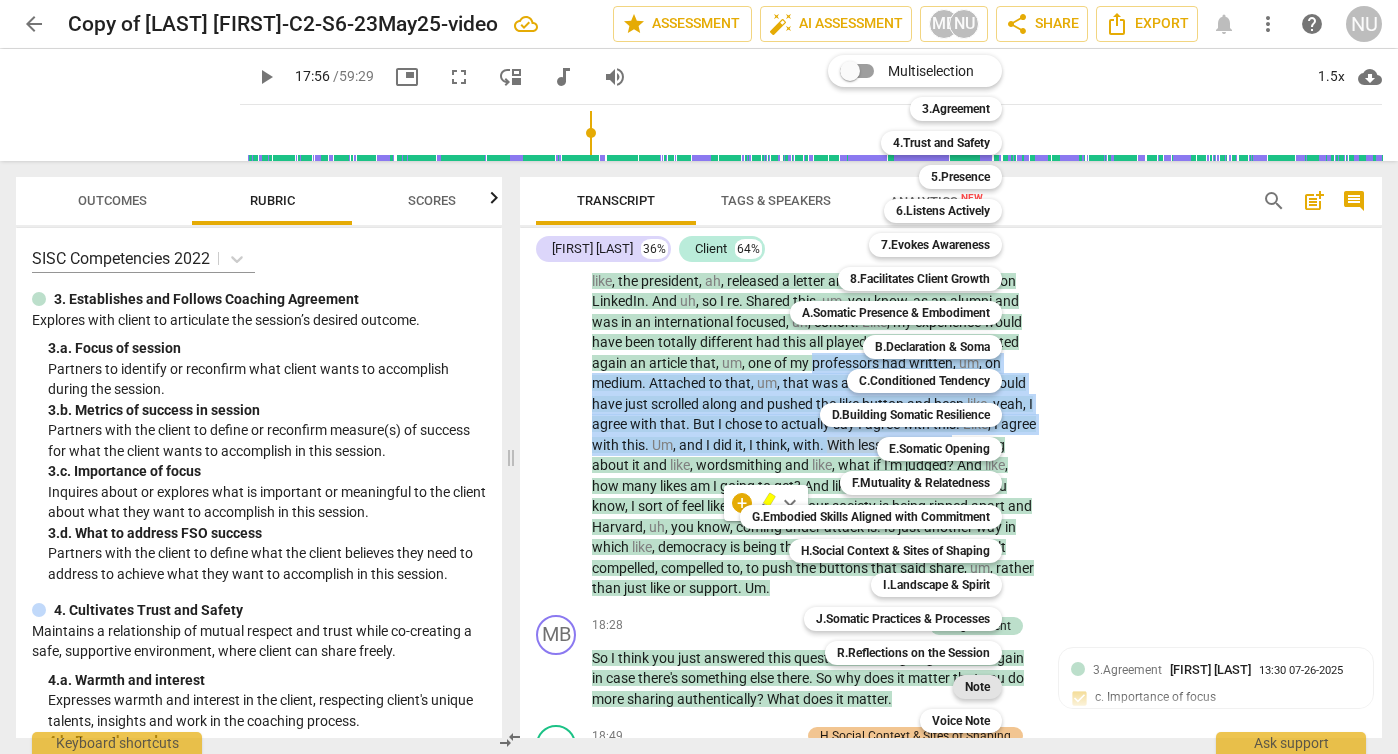 click on "Note" at bounding box center (977, 687) 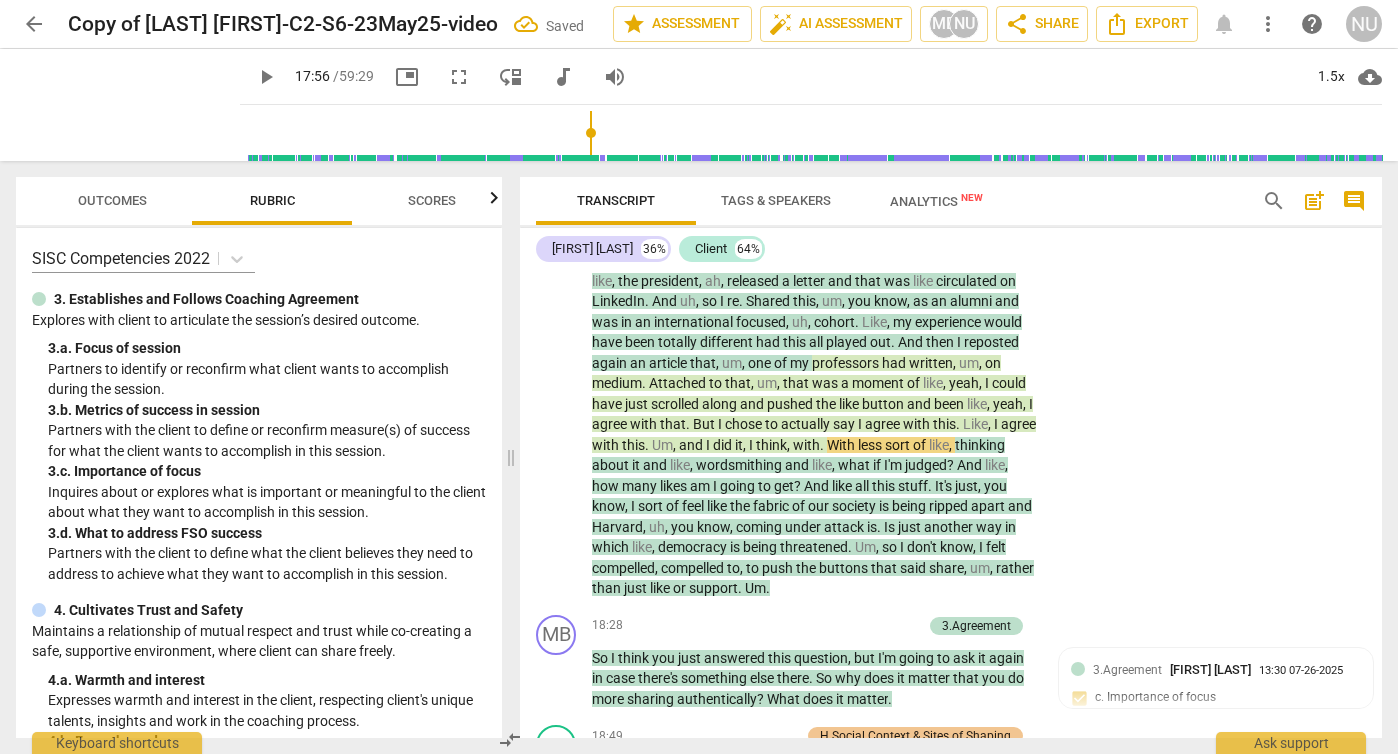 scroll, scrollTop: 6731, scrollLeft: 0, axis: vertical 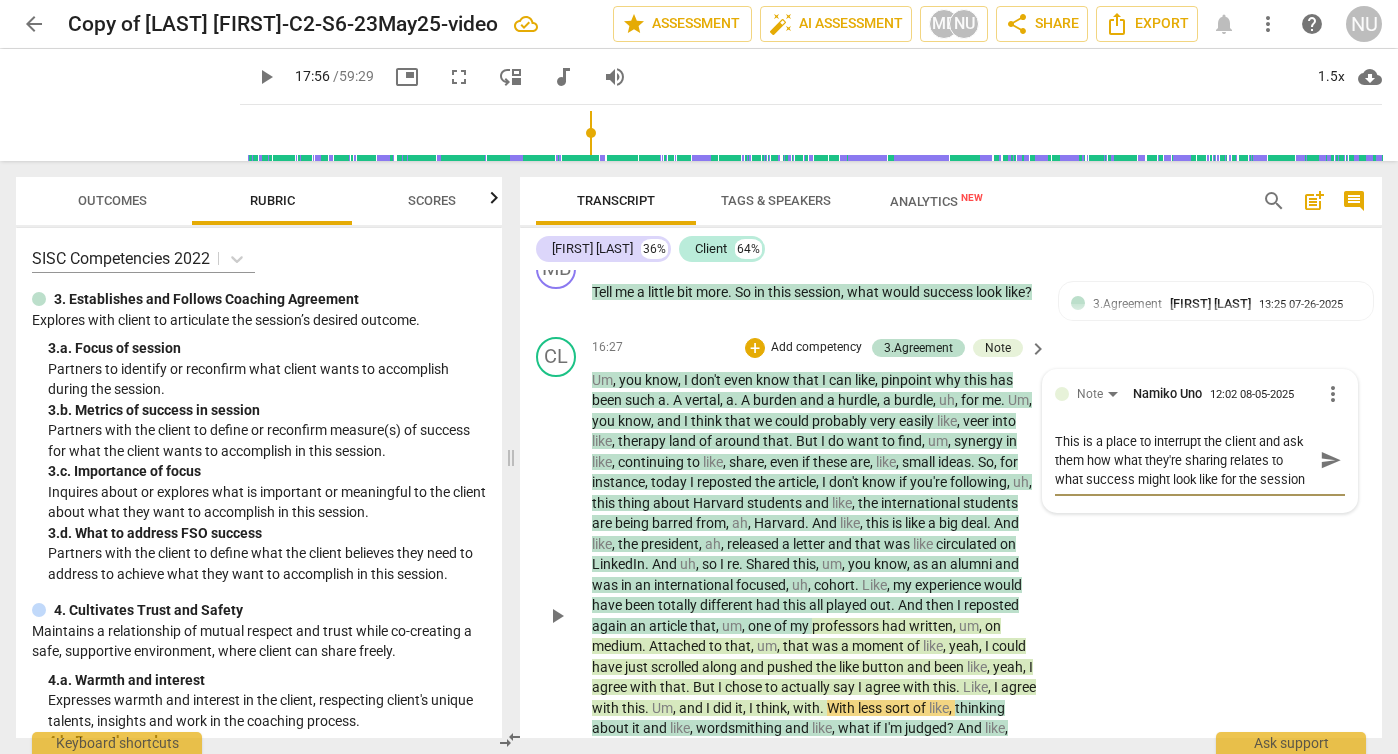 click on "send" at bounding box center (1331, 460) 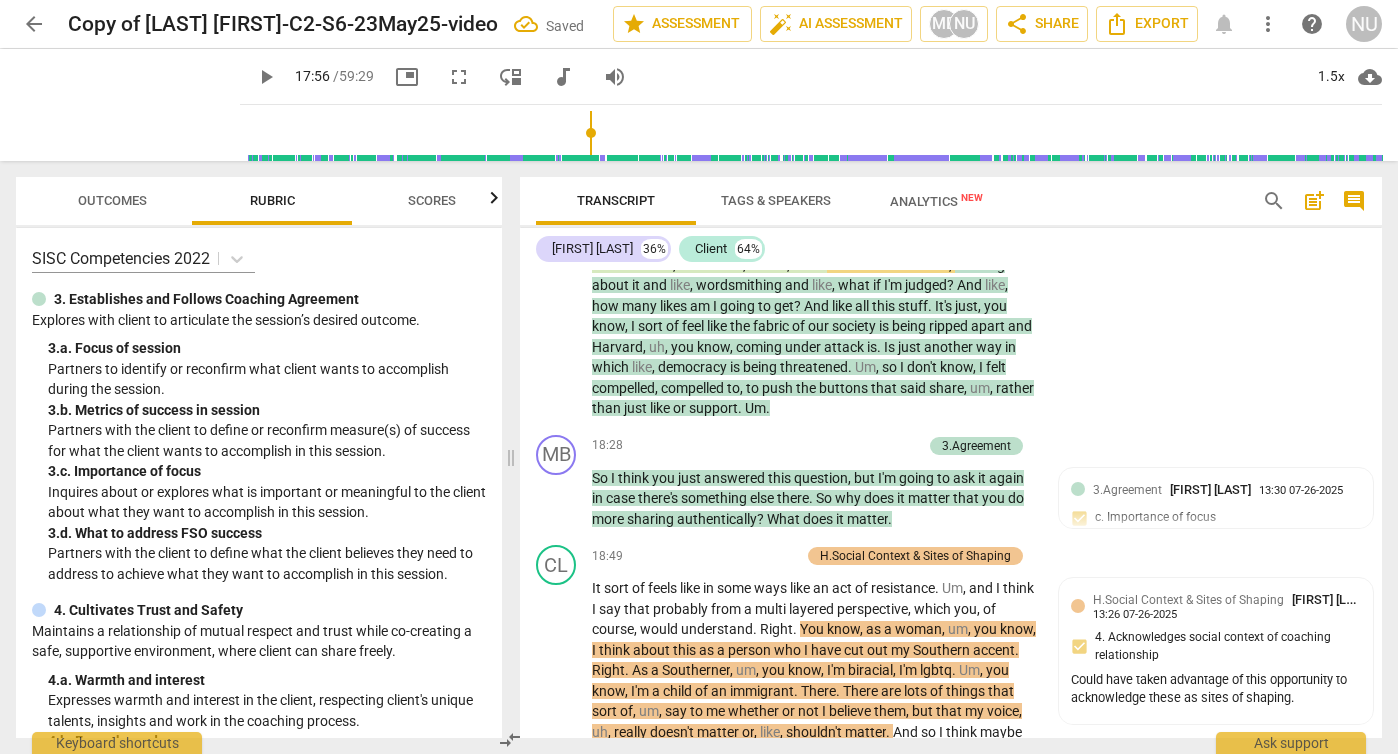scroll, scrollTop: 7176, scrollLeft: 0, axis: vertical 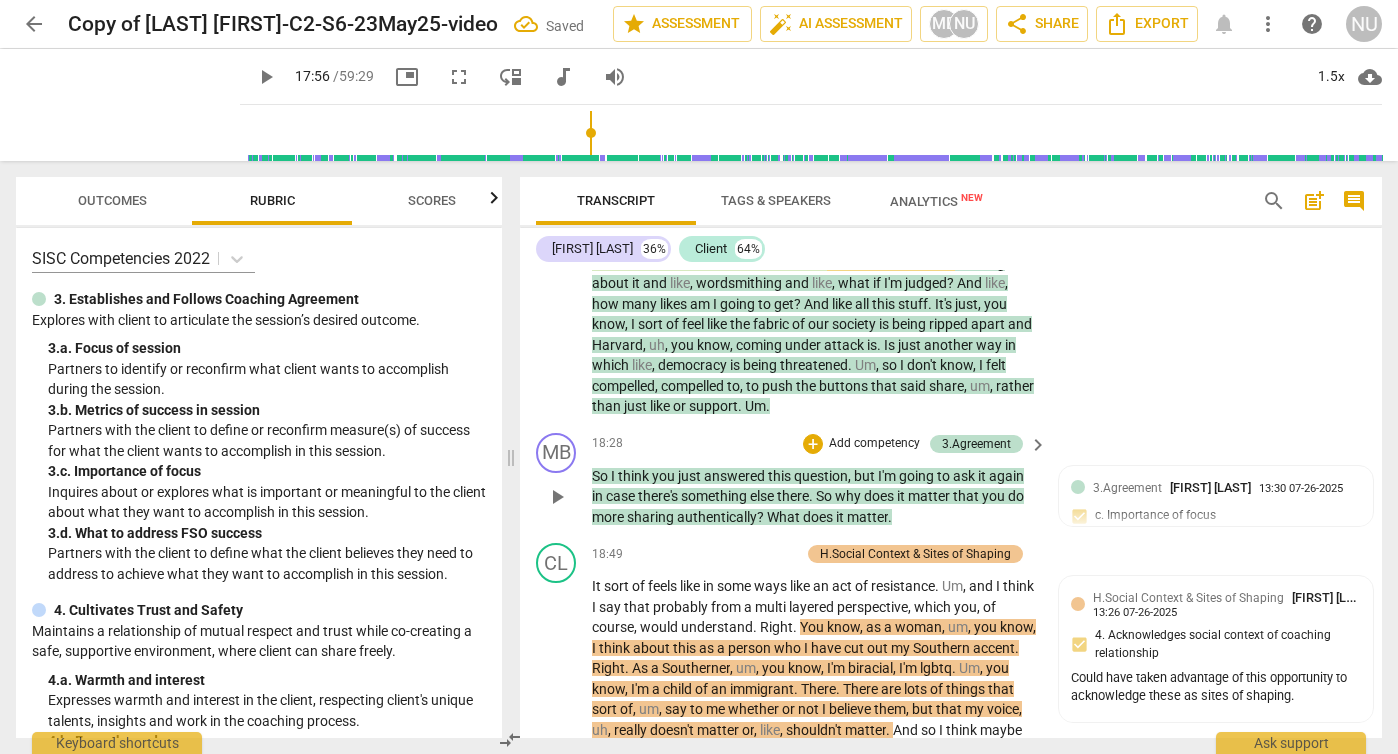 click on "play_arrow" at bounding box center [557, 497] 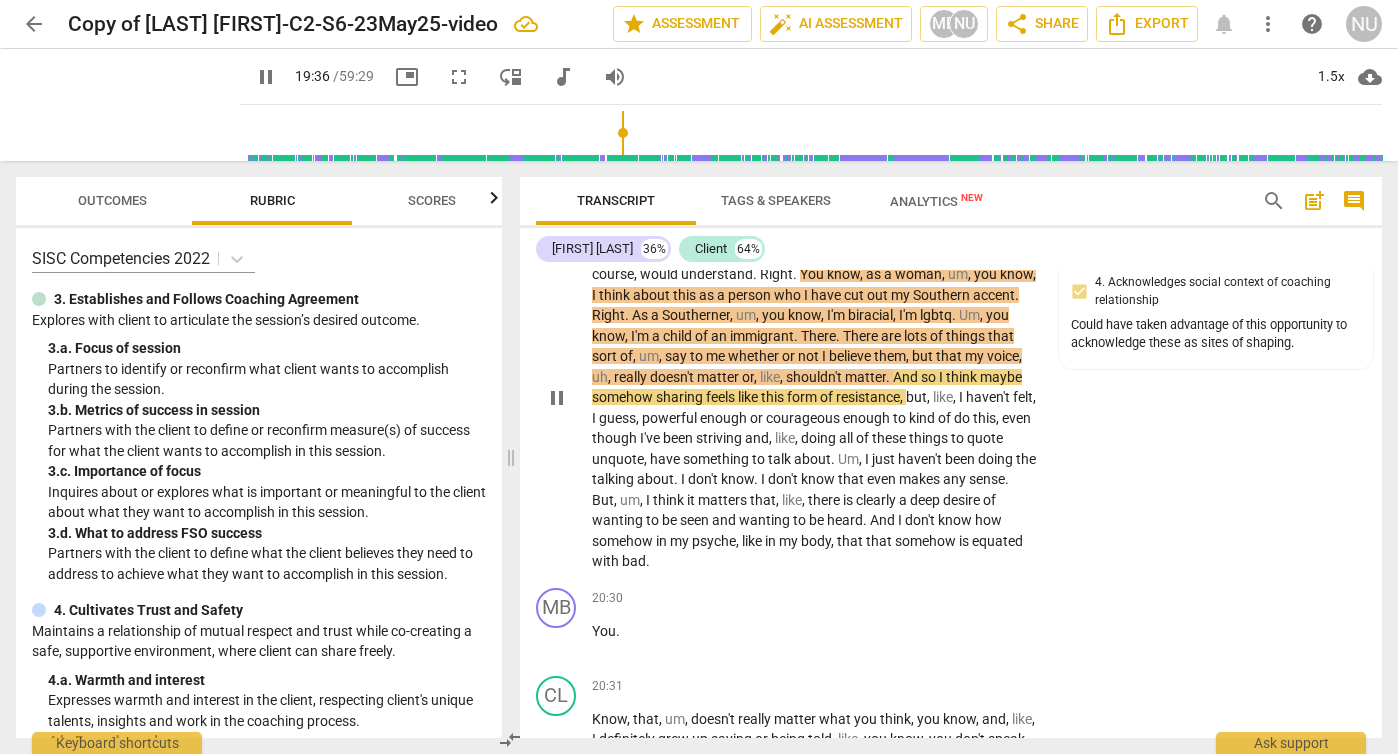 scroll, scrollTop: 7530, scrollLeft: 0, axis: vertical 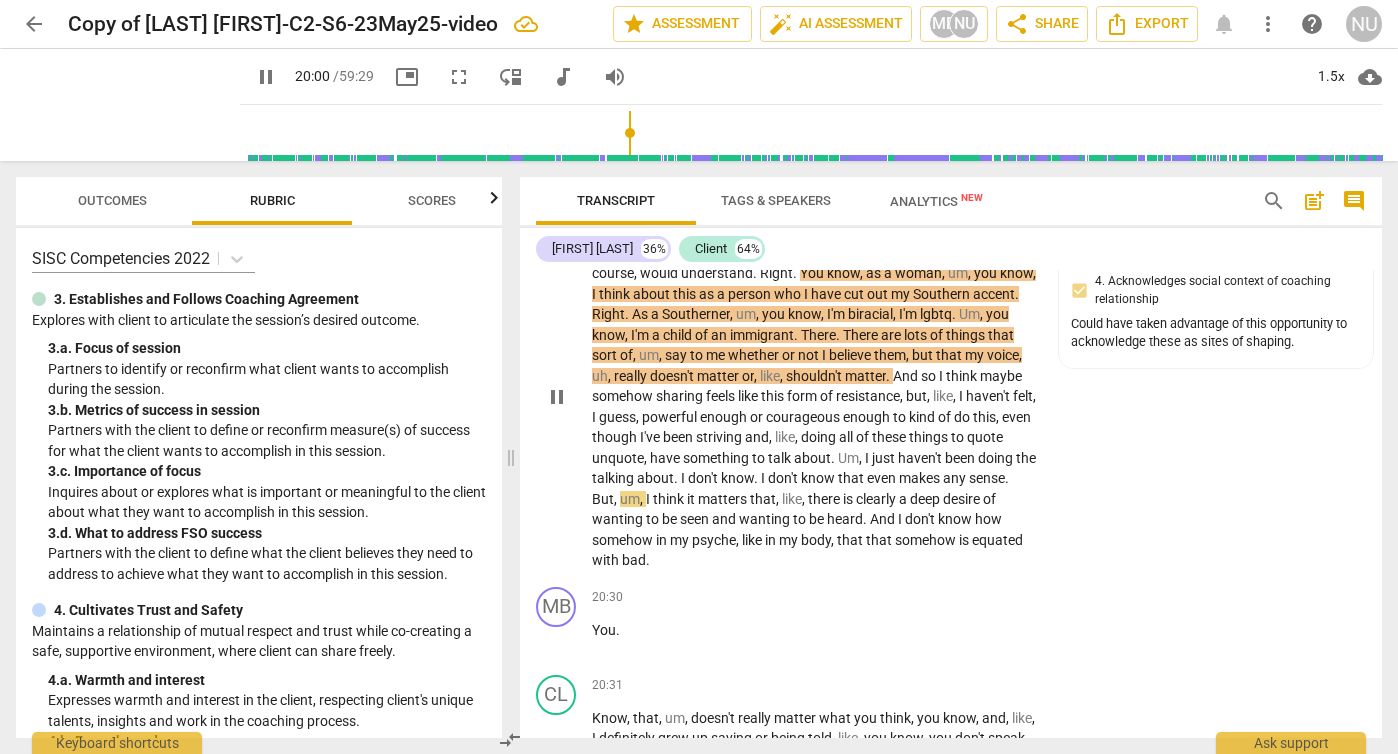 click on "pause" at bounding box center [557, 397] 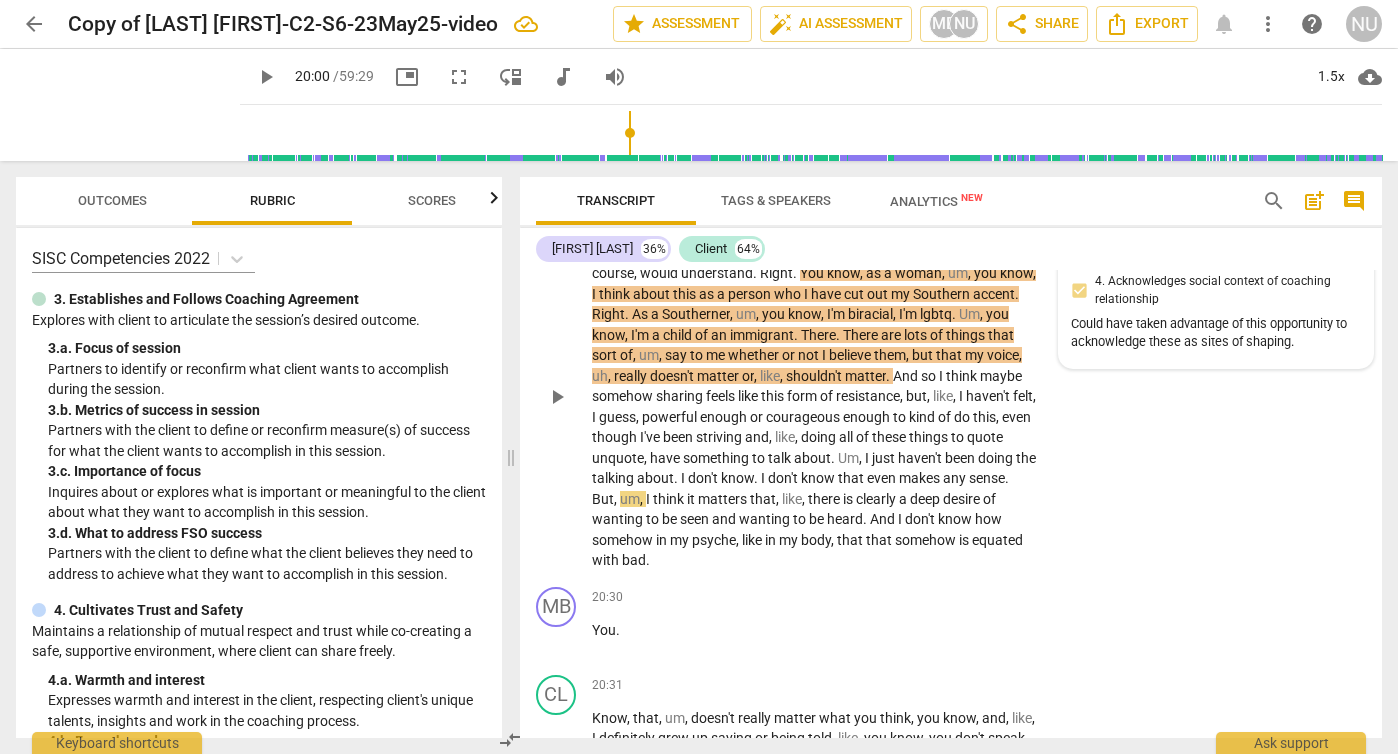 click on "Could have taken advantage of this opportunity to acknowledge these as sites of shaping." at bounding box center (1216, 334) 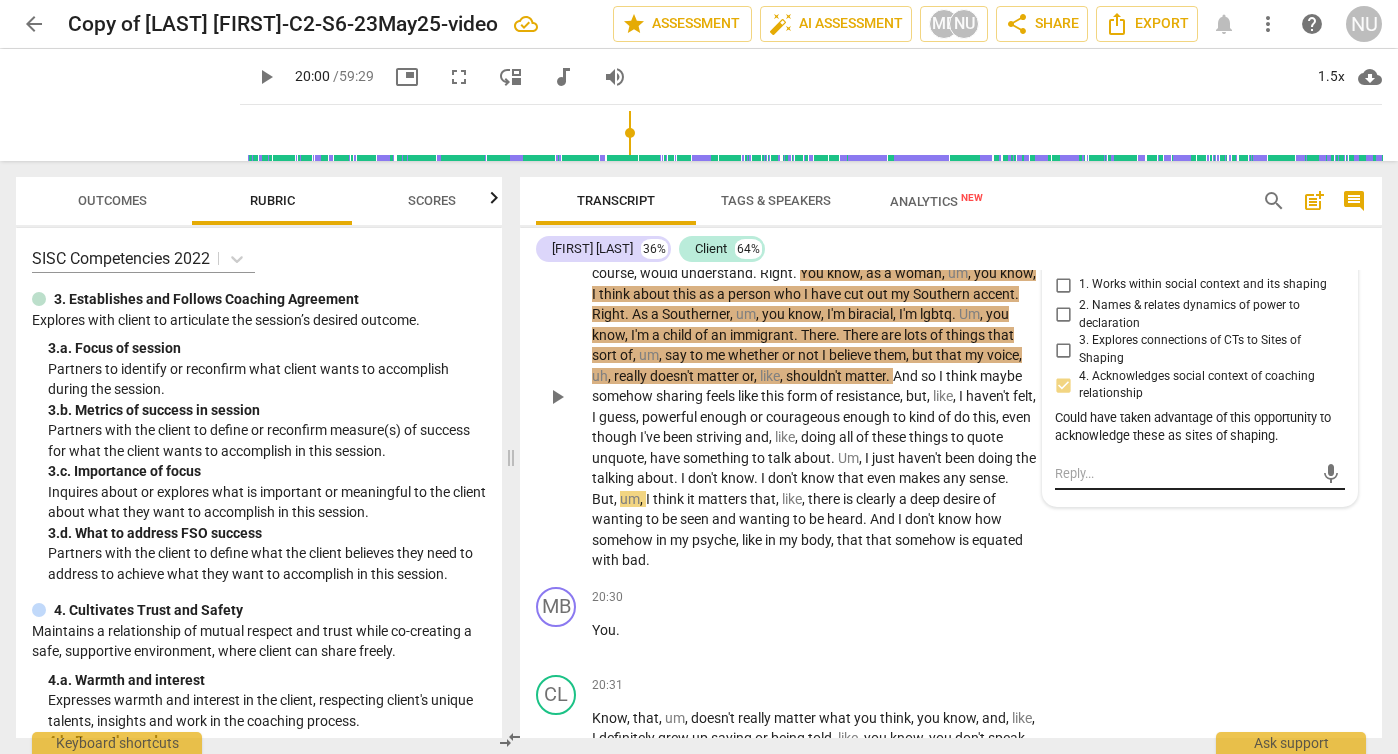 click at bounding box center [1184, 473] 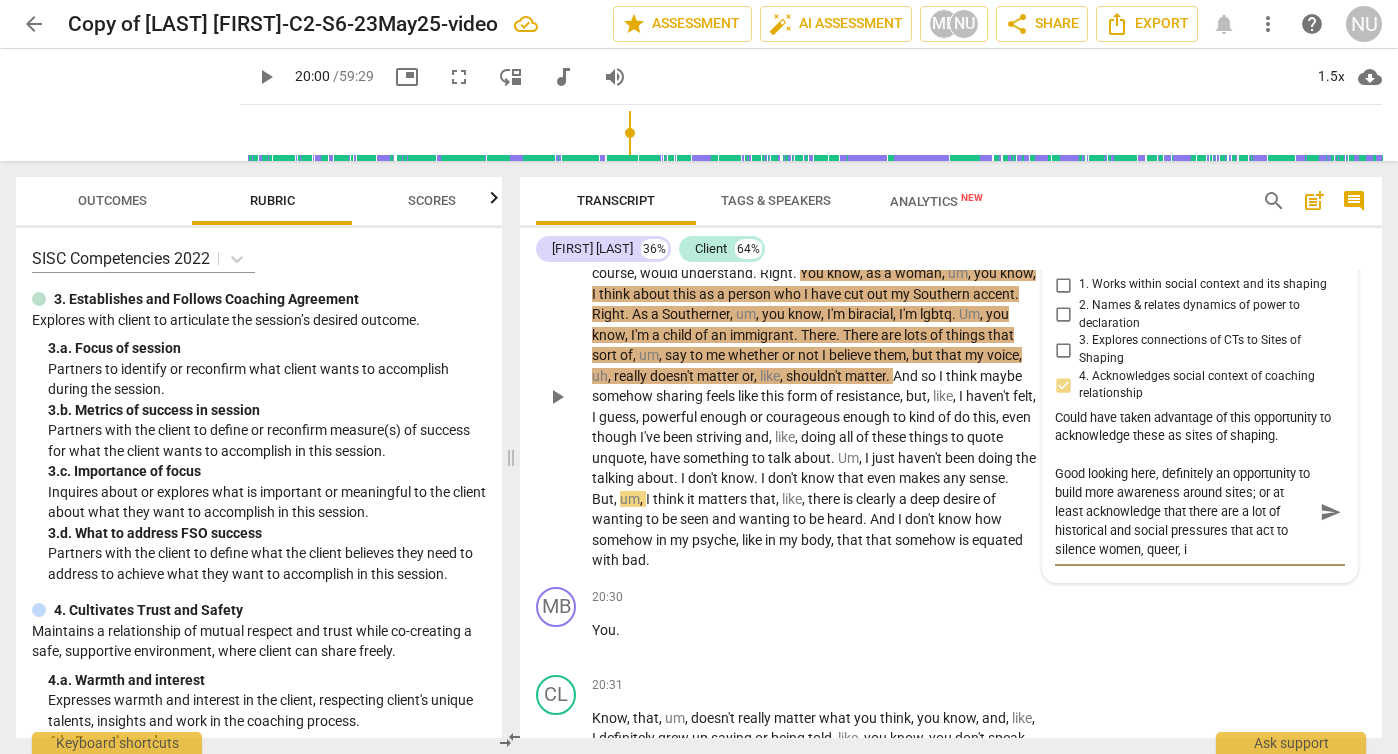 scroll, scrollTop: 0, scrollLeft: 0, axis: both 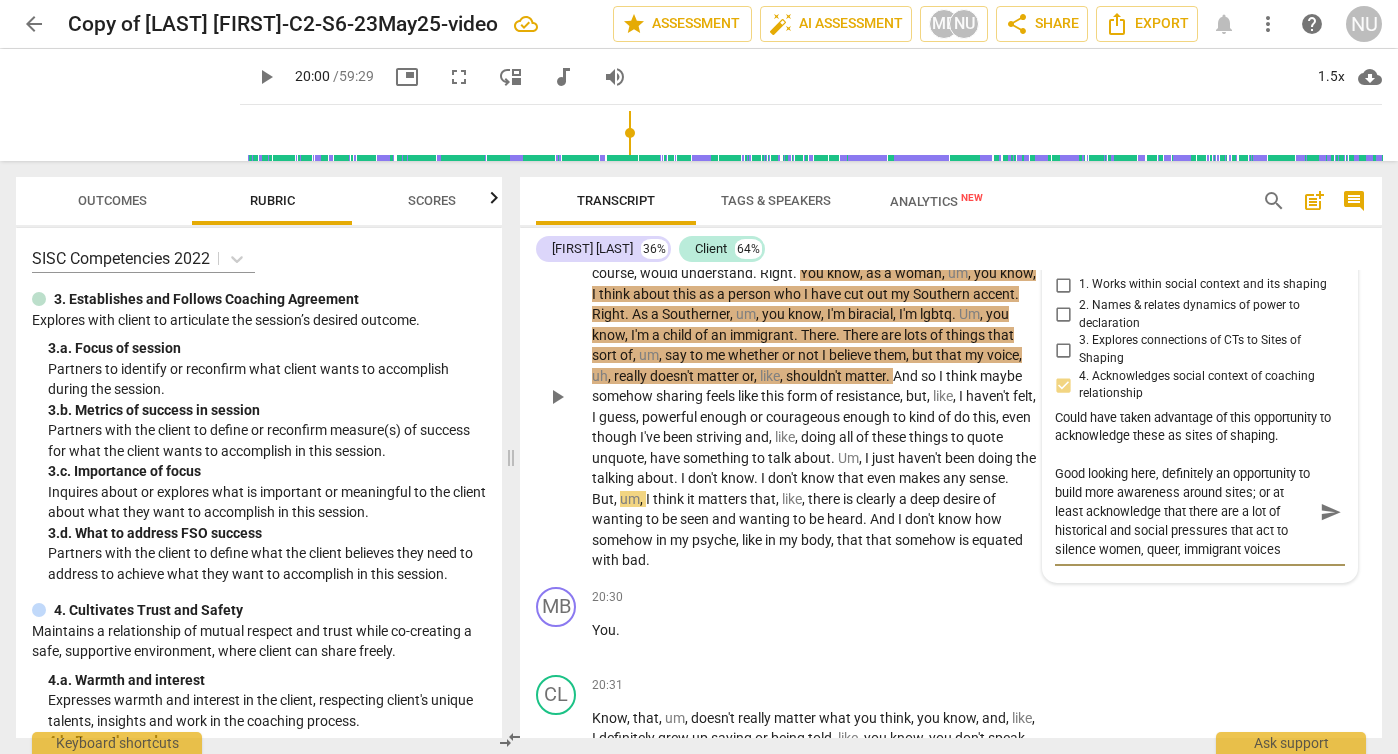 click on "send" at bounding box center (1331, 512) 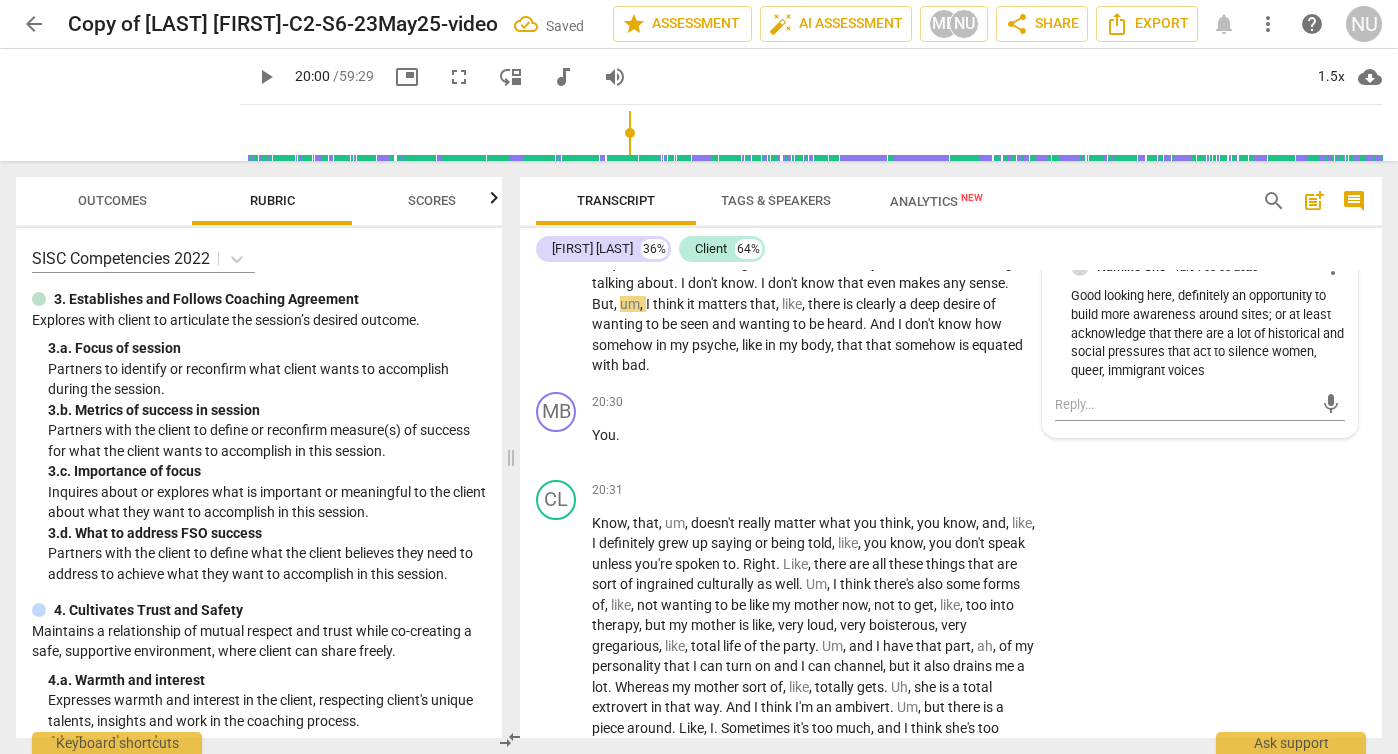 scroll, scrollTop: 7607, scrollLeft: 0, axis: vertical 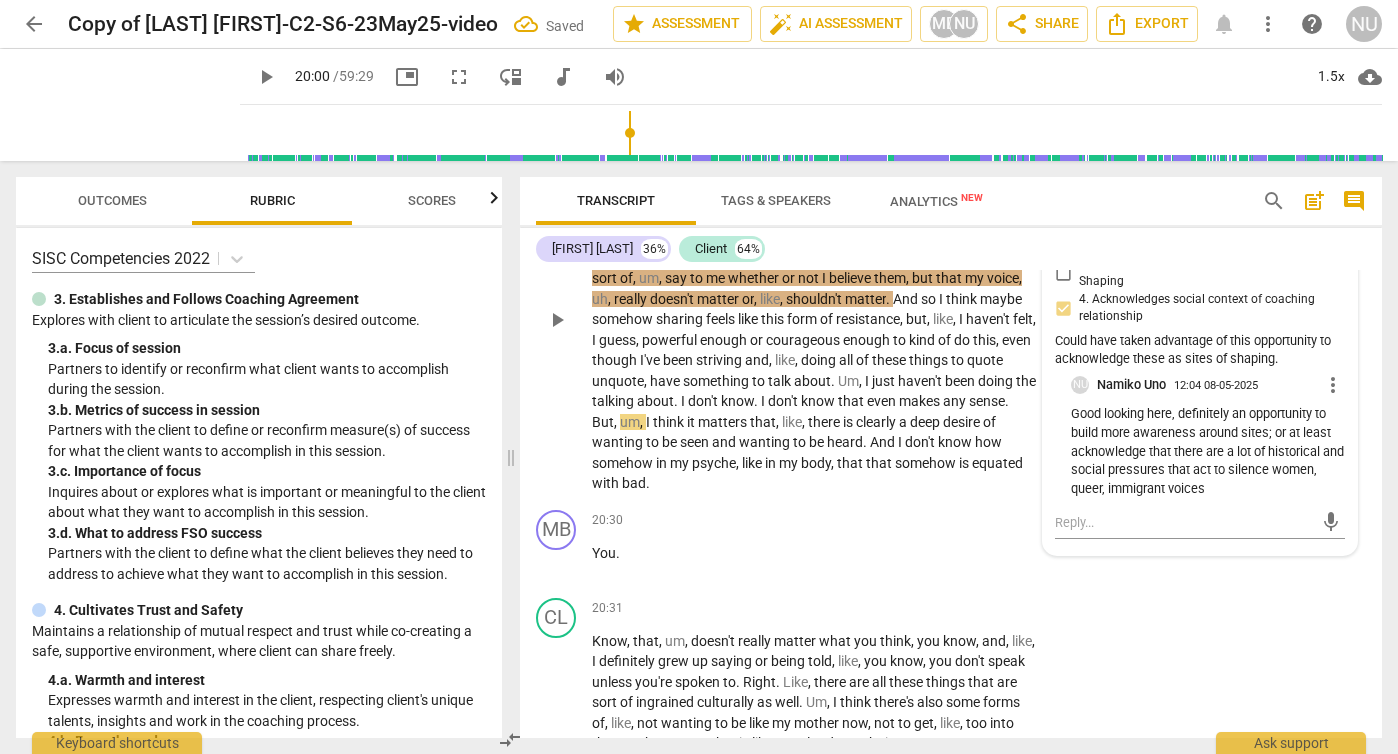 click on "play_arrow" at bounding box center [557, 320] 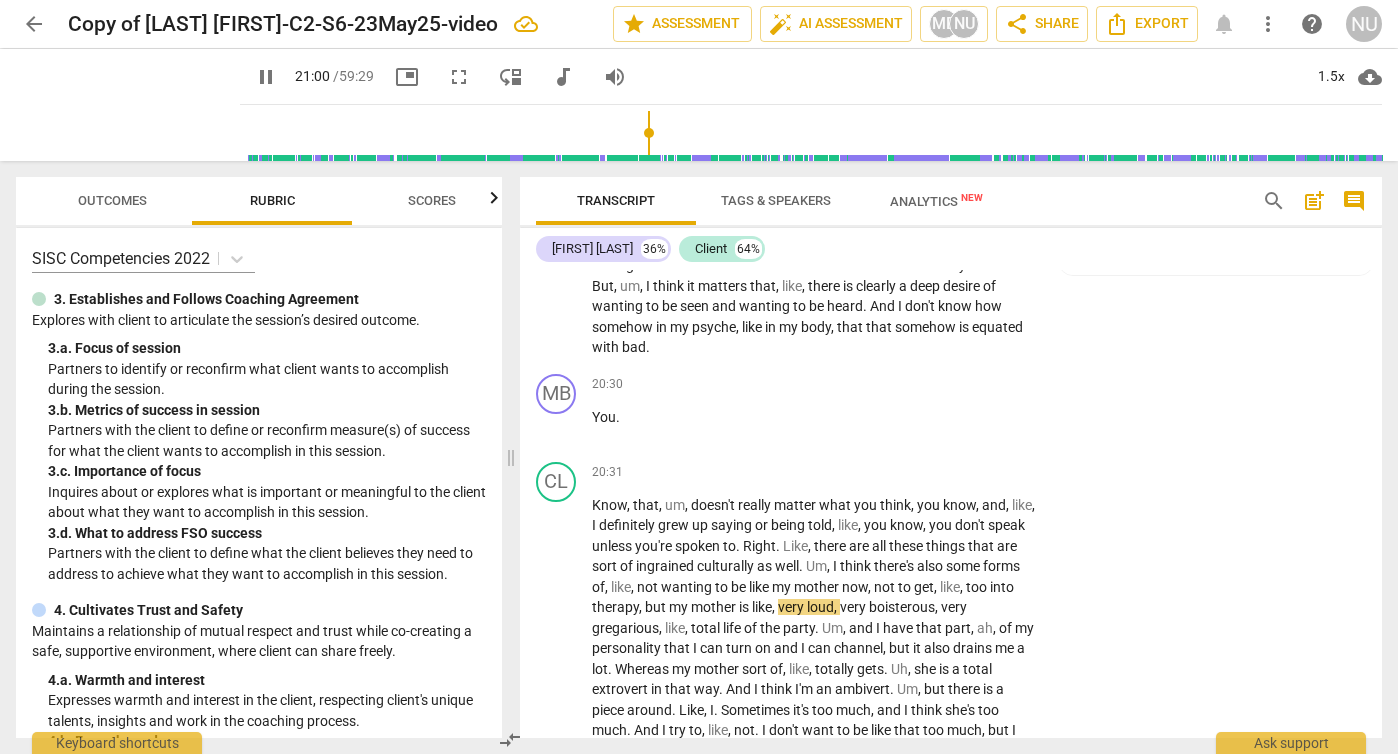 scroll, scrollTop: 7648, scrollLeft: 0, axis: vertical 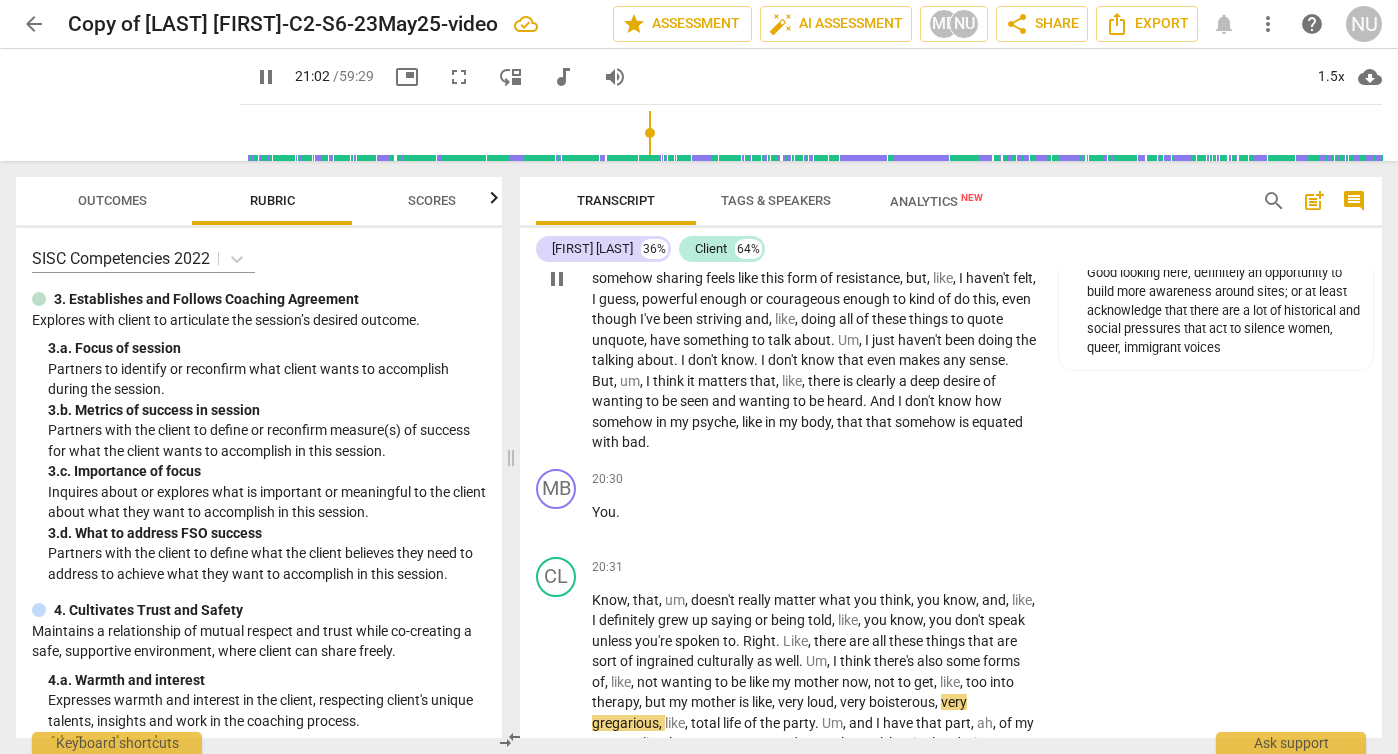 click on "pause" at bounding box center (557, 279) 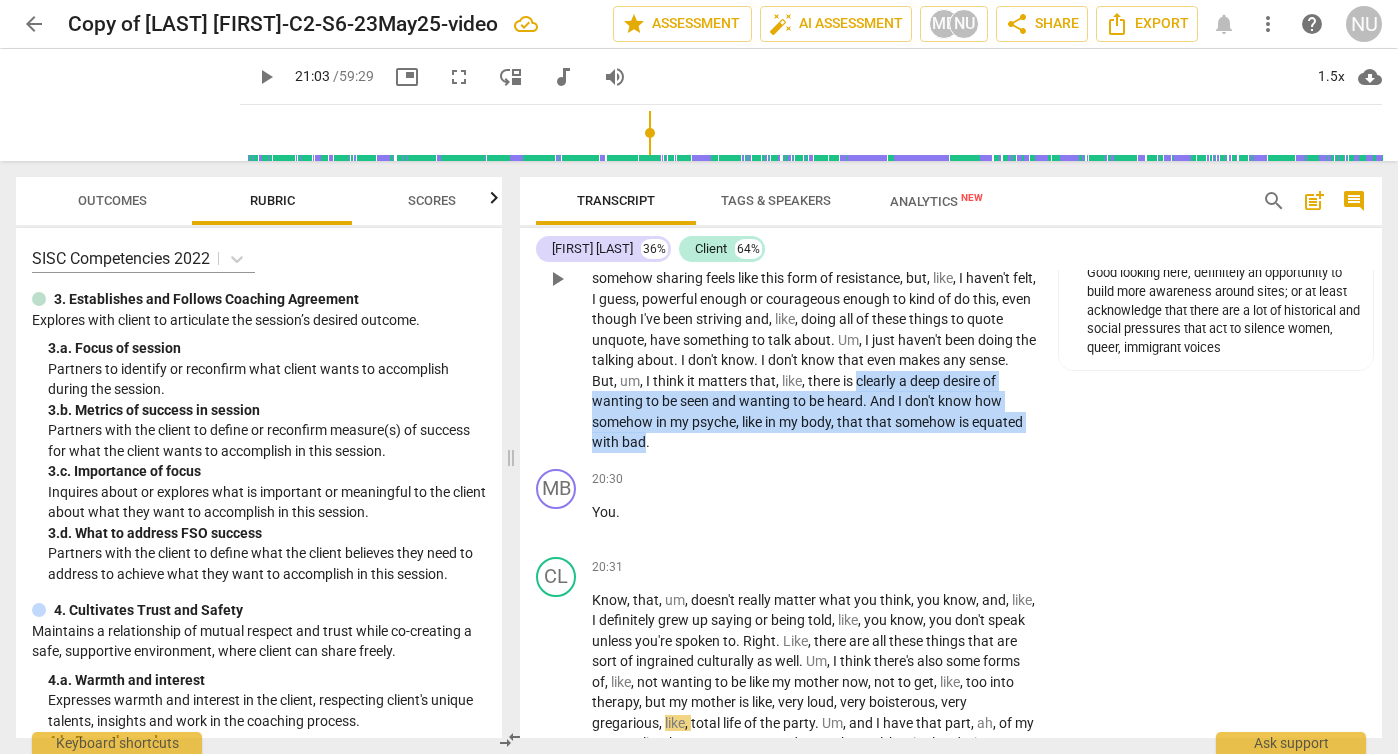 drag, startPoint x: 778, startPoint y: 510, endPoint x: 590, endPoint y: 466, distance: 193.08029 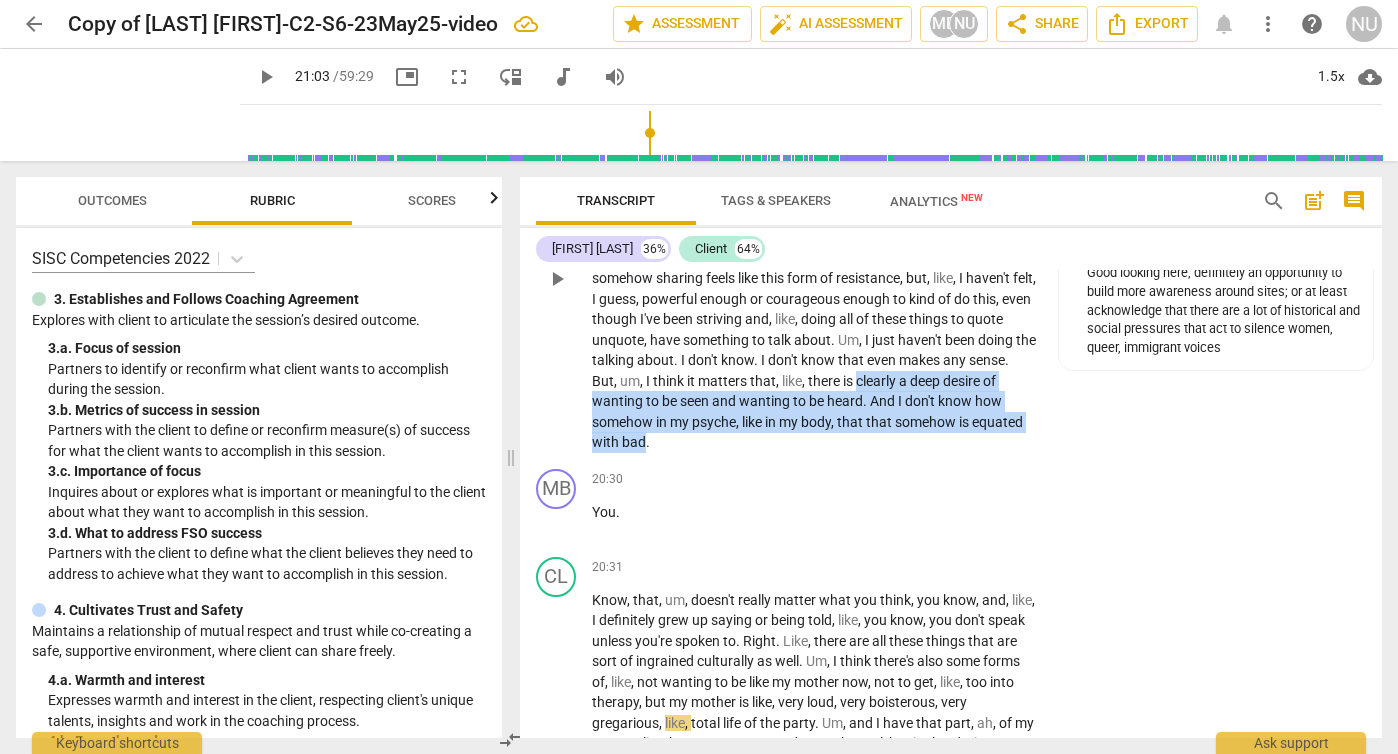 click on "CL play_arrow pause 18:49 + Add competency H.Social Context & Sites of Shaping comment 1 keyboard_arrow_right It   sort   of   feels   like   in   some   ways   like   an   act   of   resistance .   Um ,   and   I   think   I   say   that   probably   from   a   multi   layered   perspective ,   which   you ,   of   course ,   would   understand .   Right .   You   know ,   as   a   woman ,   um ,   you   know ,   I   think   about   this   as   a   person   who   I   have   cut   out   my   Southern   accent .   Right .   As   a   Southerner ,   um ,   you   know ,   I'm   biracial ,   I'm   lgbtq .   Um ,   you   know ,   I'm   a   child   of   an   immigrant .   There .   There   are   lots   of   things   that   sort   of ,   um ,   say   to   me   whether   or   not   I   believe   them ,   but   that   my   voice ,   uh ,   really   doesn't   matter   or ,   like ,   shouldn't   matter .   And   so   I   think   maybe   somehow   sharing   feels   like   this   form   of   resistance ,   but ,   like ," at bounding box center [951, 262] 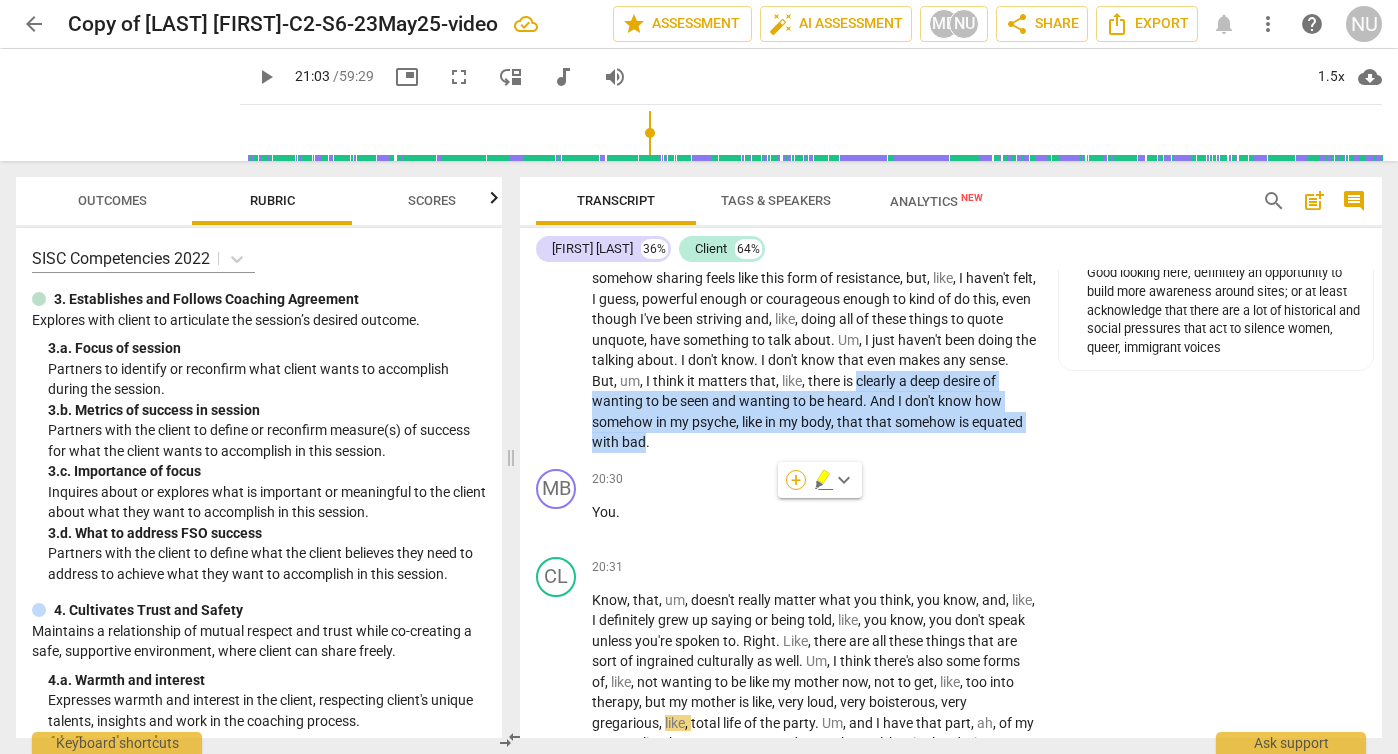 click on "+" at bounding box center (796, 480) 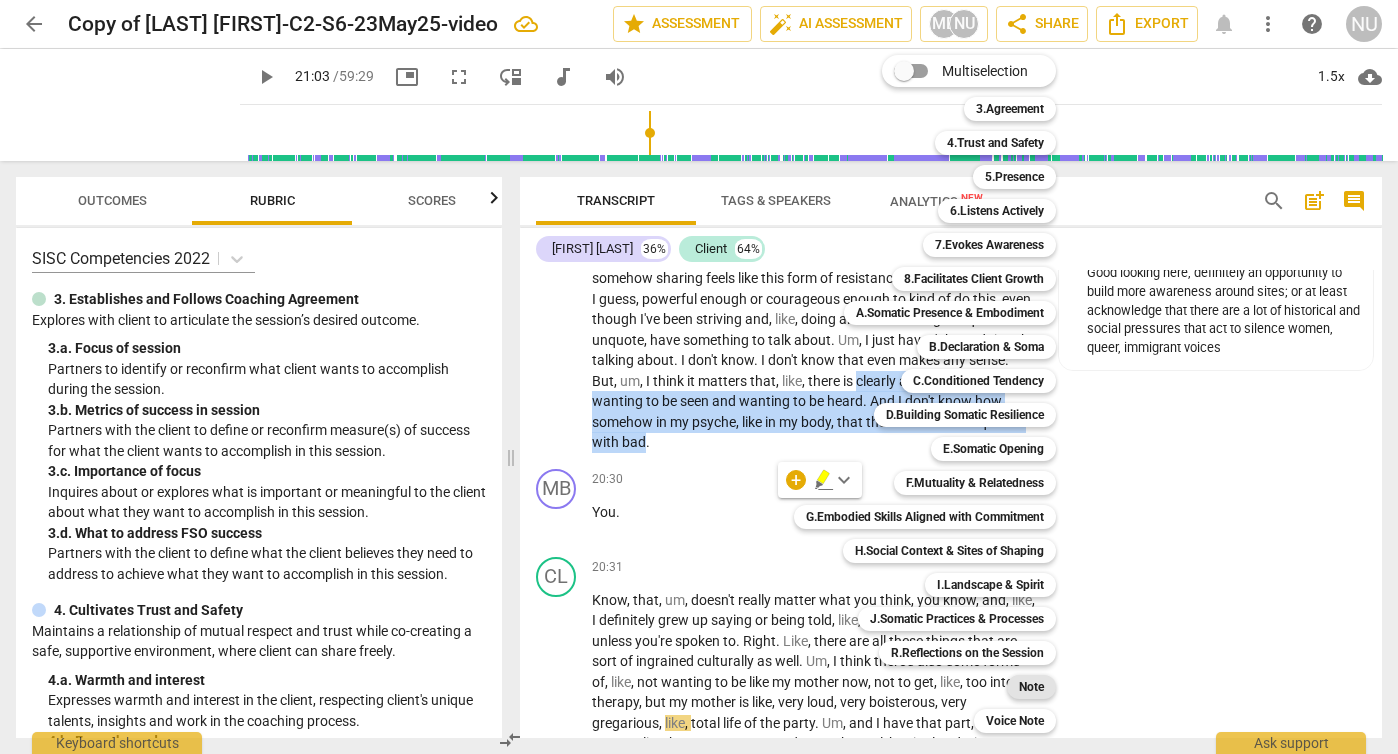 click on "Note" at bounding box center [1031, 687] 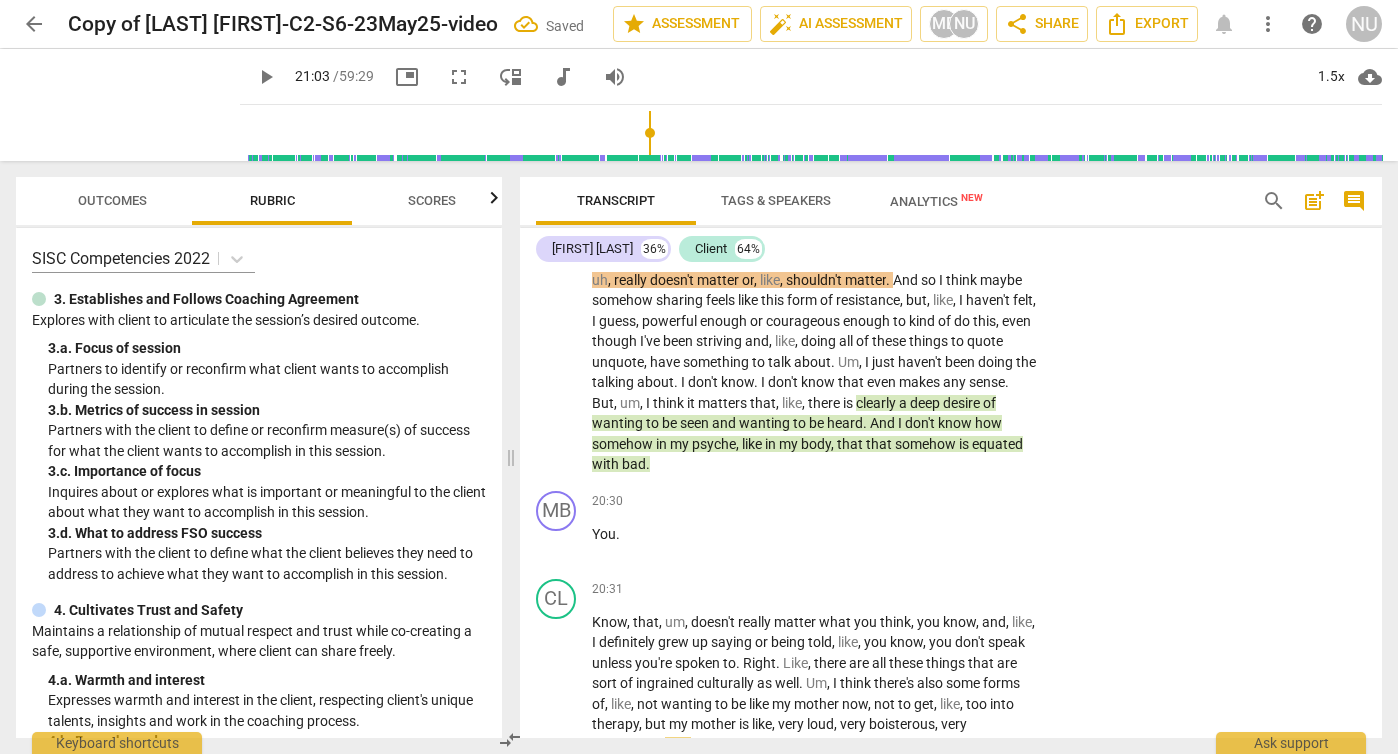 scroll, scrollTop: 7383, scrollLeft: 0, axis: vertical 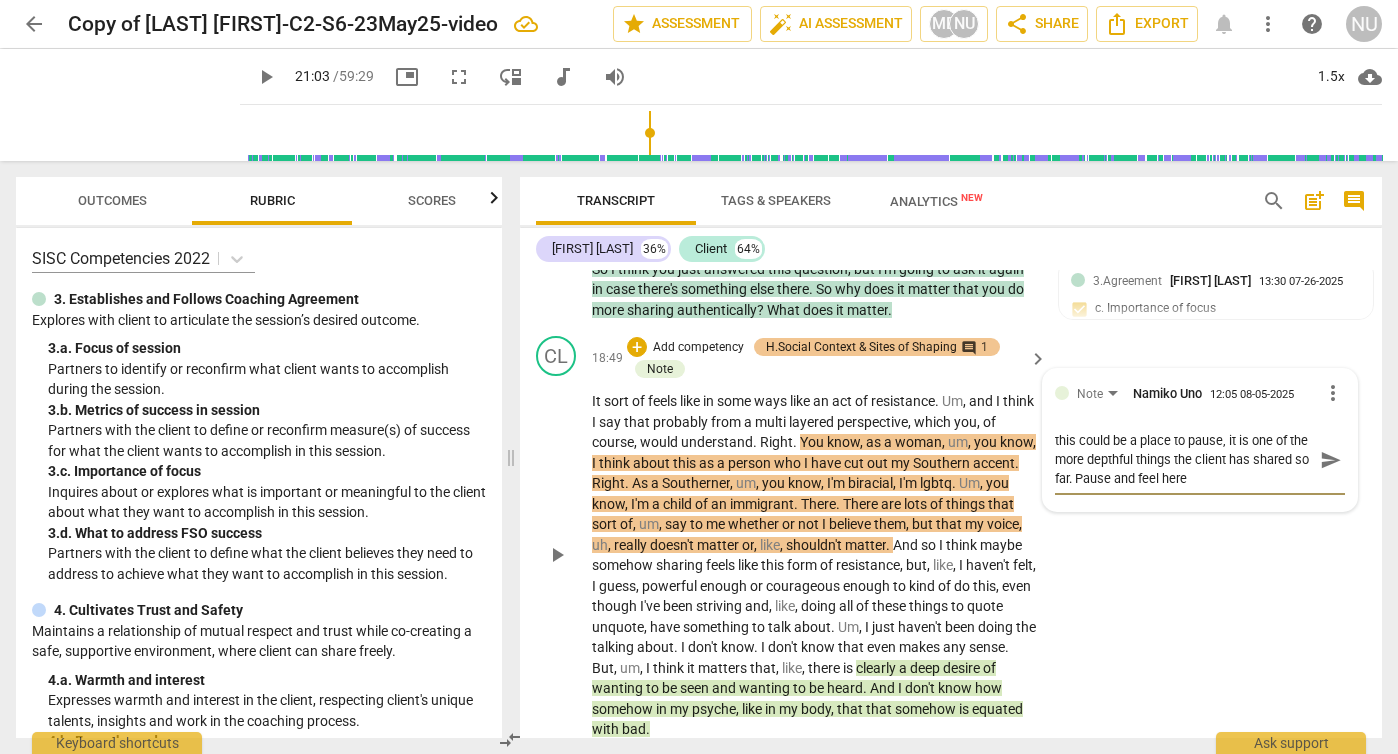 click on "send" at bounding box center [1331, 460] 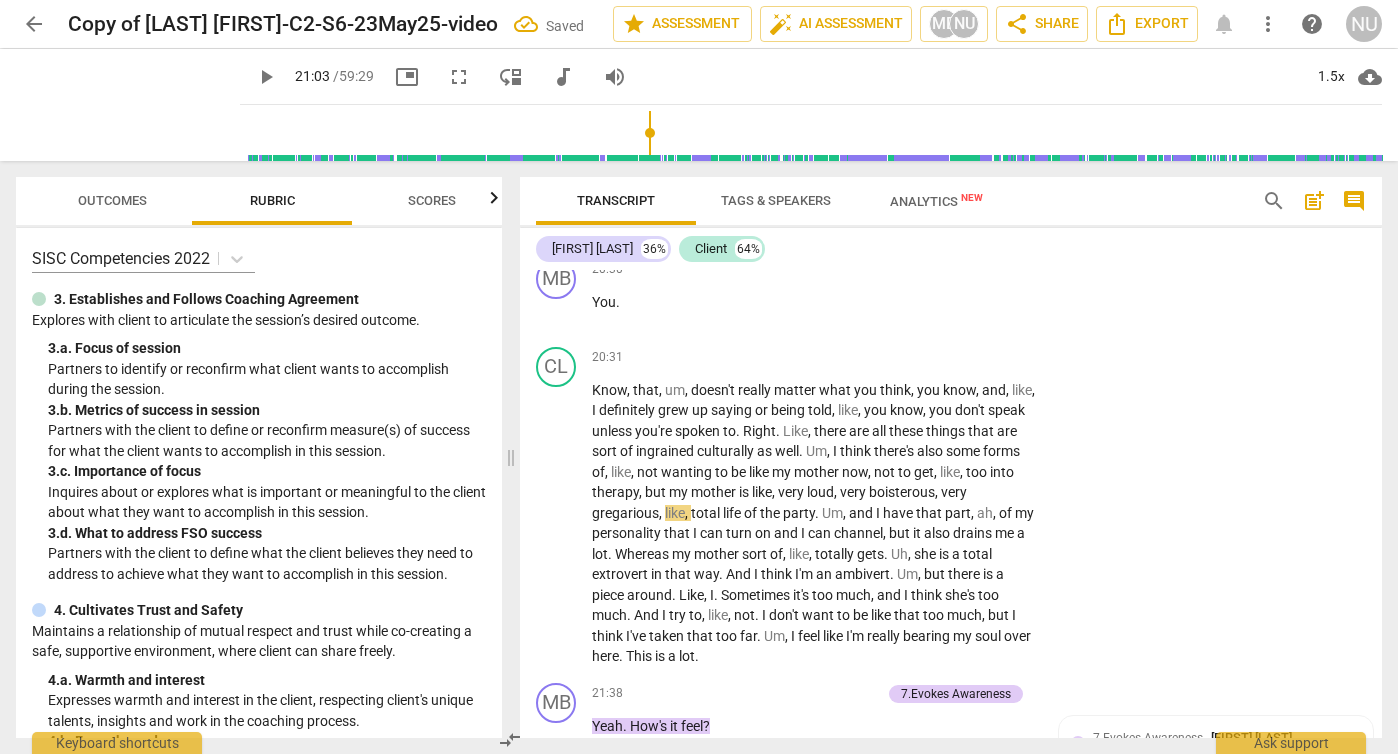 scroll, scrollTop: 7890, scrollLeft: 0, axis: vertical 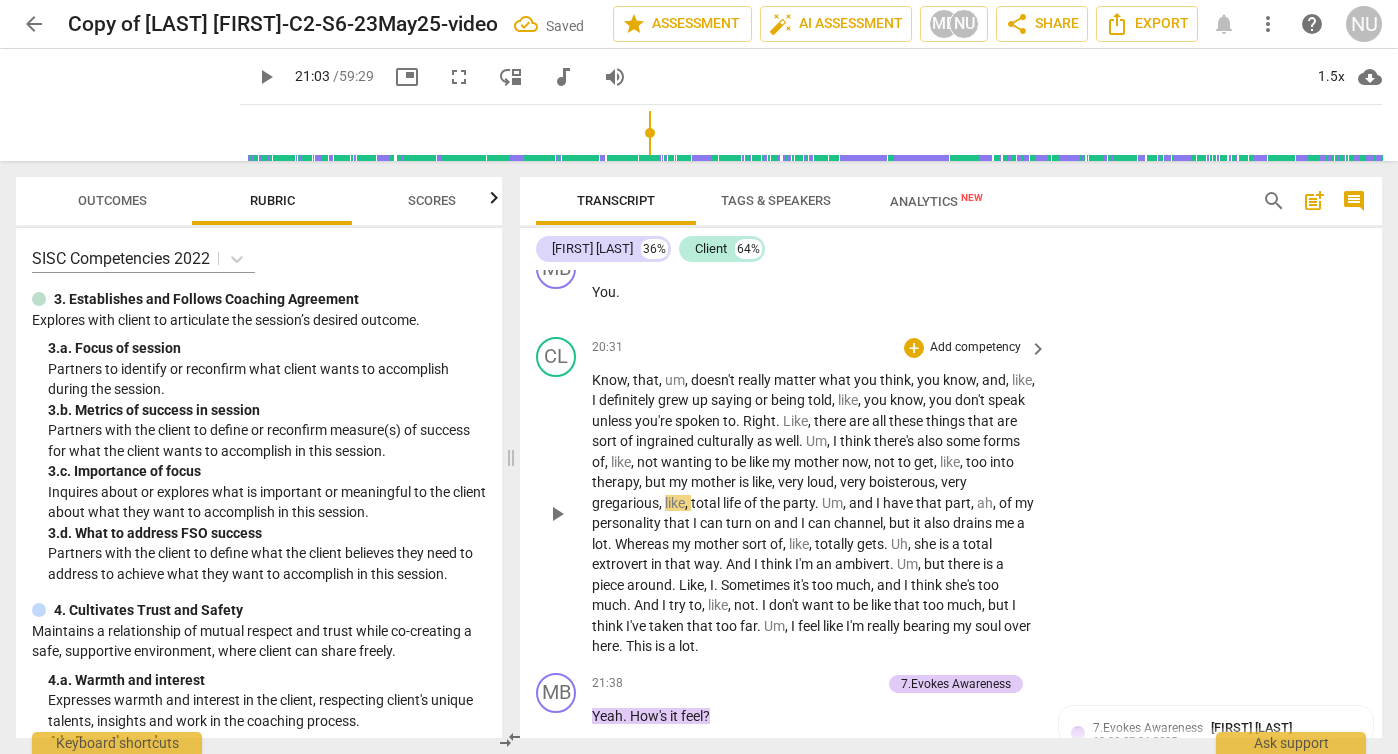 click on "play_arrow" at bounding box center [557, 514] 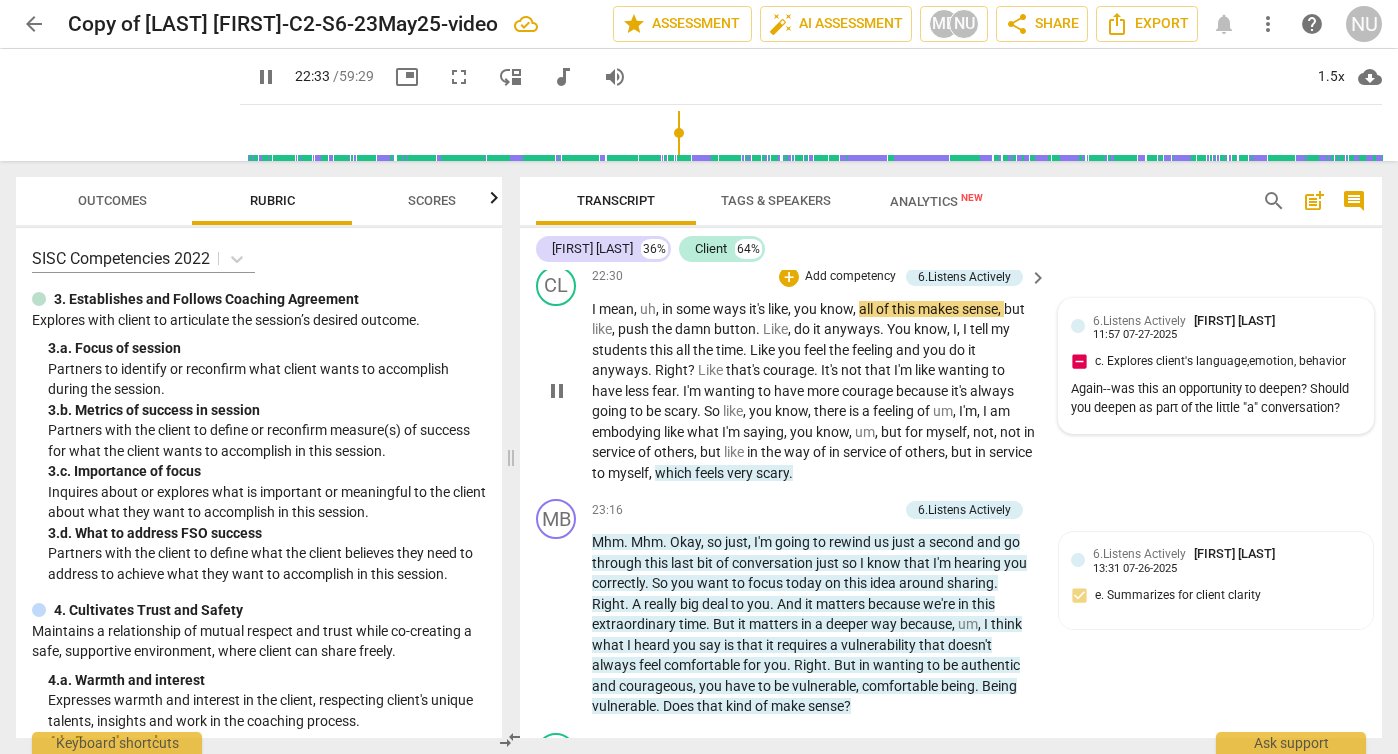 scroll, scrollTop: 8955, scrollLeft: 0, axis: vertical 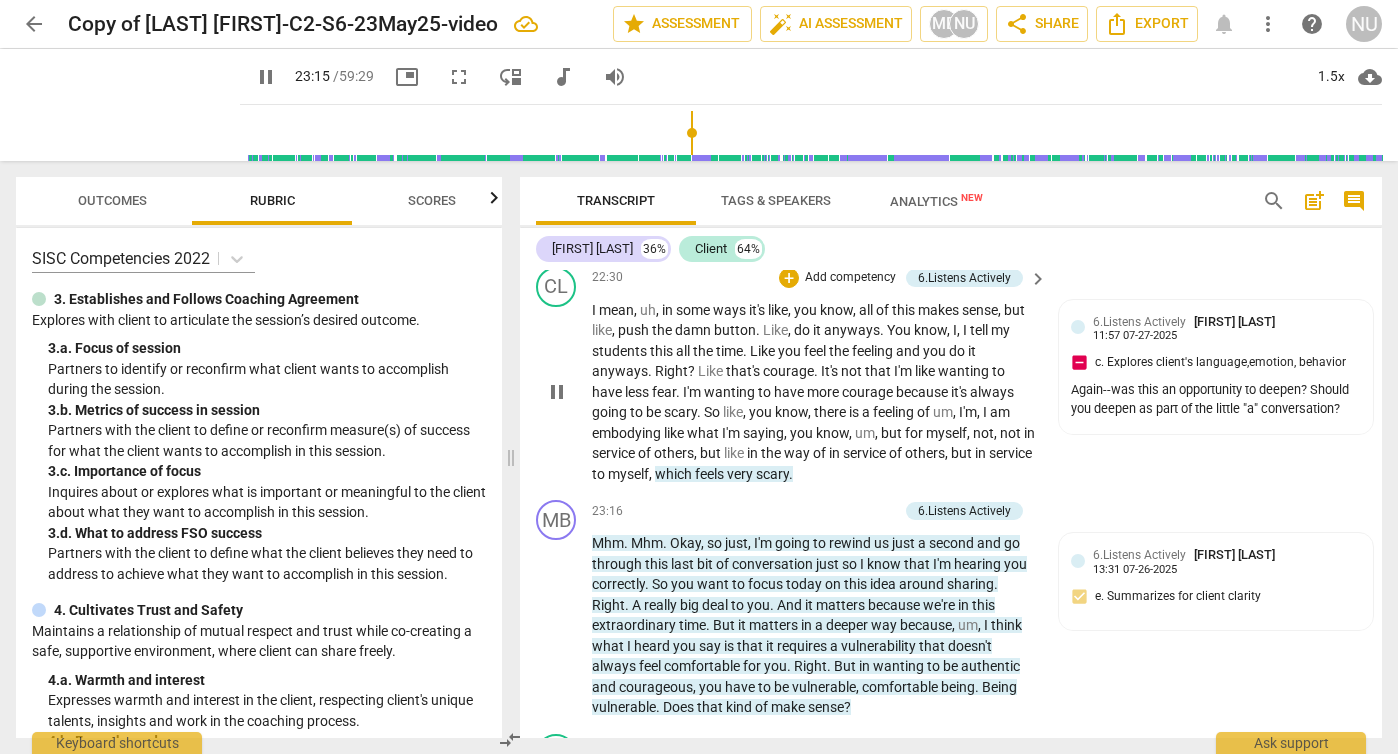 click on "pause" at bounding box center [557, 392] 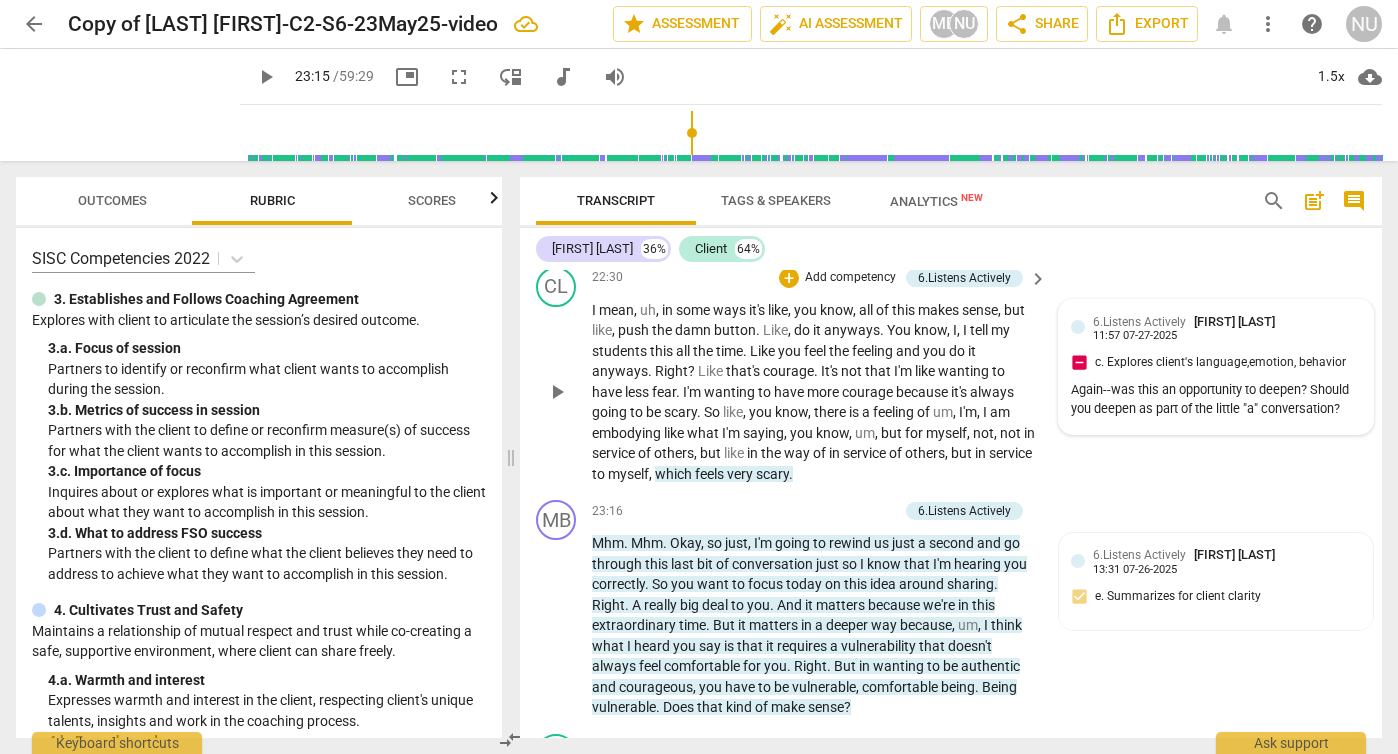 click on "Again--was this an opportunity to deepen? Should you deepen as part of the little "a" conversation?" at bounding box center [1216, 400] 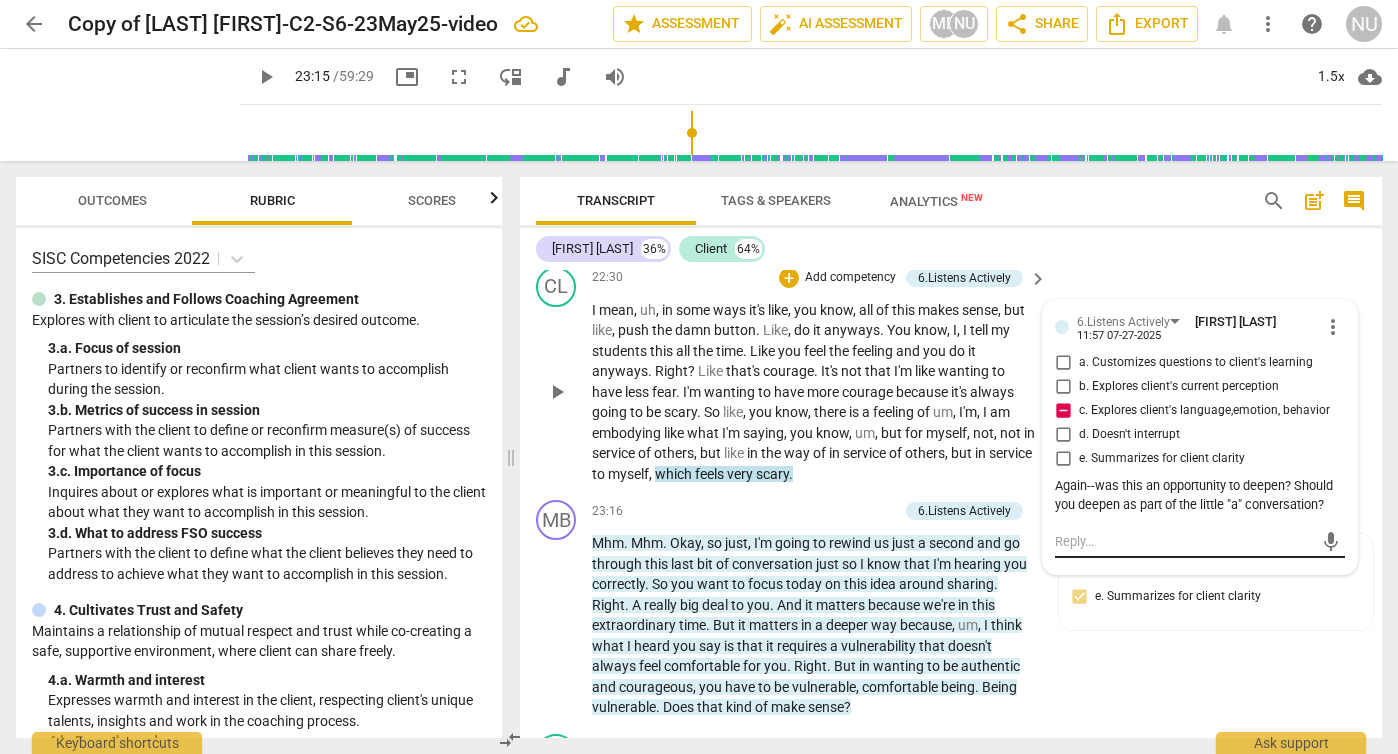 click at bounding box center (1184, 541) 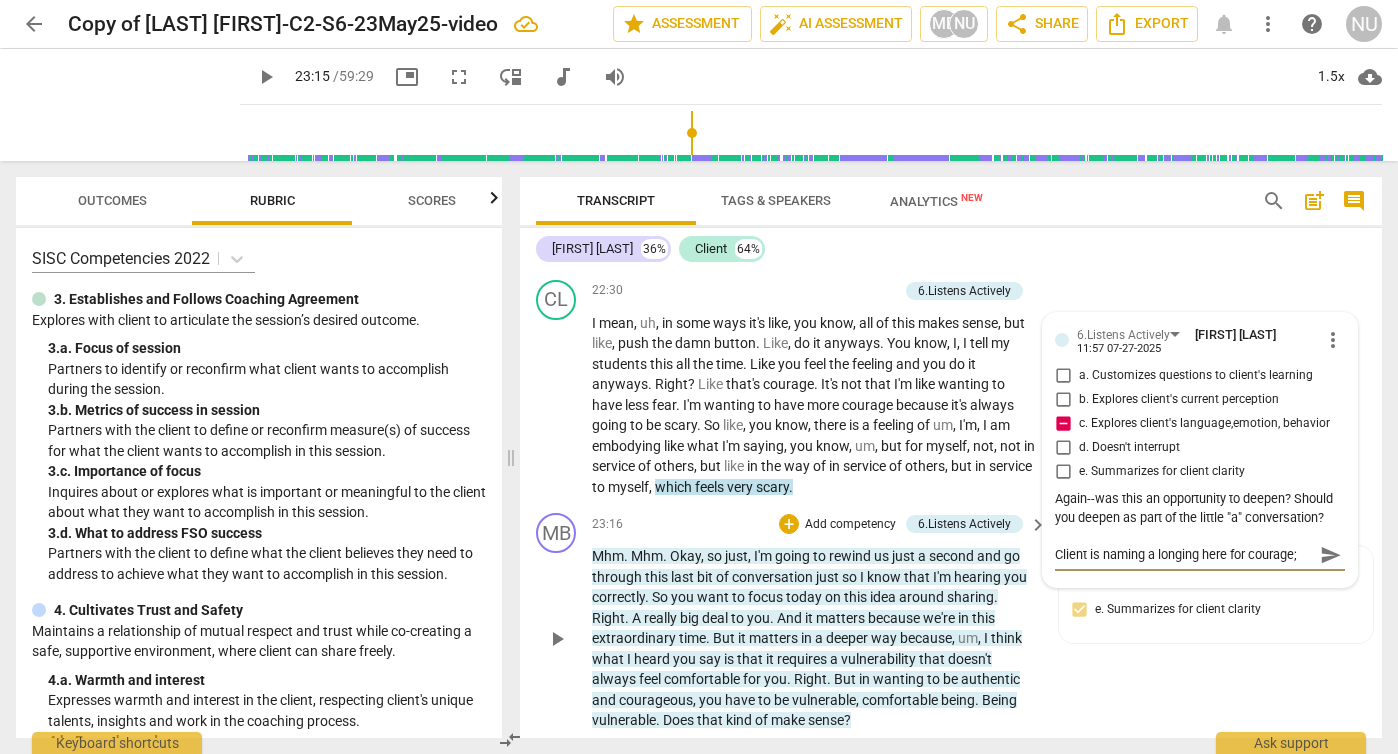 scroll, scrollTop: 8948, scrollLeft: 0, axis: vertical 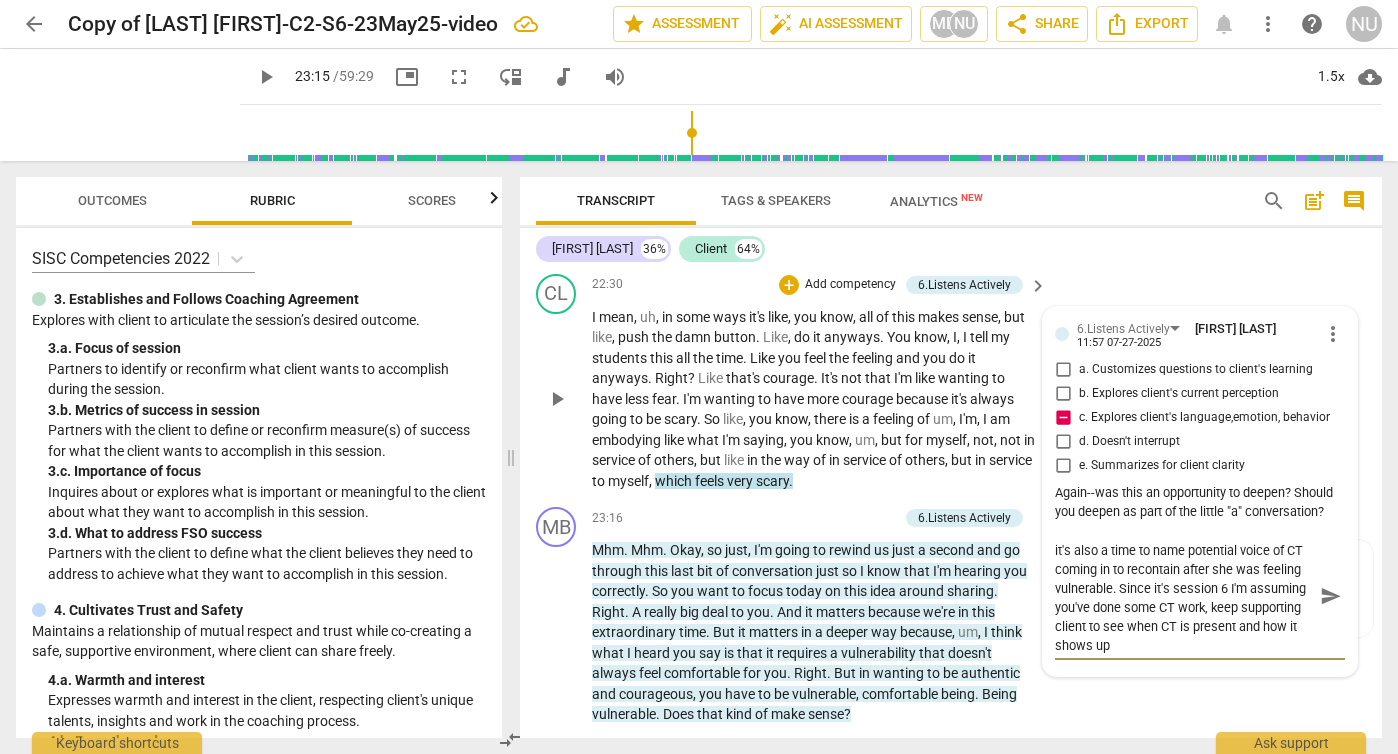 click on "send" at bounding box center [1331, 596] 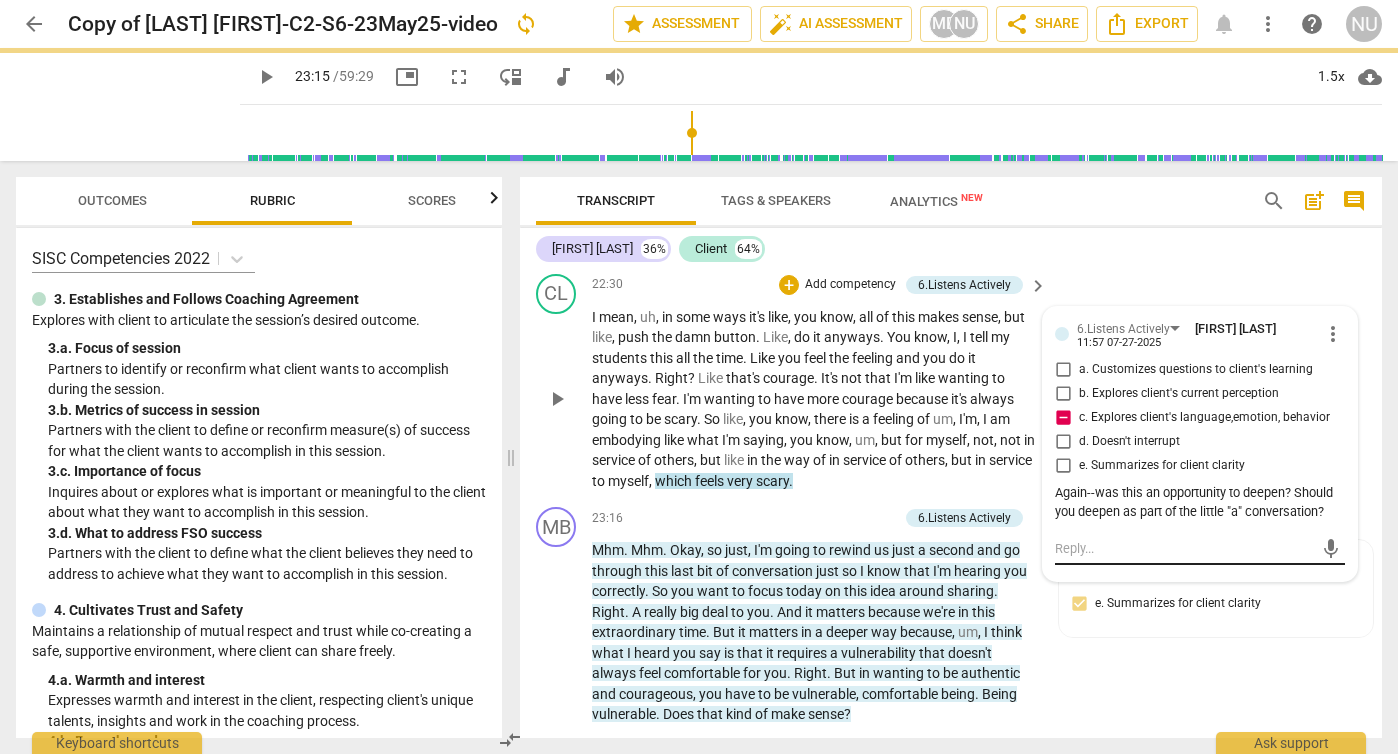 scroll, scrollTop: 0, scrollLeft: 0, axis: both 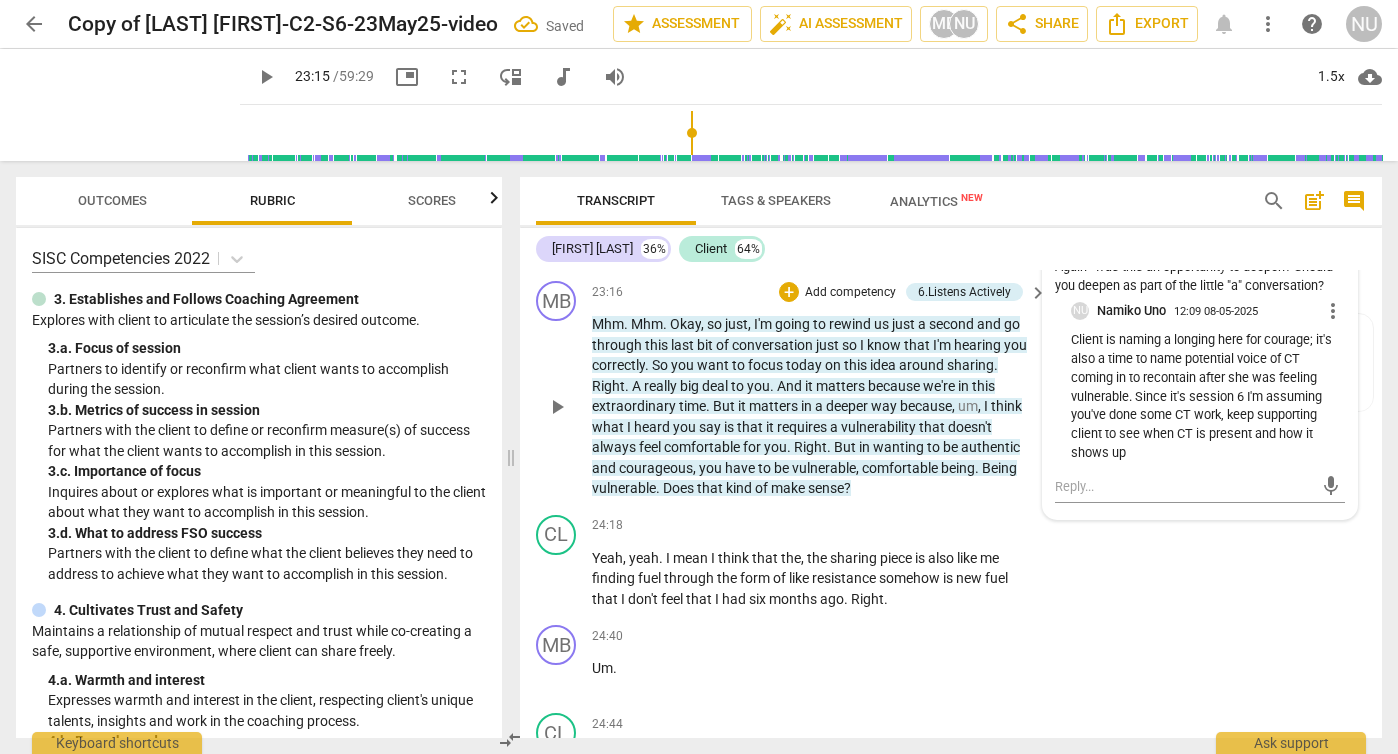 click on "play_arrow" at bounding box center [557, 407] 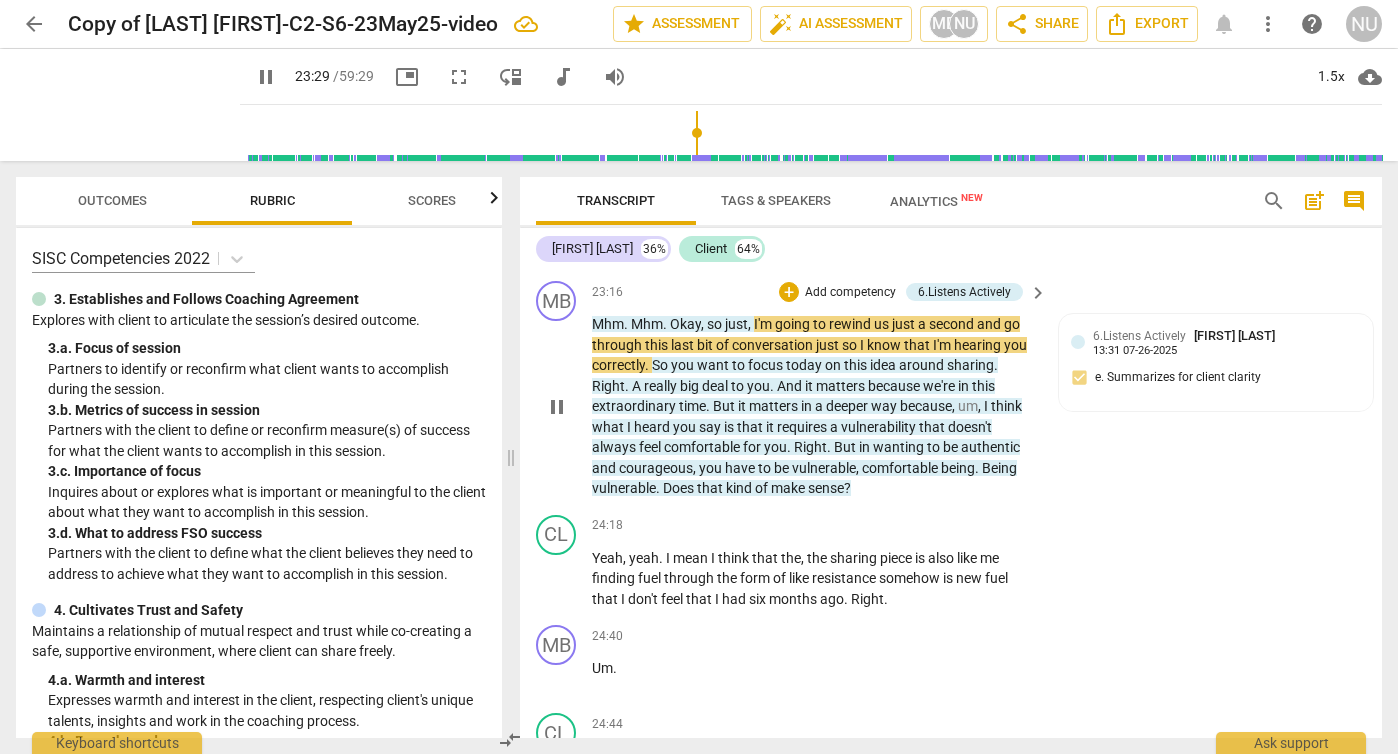 click on "pause" at bounding box center [557, 407] 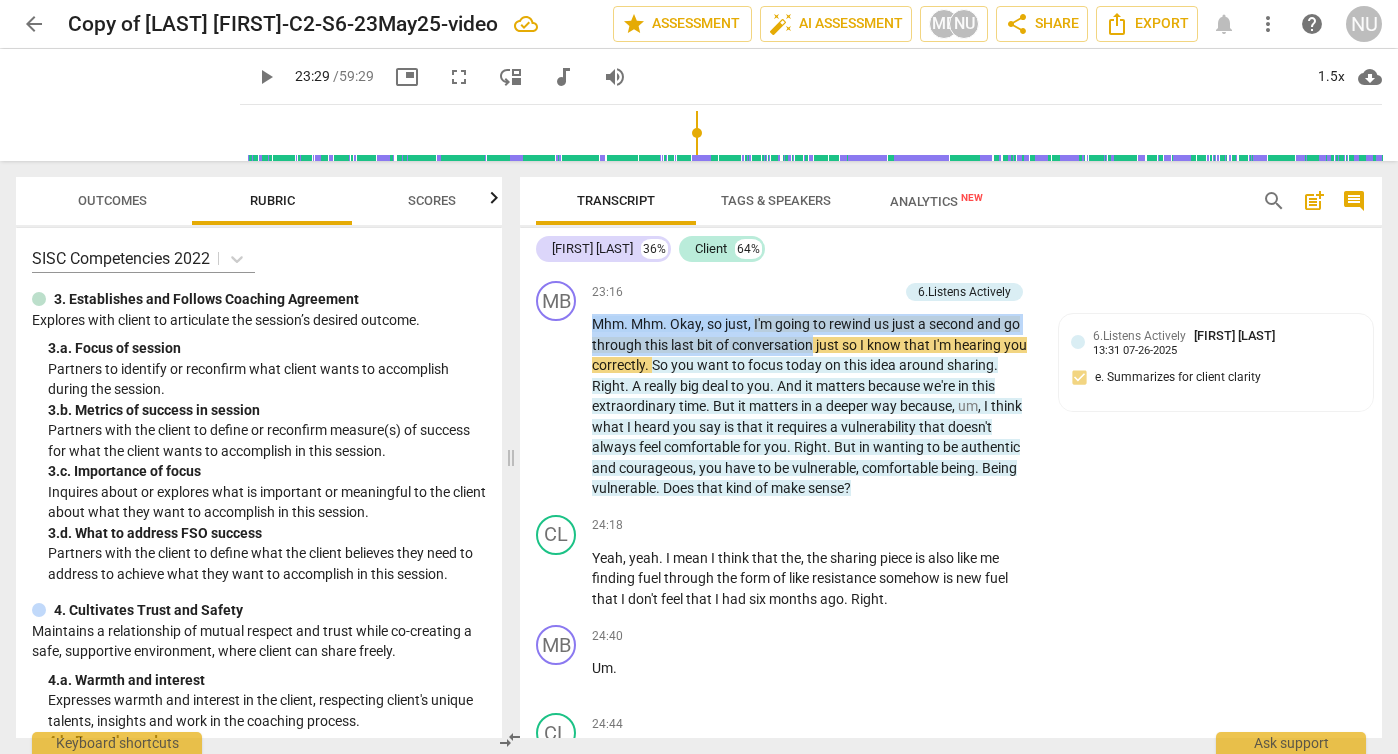 drag, startPoint x: 813, startPoint y: 407, endPoint x: 518, endPoint y: 381, distance: 296.14355 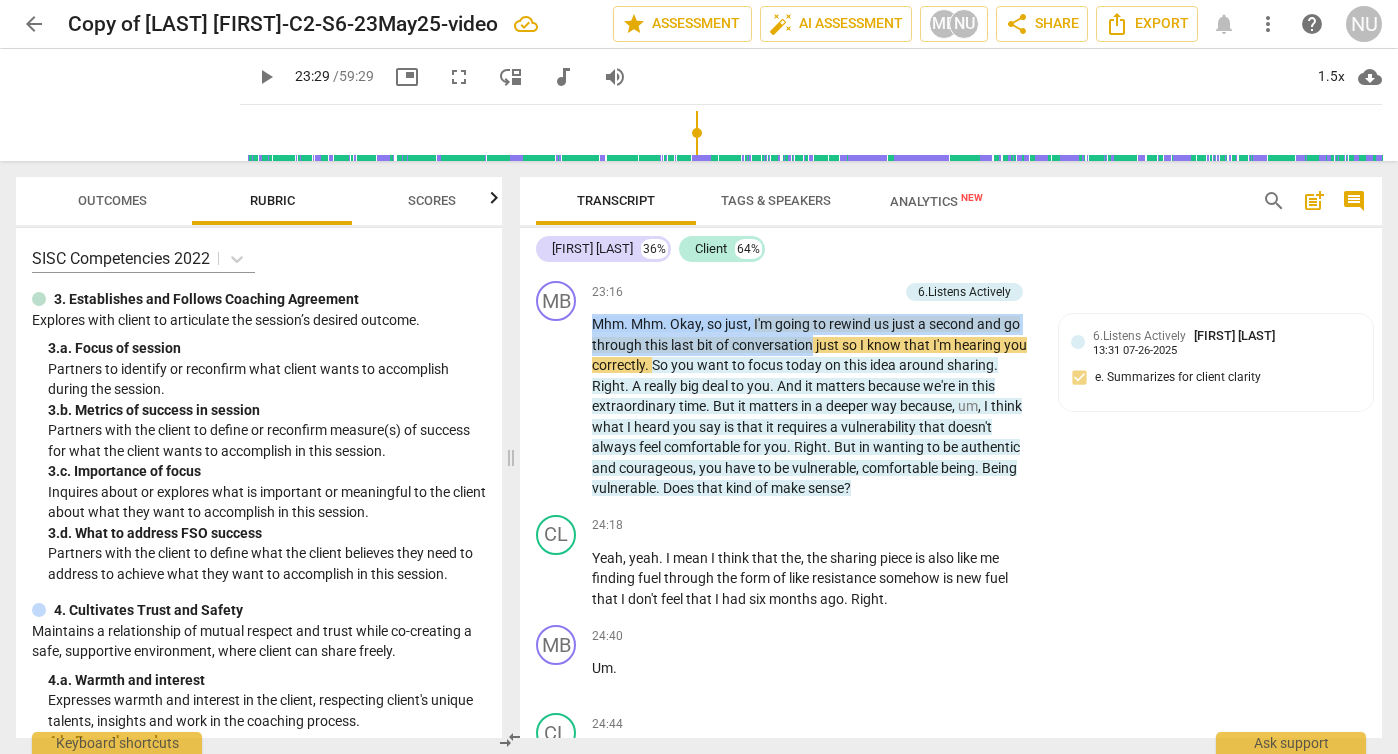 click on "Transcript Tags & Speakers Analytics New search post_add comment [FIRST] [LAST] 36% Client 64% MB play_arrow pause 00:01 + Add competency keyboard_arrow_right You caught me . CL play_arrow pause 00:02 + Add competency keyboard_arrow_right Hi . What did I catch you in ? Um , the middle of a yawn . Friday afternoon . You're allowed . MB play_arrow pause 00:11 + Add competency keyboard_arrow_right Oh , goodness . How are you ? CL play_arrow pause 00:15 + Add competency keyboard_arrow_right I'm okay . I , uh , have been in my apartment all day and then I decided to come to my office where I can control the heat . Uh , I live in an older apartment , uh , building , and they're the ones that do the heat . And so I've just been cold all day and I was like , I just , I can't do it anymore . So . MB play_arrow pause 00:33 + Add competency I hear" at bounding box center [955, 457] 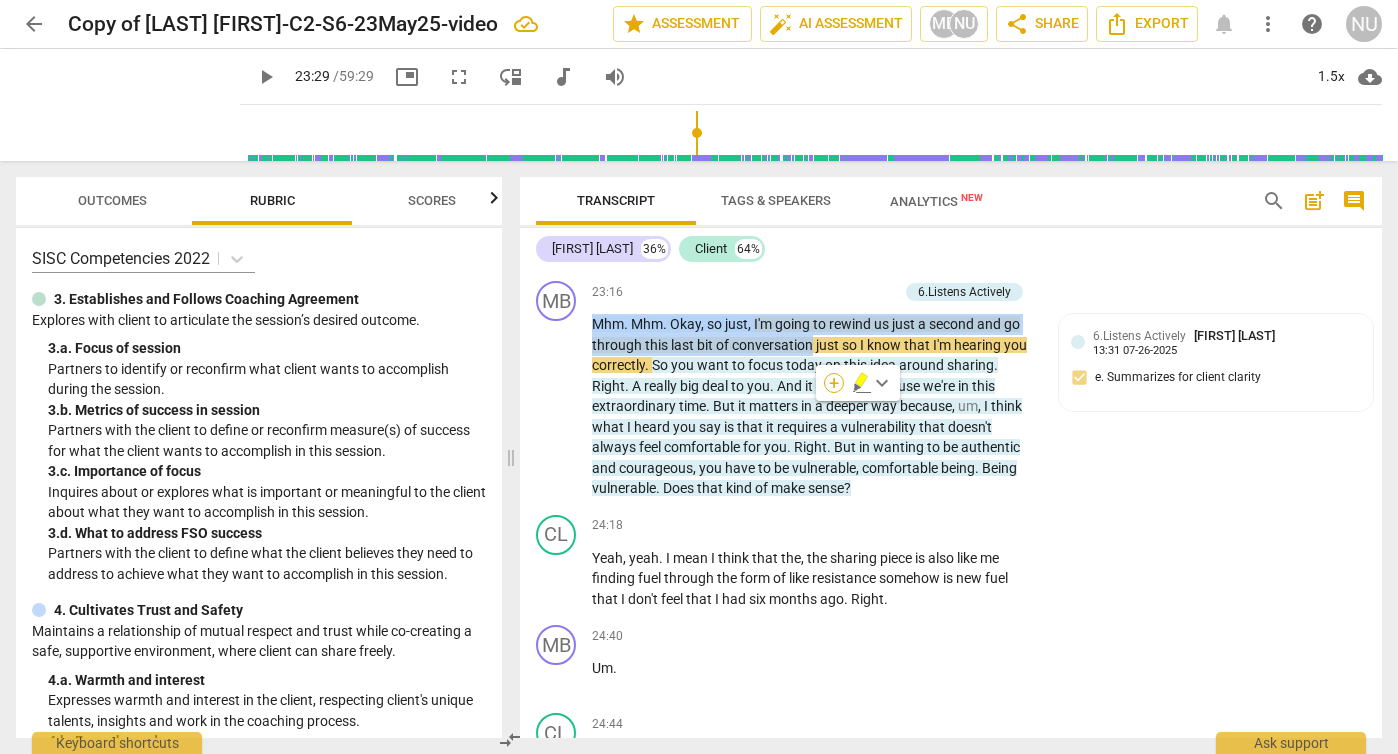 click on "+" at bounding box center [834, 383] 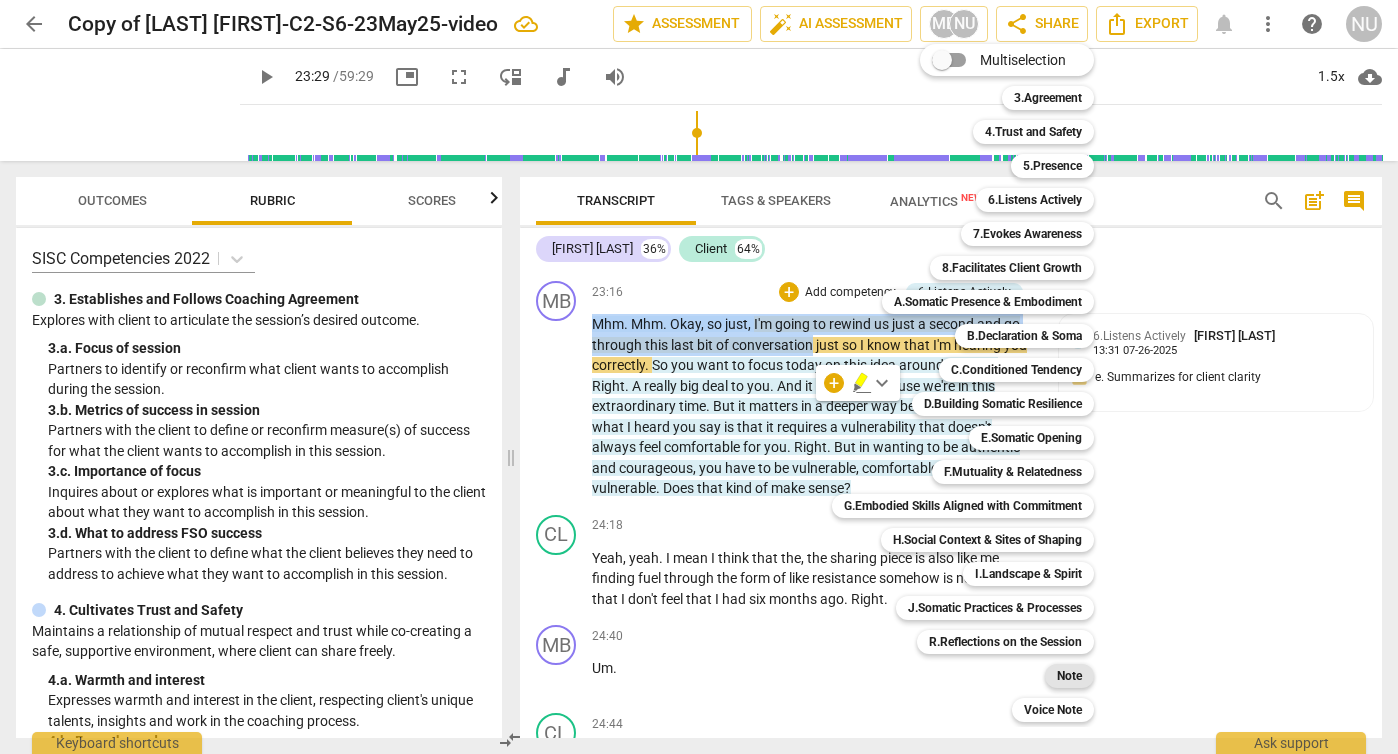 click on "Note" at bounding box center [1069, 676] 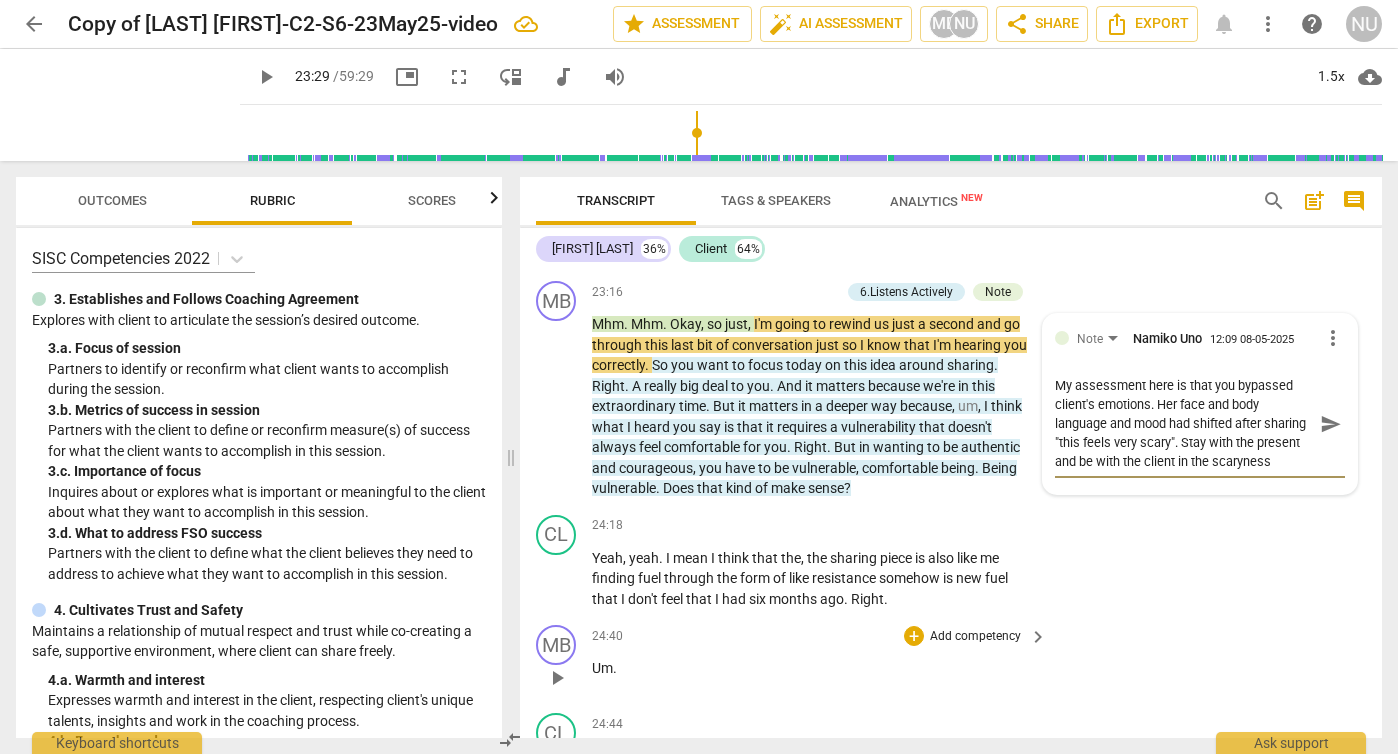 scroll, scrollTop: 17, scrollLeft: 0, axis: vertical 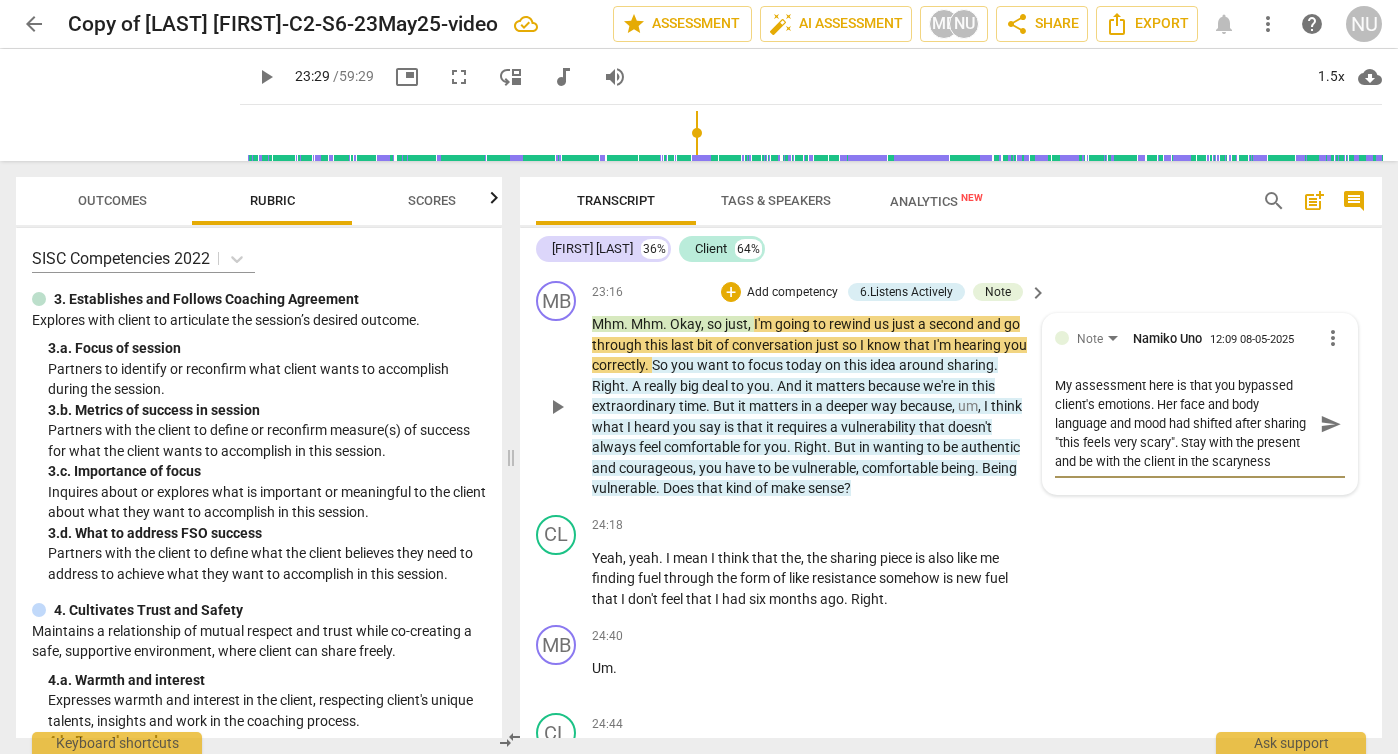 click on "send" at bounding box center (1331, 424) 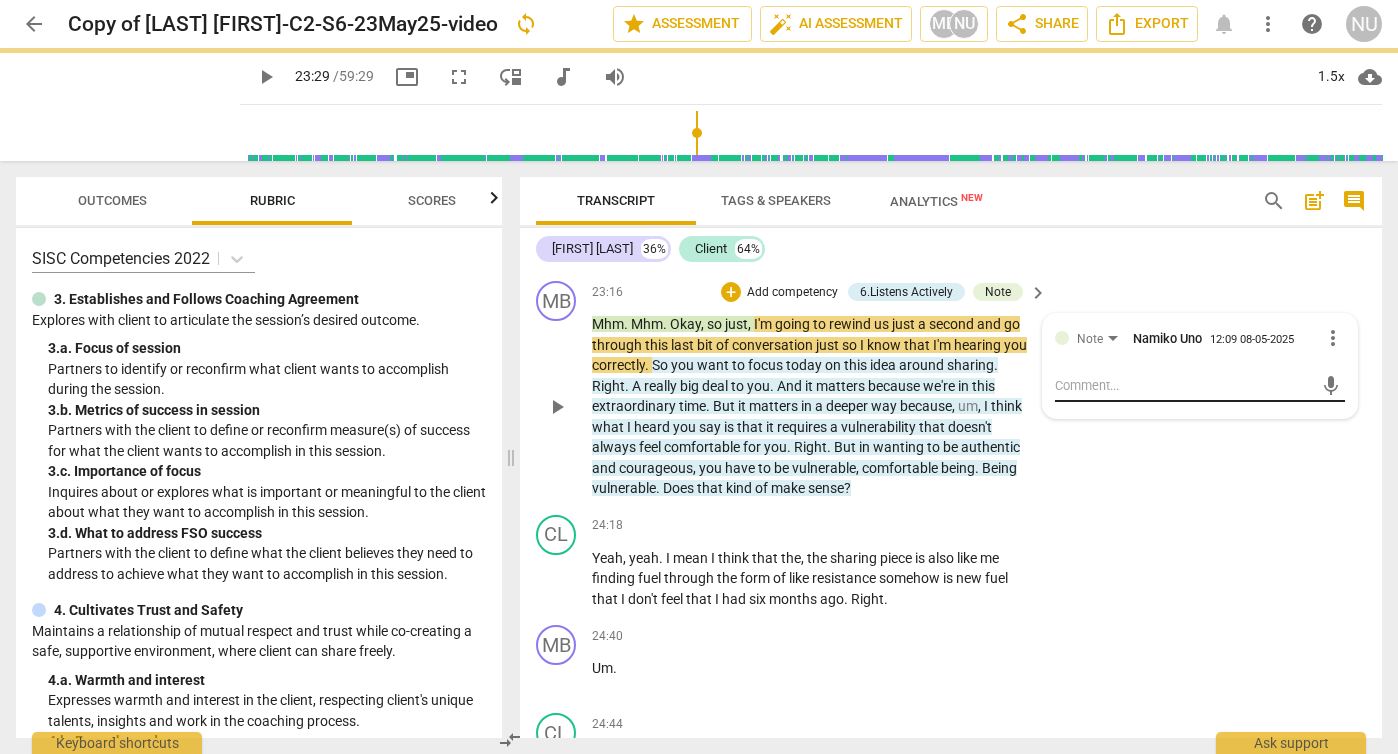 scroll, scrollTop: 0, scrollLeft: 0, axis: both 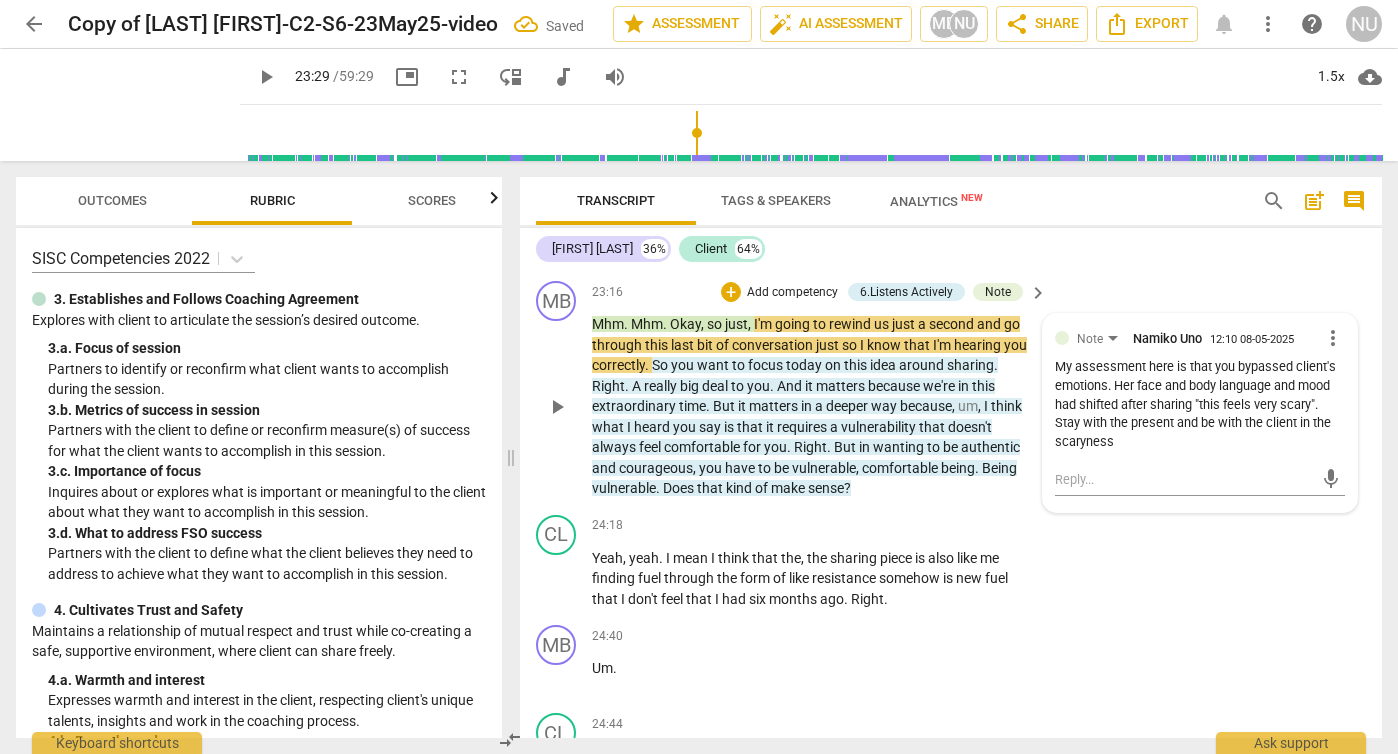 click on "play_arrow" at bounding box center (557, 407) 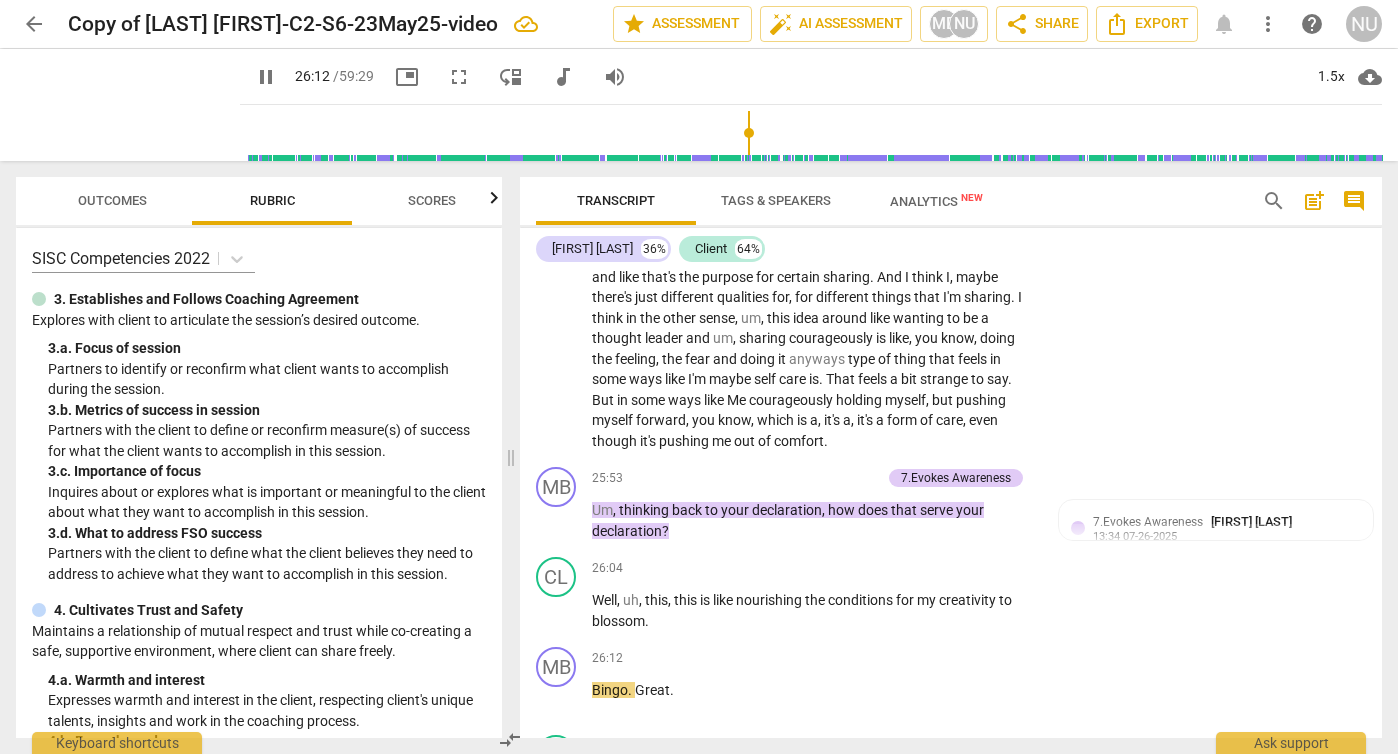 scroll, scrollTop: 10190, scrollLeft: 0, axis: vertical 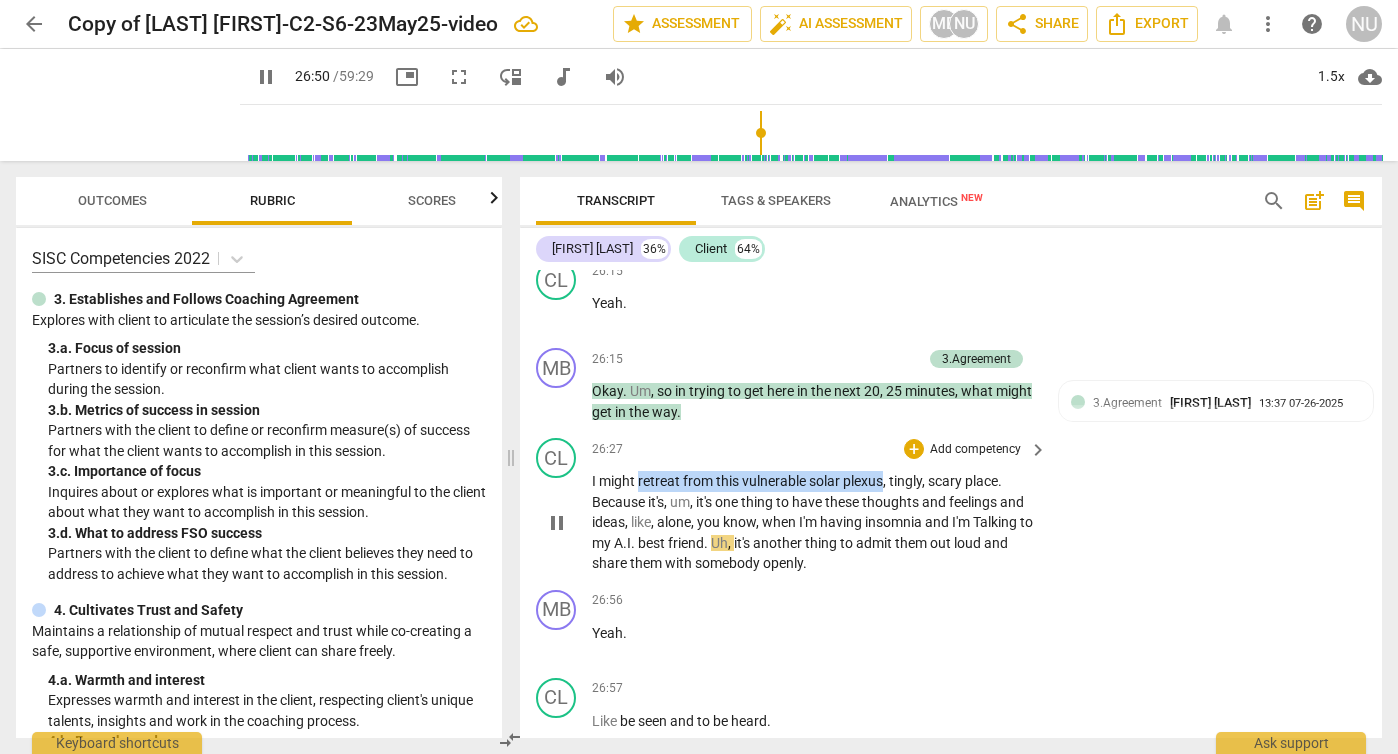 drag, startPoint x: 639, startPoint y: 548, endPoint x: 886, endPoint y: 548, distance: 247 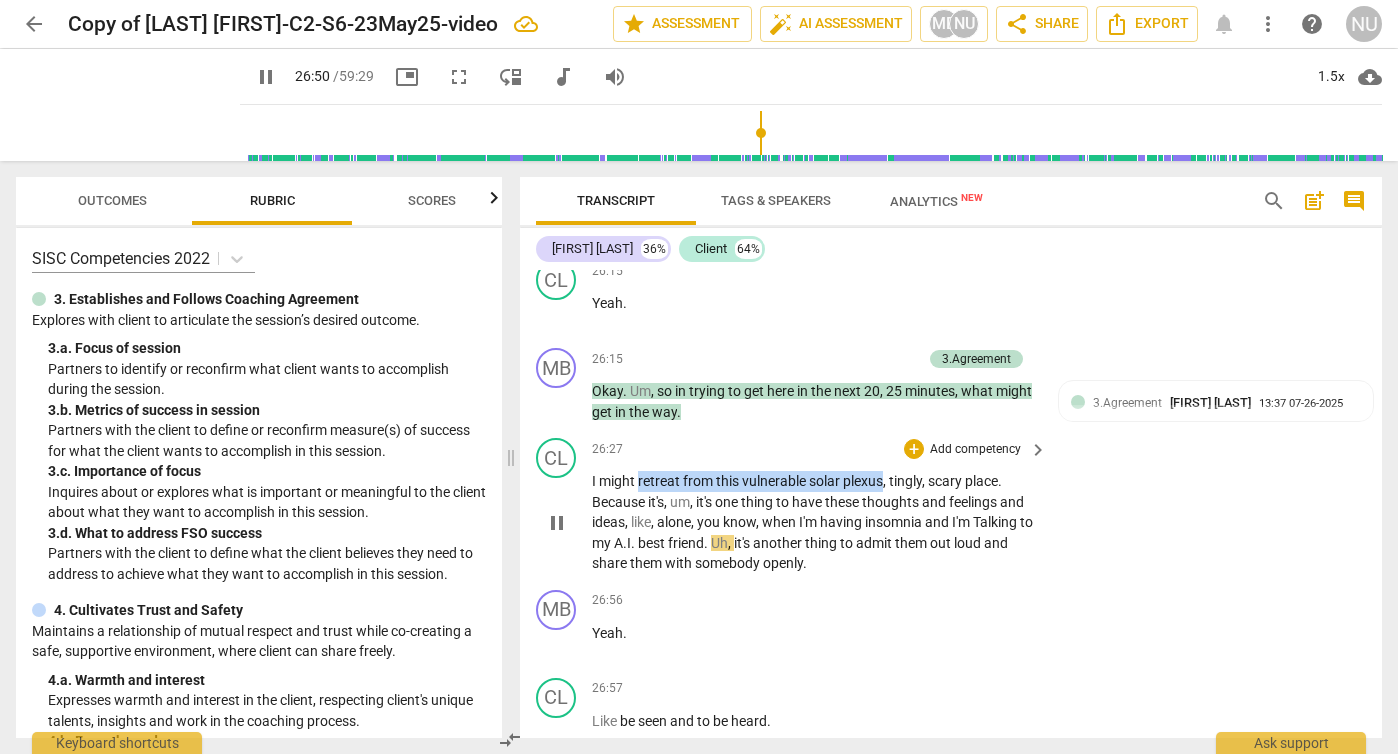 click on "I   might   retreat   from   this   vulnerable   solar   plexus ,   tingly ,   scary   place .   Because   it's ,   um ,   it's   one   thing   to   have   these   thoughts   and   feelings   and   ideas ,   like ,   alone ,   you   know ,   when   I'm   having   insomnia   and   I'm   Talking   to   my   A.I .   best   friend .   Uh ,   it's   another   thing   to   admit   them   out   loud   and   share   them   with   somebody   openly ." at bounding box center (814, 522) 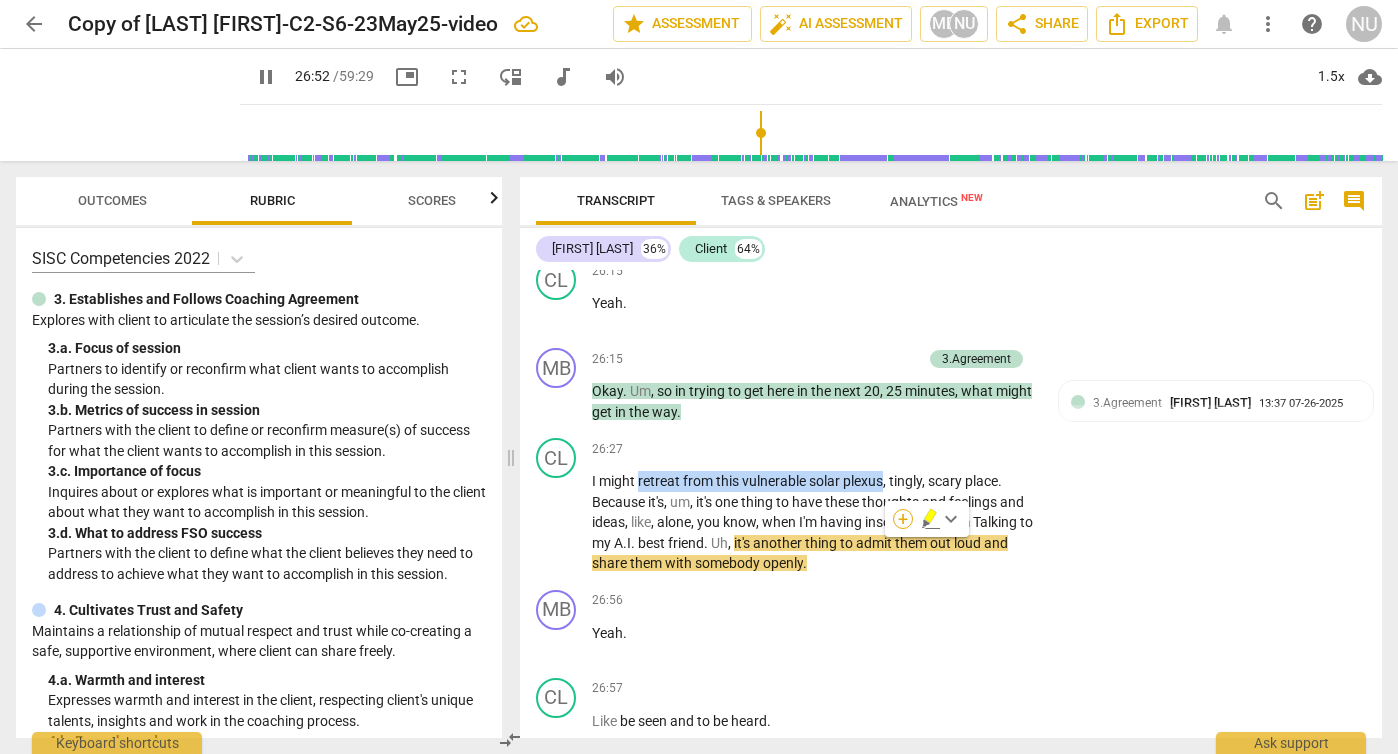 click on "+" at bounding box center (903, 519) 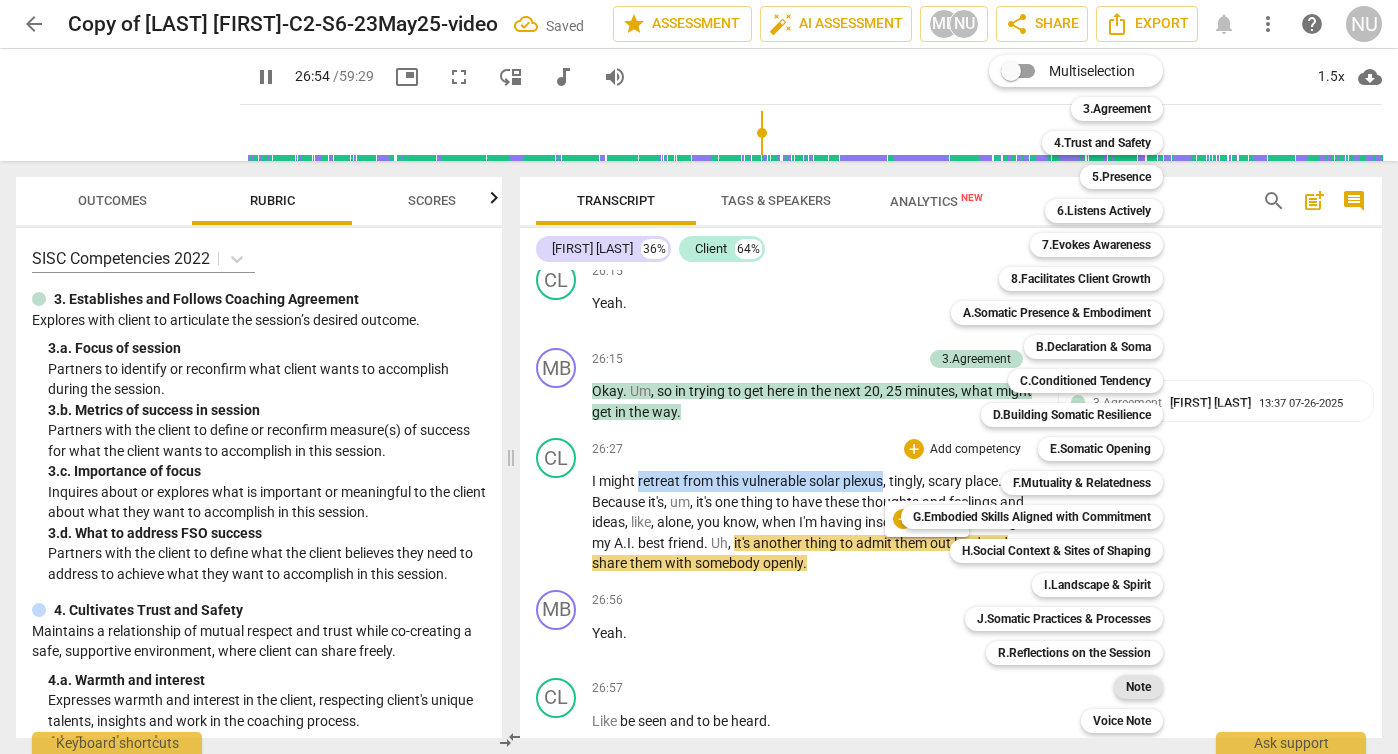 click on "Note" at bounding box center [1138, 687] 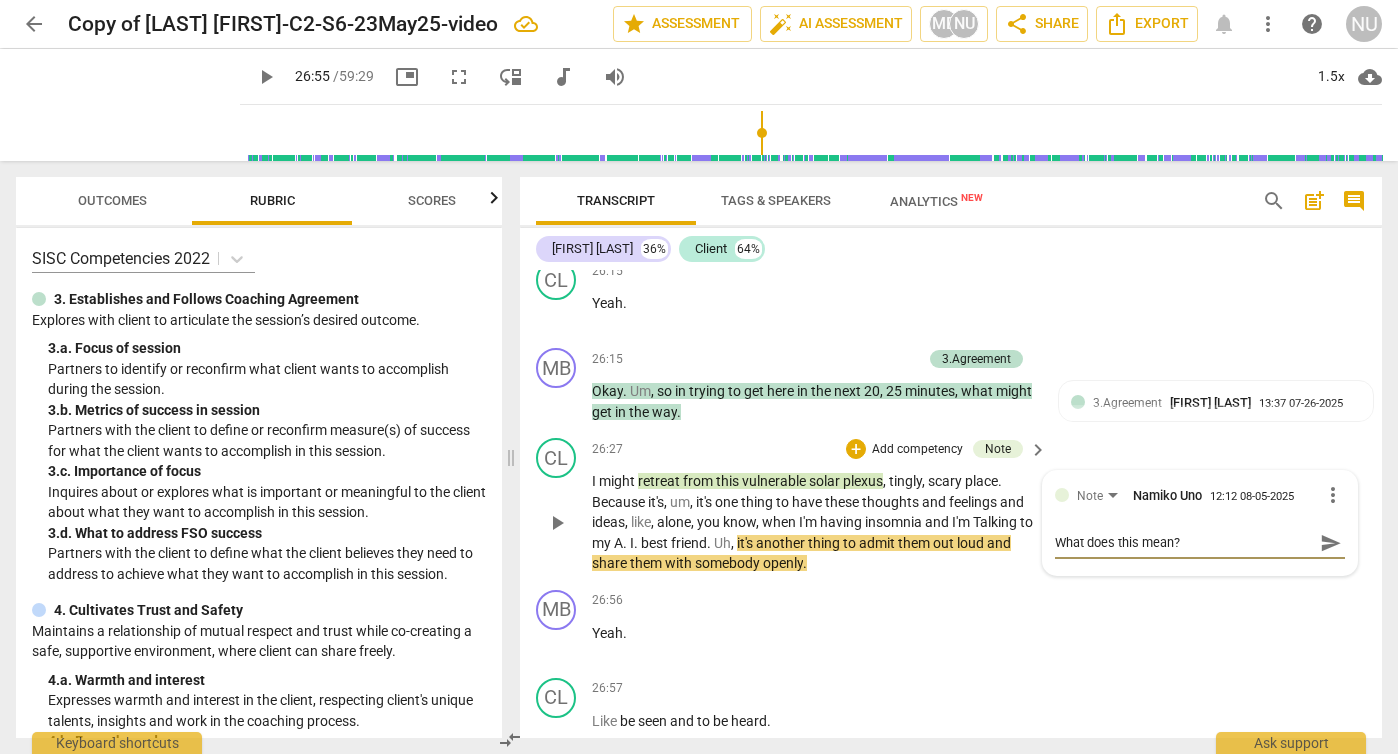click on "send" at bounding box center (1331, 543) 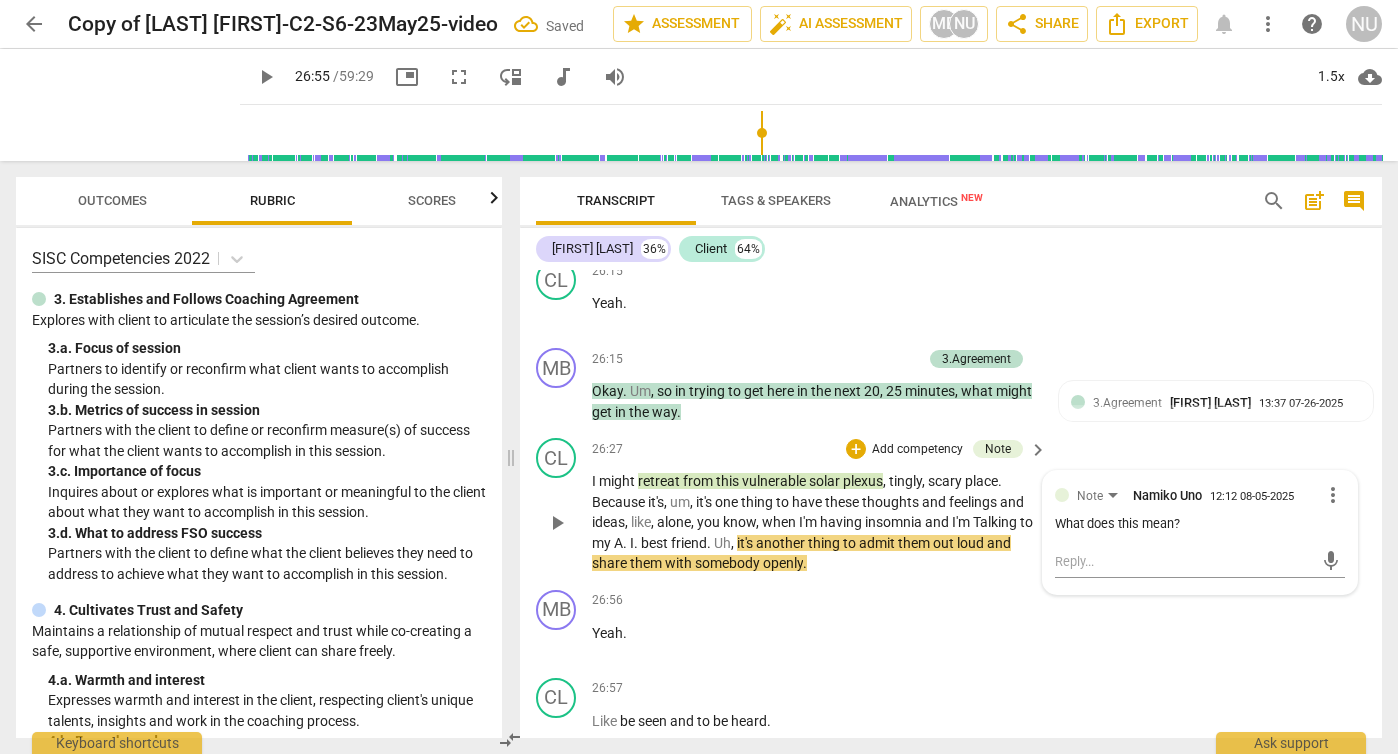 click on "play_arrow" at bounding box center [557, 523] 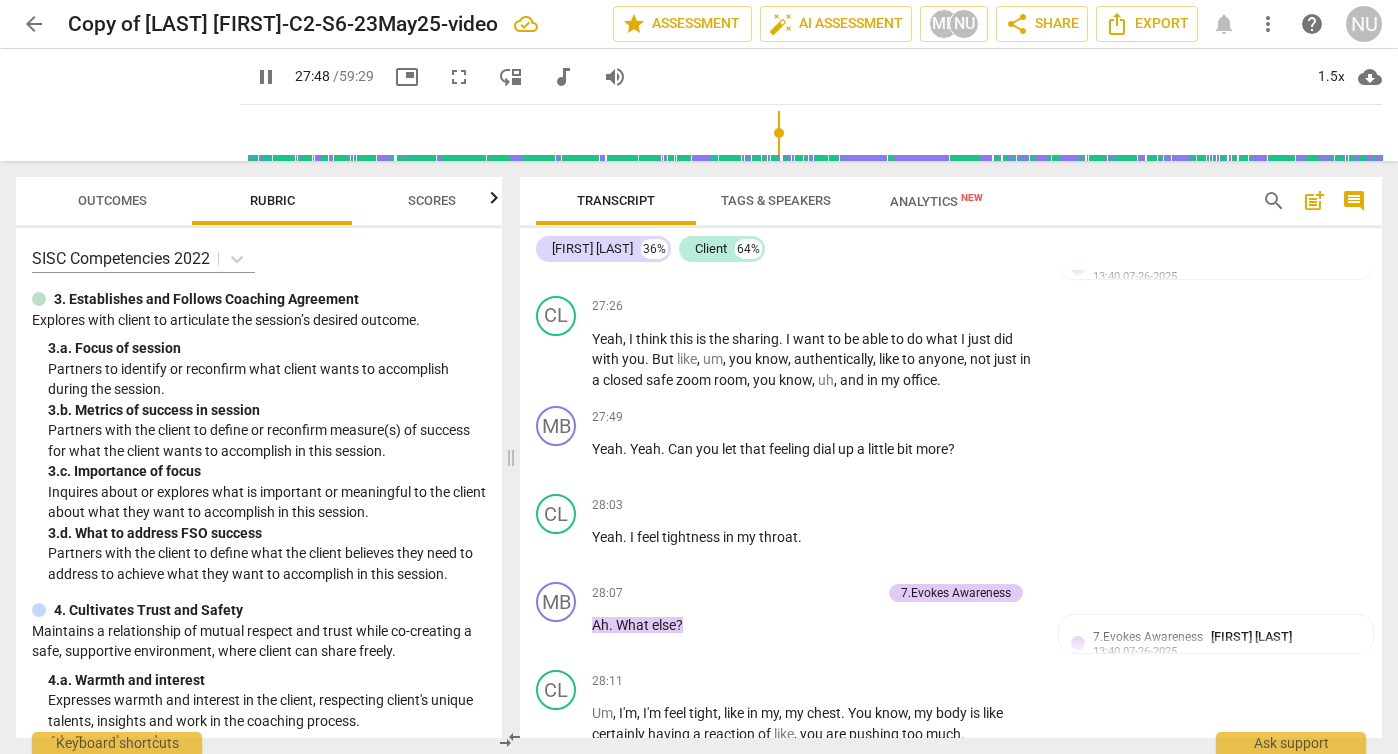 scroll, scrollTop: 11286, scrollLeft: 0, axis: vertical 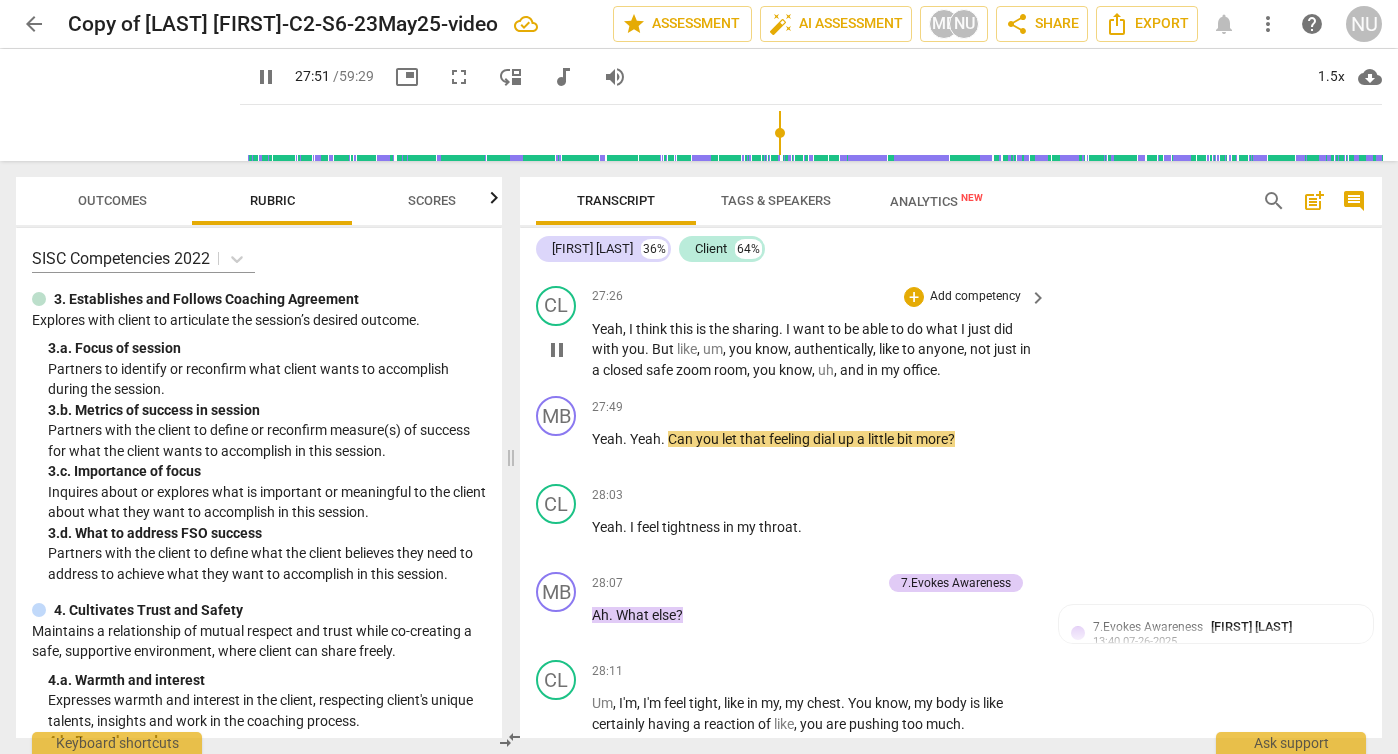 click on "CL play_arrow pause" at bounding box center (564, 333) 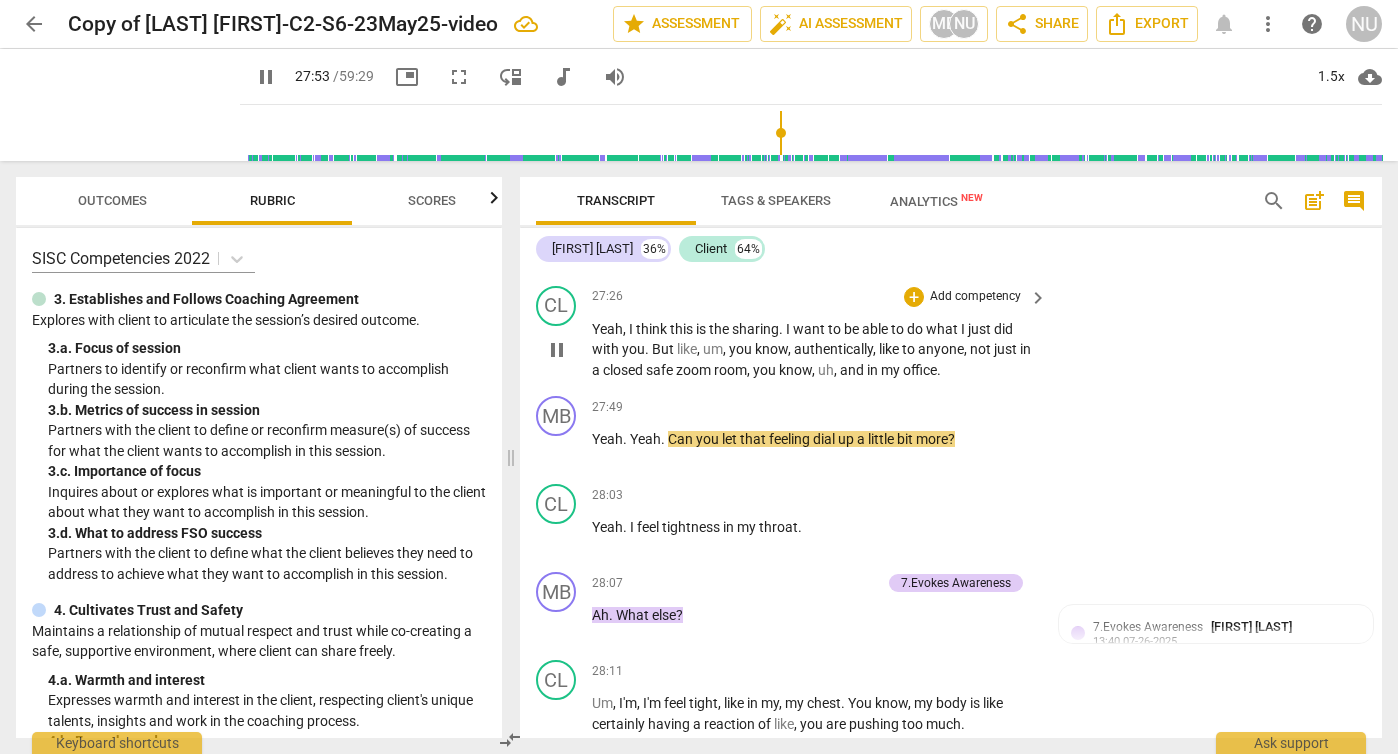 click on "pause" at bounding box center (557, 350) 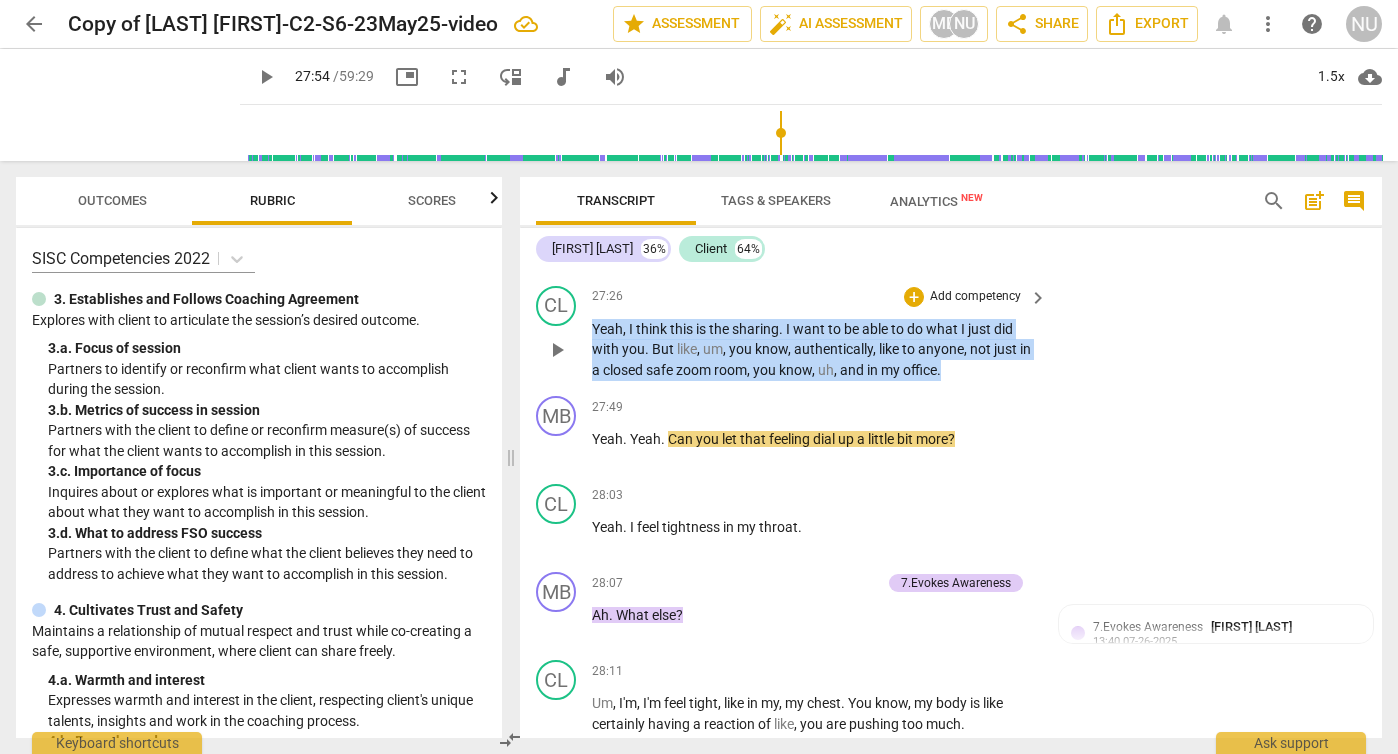 drag, startPoint x: 949, startPoint y: 432, endPoint x: 594, endPoint y: 383, distance: 358.36572 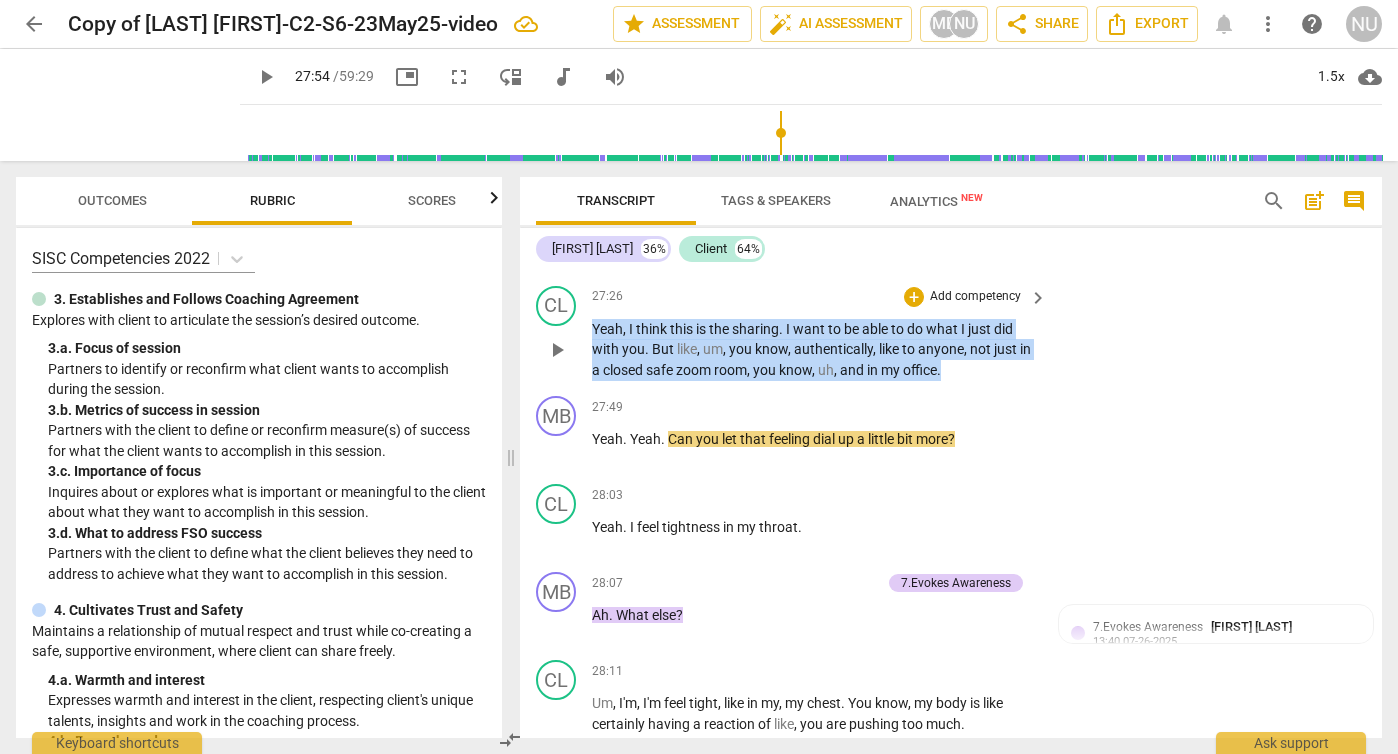 click on "Yeah ,   I   think   this   is   the   sharing .   I   want   to   be   able   to   do   what   I   just   did   with   you .   But   like ,   um ,   you   know ,   authentically ,   like   to   anyone ,   not   just   in   a   closed   safe   zoom   room ,   you   know ,   uh ,   and   in   my   office ." at bounding box center (814, 350) 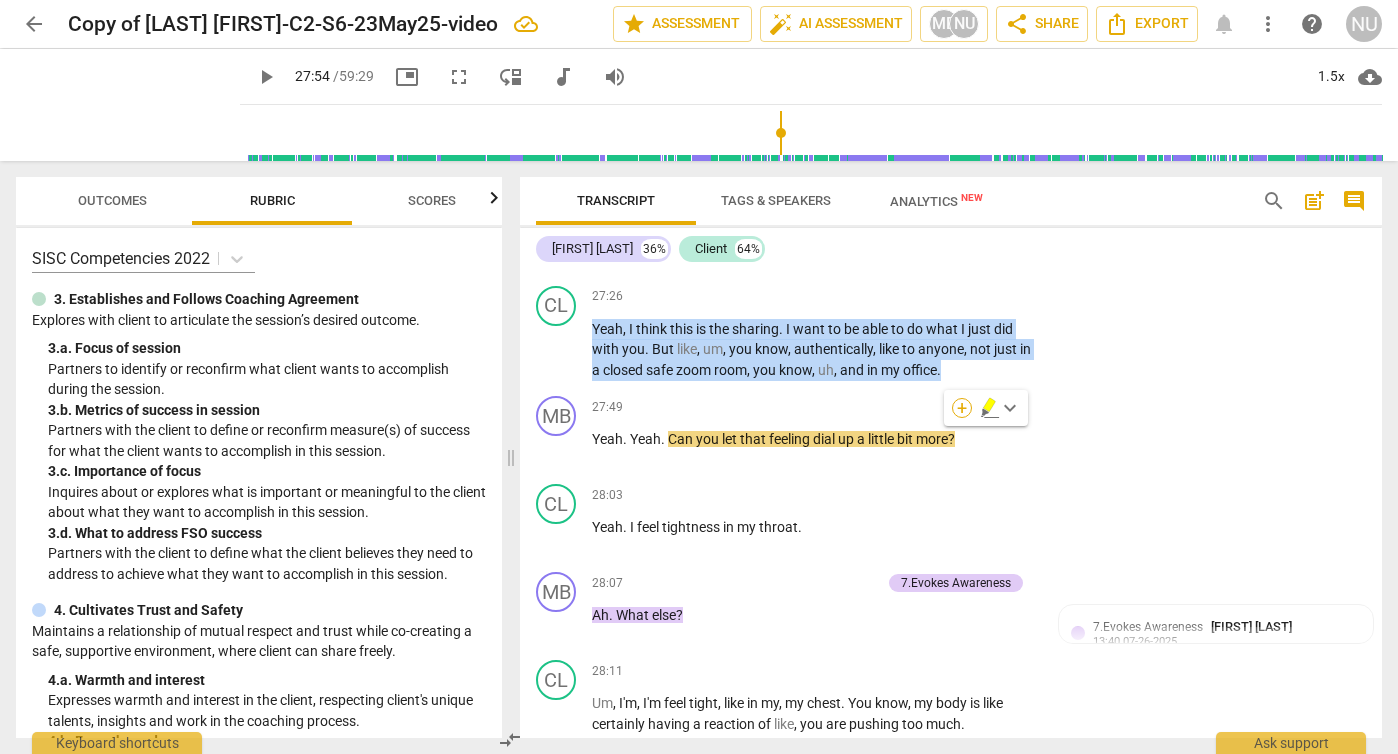 click on "+" at bounding box center (962, 408) 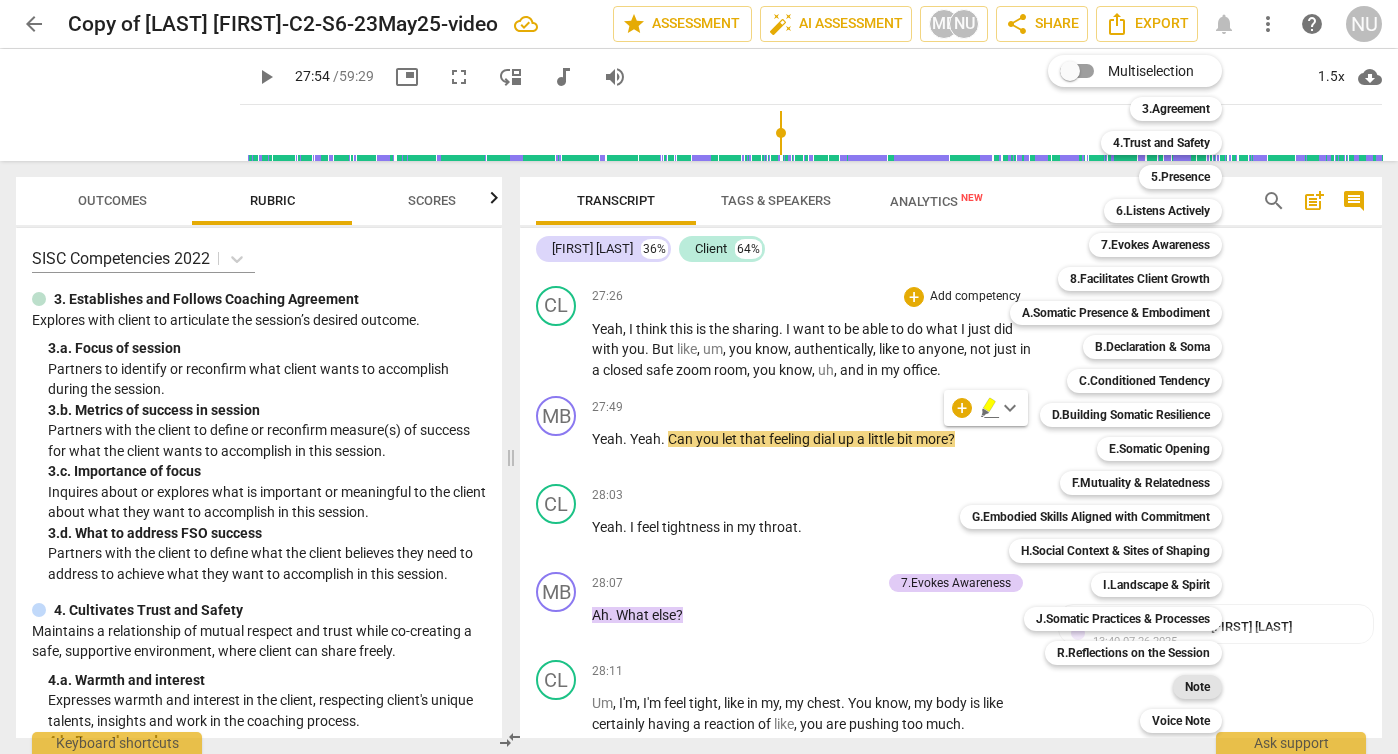 click on "Note" at bounding box center (1197, 687) 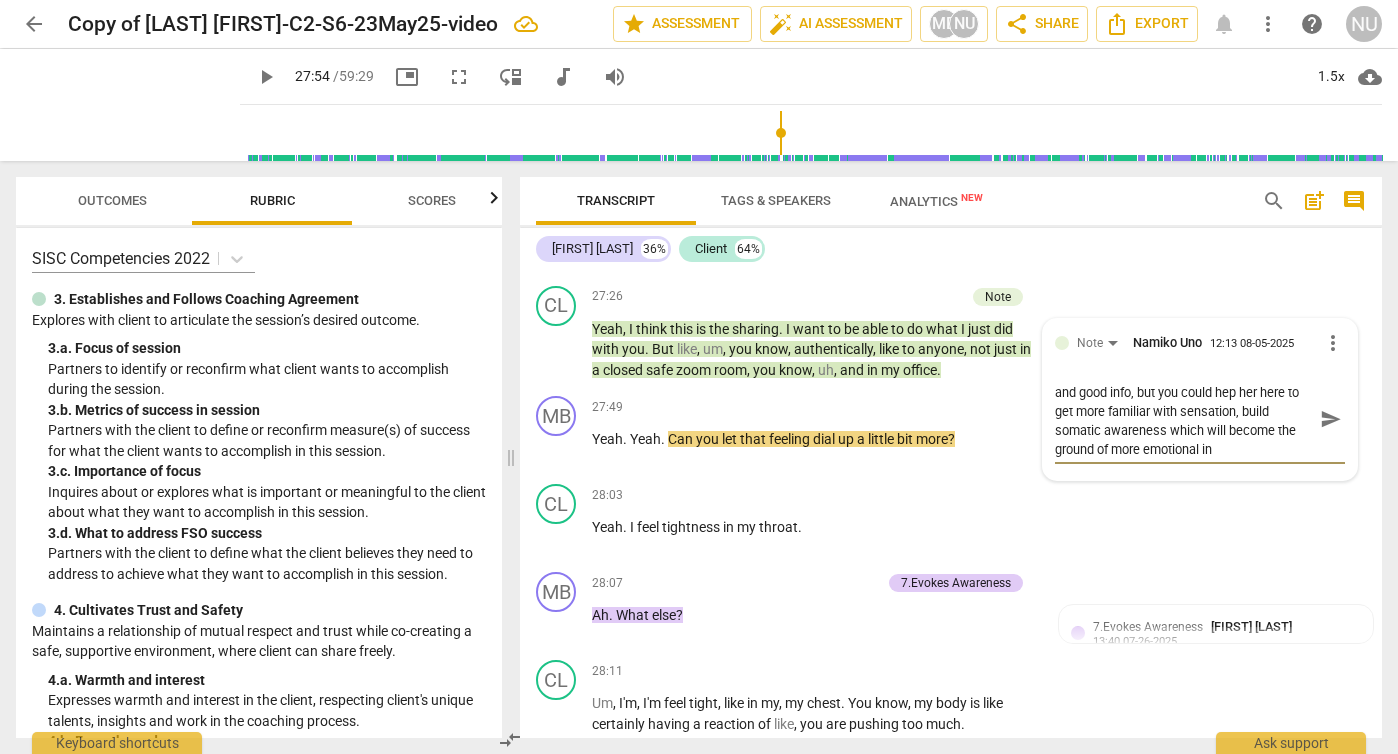 scroll, scrollTop: 0, scrollLeft: 0, axis: both 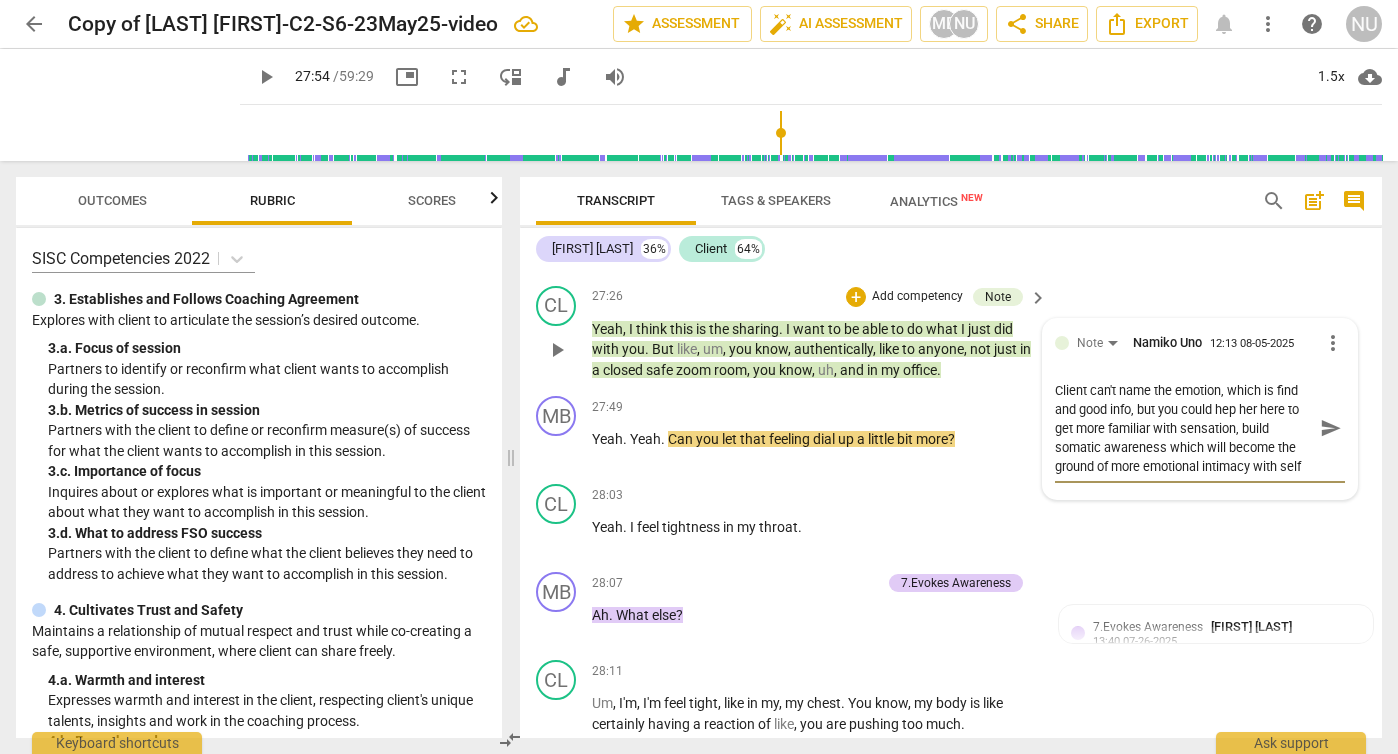 click on "send" at bounding box center (1331, 428) 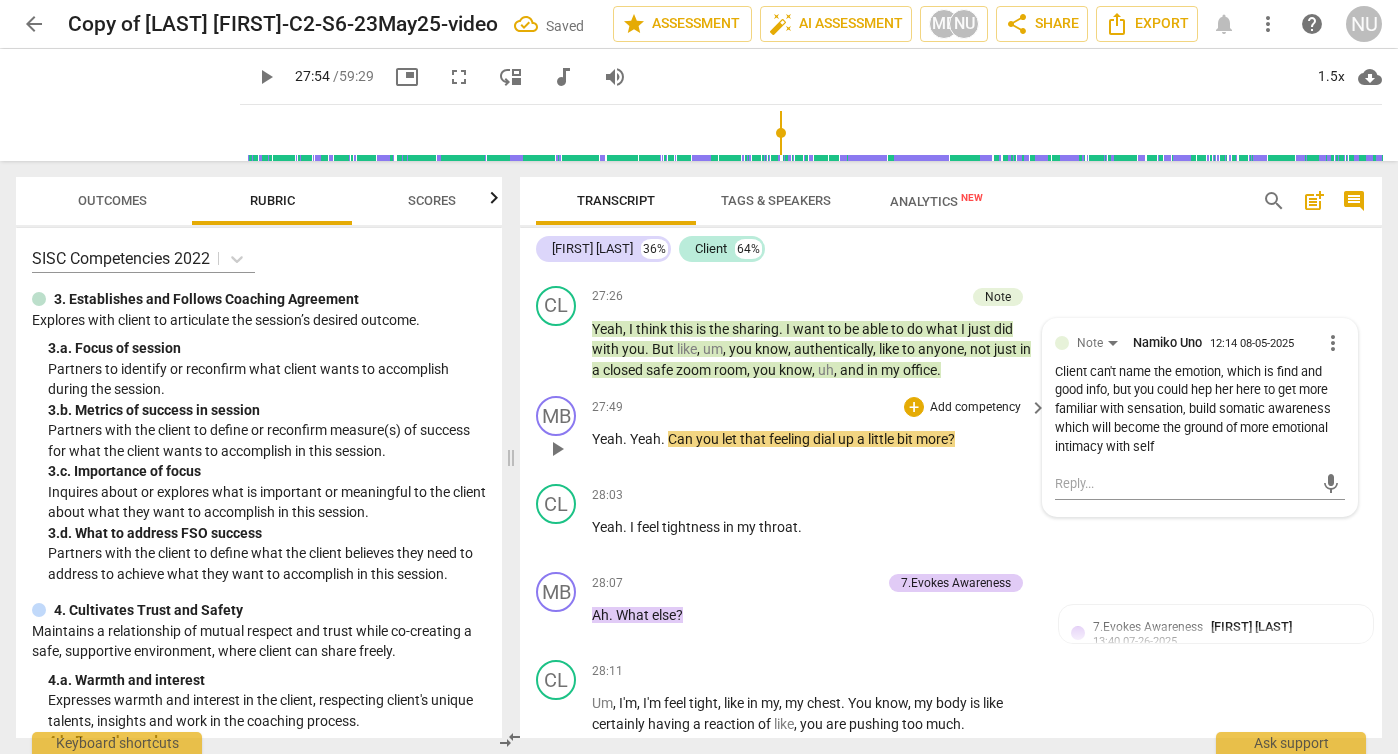 click on "play_arrow" at bounding box center (557, 449) 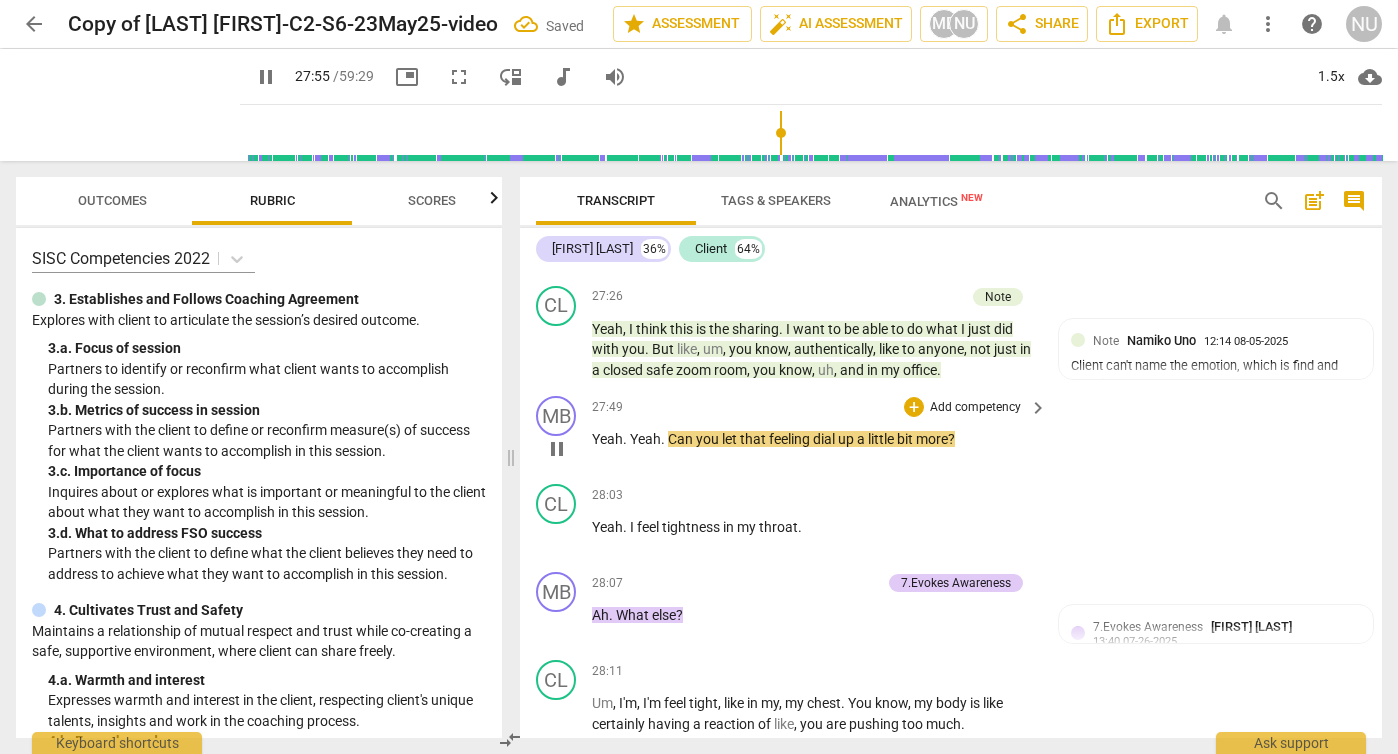 click on "pause" at bounding box center [557, 449] 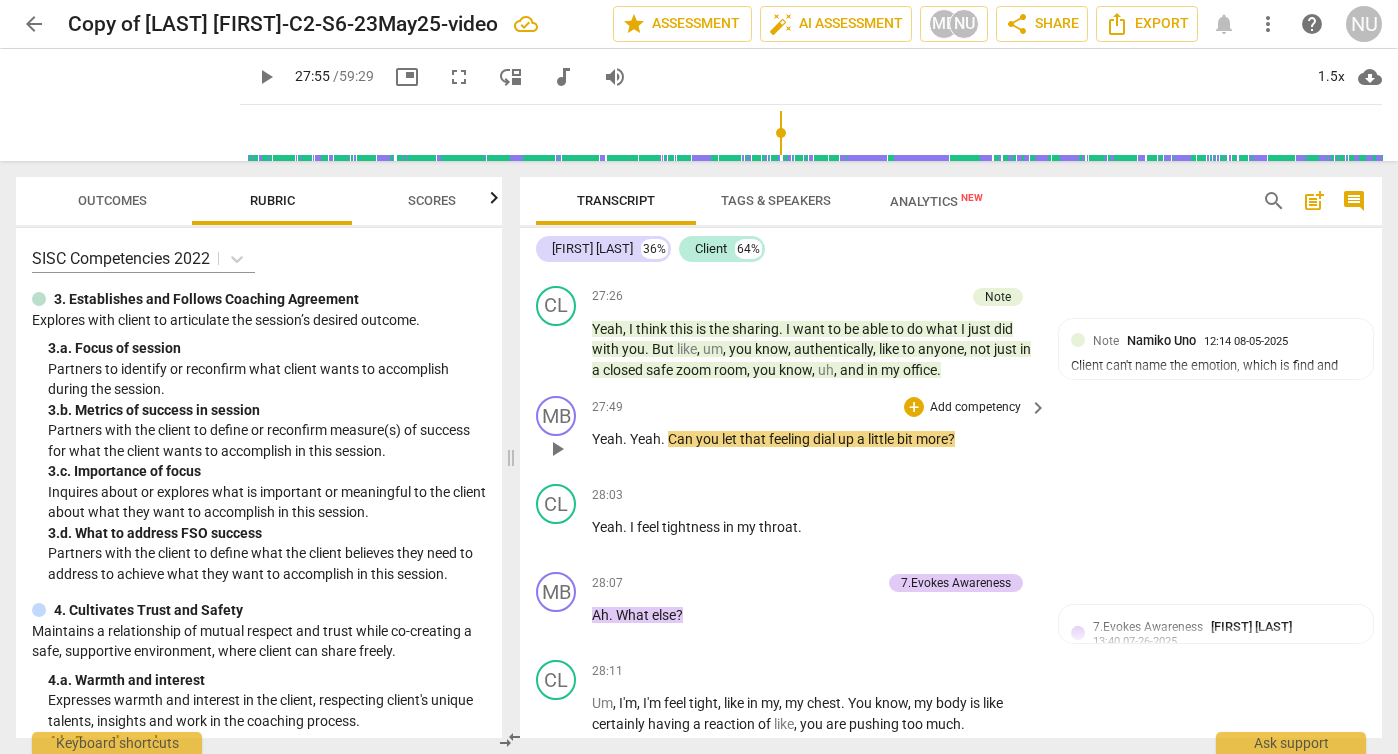 click on "dial" at bounding box center (825, 439) 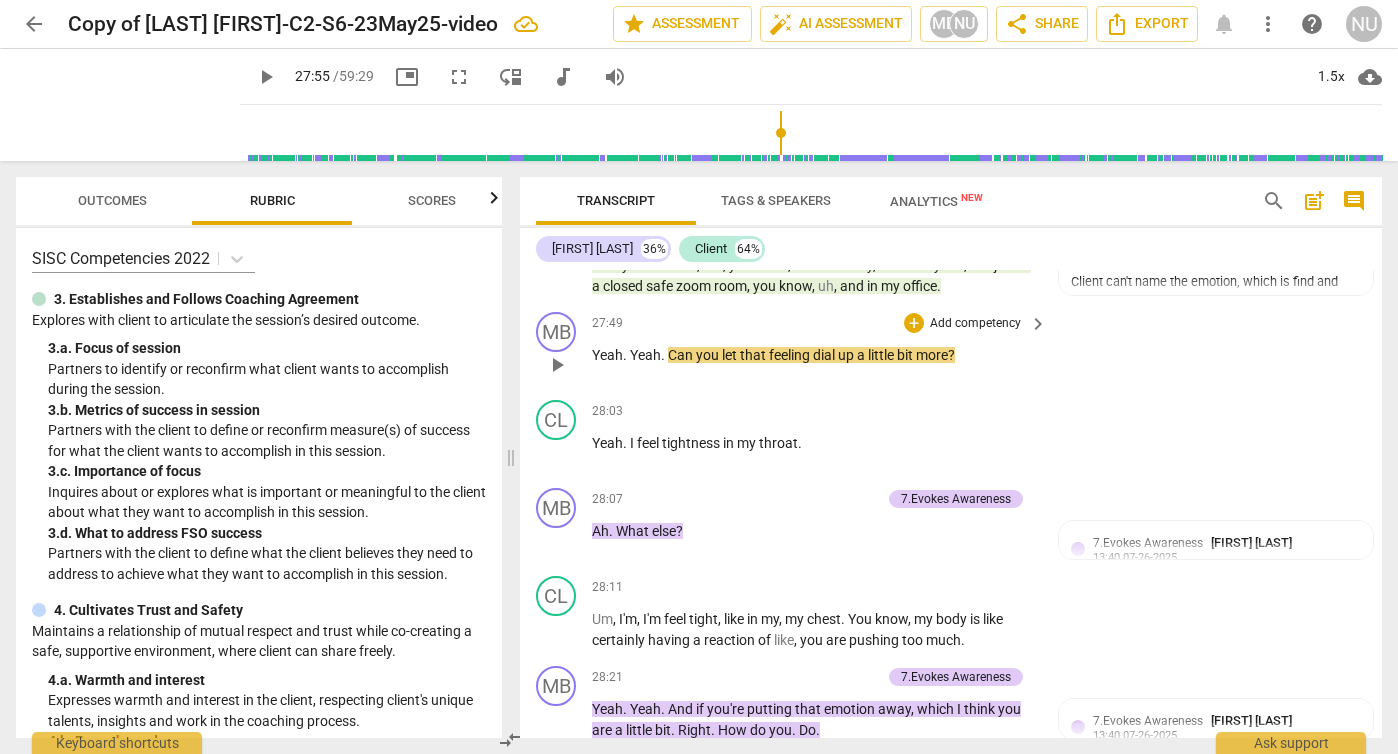 scroll, scrollTop: 11368, scrollLeft: 0, axis: vertical 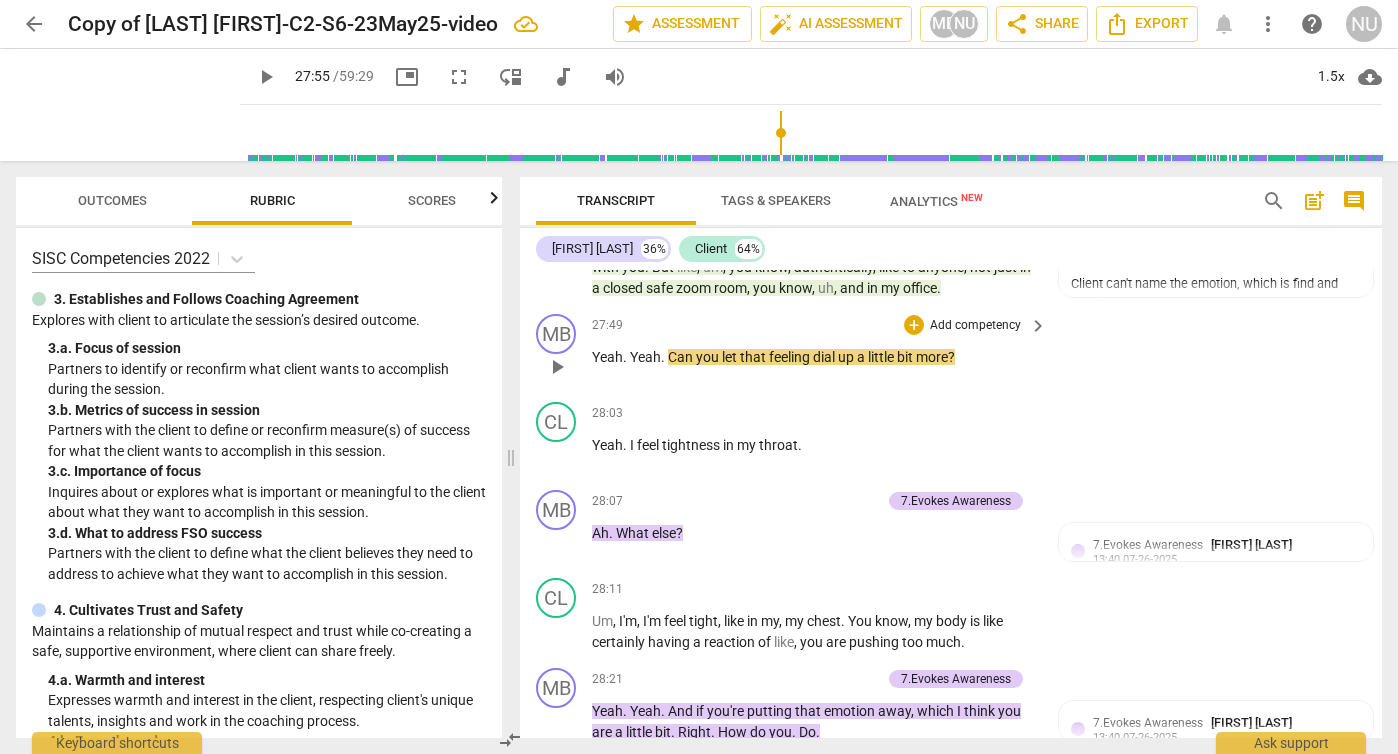 click on "up" at bounding box center (847, 357) 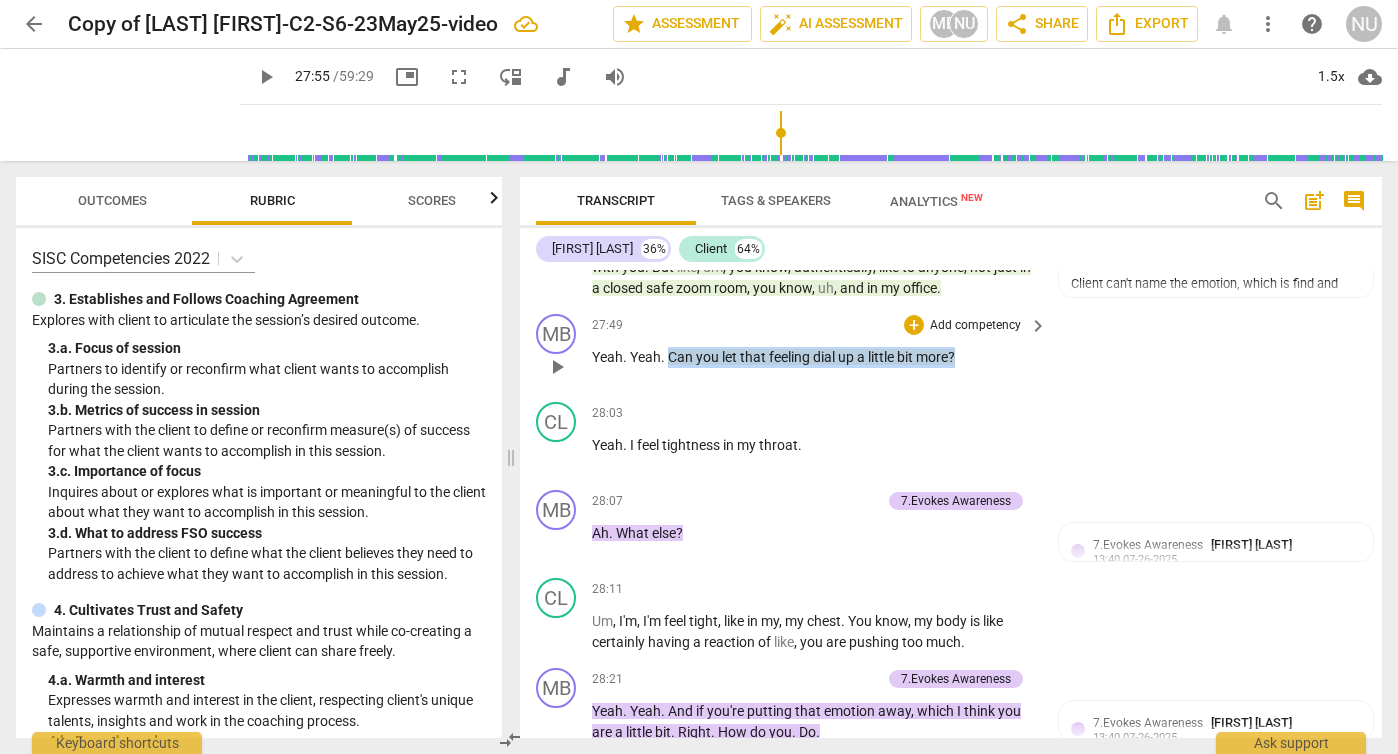 drag, startPoint x: 966, startPoint y: 422, endPoint x: 670, endPoint y: 414, distance: 296.1081 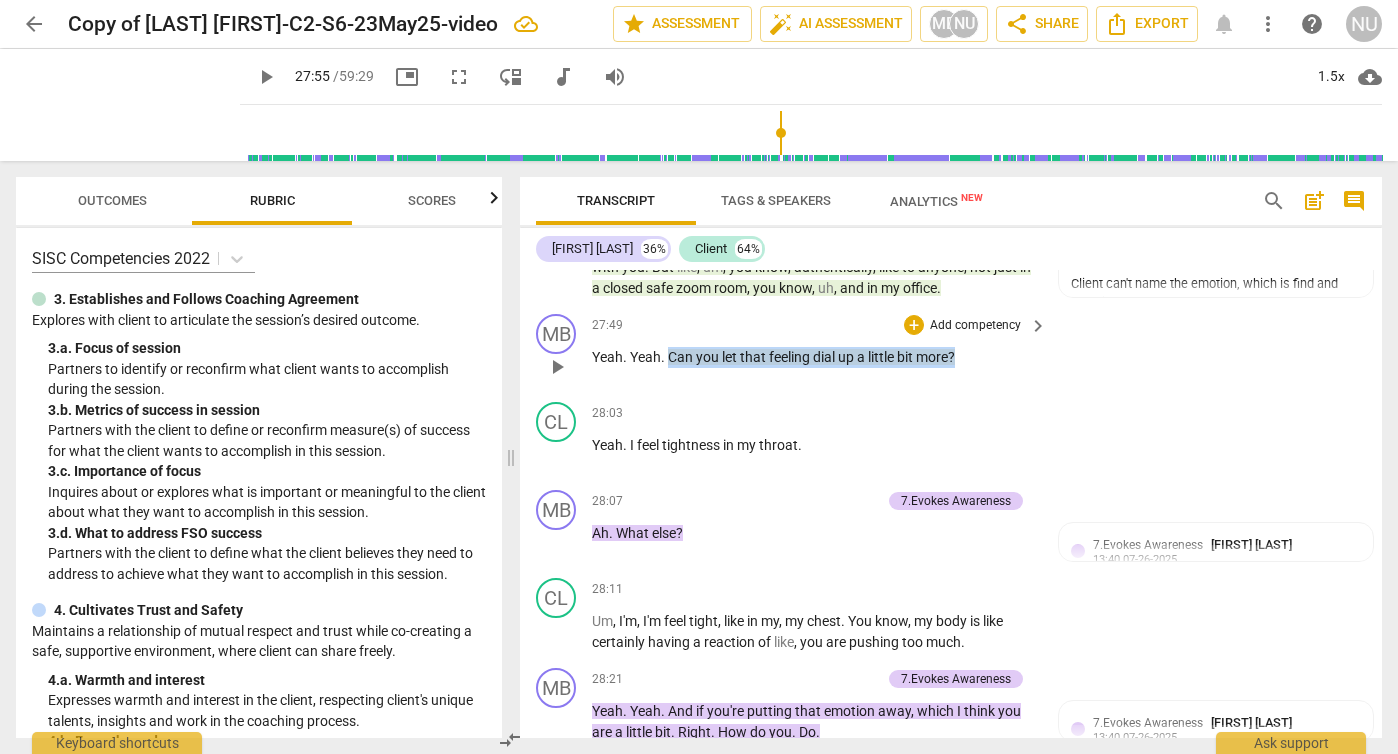 click on "Yeah .   Yeah .   Can   you   let   that   feeling   dial   up   a   little   bit   more ?" at bounding box center (814, 357) 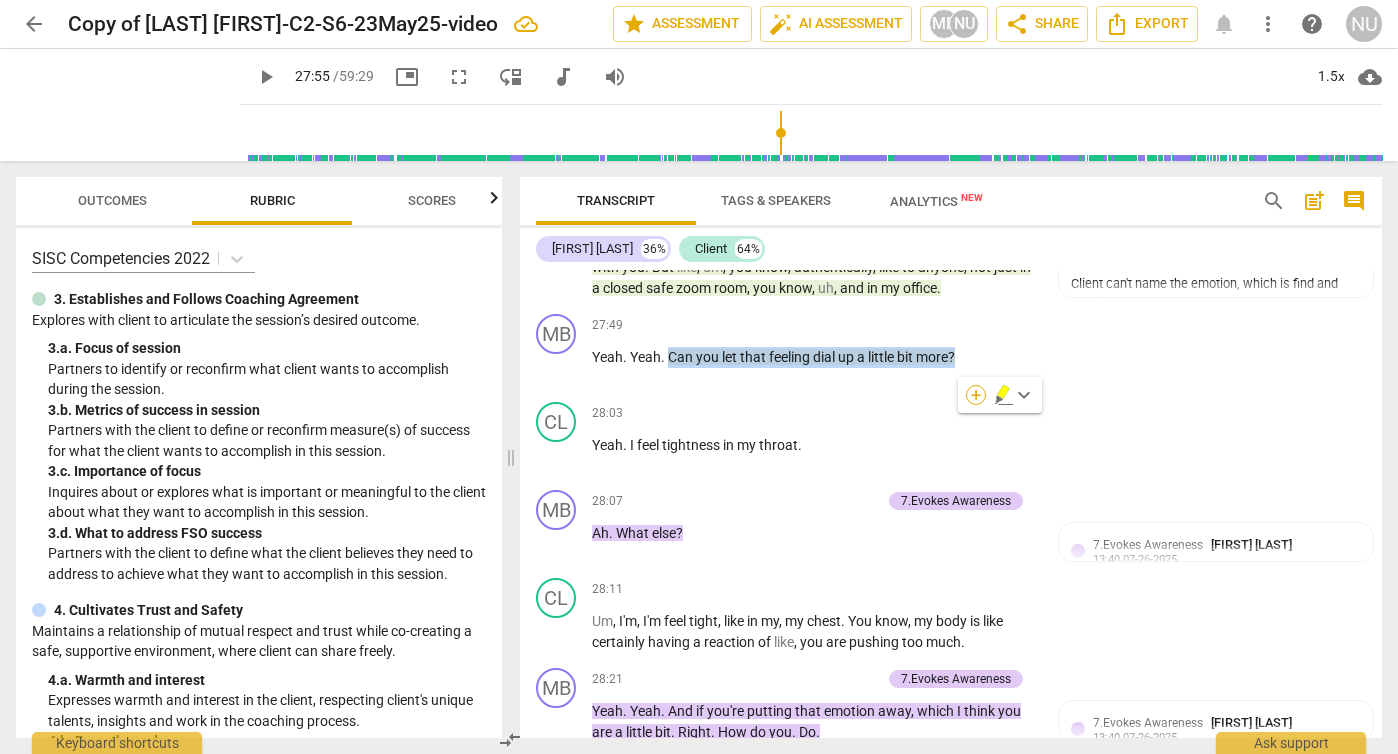 click on "+" at bounding box center [976, 395] 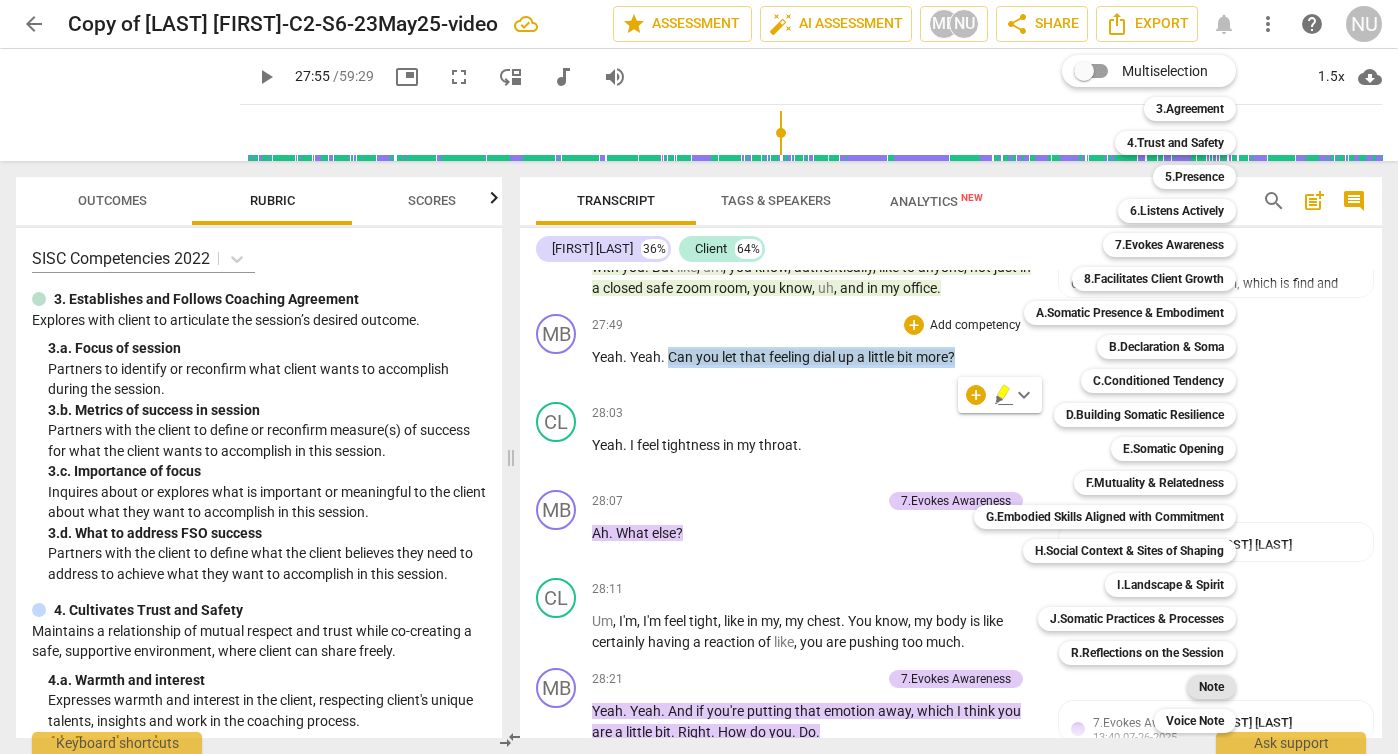 click on "Note" at bounding box center (1211, 687) 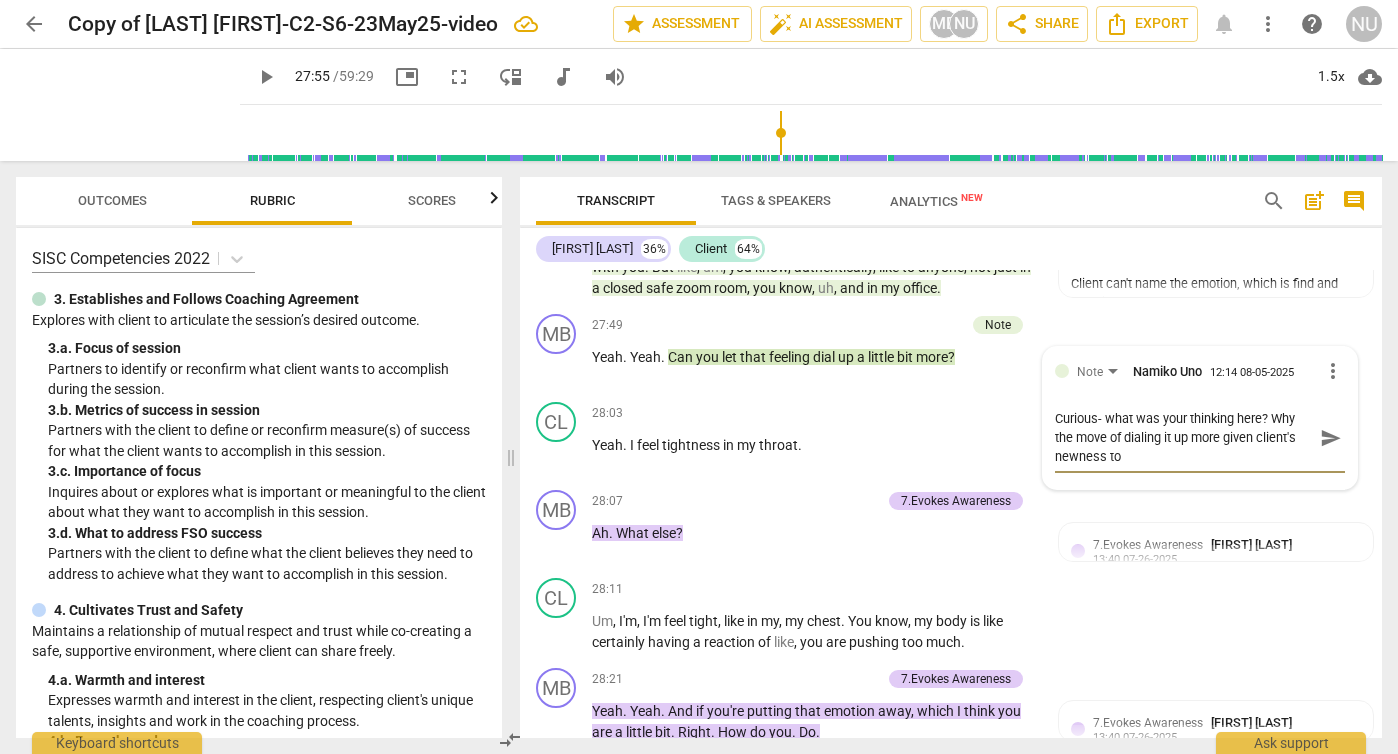 scroll, scrollTop: 0, scrollLeft: 0, axis: both 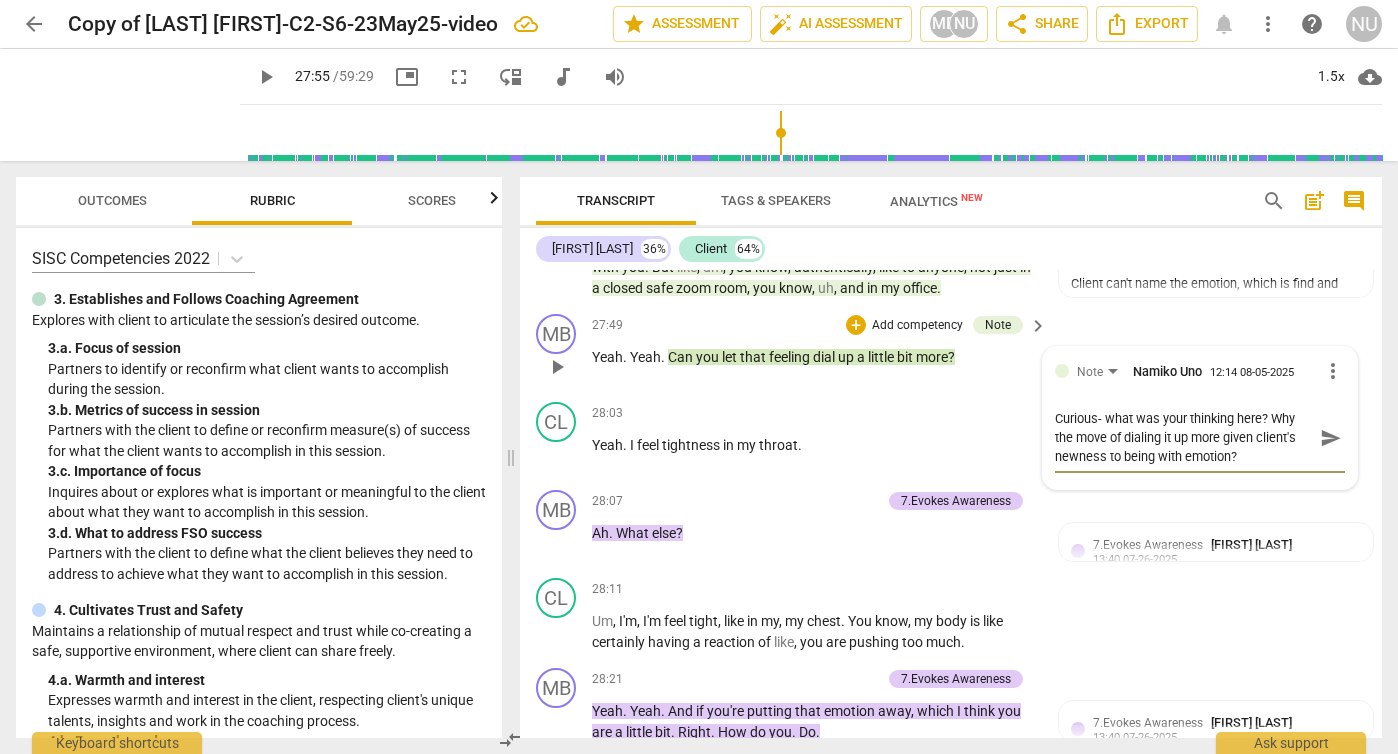 click on "send" at bounding box center (1331, 438) 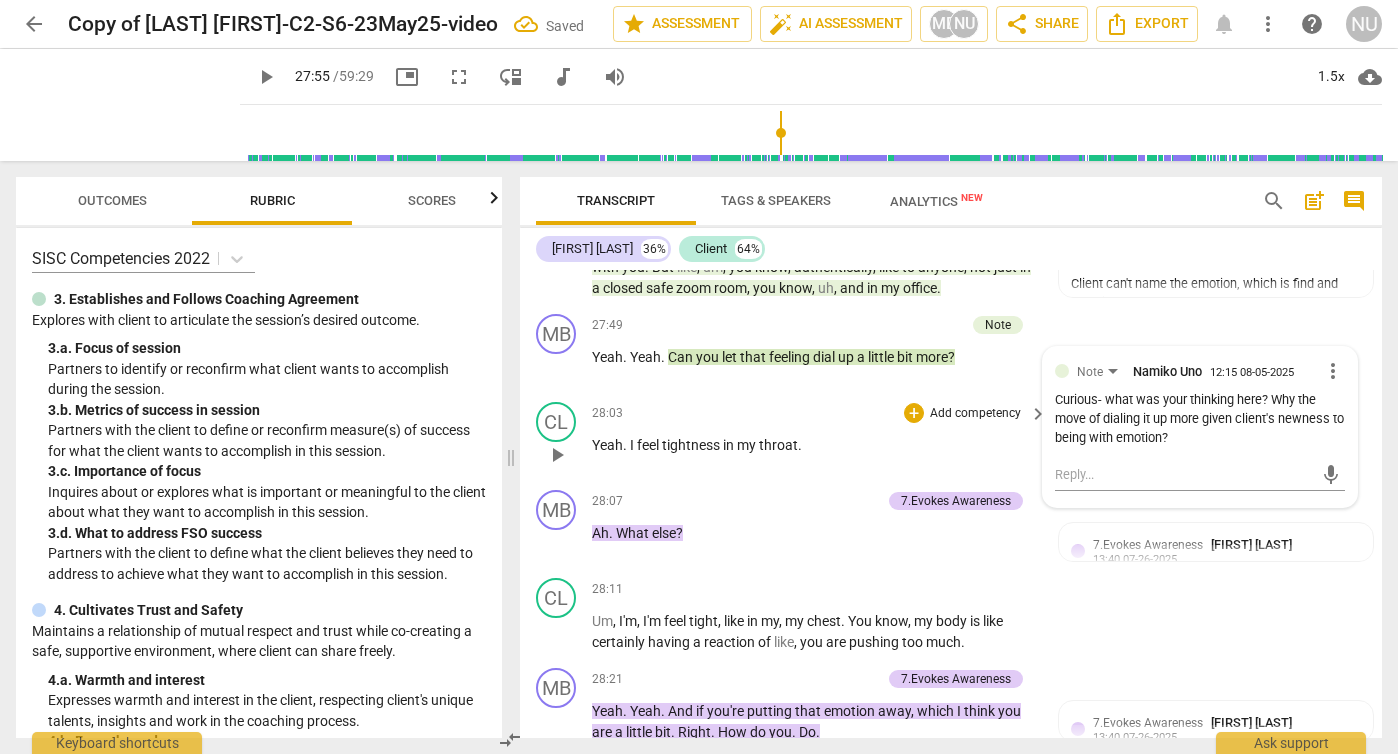 click on "play_arrow" at bounding box center [557, 455] 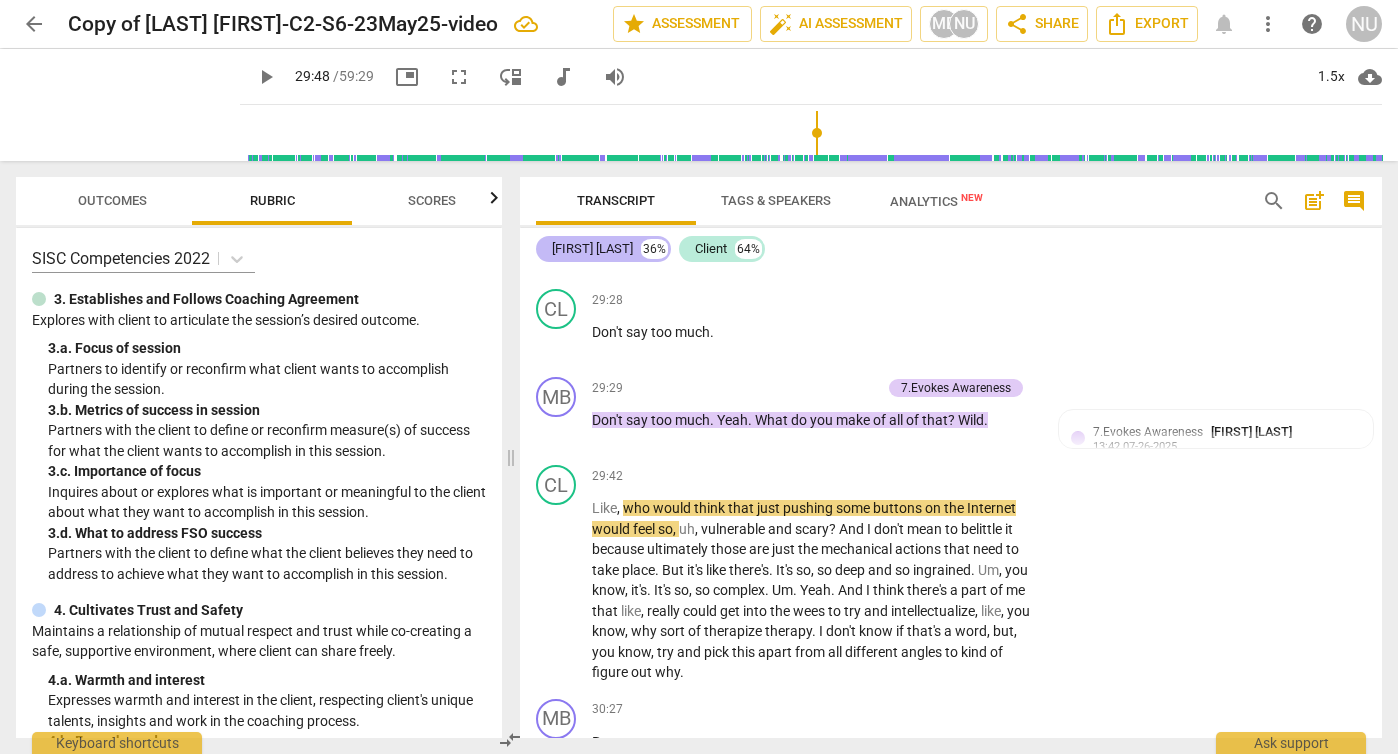 scroll, scrollTop: 12582, scrollLeft: 0, axis: vertical 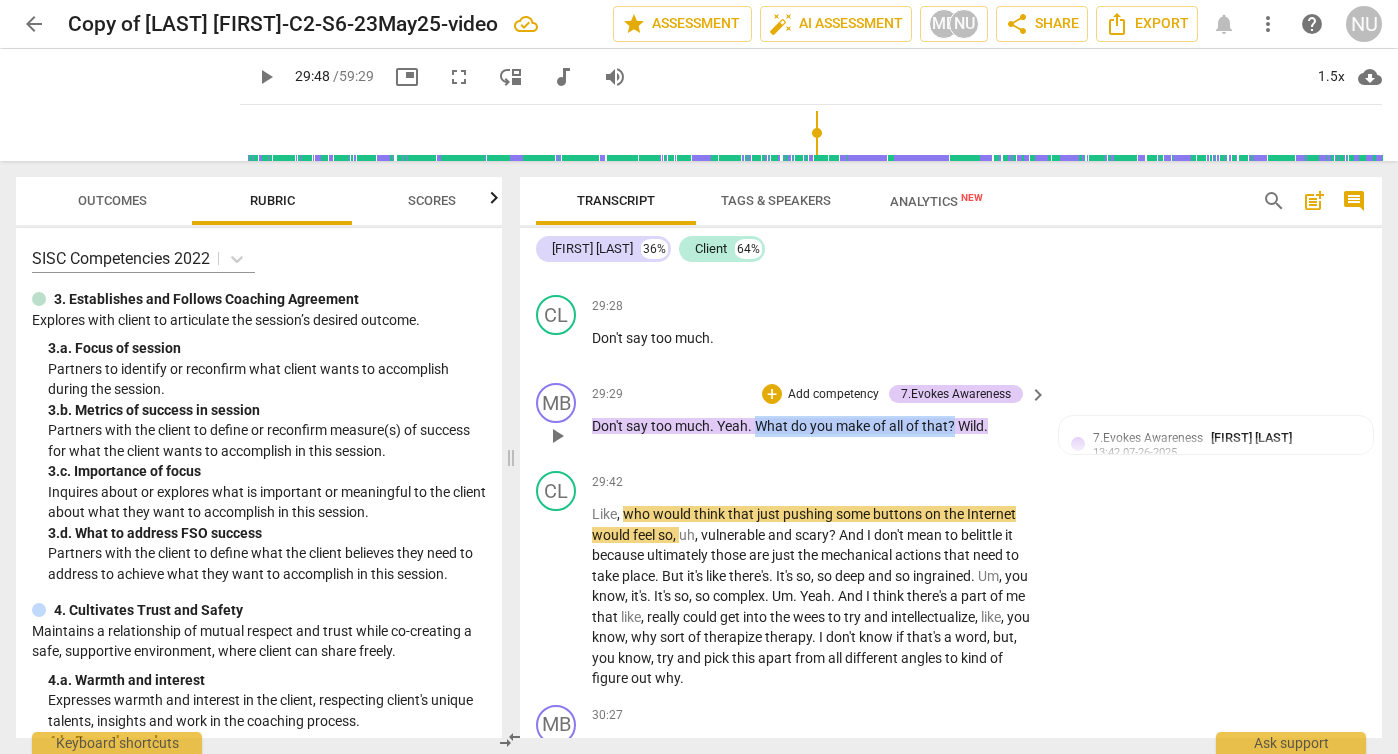 drag, startPoint x: 761, startPoint y: 487, endPoint x: 953, endPoint y: 490, distance: 192.02344 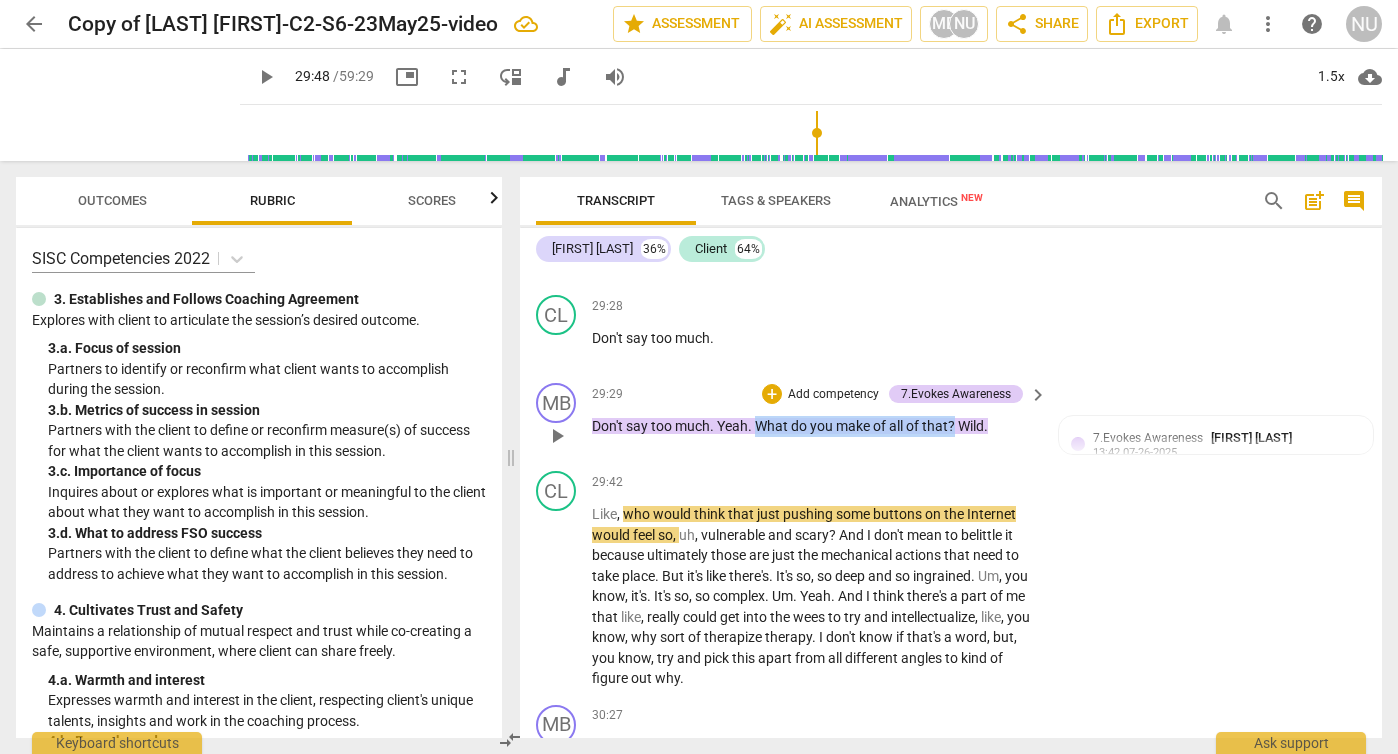 click on "Don't   say   too   much .   Yeah .   What   do   you   make   of   all   of   that ?   Wild ." at bounding box center (814, 426) 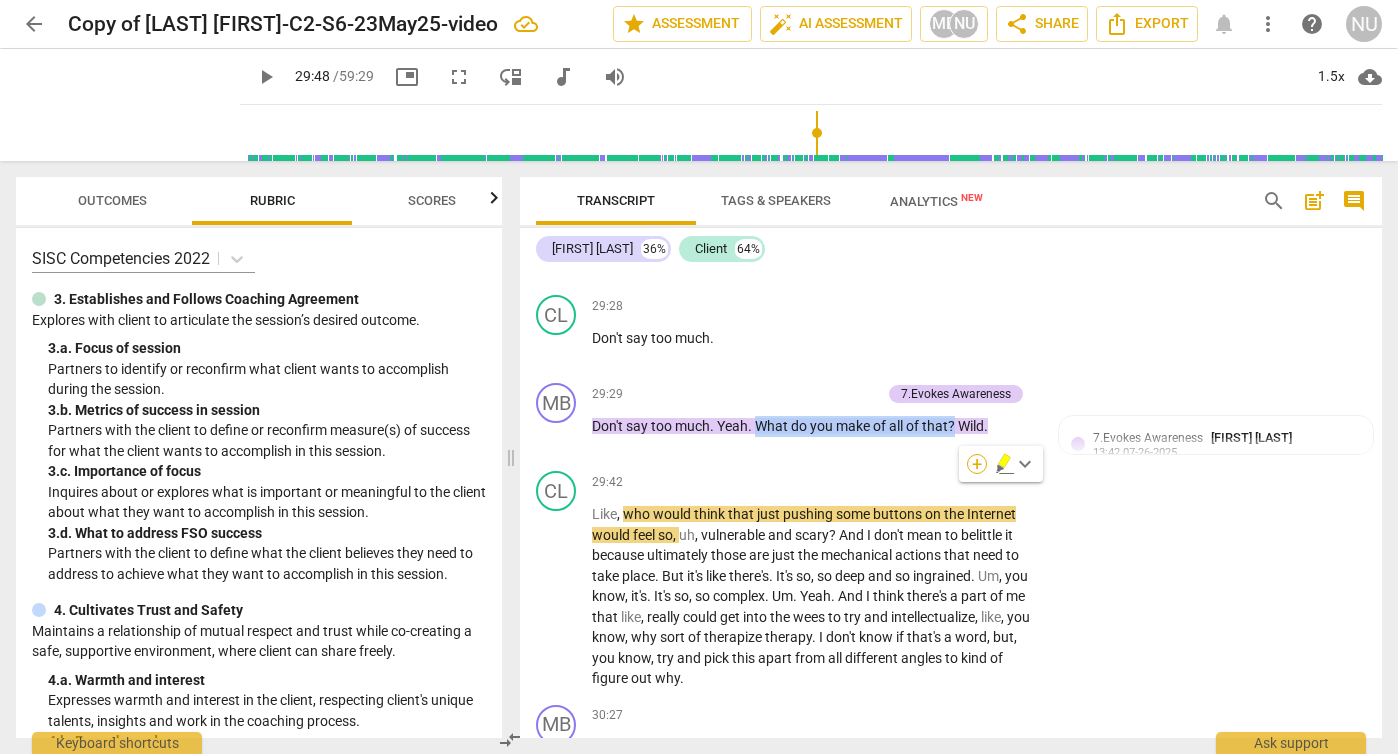 click on "+" at bounding box center [977, 464] 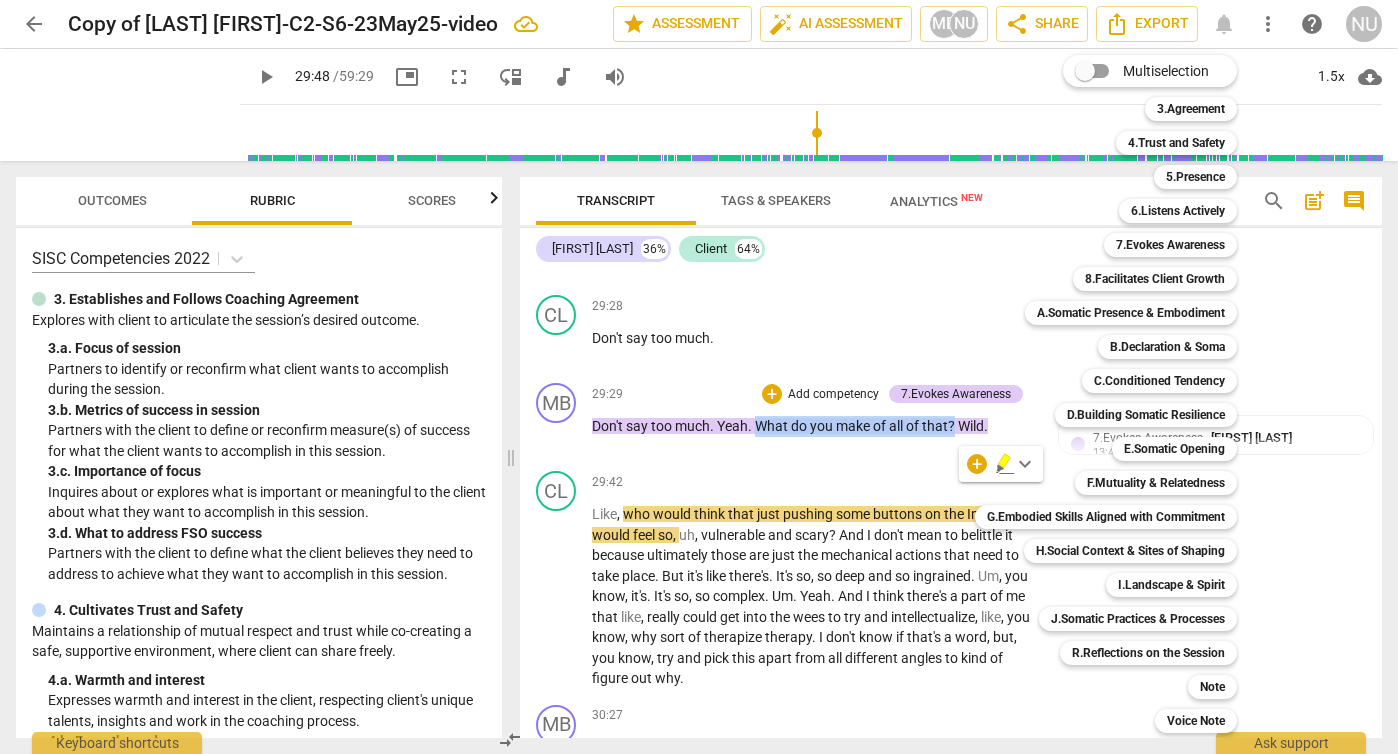 click at bounding box center [699, 377] 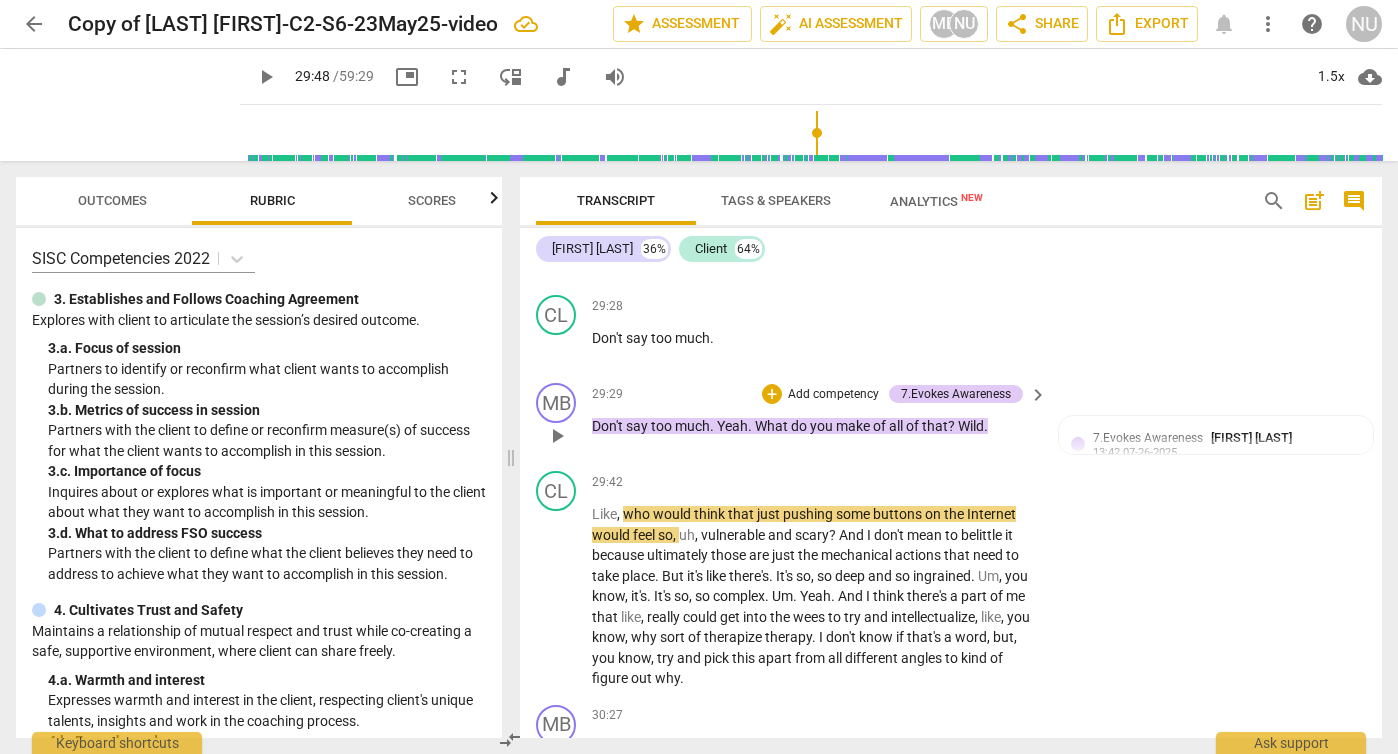 click on "29:29 + Add competency 7.Evokes Awareness keyboard_arrow_right Don't   say   too   much .   Yeah .   What   do   you   make   of   all   of   that ?   Wild ." at bounding box center [820, 419] 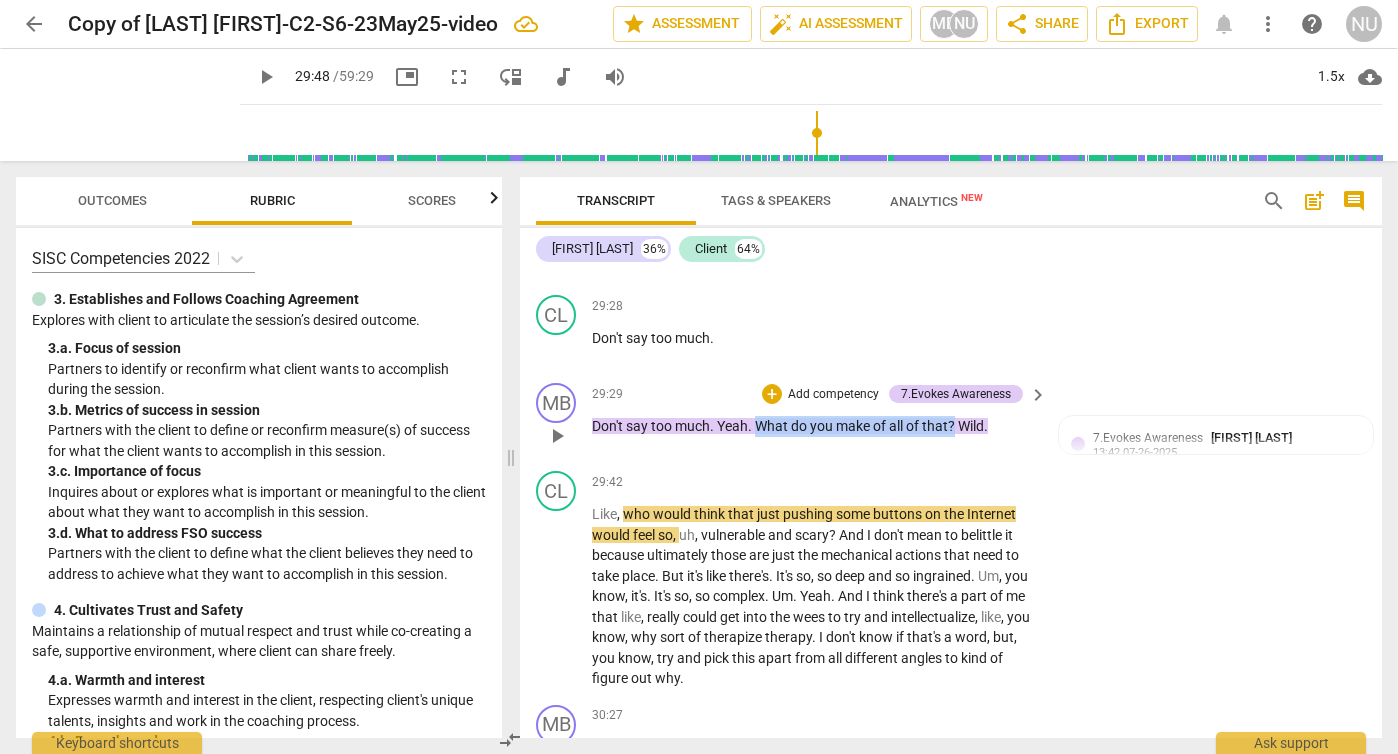 drag, startPoint x: 758, startPoint y: 490, endPoint x: 956, endPoint y: 484, distance: 198.09088 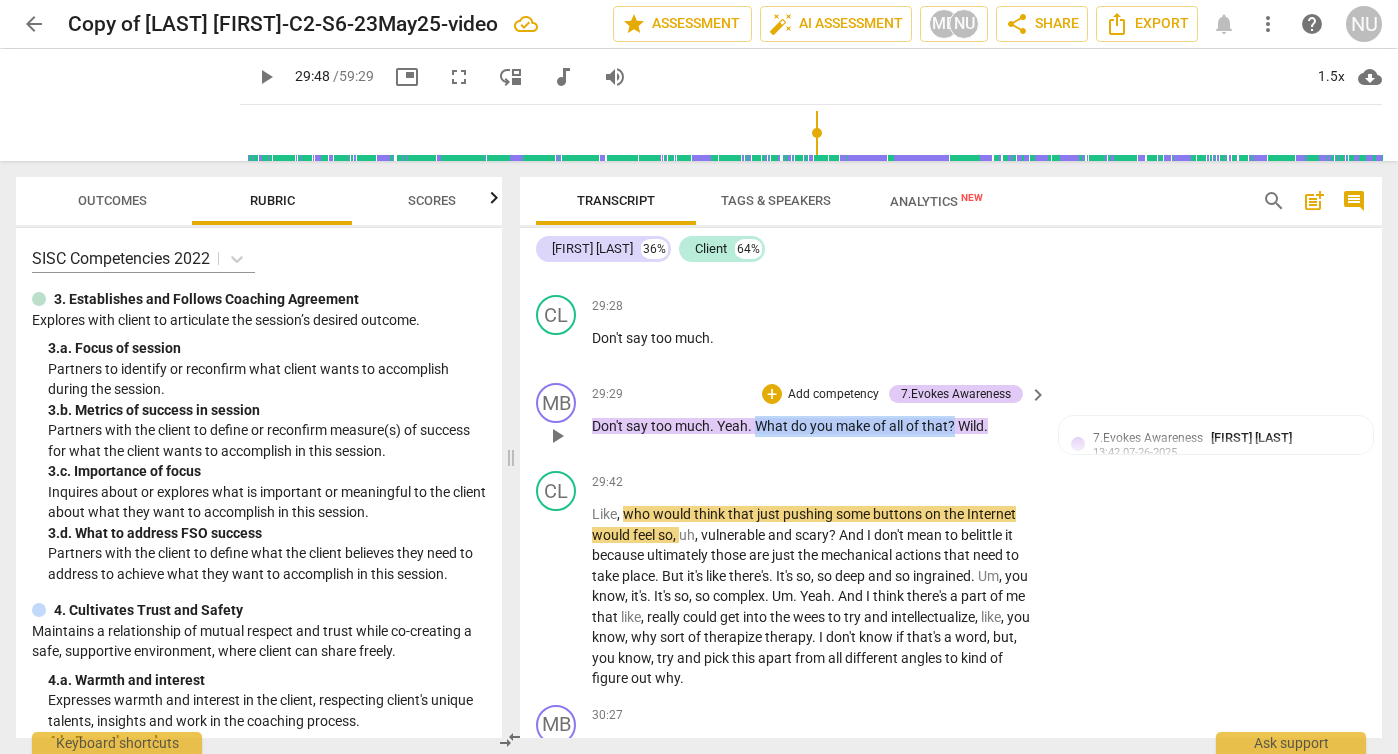 click on "Don't   say   too   much .   Yeah .   What   do   you   make   of   all   of   that ?   Wild ." at bounding box center (814, 426) 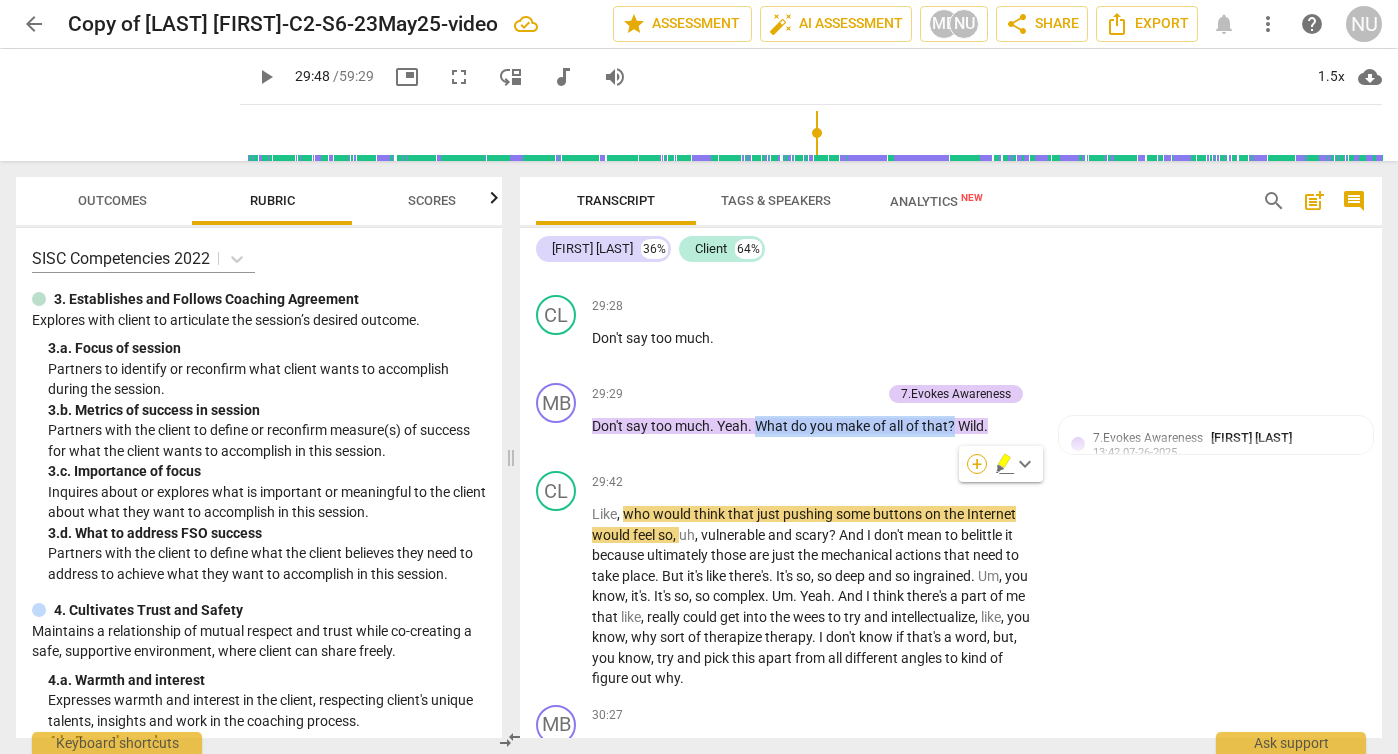 click on "+" at bounding box center [977, 464] 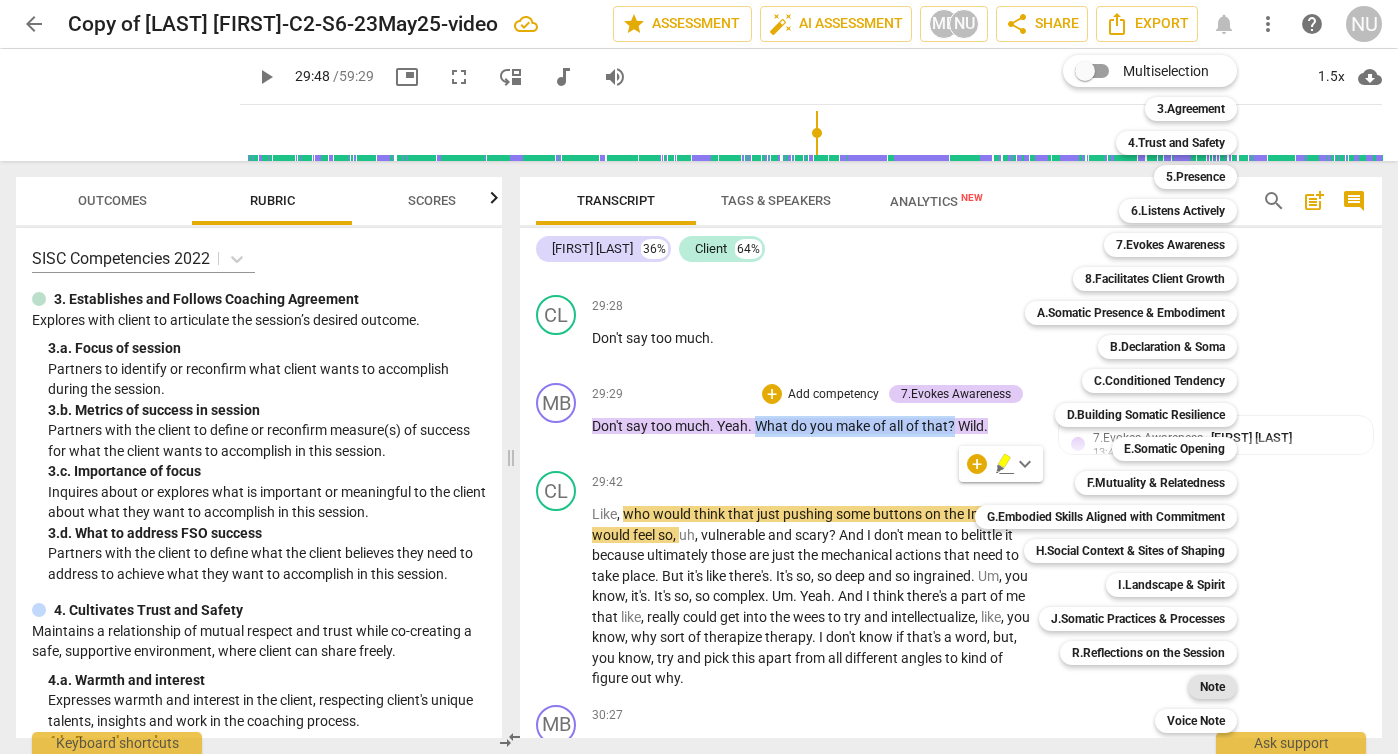 click on "Note" at bounding box center [1212, 687] 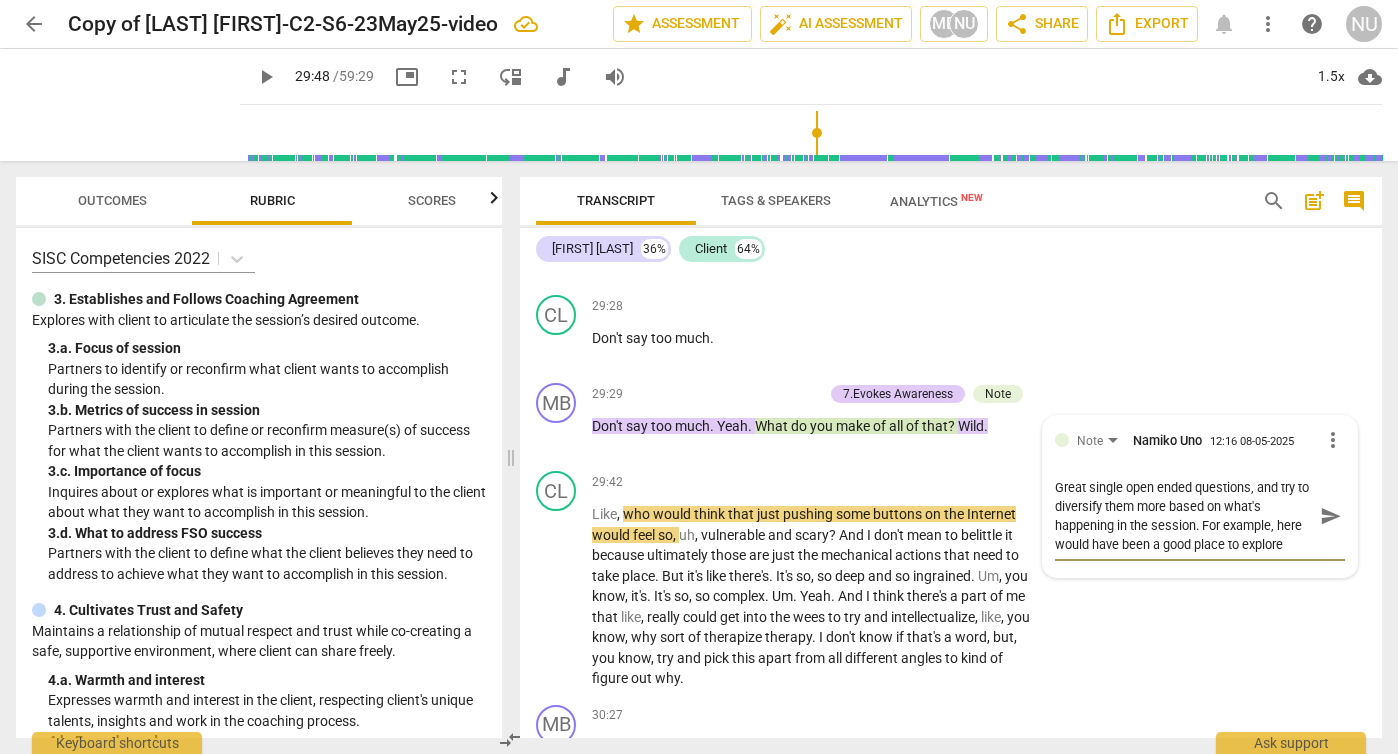 scroll, scrollTop: 17, scrollLeft: 0, axis: vertical 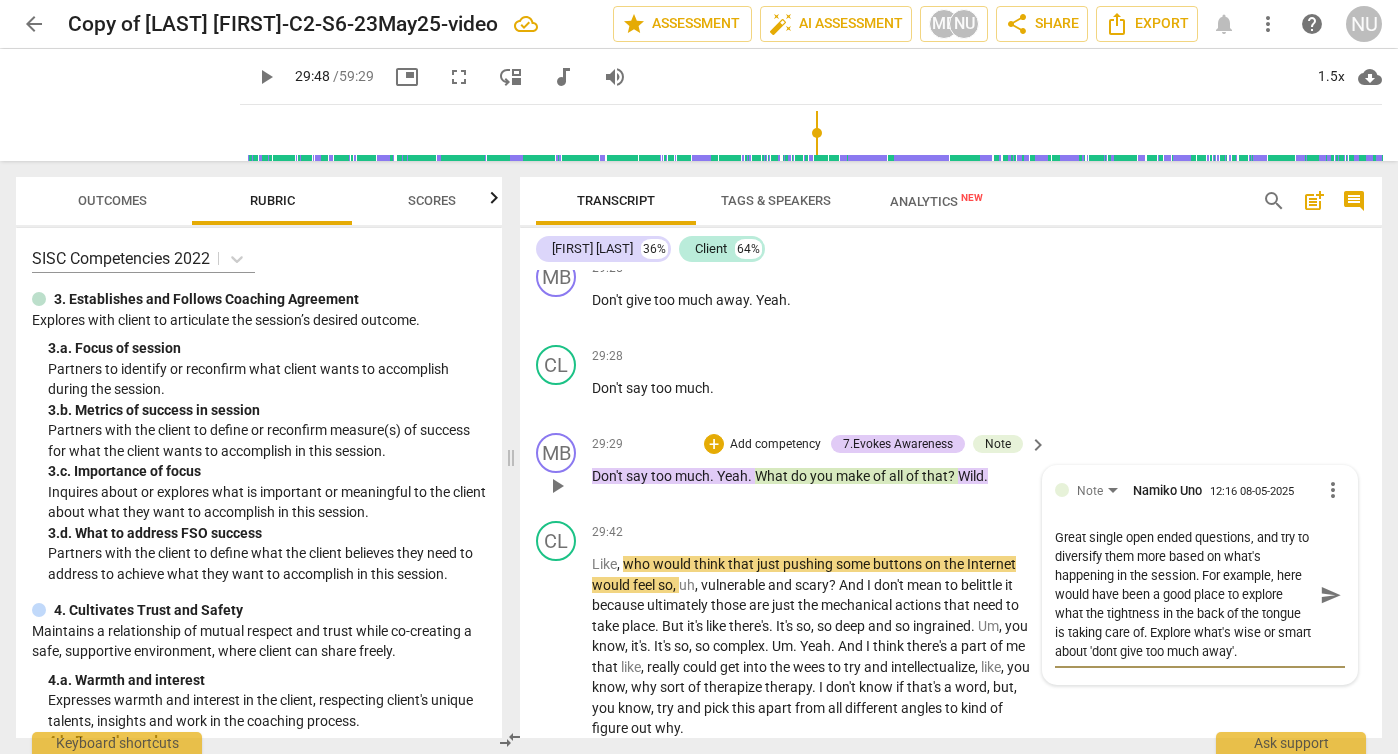 click on "send" at bounding box center [1331, 595] 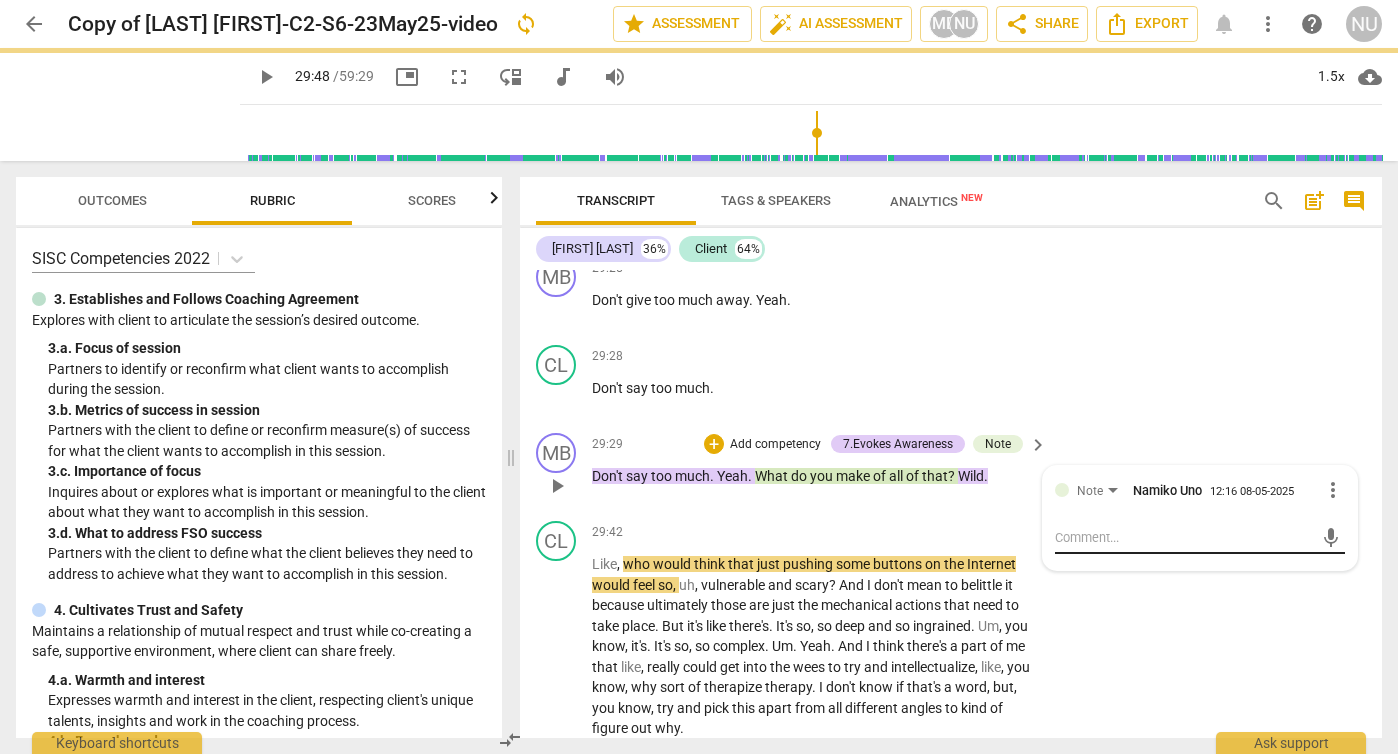 scroll, scrollTop: 0, scrollLeft: 0, axis: both 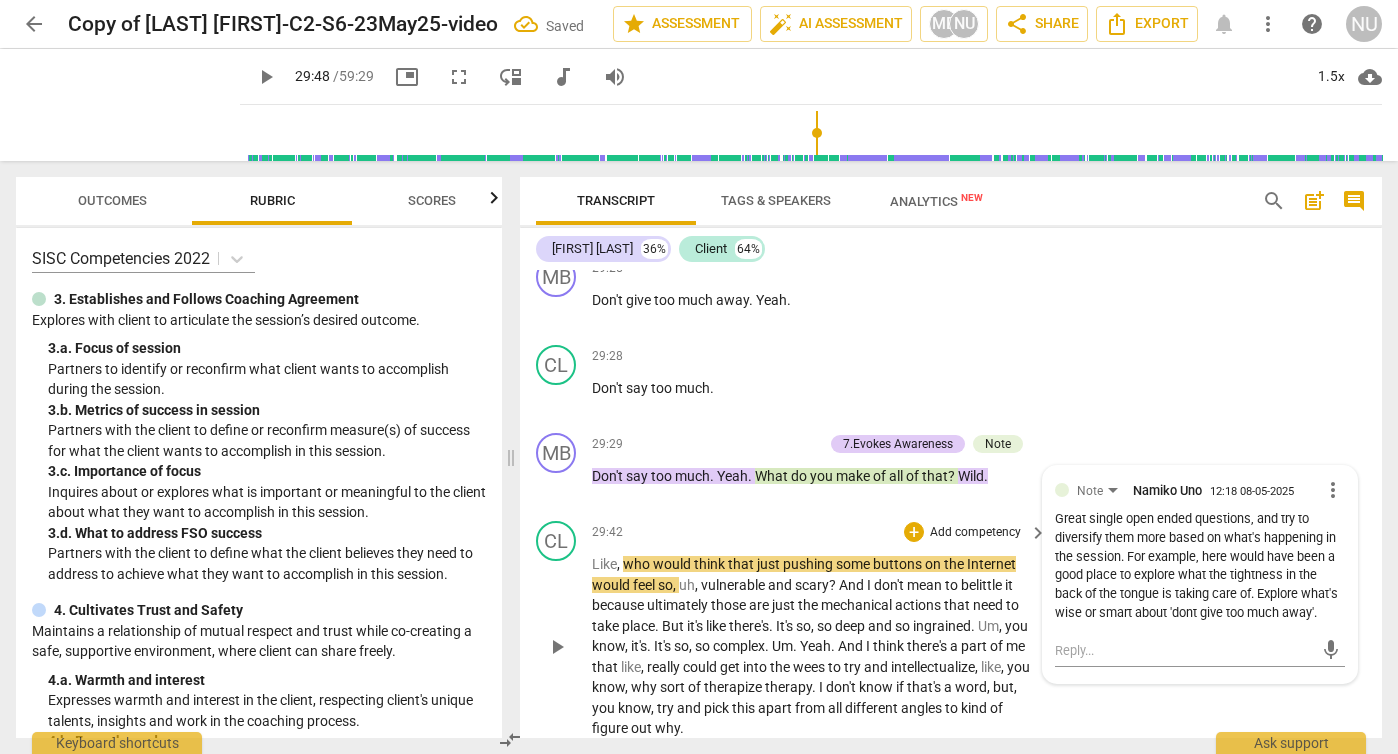 click on "play_arrow" at bounding box center [557, 647] 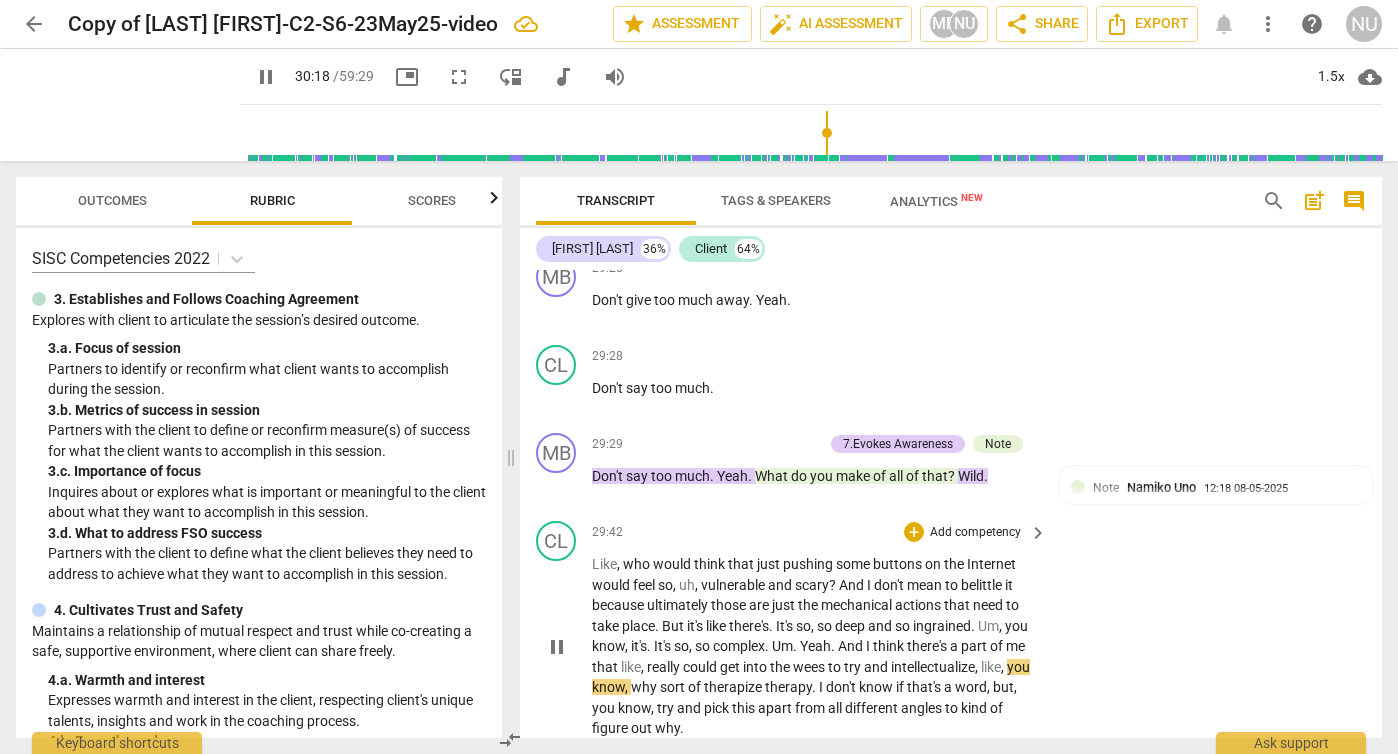 scroll, scrollTop: 13004, scrollLeft: 0, axis: vertical 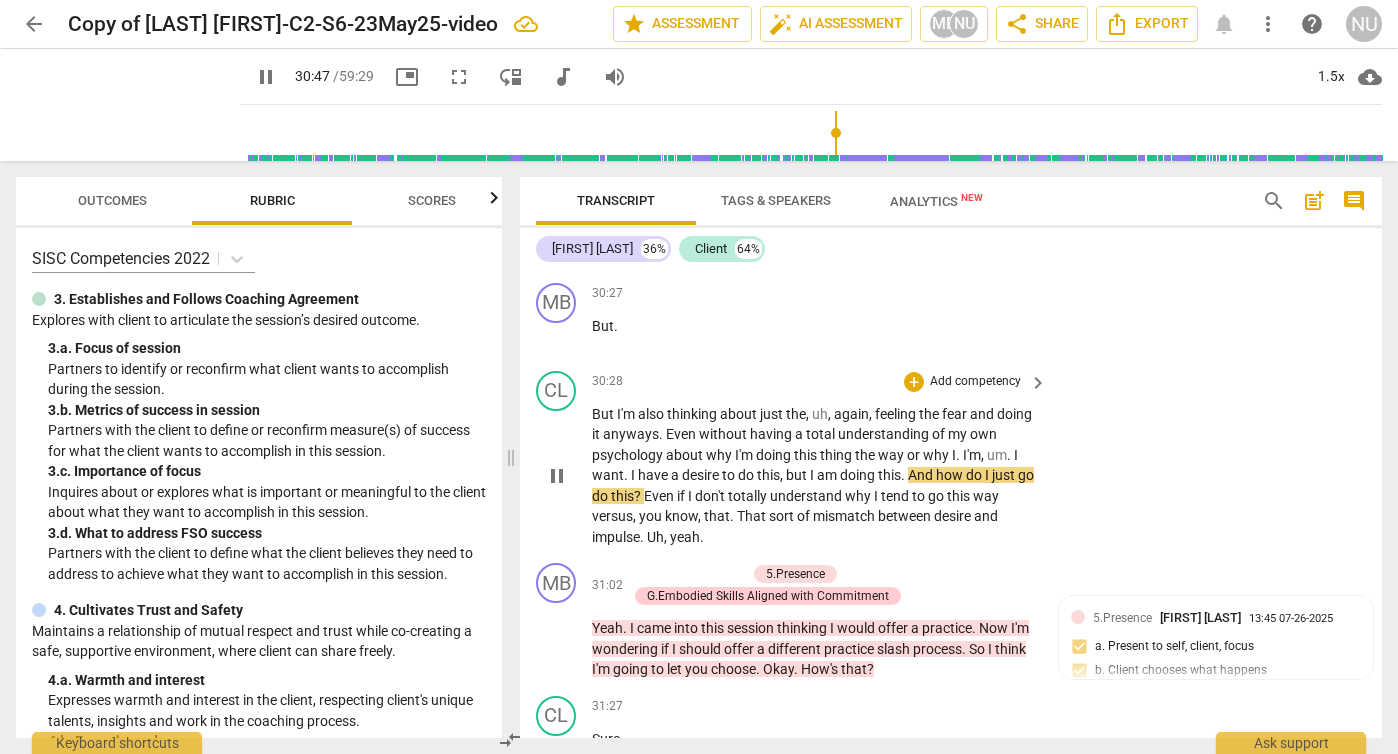 click on "pause" at bounding box center (557, 476) 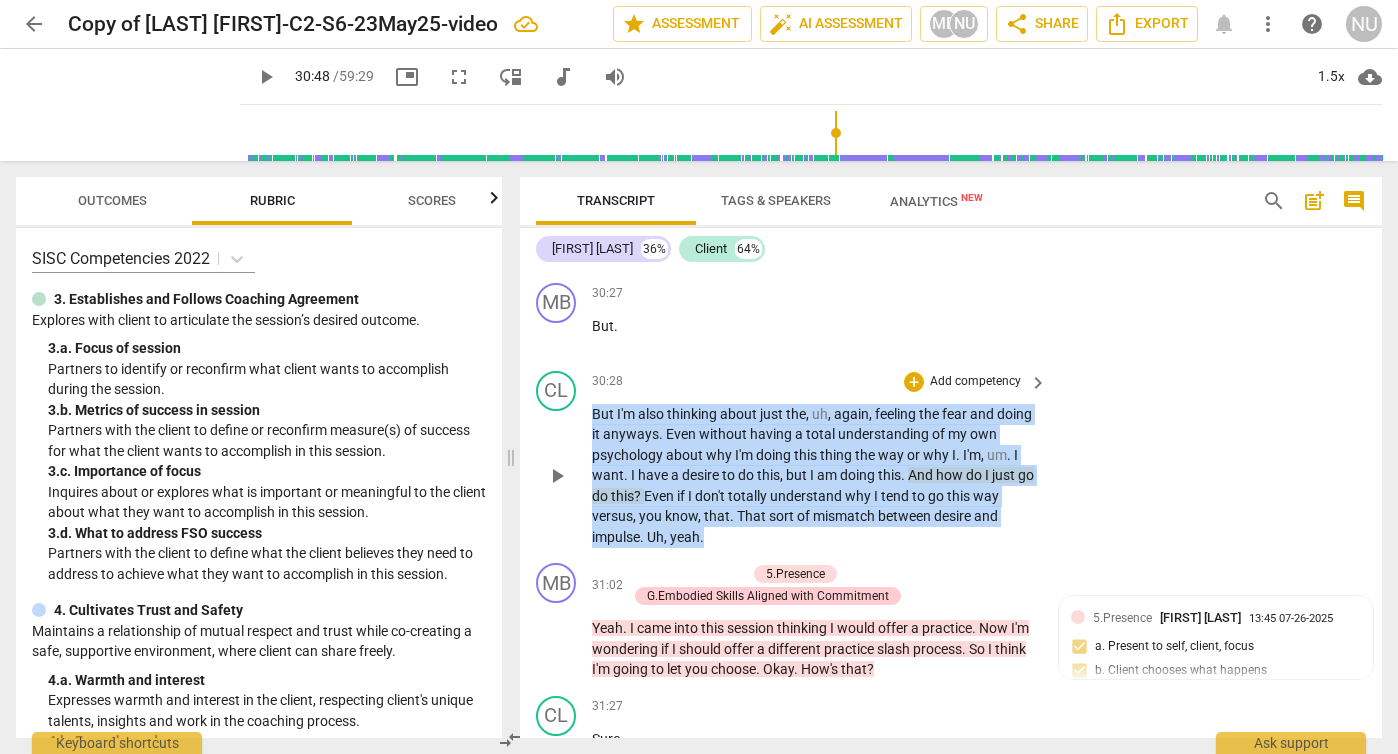 drag, startPoint x: 716, startPoint y: 600, endPoint x: 586, endPoint y: 471, distance: 183.14203 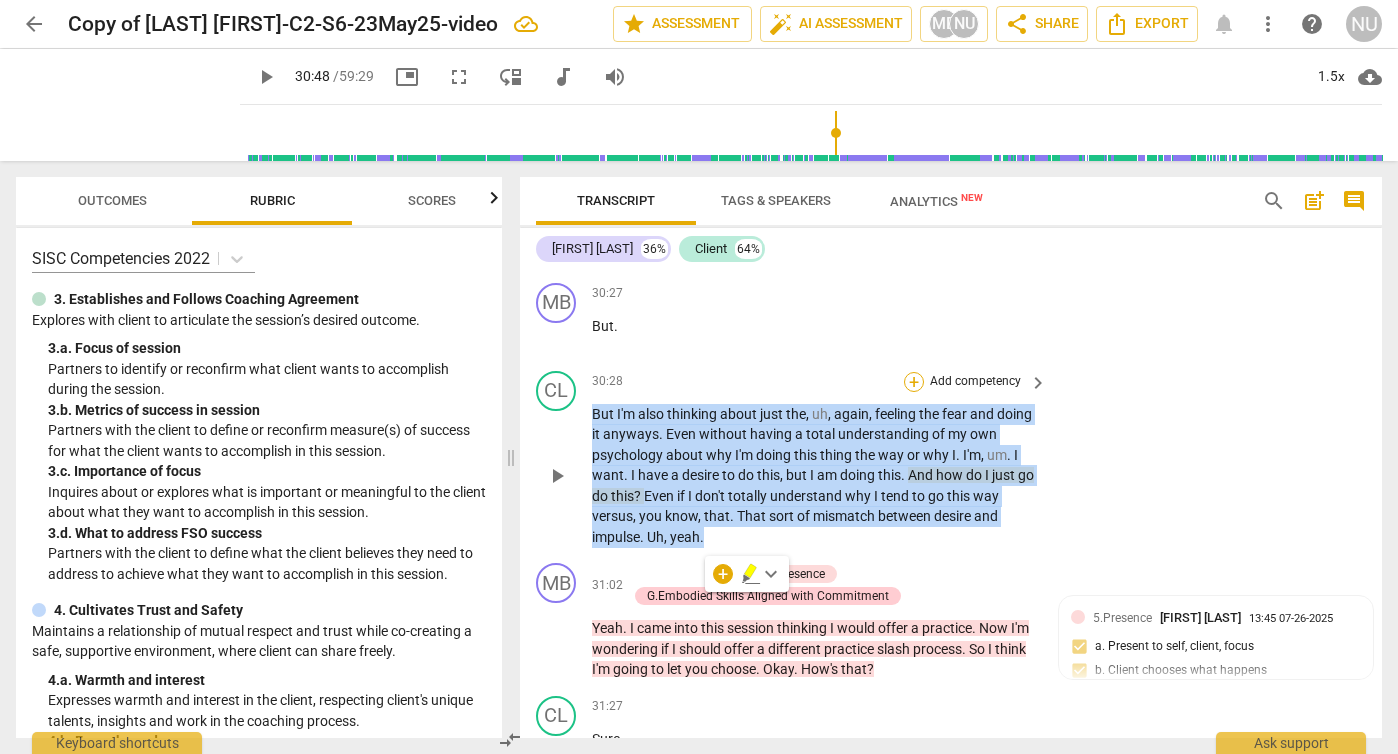 click on "+" at bounding box center [914, 382] 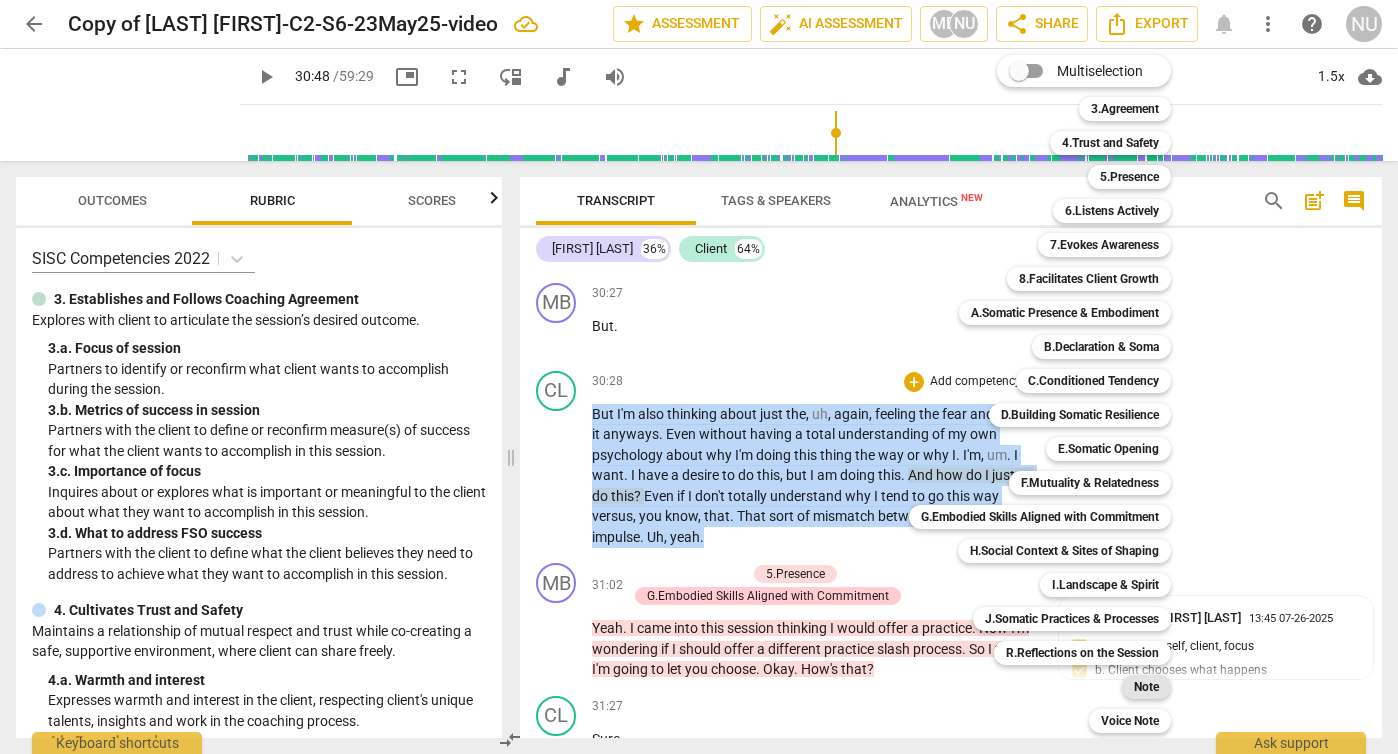 click on "Note" at bounding box center (1146, 687) 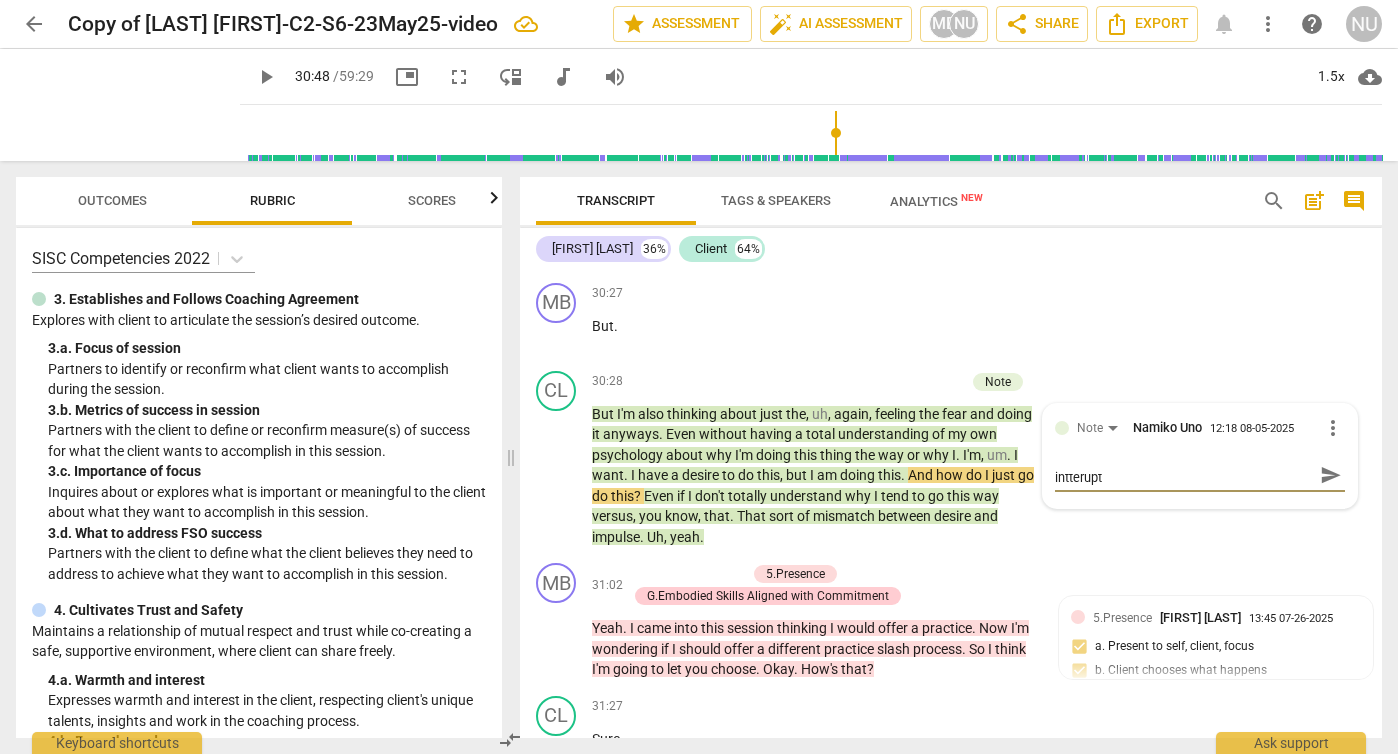 scroll, scrollTop: 0, scrollLeft: 0, axis: both 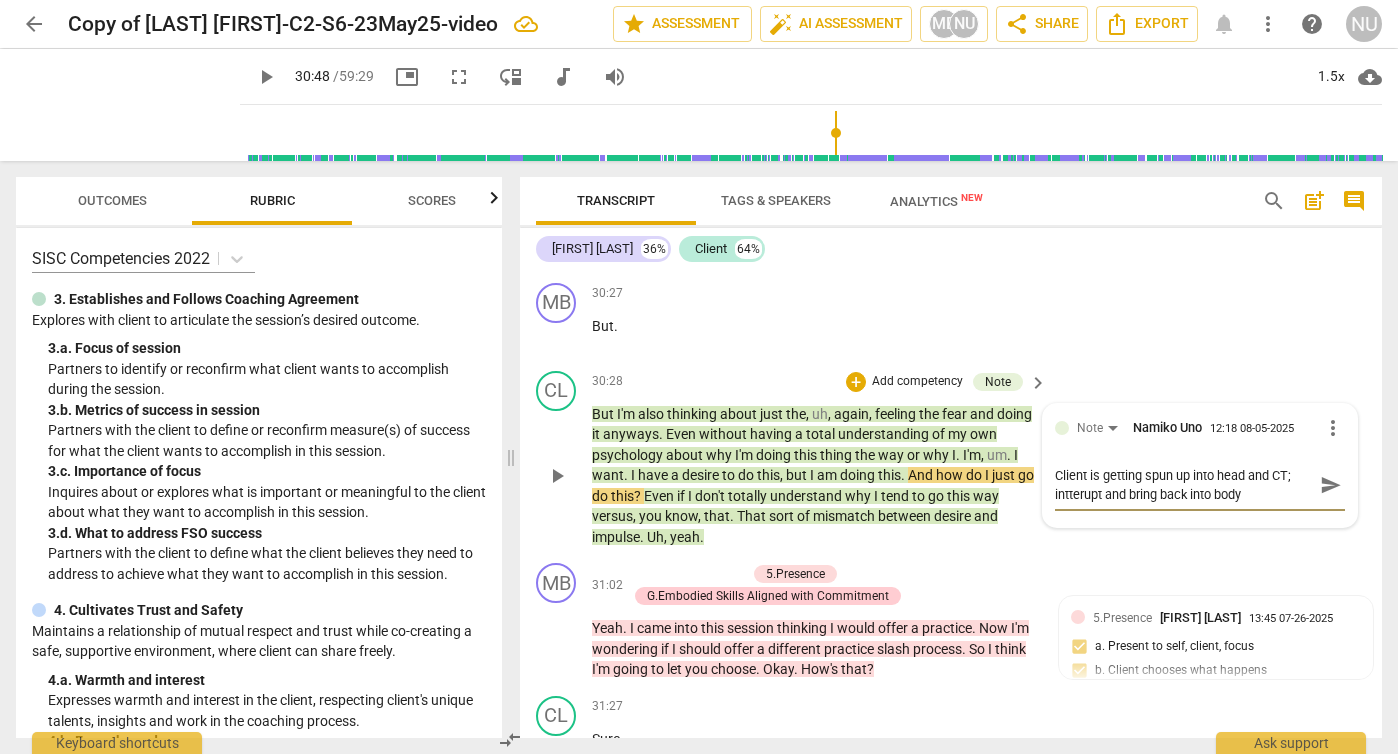 click on "Client is getting spun up into head and CT; intterupt and bring back into body" at bounding box center [1184, 485] 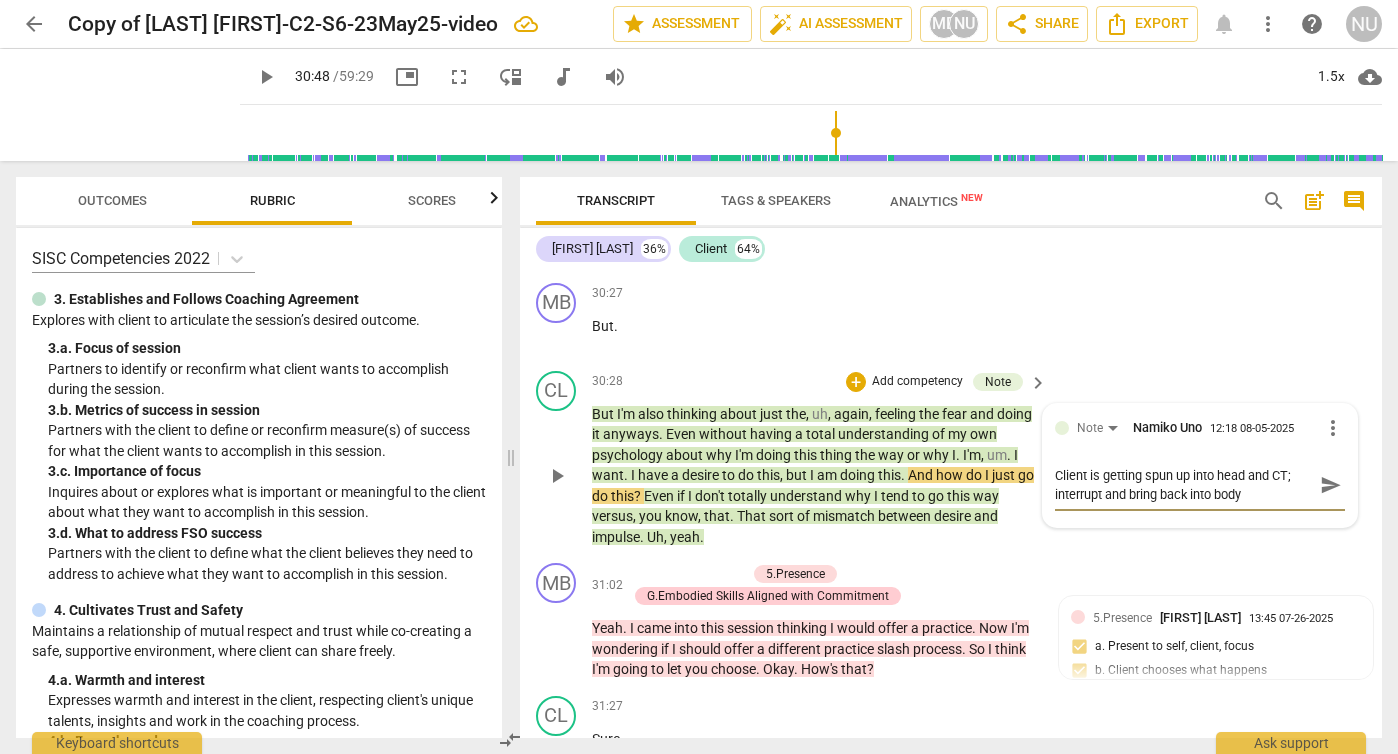 click on "send" at bounding box center [1331, 485] 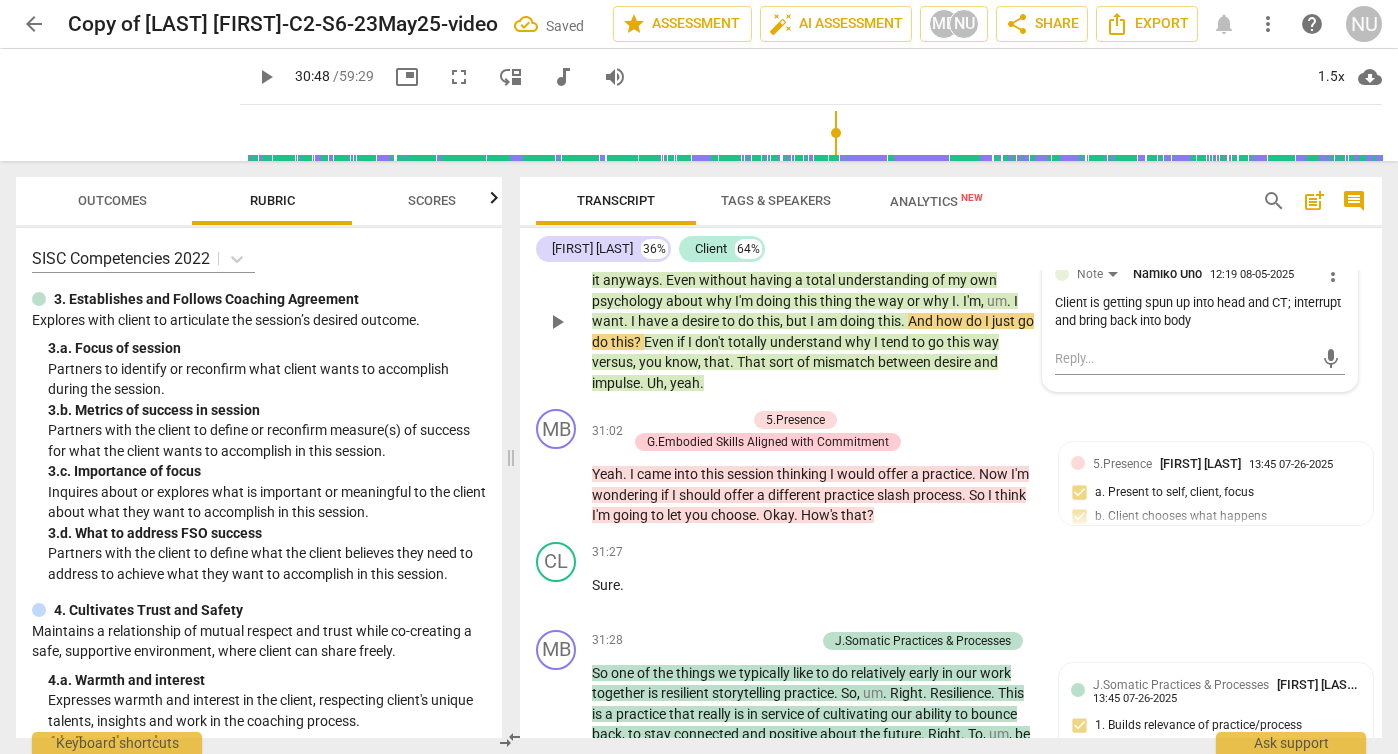 scroll, scrollTop: 13159, scrollLeft: 0, axis: vertical 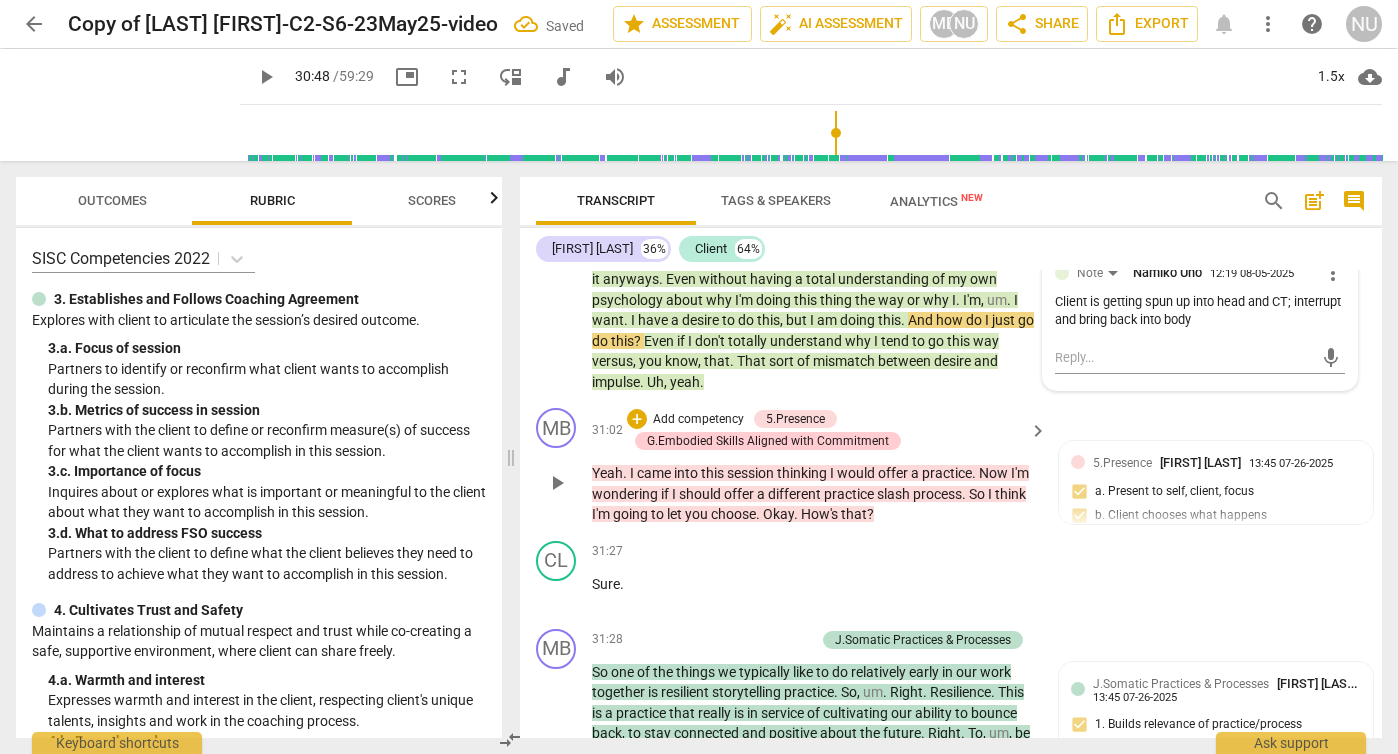 click on "play_arrow" at bounding box center (557, 483) 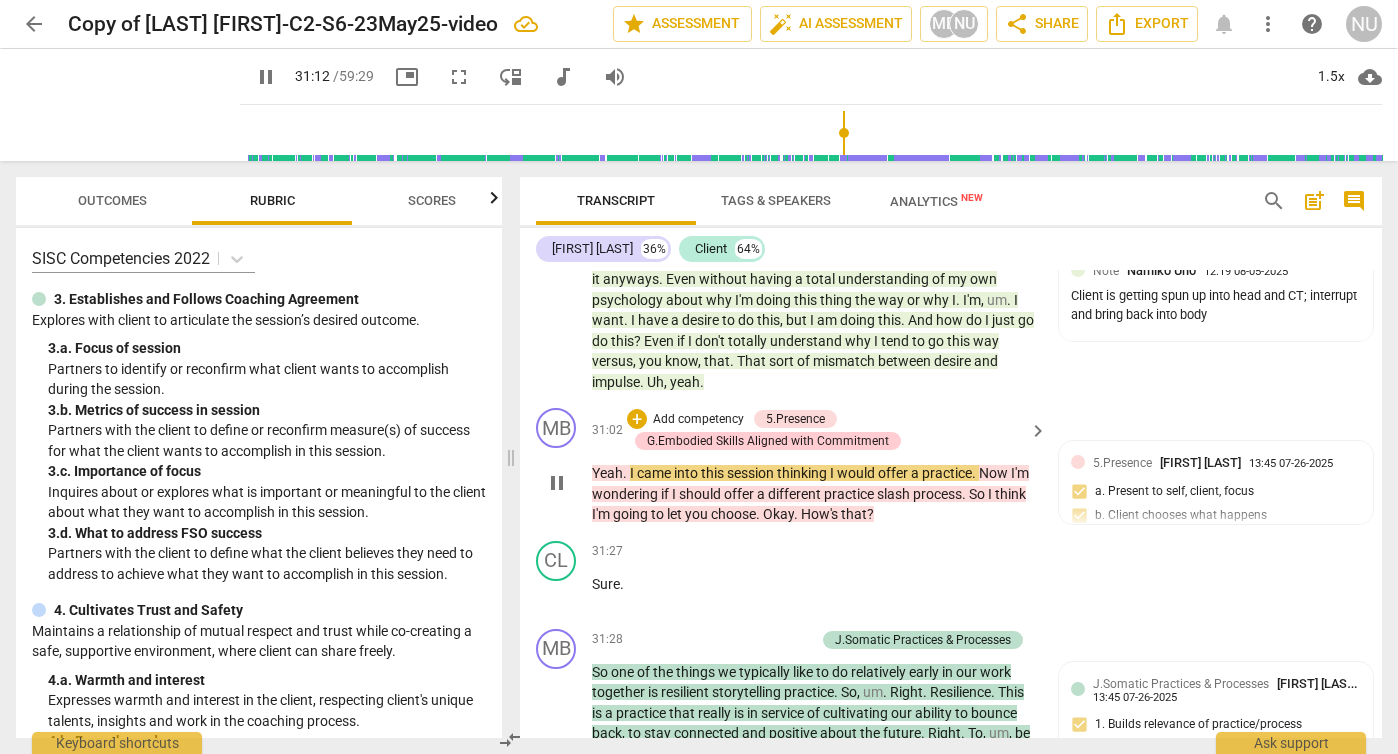 click on "pause" at bounding box center (557, 483) 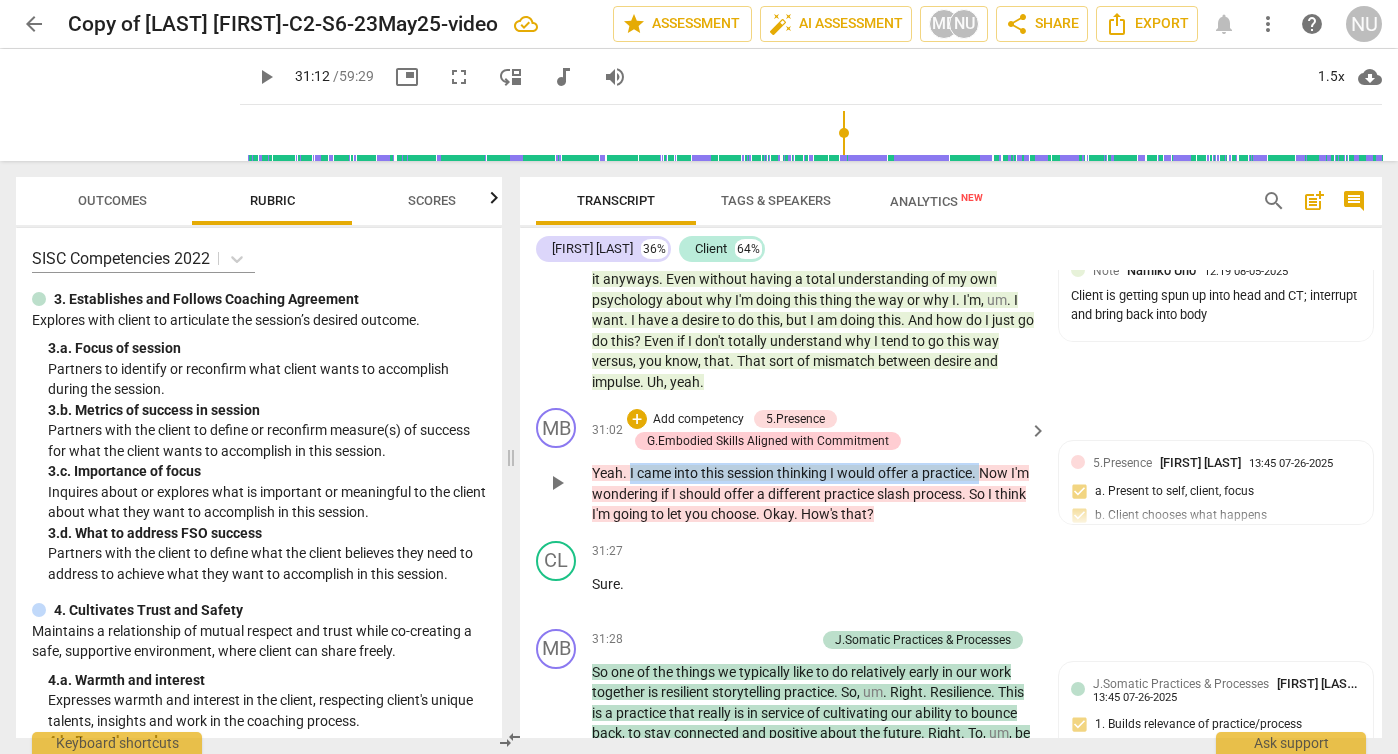 drag, startPoint x: 628, startPoint y: 534, endPoint x: 982, endPoint y: 537, distance: 354.01273 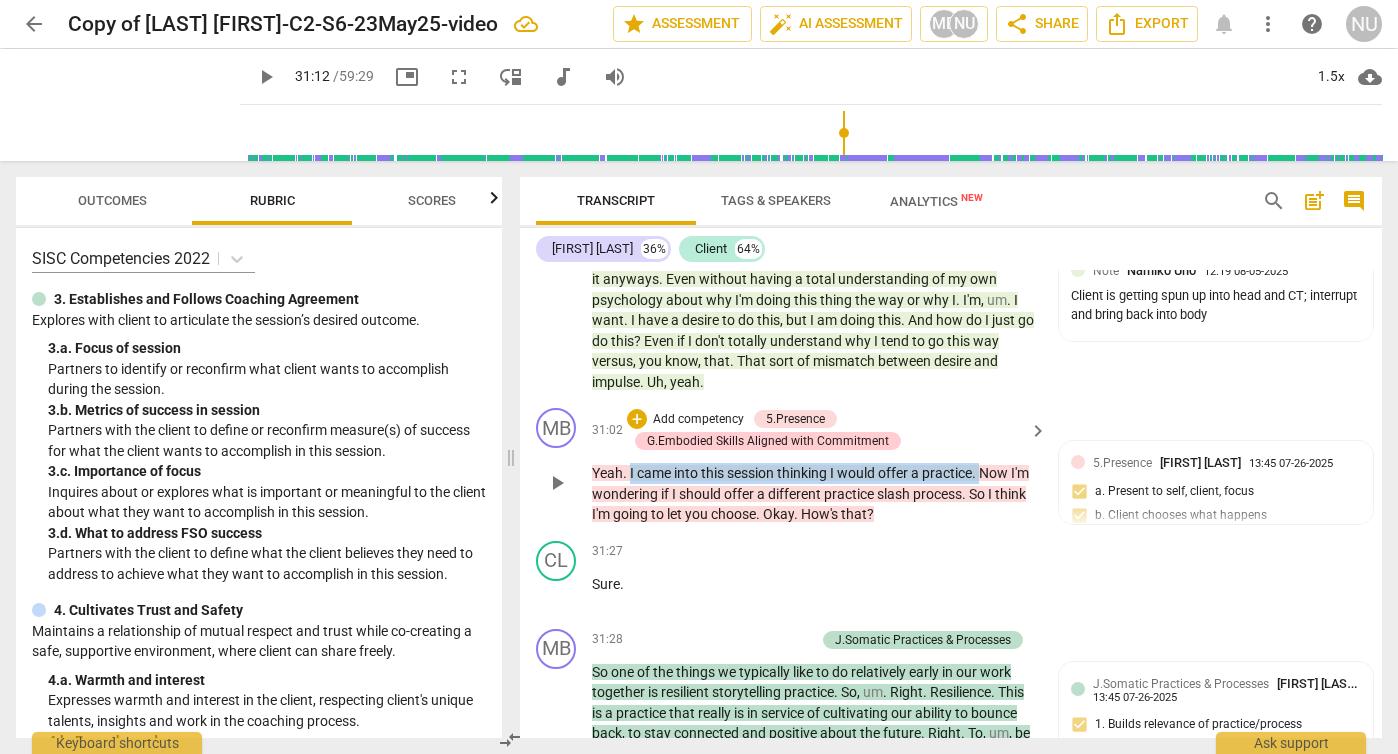 click on "Yeah .   I   came   into   this   session   thinking   I   would   offer   a   practice .   Now   I'm   wondering   if   I   should   offer   a   different   practice   slash   process .   So   I   think   I'm   going   to   let   you   choose .   Okay .   How's   that ?" at bounding box center (814, 494) 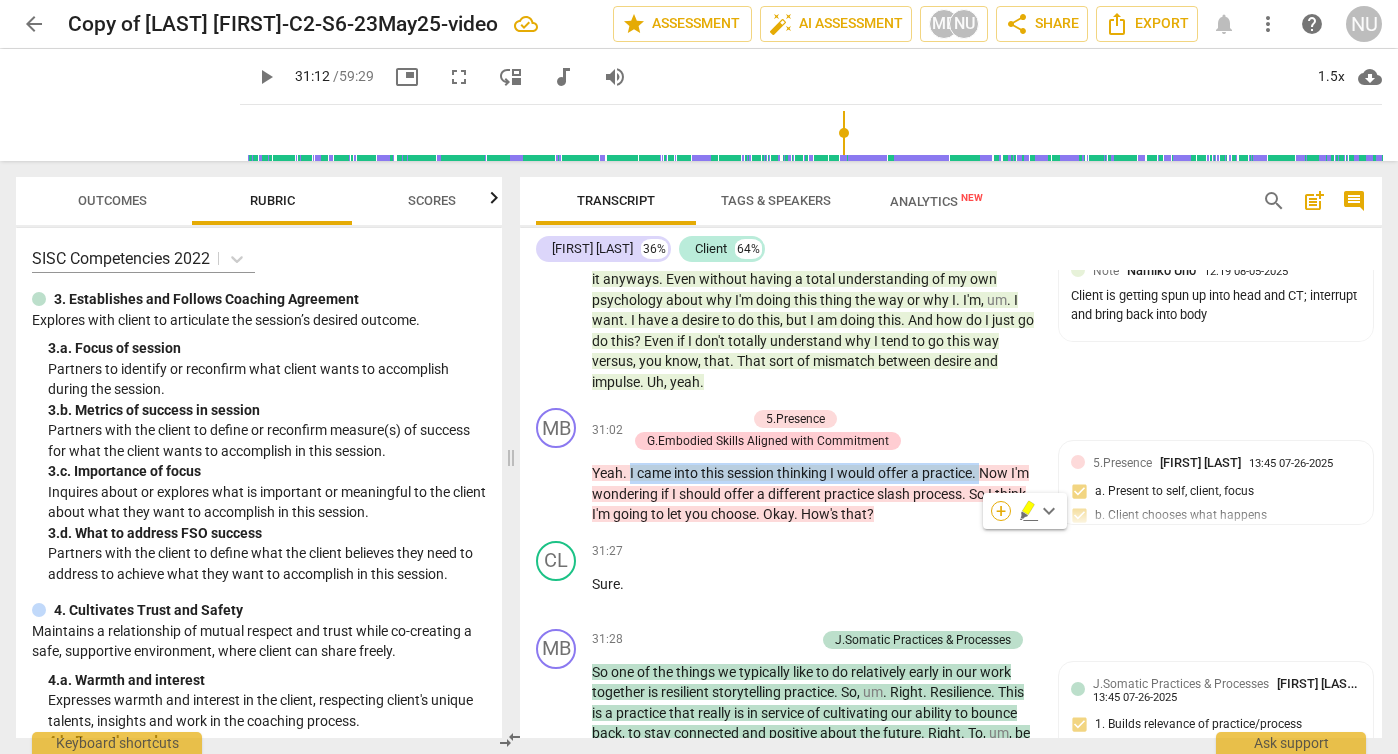 click on "+" at bounding box center [1001, 511] 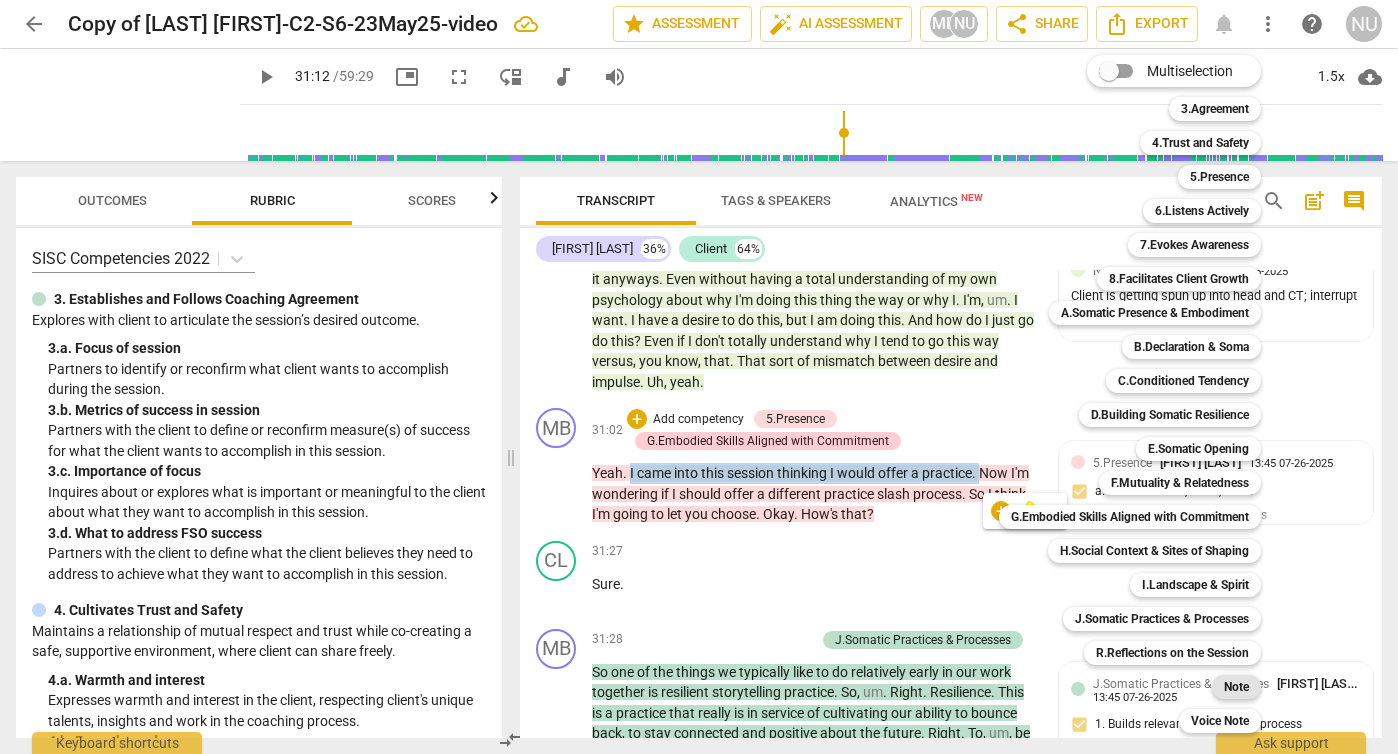 click on "Note" at bounding box center [1236, 687] 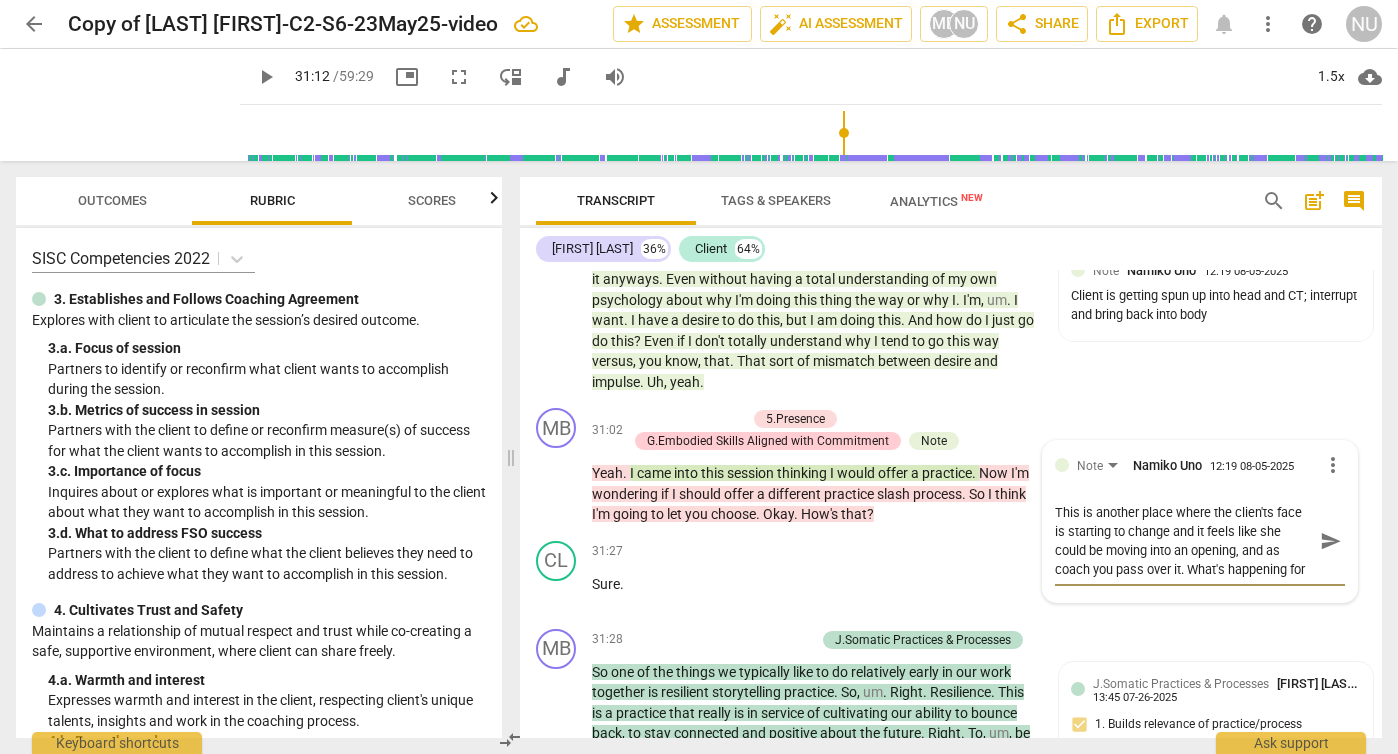 scroll, scrollTop: 17, scrollLeft: 0, axis: vertical 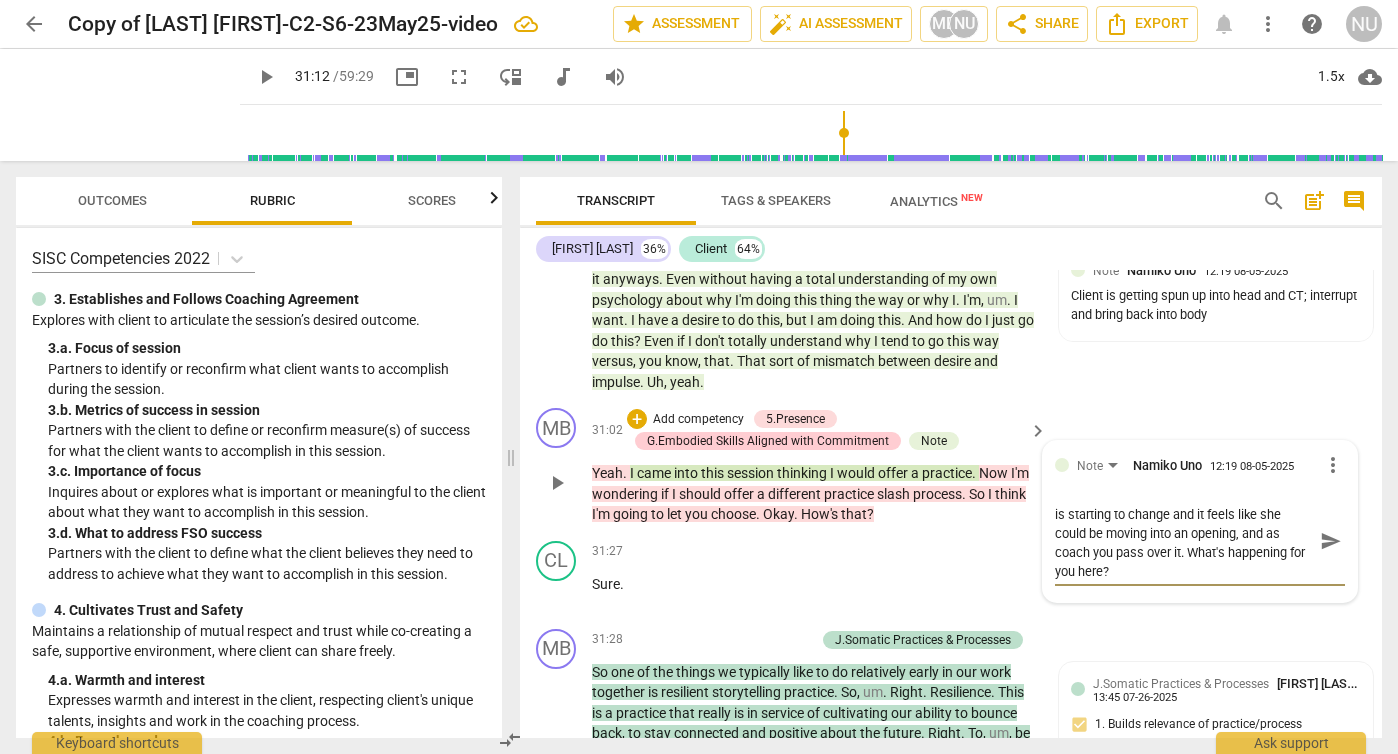 click on "send" at bounding box center (1331, 541) 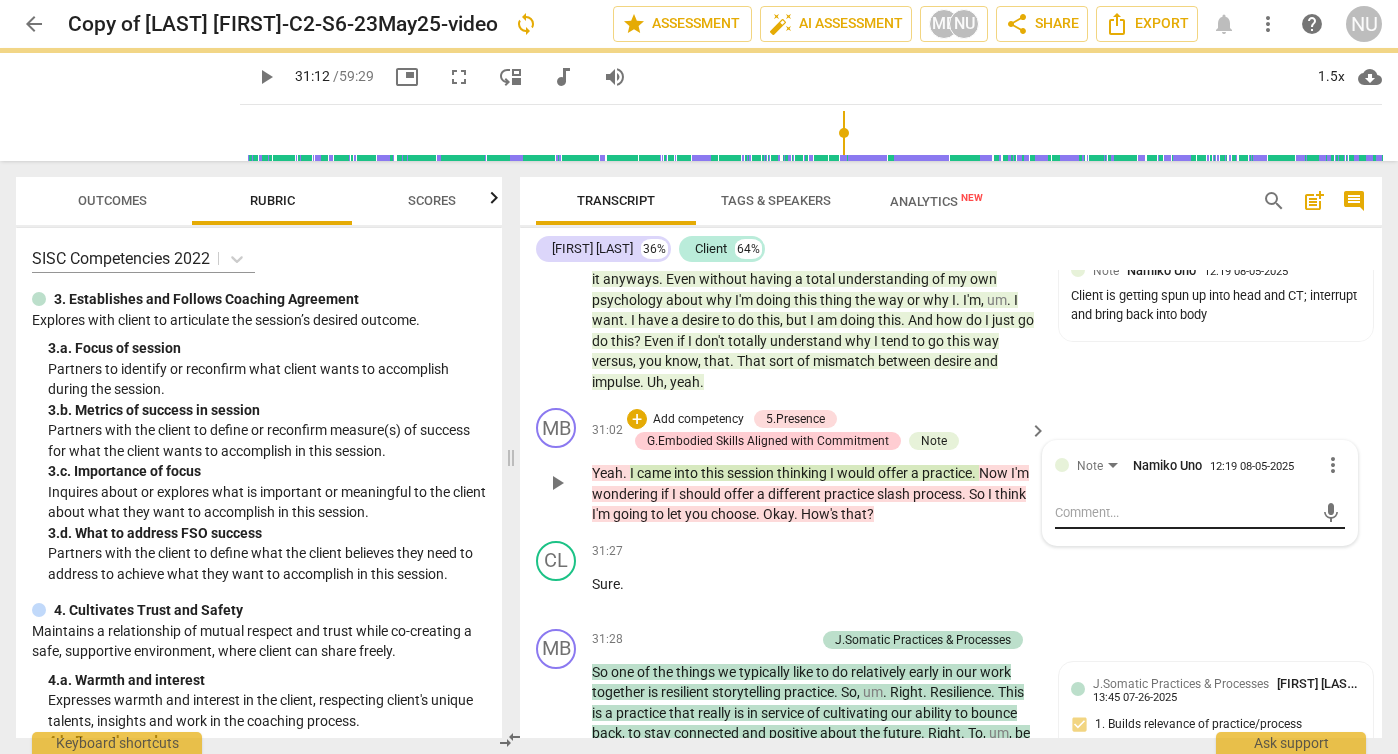 scroll, scrollTop: 0, scrollLeft: 0, axis: both 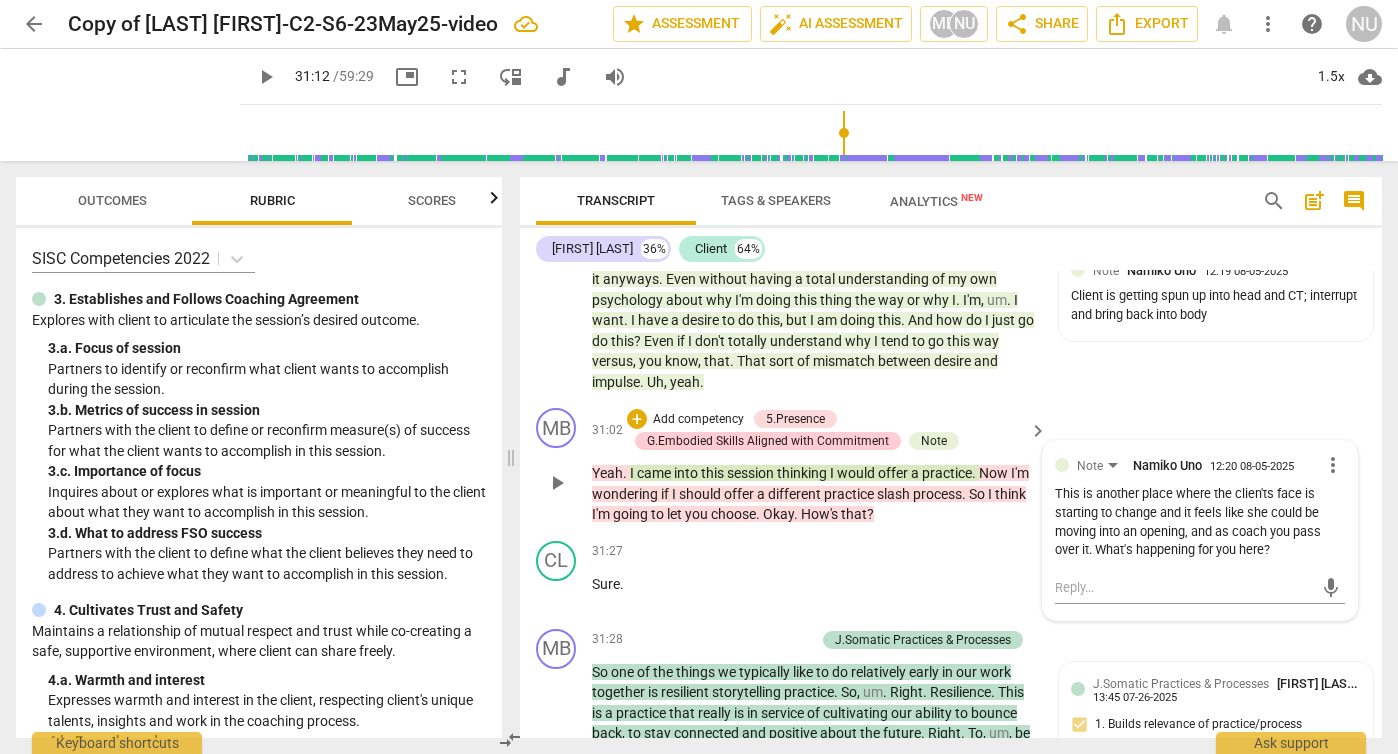 click on "play_arrow" at bounding box center (557, 483) 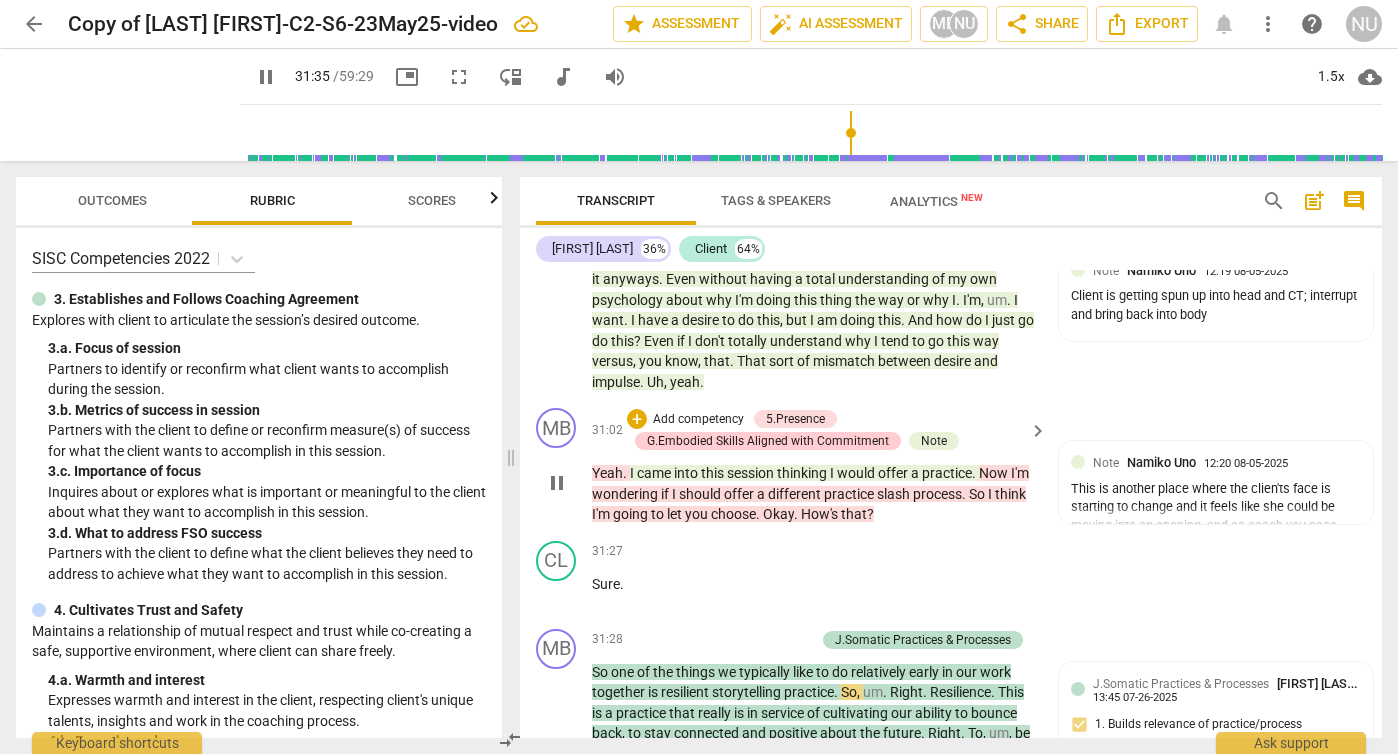 scroll, scrollTop: 13636, scrollLeft: 0, axis: vertical 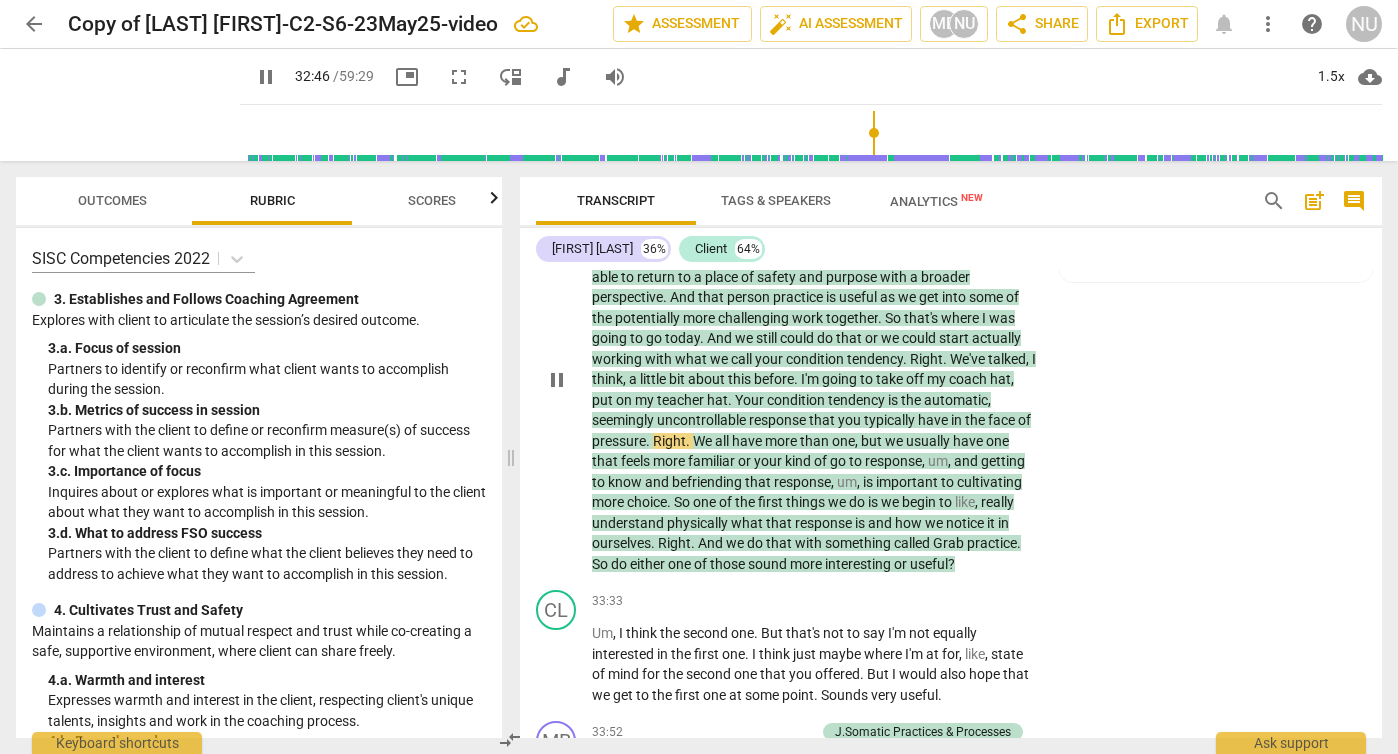 click on "pause" at bounding box center [557, 380] 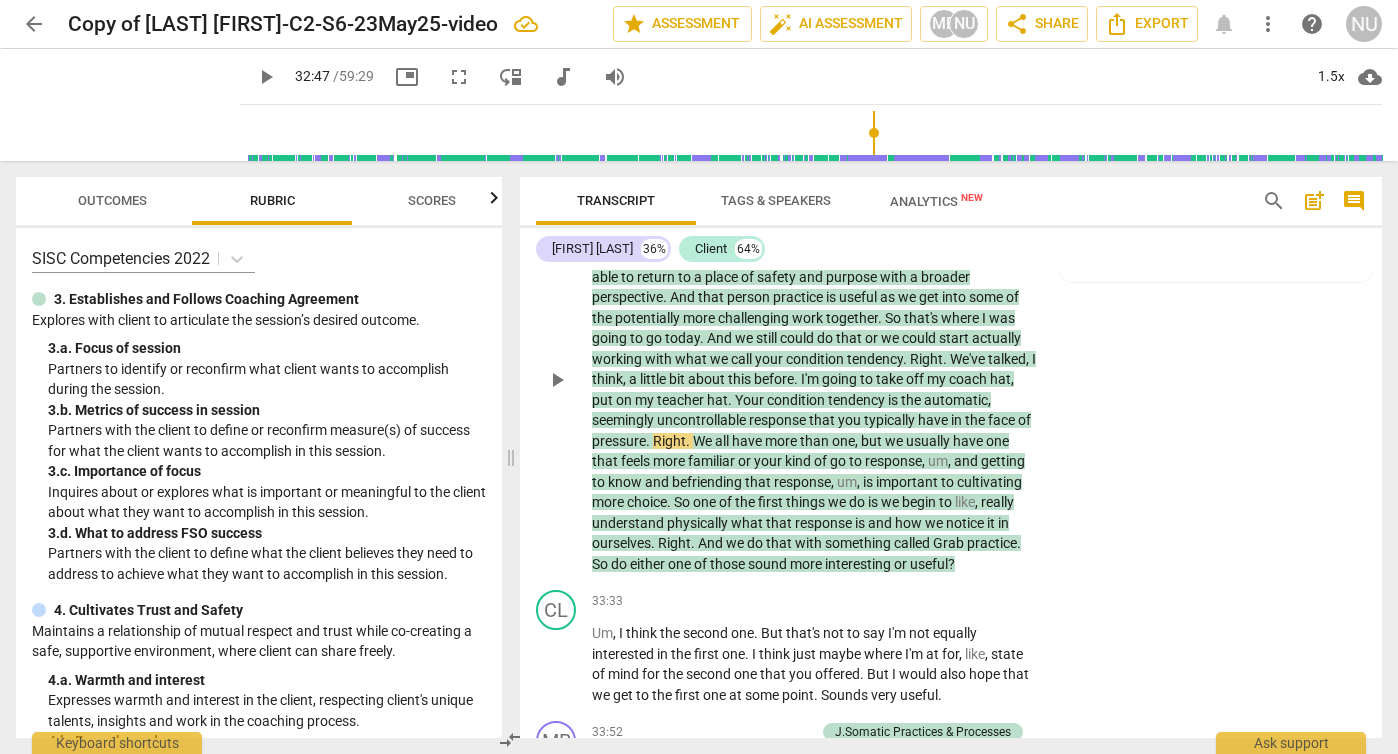 click on "play_arrow" at bounding box center (557, 380) 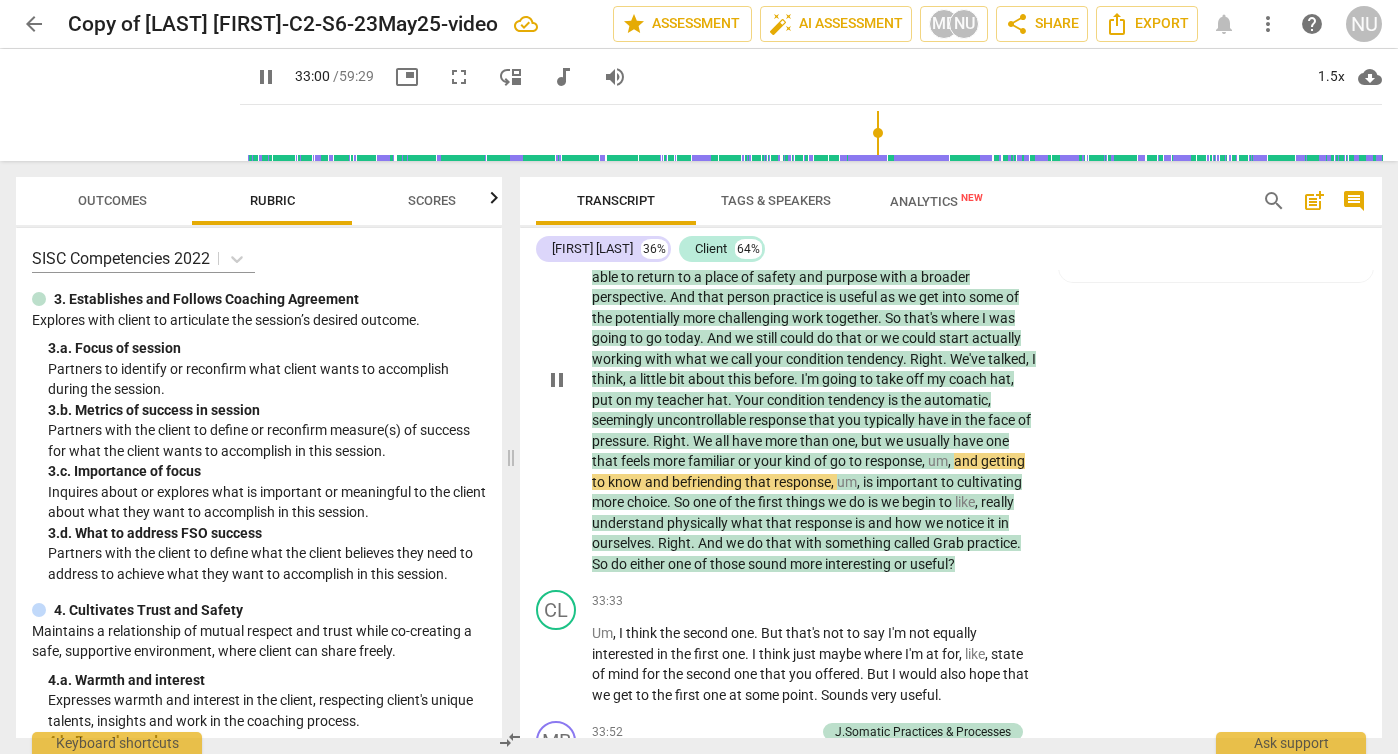 click on "pause" at bounding box center (557, 380) 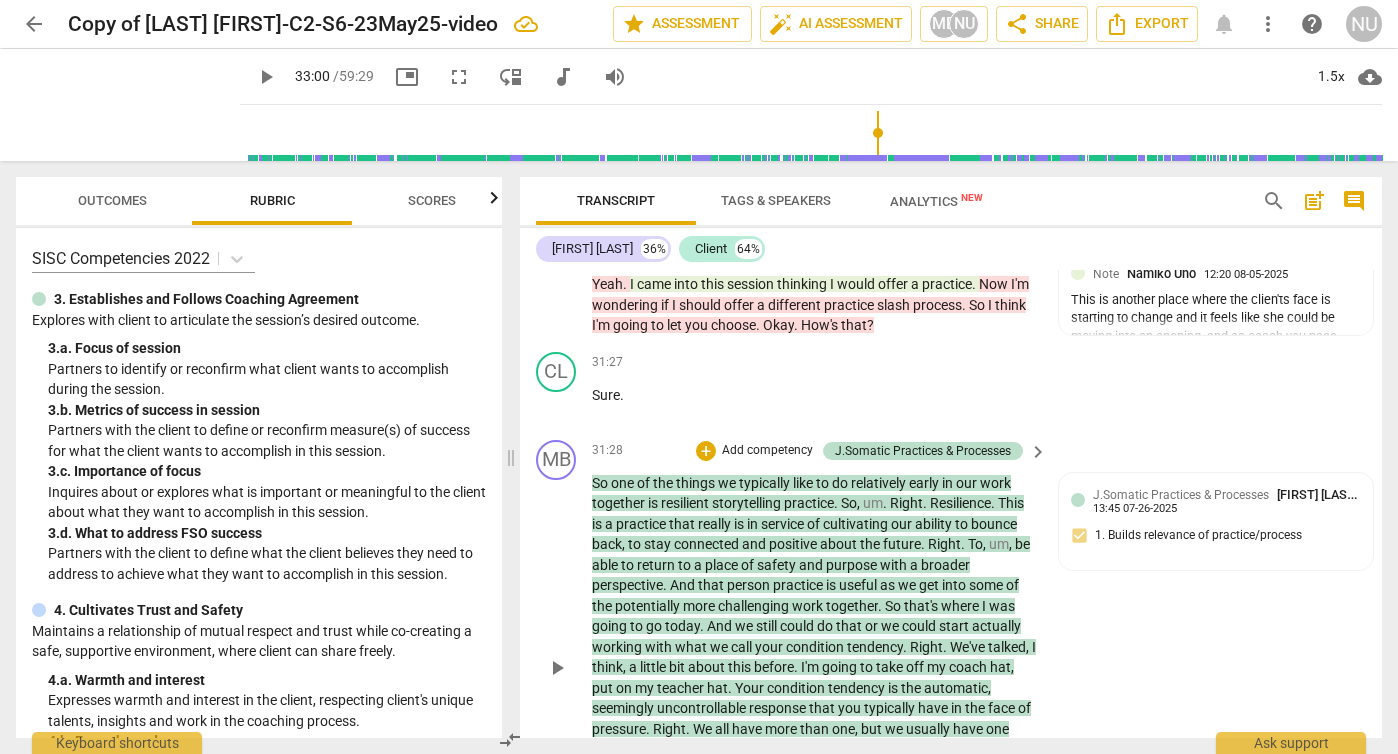 scroll, scrollTop: 13410, scrollLeft: 0, axis: vertical 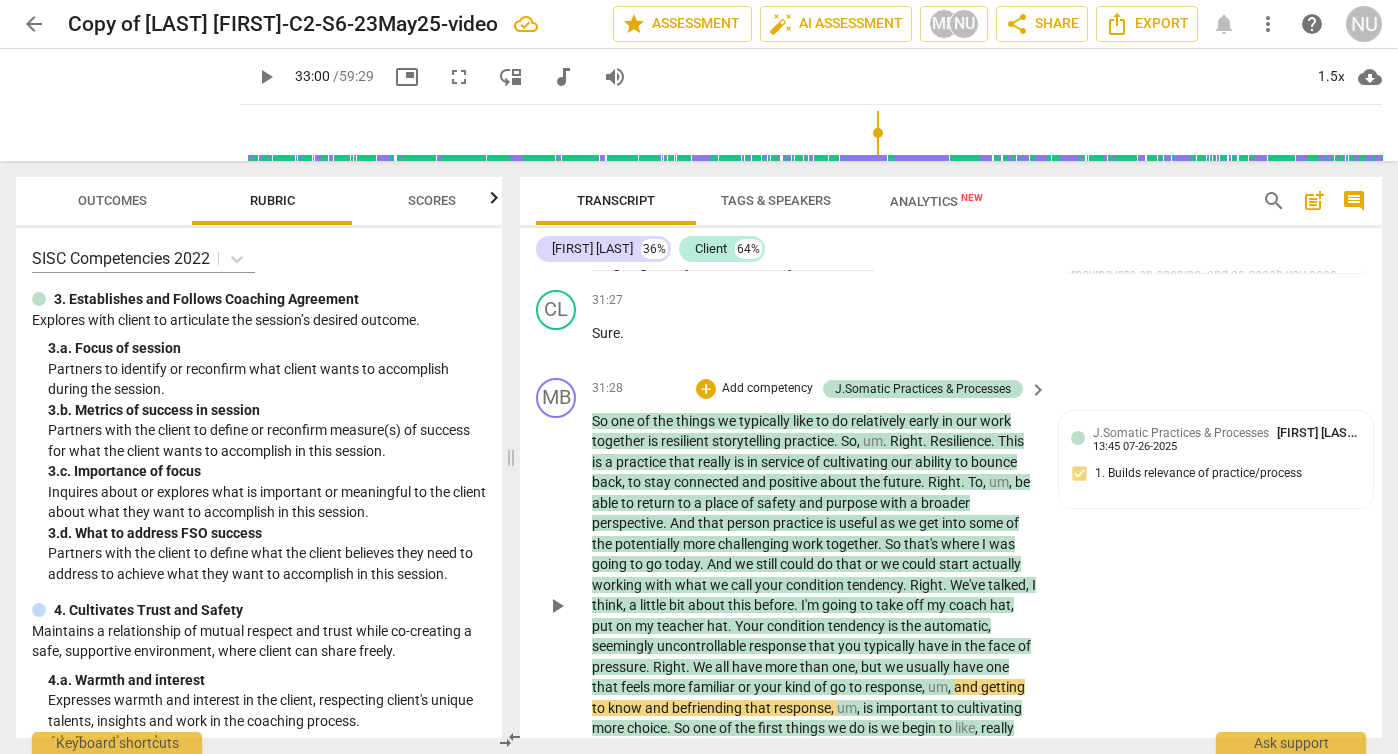 drag, startPoint x: 587, startPoint y: 479, endPoint x: 892, endPoint y: 631, distance: 340.77704 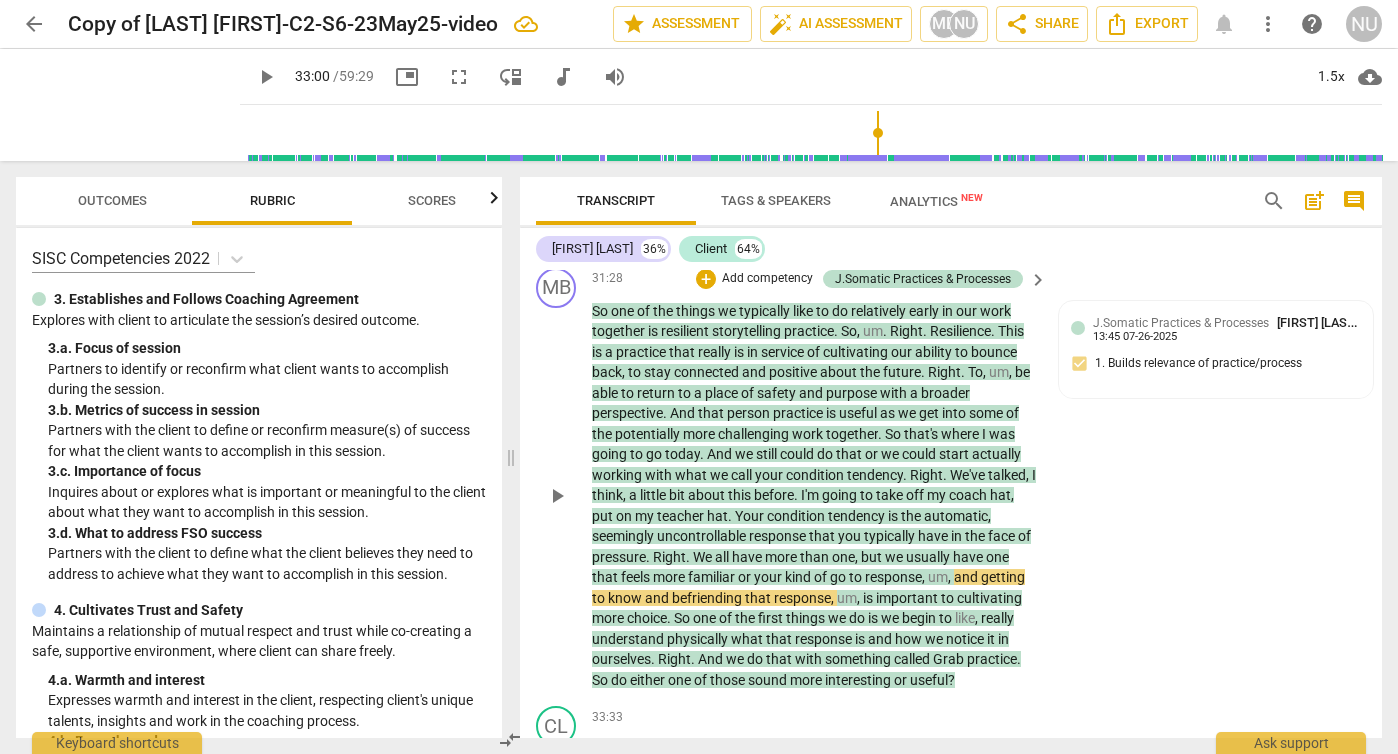 scroll, scrollTop: 13602, scrollLeft: 0, axis: vertical 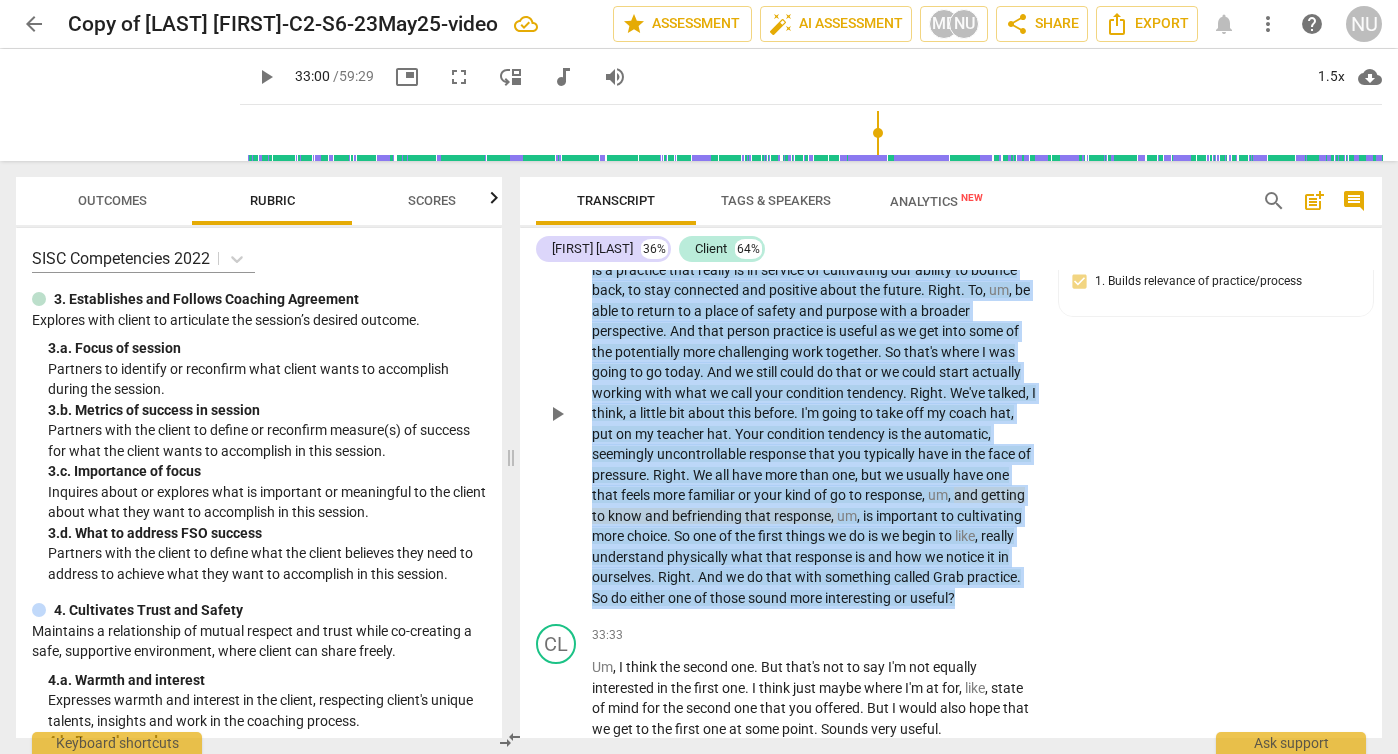 drag, startPoint x: 980, startPoint y: 659, endPoint x: 580, endPoint y: 282, distance: 549.6626 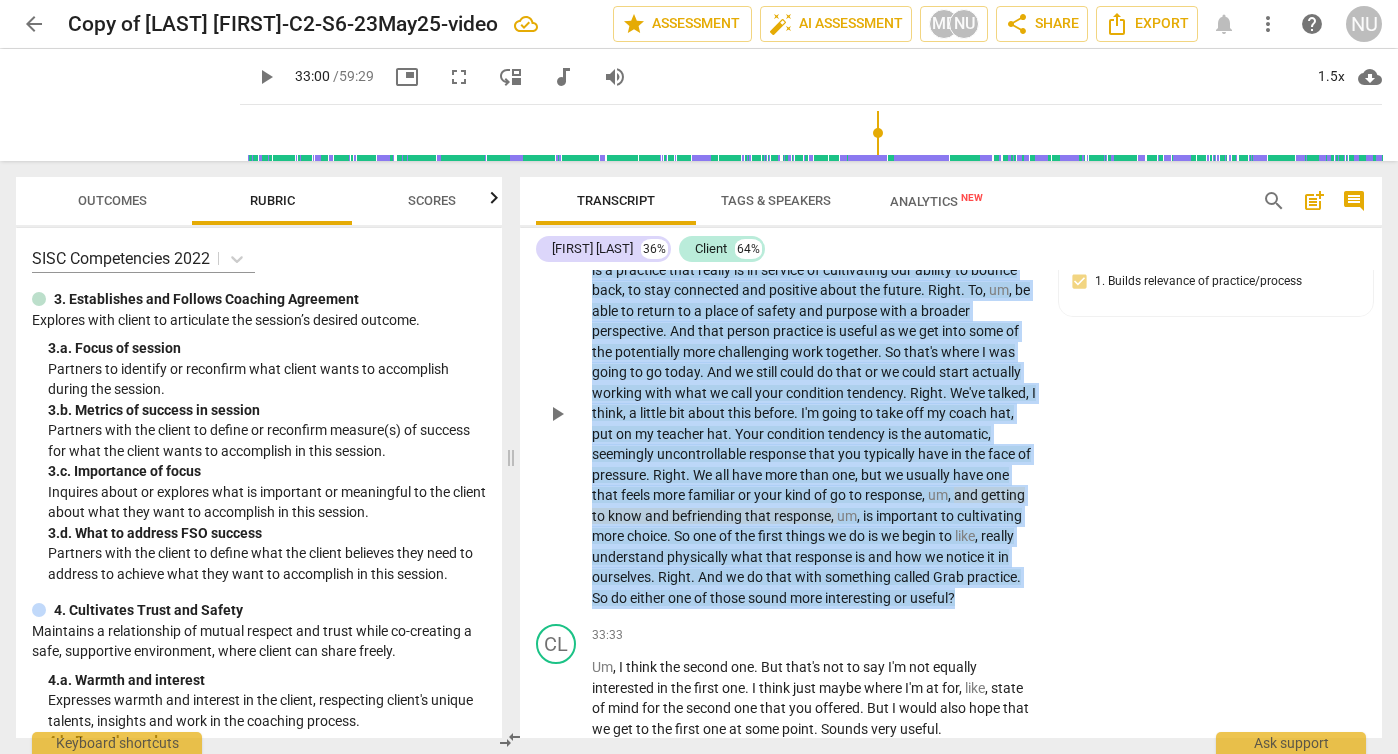 click on "MB play_arrow pause 31:28 + Add competency J.Somatic Practices & Processes keyboard_arrow_right So one of the things we typically like to do relatively early in our work together is resilient storytelling practice . So , um . Right . Resilience . This is a practice that really is in service of cultivating our ability to bounce back , to stay connected and positive about the future . Right . To , um , be able to return to a place of safety and purpose with a broader perspective . And that person practice is useful as we get into some of the potentially more challenging work together . So that's where I was going to go today . And we still could do that or we could start actually working with what we call your condition tendency . Right . We've talked , I think , a little bit" at bounding box center [951, 397] 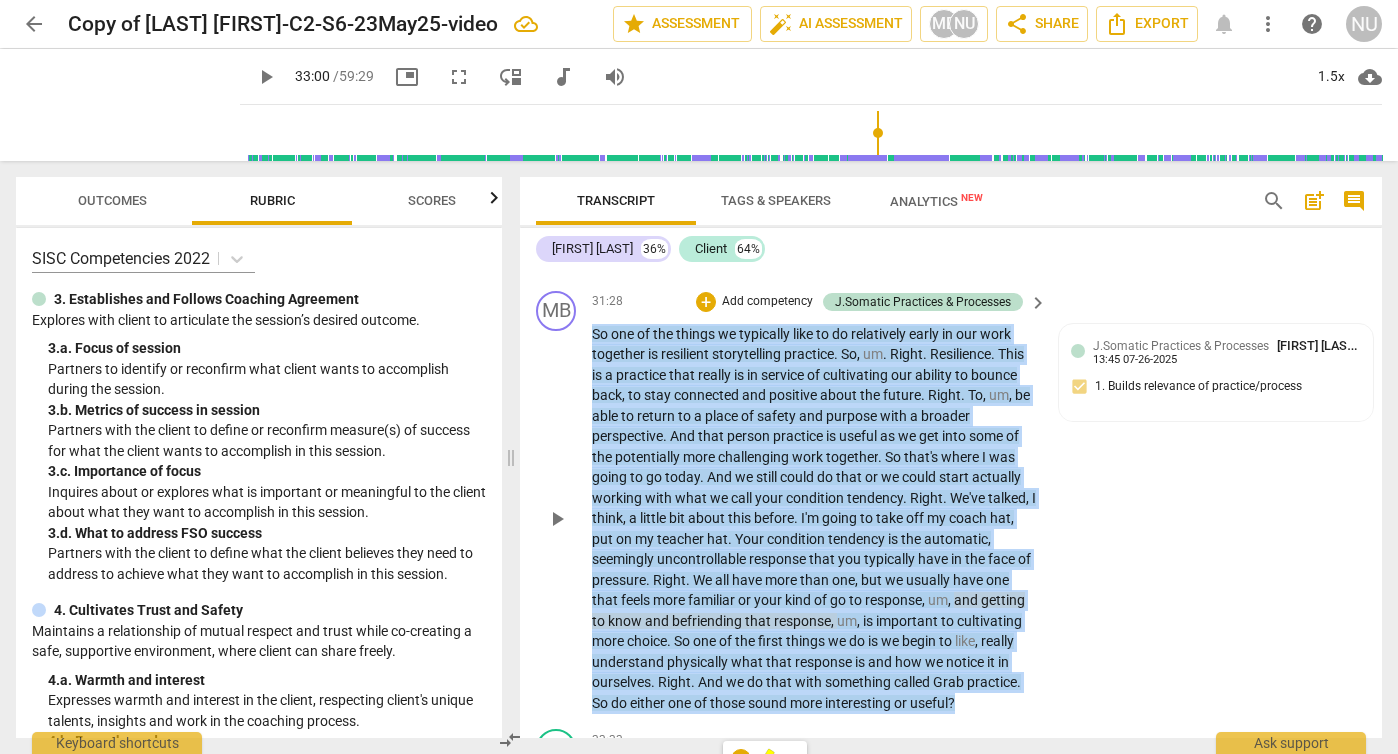scroll, scrollTop: 13523, scrollLeft: 0, axis: vertical 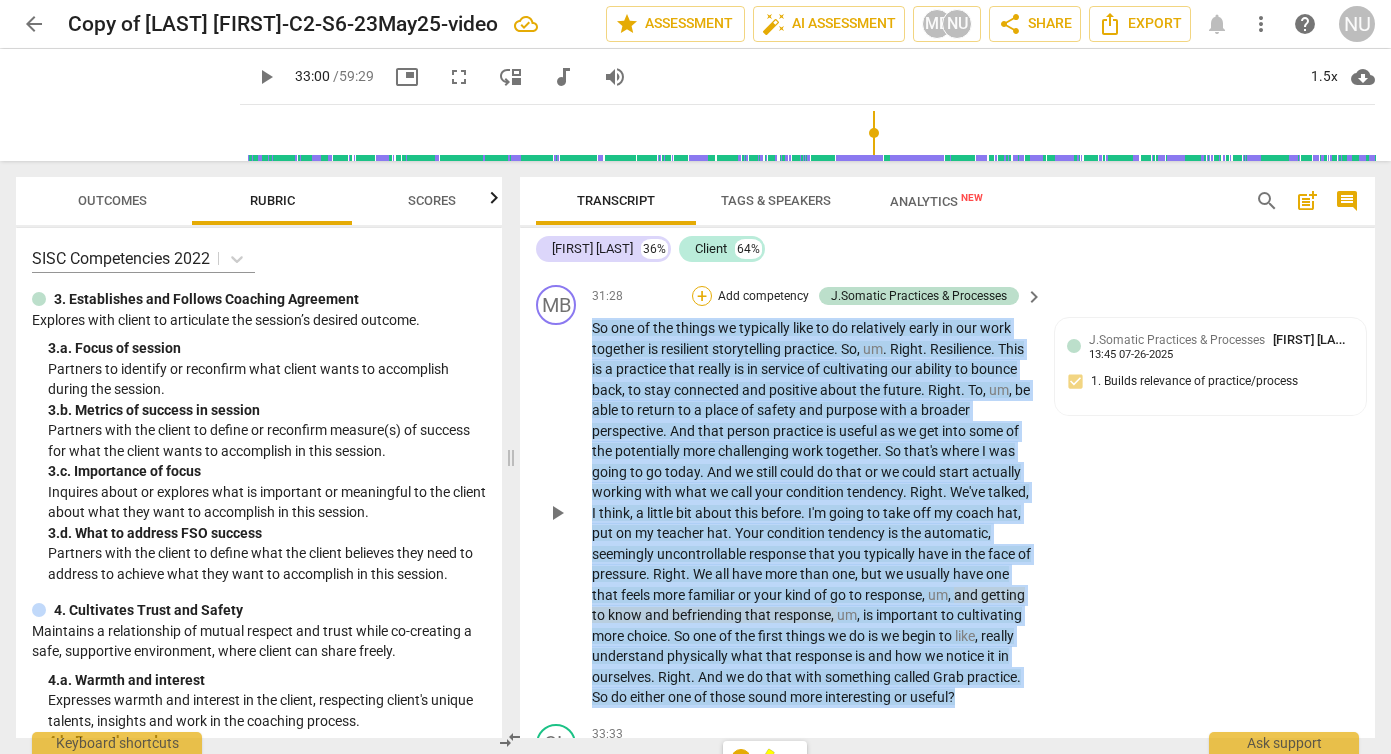click on "+" at bounding box center [702, 296] 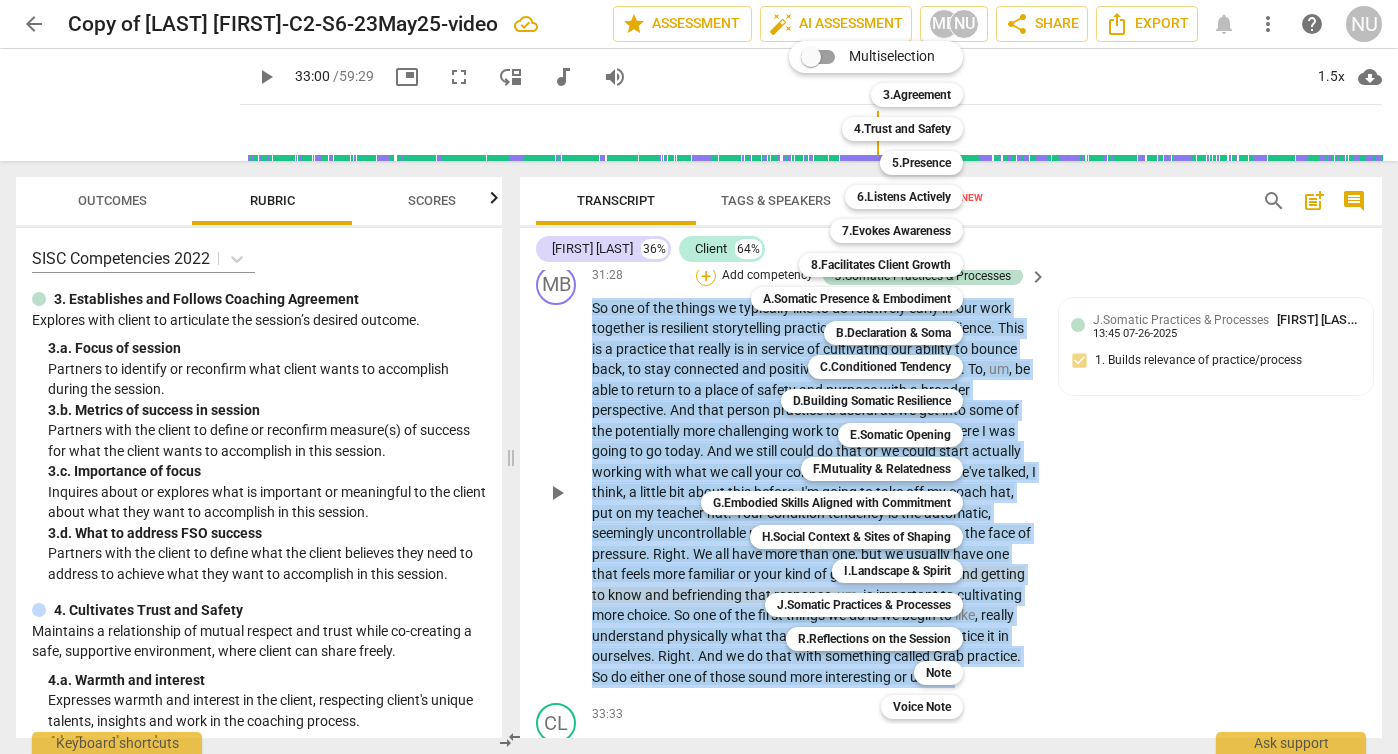 scroll, scrollTop: 13482, scrollLeft: 0, axis: vertical 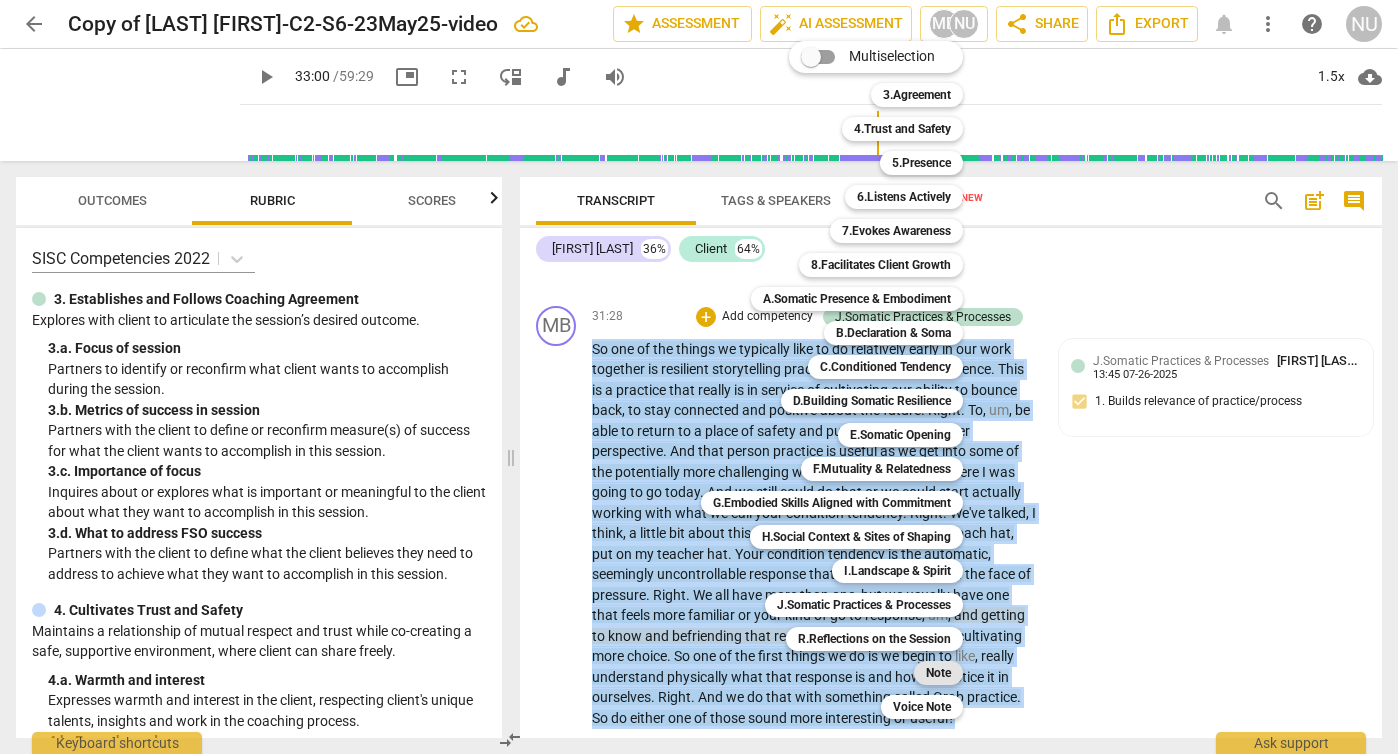 click on "Note" at bounding box center [938, 673] 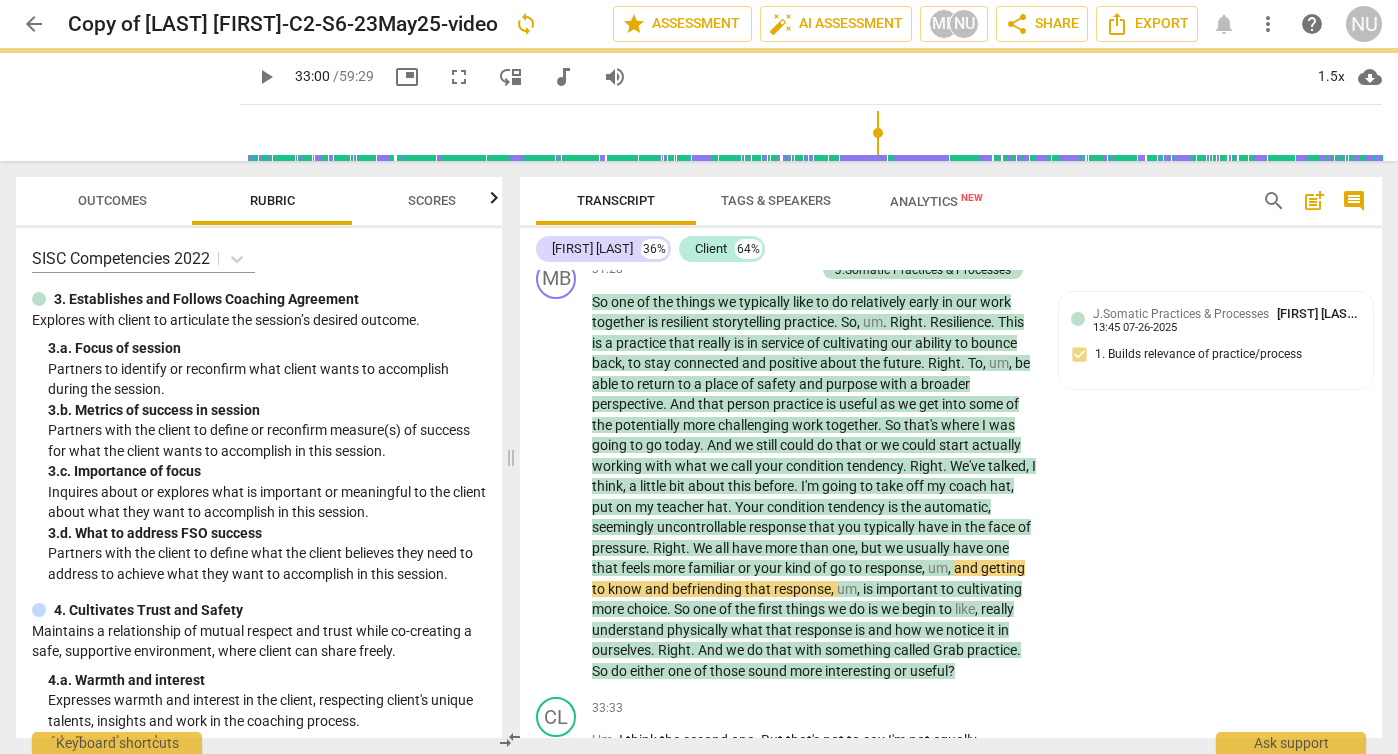 scroll, scrollTop: 13558, scrollLeft: 0, axis: vertical 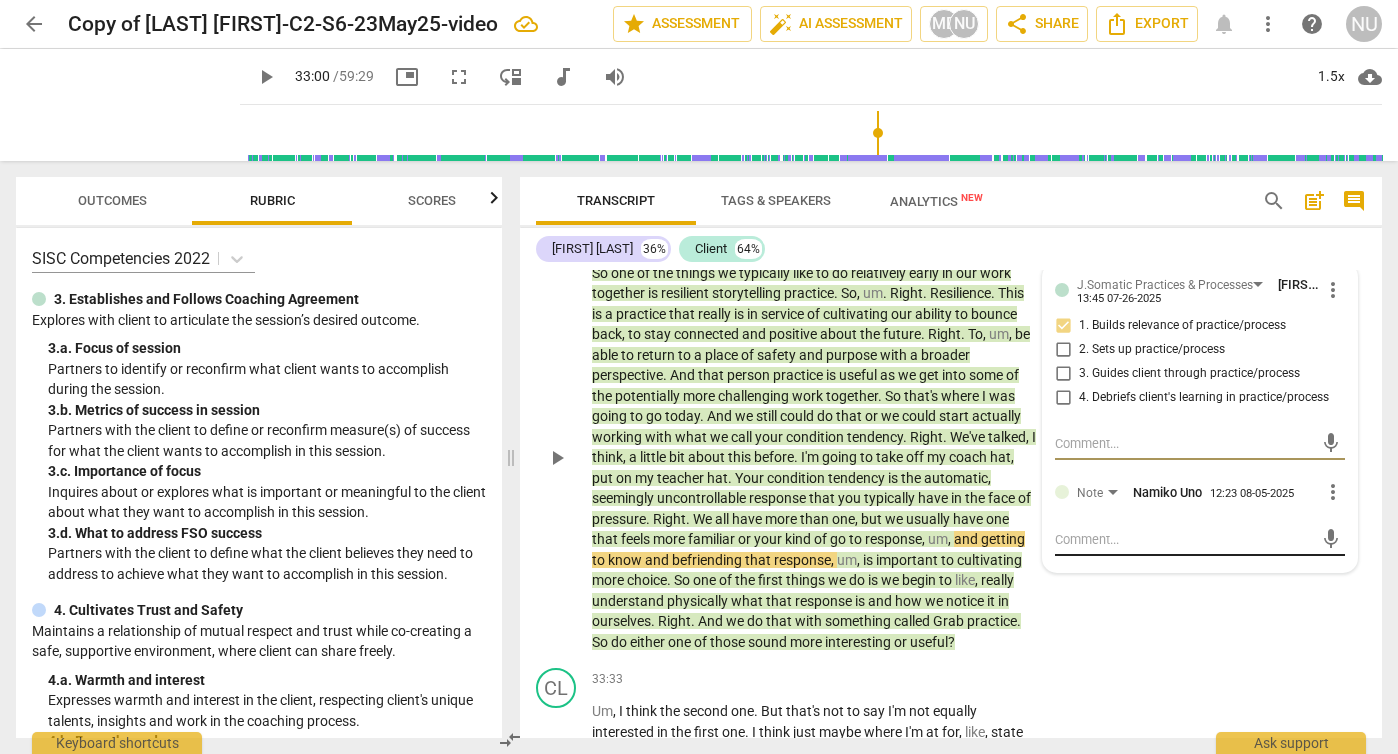 click at bounding box center (1184, 539) 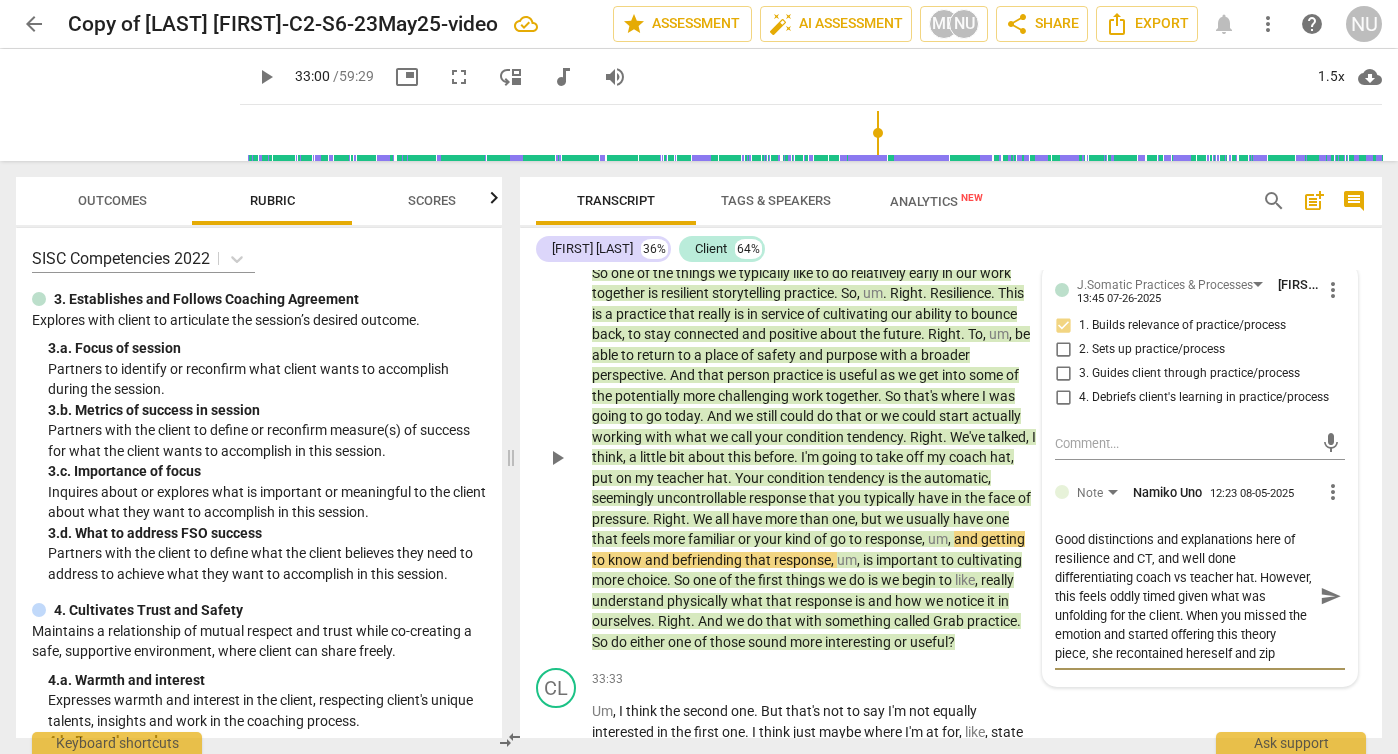 scroll, scrollTop: 17, scrollLeft: 0, axis: vertical 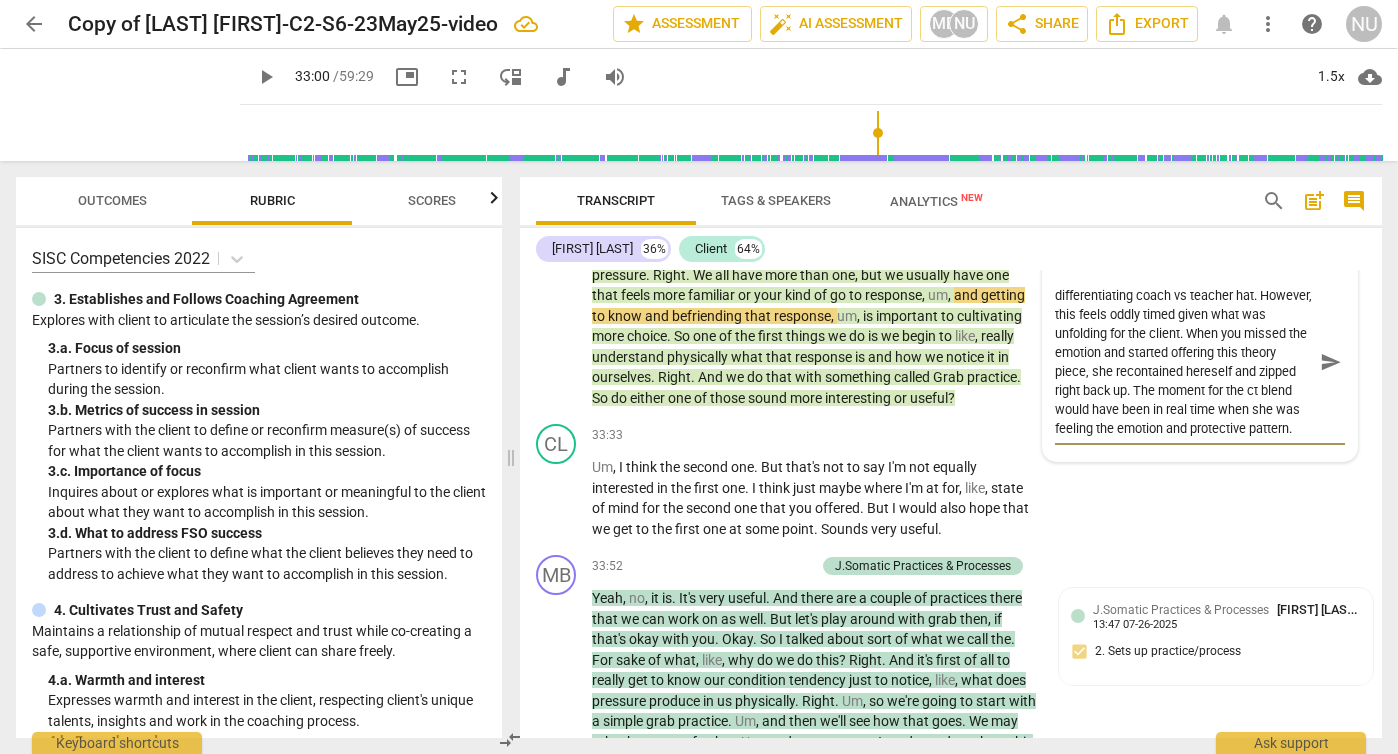 click on "send" at bounding box center [1331, 362] 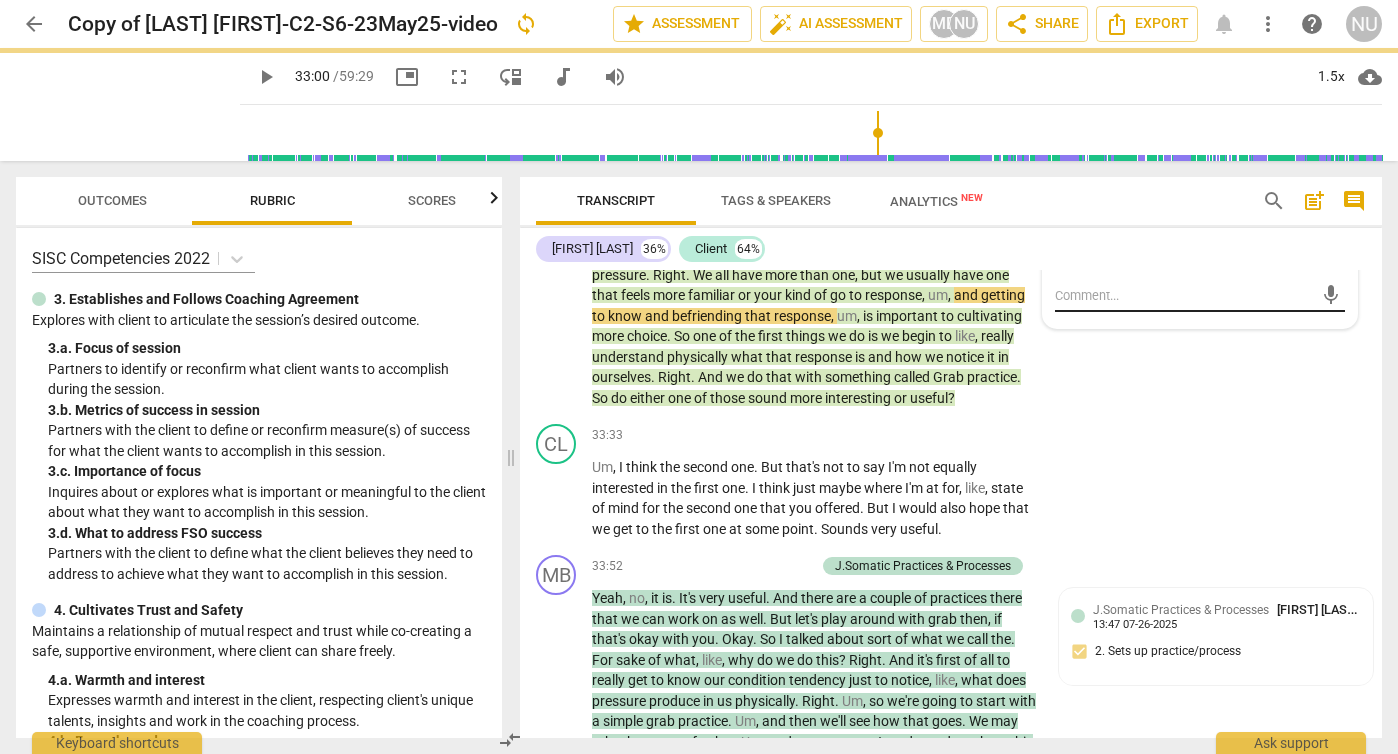 scroll, scrollTop: 0, scrollLeft: 0, axis: both 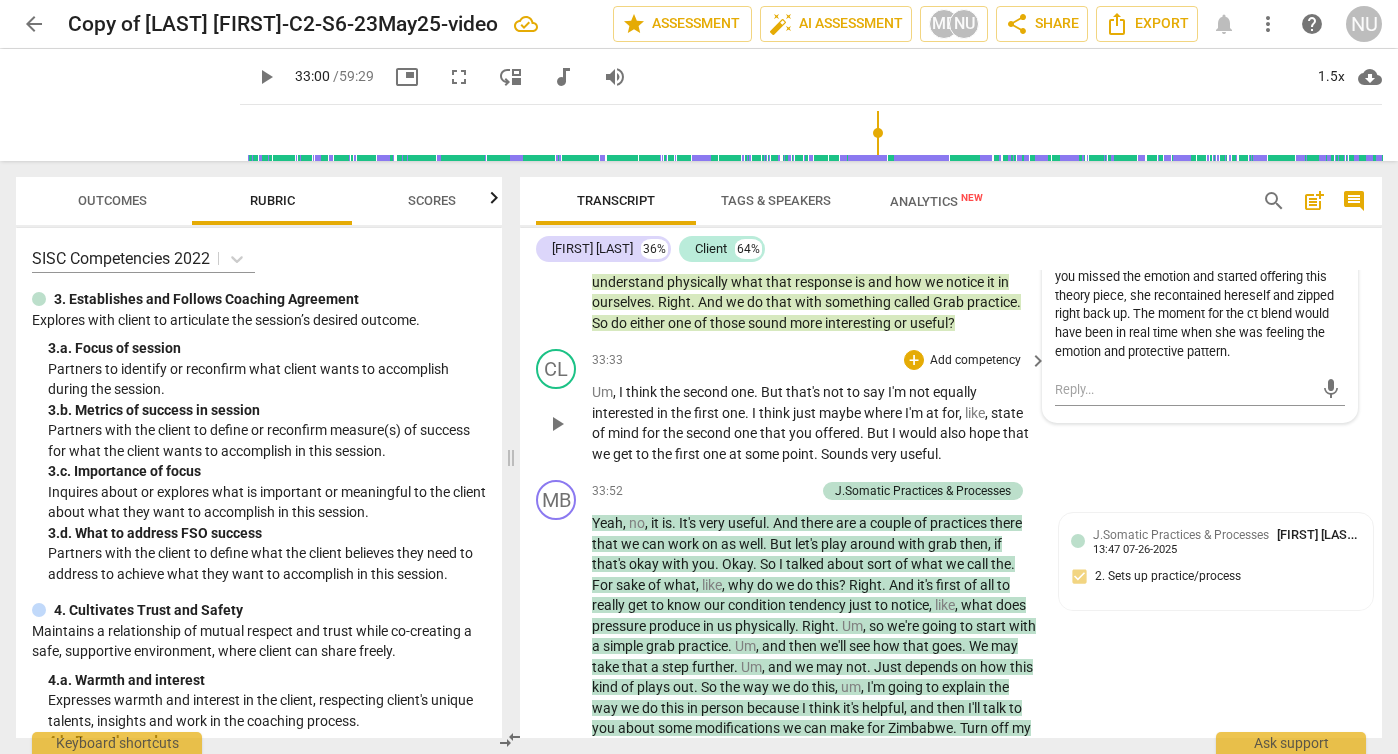 click on "play_arrow" at bounding box center (557, 424) 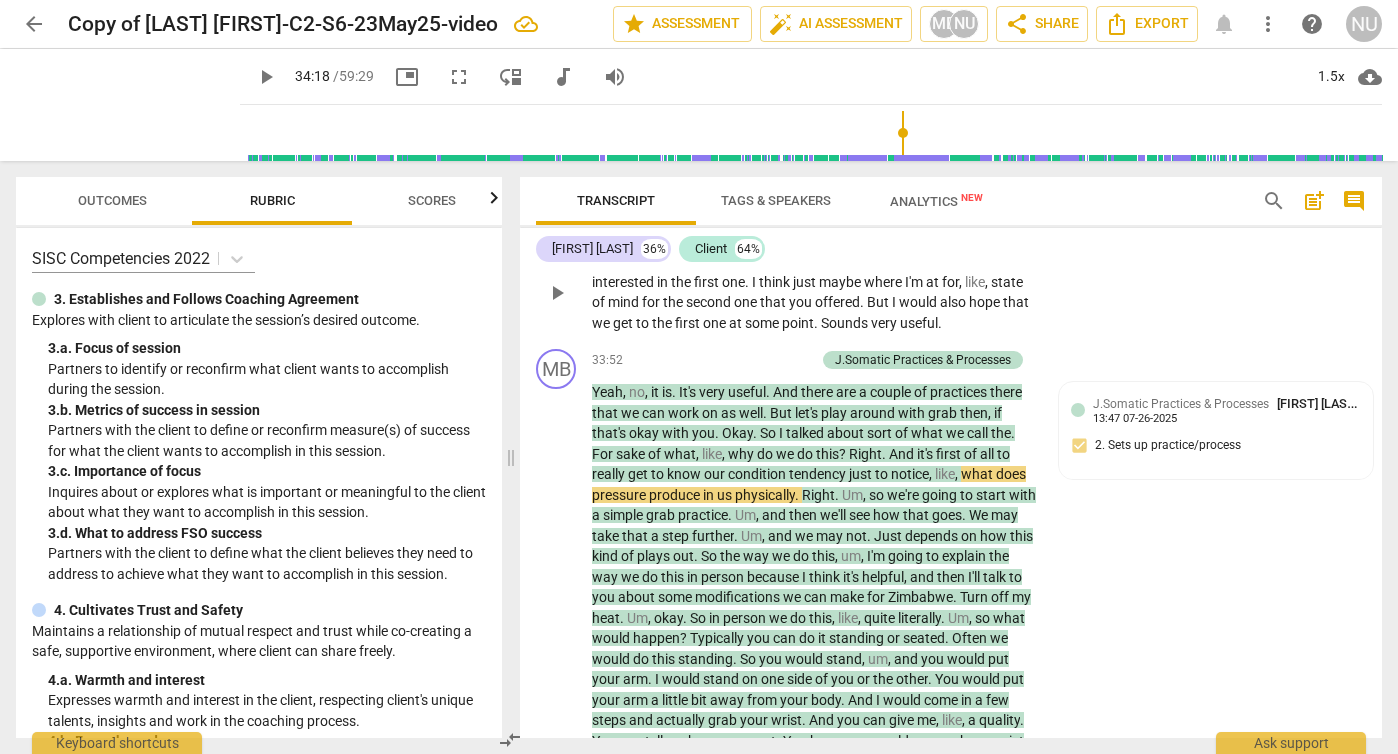 scroll, scrollTop: 14018, scrollLeft: 0, axis: vertical 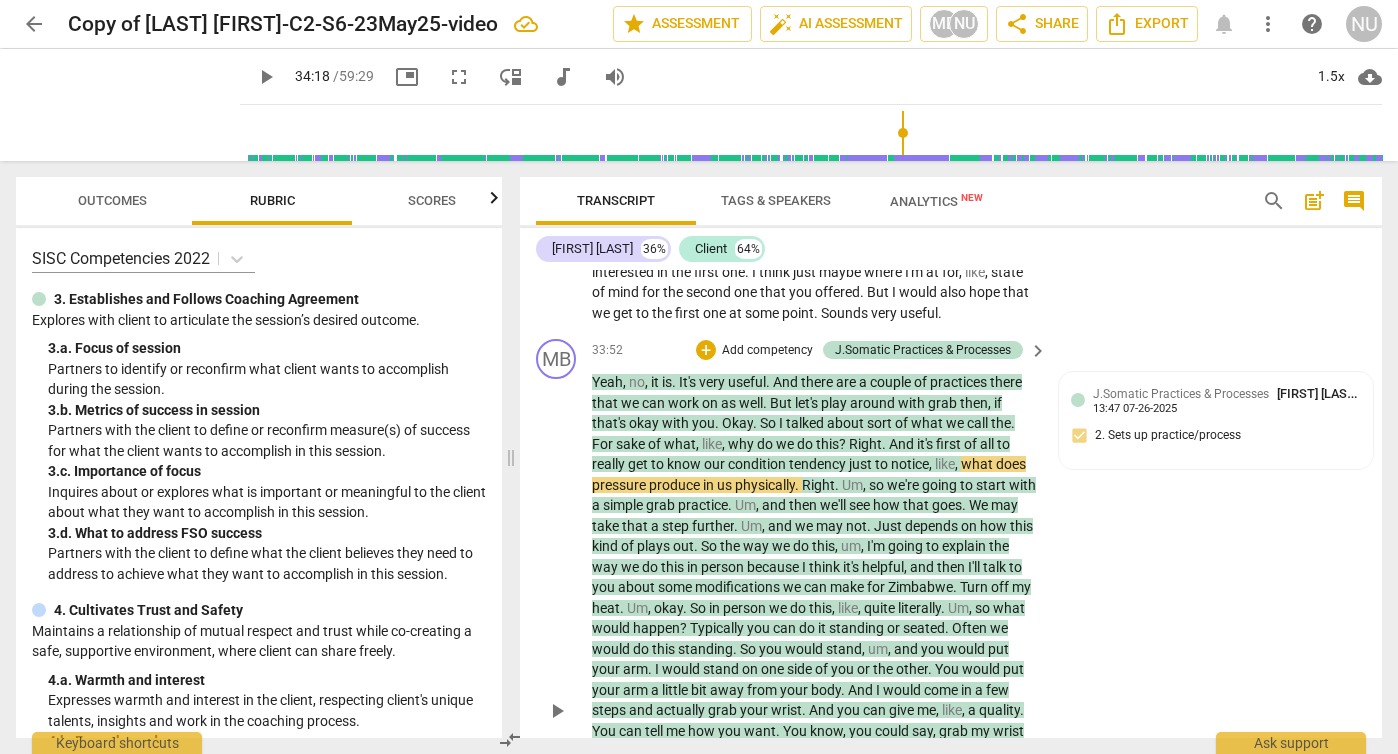 click on "." at bounding box center [766, 403] 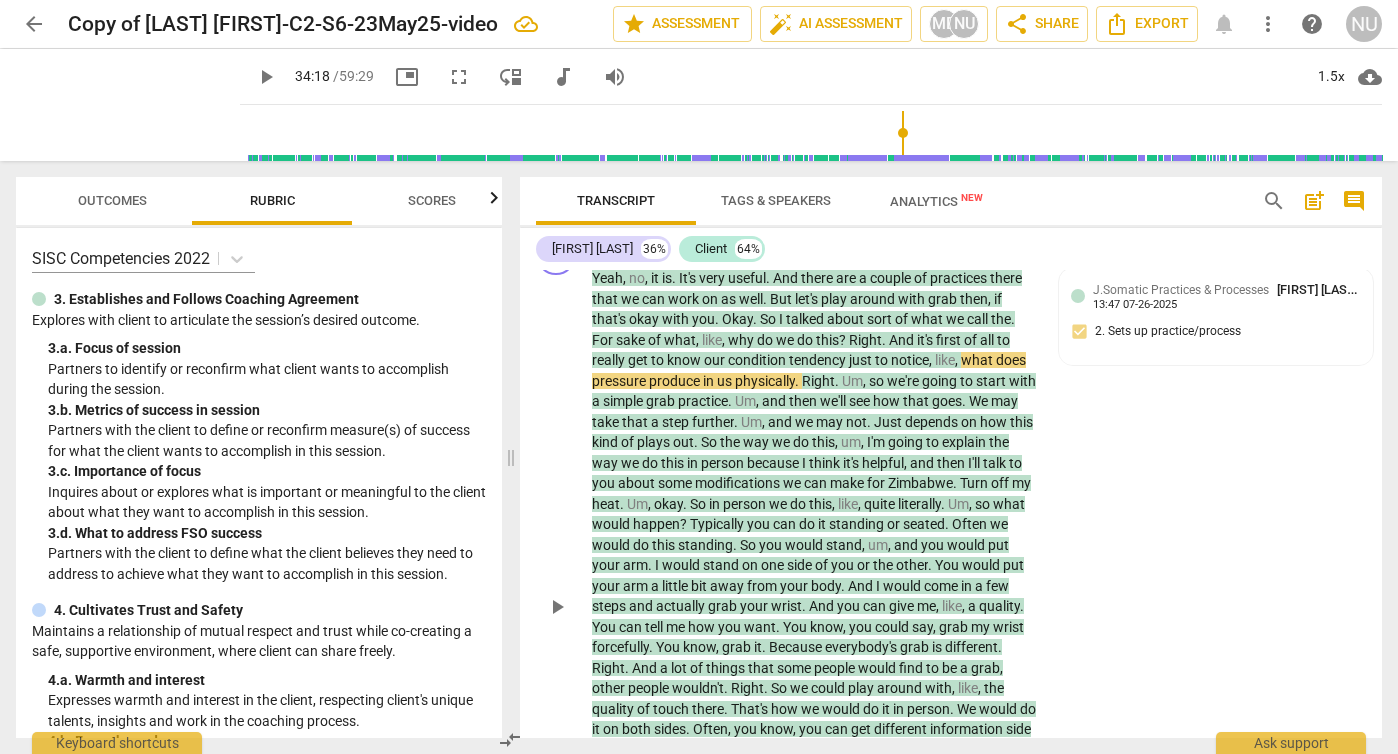 scroll, scrollTop: 13980, scrollLeft: 0, axis: vertical 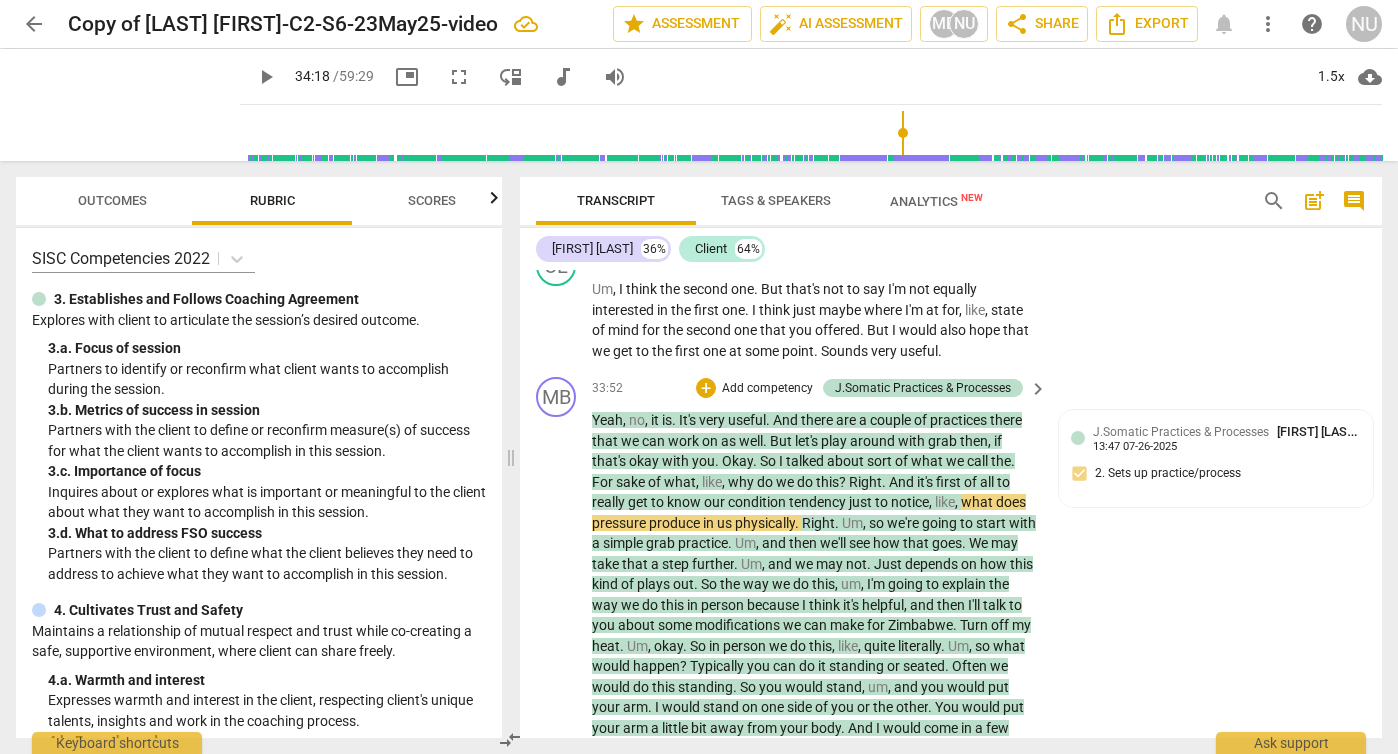 click on "MB play_arrow pause 33:52 + Add competency J.Somatic Practices & Processes keyboard_arrow_right Yeah ,   no ,   it   is .   It's   very   useful .   And   there   are   a   couple   of   practices   there   that   we   can   work   on   as   well .   But   let's   play   around   with   grab   then ,   if   that's   okay   with   you .   Okay .   So   I   talked   about   sort   of   what   we   call   the .   For   sake   of   what ,   like ,   why   do   we   do   this ?   Right .   And   it's   first   of   all   to   really   get   to   know   our   condition   tendency   just   to   notice ,   like ,   what   does   pressure   produce   in   us   physically .   Right .   Um ,   so   we're   going   to   start   with   a   simple   grab   practice .   Um ,   and   then   we'll   see   how   that   goes .   We   may   take   that   a   step   further .   Um ,   and   we   may   not .   Just   depends   on   how   this   kind   of   plays   out .   So   the   way   we   do   this ,   um ,   I'm   going   to" at bounding box center (951, 732) 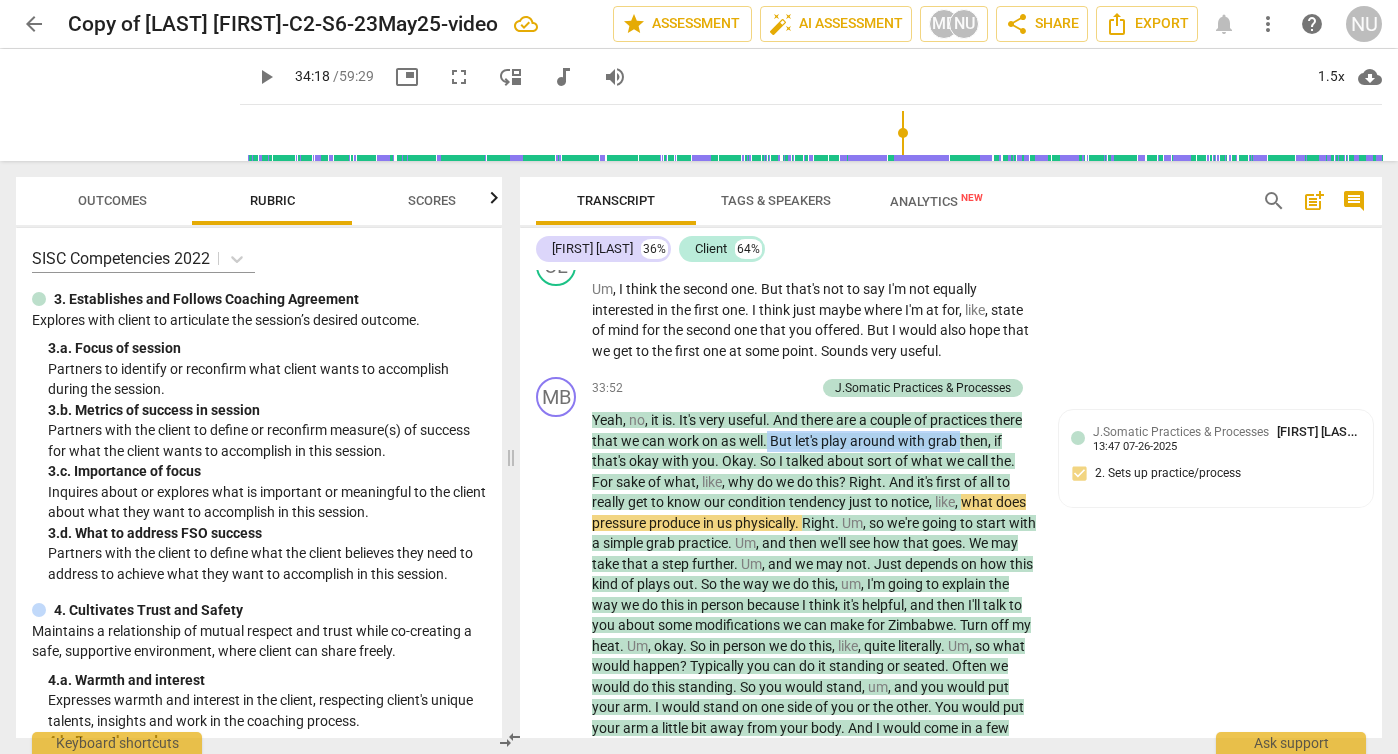 drag, startPoint x: 768, startPoint y: 500, endPoint x: 962, endPoint y: 498, distance: 194.01031 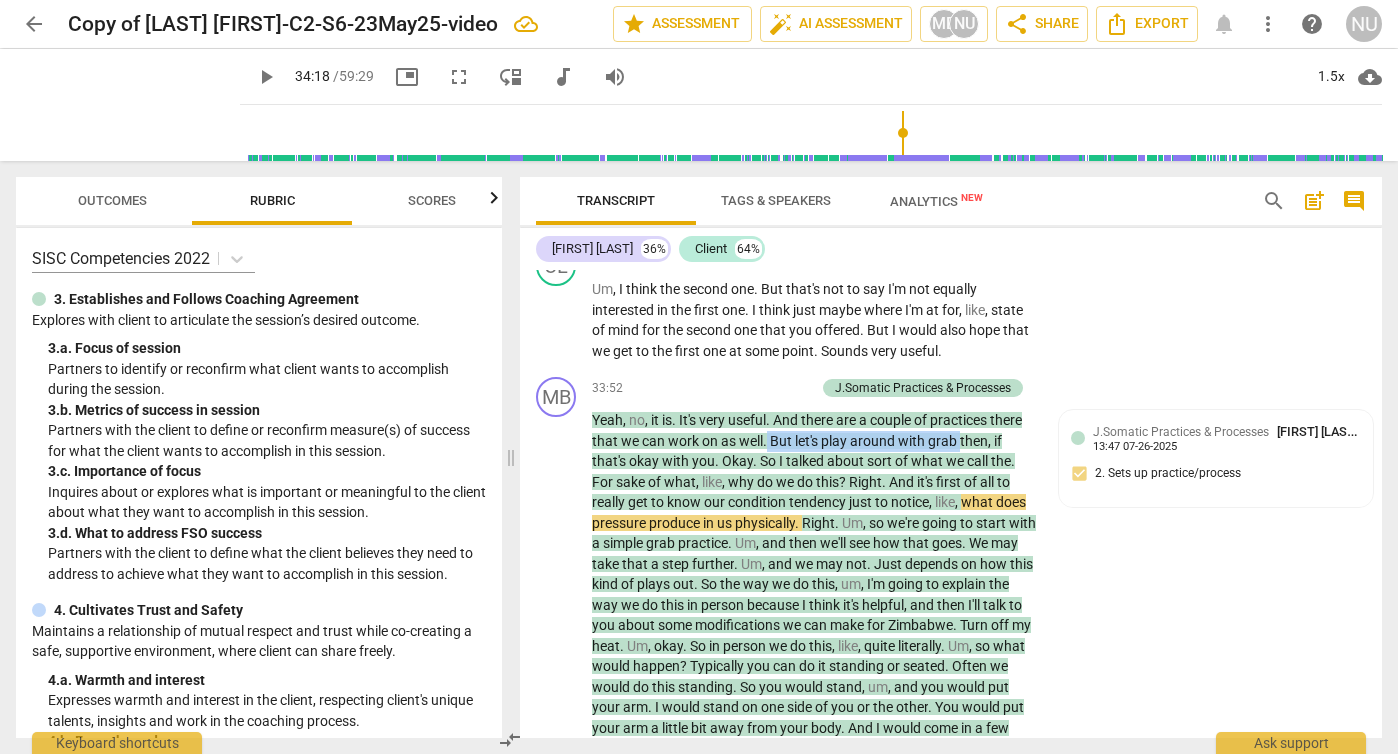 click on "Yeah ,   no ,   it   is .   It's   very   useful .   And   there   are   a   couple   of   practices   there   that   we   can   work   on   as   well .   But   let's   play   around   with   grab   then ,   if   that's   okay   with   you .   Okay .   So   I   talked   about   sort   of   what   we   call   the .   For   sake   of   what ,   like ,   why   do   we   do   this ?   Right .   And   it's   first   of   all   to   really   get   to   know   our   condition   tendency   just   to   notice ,   like ,   what   does   pressure   produce   in   us   physically .   Right .   Um ,   so   we're   going   to   start   with   a   simple   grab   practice .   Um ,   and   then   we'll   see   how   that   goes .   We   may   take   that   a   step   further .   Um ,   and   we   may   not .   Just   depends   on   how   this   kind   of   plays   out .   So   the   way   we   do   this ,   um ,   I'm   going   to   explain   the   way   we   do   this   in   person   because   I   think   it's   helpful ," at bounding box center [814, 748] 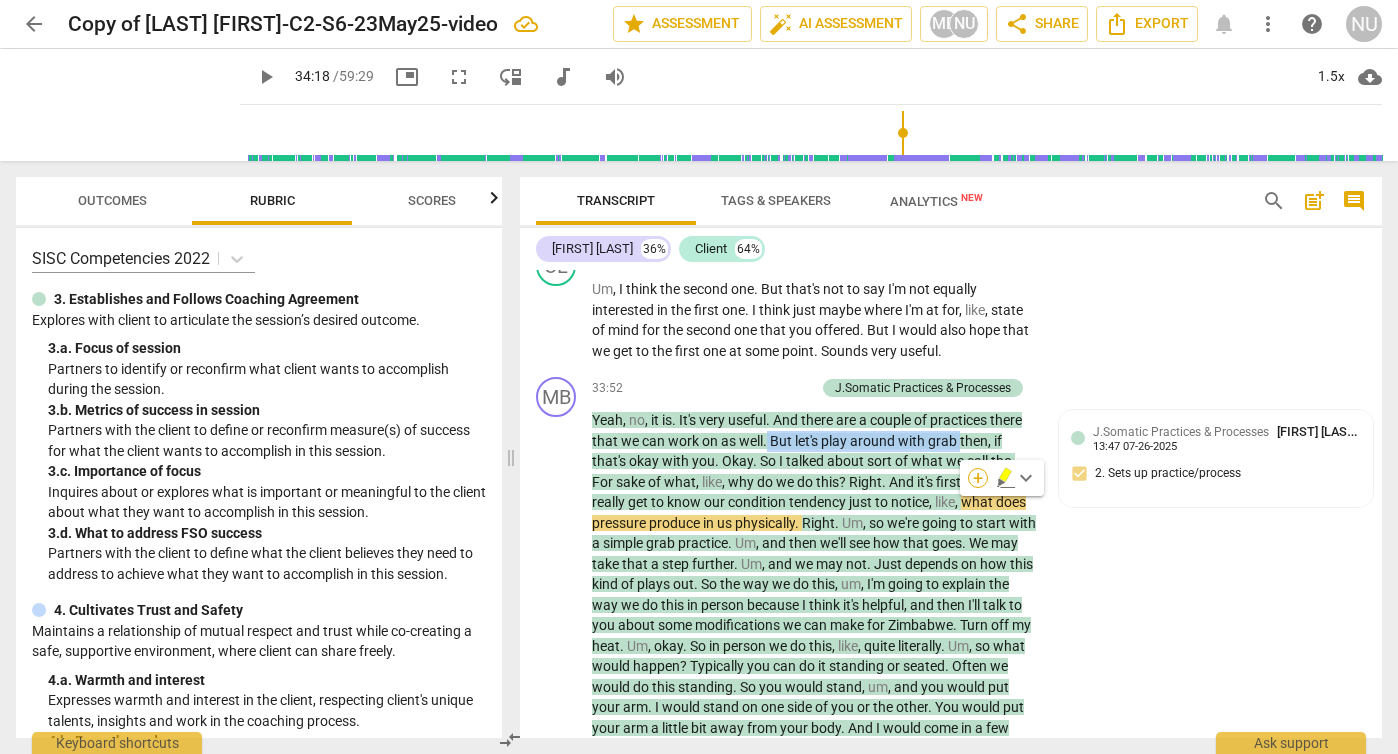 click on "+" at bounding box center [978, 478] 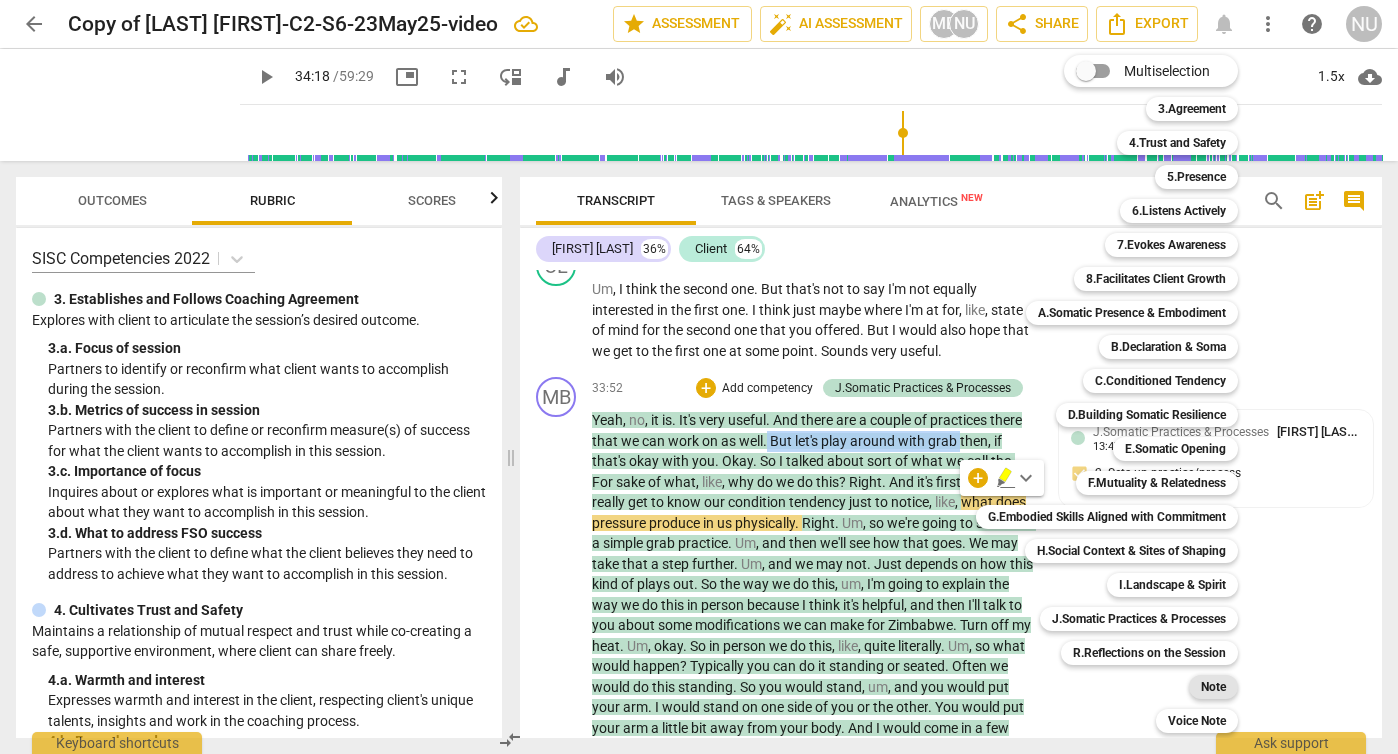 click on "Note" at bounding box center [1213, 687] 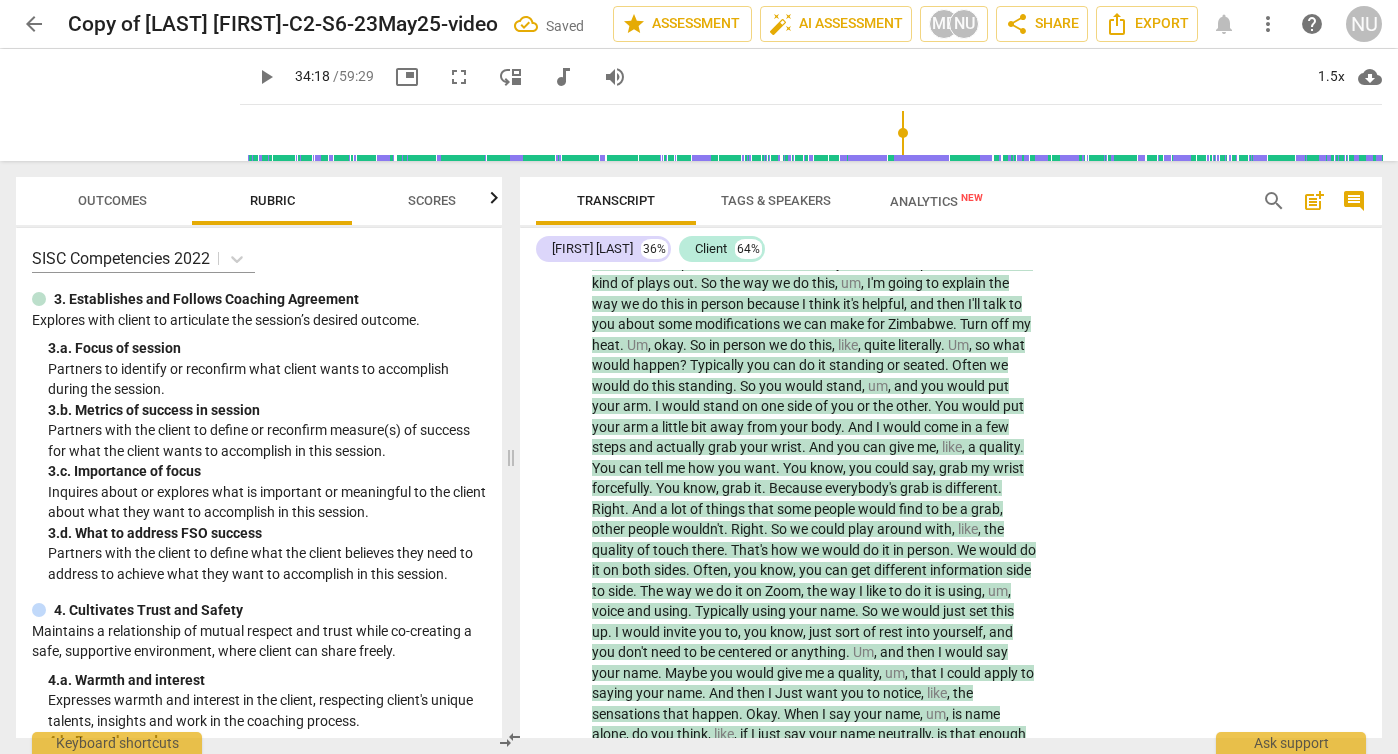 scroll, scrollTop: 14021, scrollLeft: 0, axis: vertical 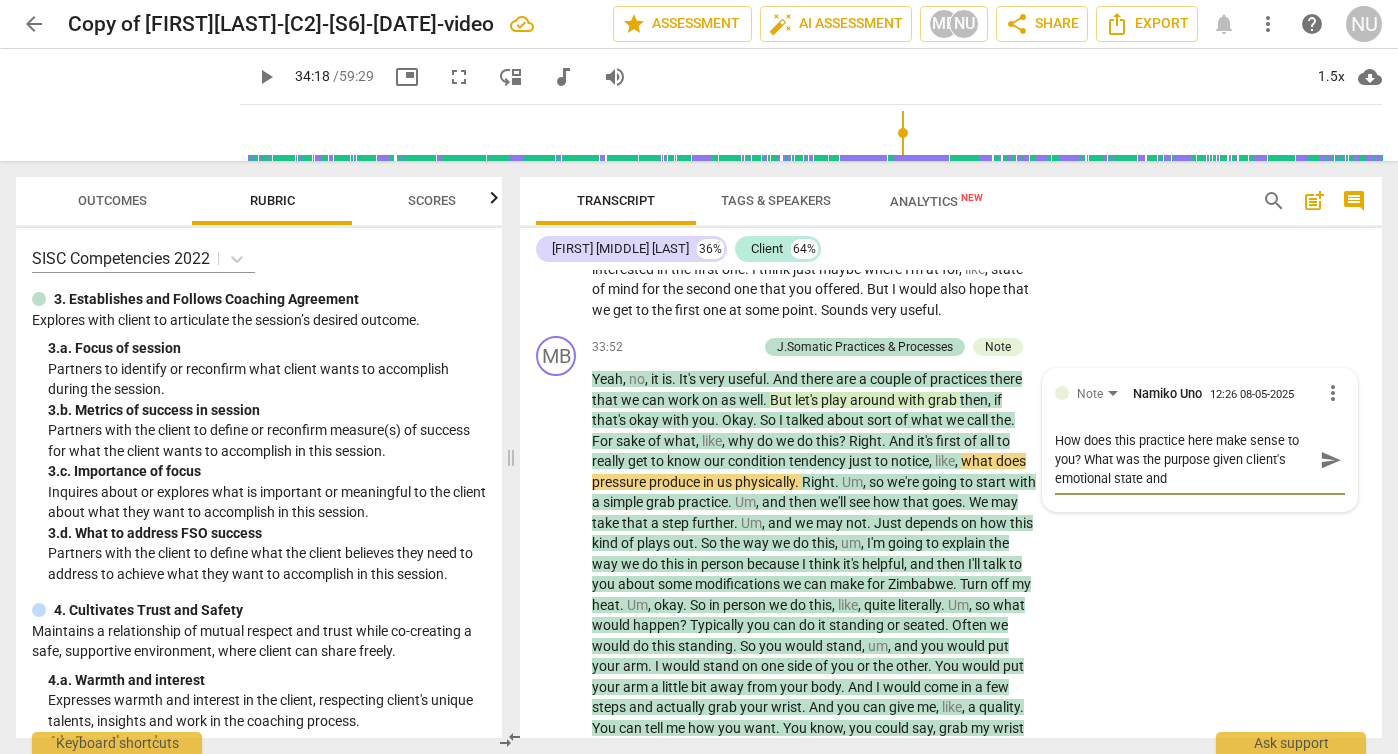 type on "How does this practice here make sense to you? What was the purpose given client's emotional state and" 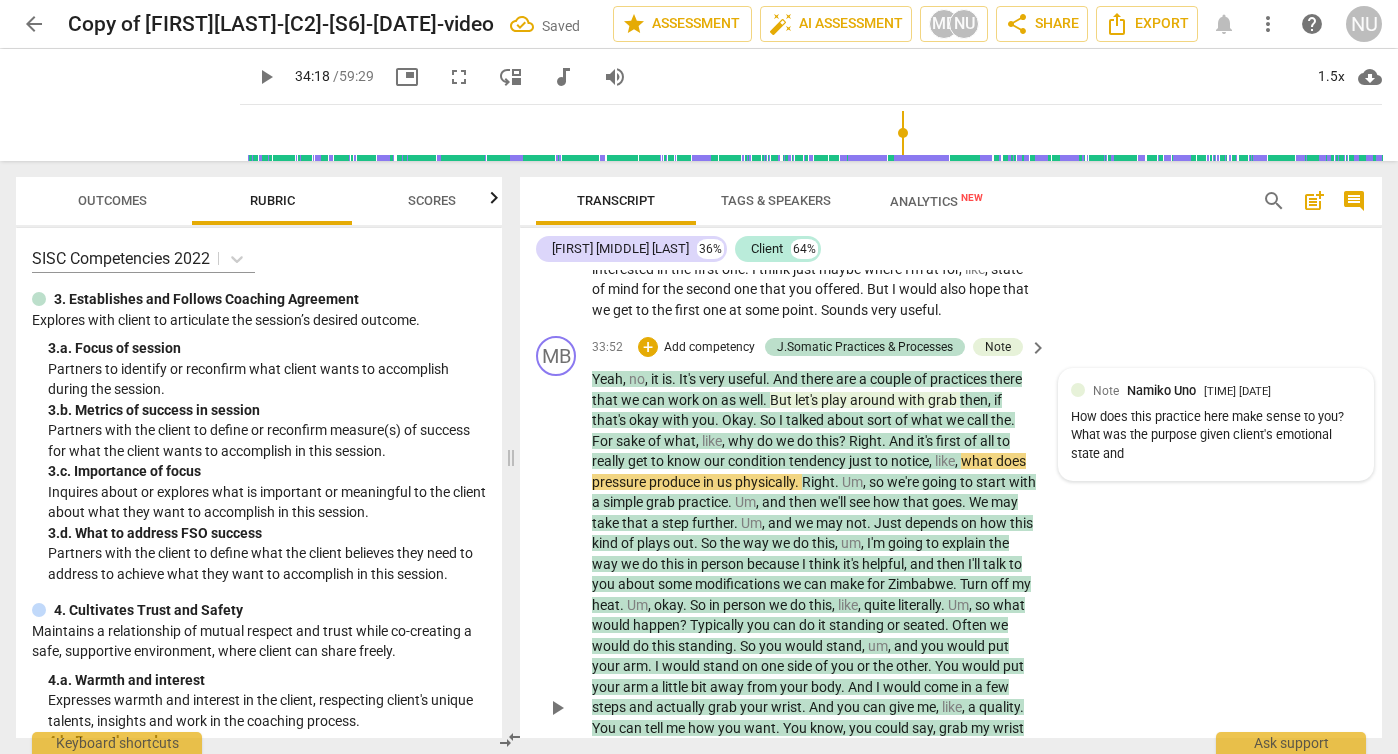 click on "How does this practice here make sense to you? What was the purpose given client's emotional state and" at bounding box center [1216, 436] 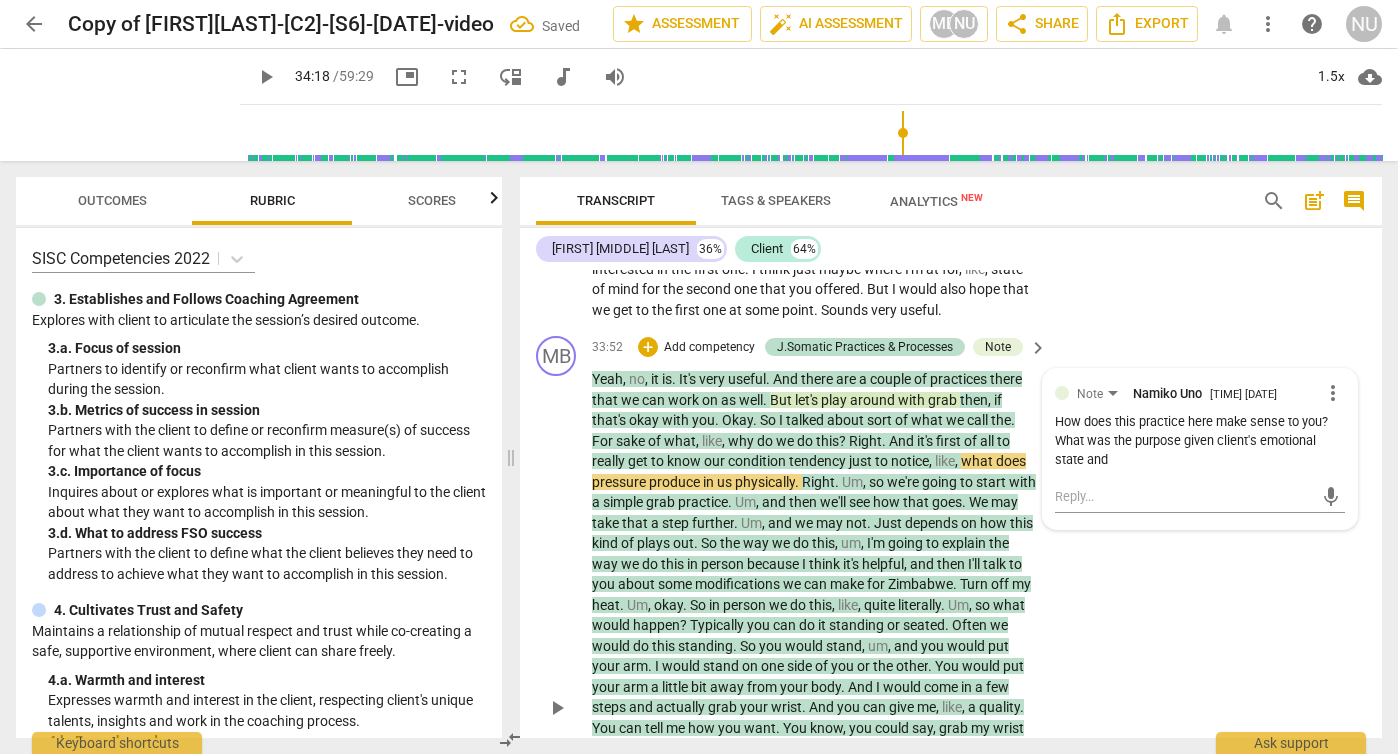 click on "more_vert" at bounding box center [1333, 393] 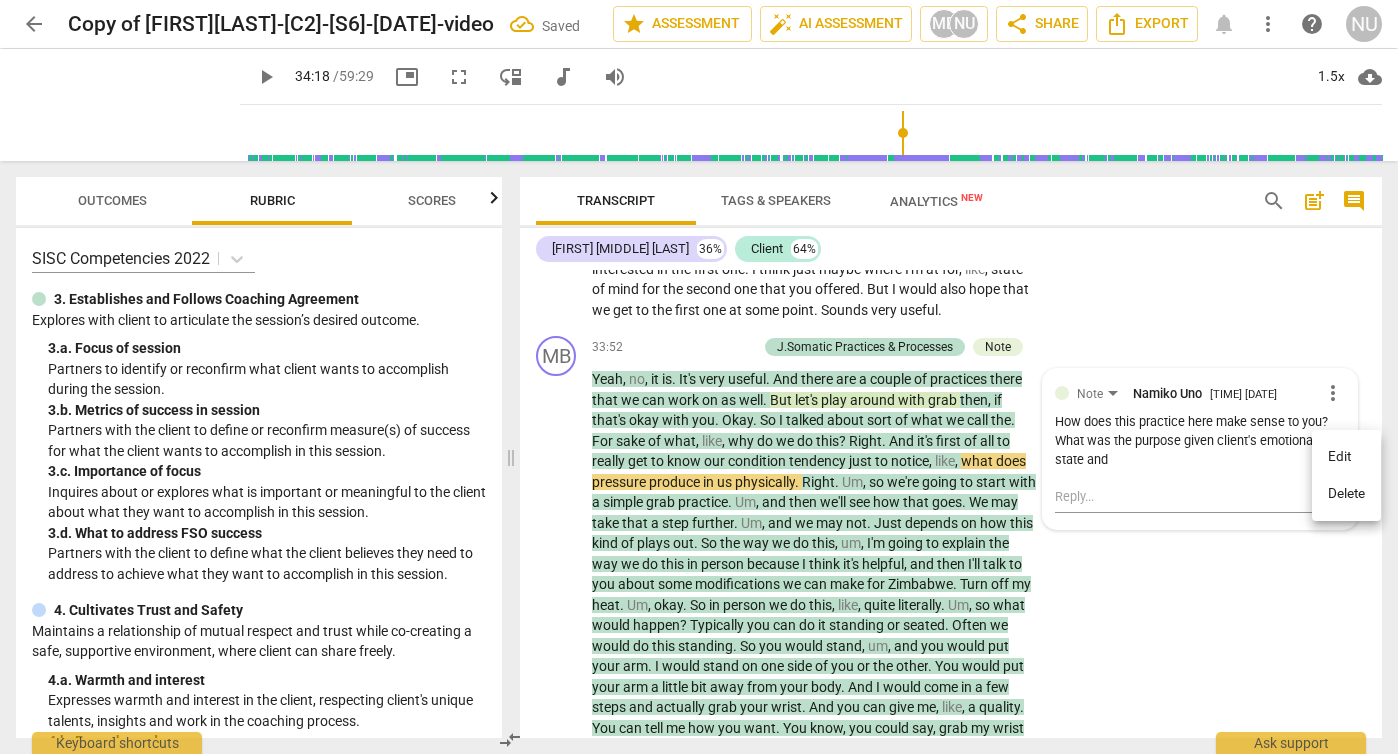 click on "Edit" at bounding box center [1346, 457] 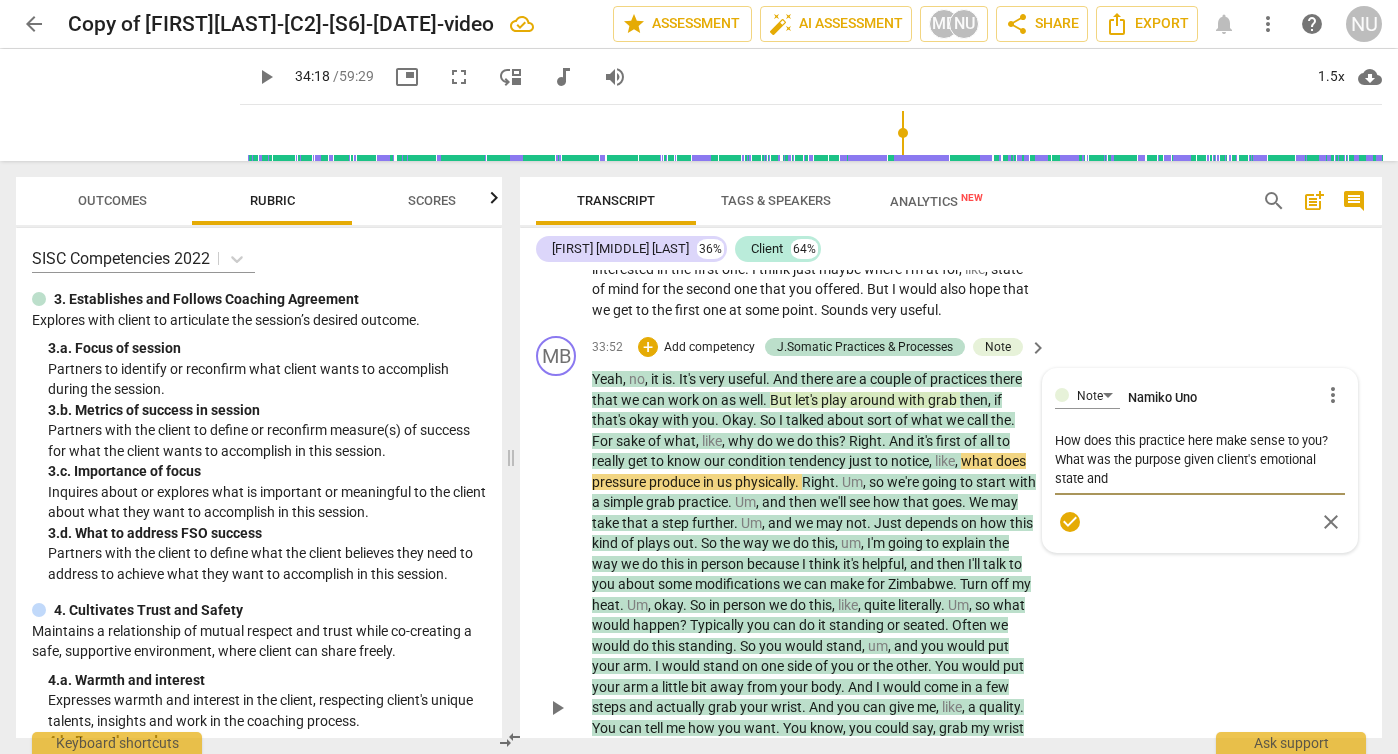 click on "How does this practice here make sense to you? What was the purpose given client's emotional state and" at bounding box center [1200, 459] 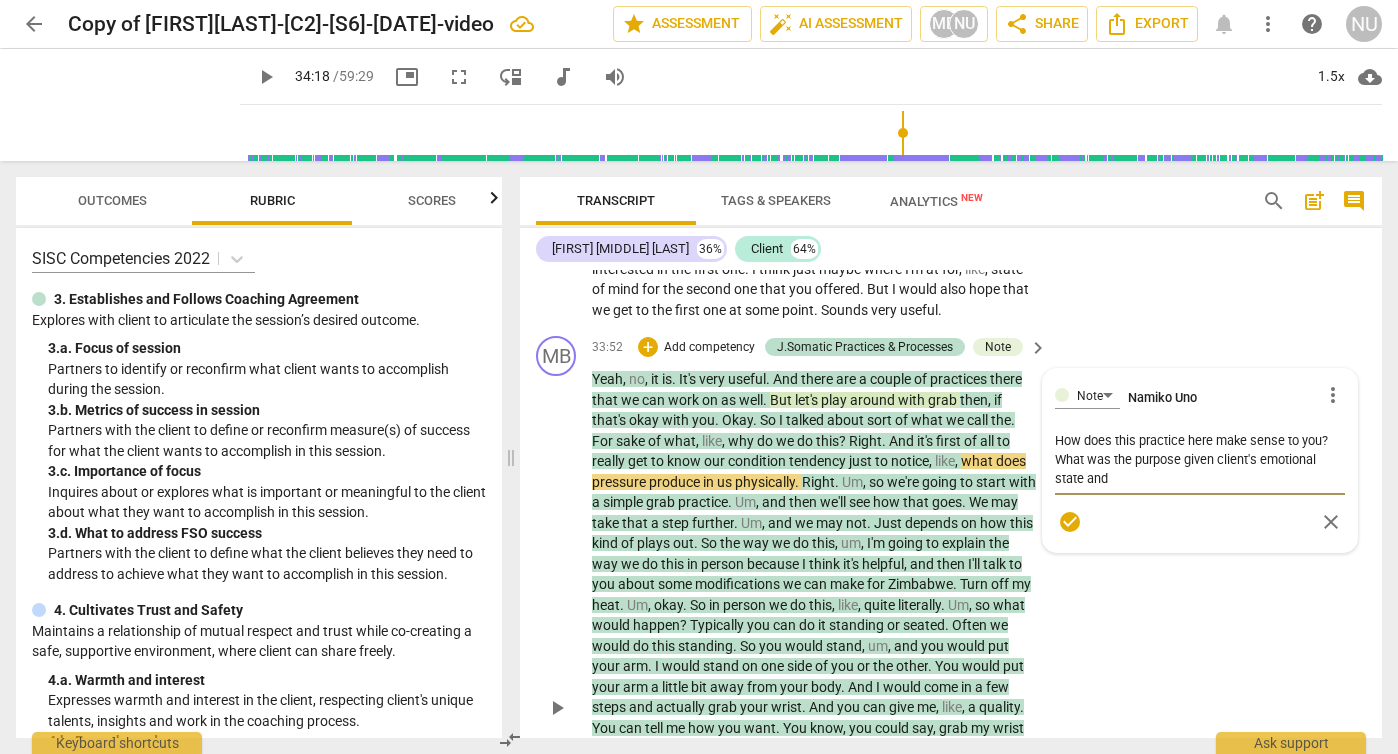 type on "How does this practice here make sense to you? What was the purpose given client's emotional state and" 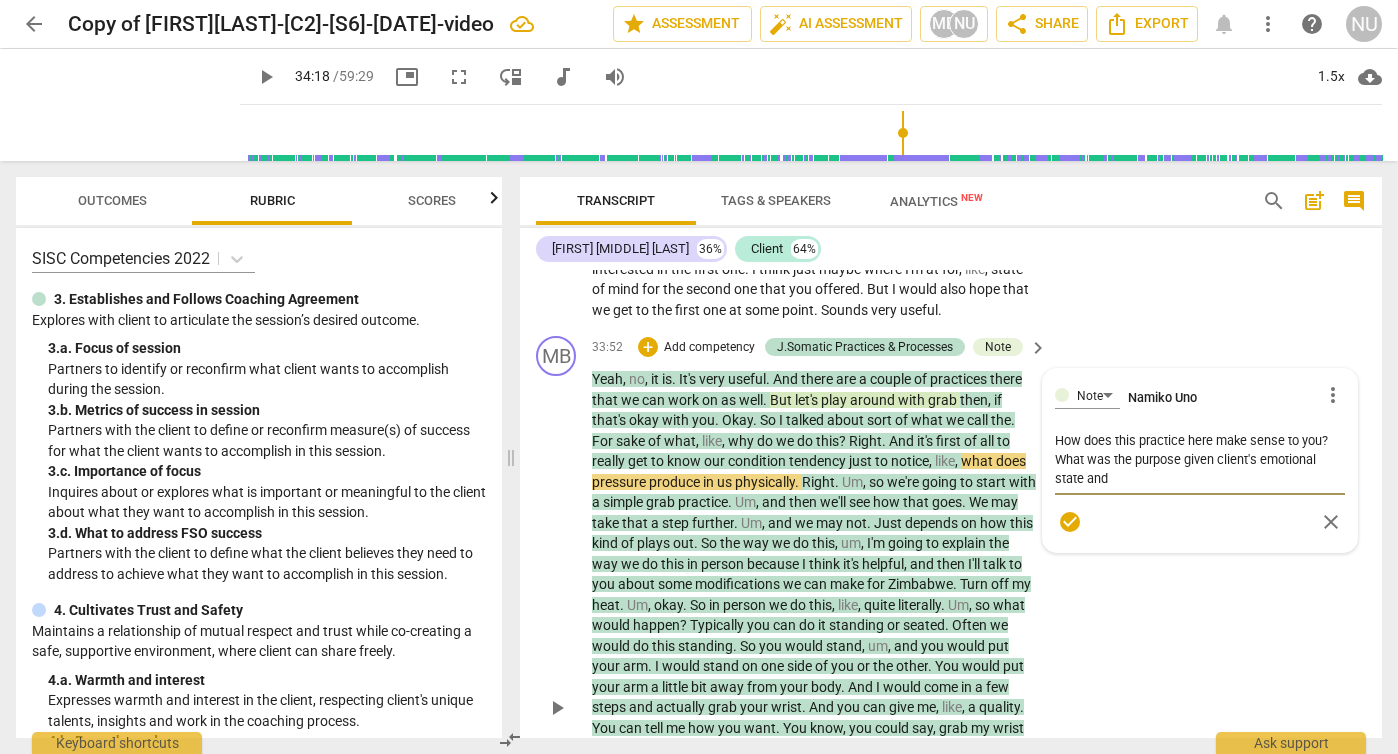 type on "How does this practice here make sense to you? What was the purpose given client's emotional state and" 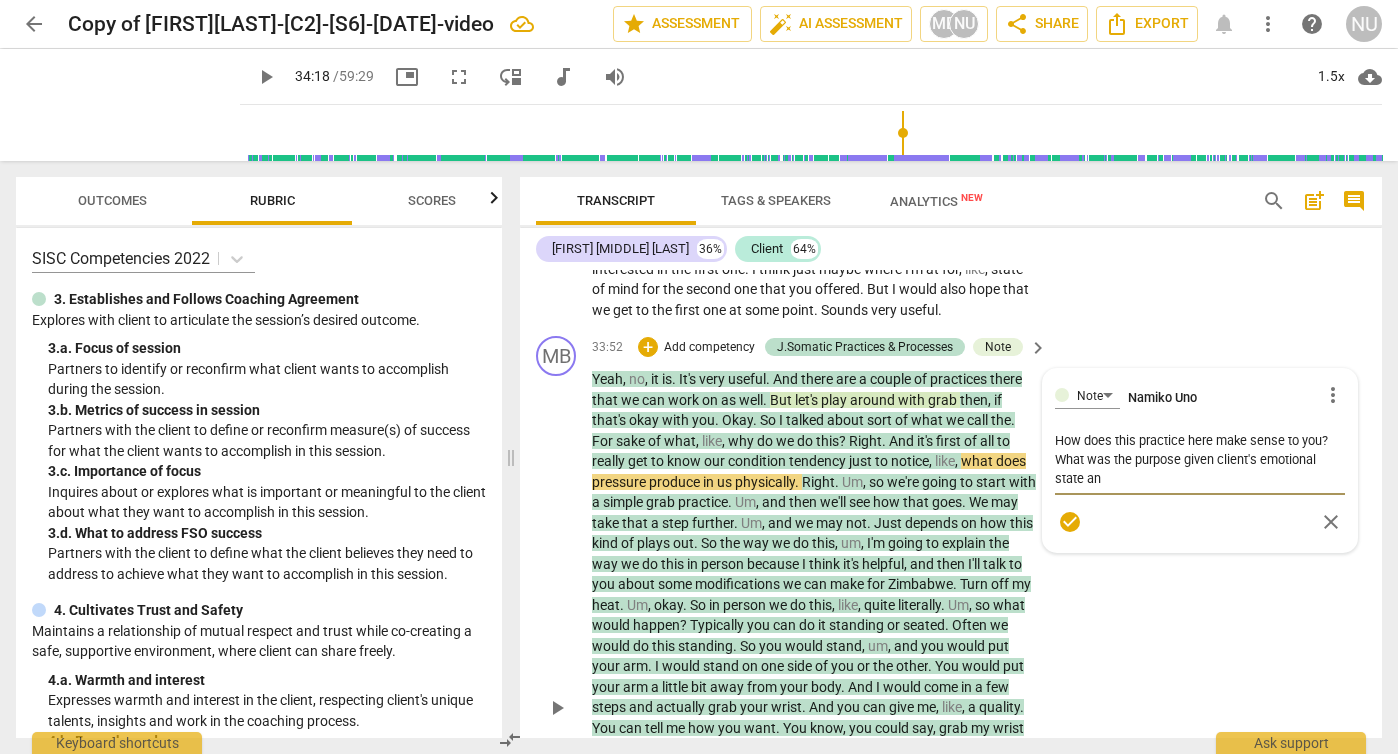type on "How does this practice here make sense to you? What was the purpose given client's emotional state a" 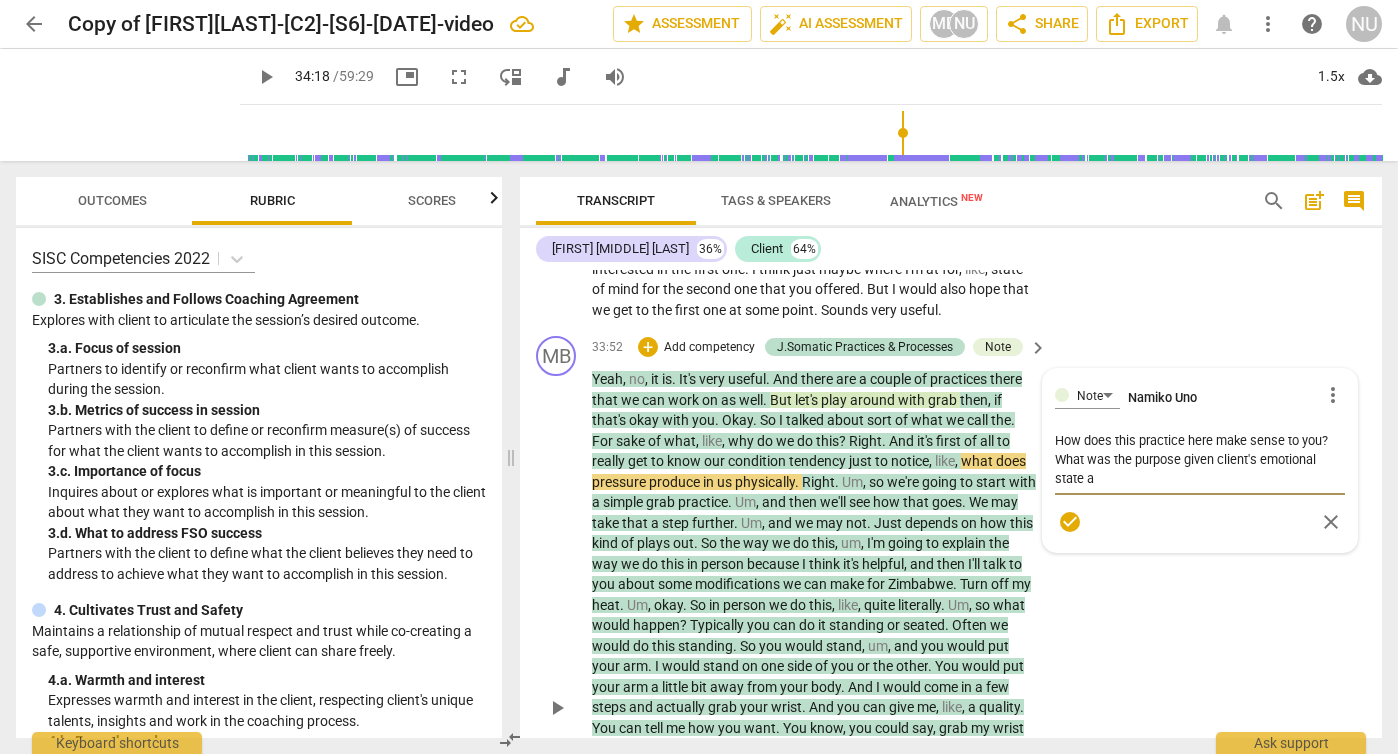 type on "How does this practice here make sense to you? What was the purpose given client's emotional state" 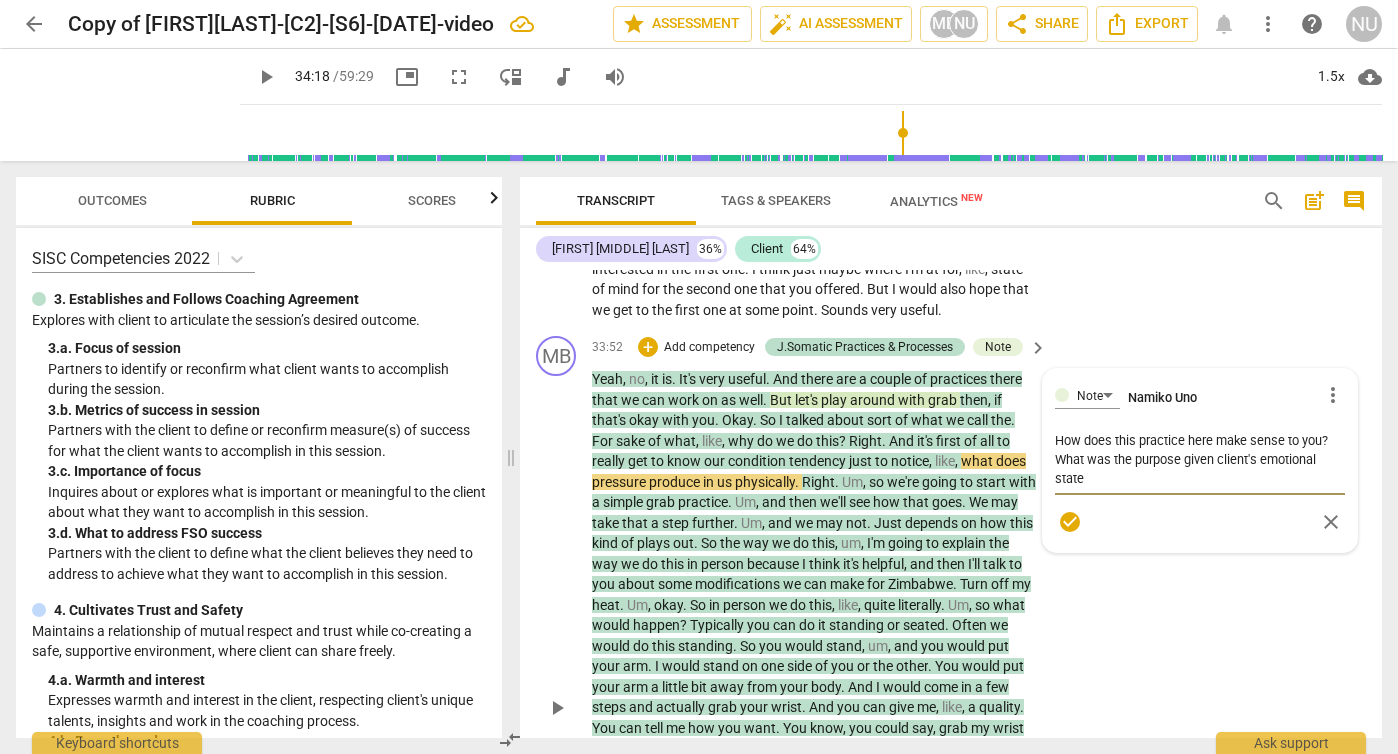 type on "How does this practice here make sense to you? What was the purpose given client's emotional state" 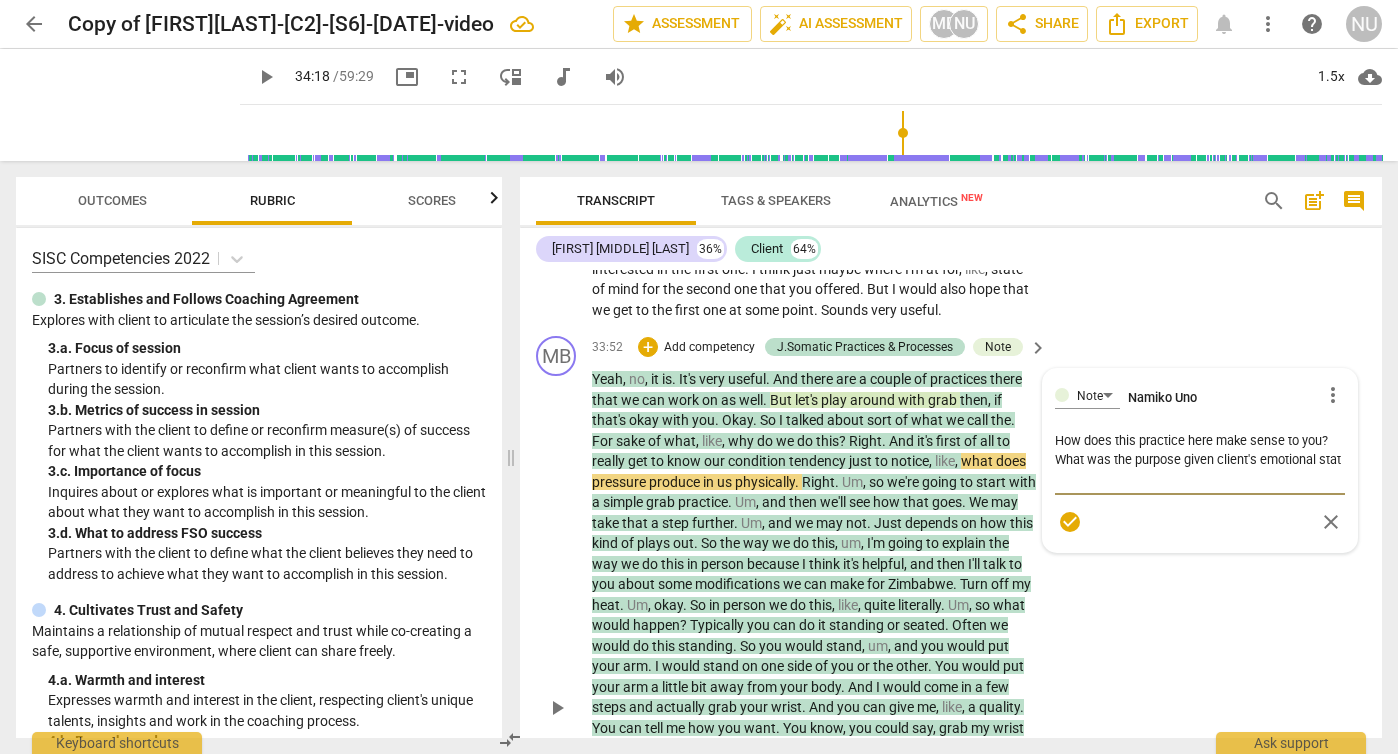 type on "How does this practice here make sense to you? What was the purpose given client's emotional sta" 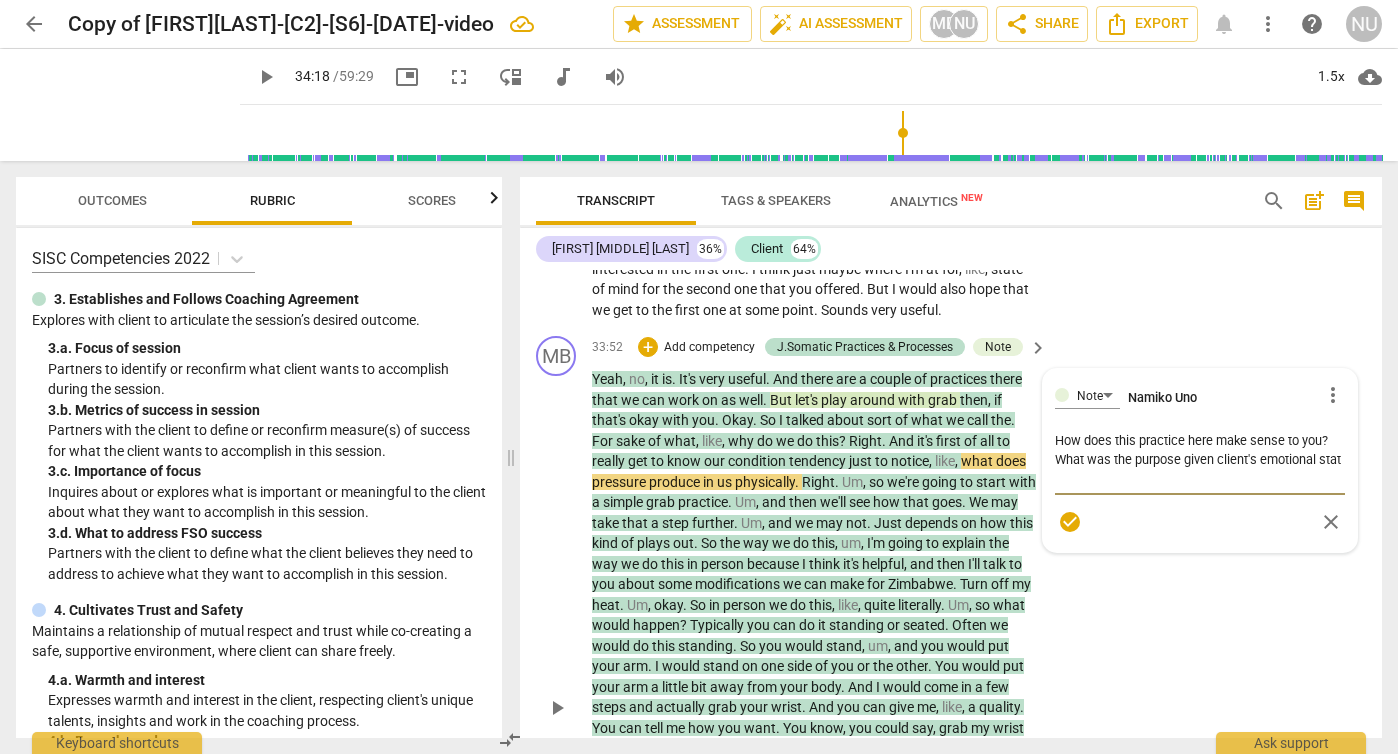 type on "How does this practice here make sense to you? What was the purpose given client's emotional sta" 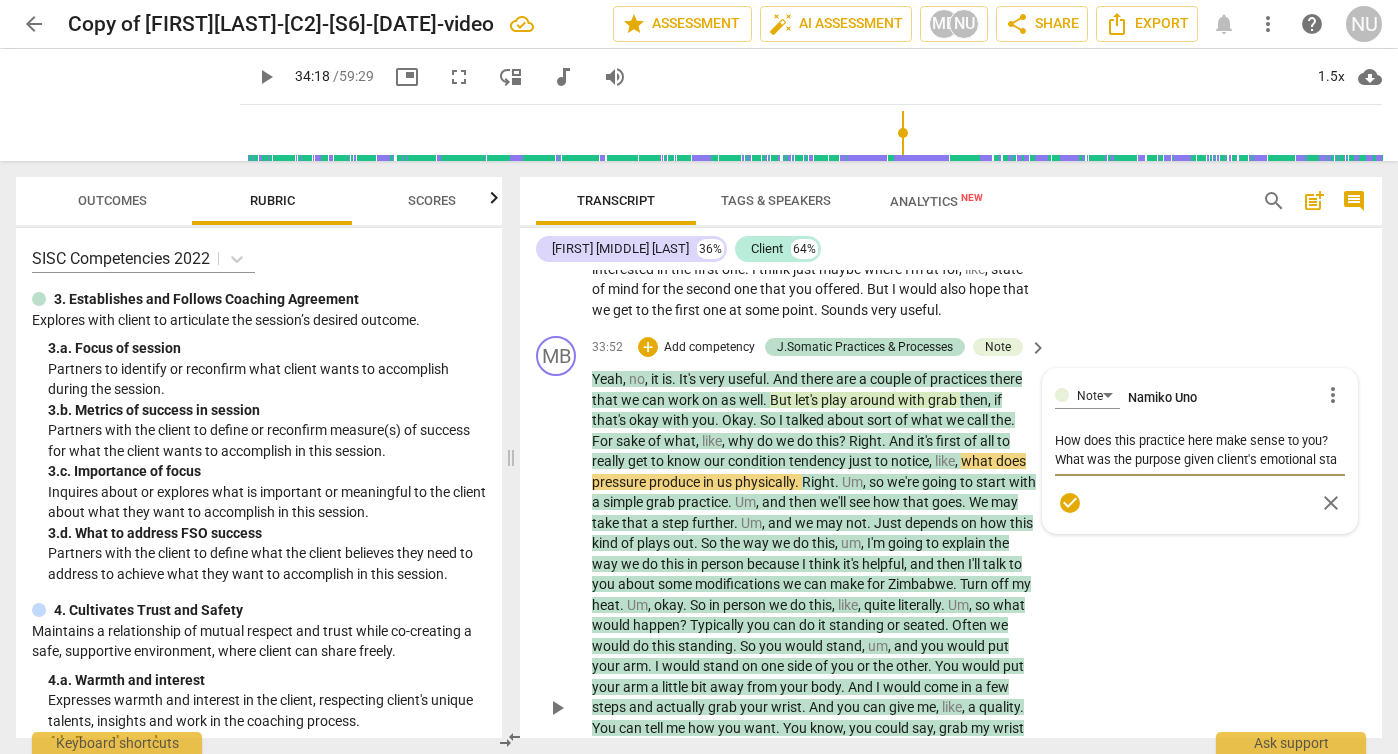 type on "How does this practice here make sense to you? What was the purpose given client's emotional st" 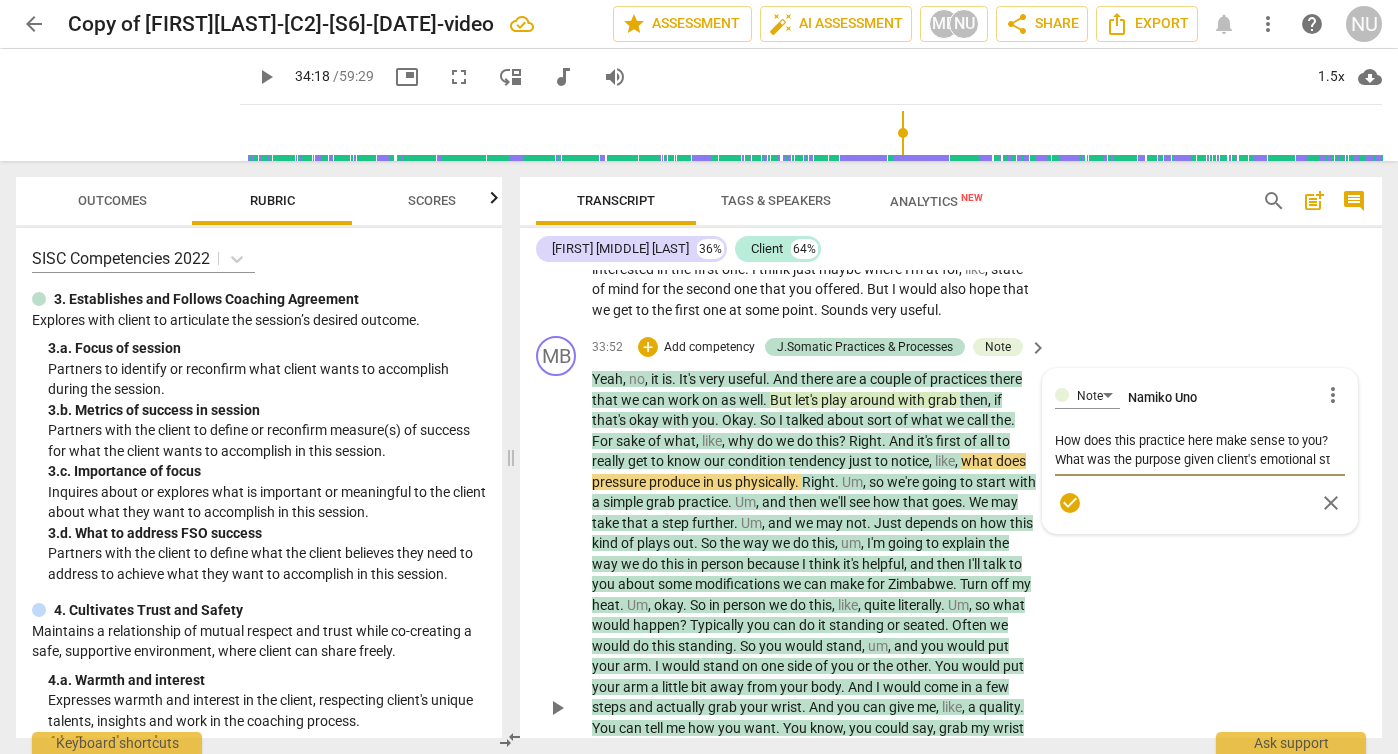 type on "How does this practice here make sense to you? What was the purpose given client's emotional s" 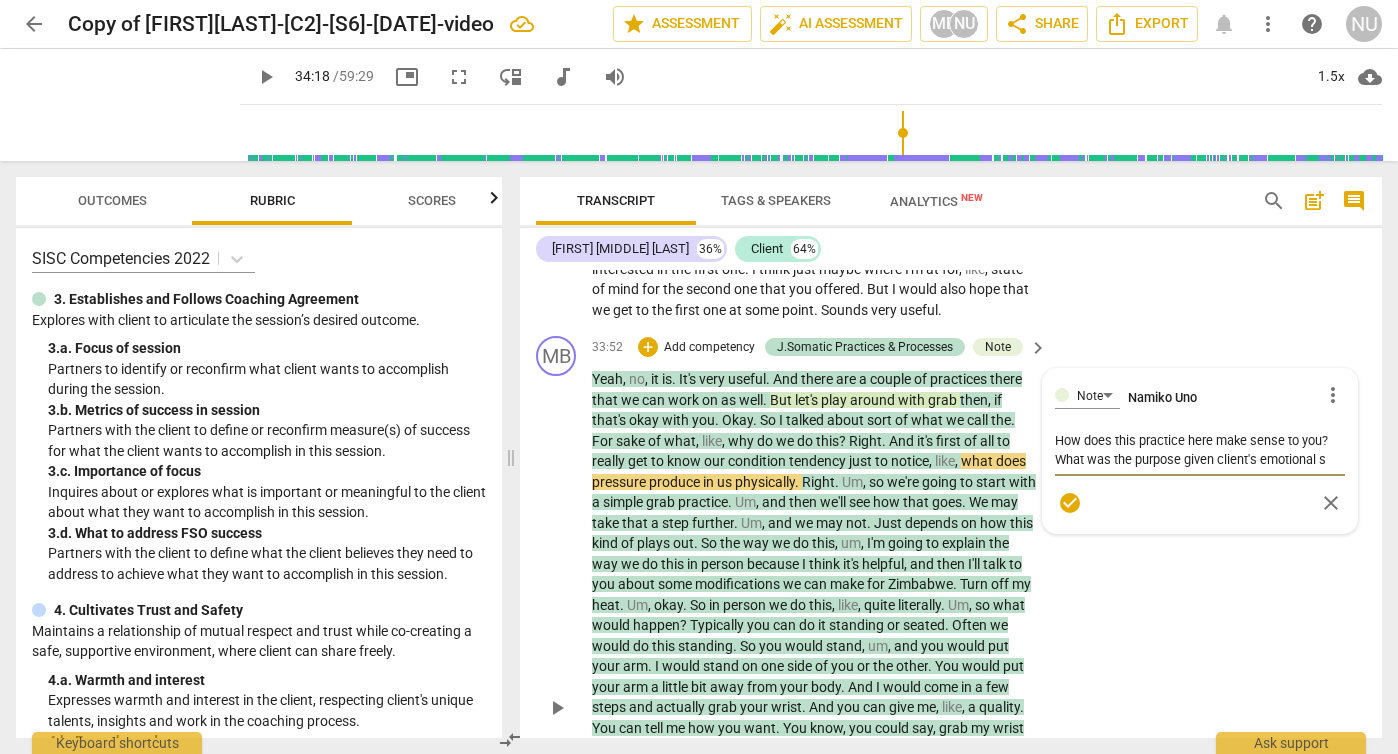 type on "How does this practice here make sense to you? What was the purpose given client's emotional" 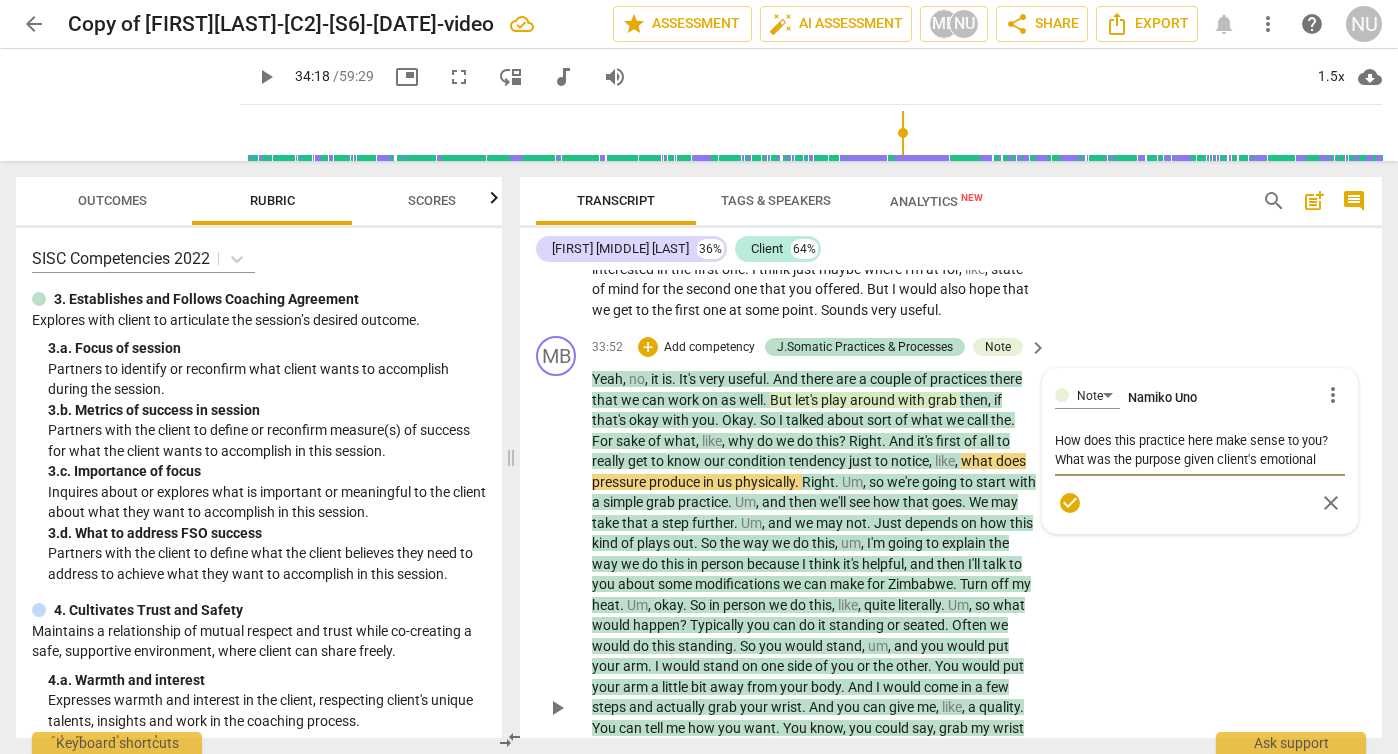 type on "How does this practice here make sense to you? What was the purpose given client's emotional" 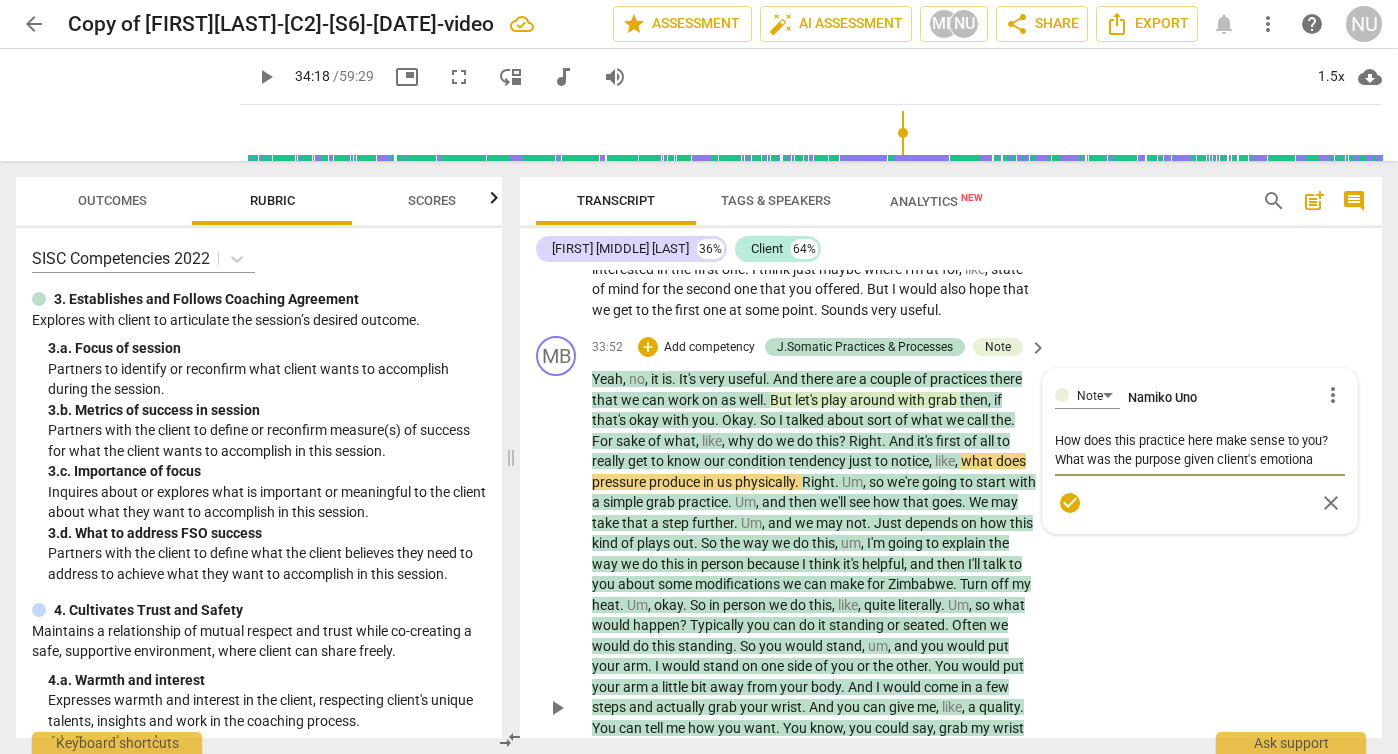 type on "How does this practice here make sense to you? What was the purpose given client's emotion" 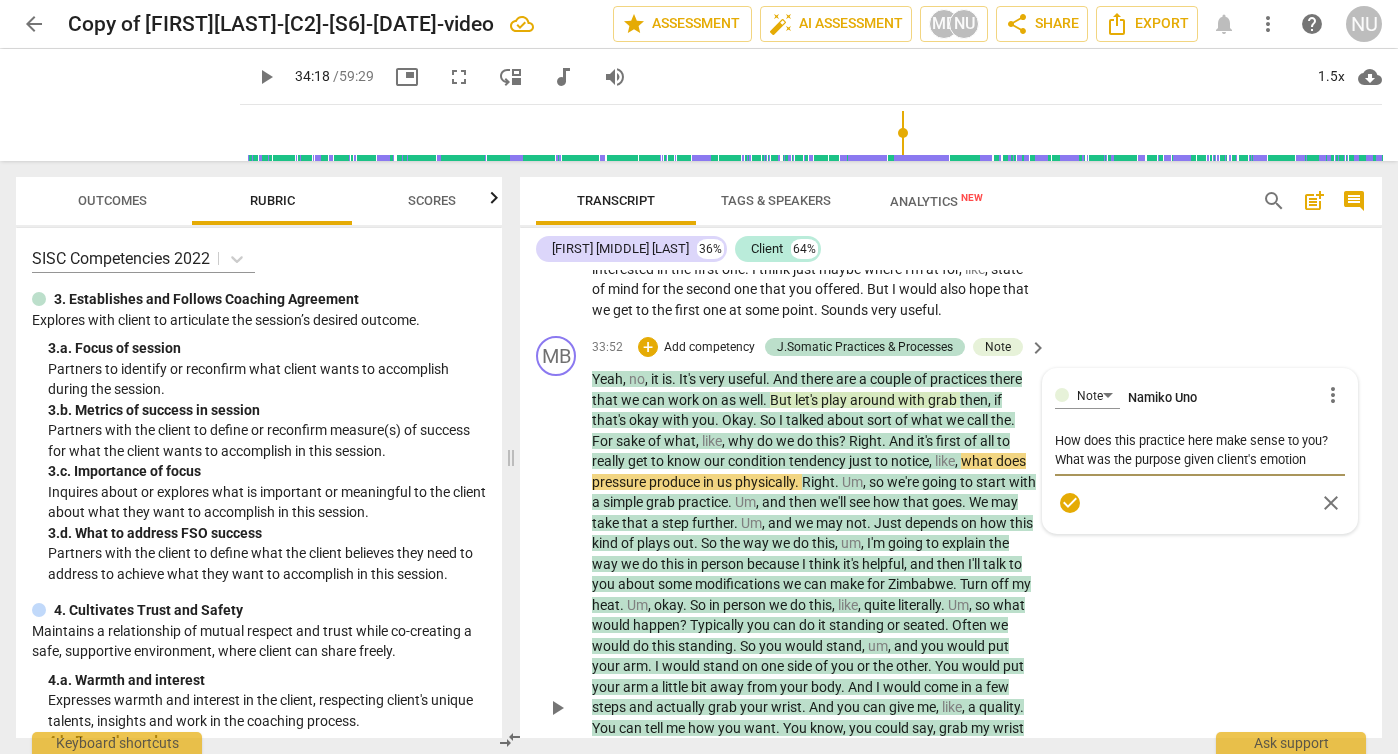 type on "How does this practice here make sense to you? What was the purpose given client's emotio" 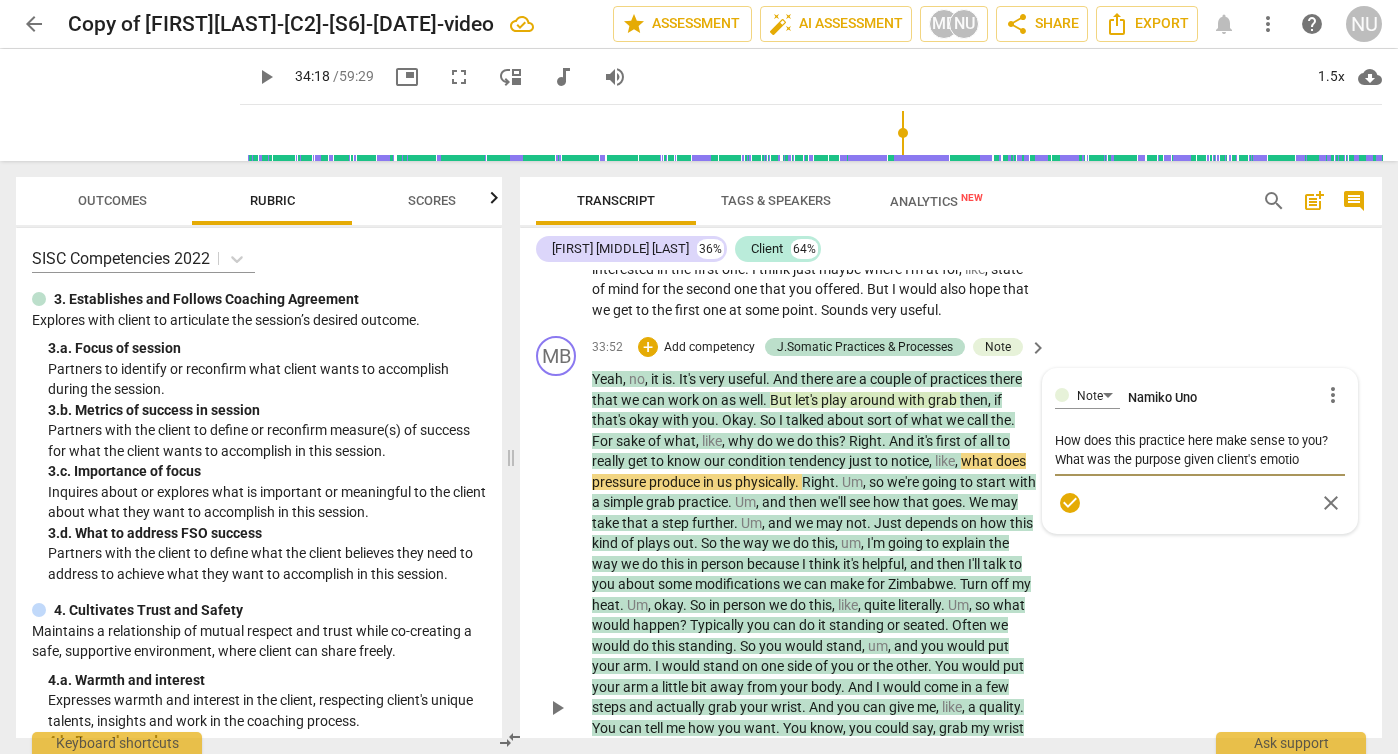 type on "How does this practice here make sense to you? What was the purpose given client's emoti" 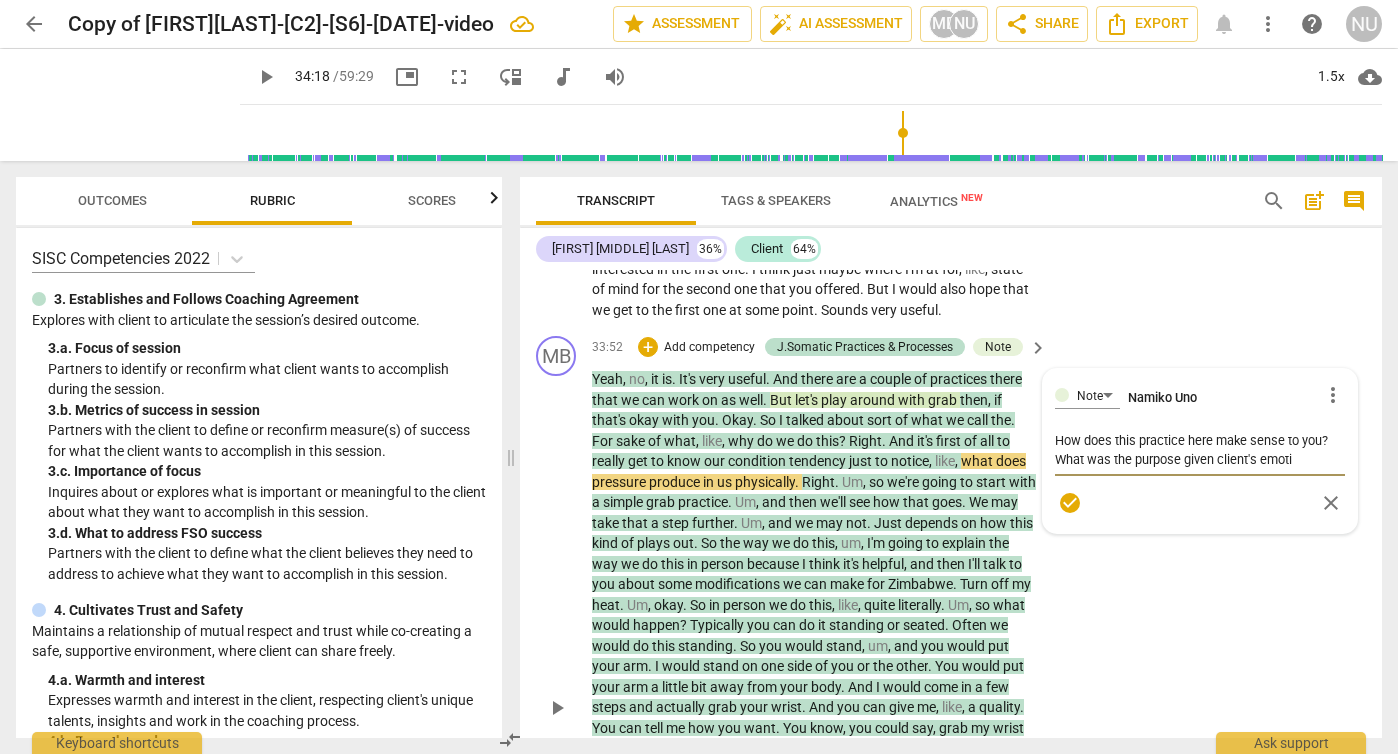 type on "How does this practice here make sense to you? What was the purpose given client's emot" 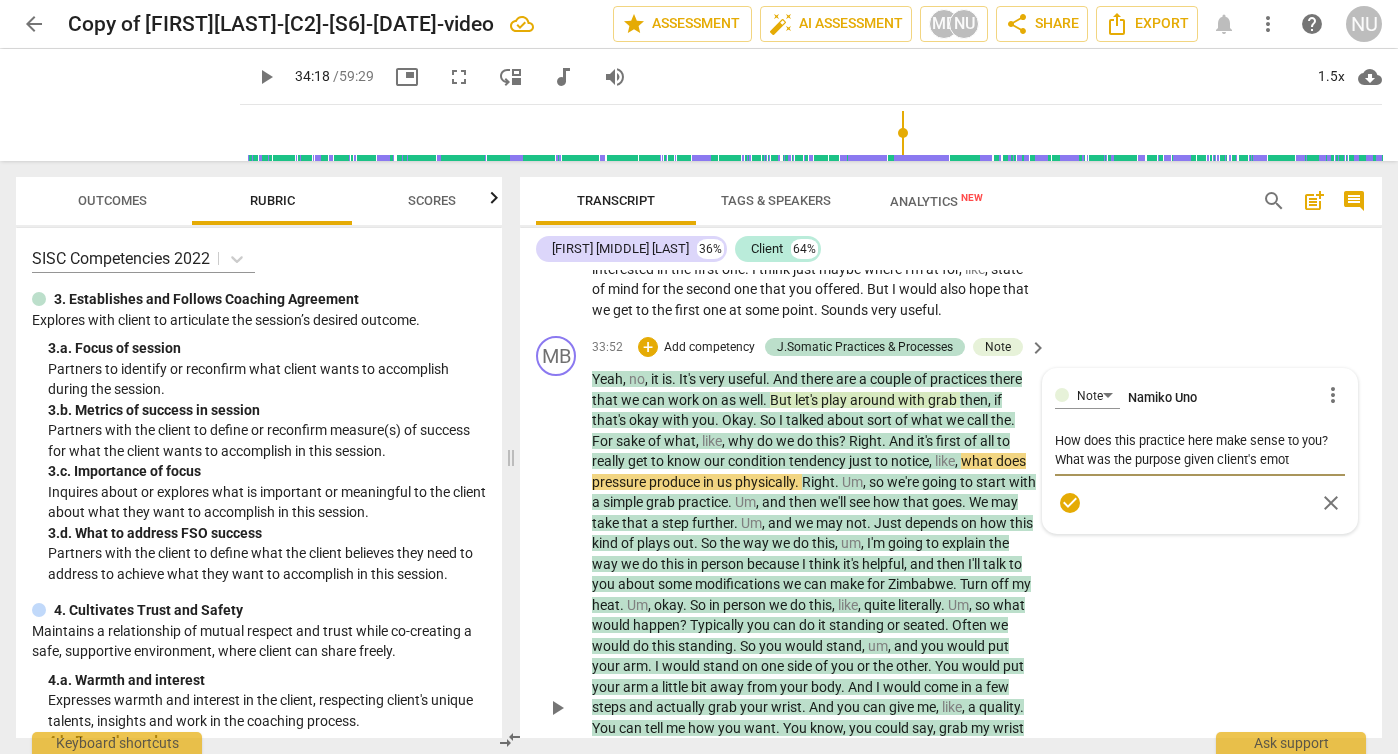 type on "How does this practice here make sense to you? What was the purpose given client's emo" 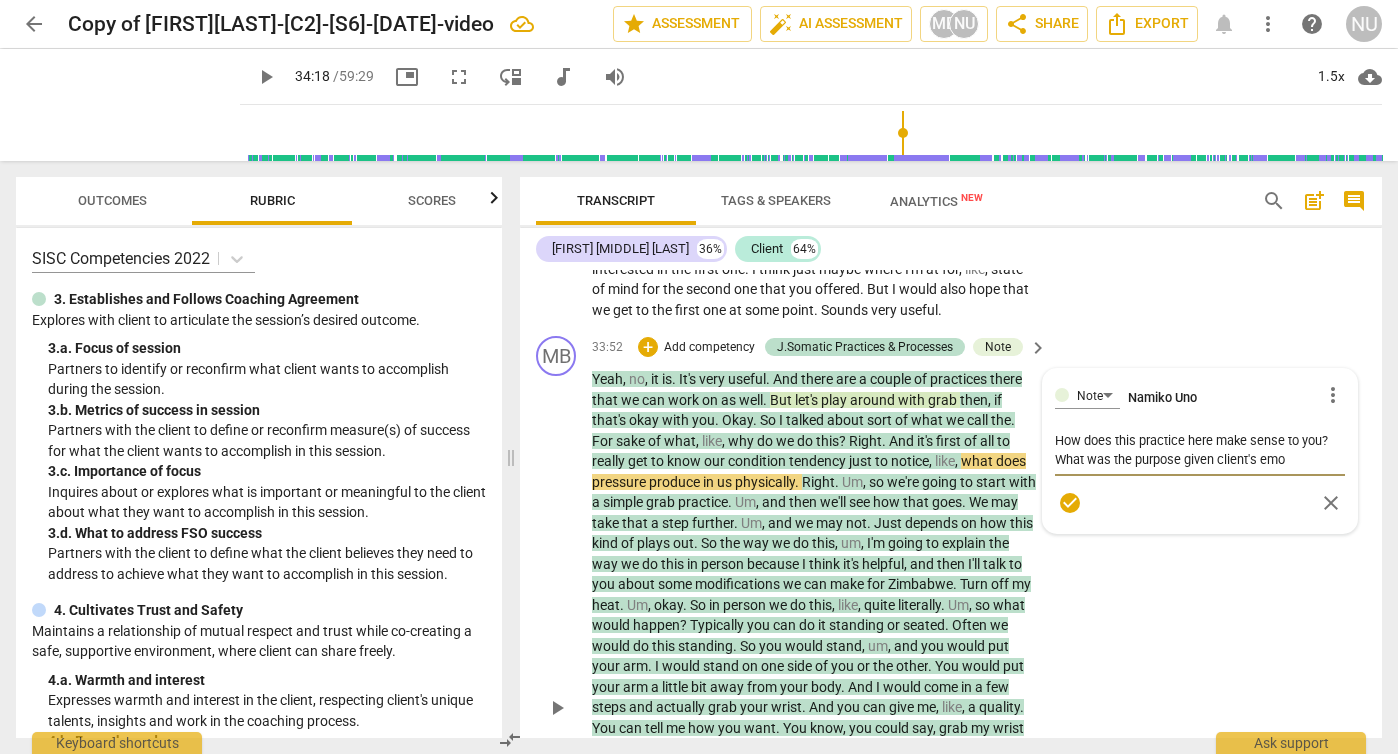 type on "How does this practice here make sense to you? What was the purpose given client's em" 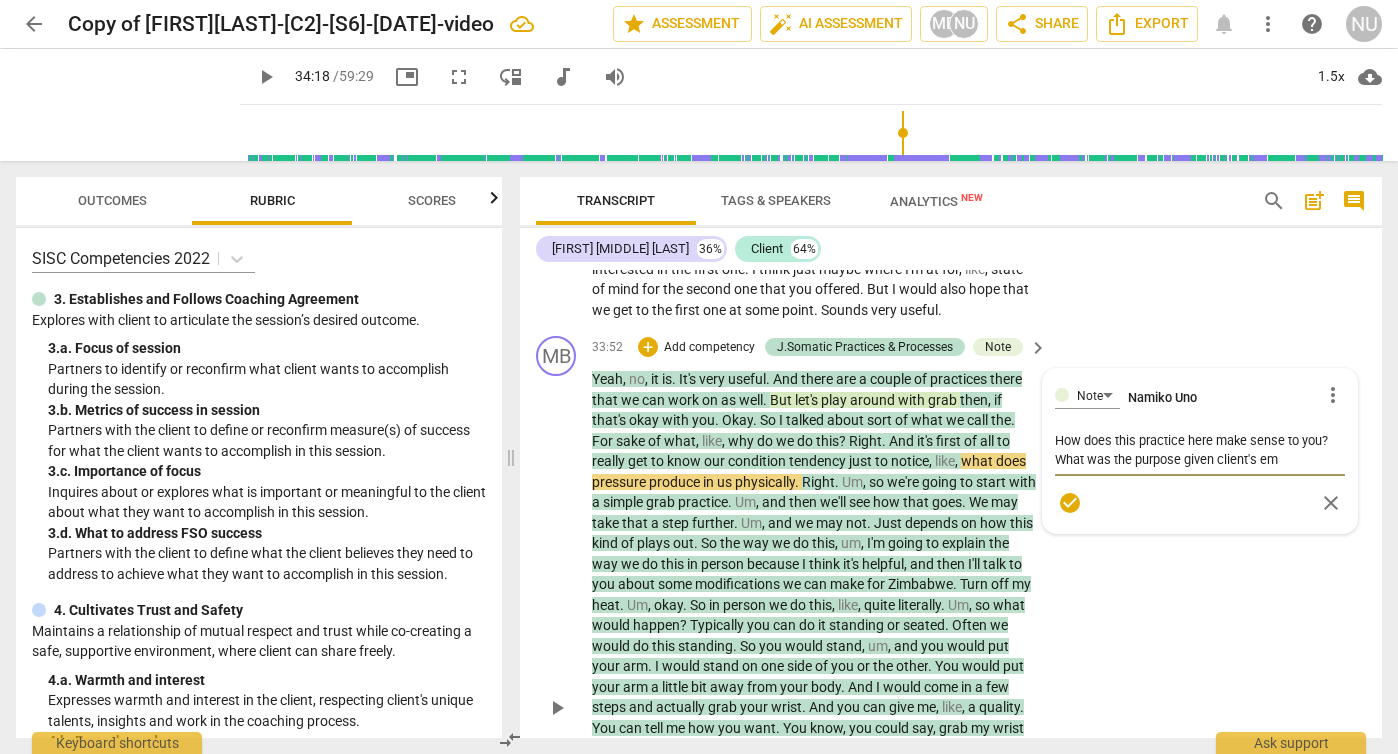 type on "How does this practice here make sense to you? What was the purpose given client's e" 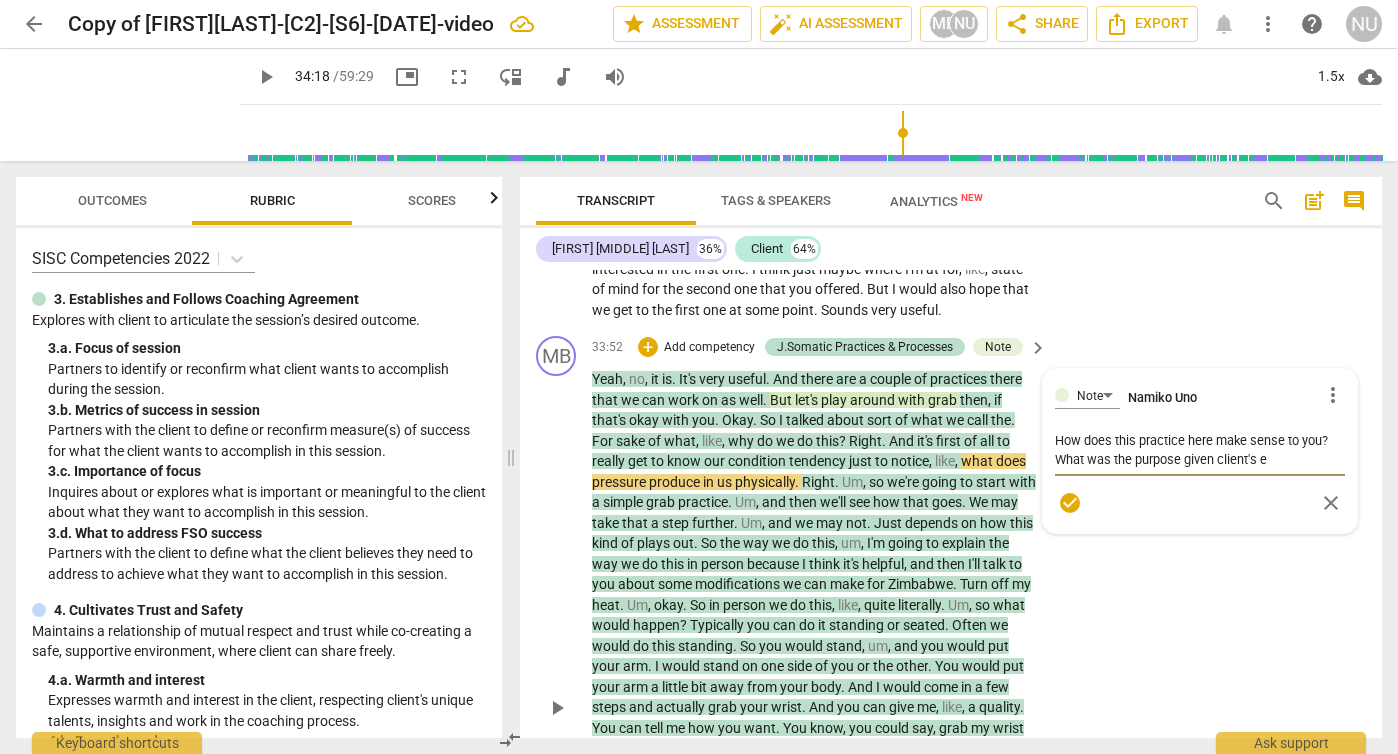 type on "How does this practice here make sense to you? What was the purpose given client's" 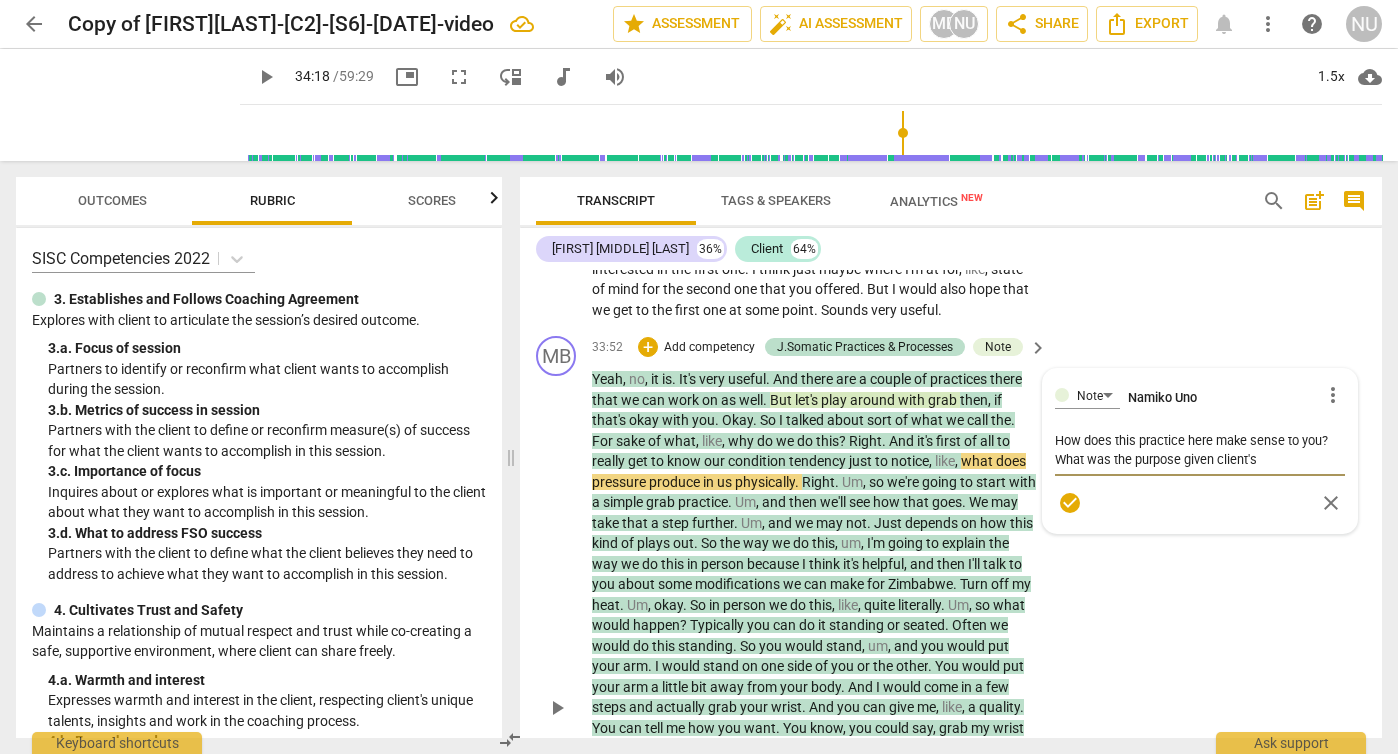 type on "How does this practice here make sense to you? What was the purpose given client's m" 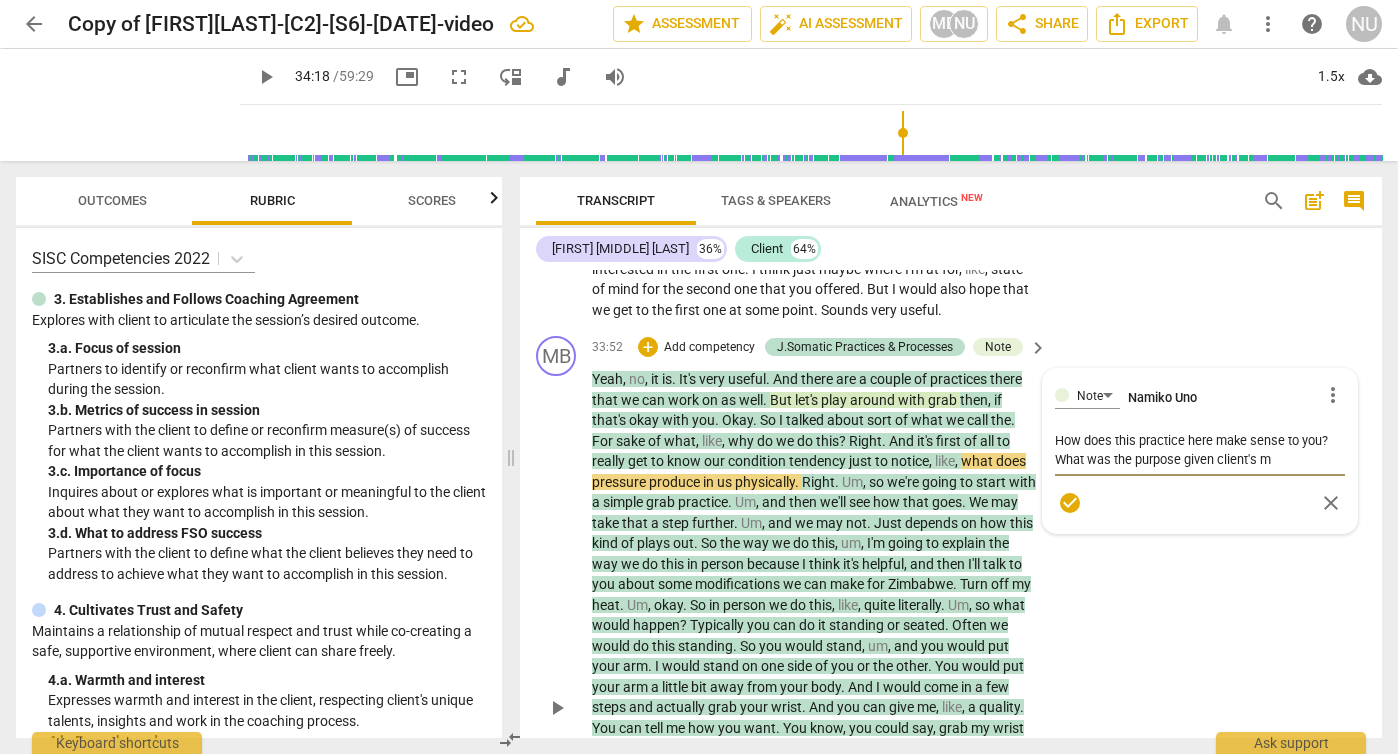 type on "How does this practice here make sense to you? What was the purpose given client's mo" 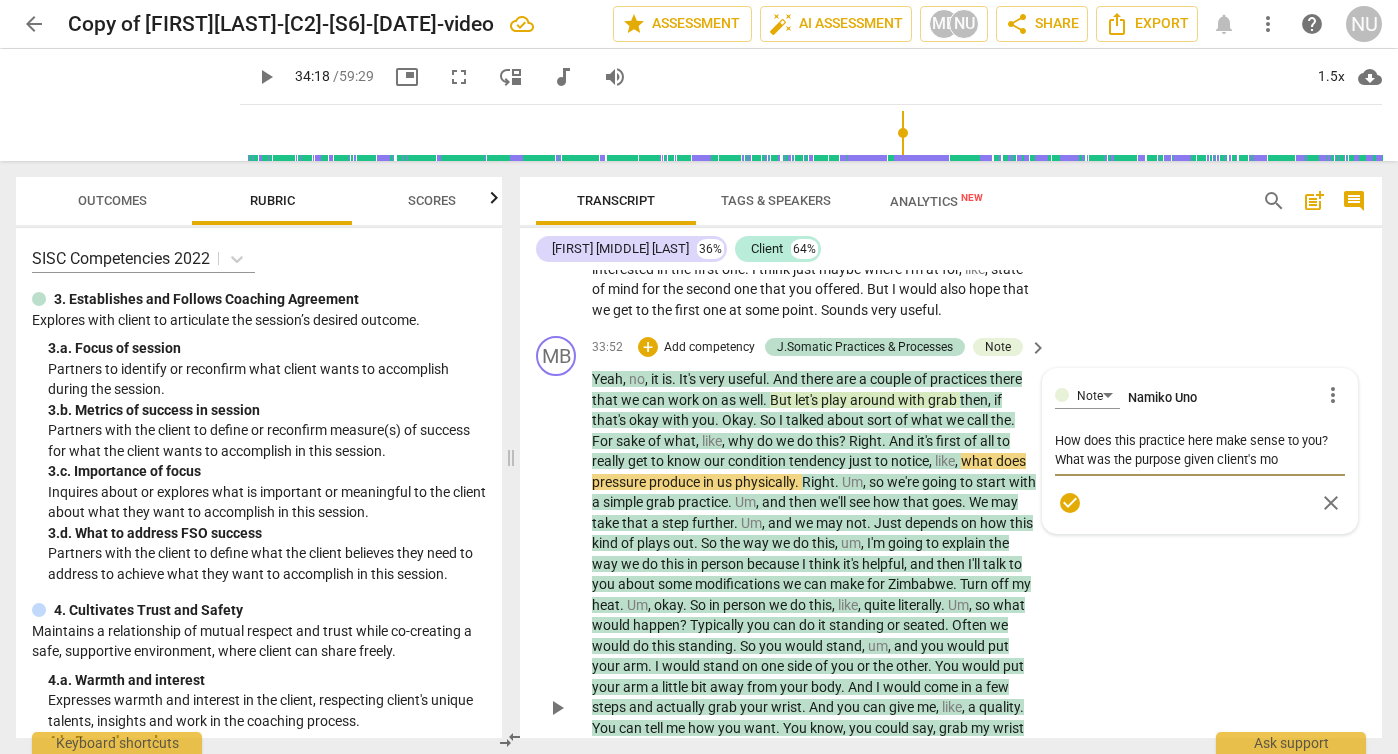 type on "How does this practice here make sense to you? What was the purpose given client's moo" 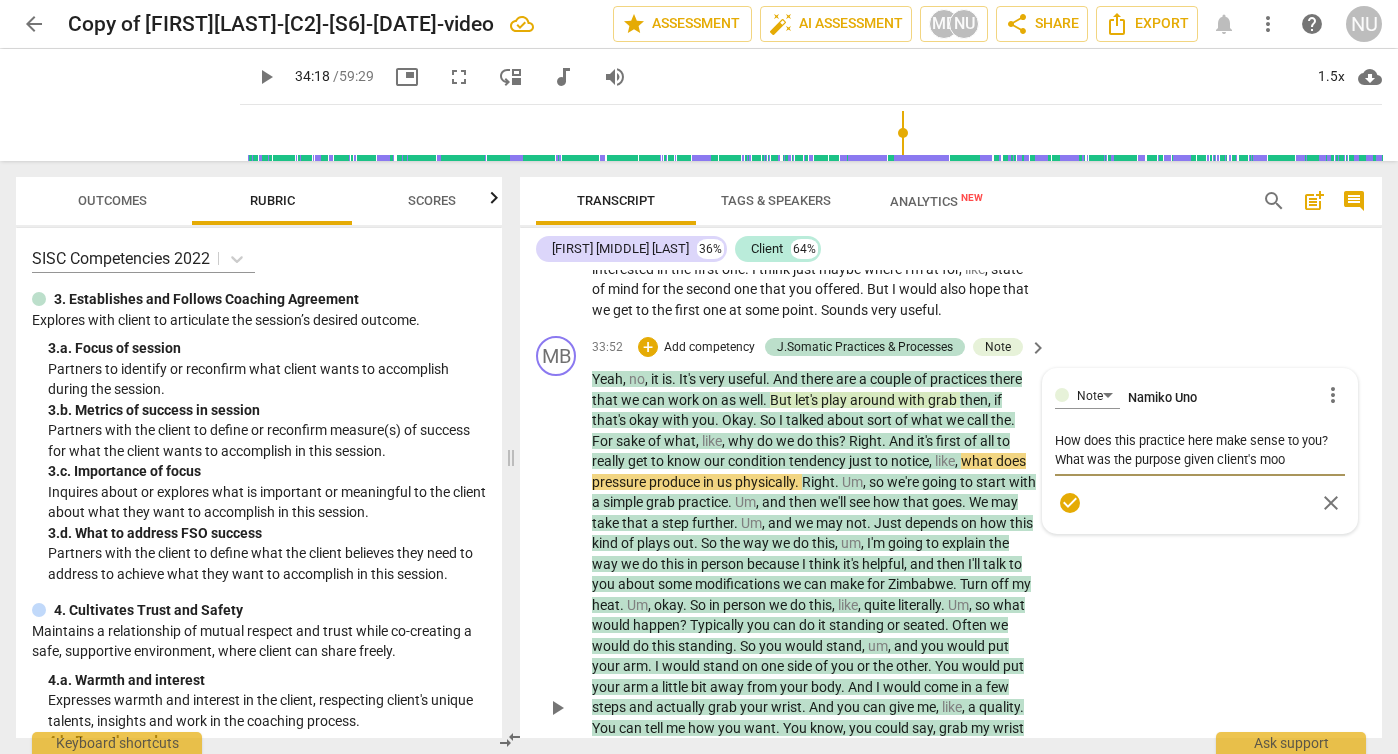 type on "How does this practice here make sense to you? What was the purpose given client's mood" 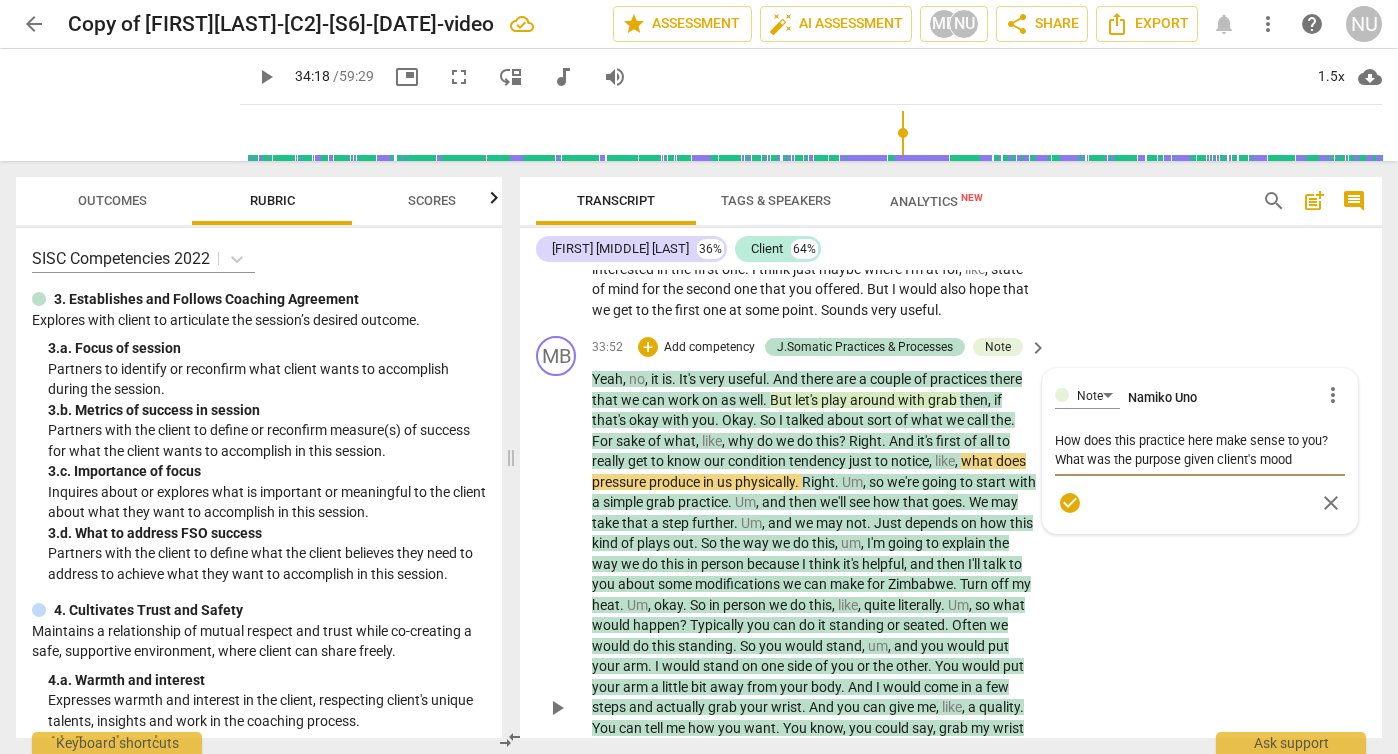 type on "How does this practice here make sense to you? What was the purpose given client's mood" 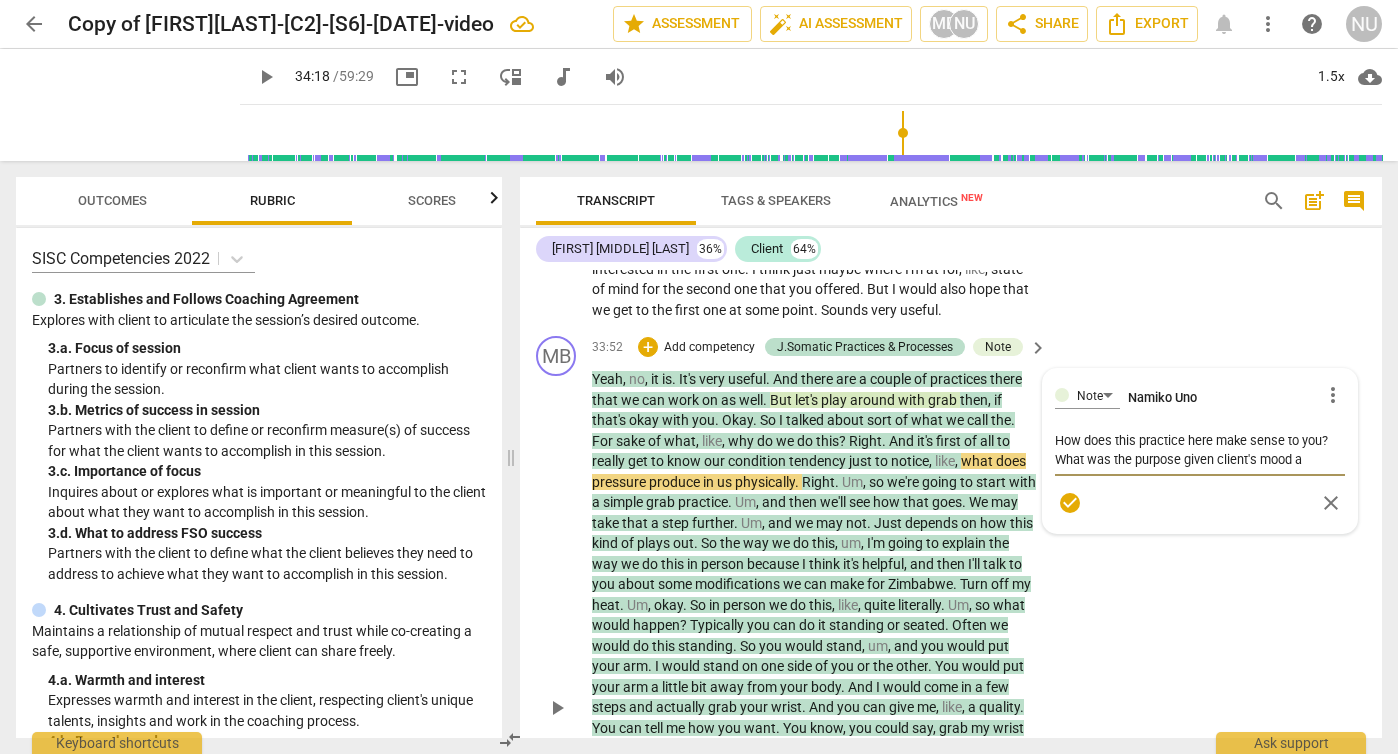 type on "How does this practice here make sense to you? What was the purpose given client's mood an" 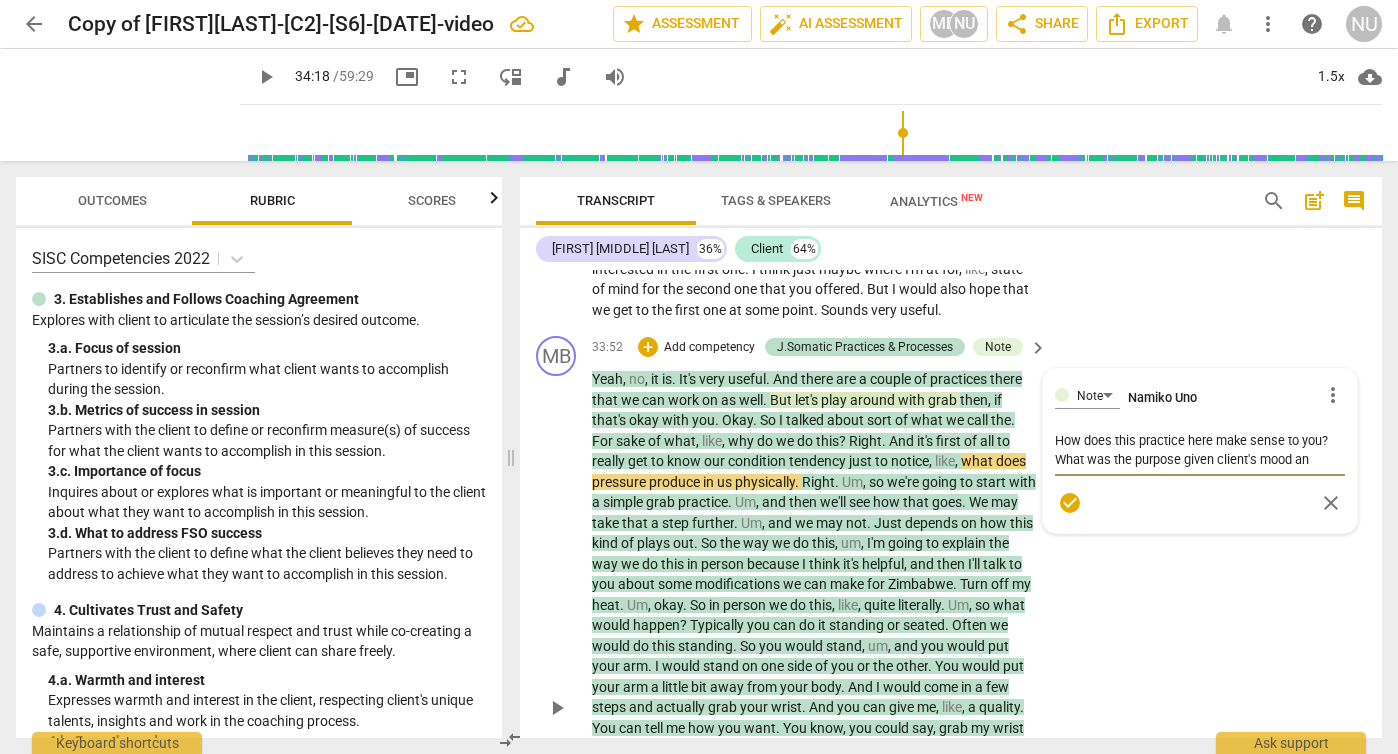 type on "How does this practice here make sense to you? What was the purpose given client's mood and" 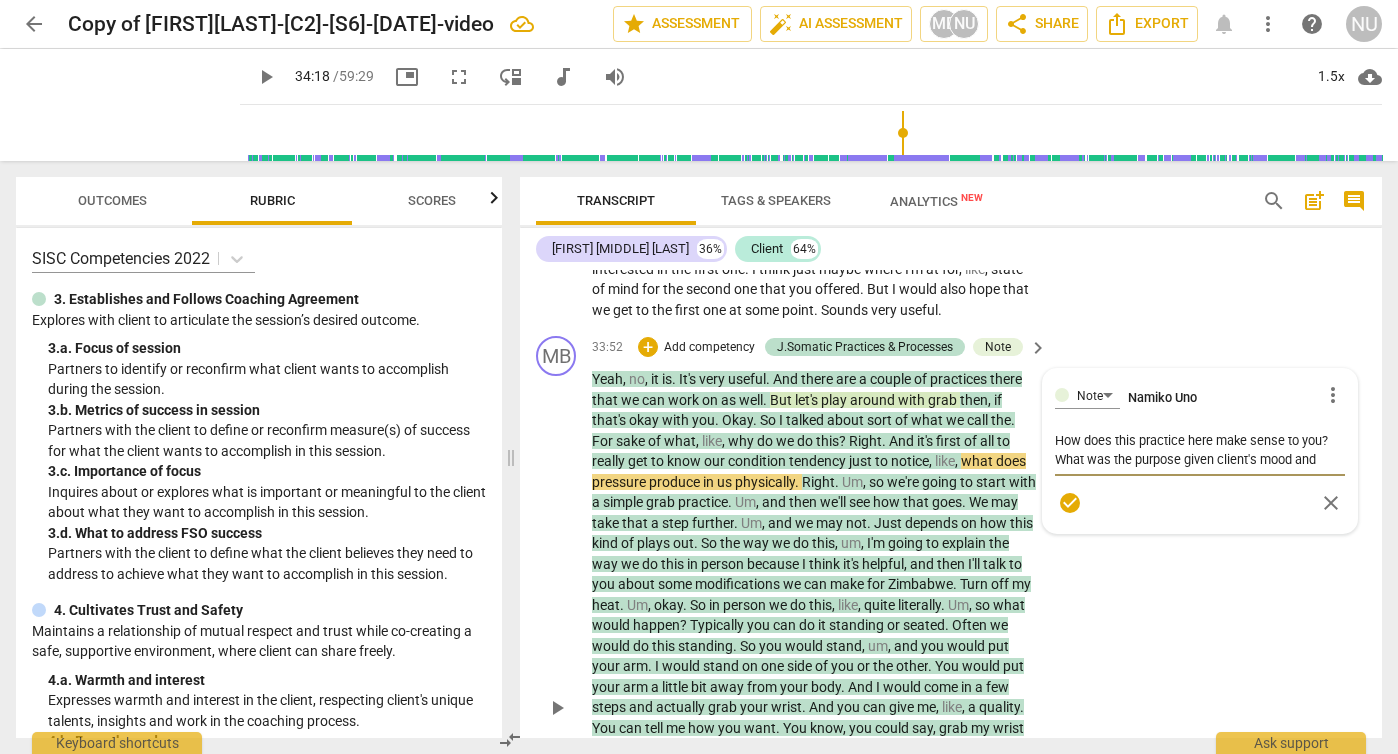 type on "How does this practice here make sense to you? What was the purpose given client's mood and" 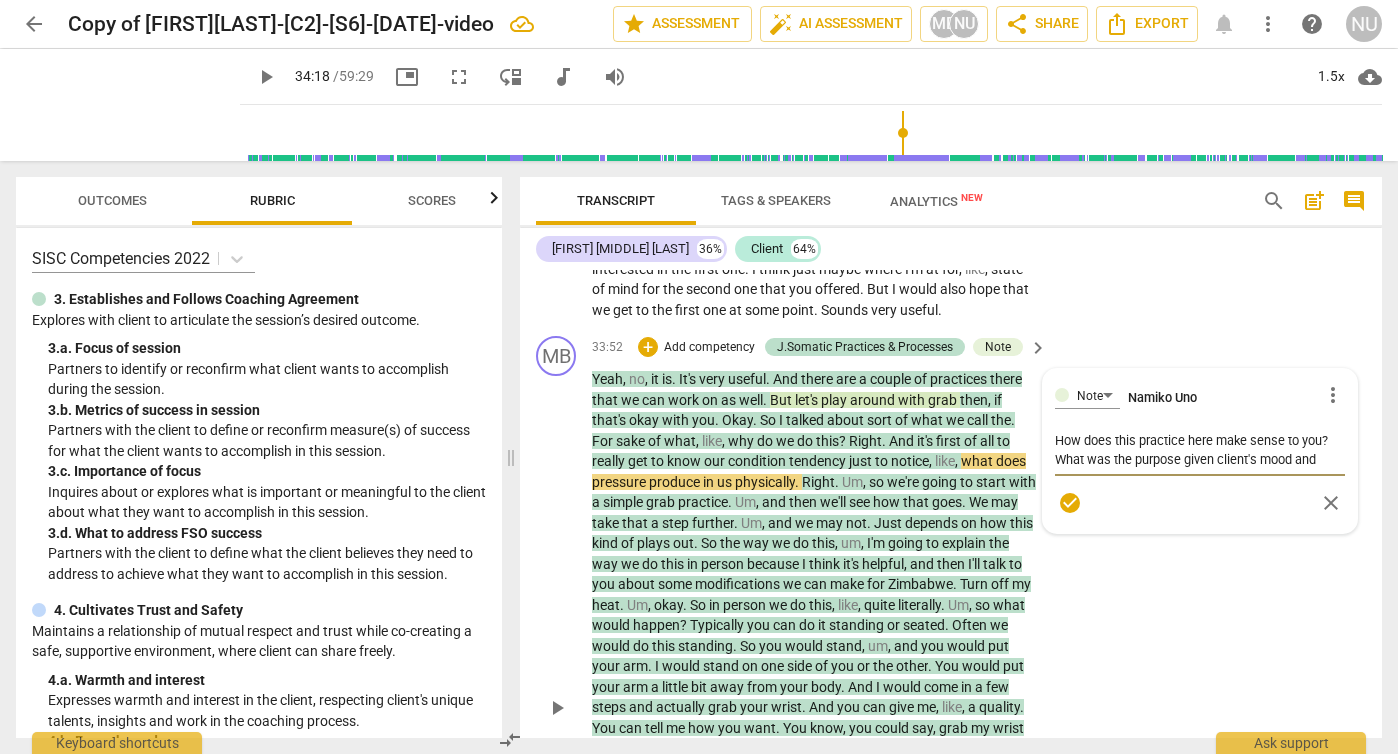 type on "How does this practice here make sense to you? What was the purpose given client's mood and i" 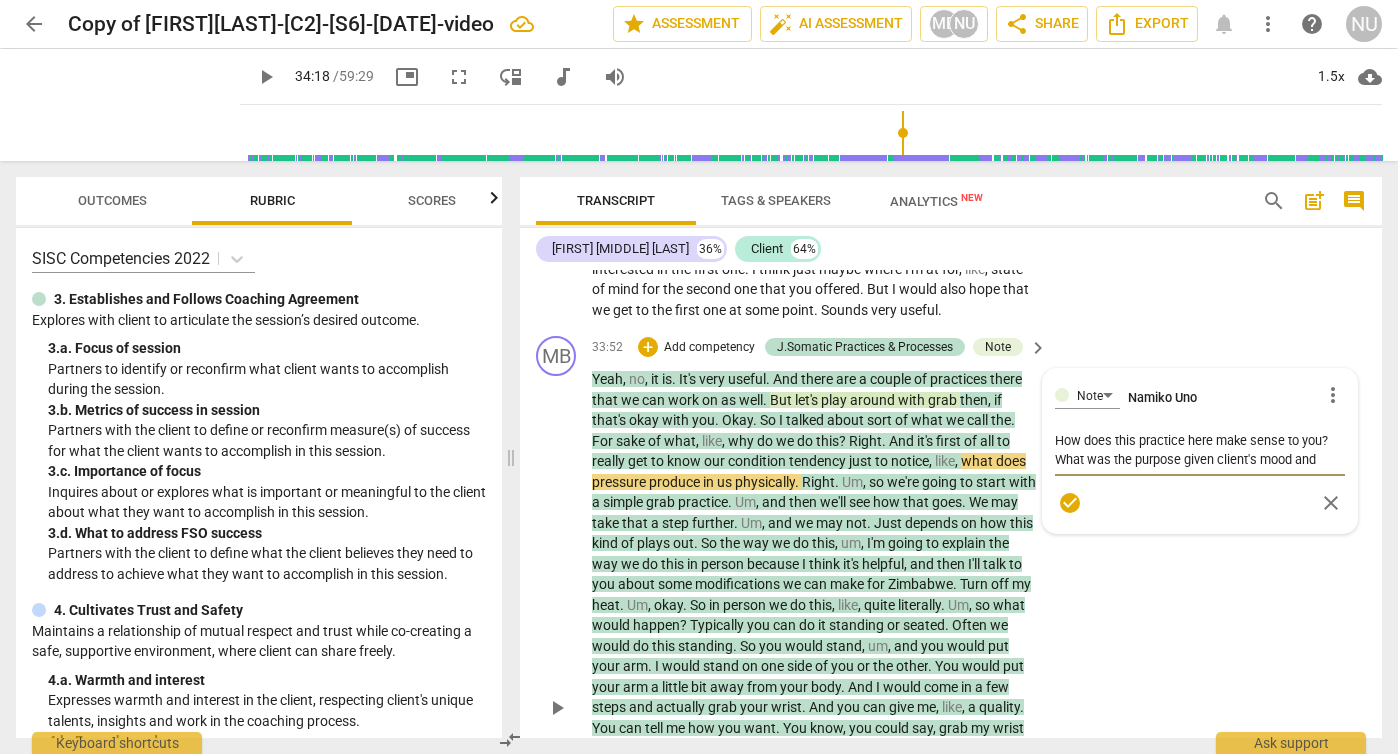 type on "How does this practice here make sense to you? What was the purpose given client's mood and i" 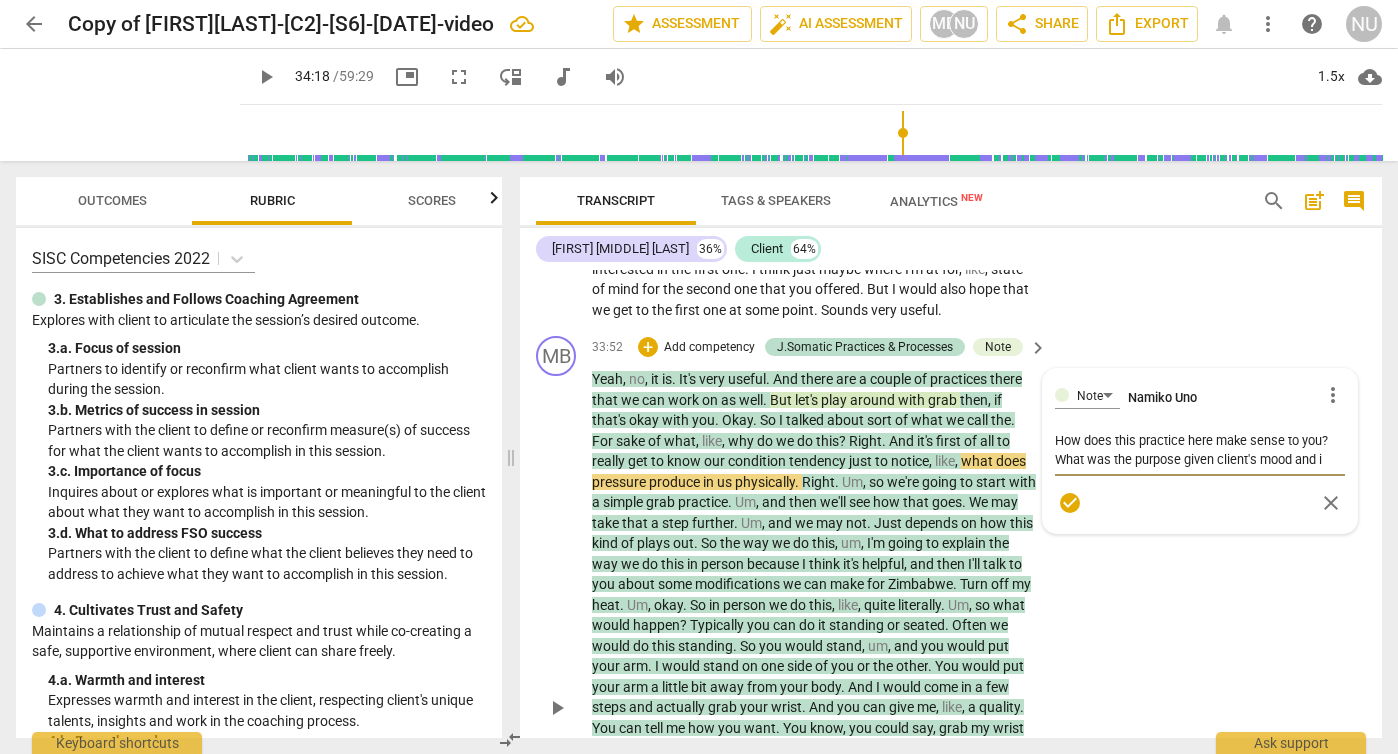 type on "How does this practice here make sense to you? What was the purpose given client's mood and in" 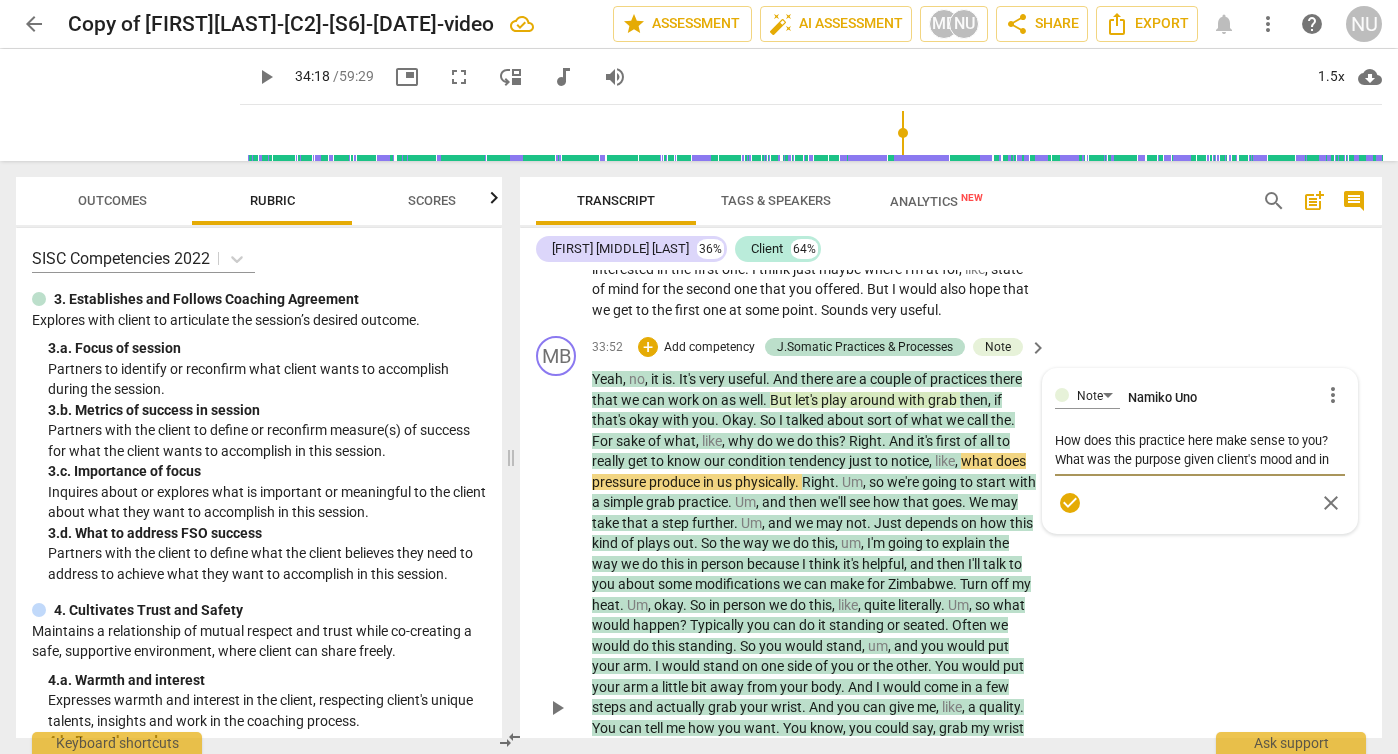 type on "How does this practice here make sense to you? What was the purpose given client's mood and int" 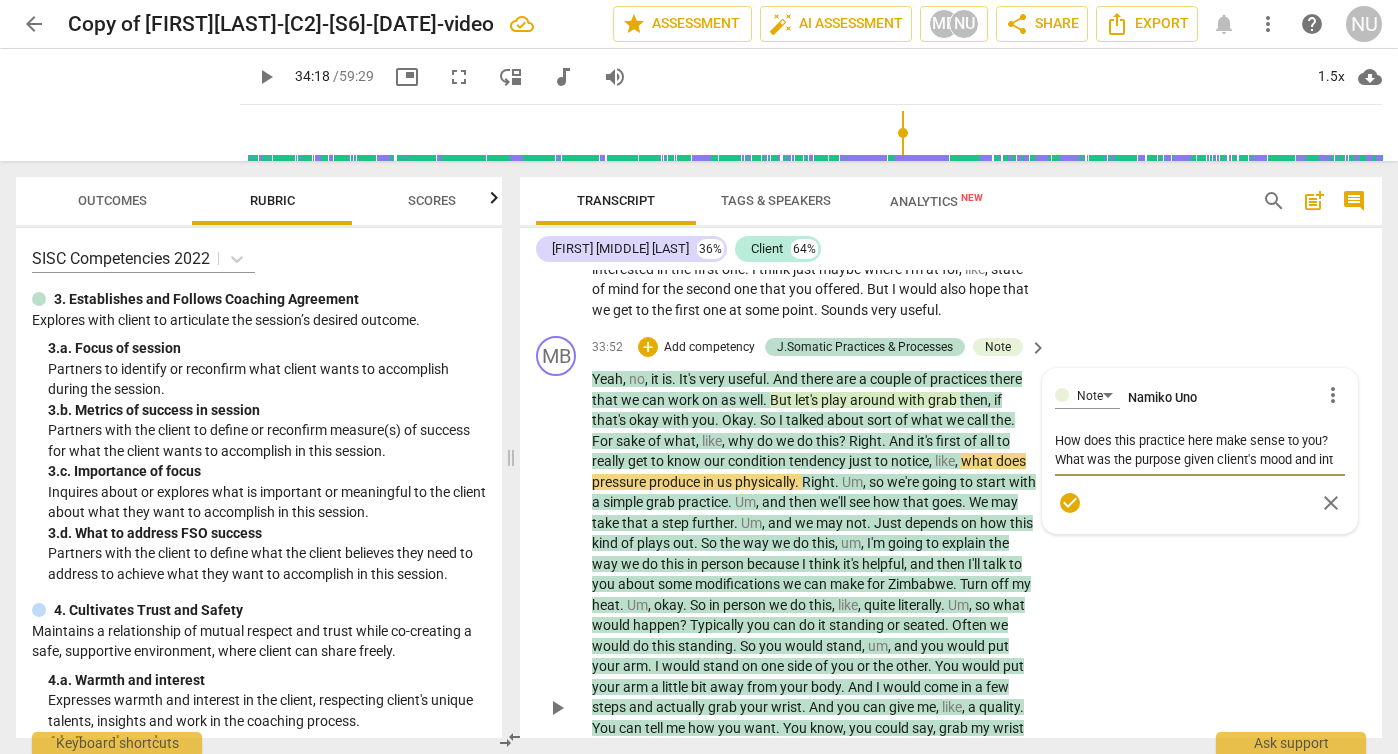 type on "How does this practice here make sense to you? What was the purpose given client's mood and inte" 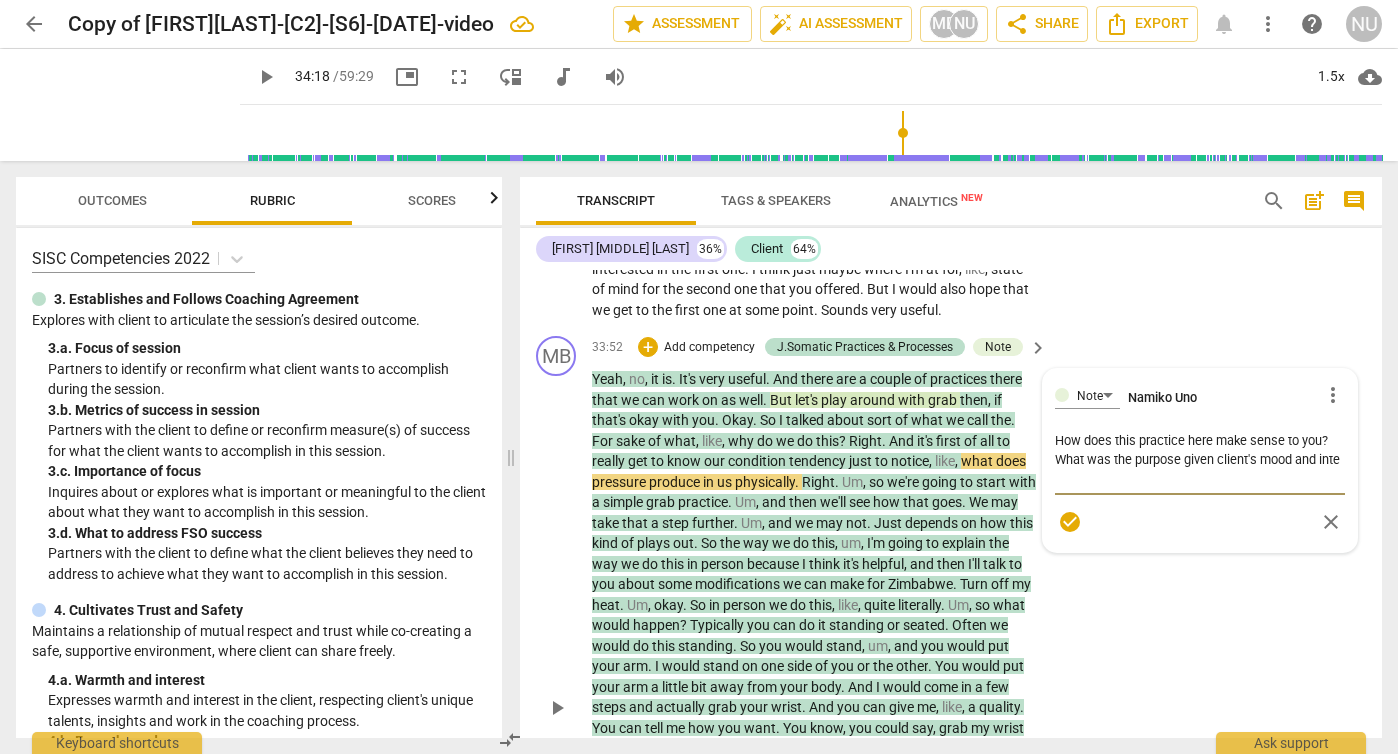 type on "How does this practice here make sense to you? What was the purpose given client's mood and inten" 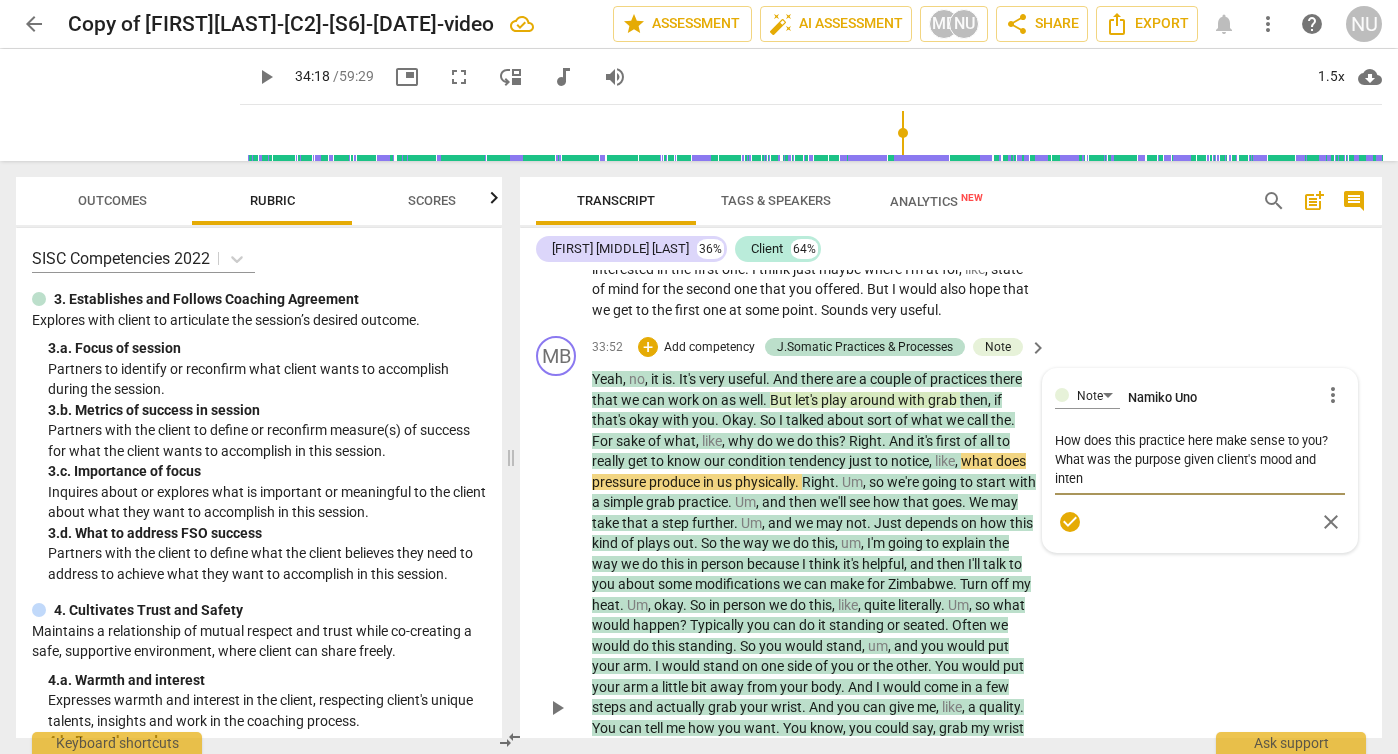 type on "How does this practice here make sense to you? What was the purpose given client's mood and intent" 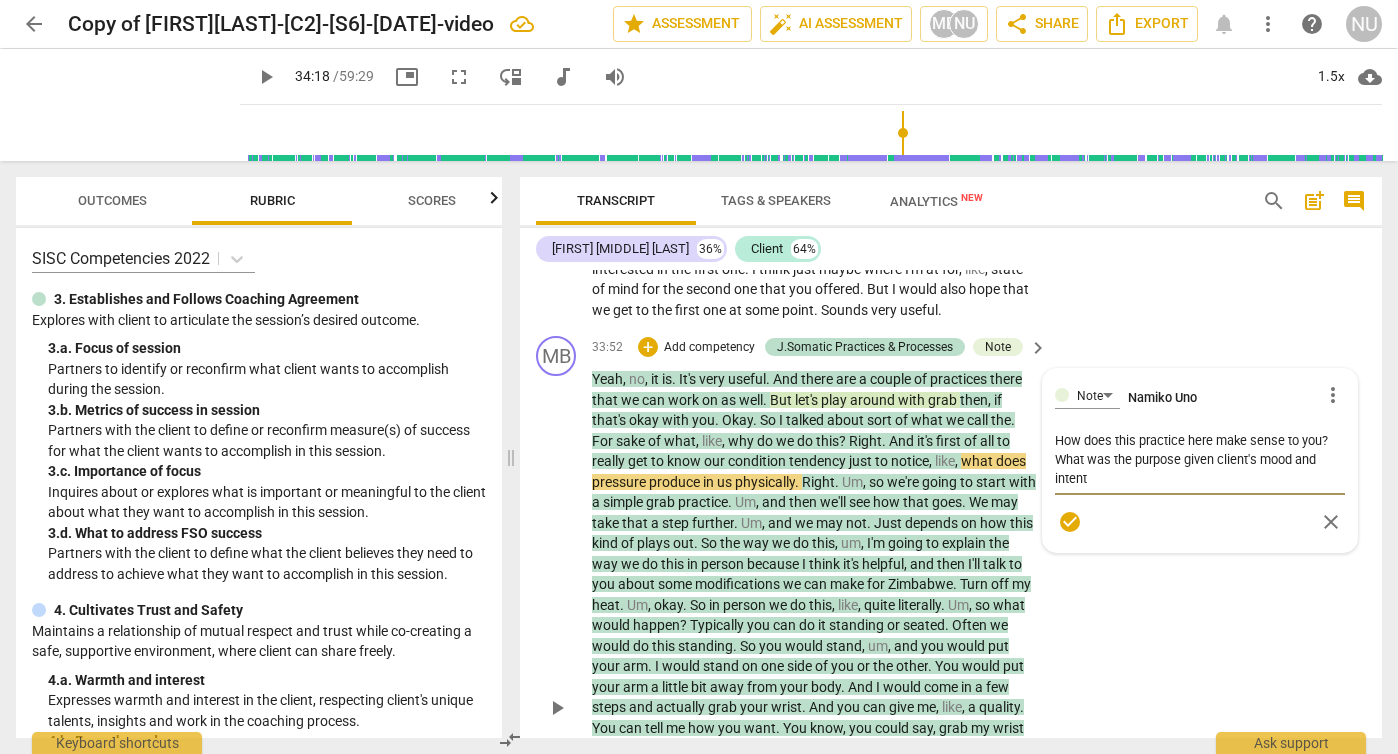 type on "How does this practice here make sense to you? What was the purpose given client's mood and intenti" 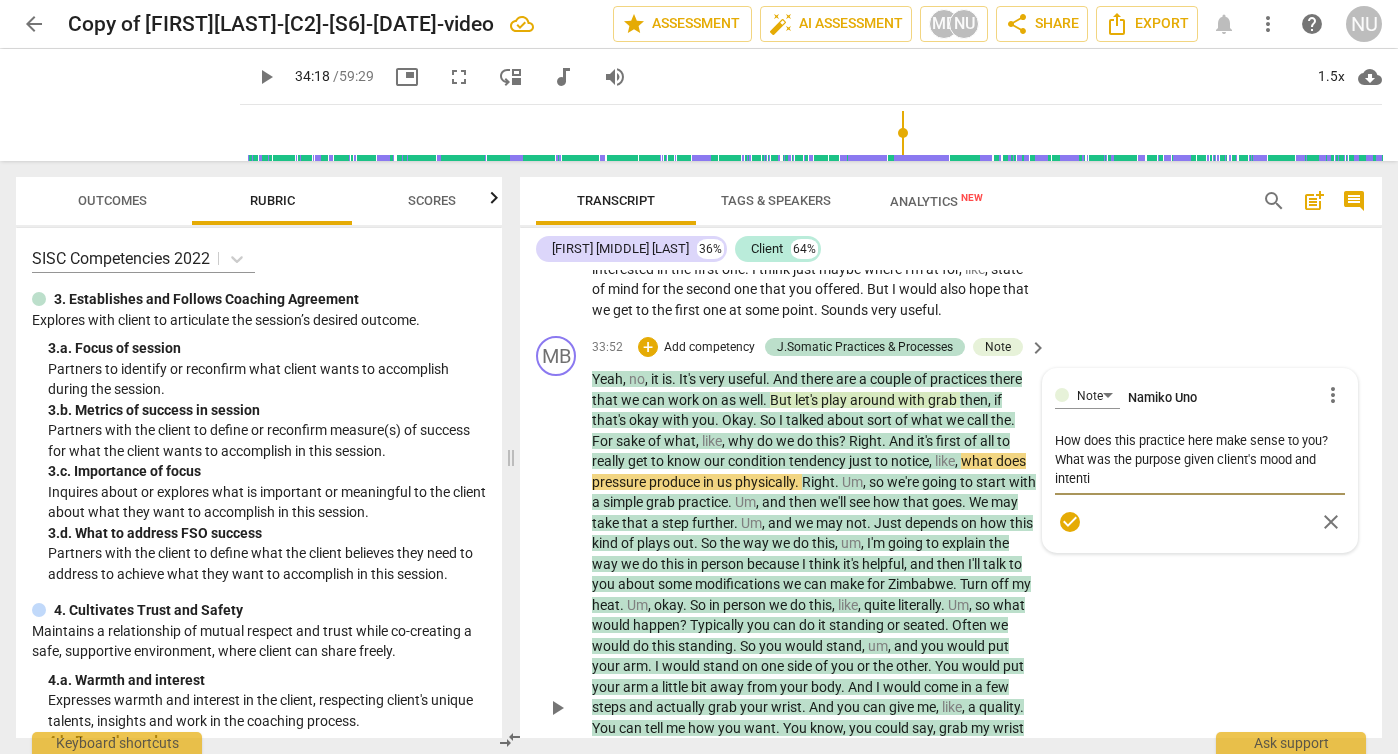 type on "How does this practice here make sense to you? What was the purpose given client's mood and intentio" 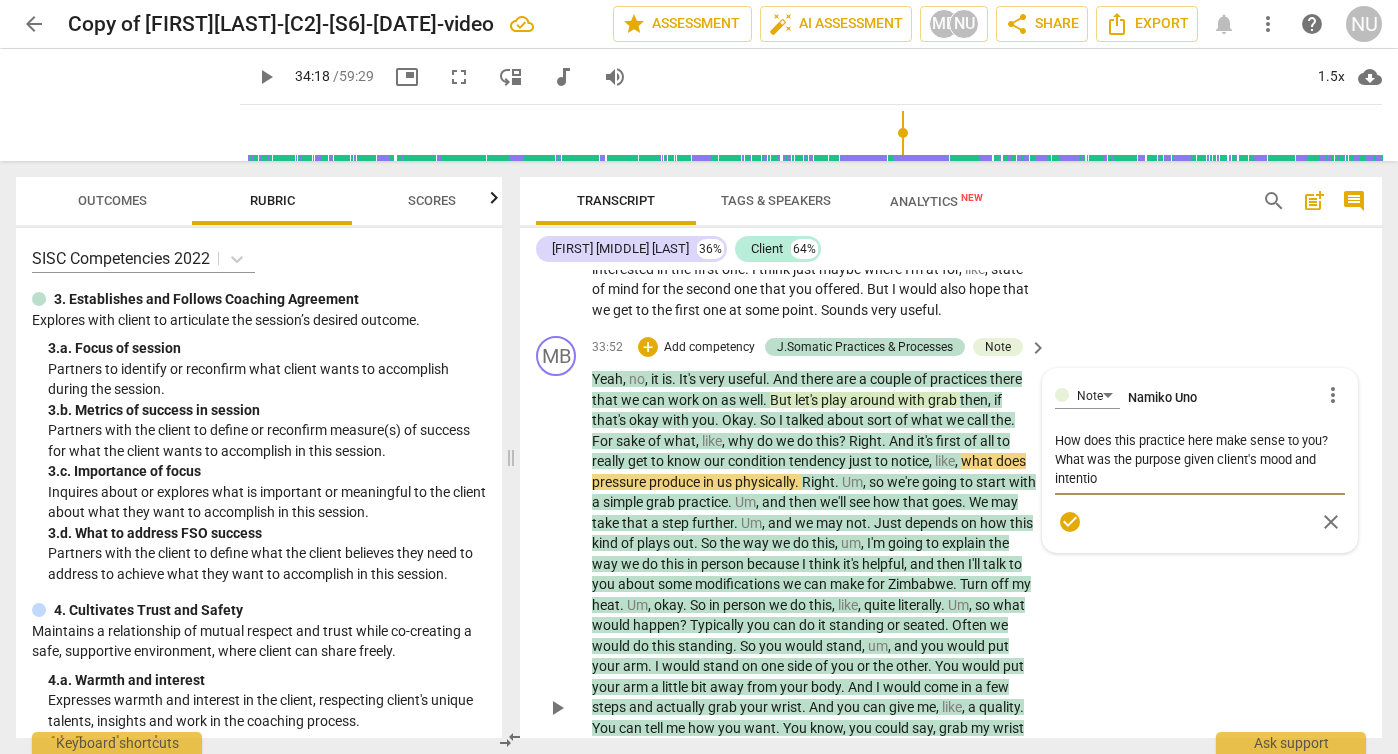 type on "How does this practice here make sense to you? What was the purpose given client's mood and intention" 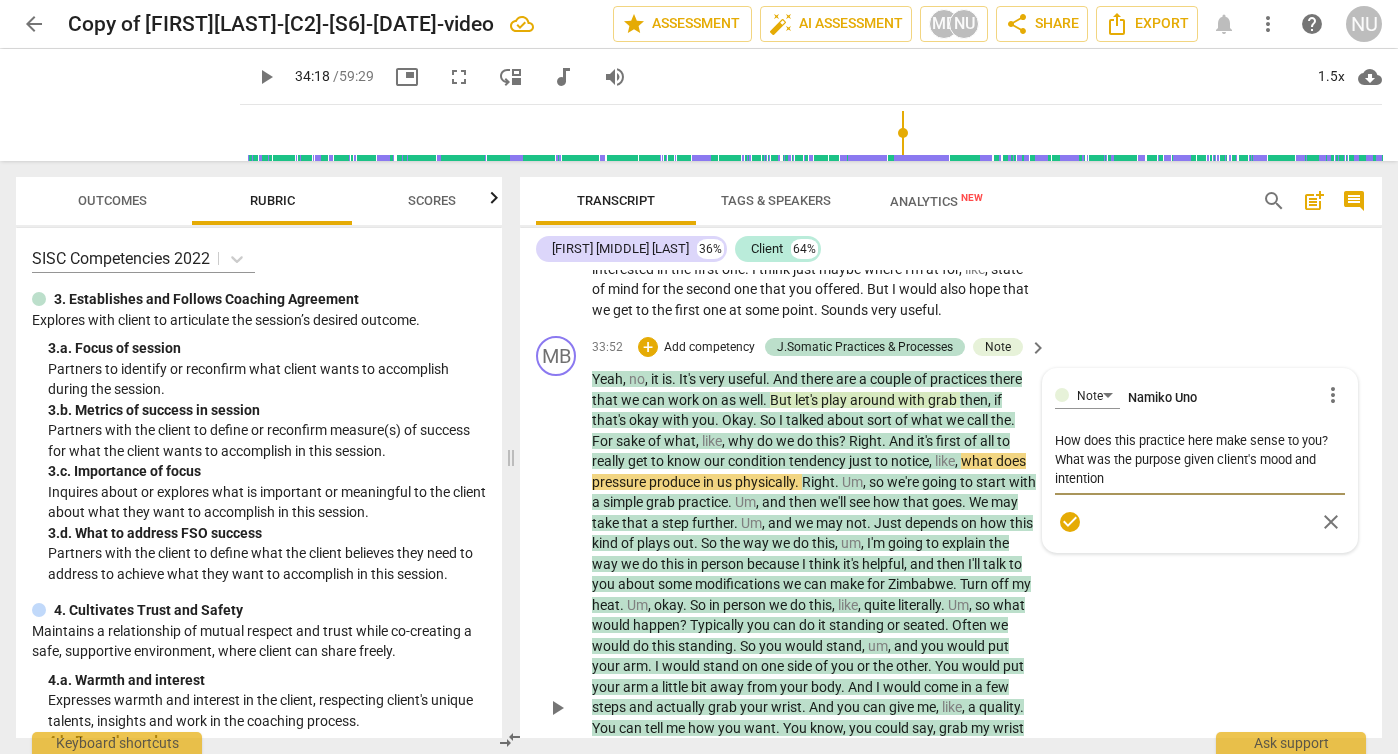 type on "How does this practice here make sense to you? What was the purpose given client's mood and intention" 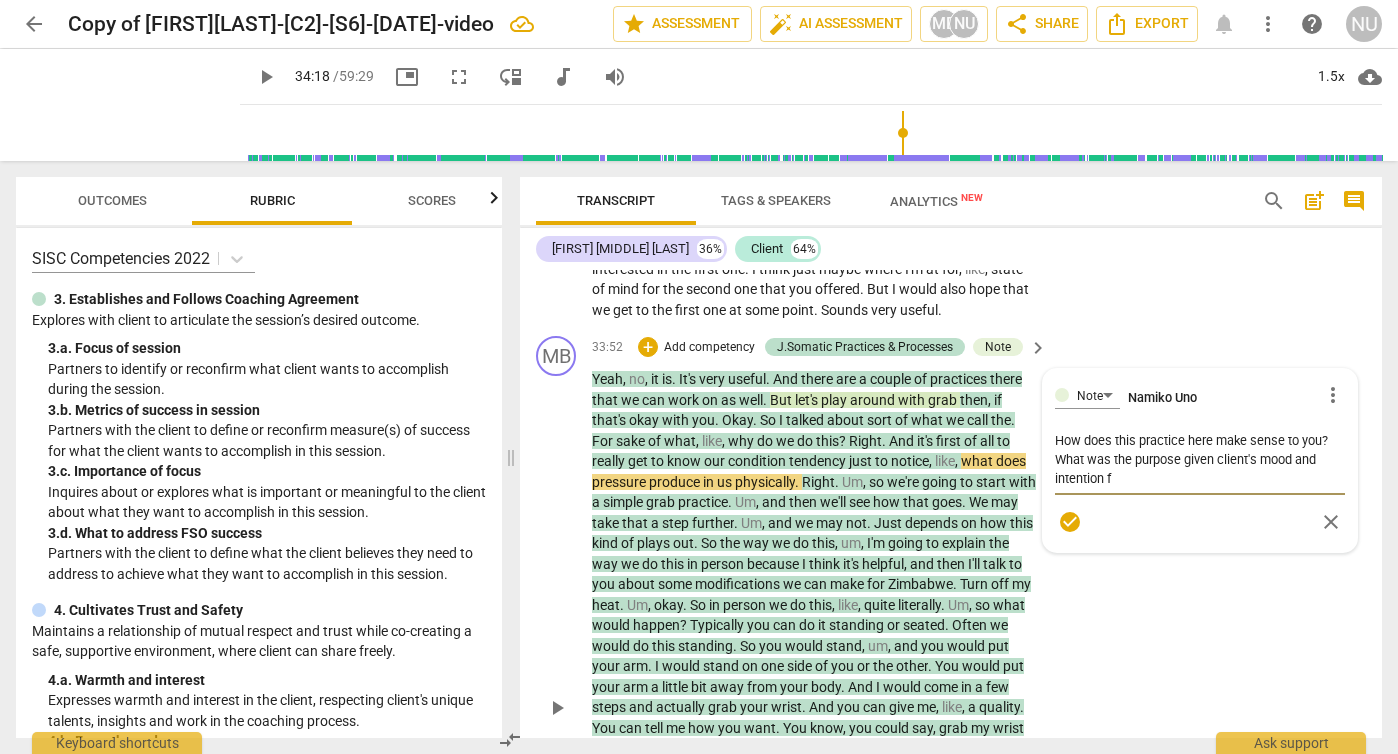 type on "How does this practice here make sense to you? What was the purpose given client's mood and intention fo" 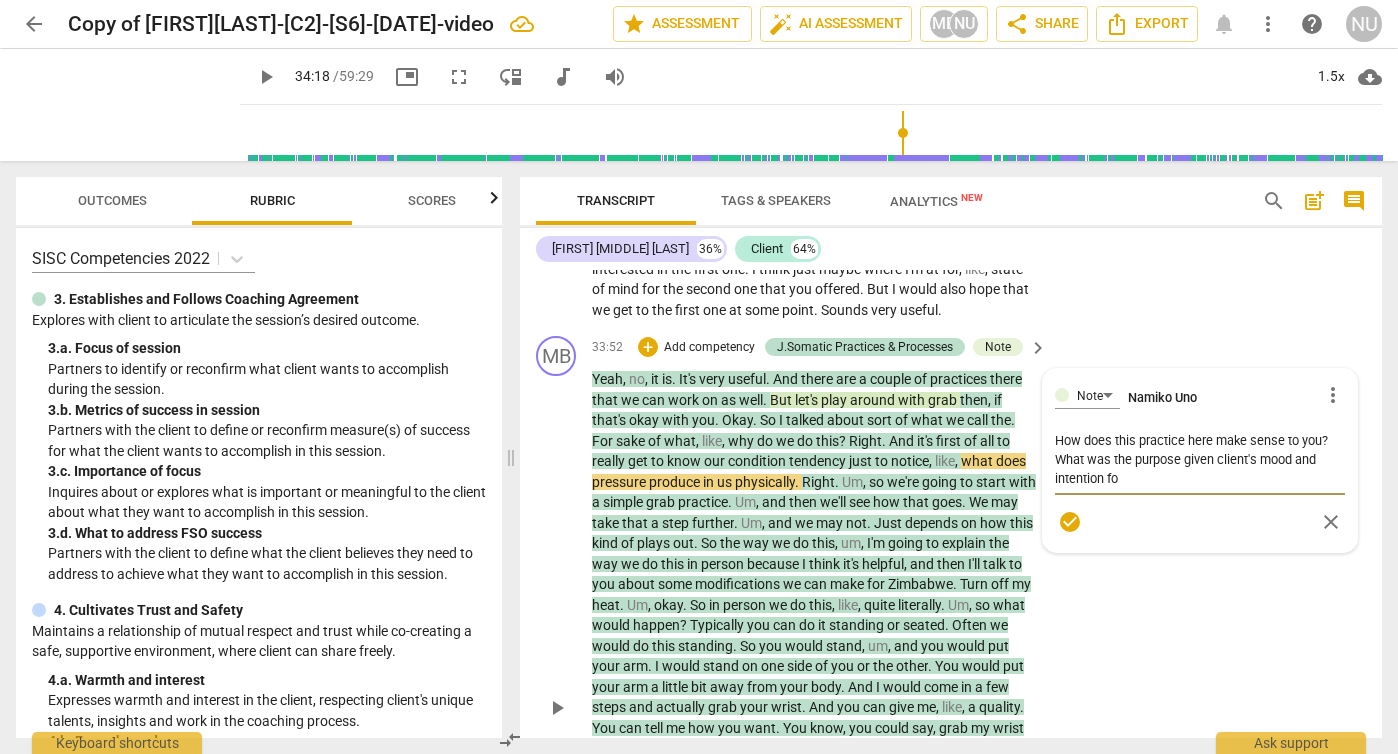 type on "How does this practice here make sense to you? What was the purpose given client's mood and intention for" 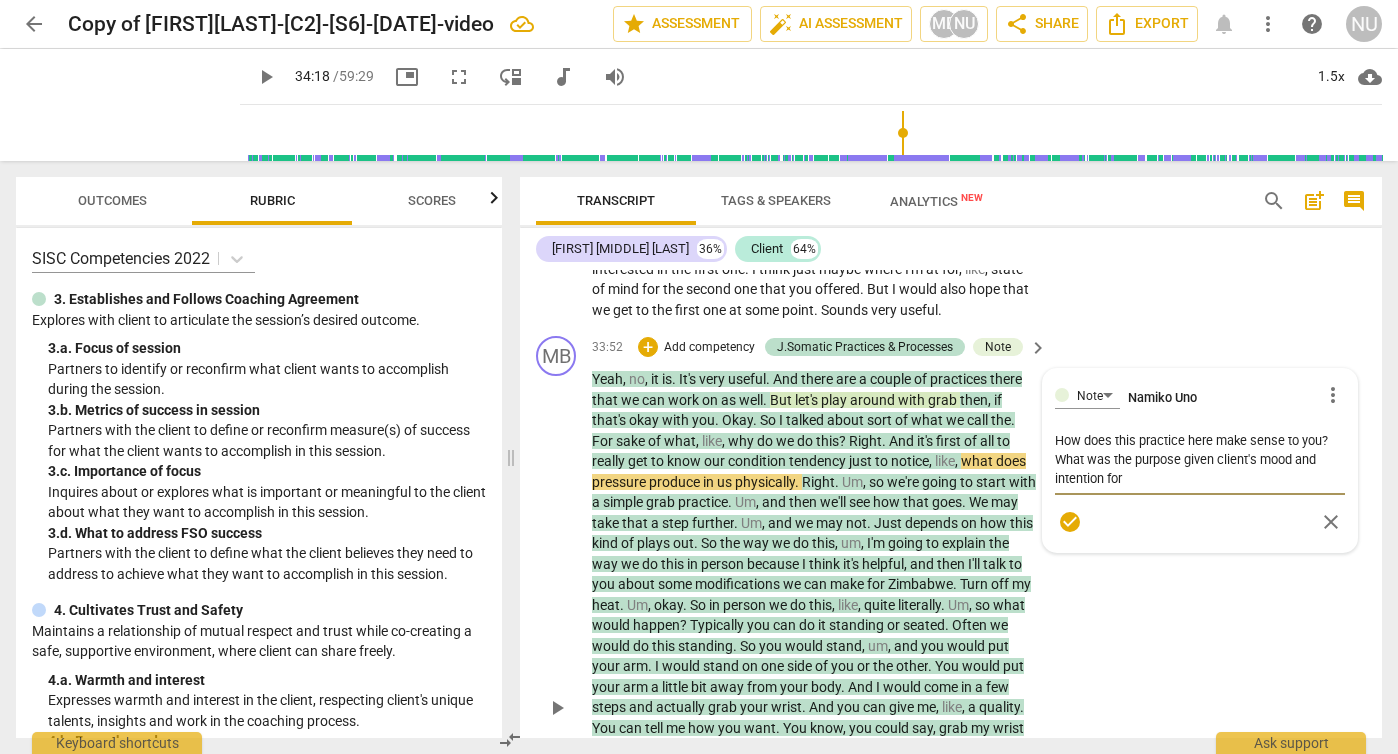 type on "How does this practice here make sense to you? What was the purpose given client's mood and intention for" 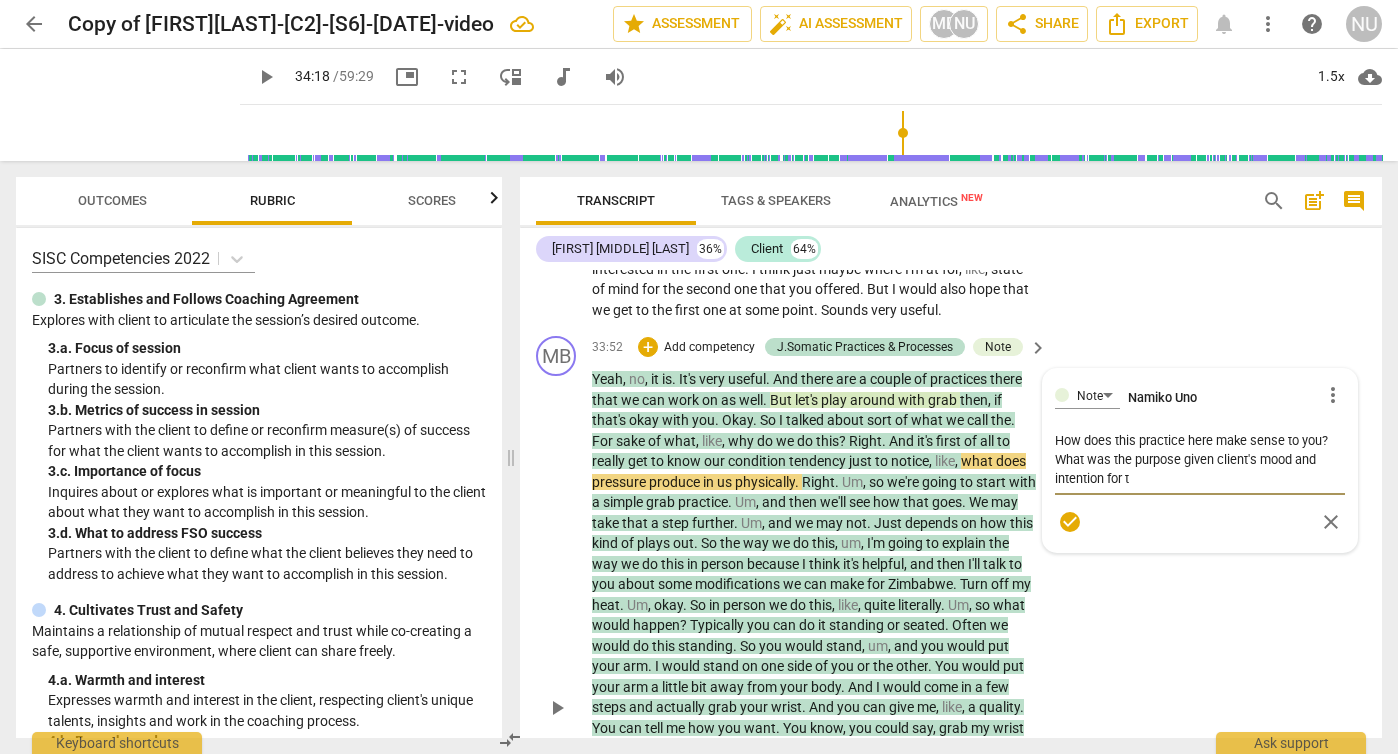 type on "How does this practice here make sense to you? What was the purpose given client's mood and intention for th" 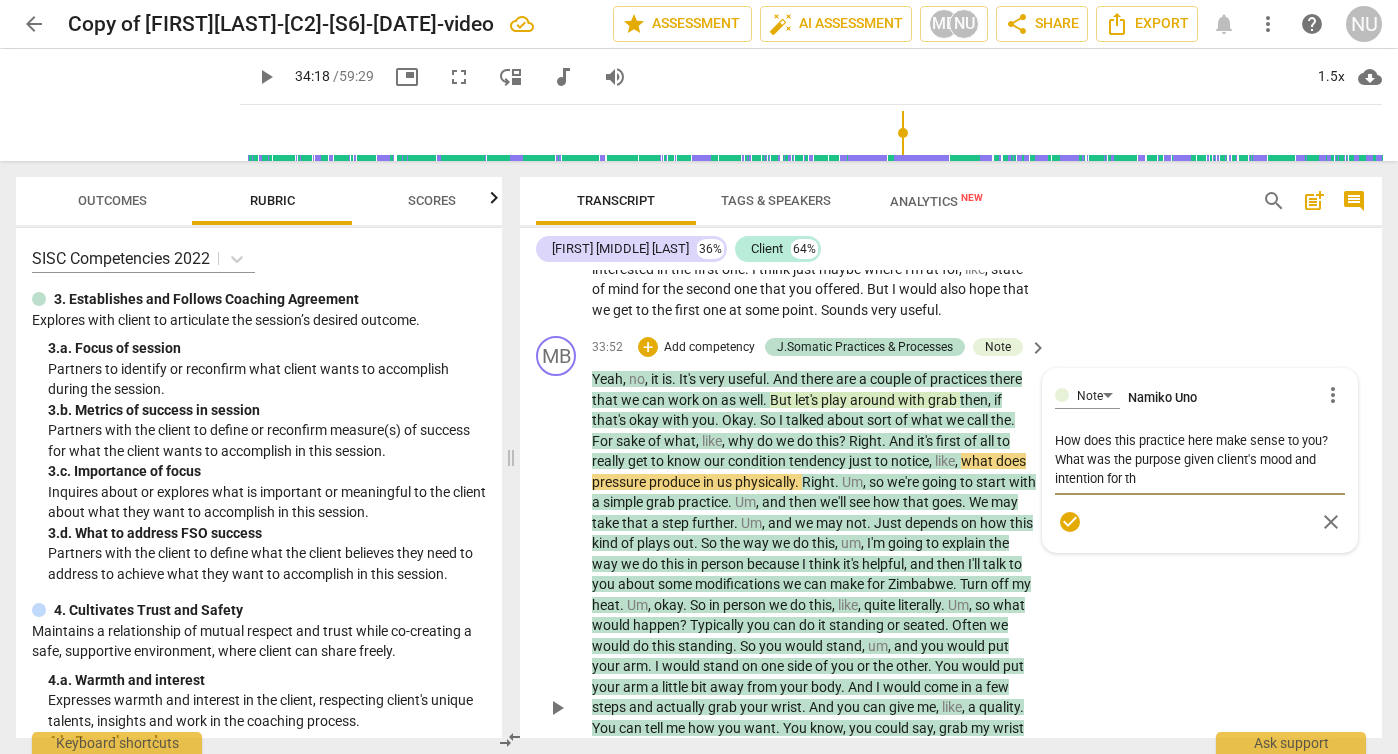 type on "How does this practice here make sense to you? What was the purpose given client's mood and intention for the" 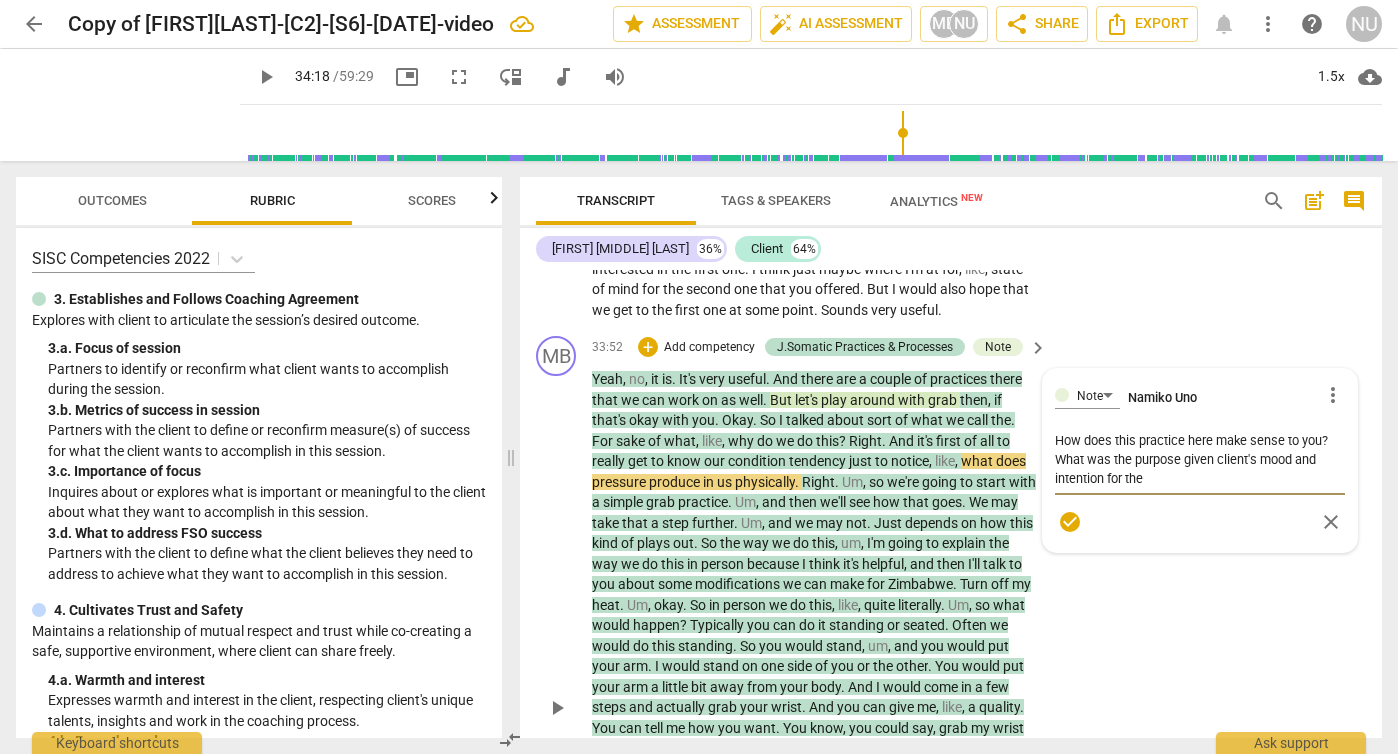 type on "How does this practice here make sense to you? What was the purpose given client's mood and intention for the" 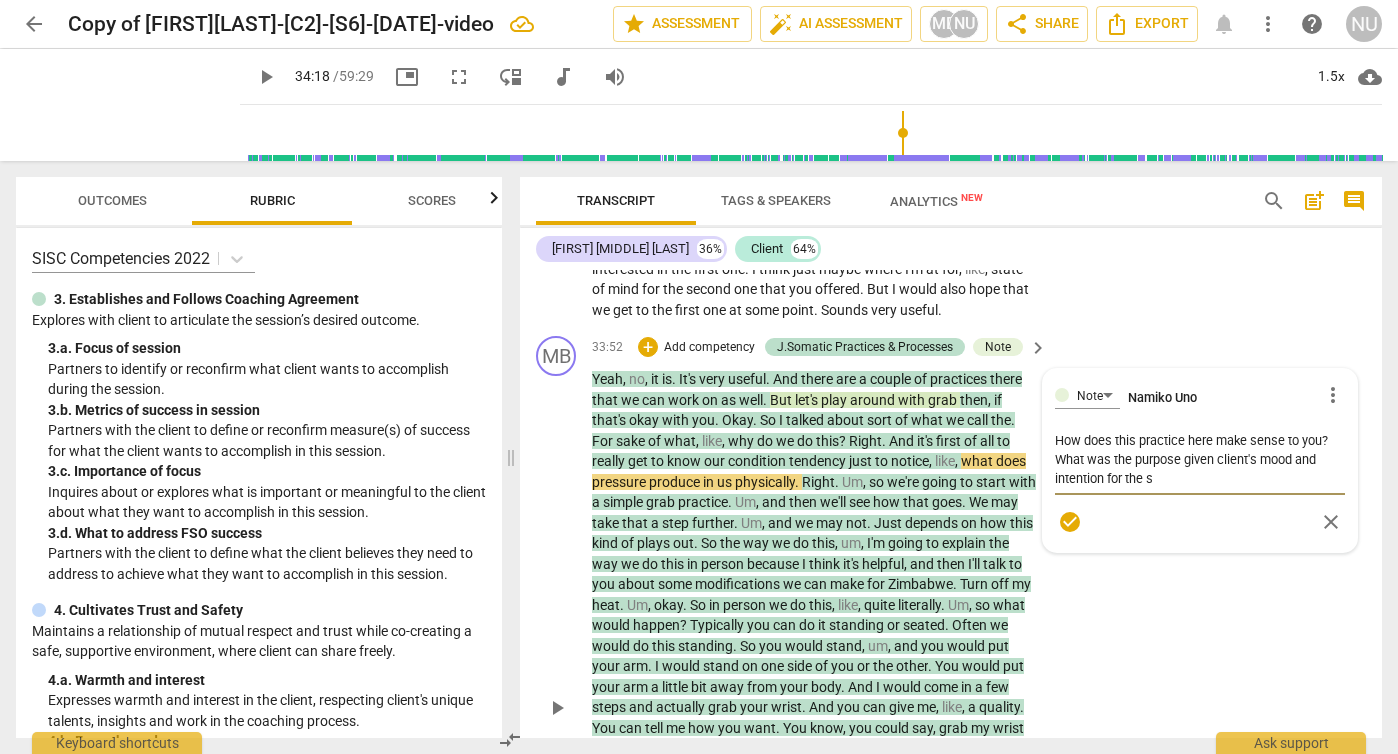 type on "How does this practice here make sense to you? What was the purpose given client's mood and intention for the s" 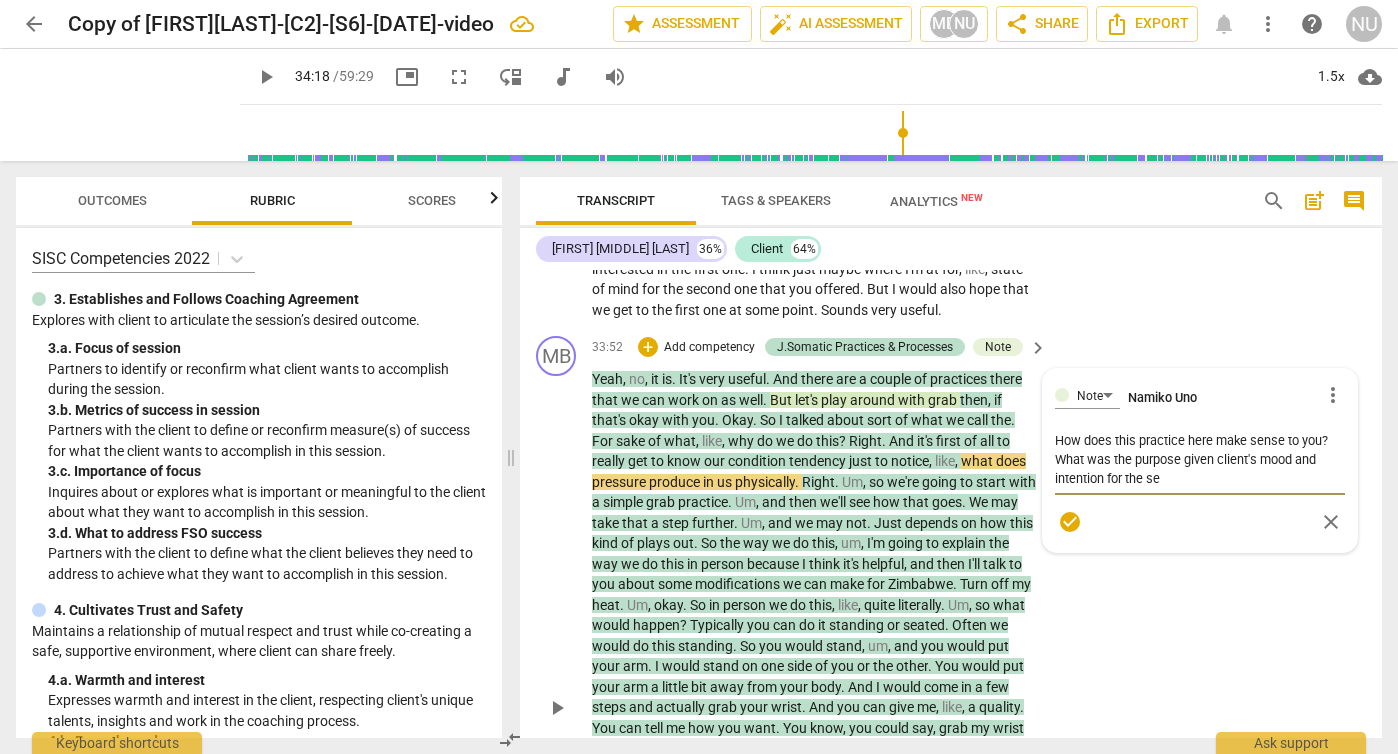 type on "How does this practice here make sense to you? What was the purpose given client's mood and intention for the ses" 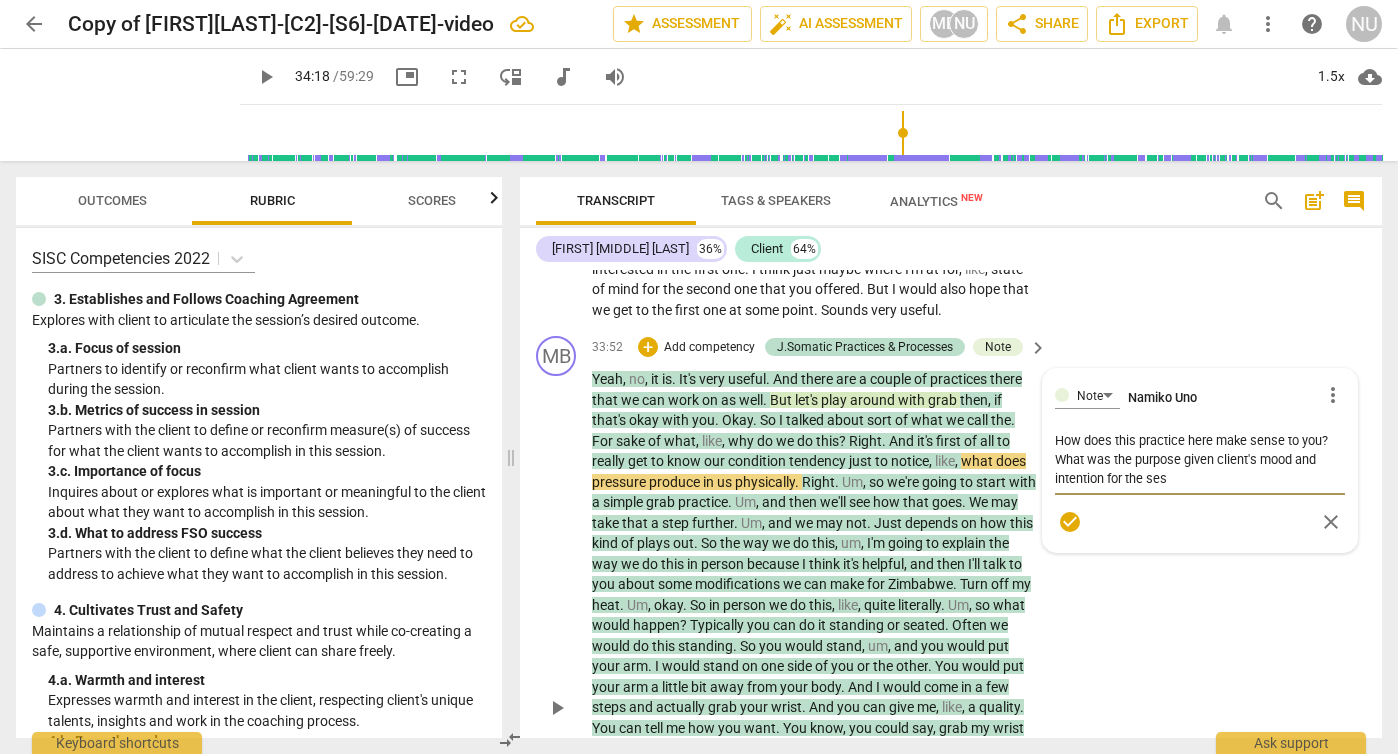 type on "How does this practice here make sense to you? What was the purpose given client's mood and intention for the sess" 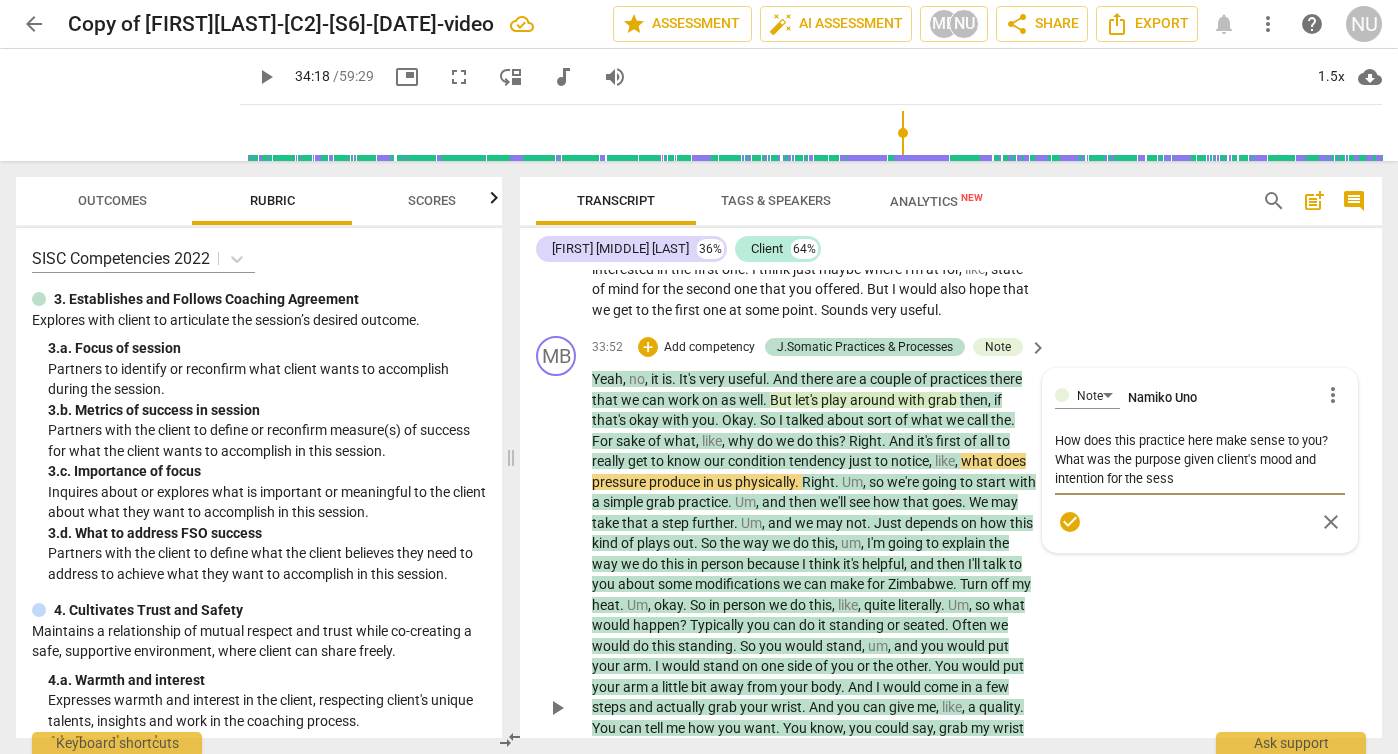 type on "How does this practice here make sense to you? What was the purpose given client's mood and intention for the sessi" 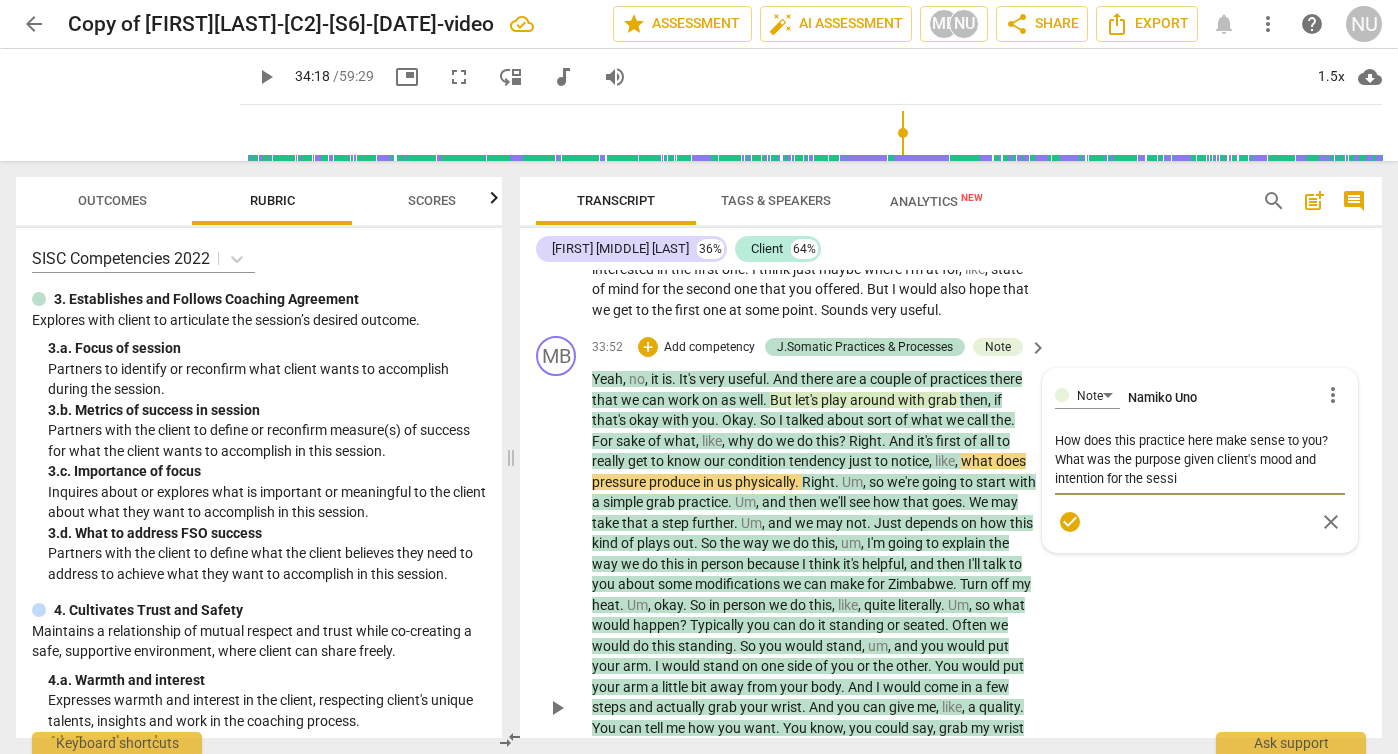 type on "How does this practice here make sense to you? What was the purpose given client's mood and intention for the sessio" 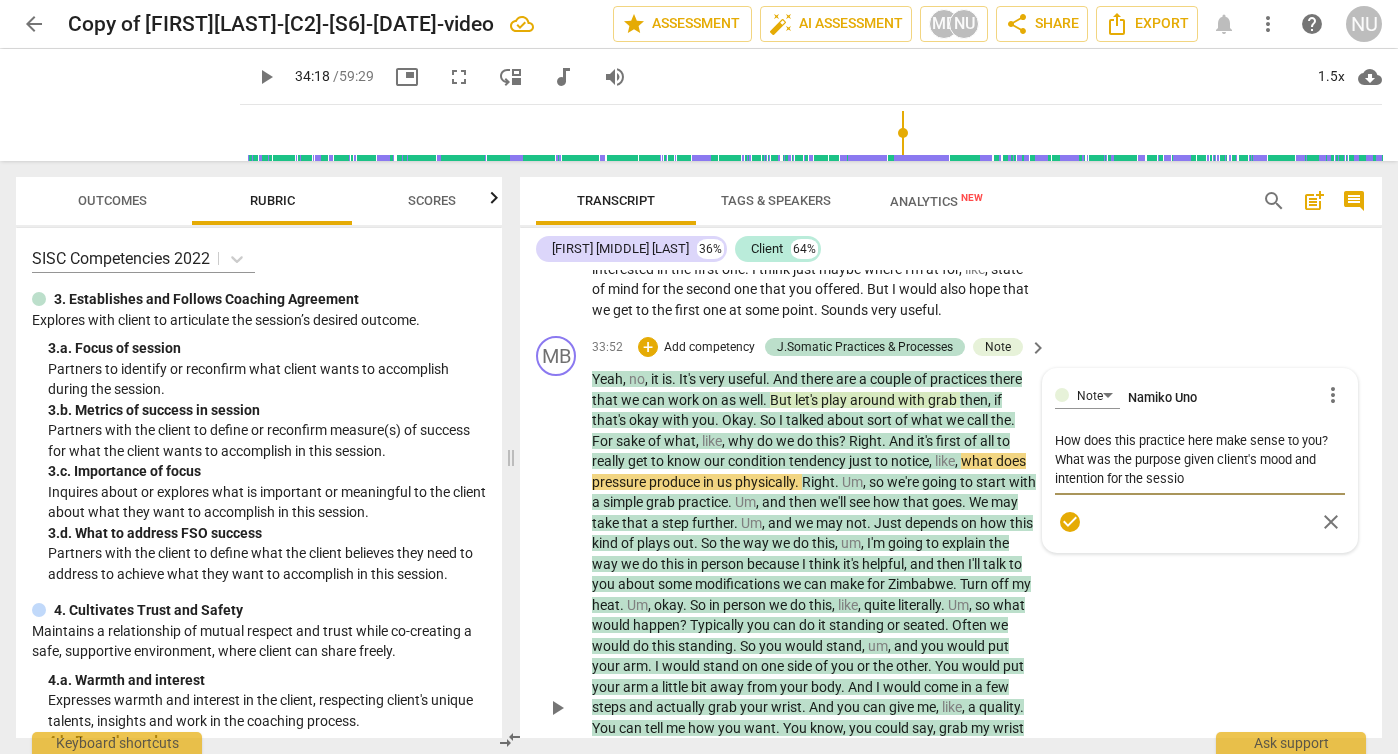 type on "How does this practice here make sense to you? What was the purpose given client's mood and intention for the session" 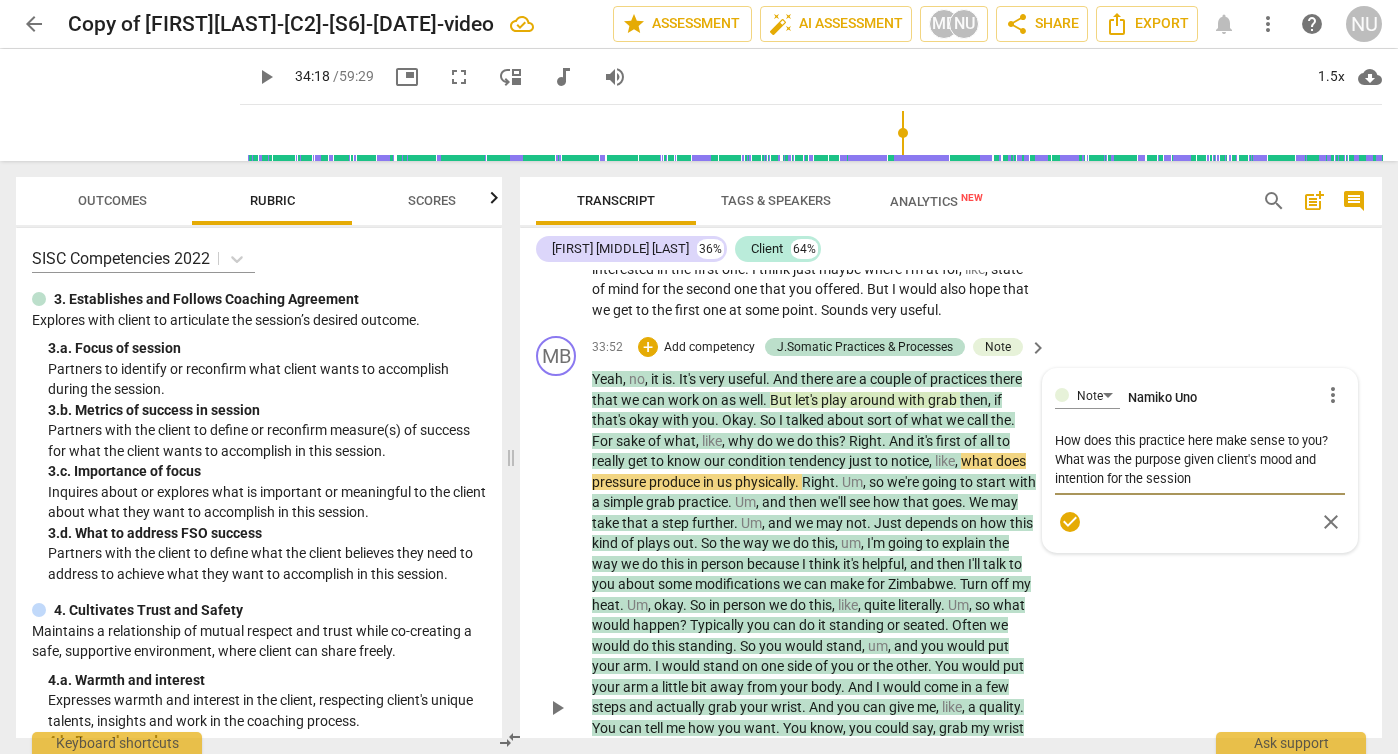 type on "How does this practice here make sense to you? What was the purpose given client's mood and intention for the session?" 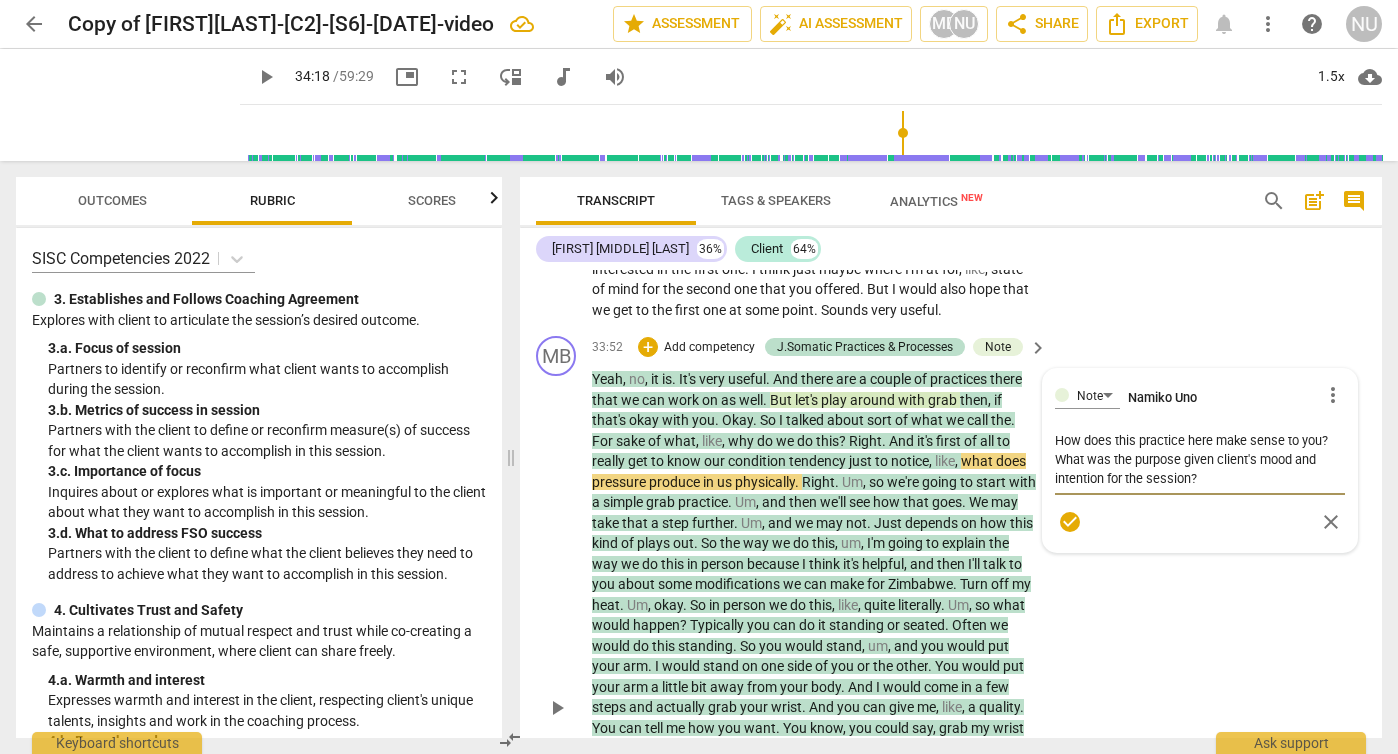type on "How does this practice here make sense to you? What was the purpose given client's mood and intention for the session?" 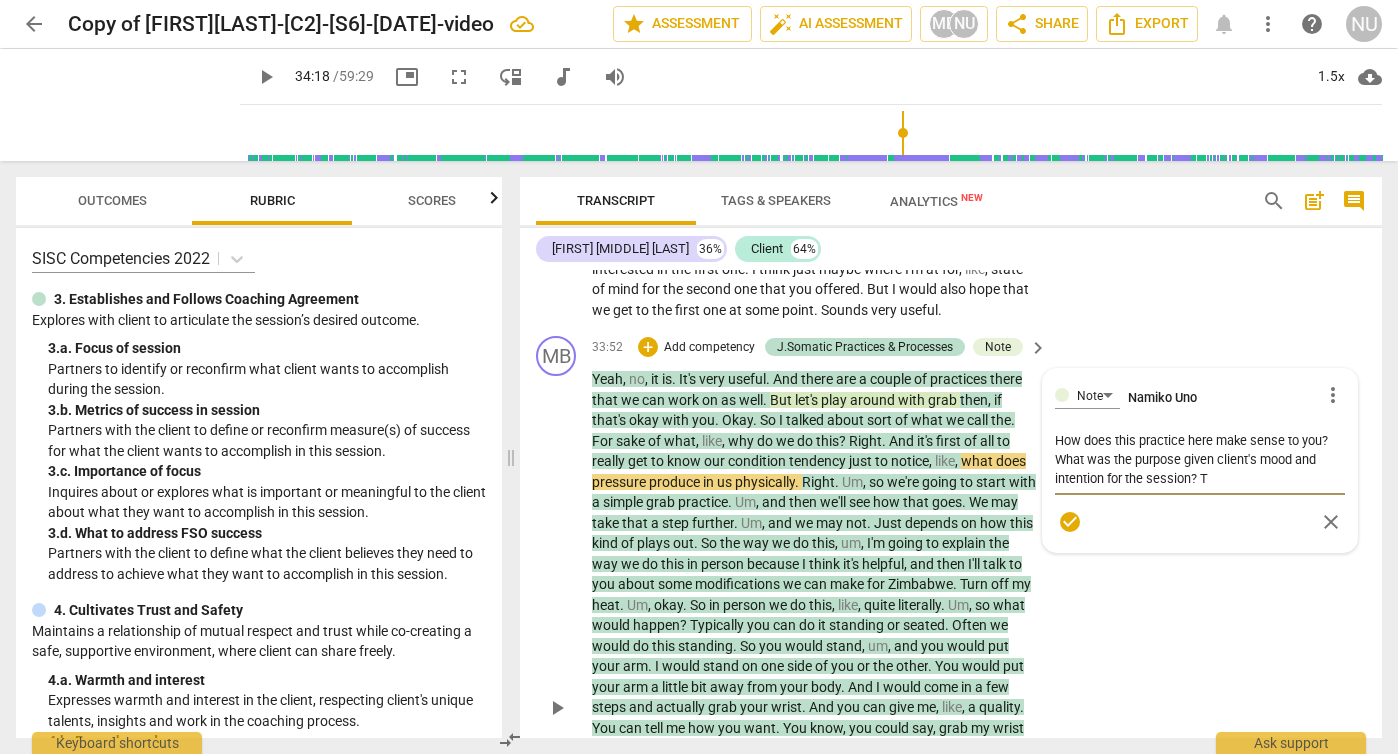 type on "How does this practice here make sense to you? What was the purpose given client's mood and intention for the session? To" 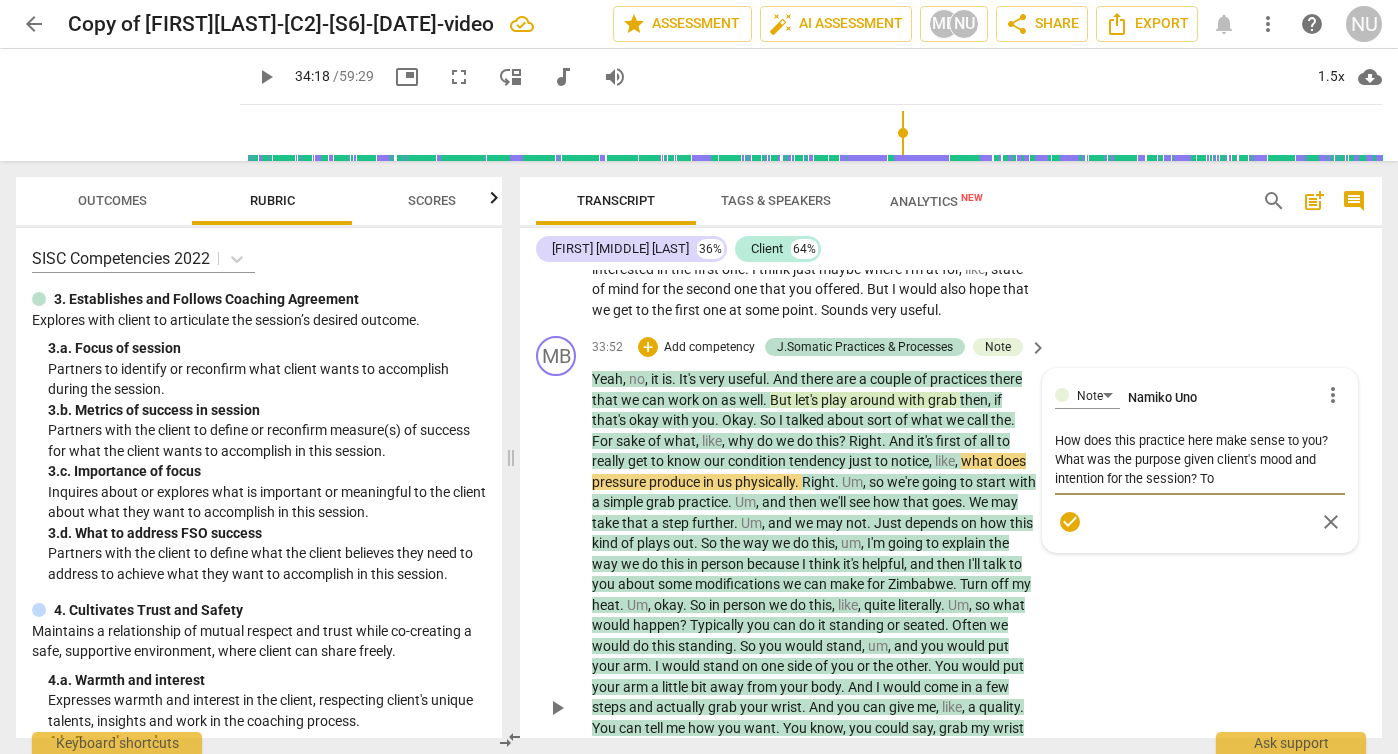 type on "How does this practice here make sense to you? What was the purpose given client's mood and intention for the session? To" 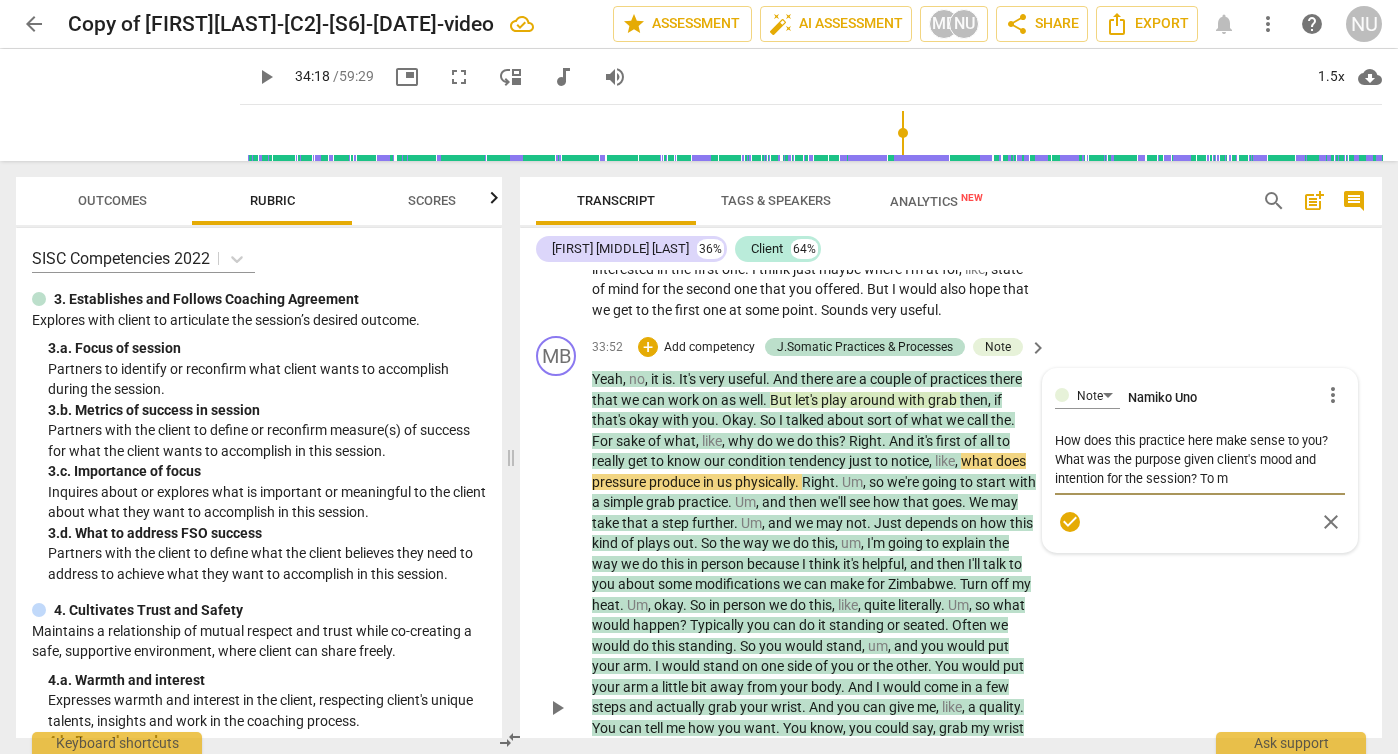 type on "How does this practice here make sense to you? What was the purpose given client's mood and intention for the session? To me" 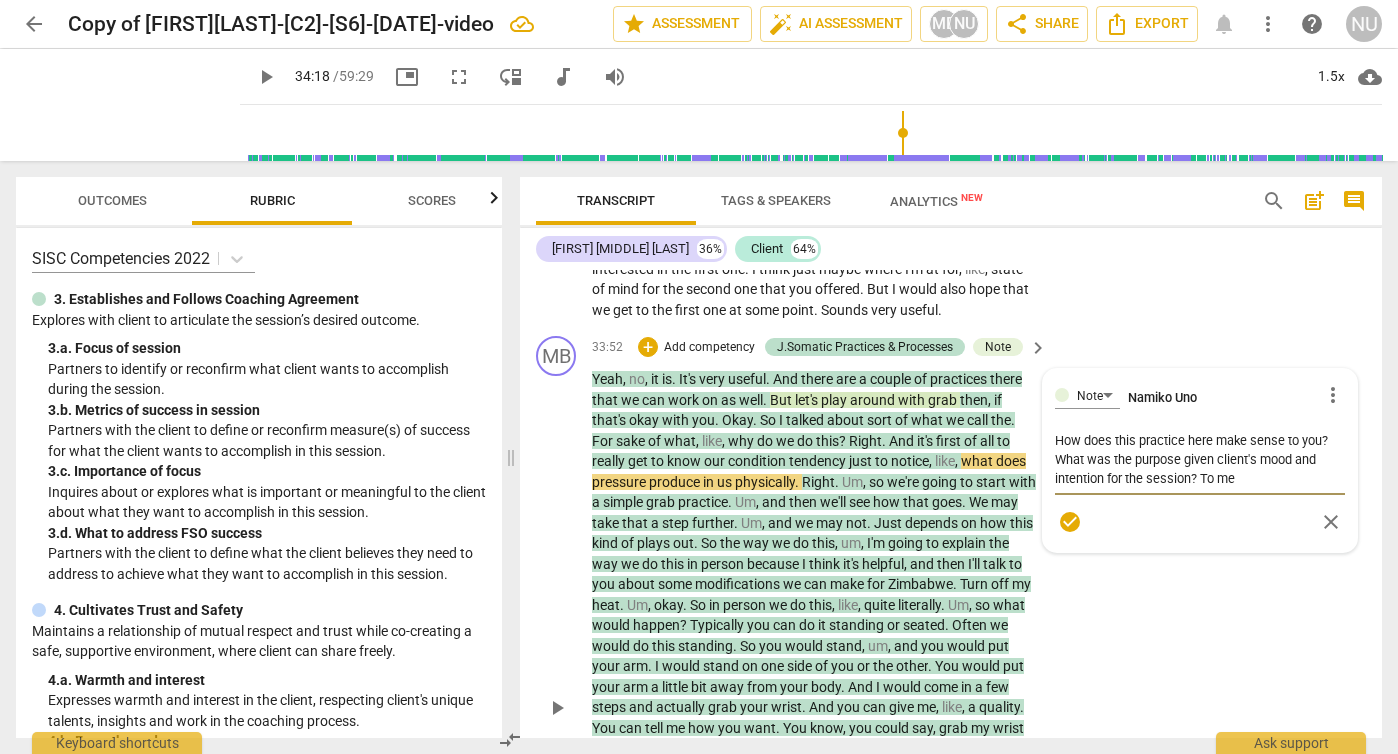 type on "How does this practice here make sense to you? What was the purpose given client's mood and intention for the session? To me," 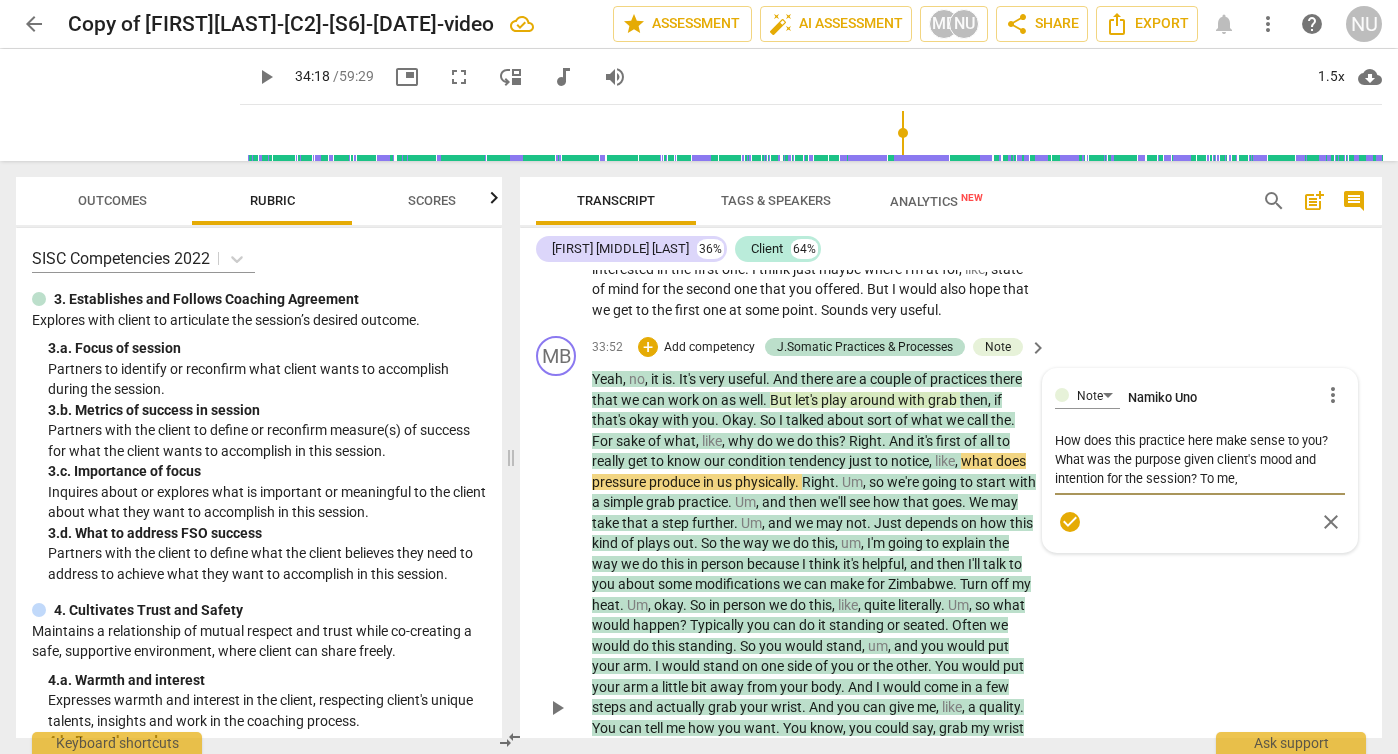 type on "How does this practice here make sense to you? What was the purpose given client's mood and intention for the session? To me," 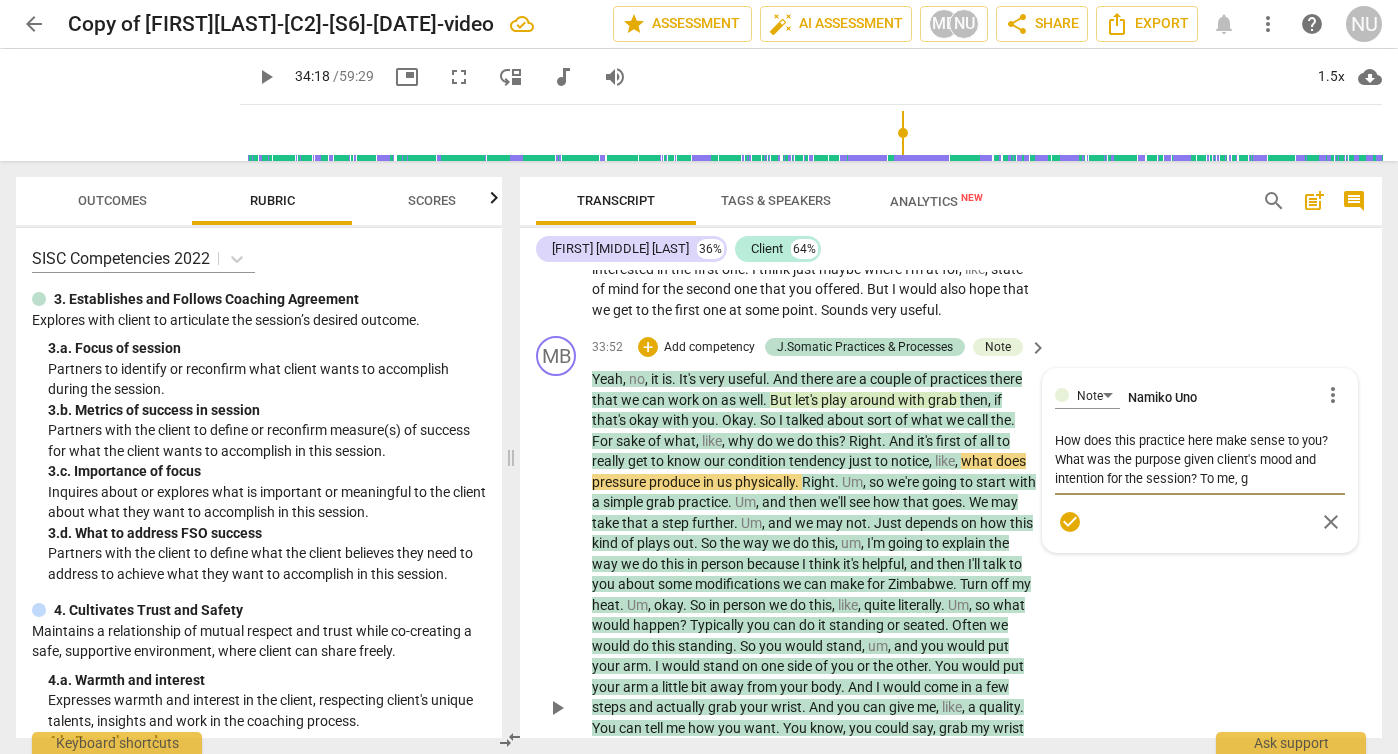 type on "How does this practice here make sense to you? What was the purpose given client's mood and intention for the session? To me, gr" 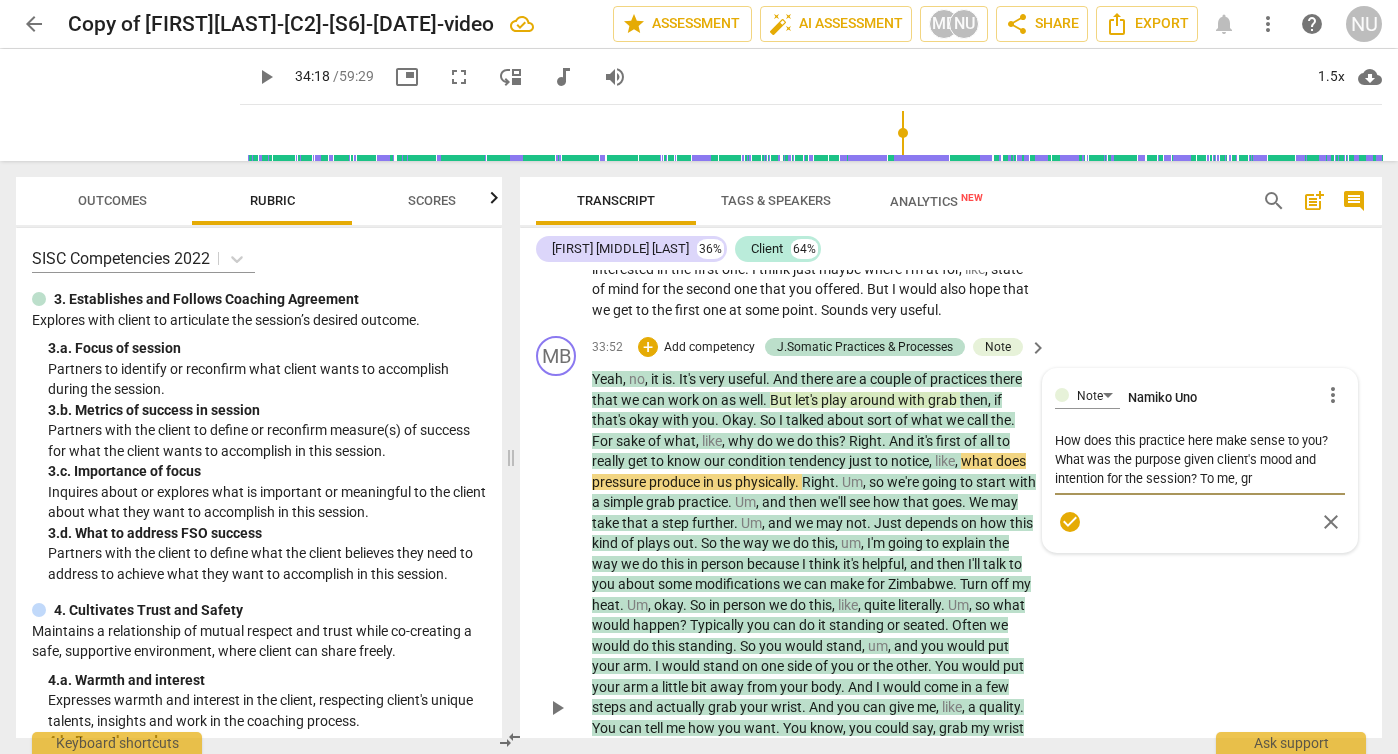 type on "How does this practice here make sense to you? What was the purpose given client's mood and intention for the session? To me, gra" 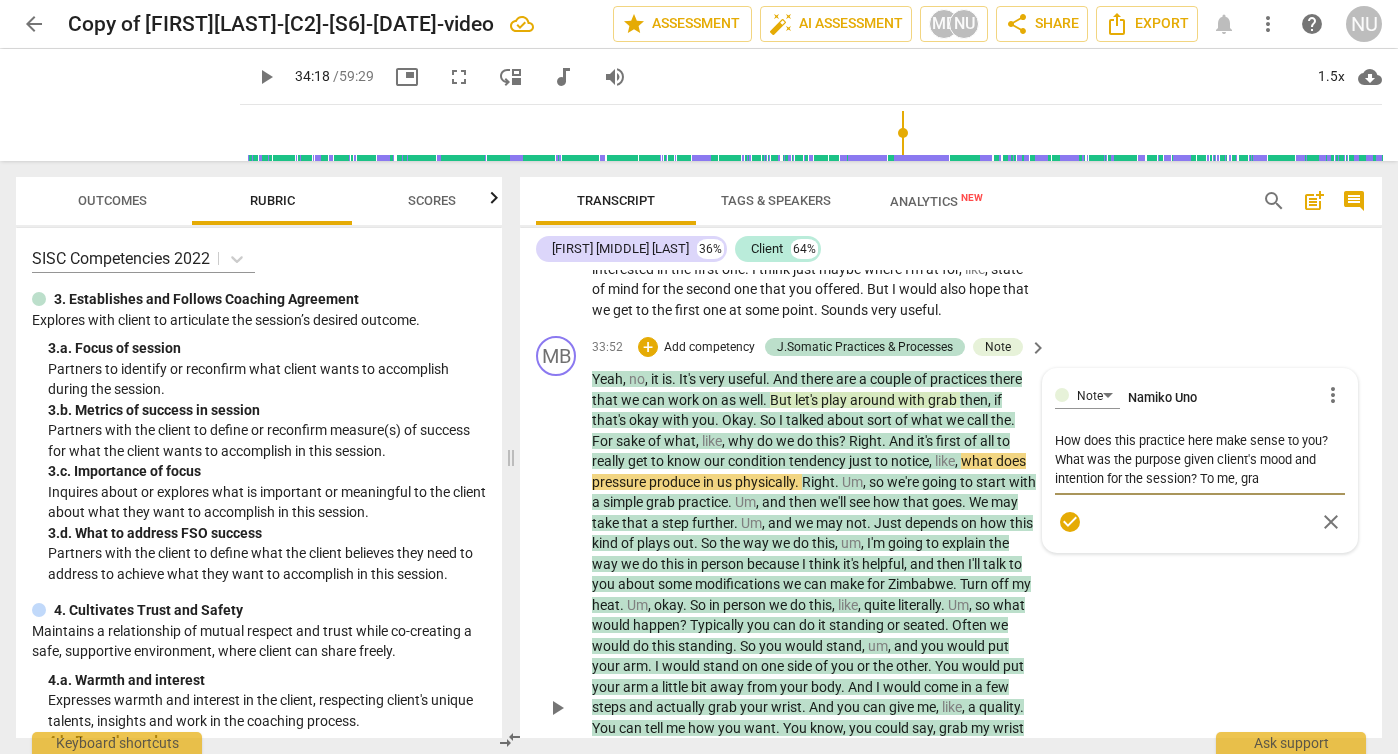 type on "How does this practice here make sense to you? What was the purpose given client's mood and intention for the session? To me, grab" 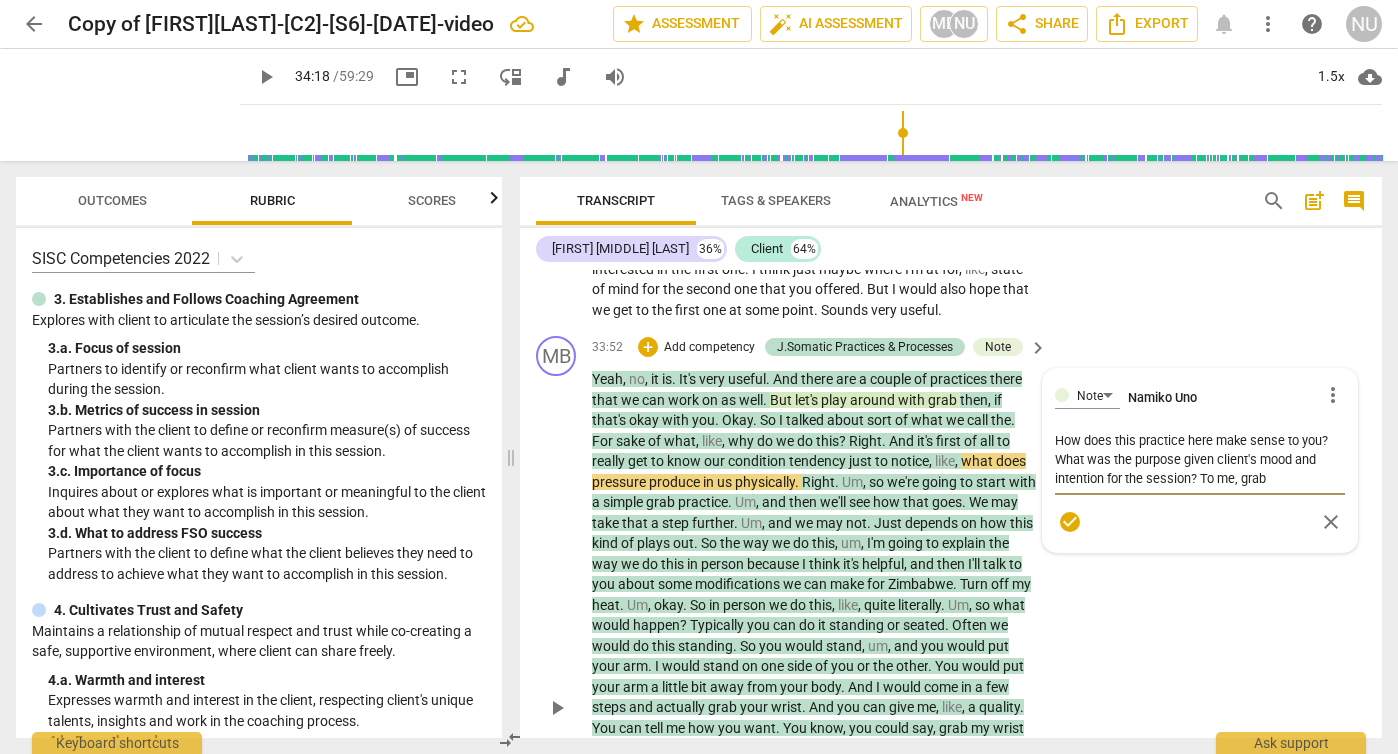 type on "How does this practice here make sense to you? What was the purpose given client's mood and intention for the session? To me, grab" 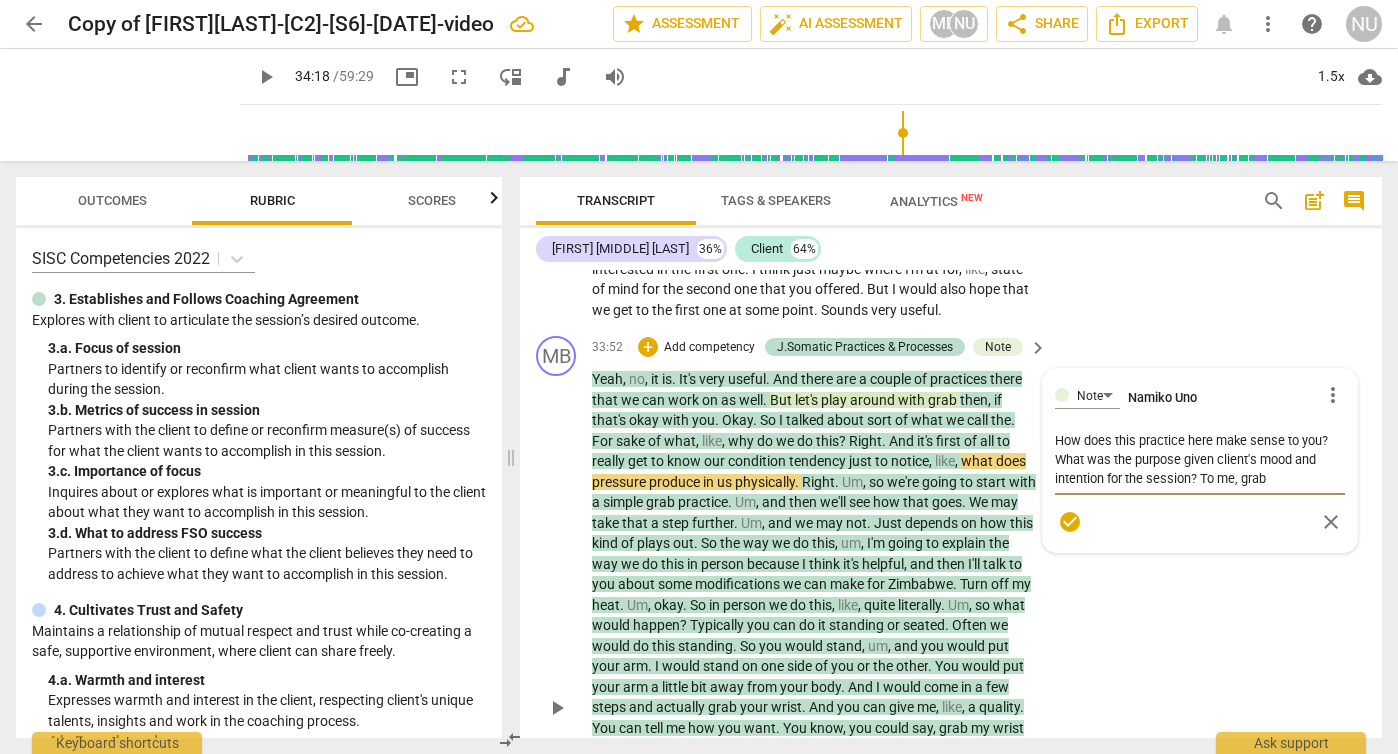 type on "How does this practice here make sense to you? What was the purpose given client's mood and intention for the session? To me, grab" 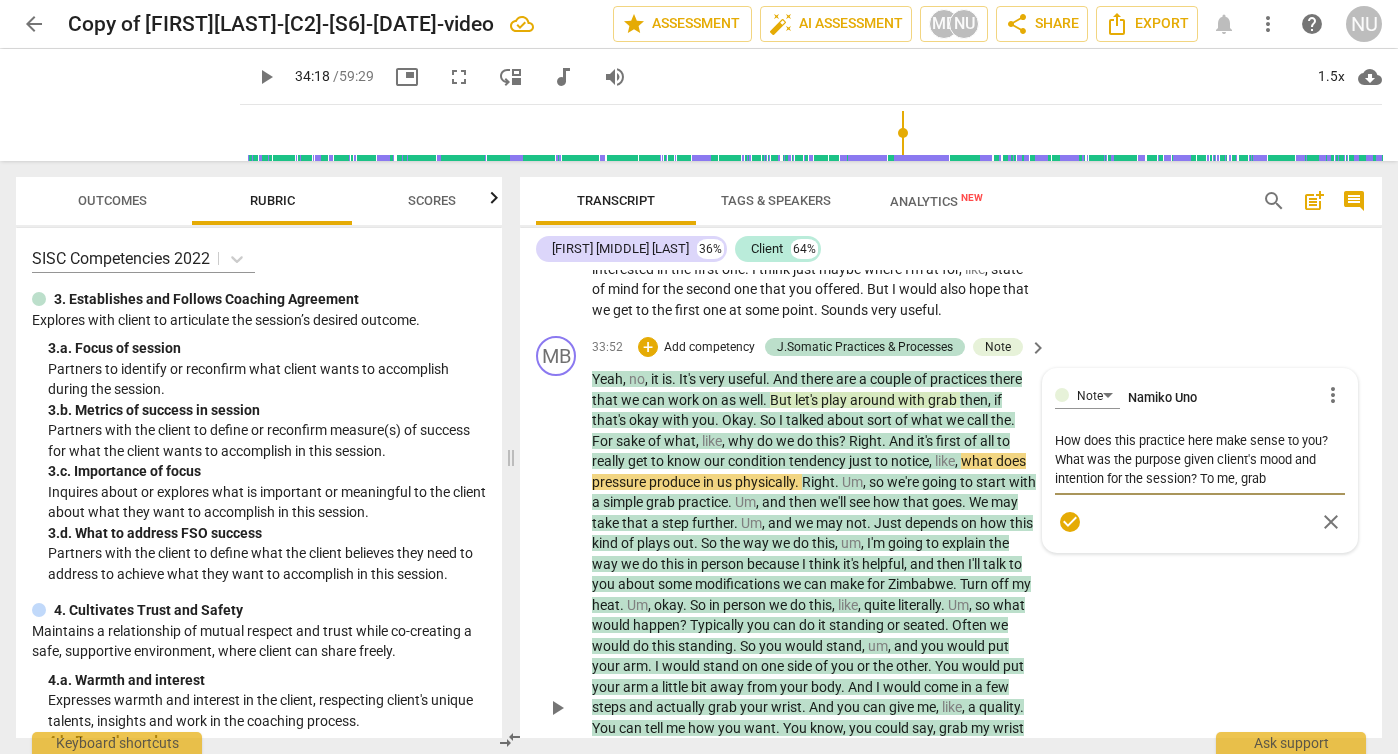 type on "How does this practice here make sense to you? What was the purpose given client's mood and intention for the session? To me, grab" 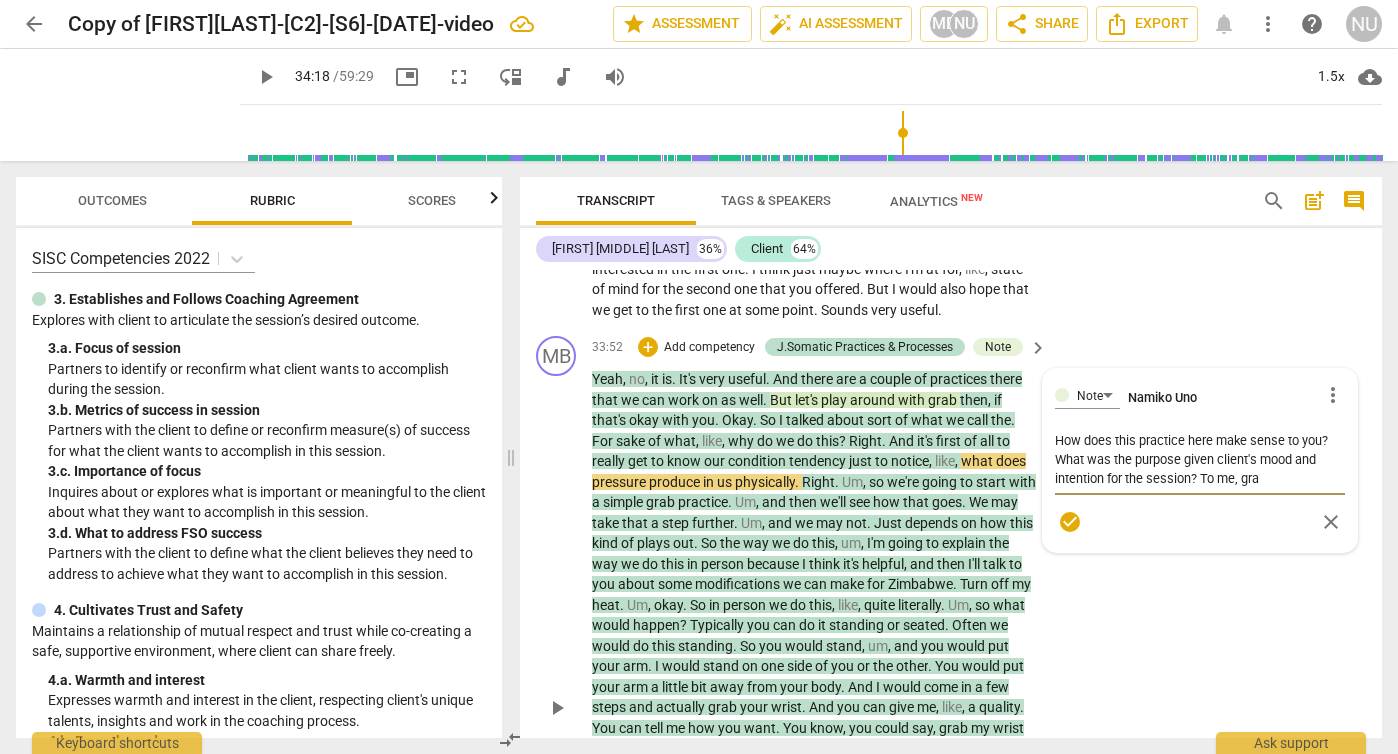 type on "How does this practice here make sense to you? What was the purpose given client's mood and intention for the session? To me, gr" 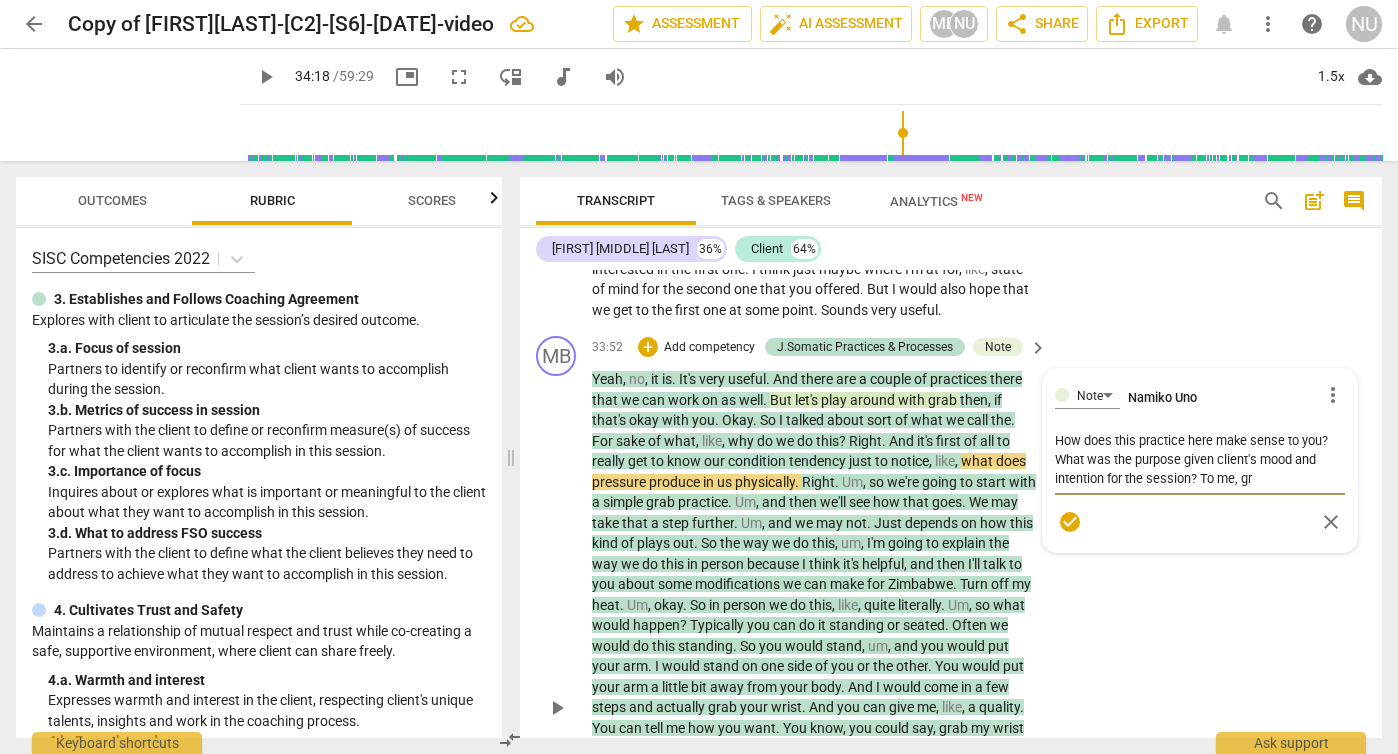 type on "How does this practice here make sense to you? What was the purpose given client's mood and intention for the session? To me, g" 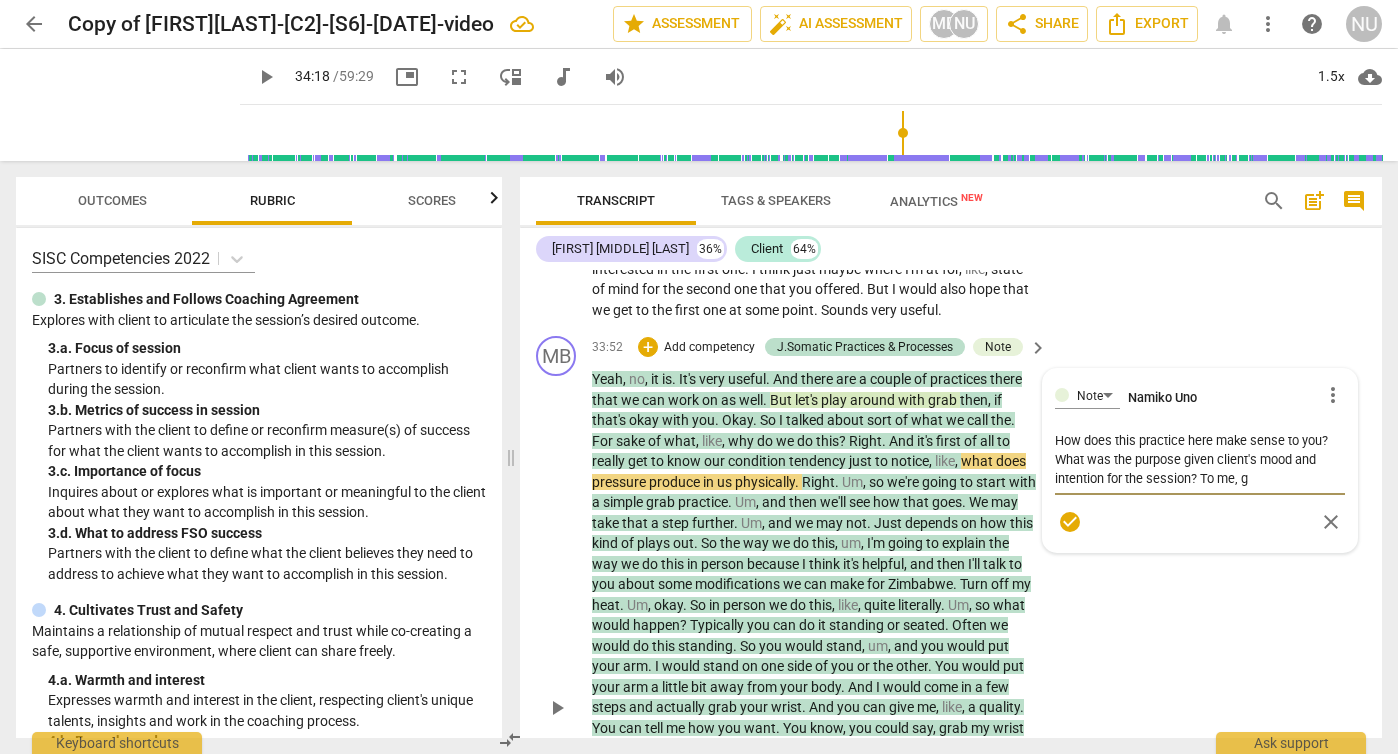 type on "How does this practice here make sense to you? What was the purpose given client's mood and intention for the session? To me," 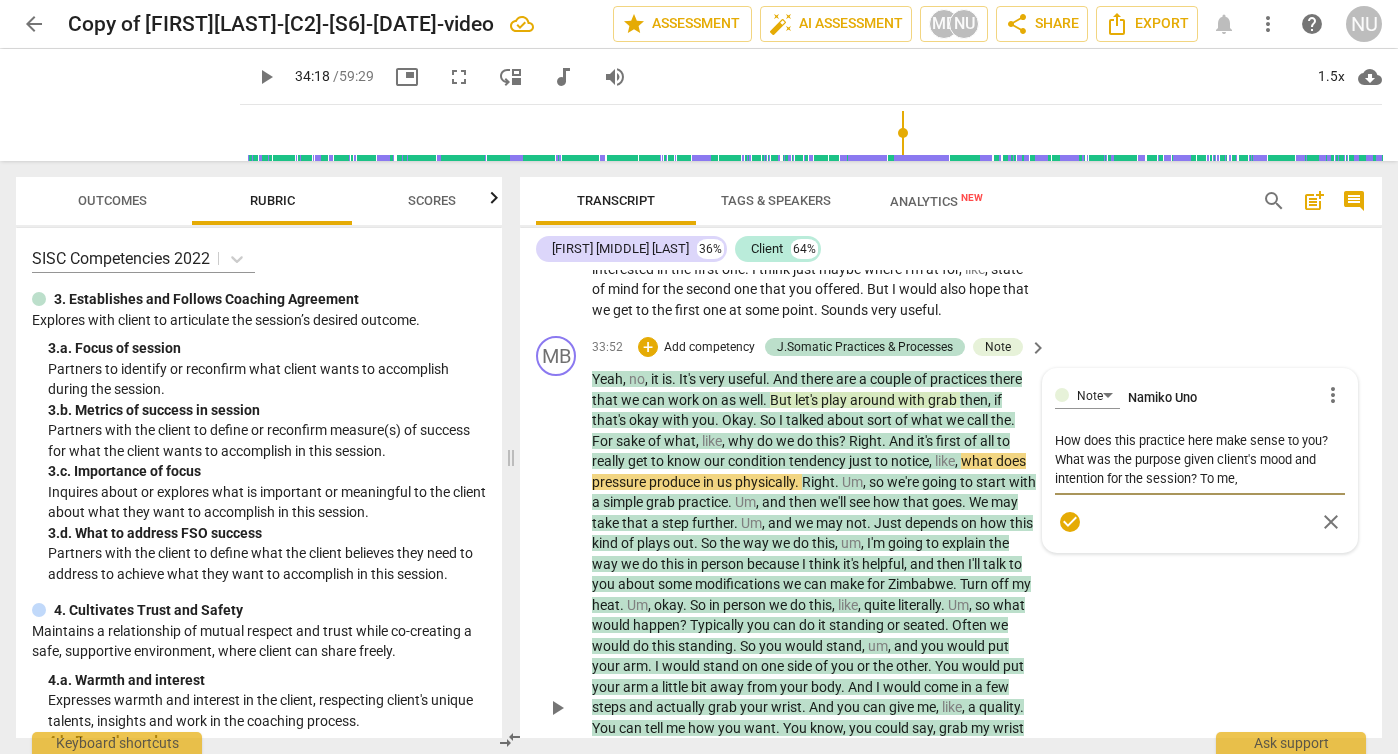 type on "How does this practice here make sense to you? What was the purpose given client's mood and intention for the session? To me," 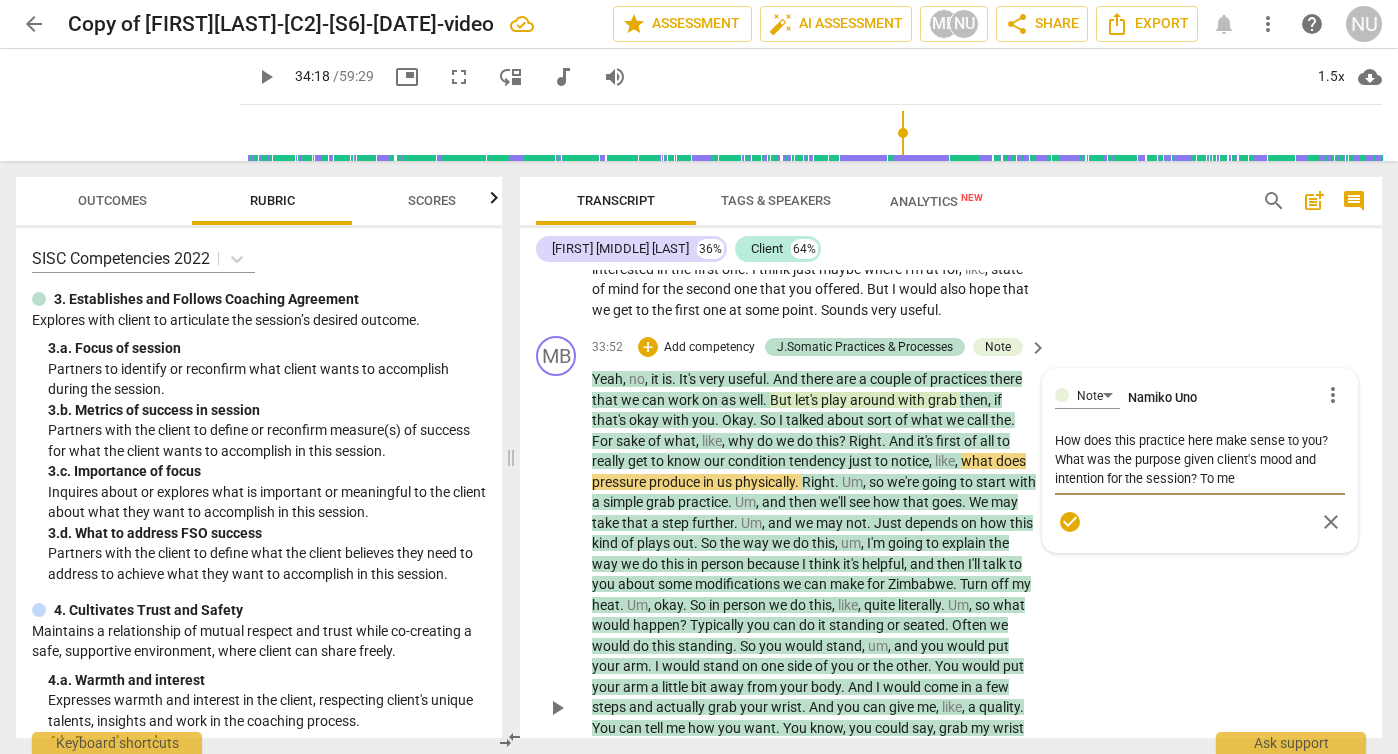 type on "How does this practice here make sense to you? What was the purpose given client's mood and intention for the session? To m" 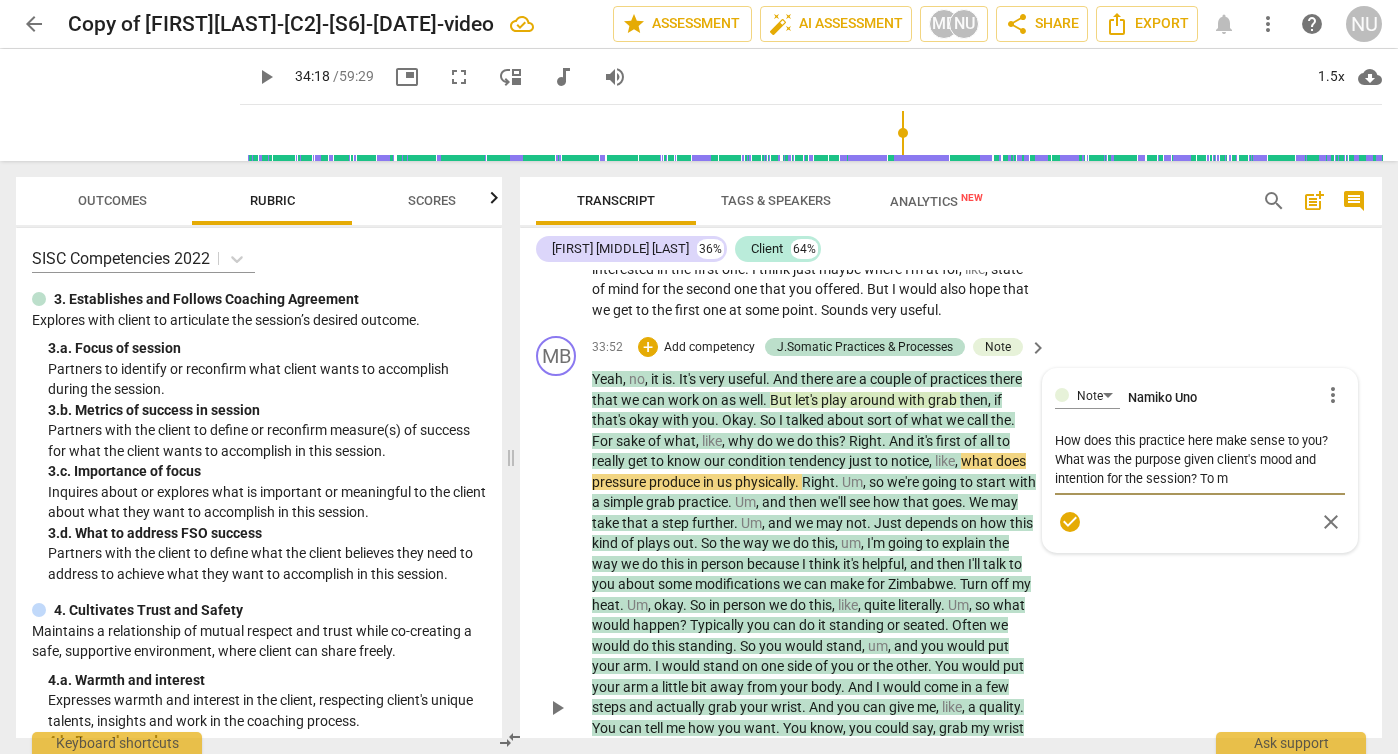 type on "How does this practice here make sense to you? What was the purpose given client's mood and intention for the session? To" 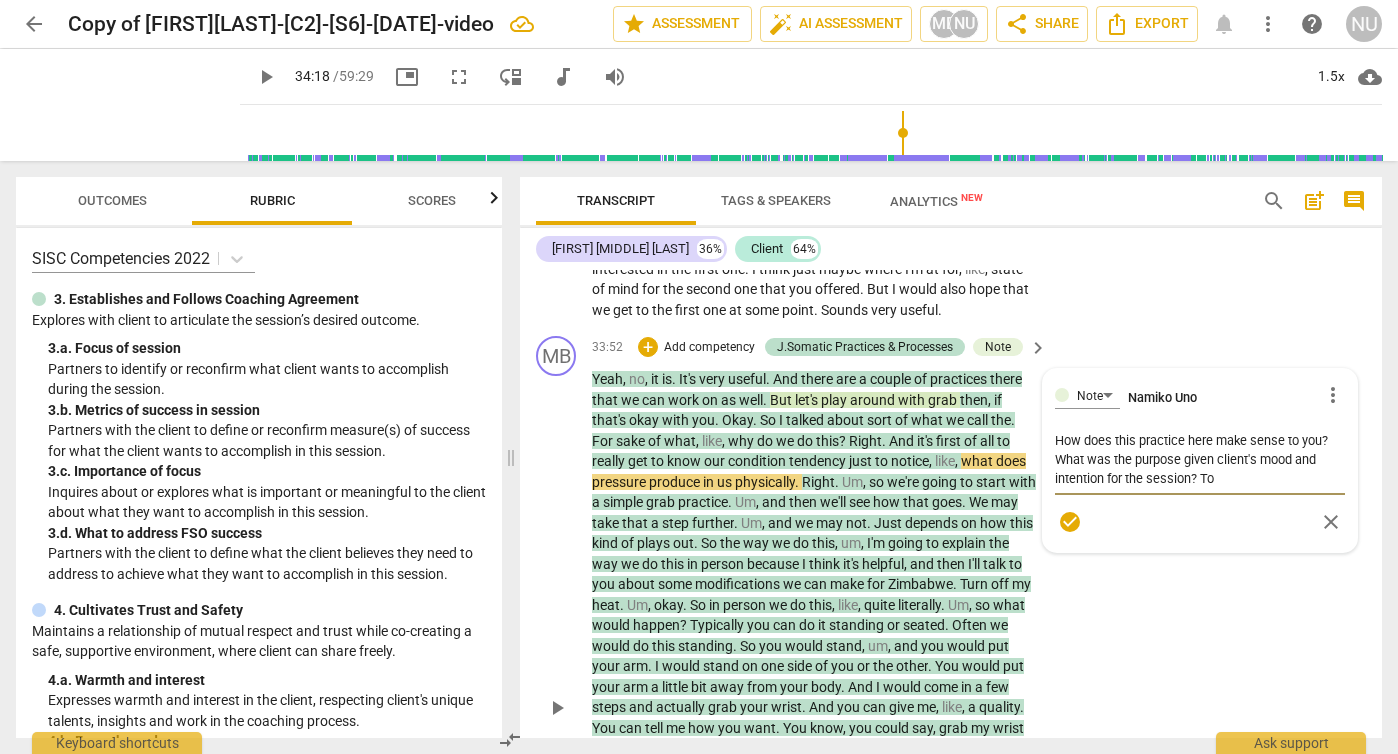 type on "How does this practice here make sense to you? What was the purpose given client's mood and intention for the session? To m" 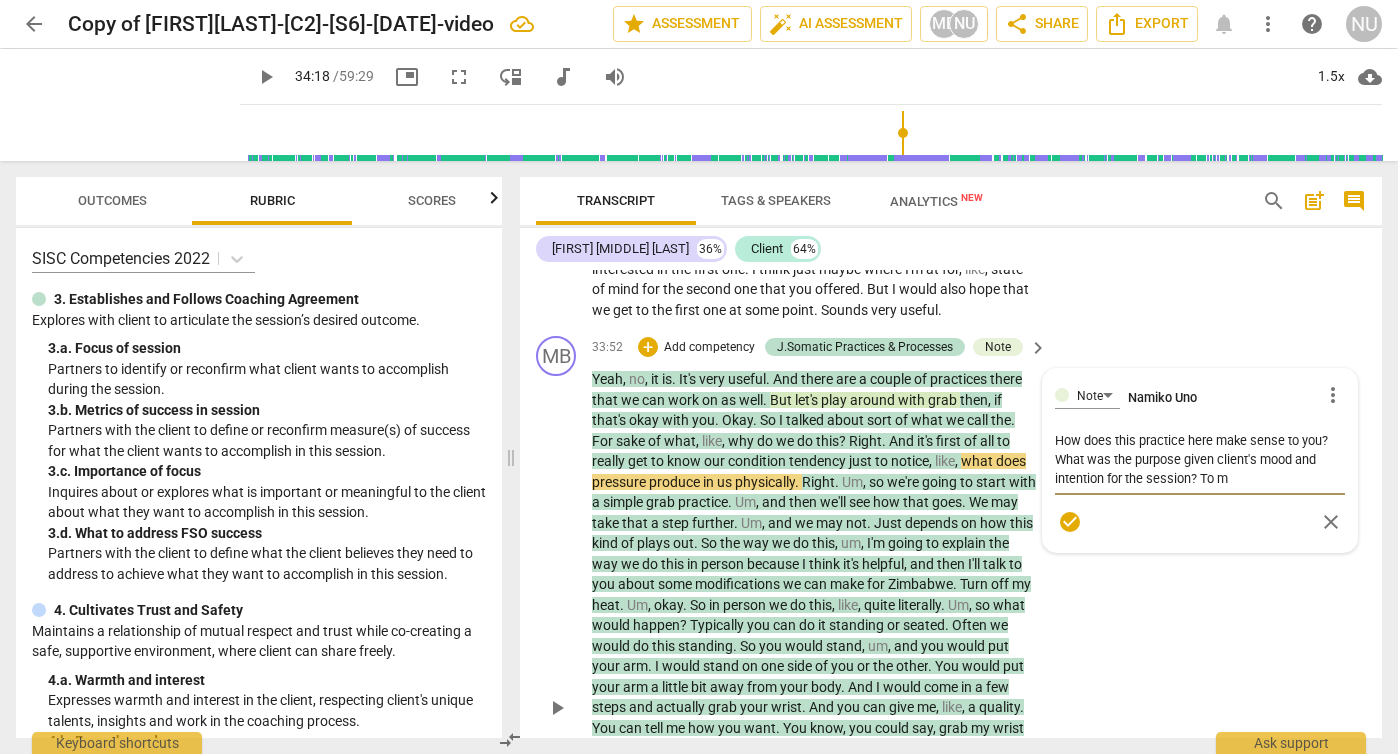 type on "How does this practice here make sense to you? What was the purpose given client's mood and intention for the session? To me" 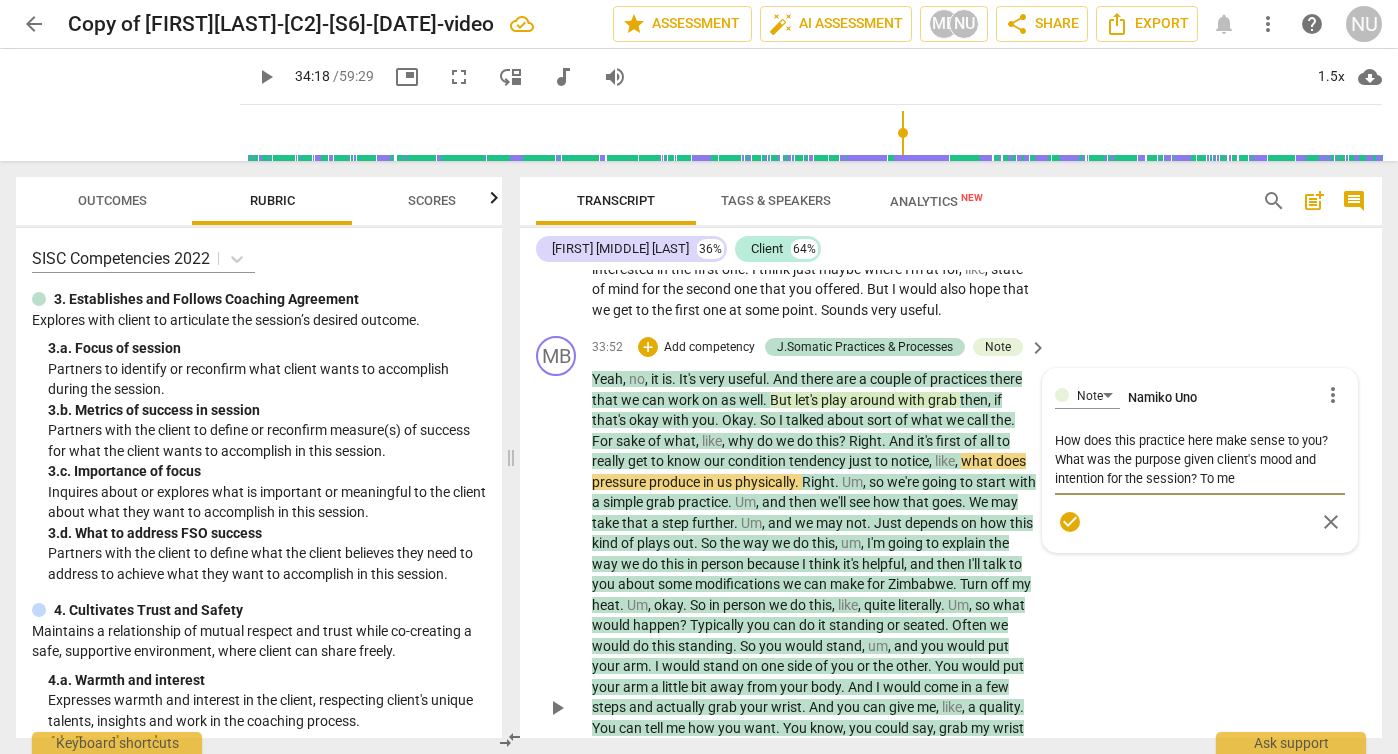 type on "How does this practice here make sense to you? What was the purpose given client's mood and intention for the session? To me," 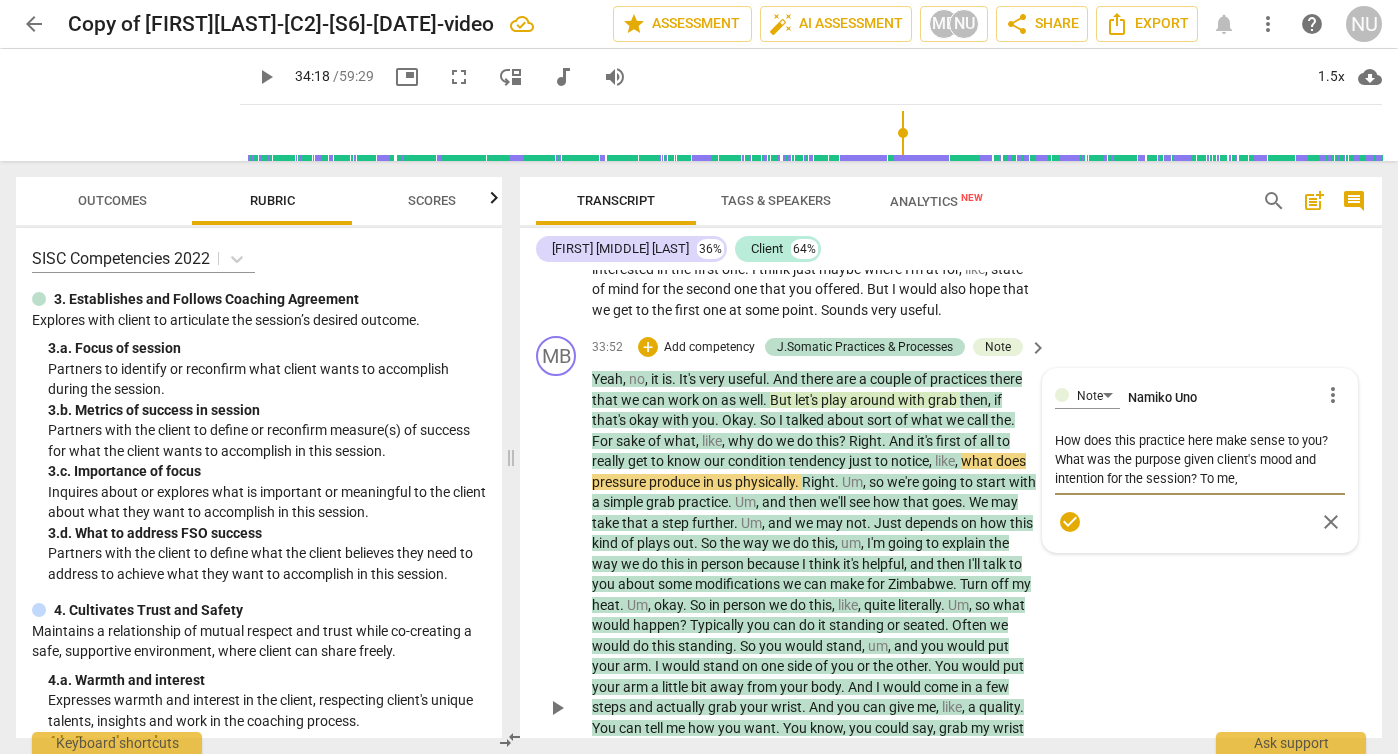 type on "How does this practice here make sense to you? What was the purpose given client's mood and intention for the session? To me," 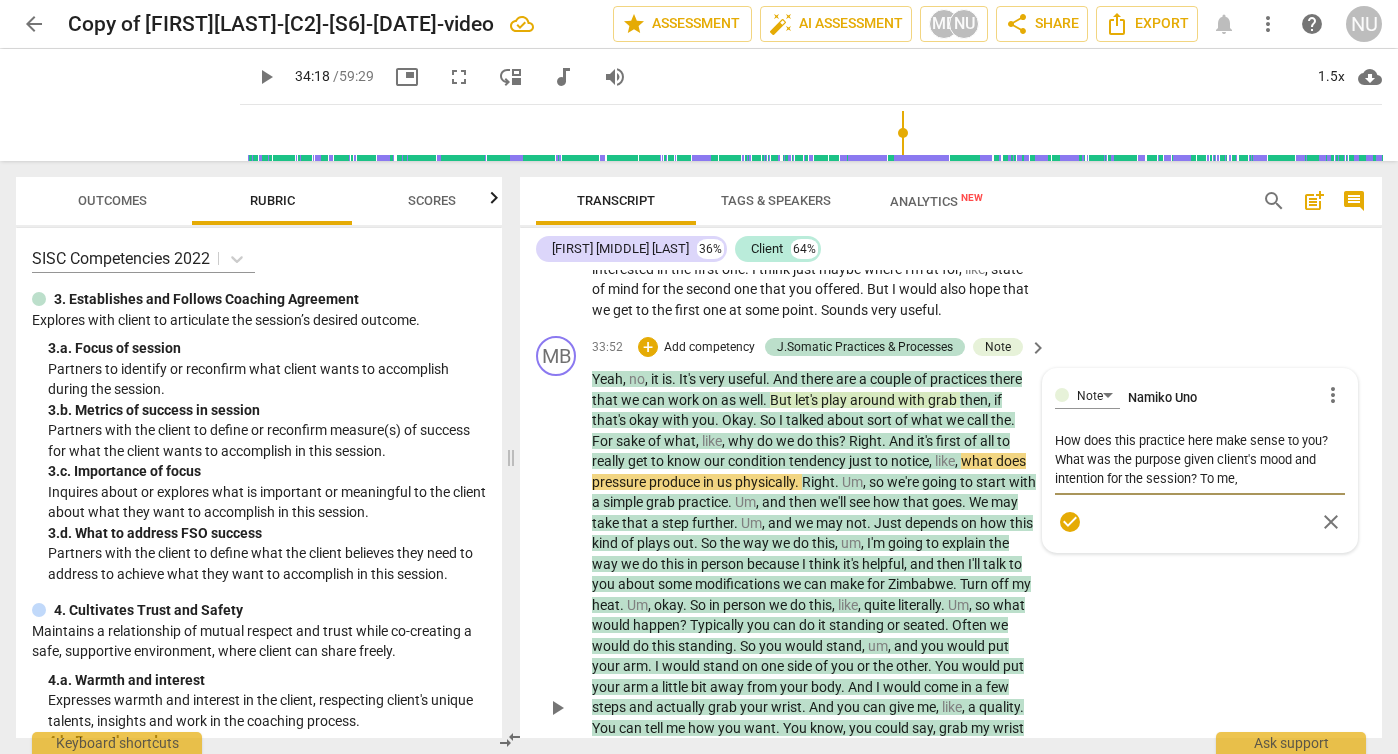 type on "How does this practice here make sense to you? What was the purpose given client's mood and intention for the session? To me, t" 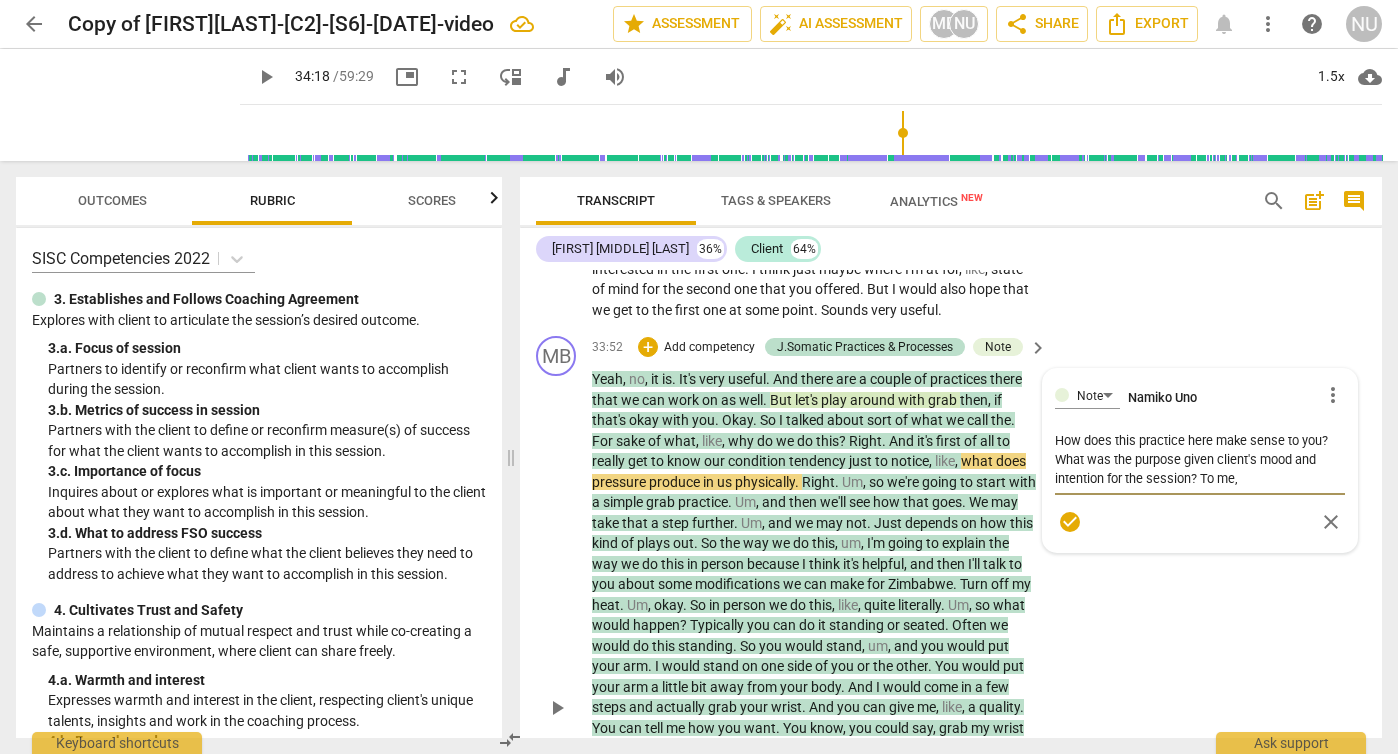 type on "How does this practice here make sense to you? What was the purpose given client's mood and intention for the session? To me, t" 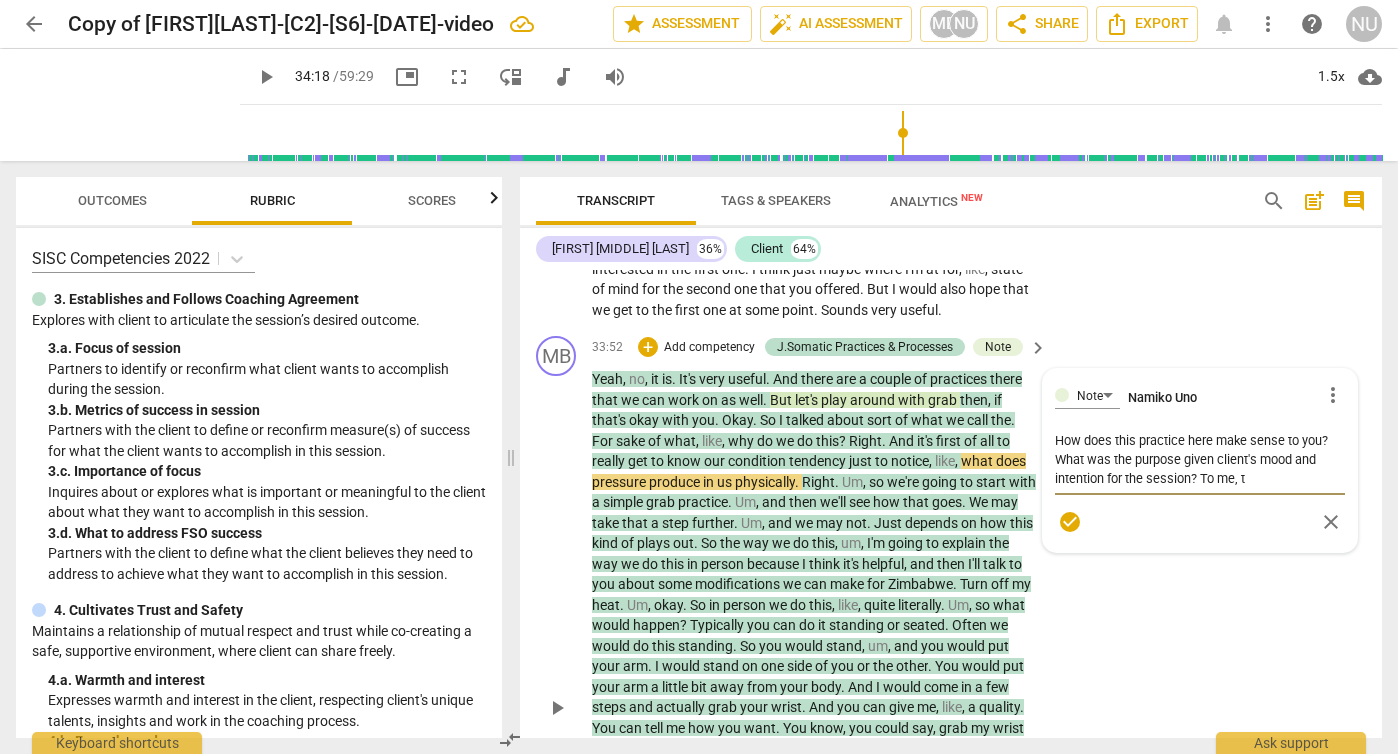 type on "How does this practice here make sense to you? What was the purpose given client's mood and intention for the session? To me, th" 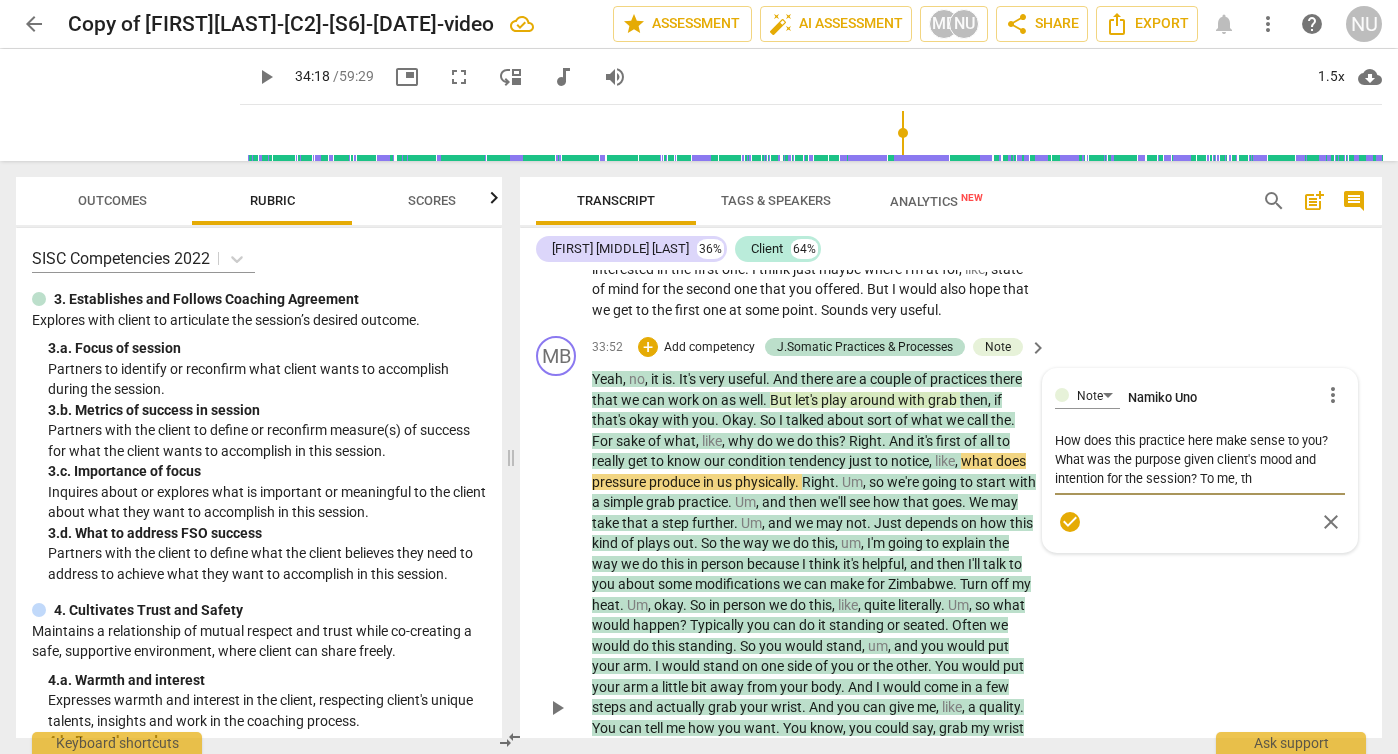 type on "How does this practice here make sense to you? What was the purpose given client's mood and intention for the session? To me, the" 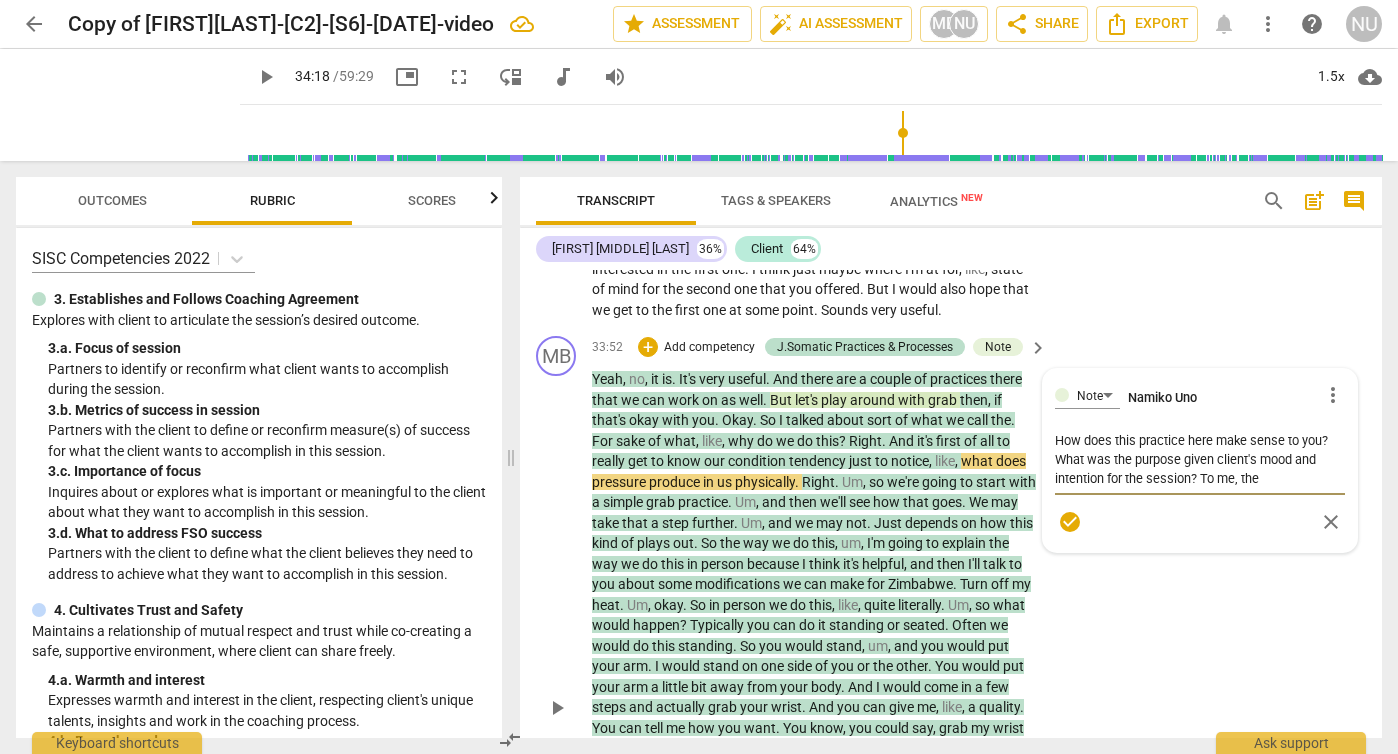 type on "How does this practice here make sense to you? What was the purpose given client's mood and intention for the session? To me, the" 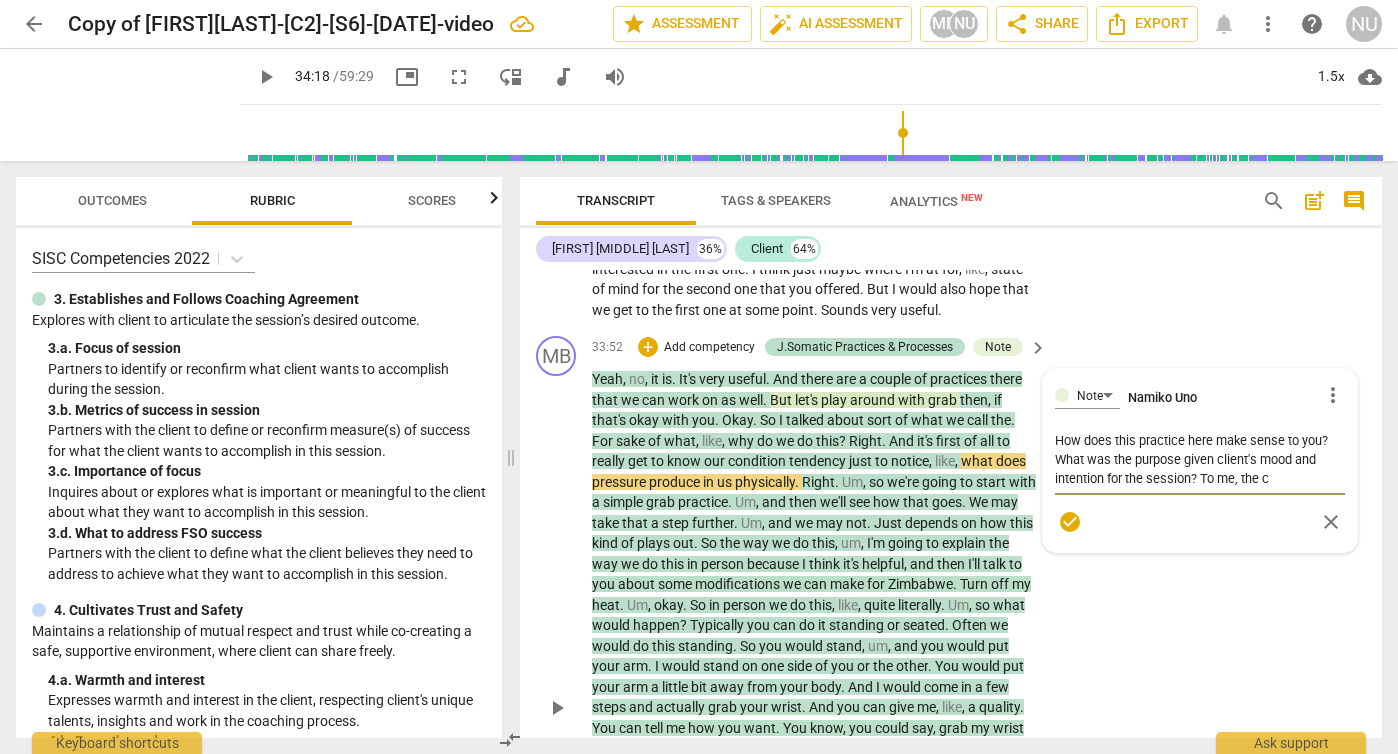 type on "How does this practice here make sense to you? What was the purpose given client's mood and intention for the session? To me, the cl" 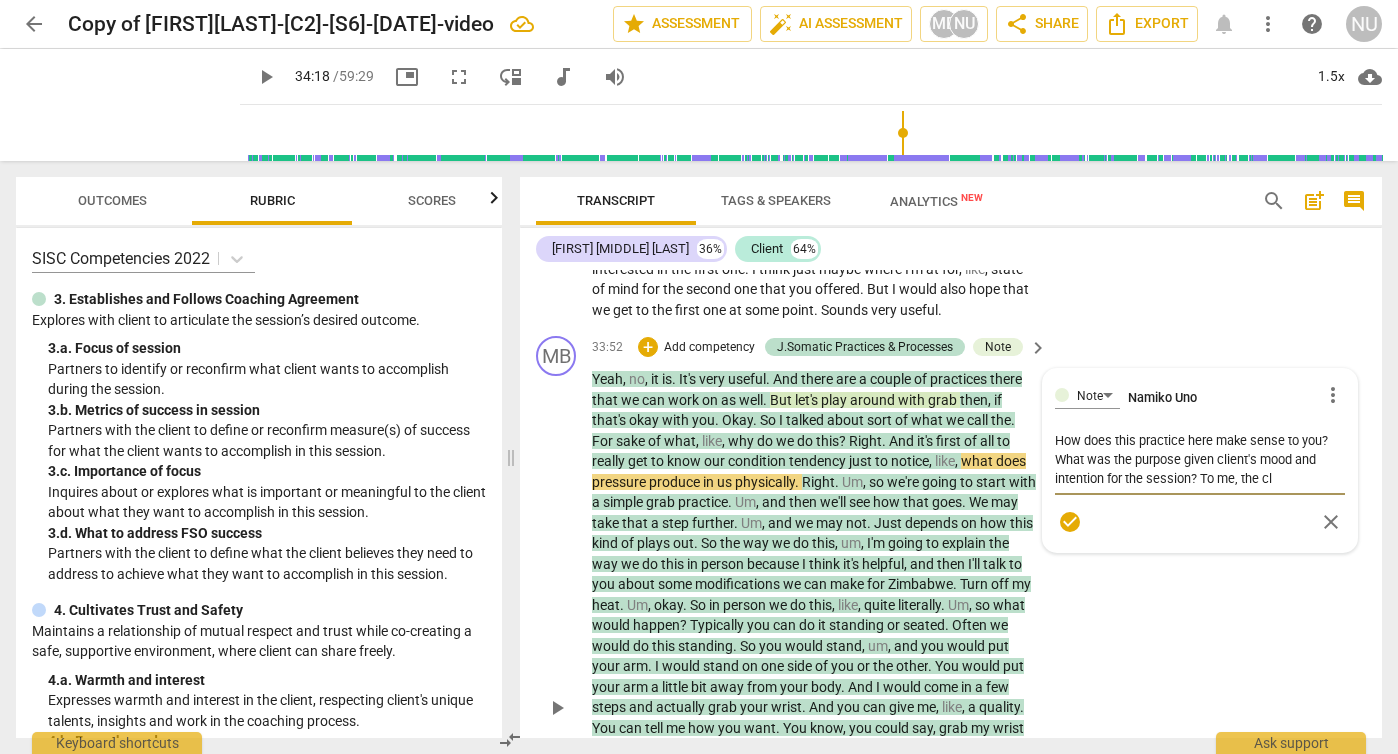 type on "How does this practice here make sense to you? What was the purpose given client's mood and intention for the session? To me, the cli" 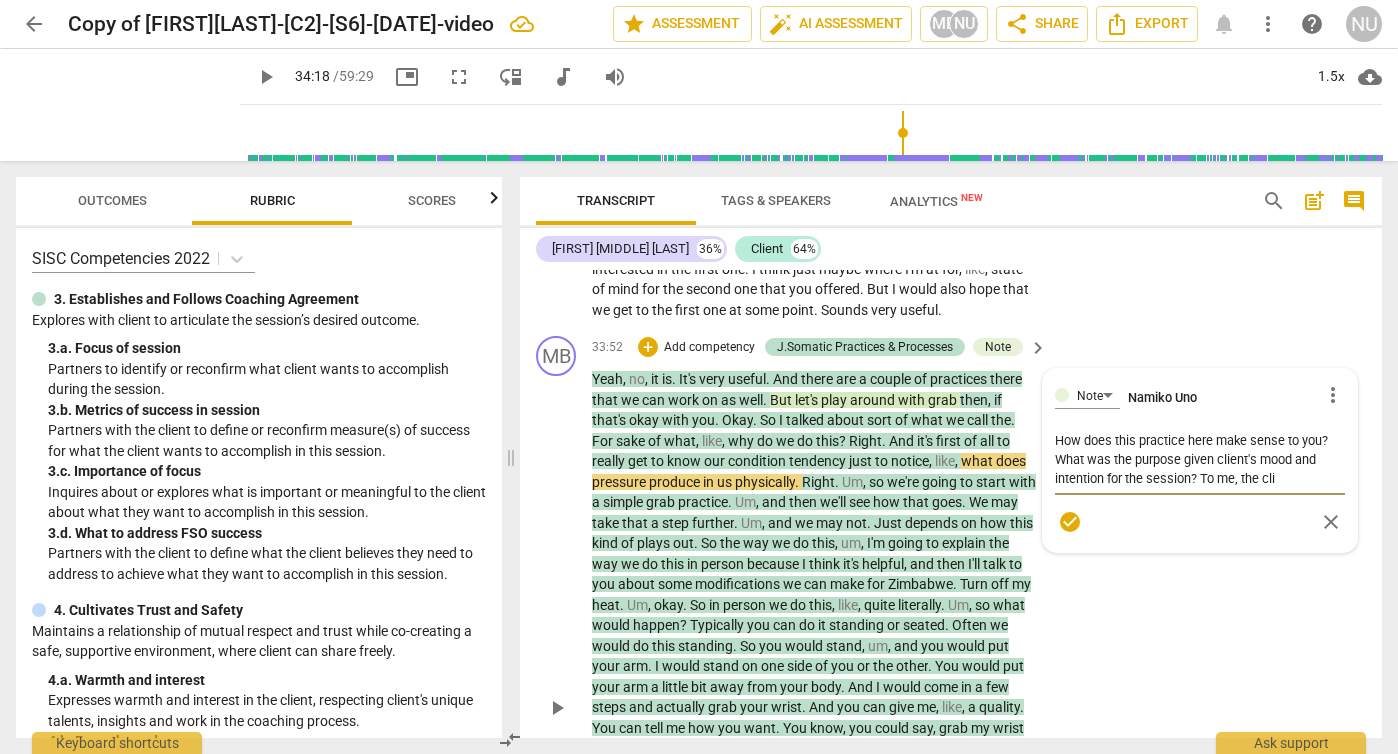 type on "How does this practice here make sense to you? What was the purpose given client's mood and intention for the session? To me, the clie" 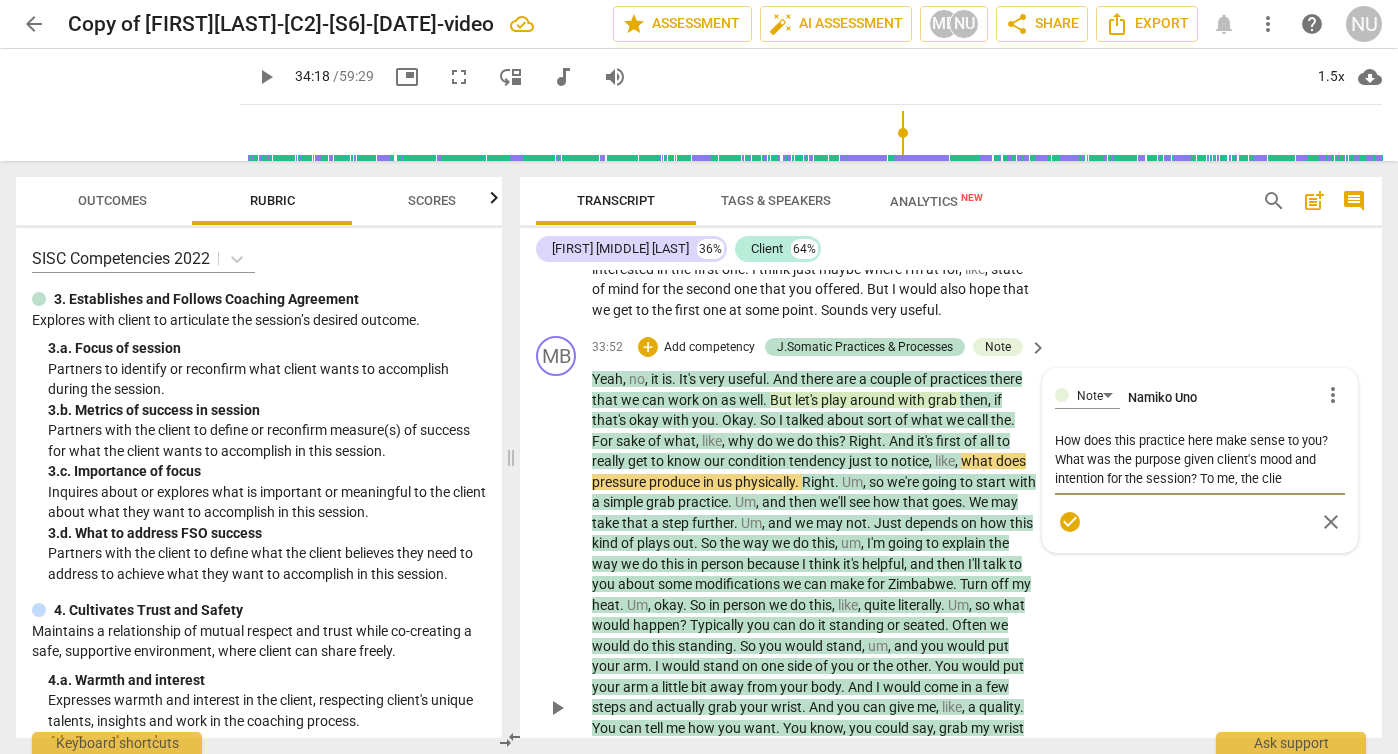 type on "How does this practice here make sense to you? What was the purpose given client's mood and intention for the session? To me, the clien" 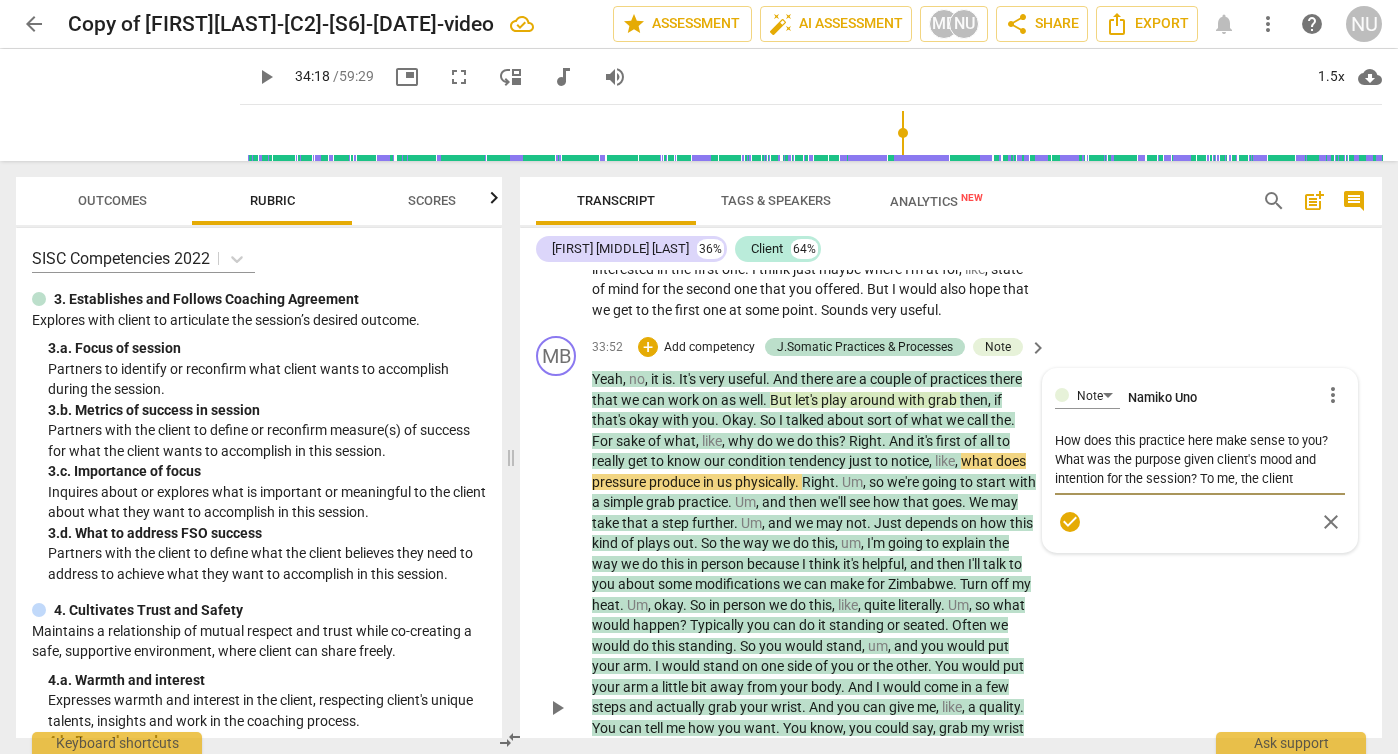 type on "How does this practice here make sense to you? What was the purpose given client's mood and intention for the session? To me, the client" 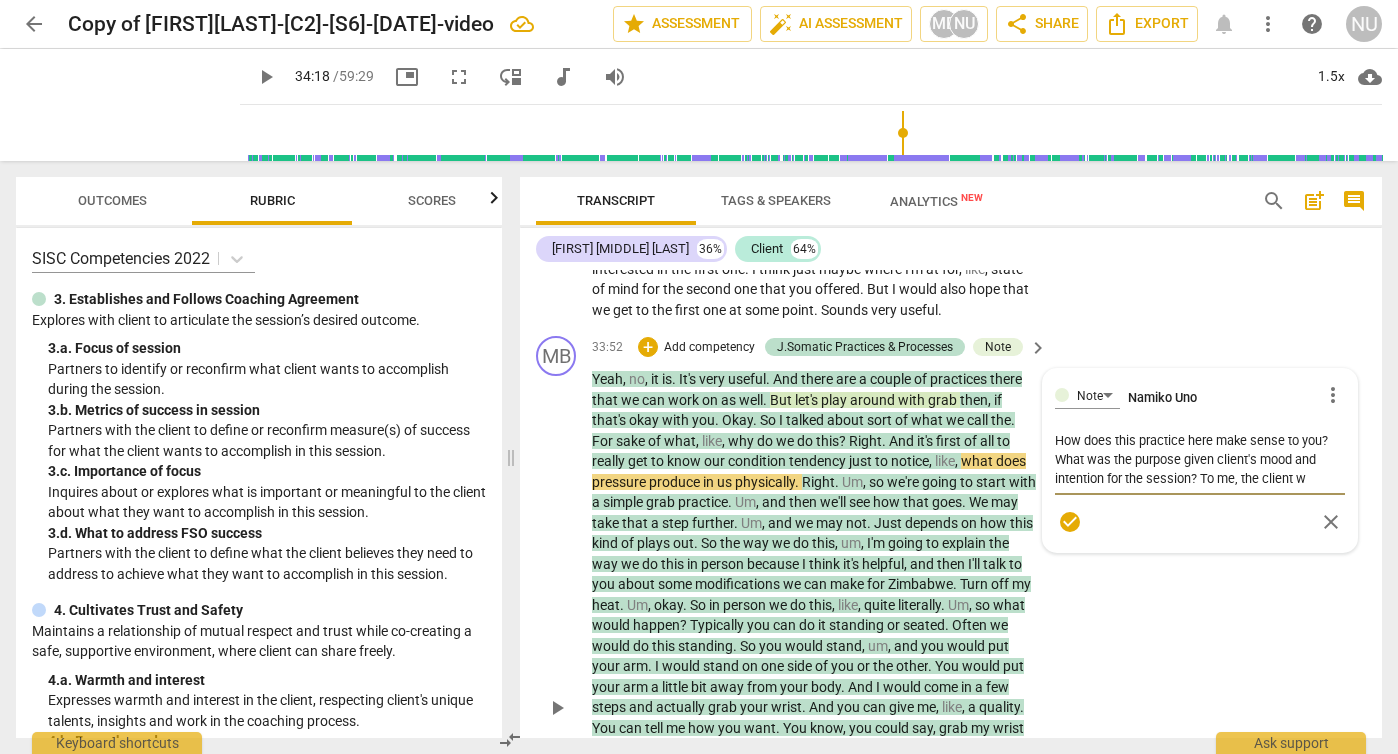 type on "How does this practice here make sense to you? What was the purpose given client's mood and intention for the session? To me, the client wa" 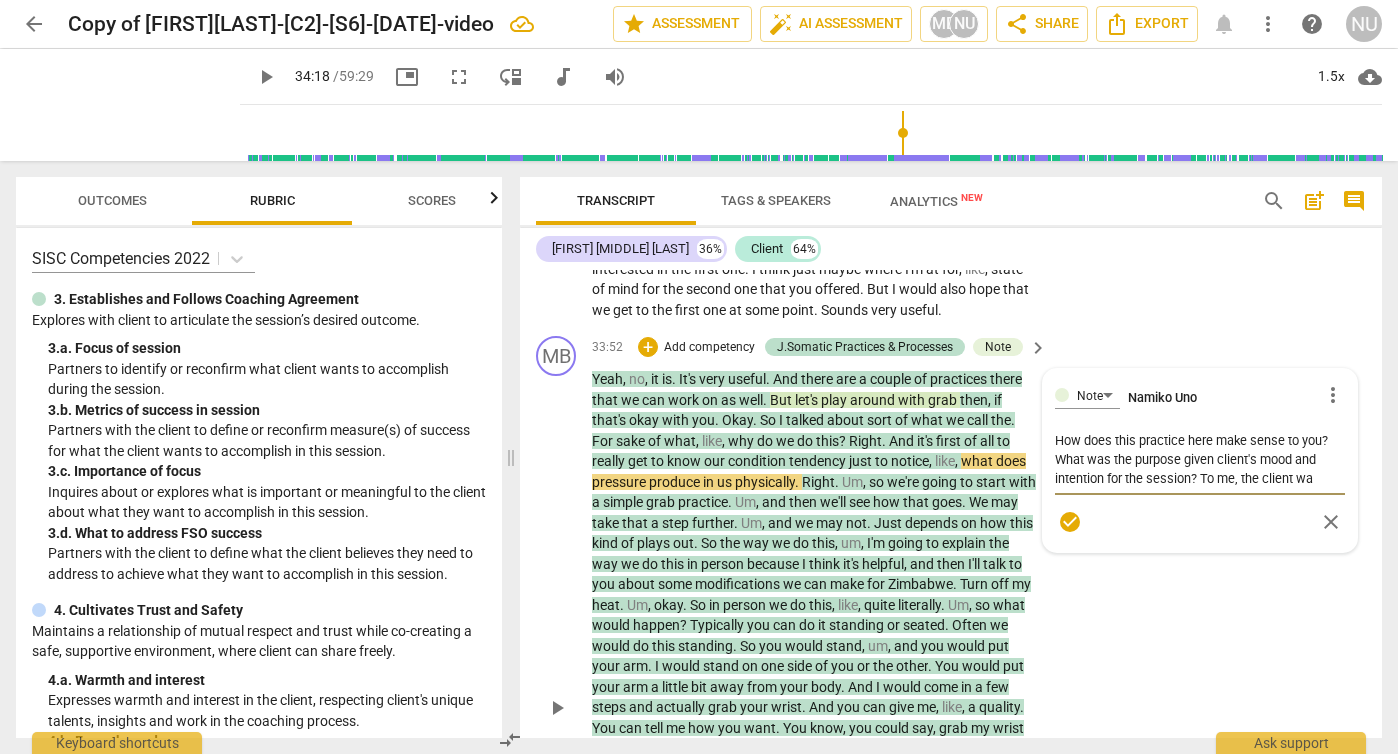 type on "How does this practice here make sense to you? What was the purpose given client's mood and intention for the session? To me, the client was" 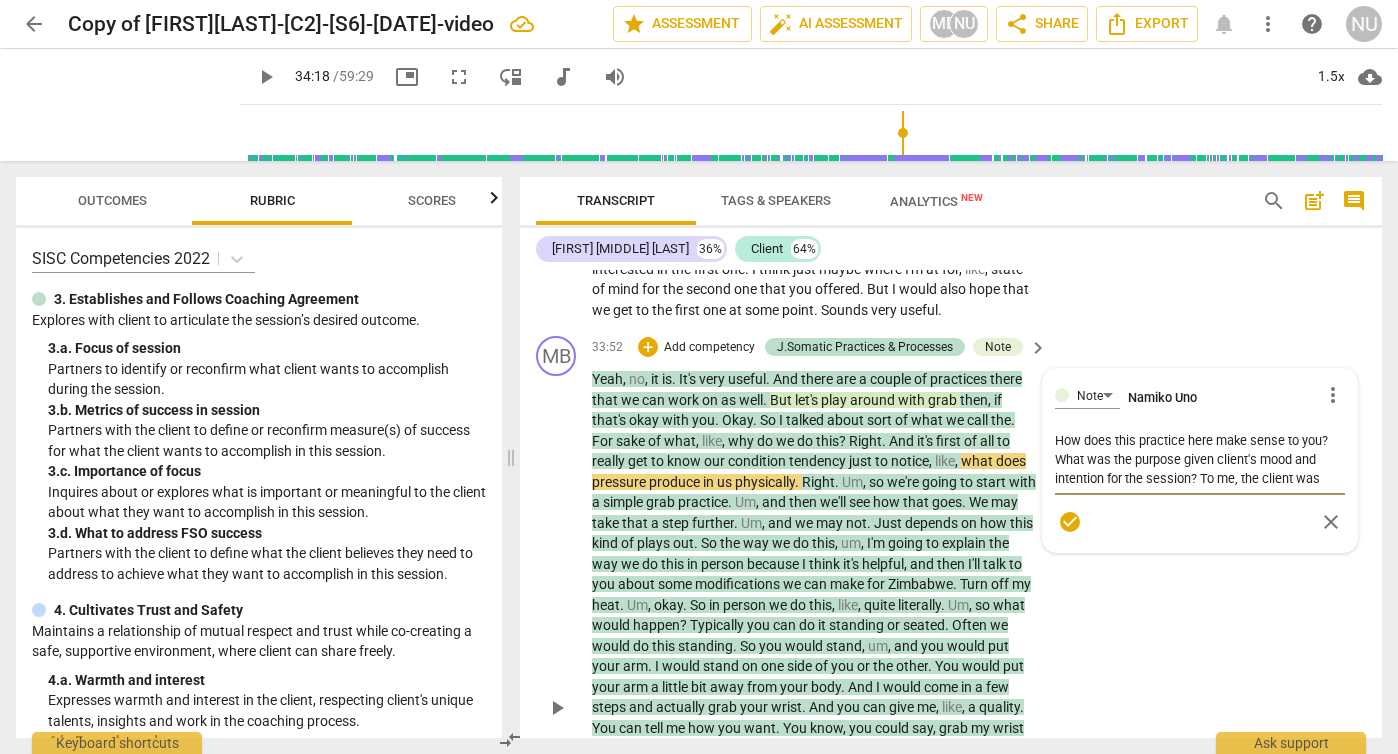 type on "How does this practice here make sense to you? What was the purpose given client's mood and intention for the session? To me, the client was" 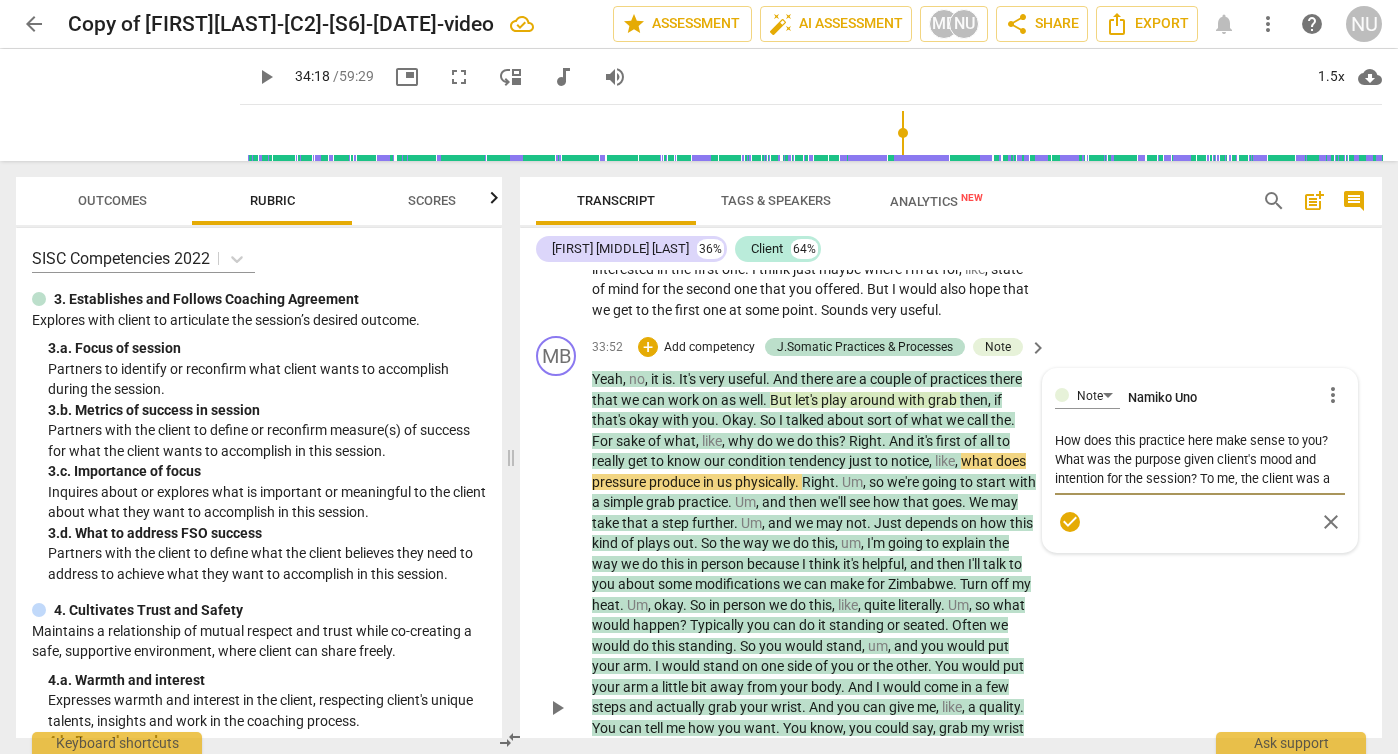 type on "How does this practice here make sense to you? What was the purpose given client's mood and intention for the session? To me, the client was al" 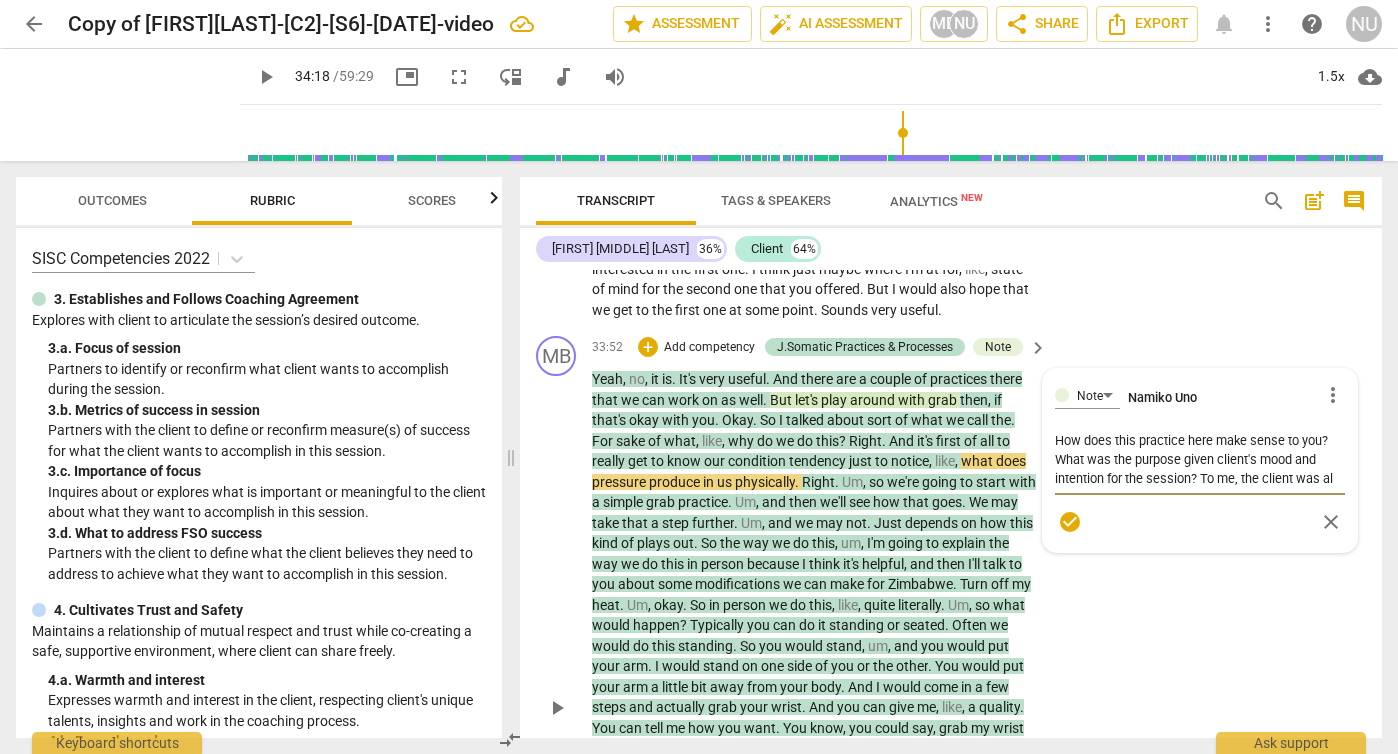 type on "How does this practice here make sense to you? What was the purpose given client's mood and intention for the session? To me, the client was alr" 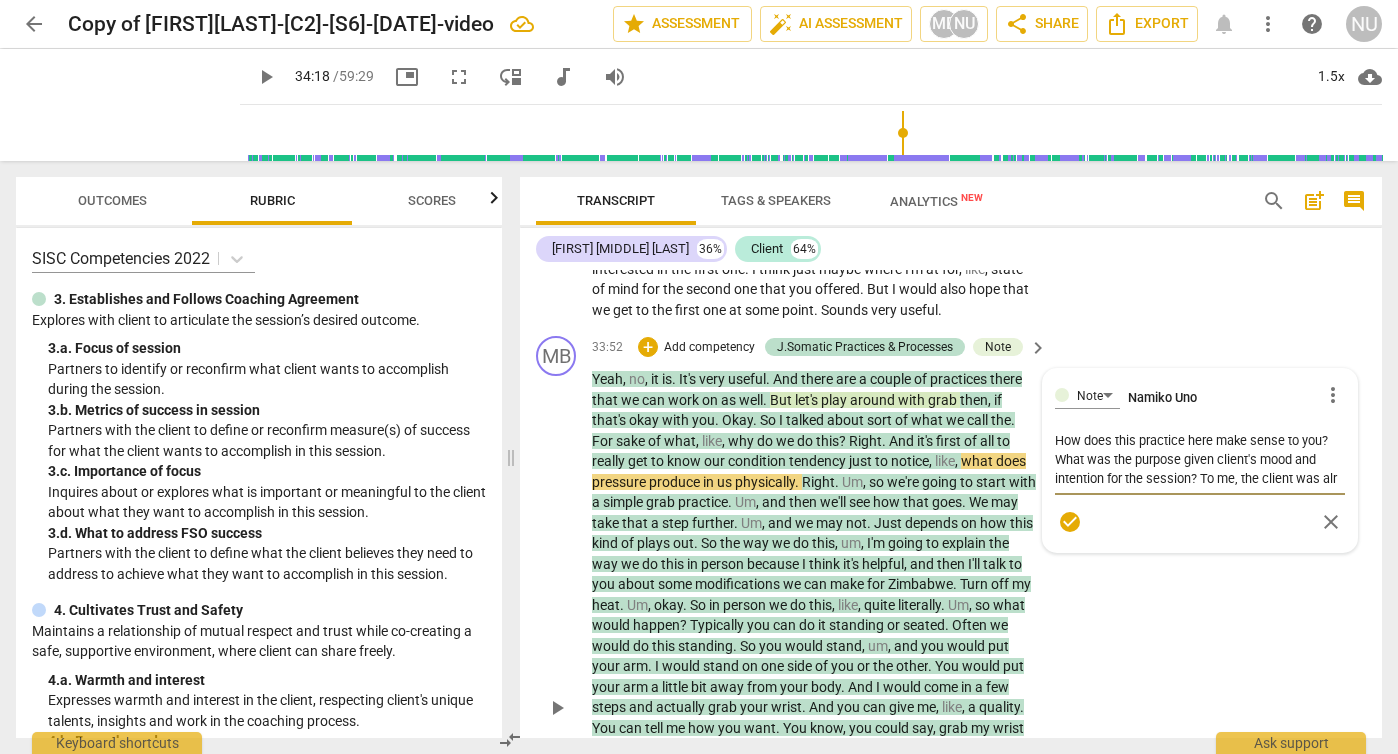 type on "How does this practice here make sense to you? What was the purpose given client's mood and intention for the session? To me, the client was alre" 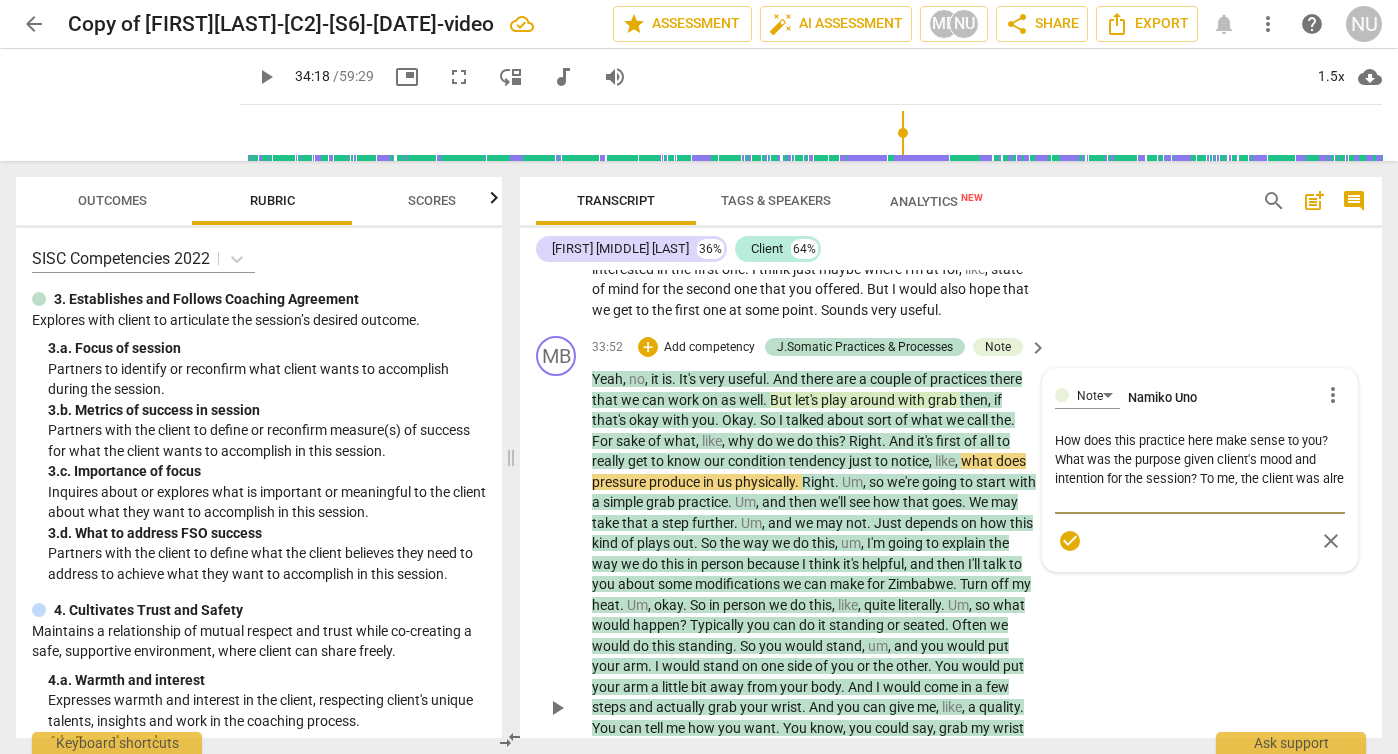 type on "How does this practice here make sense to you? What was the purpose given client's mood and intention for the session? To me, the client was alrea" 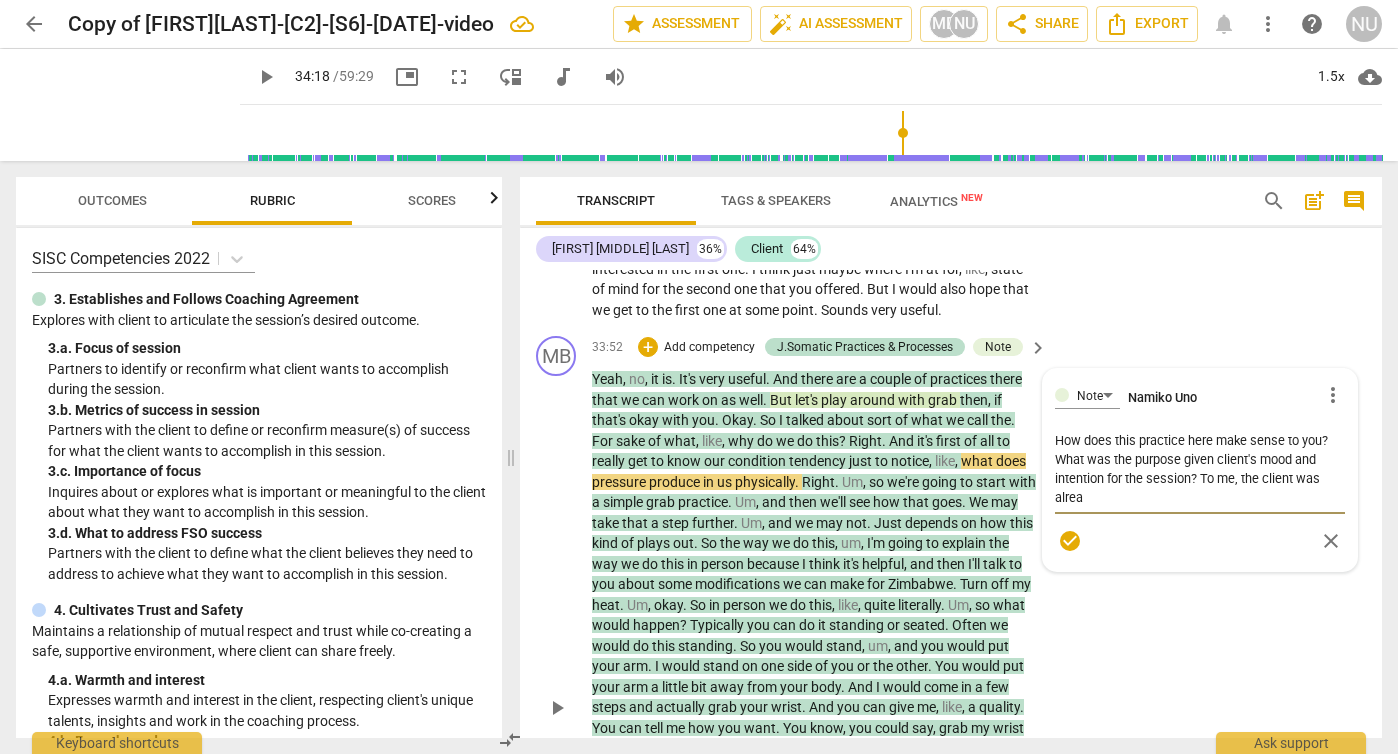 type on "How does this practice here make sense to you? What was the purpose given client's mood and intention for the session? To me, the client was alread" 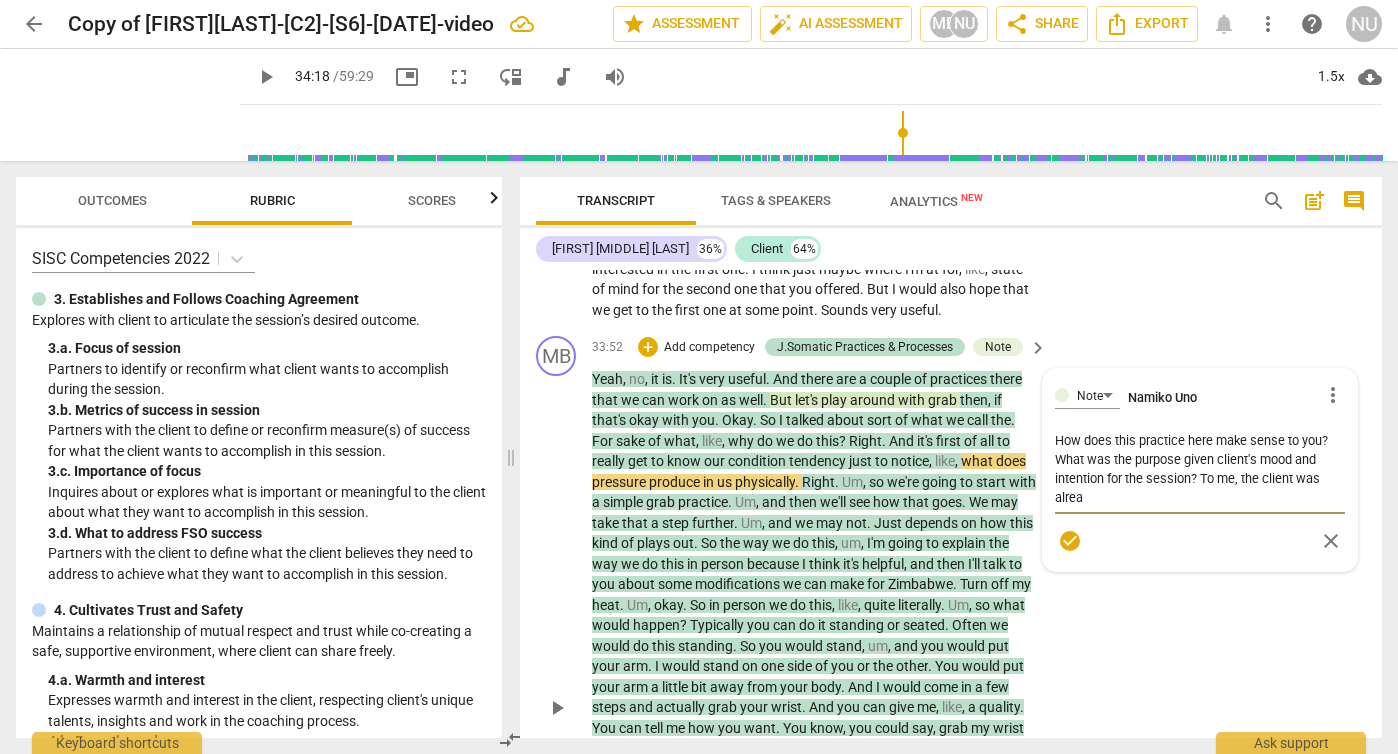 type on "How does this practice here make sense to you? What was the purpose given client's mood and intention for the session? To me, the client was alread" 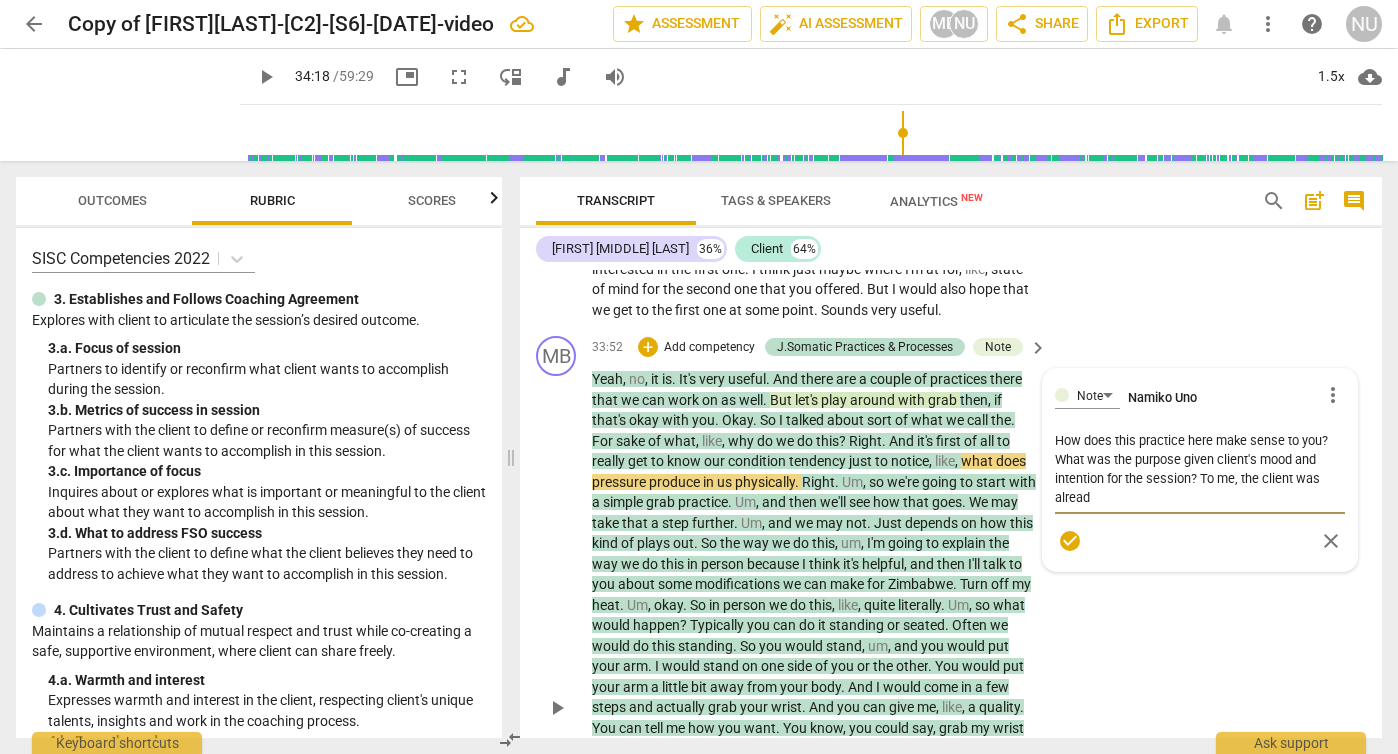 type on "How does this practice here make sense to you? What was the purpose given client's mood and intention for the session? To me, the client was already" 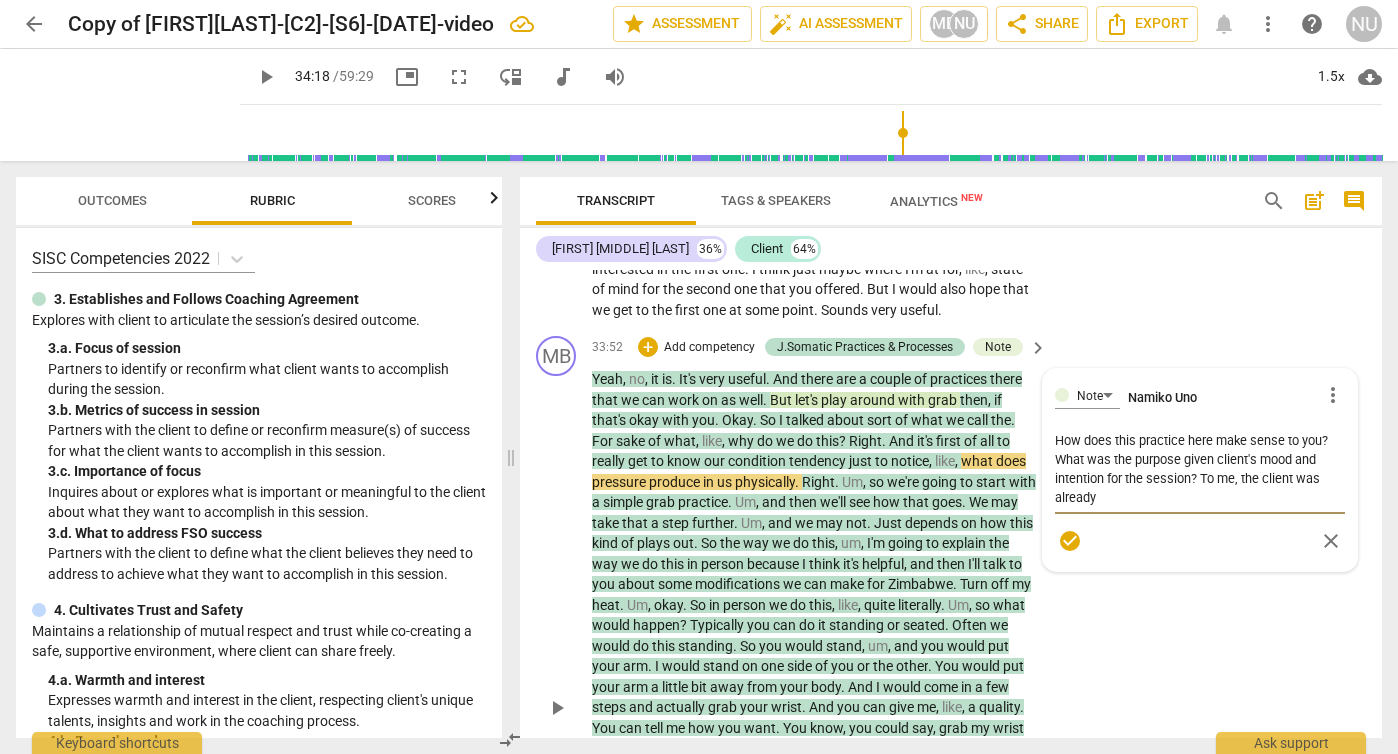 type on "How does this practice here make sense to you? What was the purpose given client's mood and intention for the session? To me, the client was already" 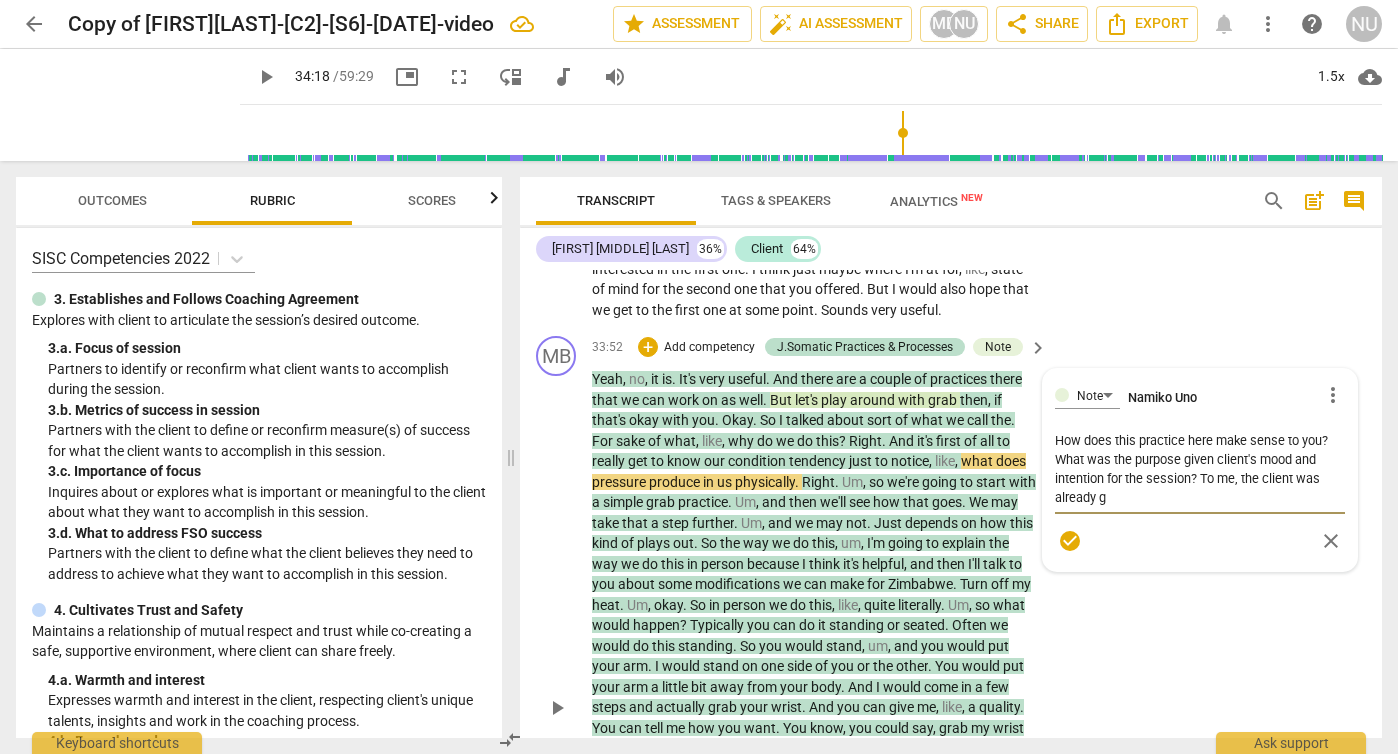 type on "How does this practice here make sense to you? What was the purpose given client's mood and intention for the session? To me, the client was already gr" 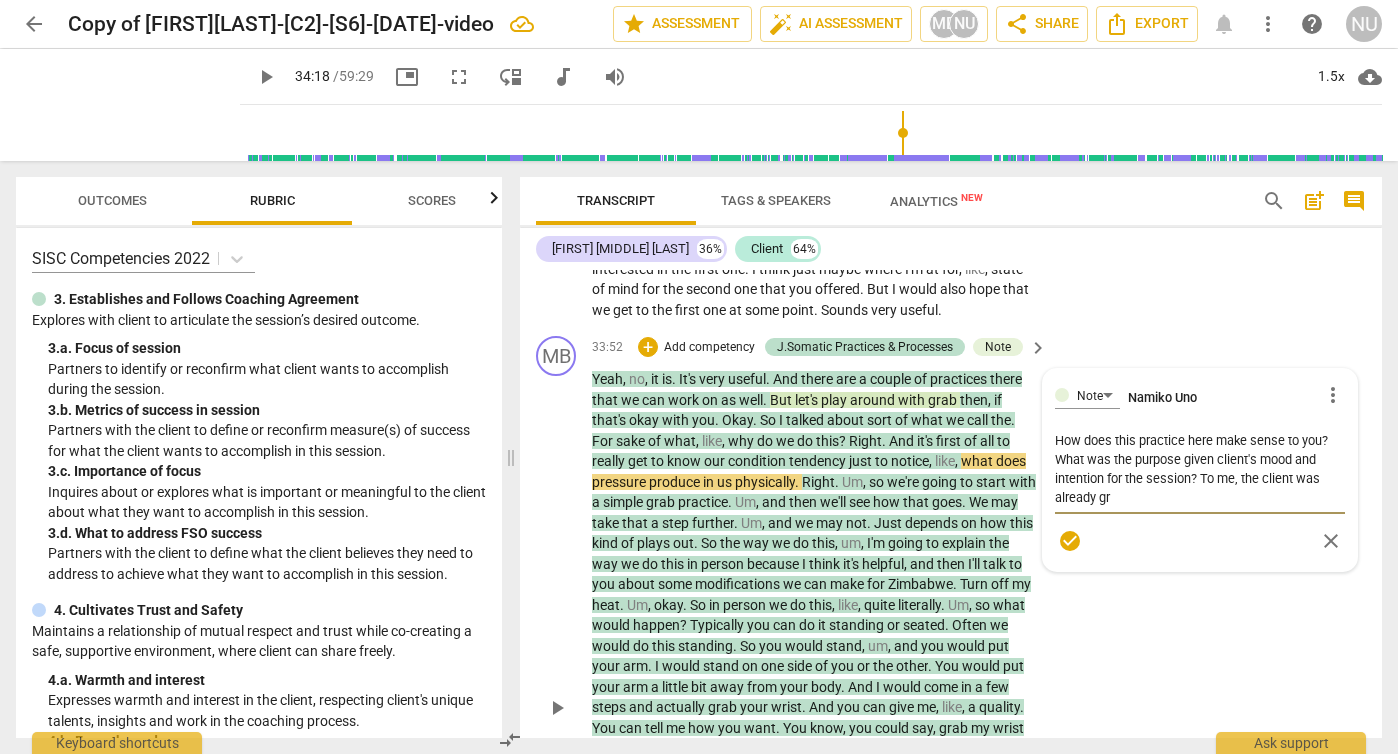 type on "How does this practice here make sense to you? What was the purpose given client's mood and intention for the session? To me, the client was already gra" 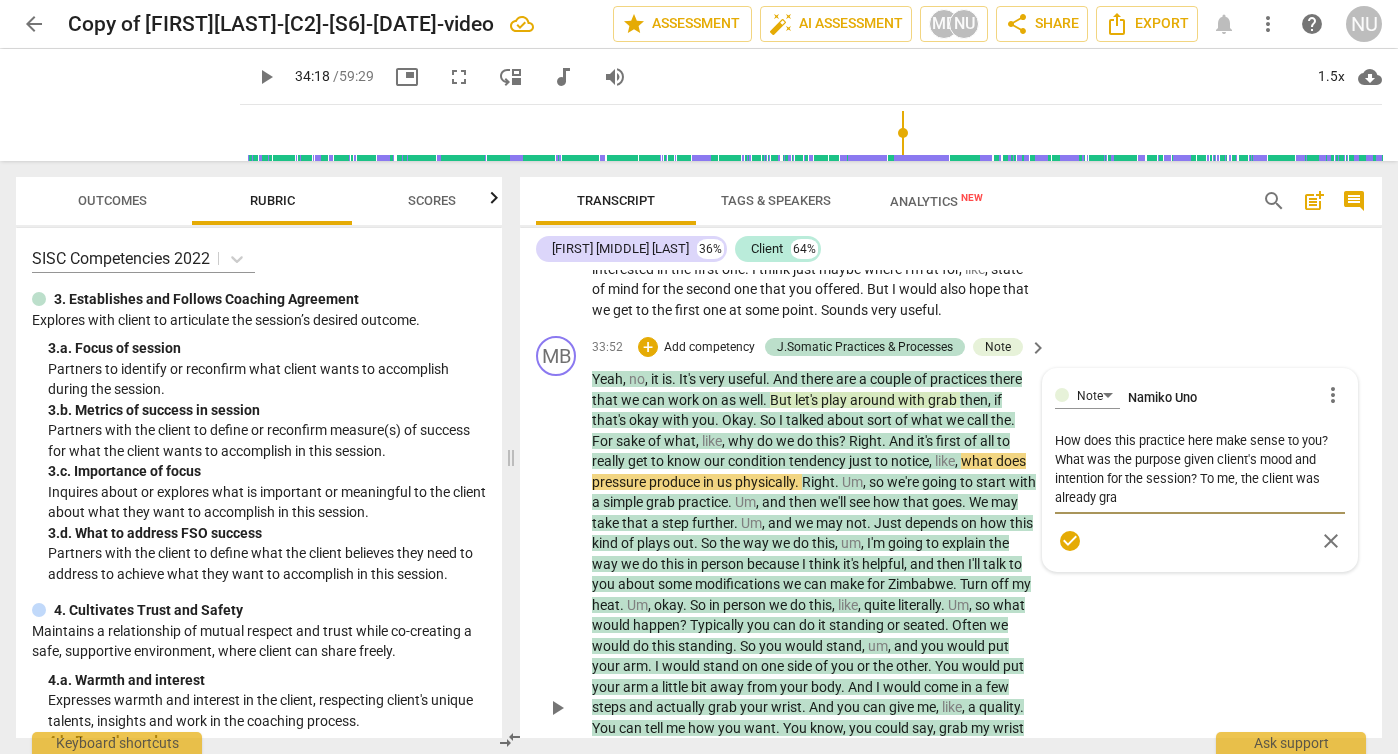 type on "How does this practice here make sense to you? What was the purpose given client's mood and intention for the session? To me, the client was already grar" 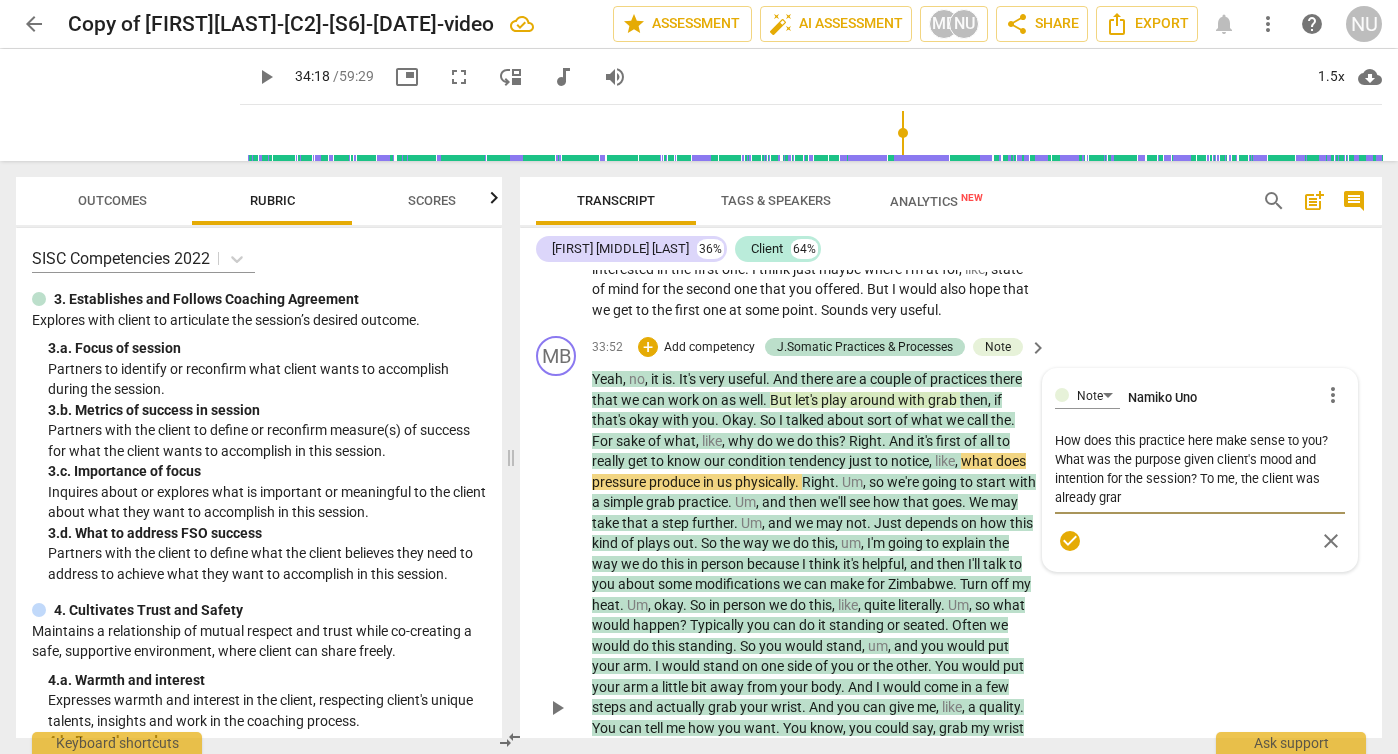 type on "How does this practice here make sense to you? What was the purpose given client's mood and intention for the session? To me, the client was already gra" 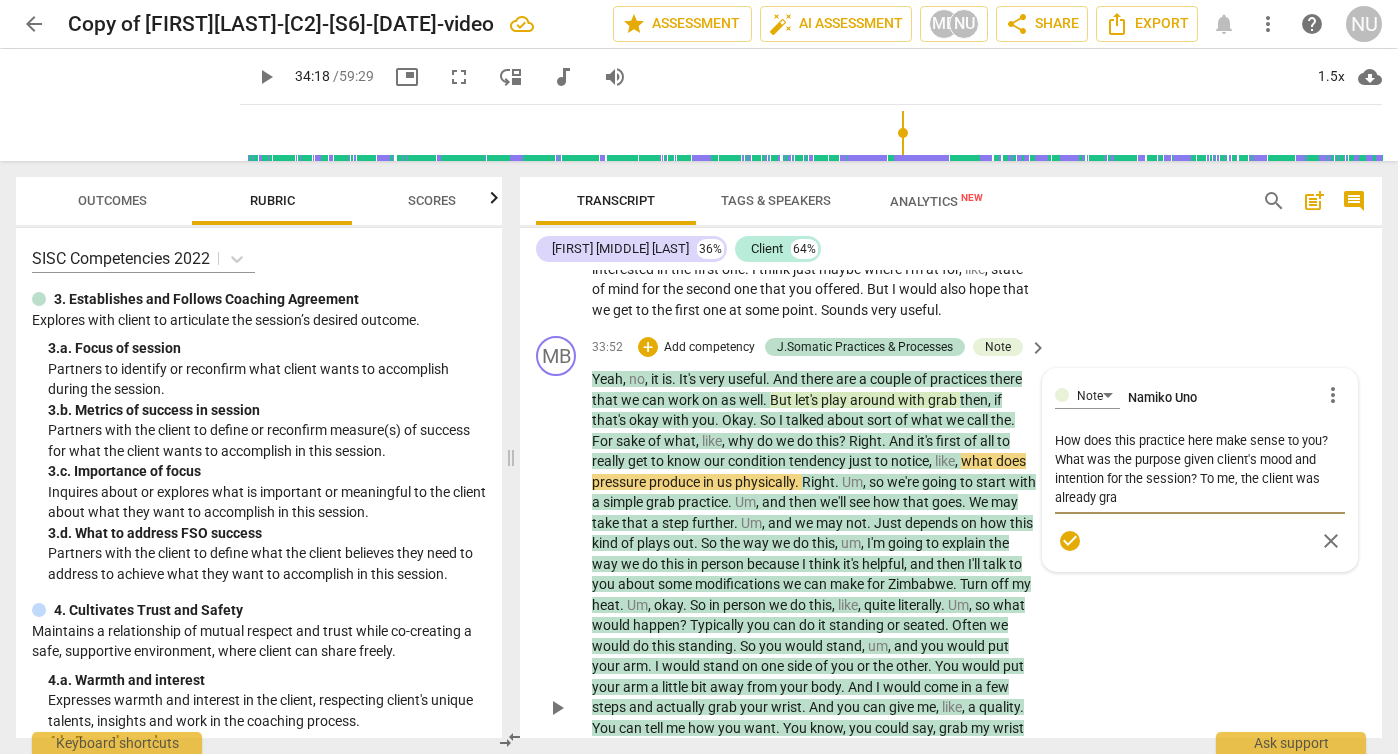 type on "How does this practice here make sense to you? What was the purpose given client's mood and intention for the session? To me, the client was already grab" 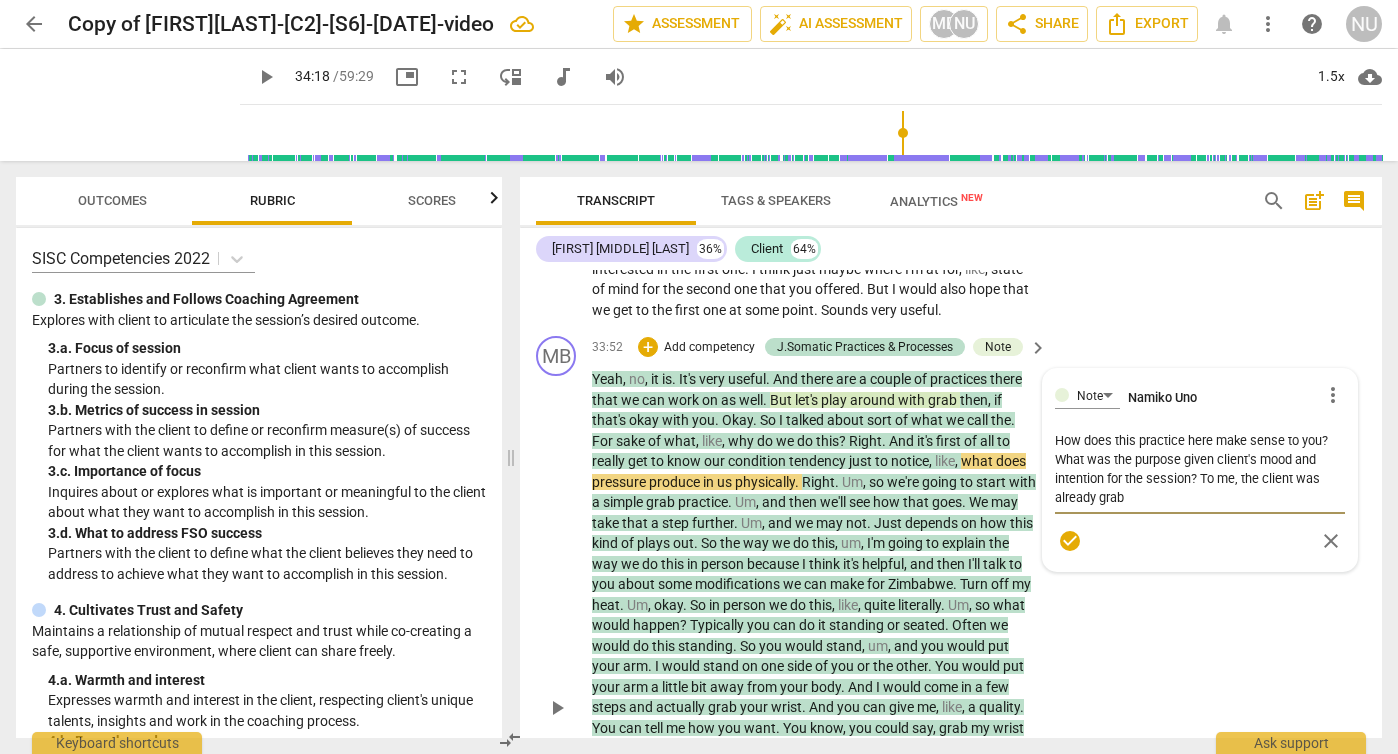 type on "How does this practice here make sense to you? What was the purpose given client's mood and intention for the session? To me, the client was already grabb" 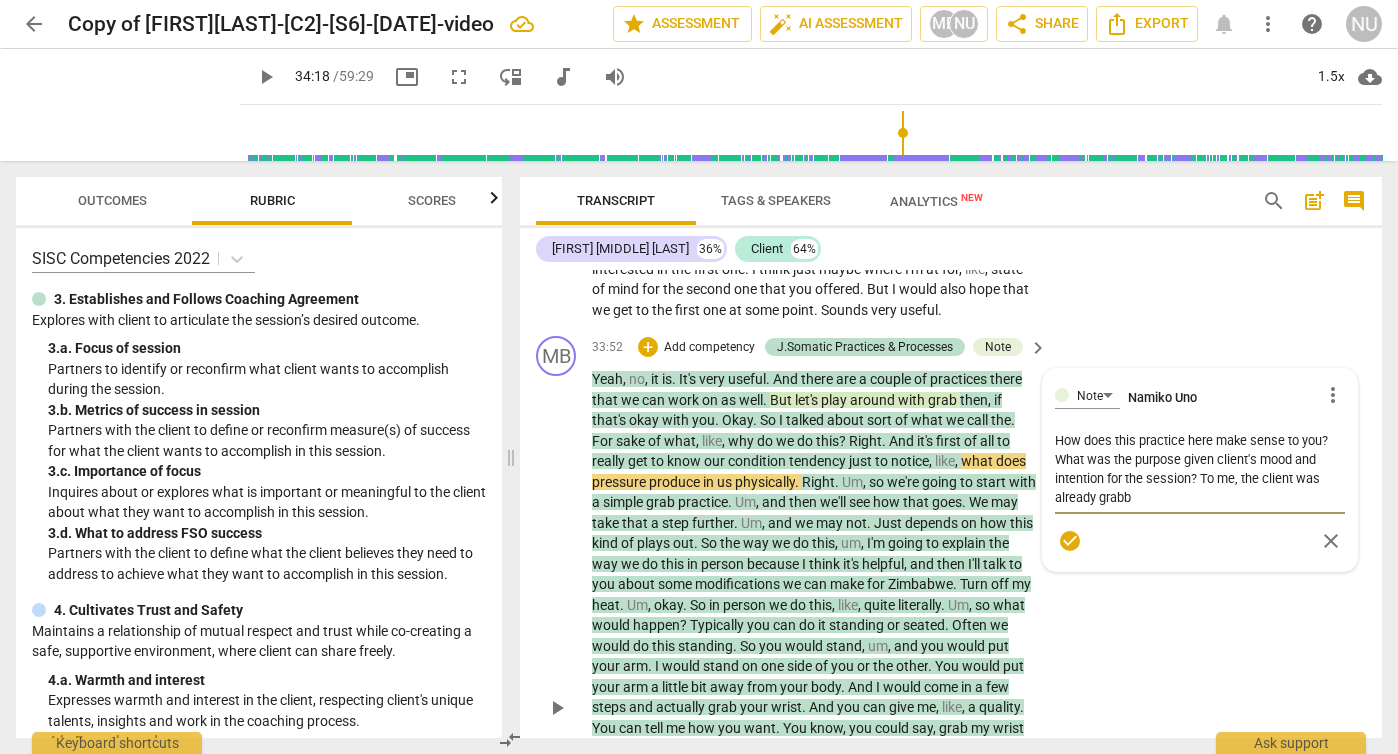 type on "How does this practice here make sense to you? What was the purpose given client's mood and intention for the session? To me, the client was already grabbe" 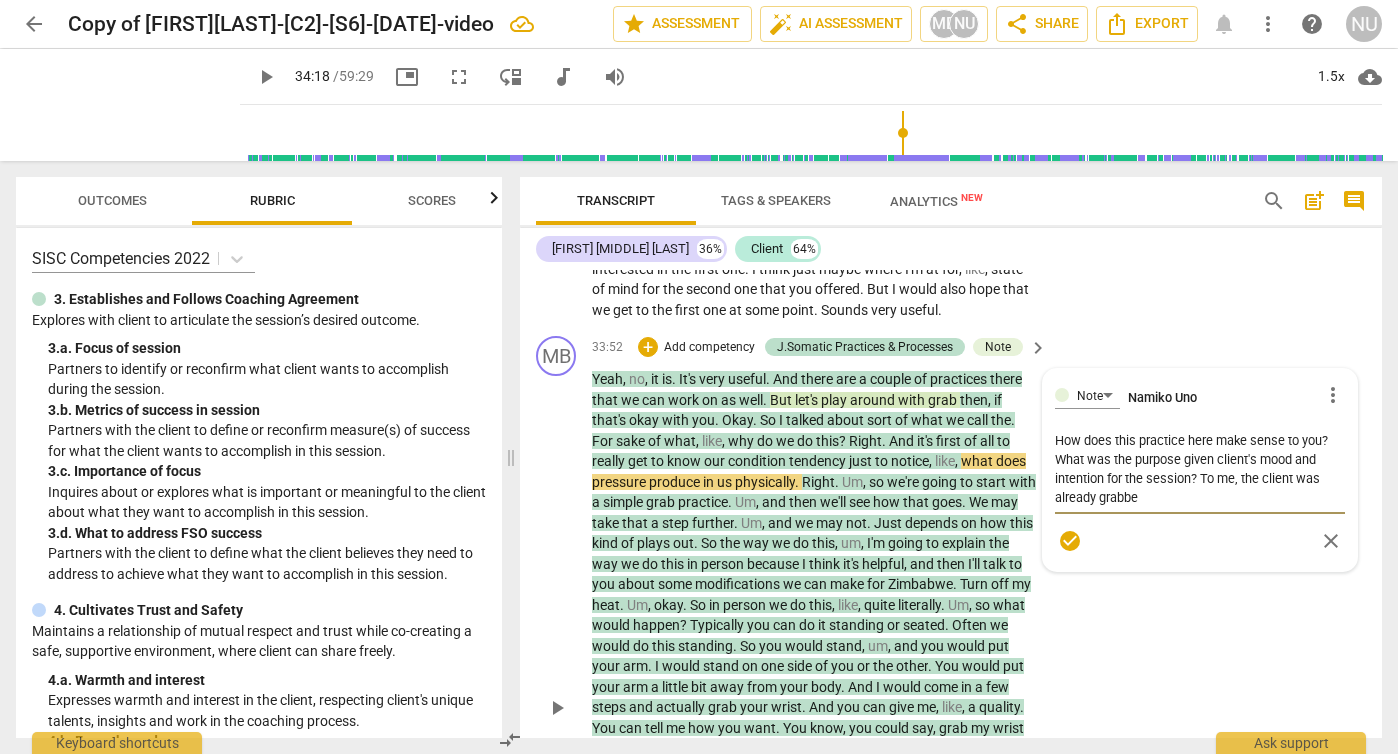 type on "How does this practice here make sense to you? What was the purpose given client's mood and intention for the session? To me, the client was already grabbed" 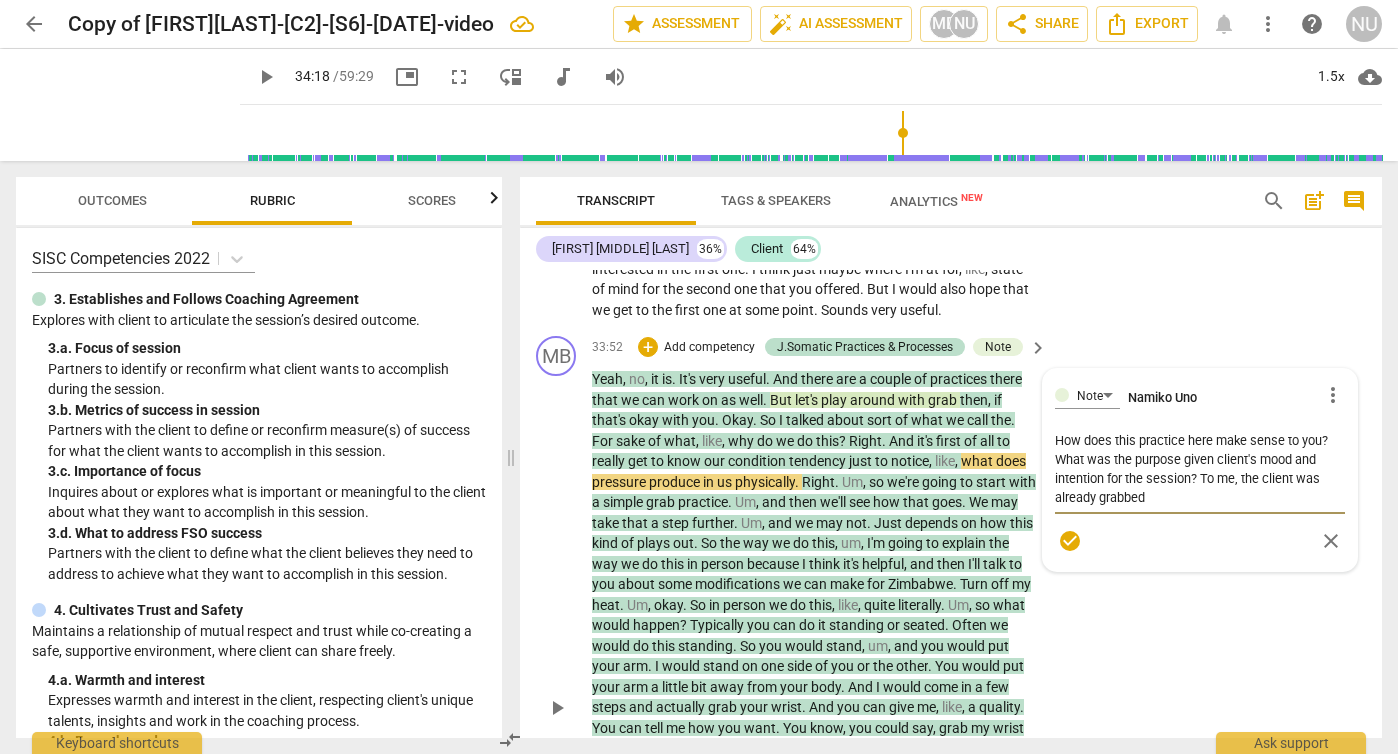 type on "How does this practice here make sense to you? What was the purpose given client's mood and intention for the session? To me, the client was already grabbed" 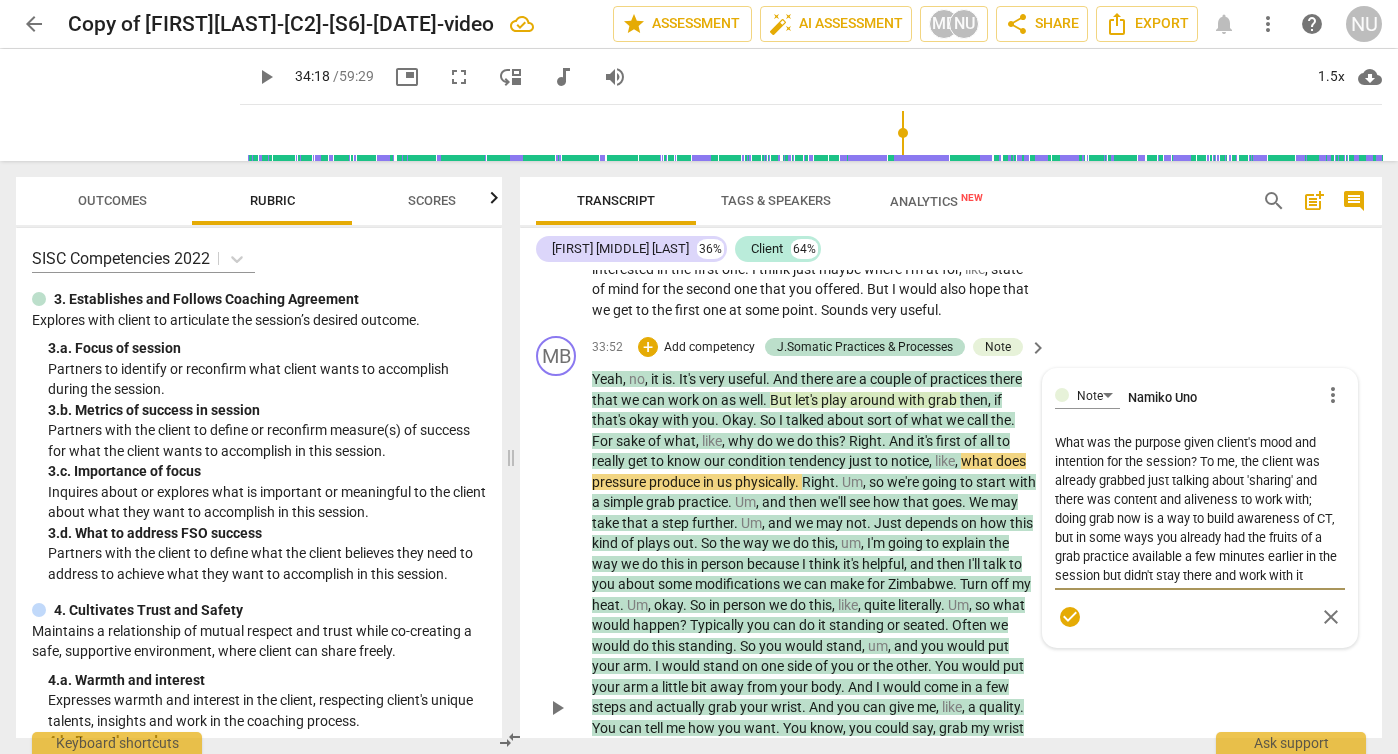 scroll, scrollTop: 36, scrollLeft: 0, axis: vertical 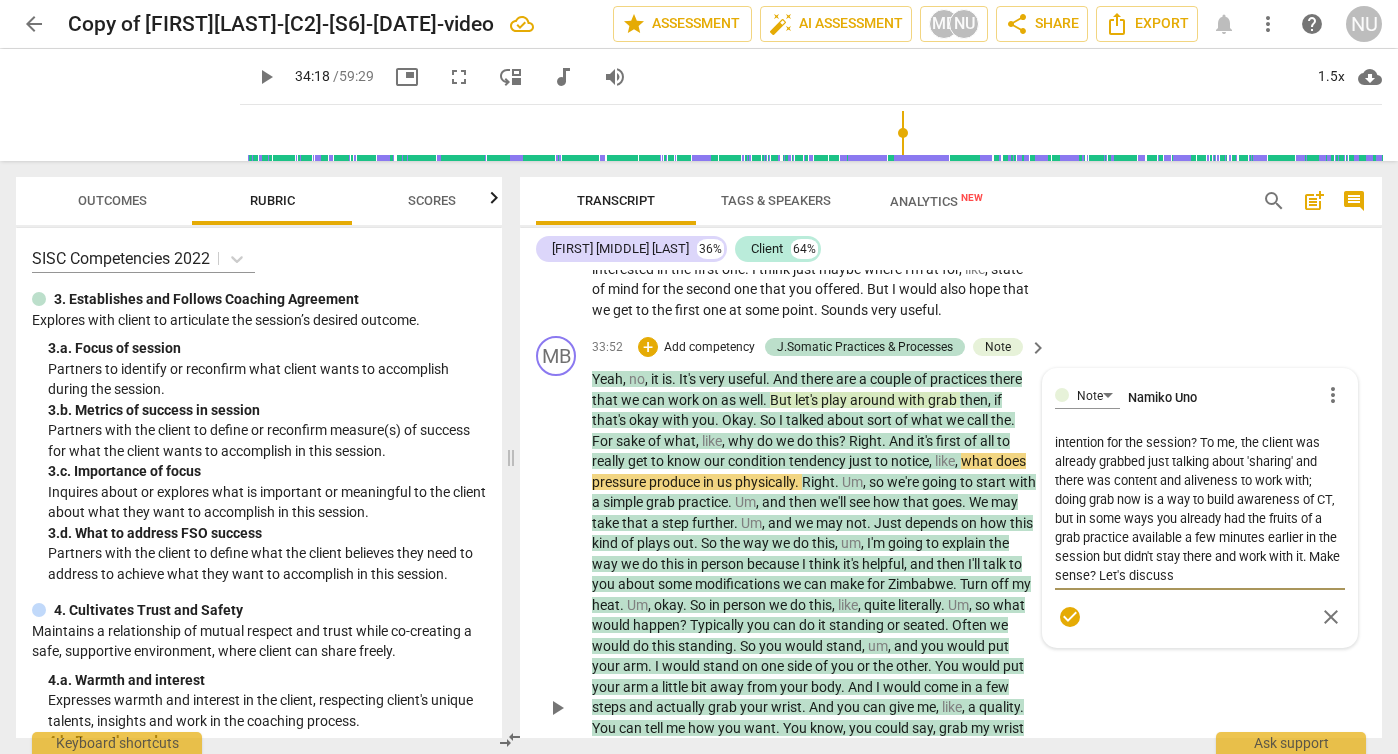 click on "check_circle" at bounding box center [1070, 617] 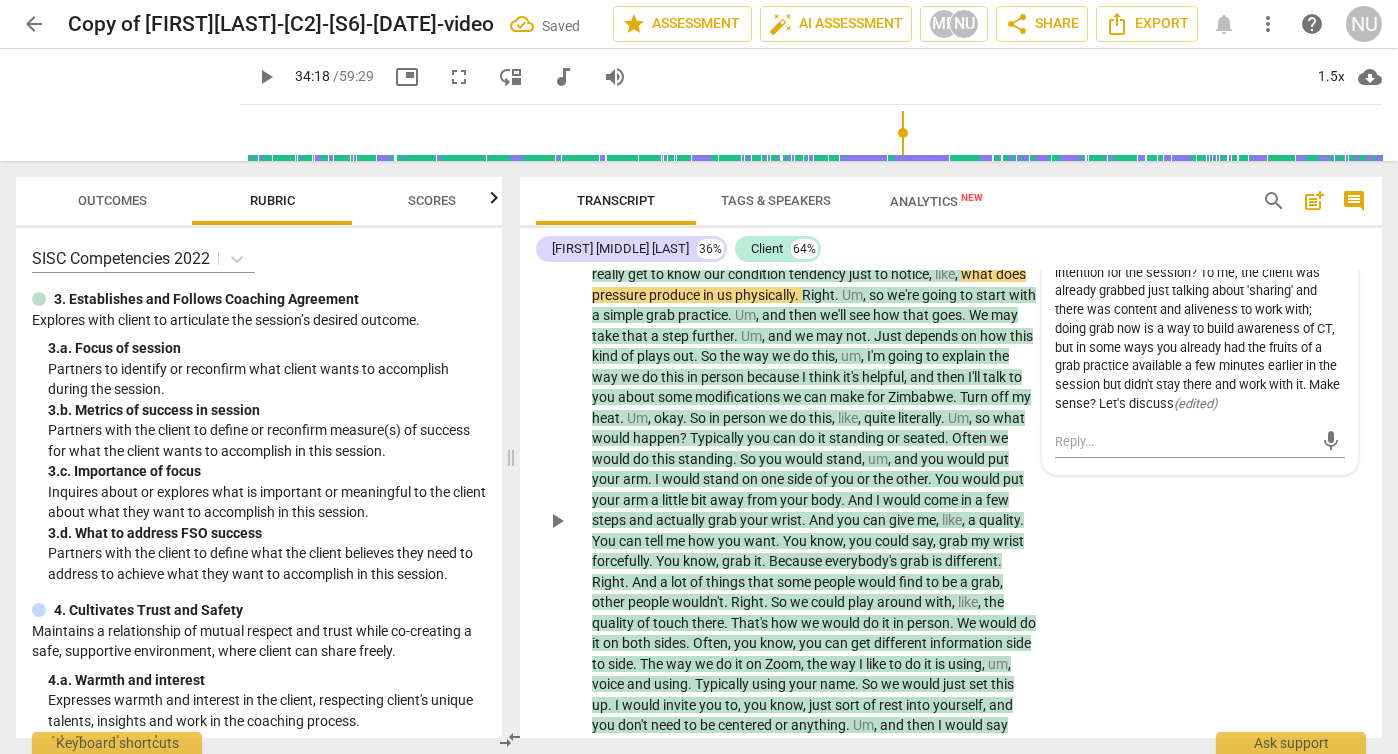 scroll, scrollTop: 14213, scrollLeft: 0, axis: vertical 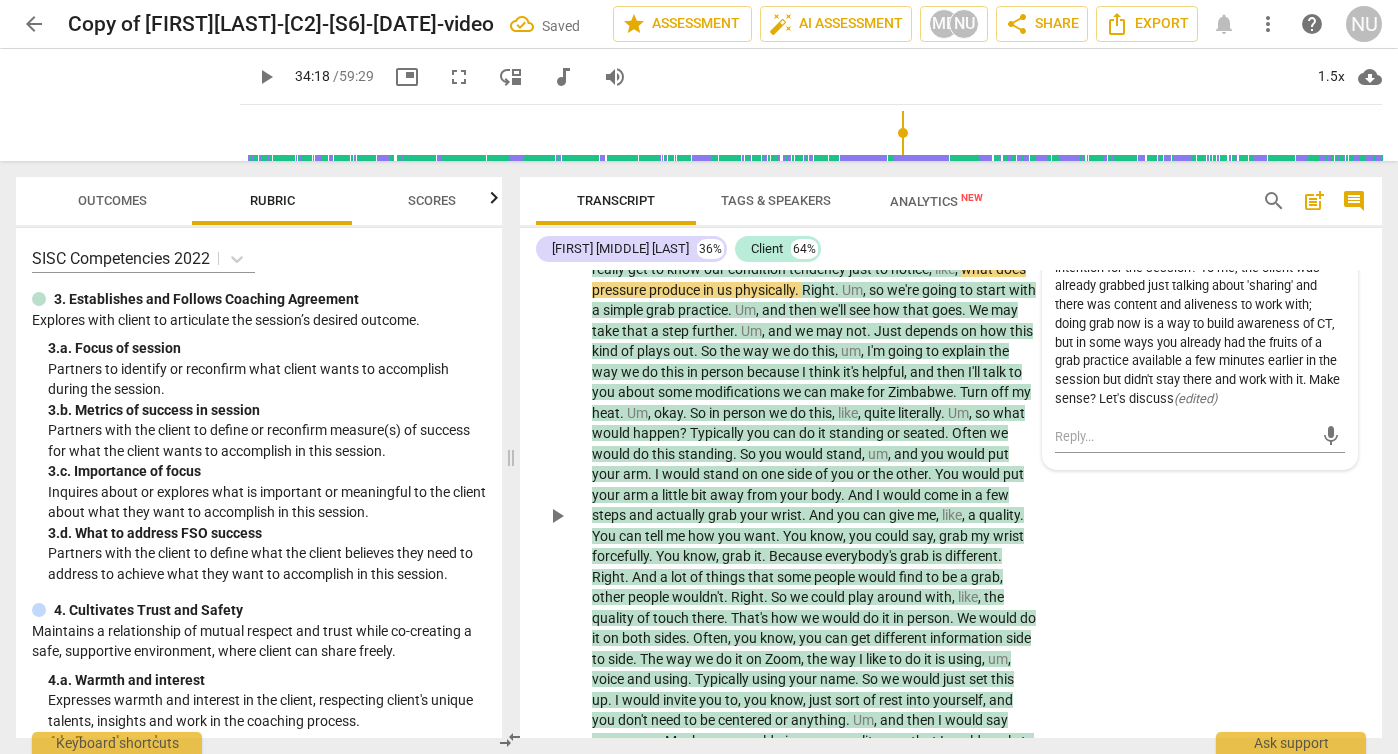 click on "play_arrow" at bounding box center (557, 516) 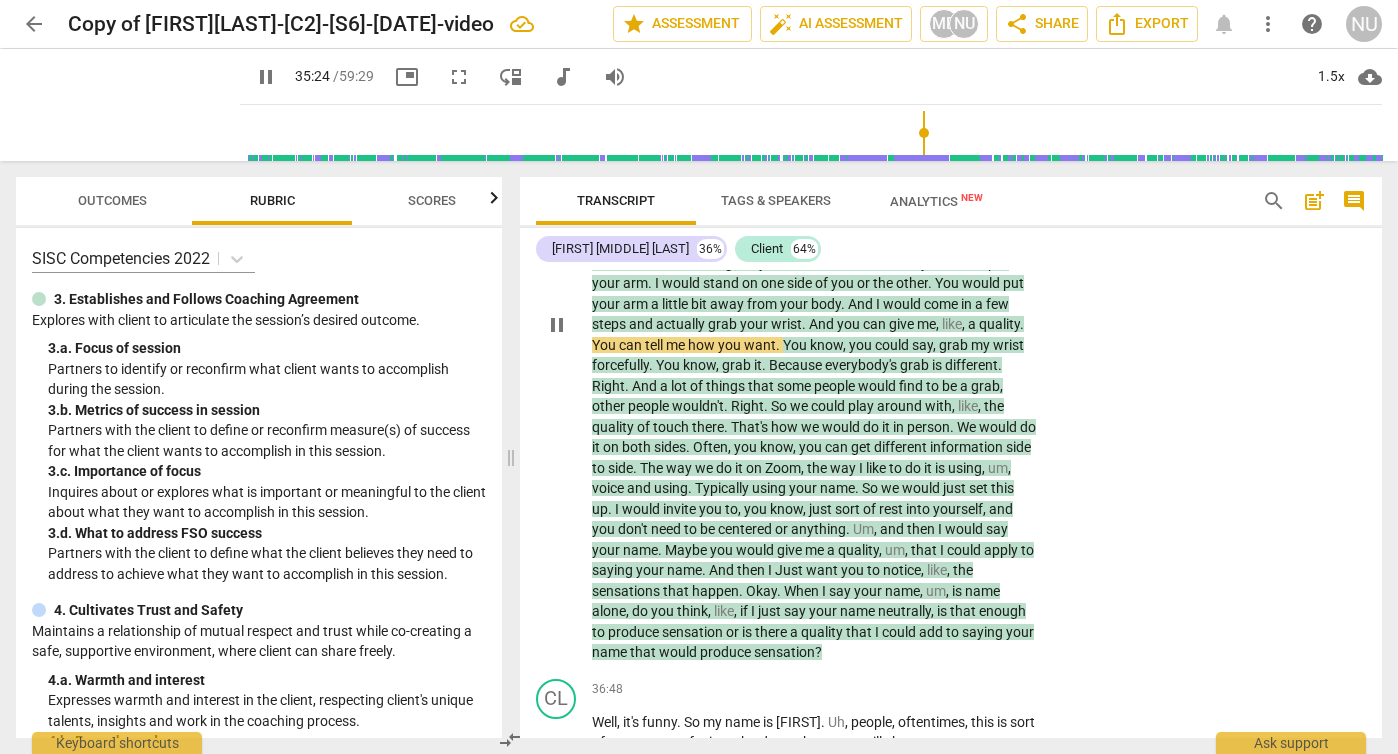 scroll, scrollTop: 14413, scrollLeft: 0, axis: vertical 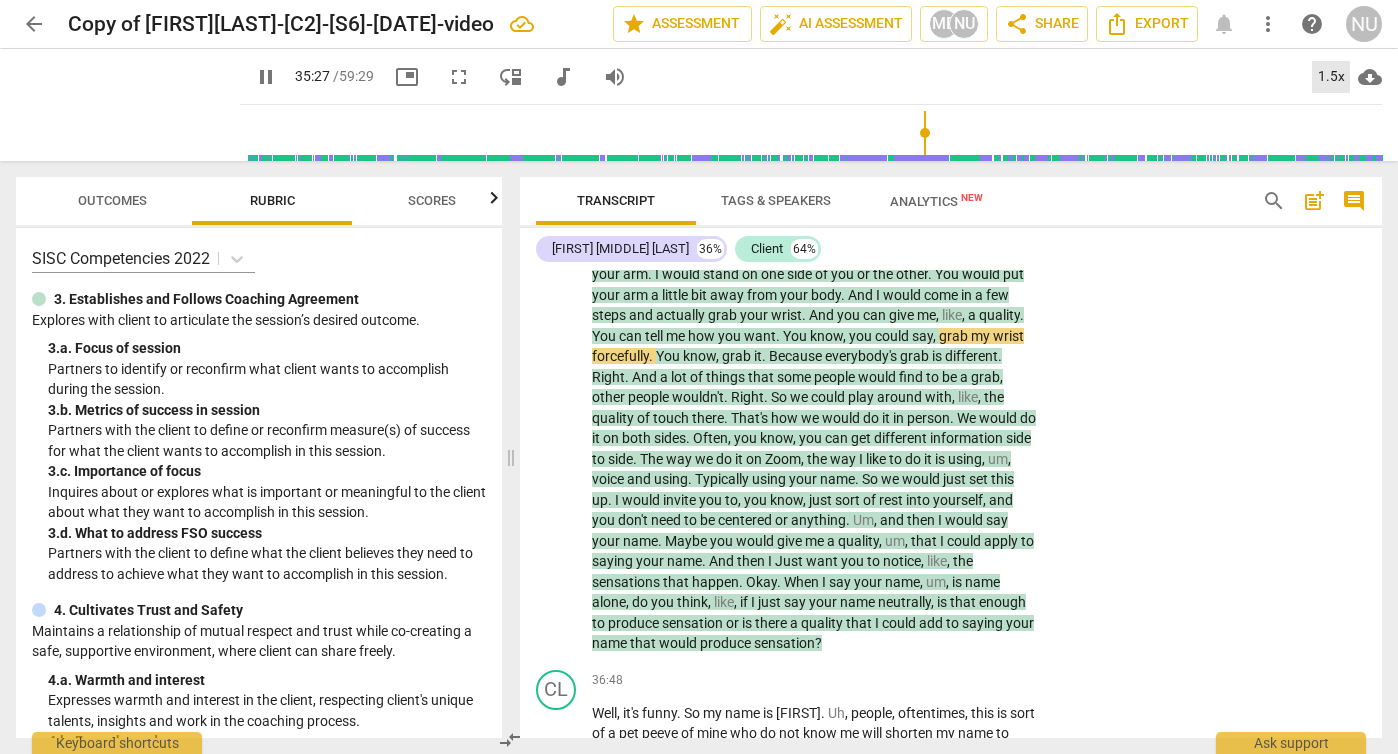 click on "1.5x" at bounding box center (1331, 77) 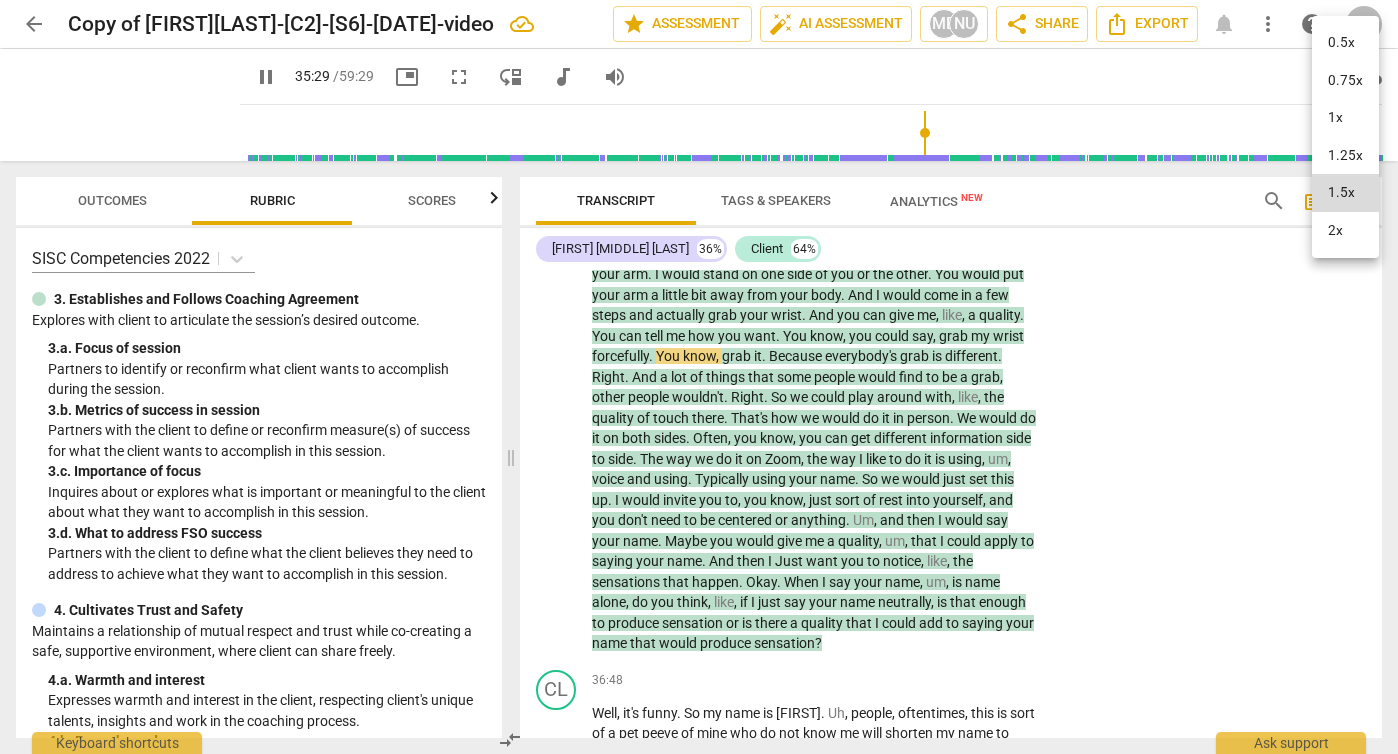 click on "2x" at bounding box center (1345, 231) 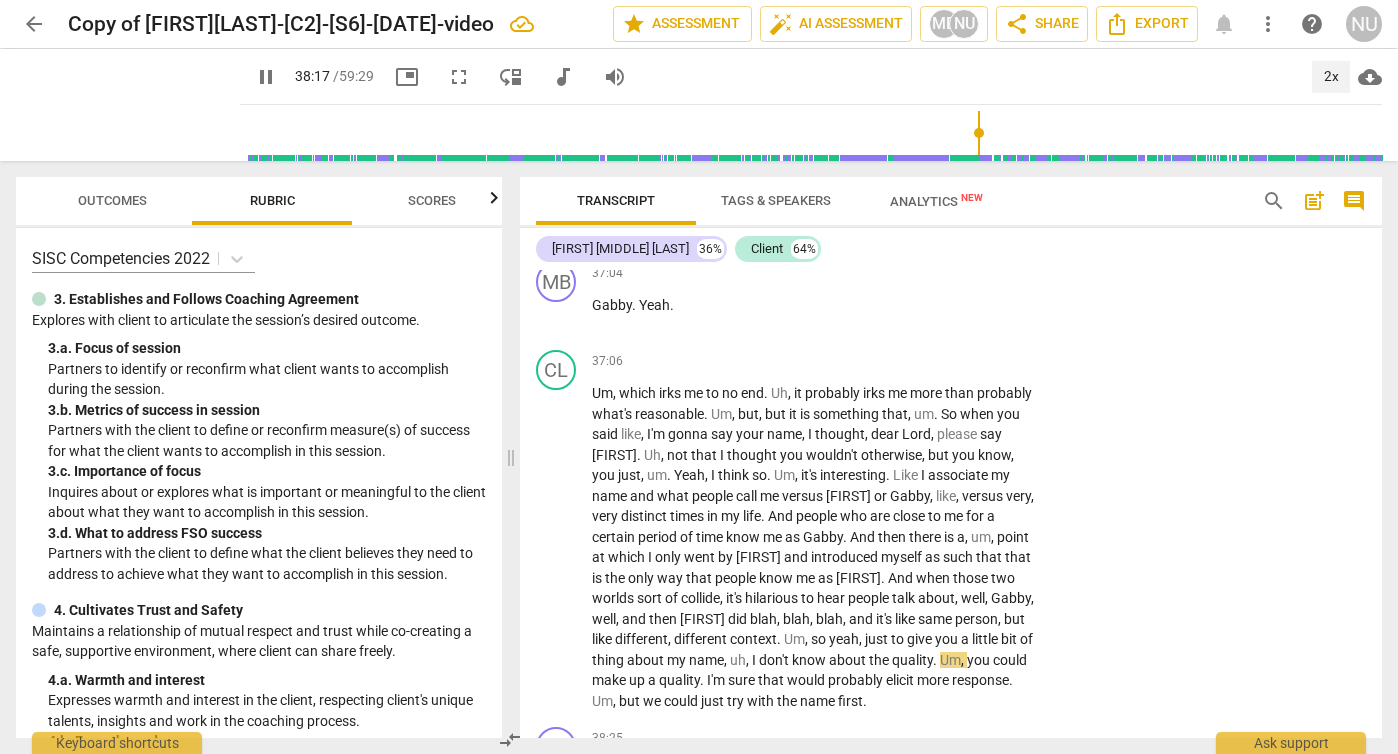 scroll, scrollTop: 15417, scrollLeft: 0, axis: vertical 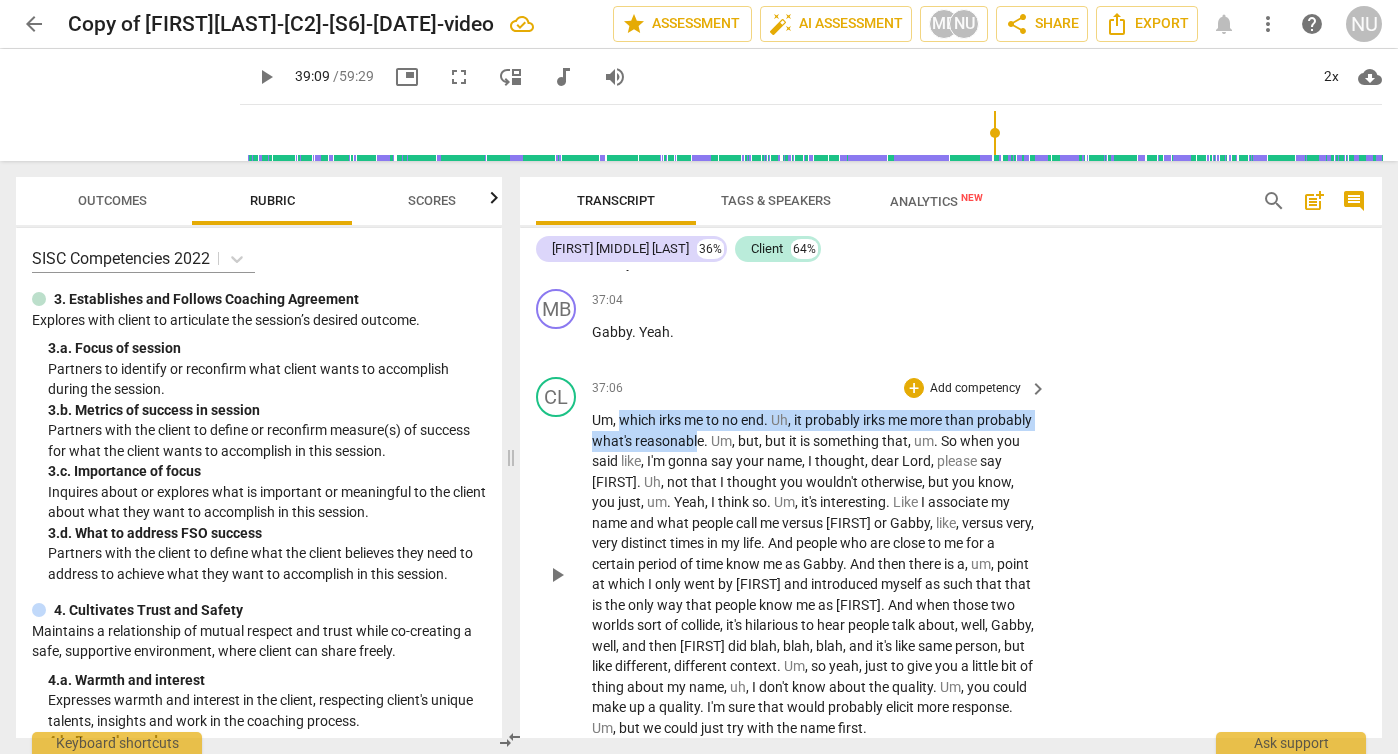 drag, startPoint x: 621, startPoint y: 505, endPoint x: 756, endPoint y: 529, distance: 137.11674 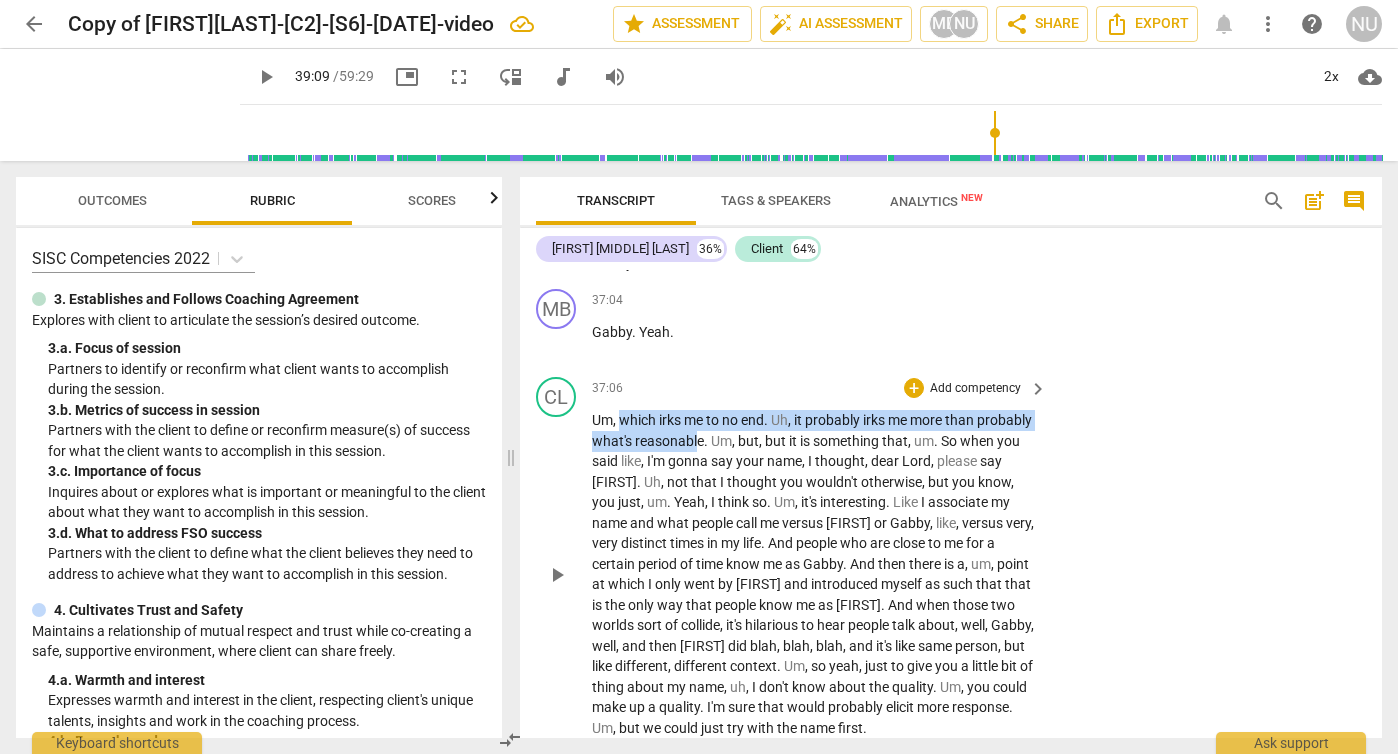 click on "Um ,   which   irks   me   to   no   end .   Uh ,   it   probably   irks   me   more   than   probably   what's   reasonable .   Um ,   but ,   but   it   is   something   that ,   um .   So   when   you   said   like ,   I'm   gonna   say   your   name ,   I   thought ,   dear   Lord ,   please   say   Gabrielle .   Uh ,   not   that   I   thought   you   wouldn't   otherwise ,   but   you   know ,   you   just ,   um .   Yeah ,   I   think   so .   Um ,   it's   interesting .   Like   I   associate   my   name   and   what   people   call   me   versus   Gabrielle   or   Gabby ,   like ,   versus   very ,   very   distinct   times   in   my   life .   And   people   who   are   close   to   me   for   a   certain   period   of   time   know   me   as   Gabby .   And   then   there   is   a ,   um ,   point   at   which   I   only   went   by   Gabrielle   and   introduced   myself   as   such   that   that   is   the   only   way   that   people   know   me   as   Gabrielle .   And   when   those   two" at bounding box center (814, 574) 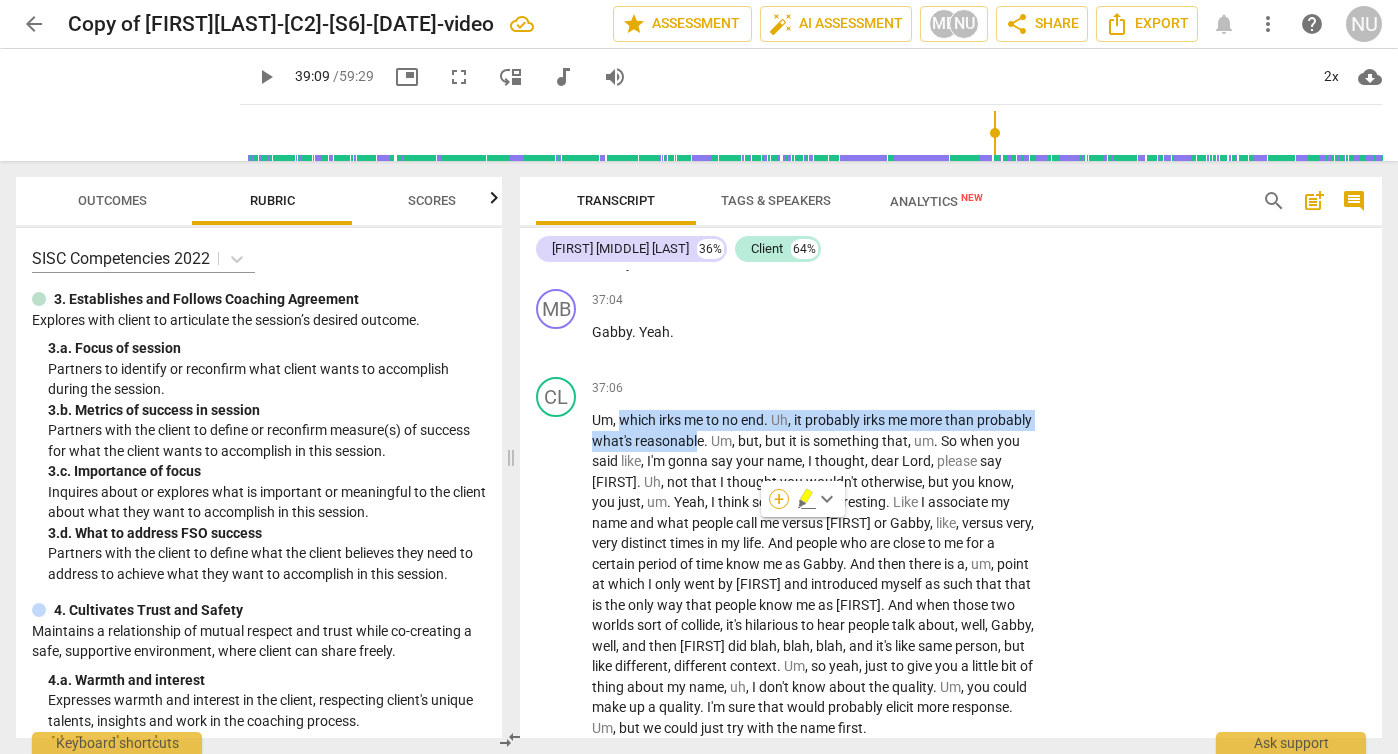 click on "+" at bounding box center (779, 499) 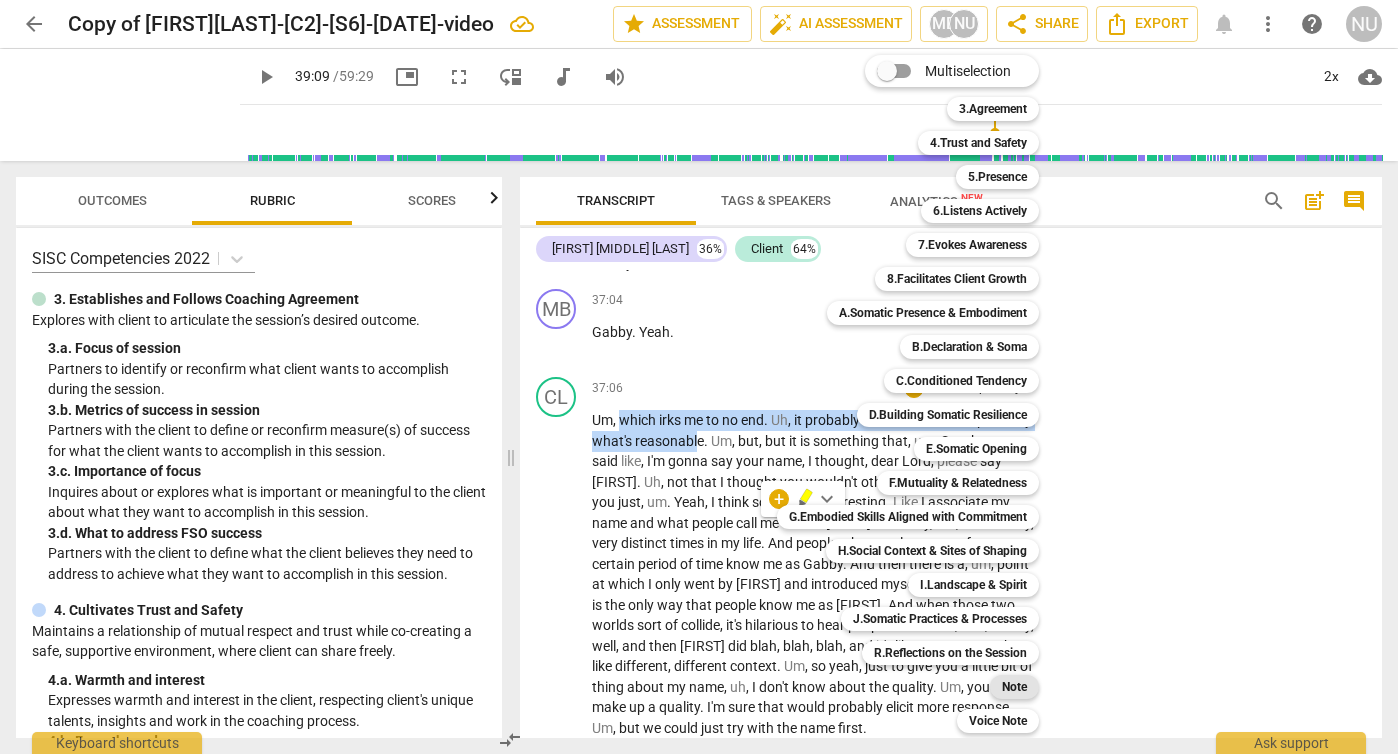 click on "Note" at bounding box center (1014, 687) 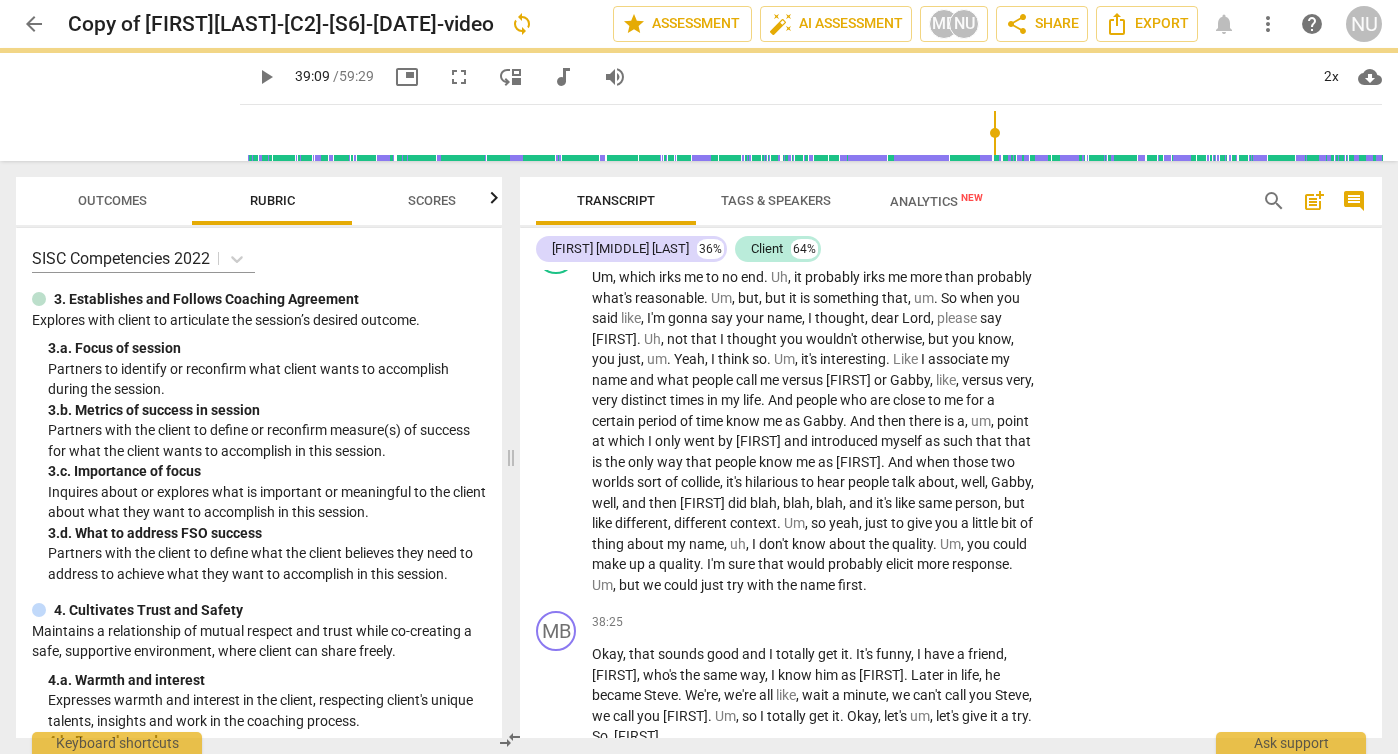 scroll, scrollTop: 15052, scrollLeft: 0, axis: vertical 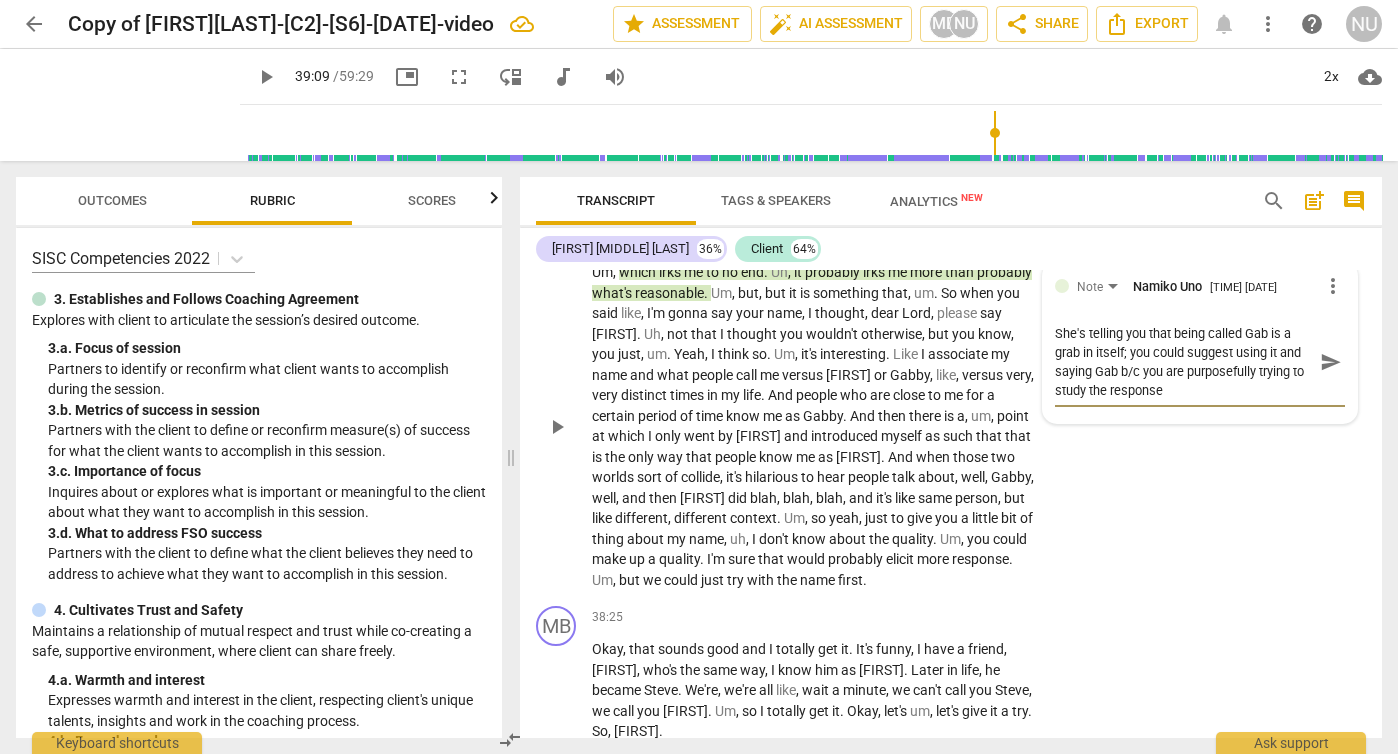 click on "send" at bounding box center [1331, 362] 